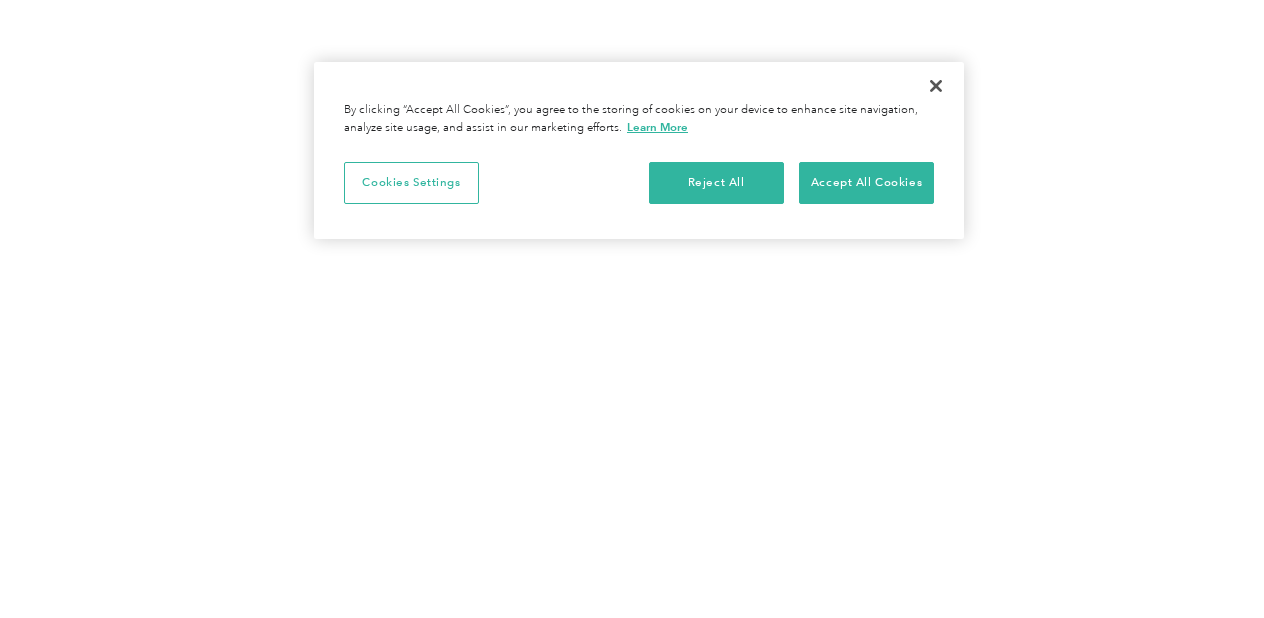 scroll, scrollTop: 0, scrollLeft: 0, axis: both 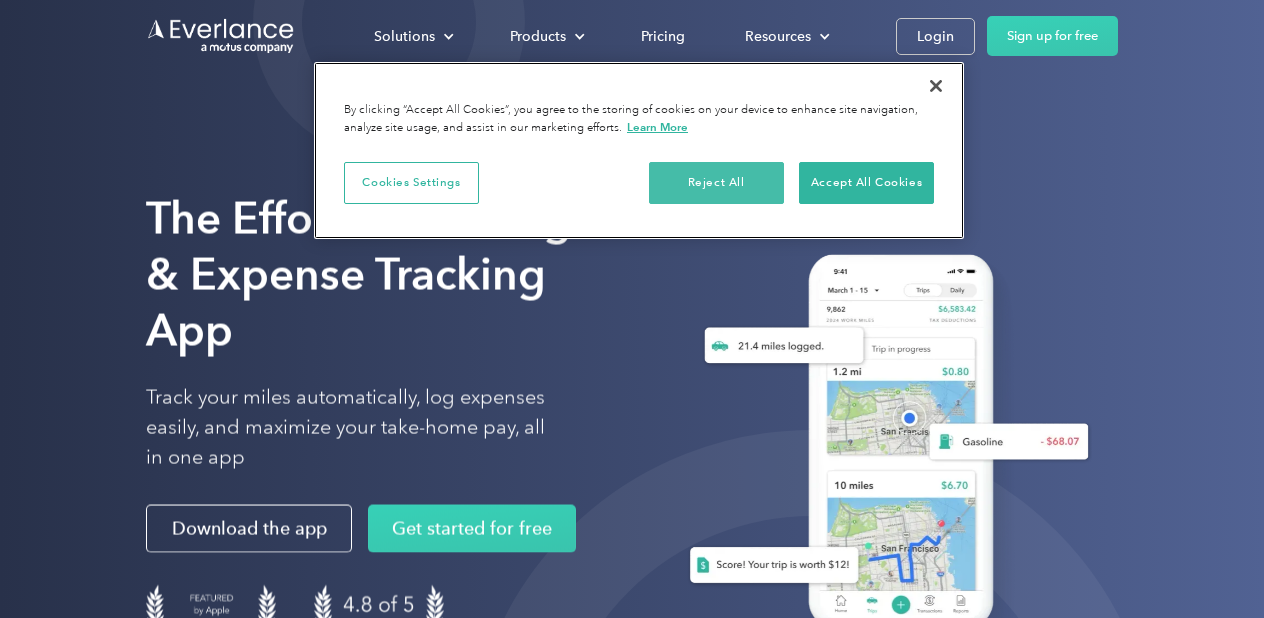 click on "Reject All" at bounding box center [716, 183] 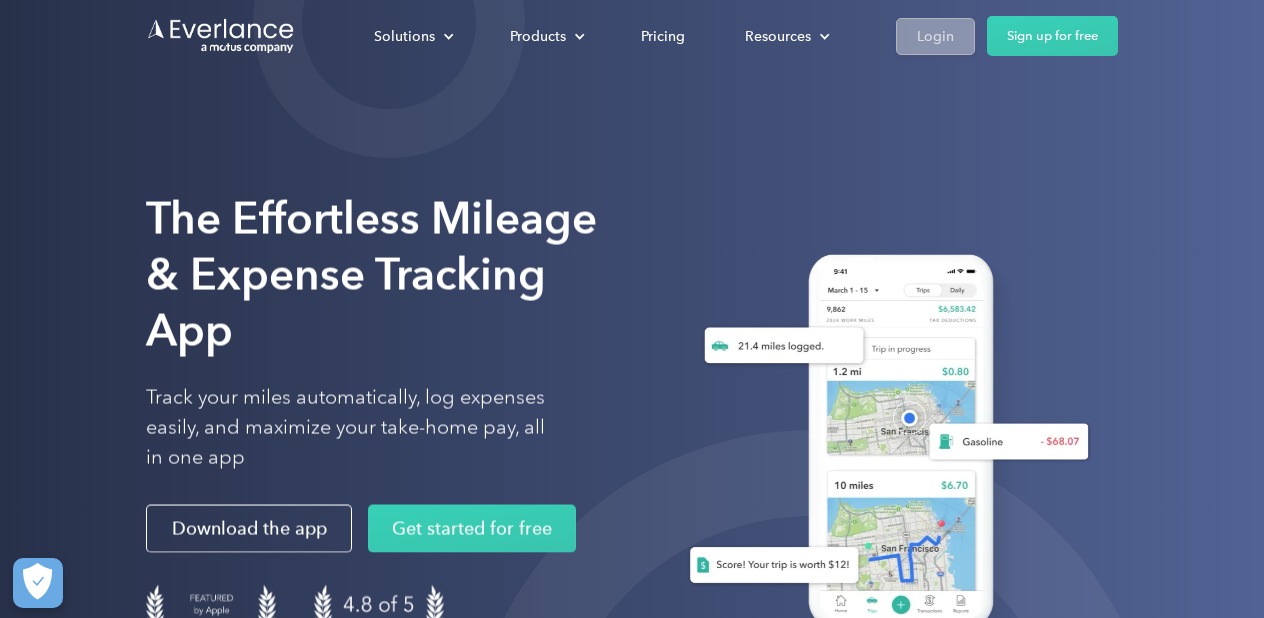 click on "Login" at bounding box center (935, 36) 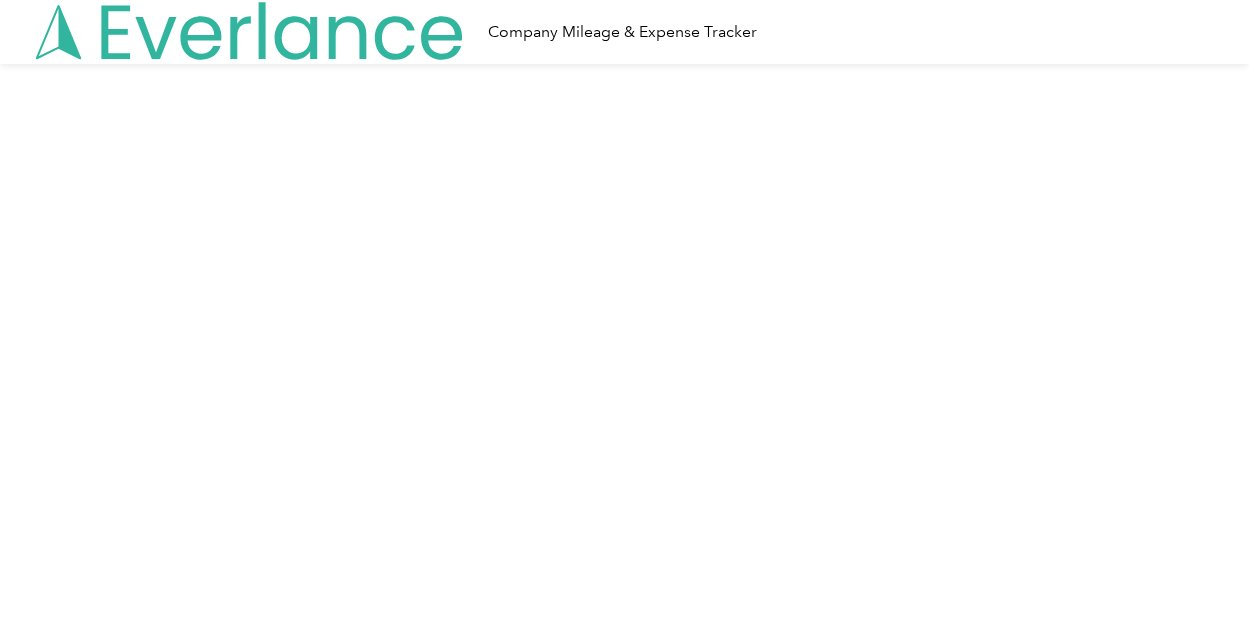 scroll, scrollTop: 0, scrollLeft: 0, axis: both 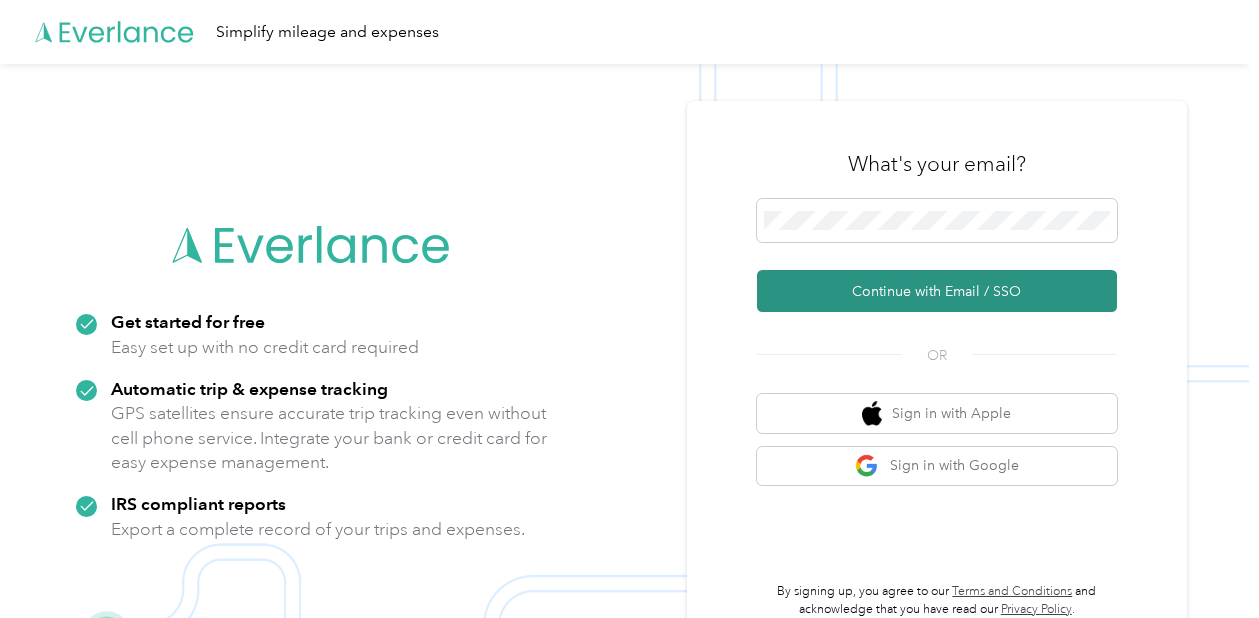 click on "Continue with Email / SSO" at bounding box center (937, 291) 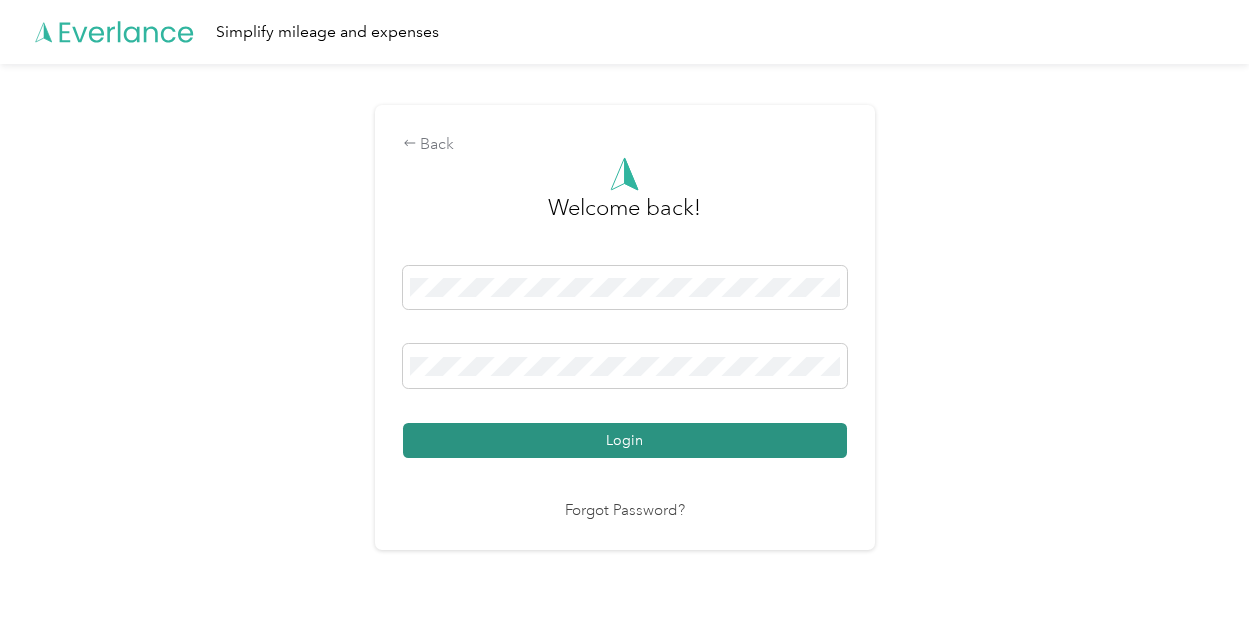 click on "Login" at bounding box center [625, 440] 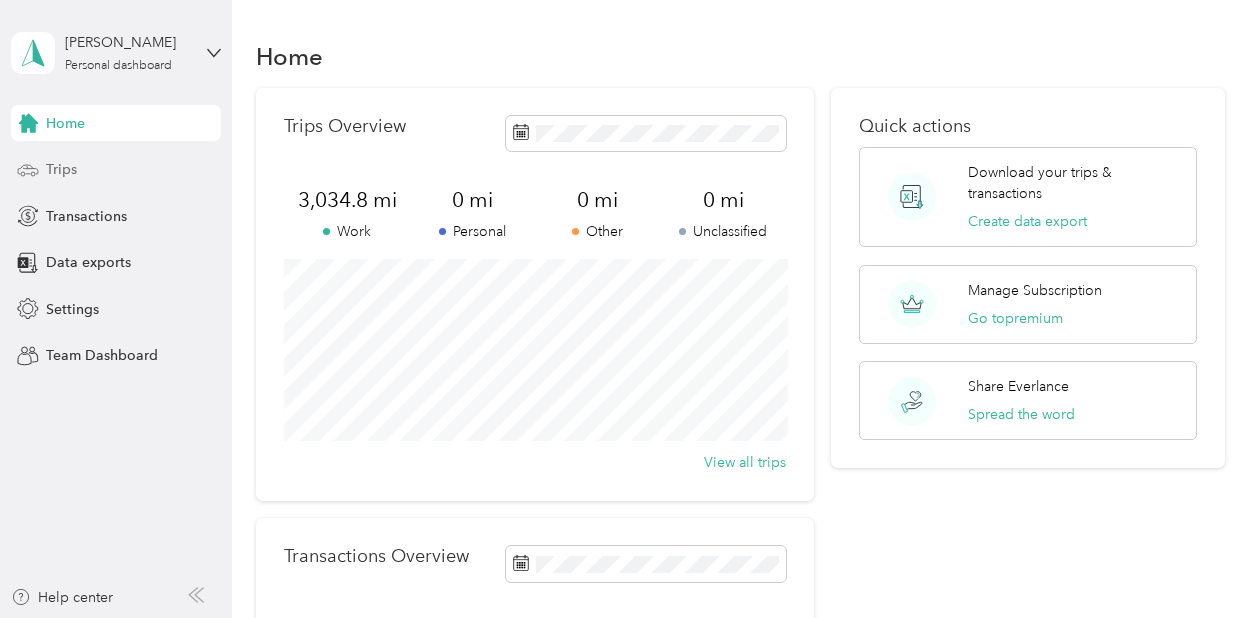 click on "Trips" at bounding box center (61, 169) 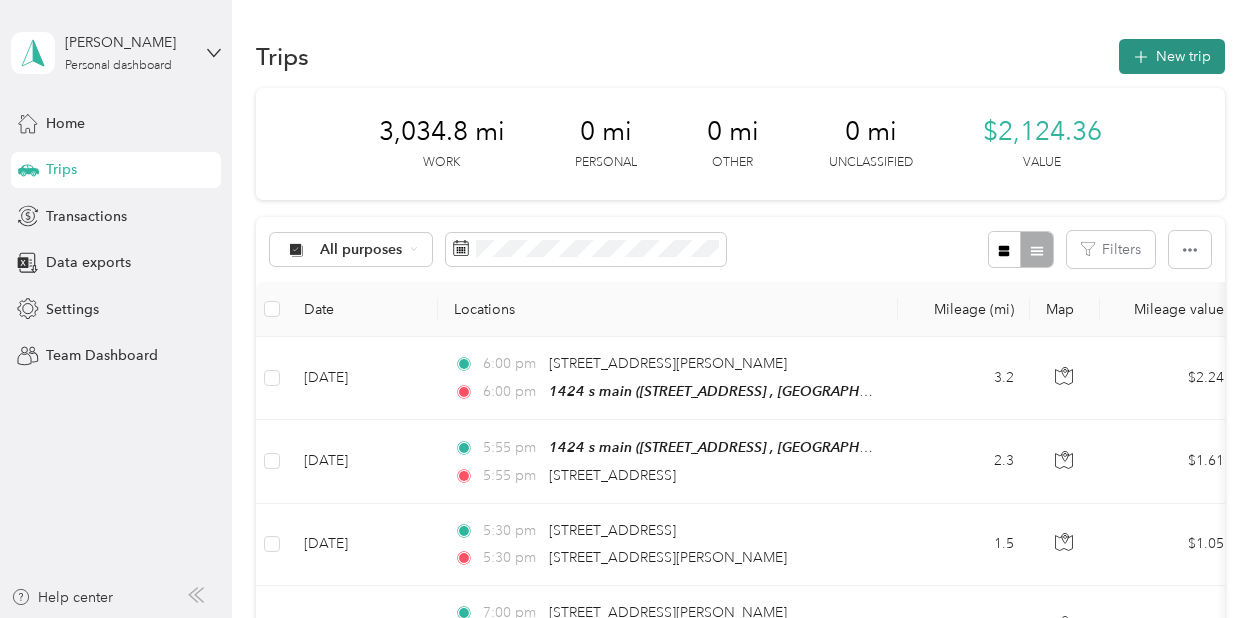 click on "New trip" at bounding box center [1172, 56] 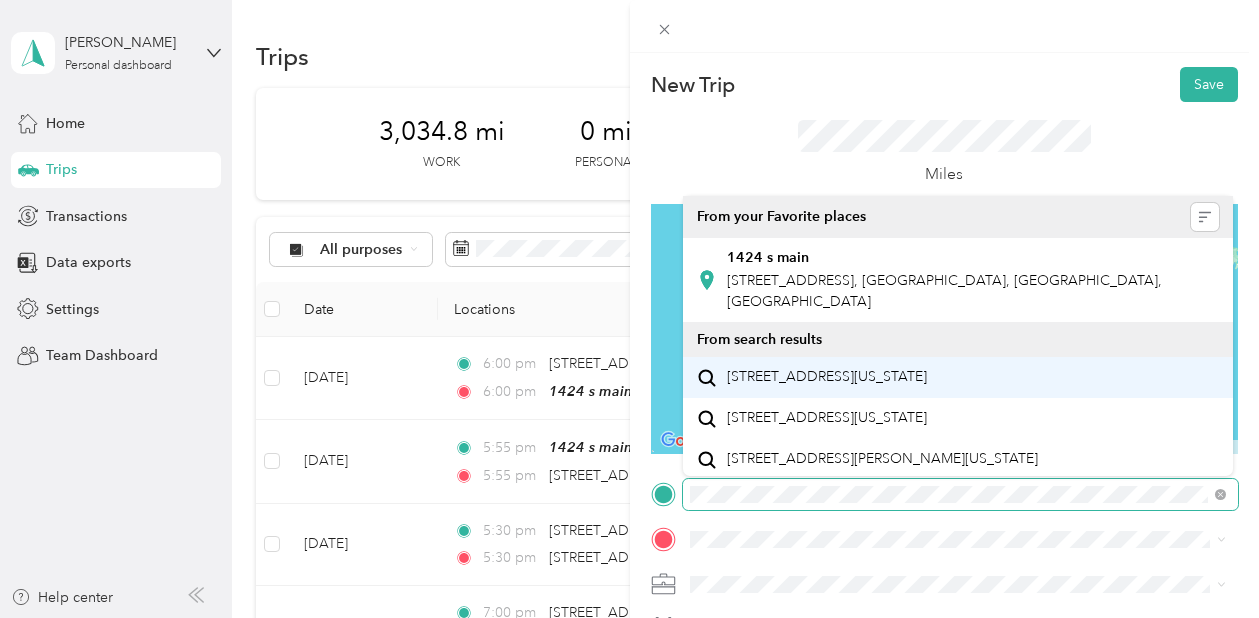 scroll, scrollTop: 15, scrollLeft: 0, axis: vertical 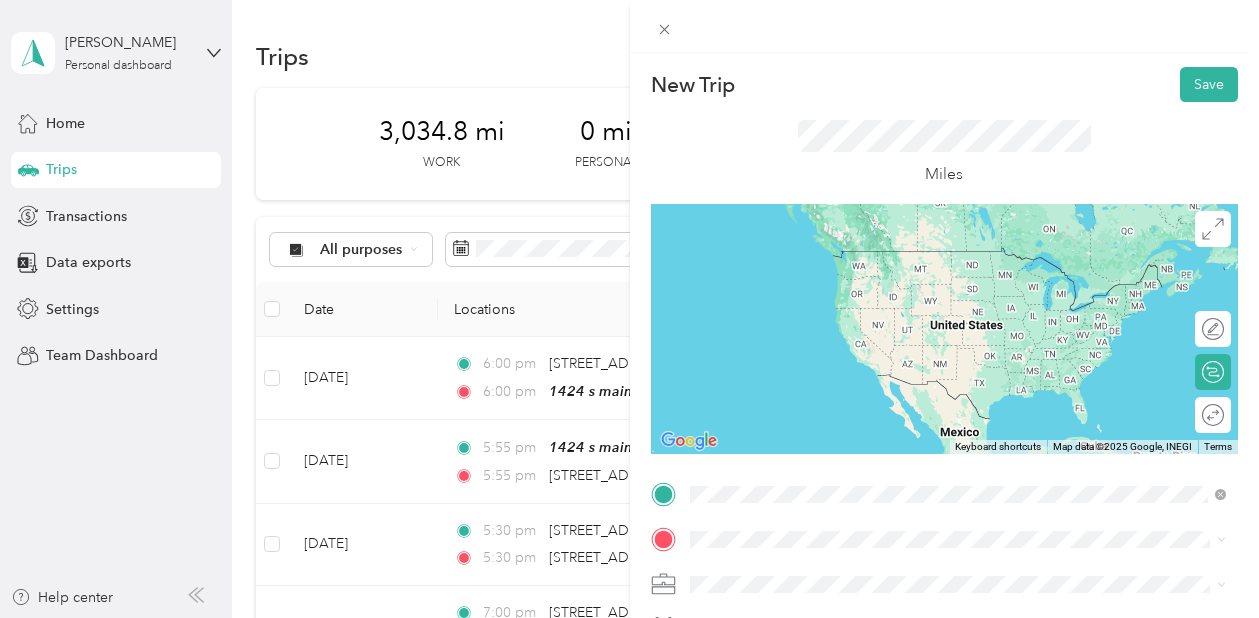 click on "1424 S Main St, Stillwater, OK, United States , 74074, Stillwater, OK, United States" at bounding box center [944, 276] 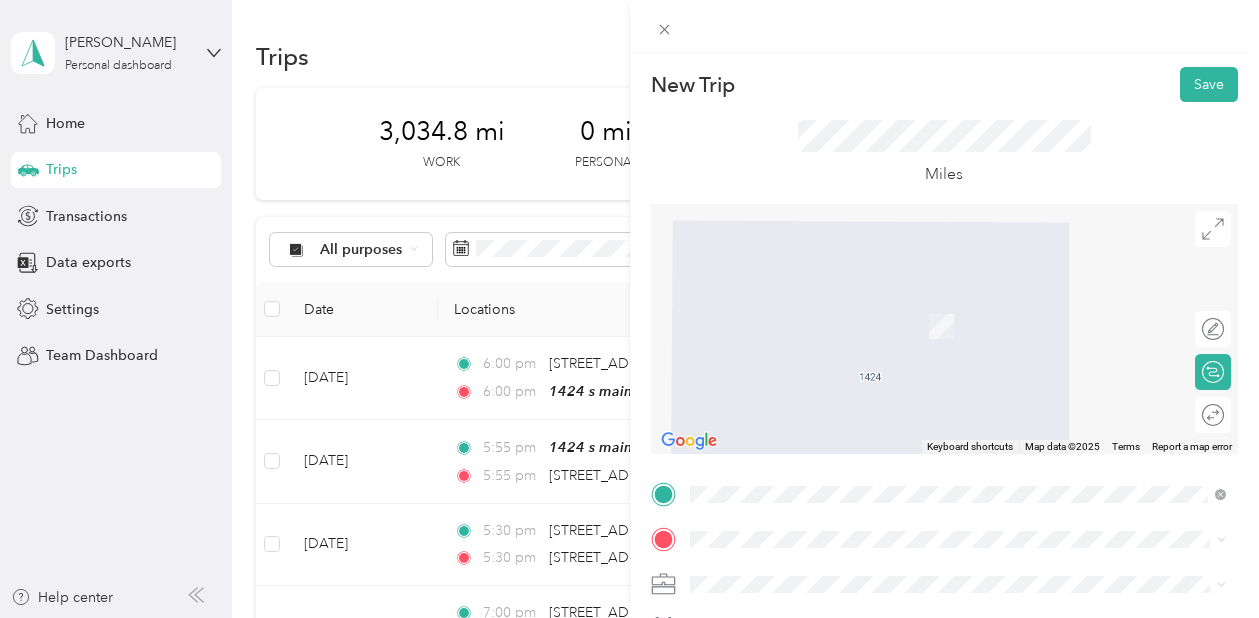 click on "101 Pinewood Circle
Stillwater, Oklahoma 74074, United States" at bounding box center (827, 336) 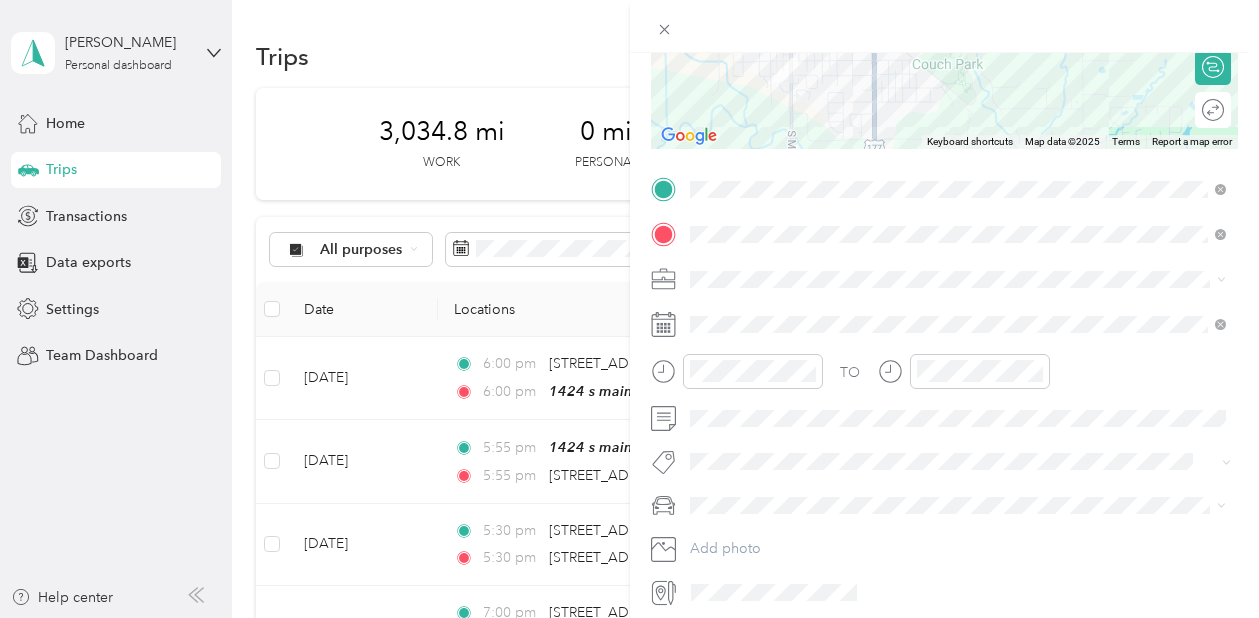 scroll, scrollTop: 311, scrollLeft: 0, axis: vertical 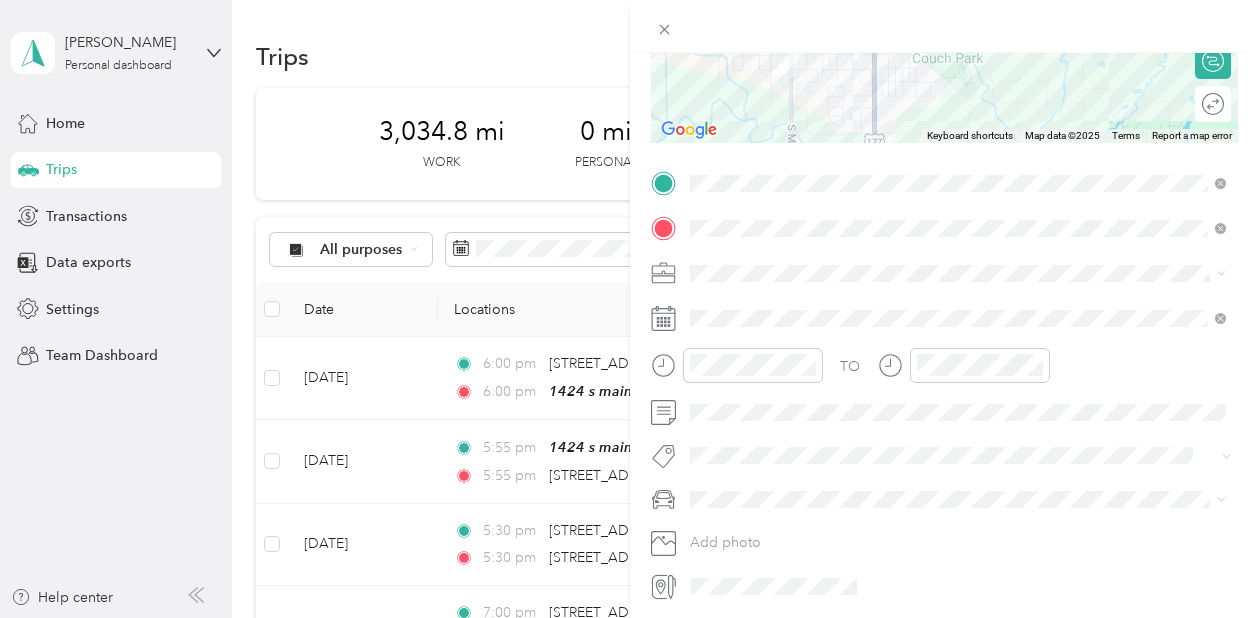 click on "TJ Richards LLC" at bounding box center (766, 62) 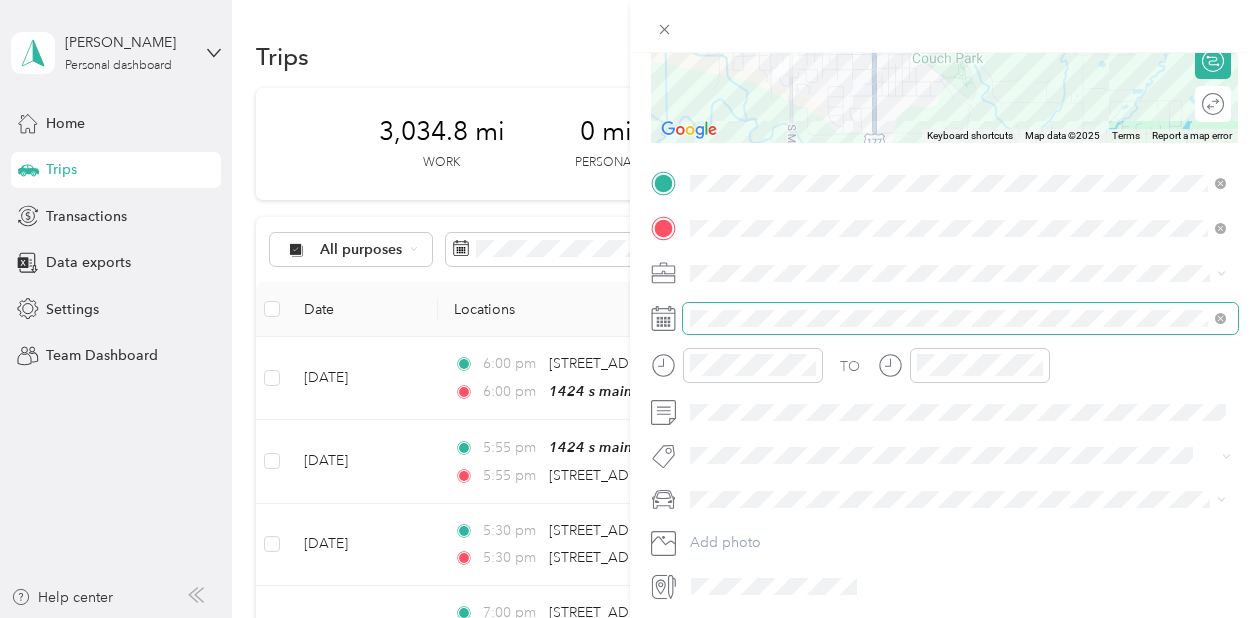 click at bounding box center [961, 318] 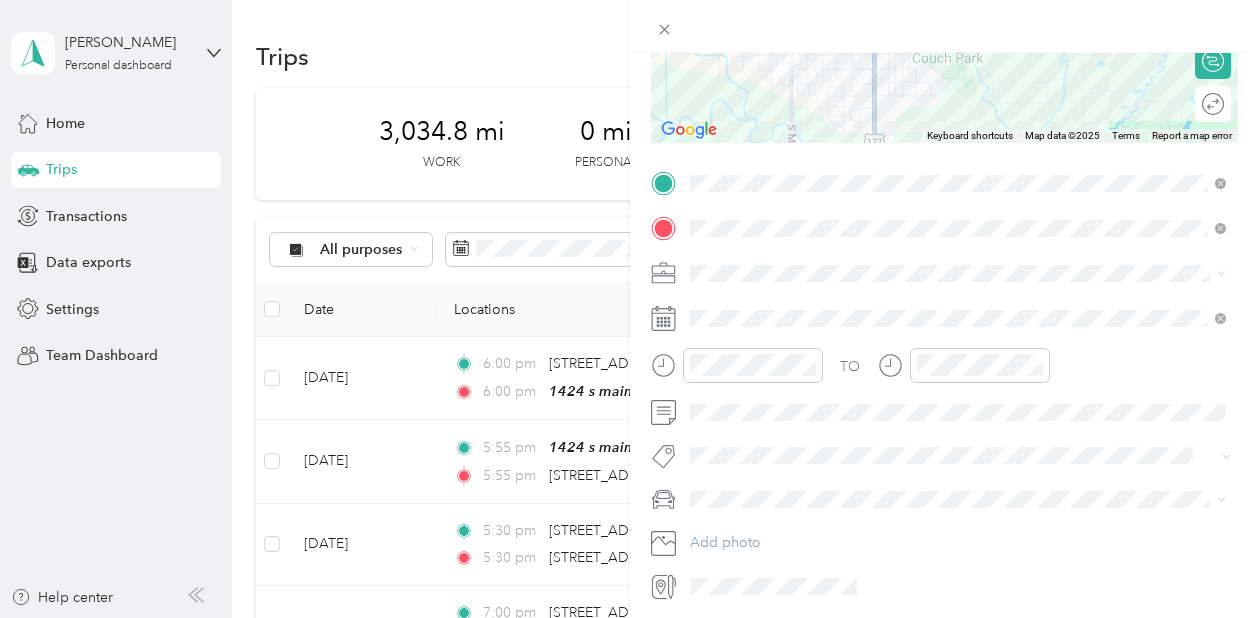click 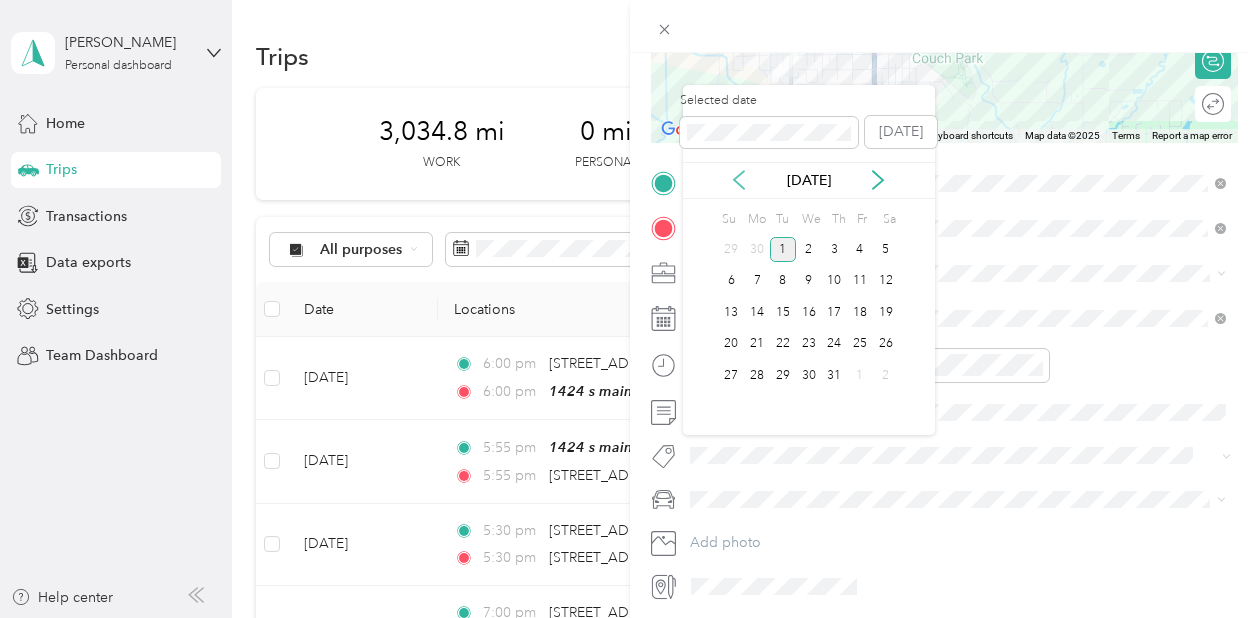 click 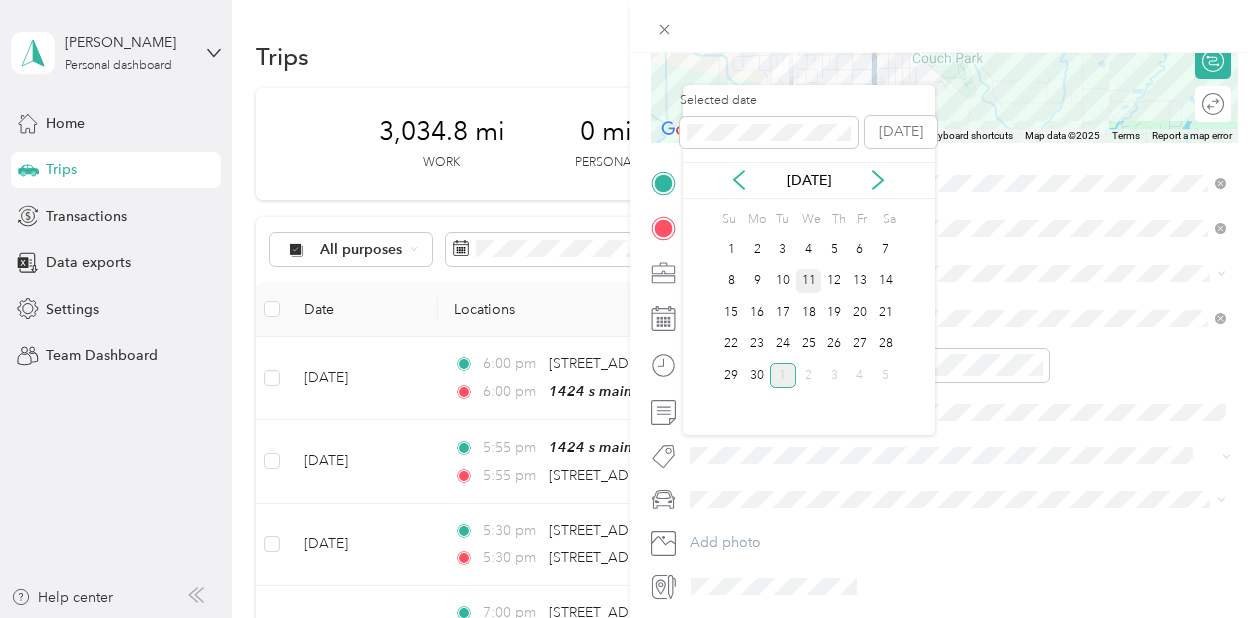 click on "11" at bounding box center [809, 281] 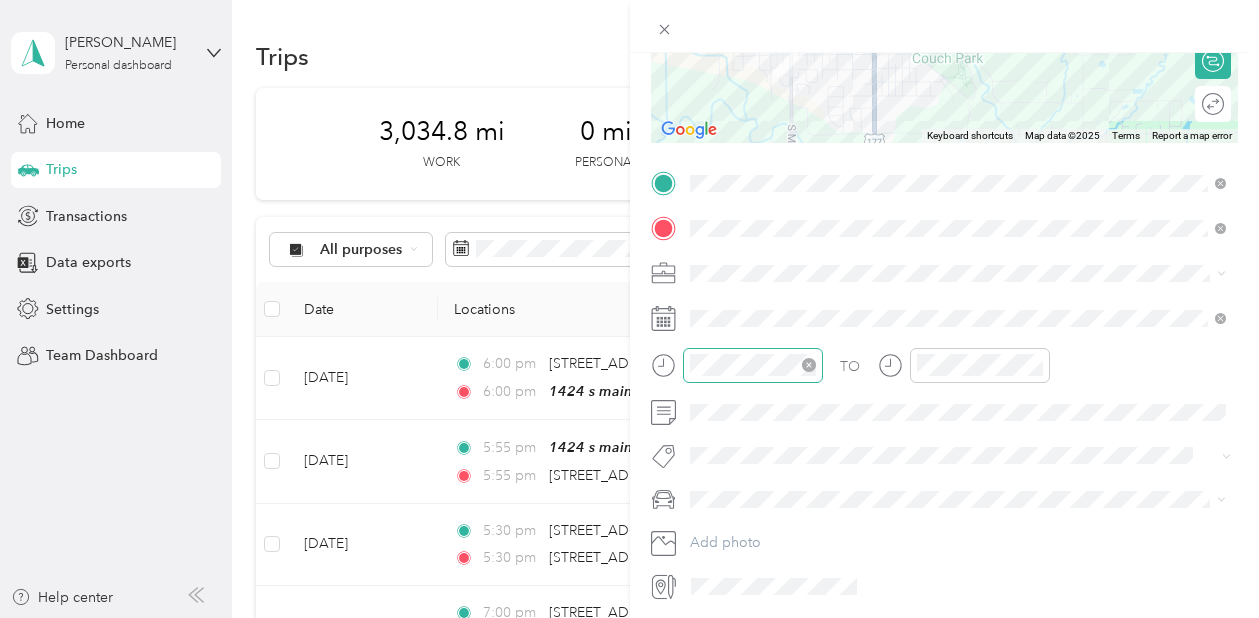 click 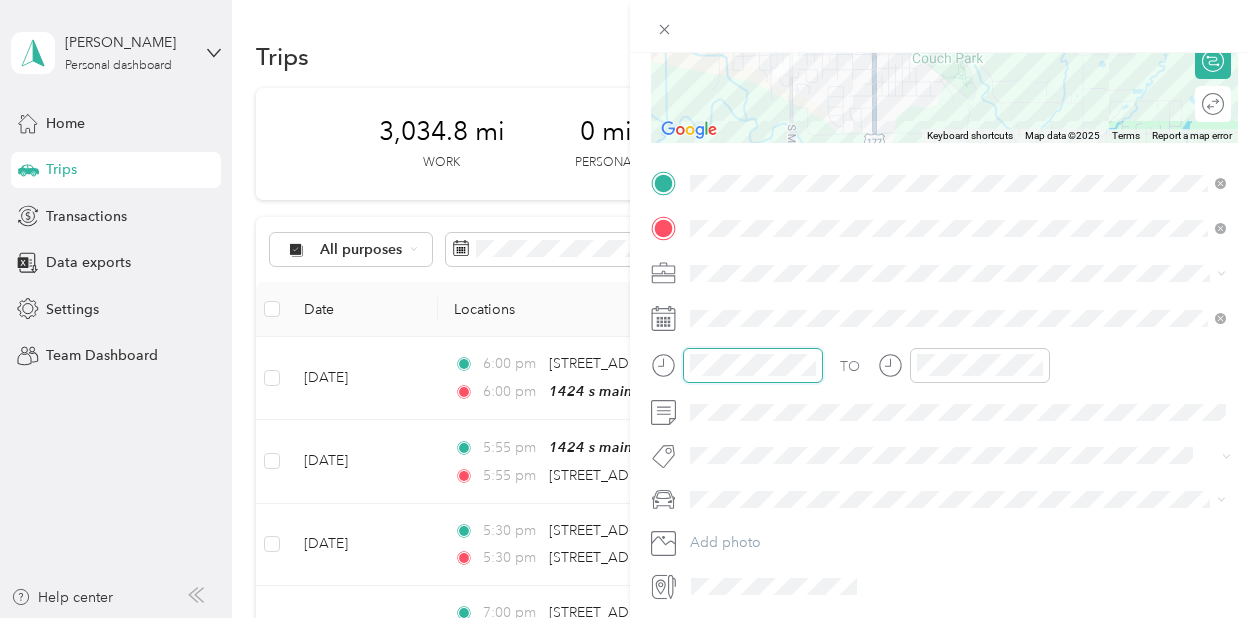 scroll, scrollTop: 362, scrollLeft: 0, axis: vertical 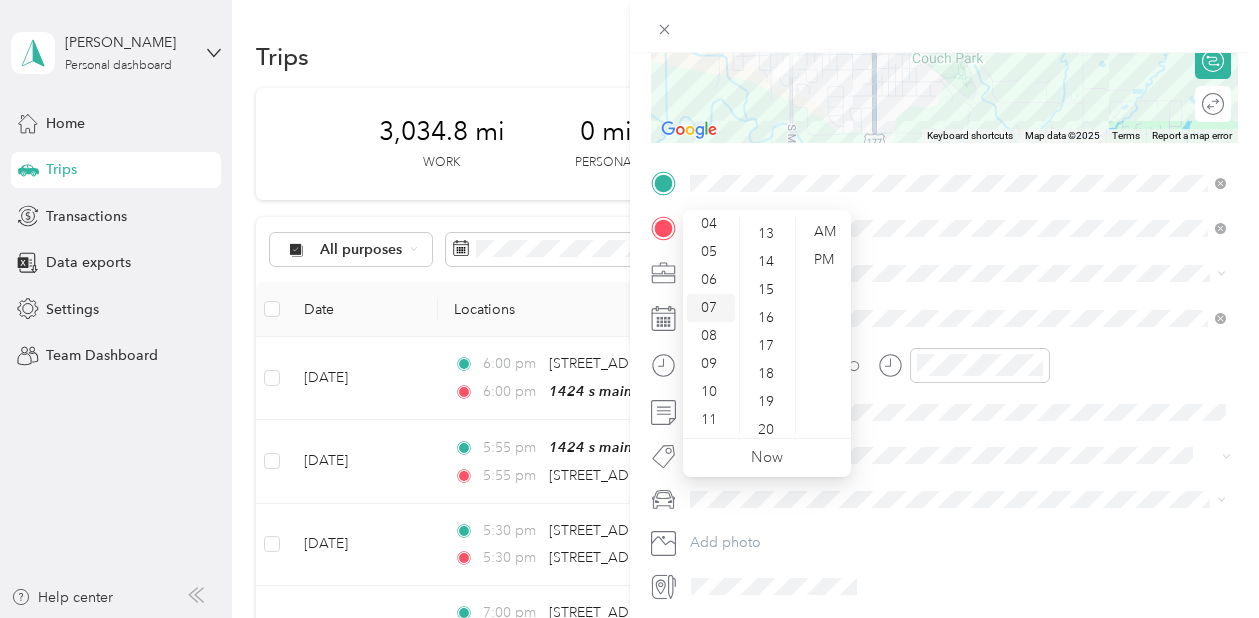 click on "07" at bounding box center [711, 308] 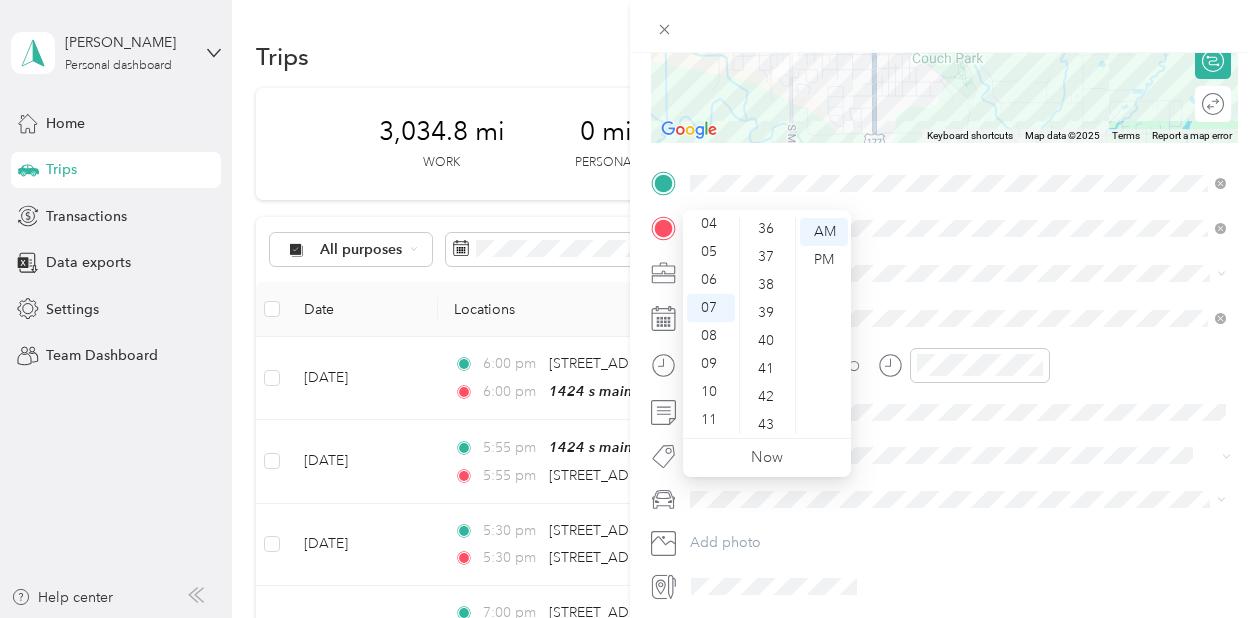 scroll, scrollTop: 1032, scrollLeft: 0, axis: vertical 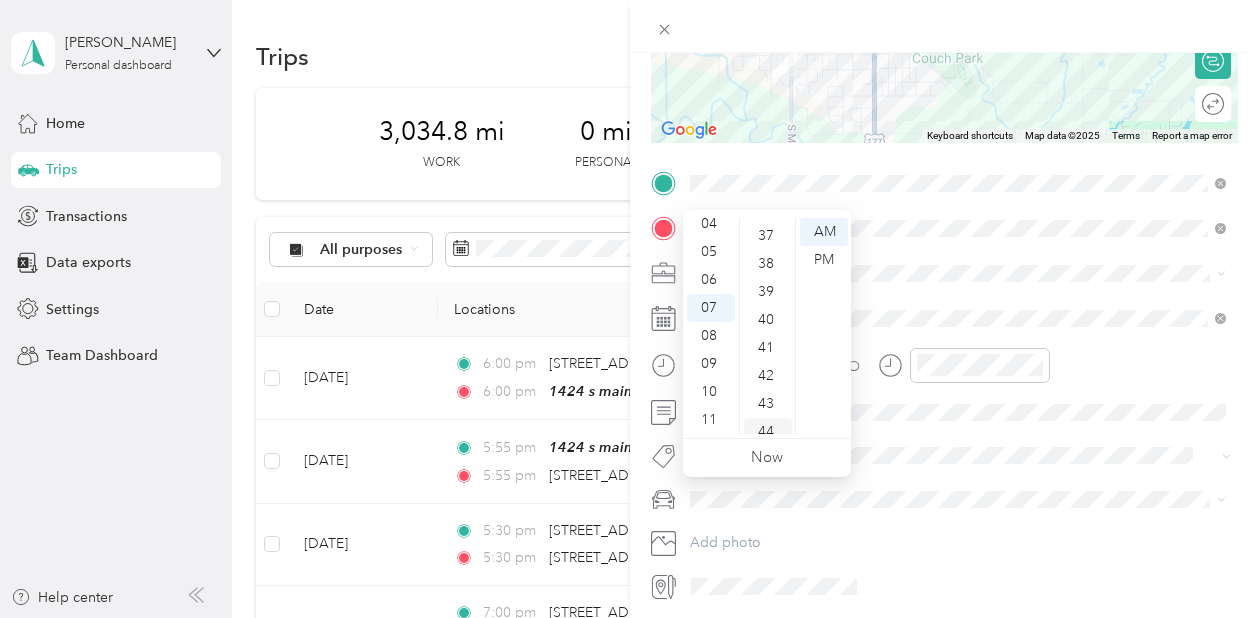 click on "44" at bounding box center [768, 432] 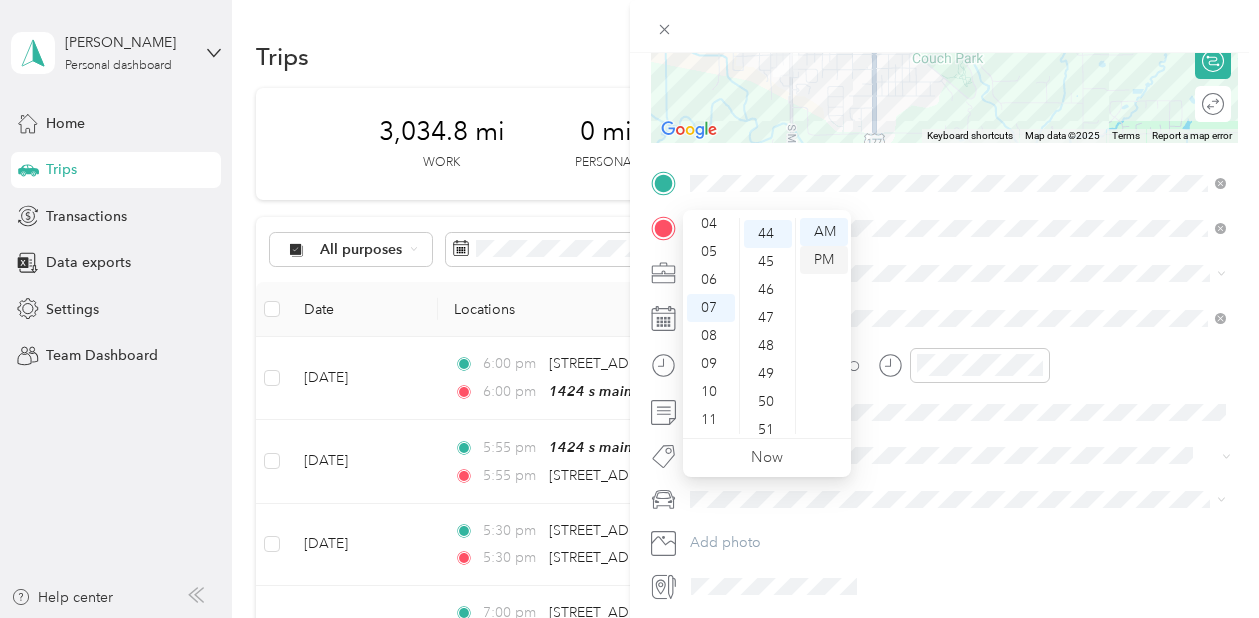 click on "PM" at bounding box center [824, 260] 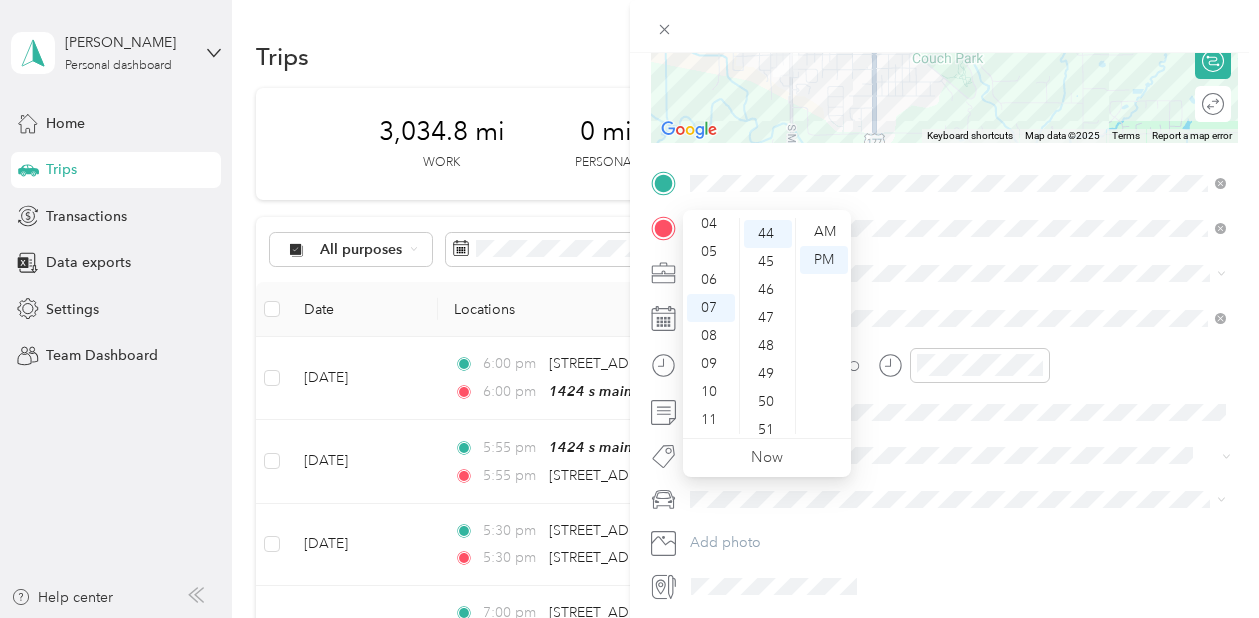 click at bounding box center (961, 273) 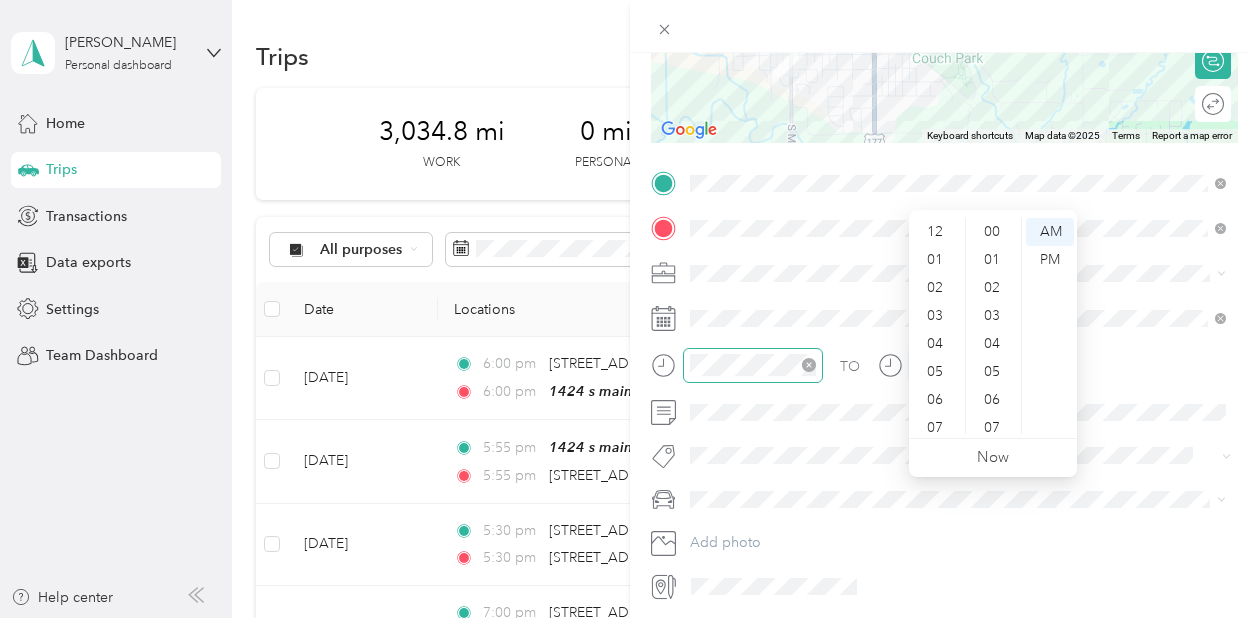 scroll, scrollTop: 360, scrollLeft: 0, axis: vertical 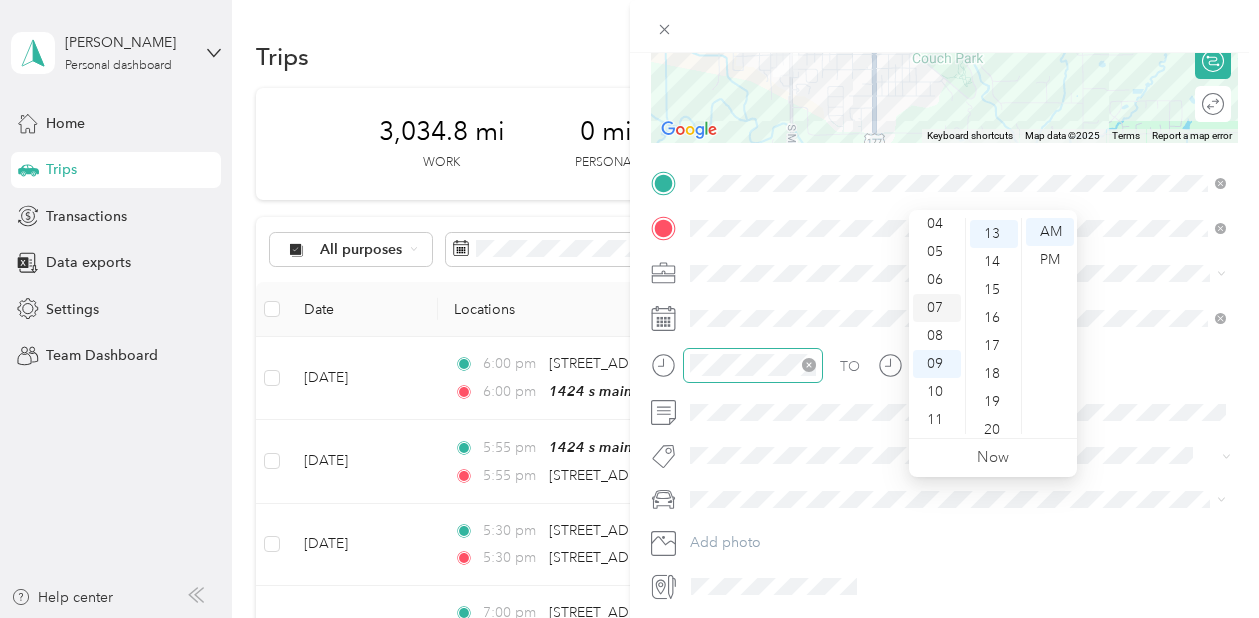click on "07" at bounding box center [937, 308] 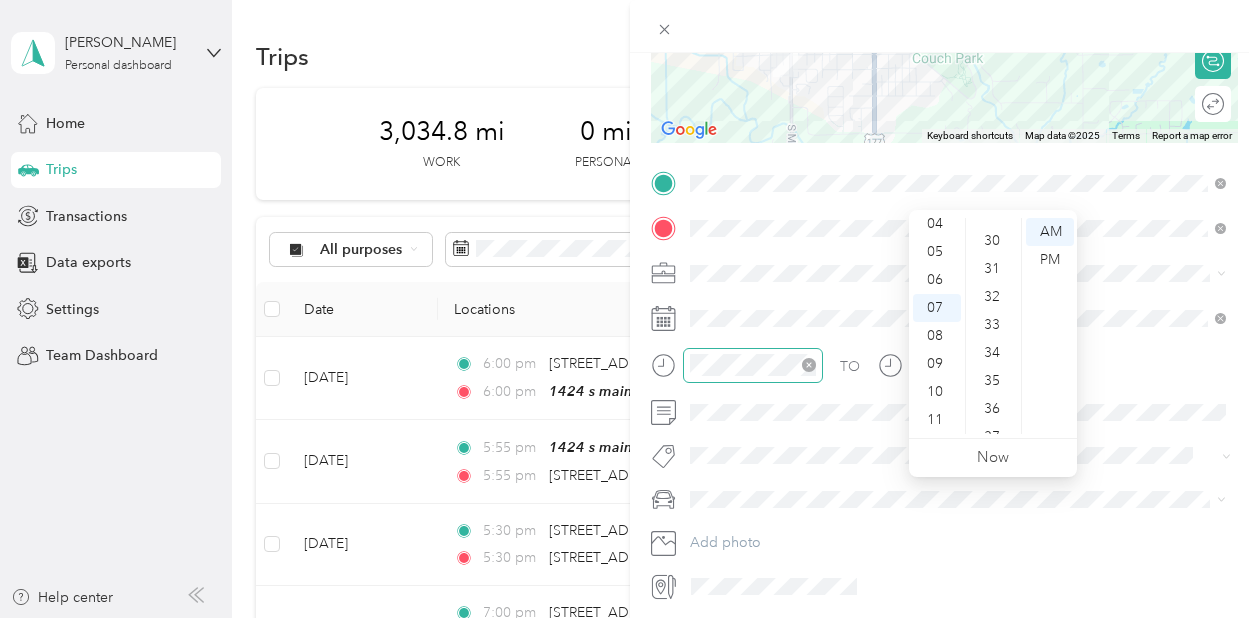 scroll, scrollTop: 1114, scrollLeft: 0, axis: vertical 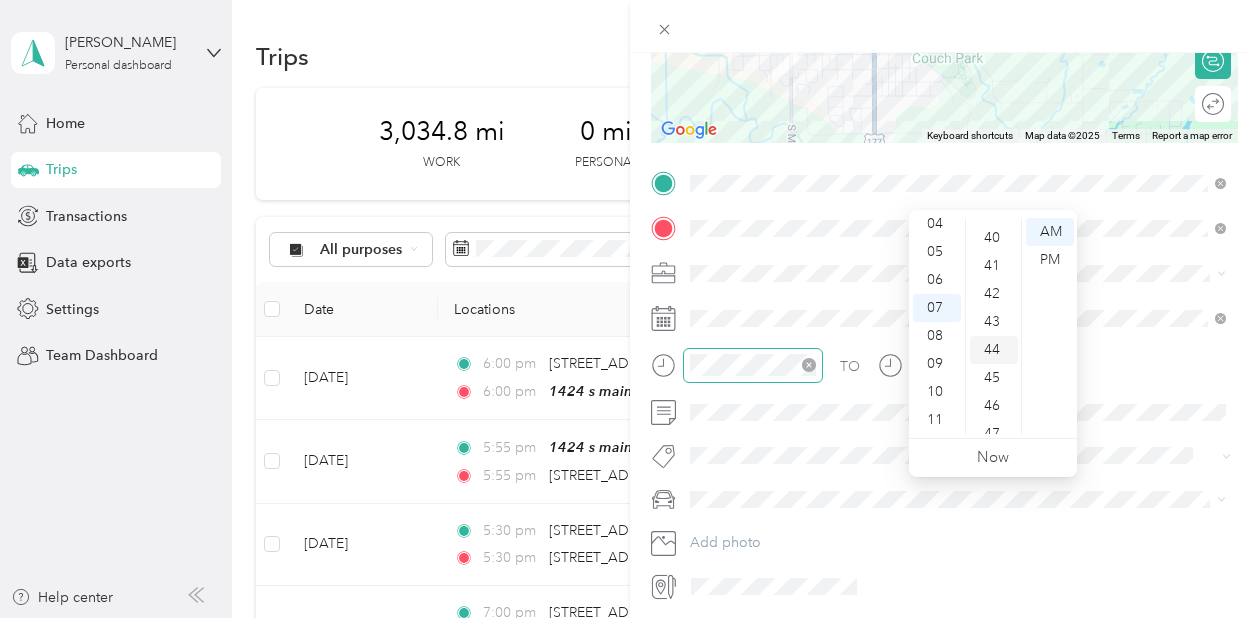 click on "44" at bounding box center (994, 350) 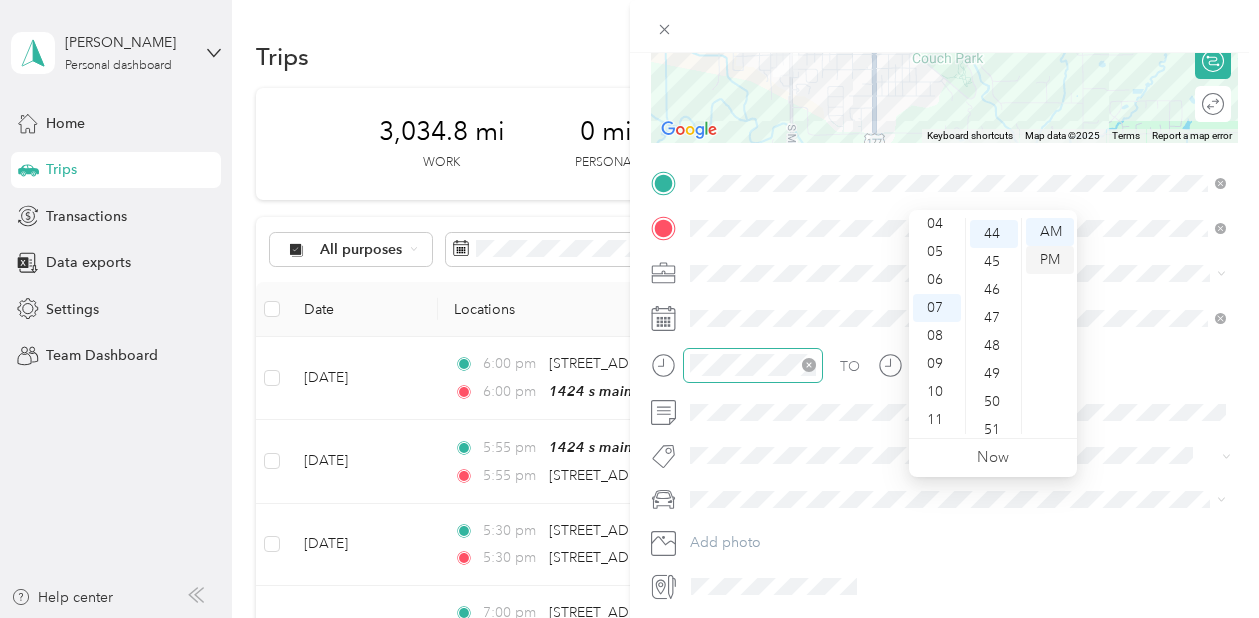 click on "PM" at bounding box center (1050, 260) 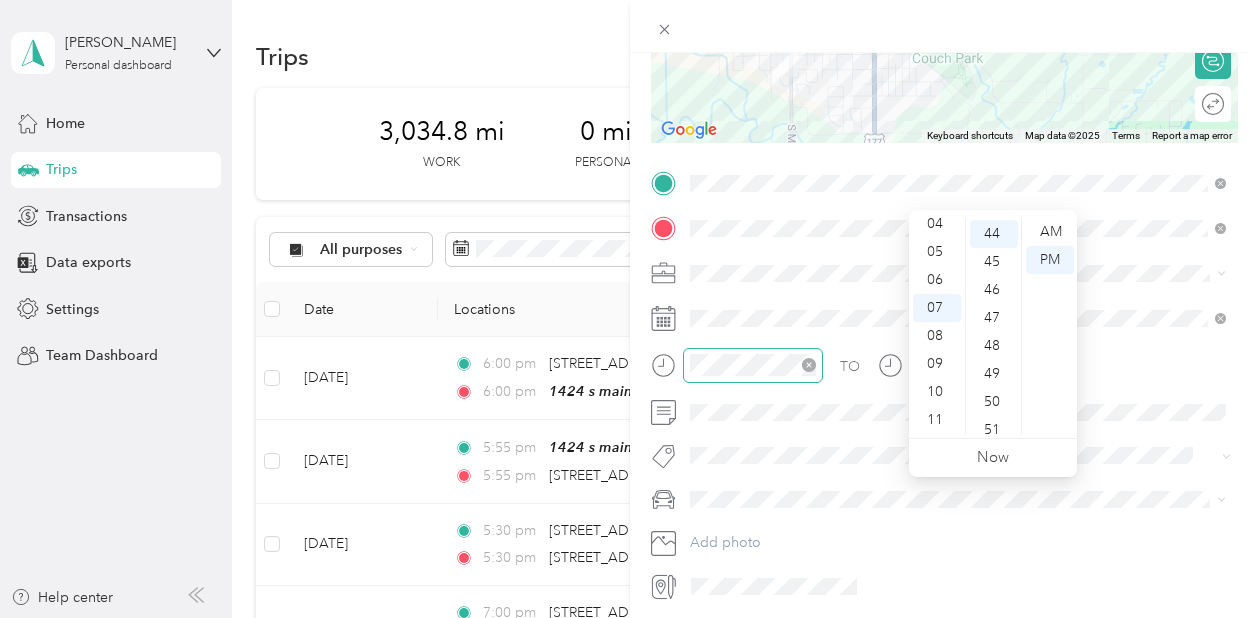 click at bounding box center [961, 273] 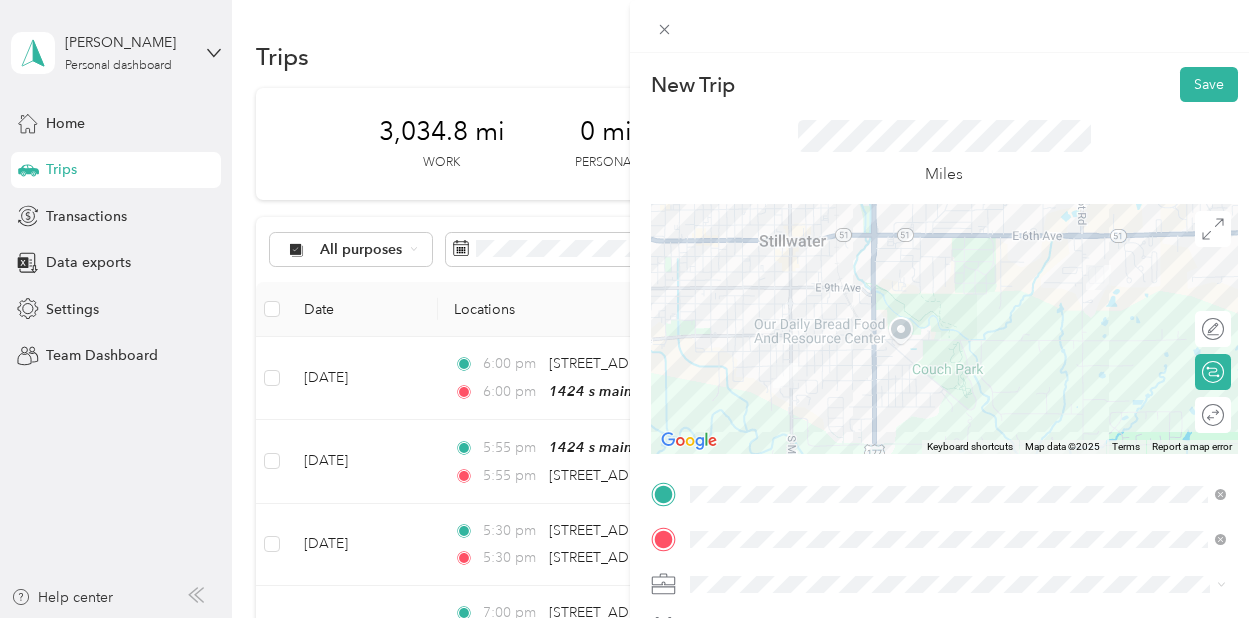 scroll, scrollTop: 0, scrollLeft: 0, axis: both 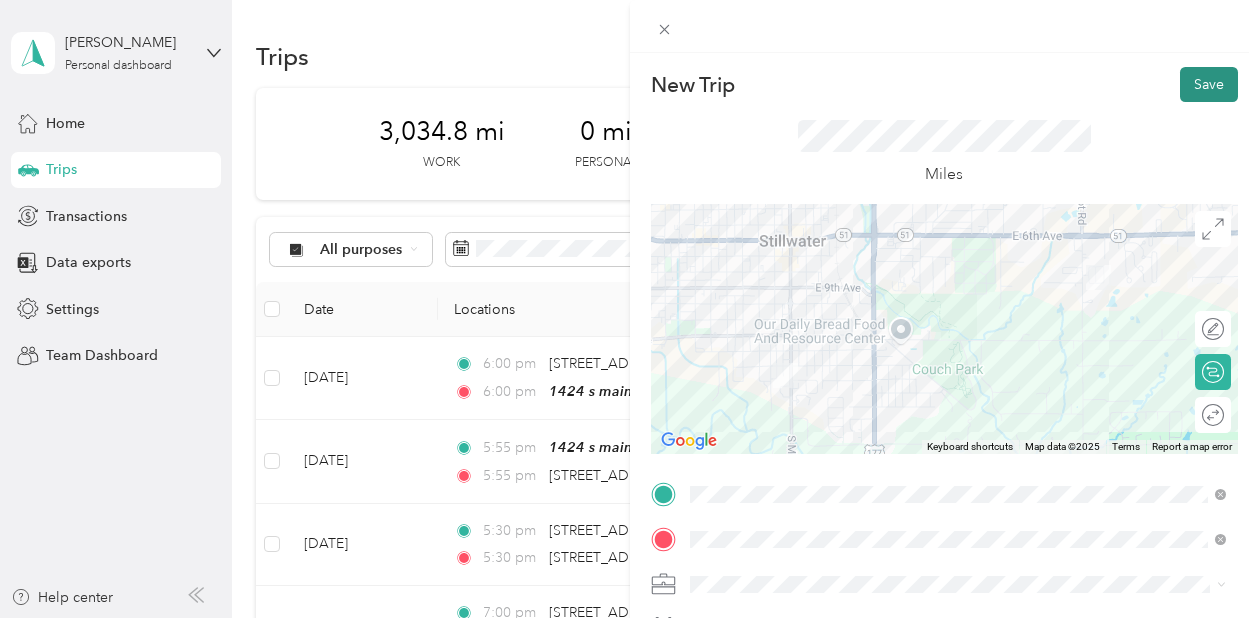 click on "Save" at bounding box center [1209, 84] 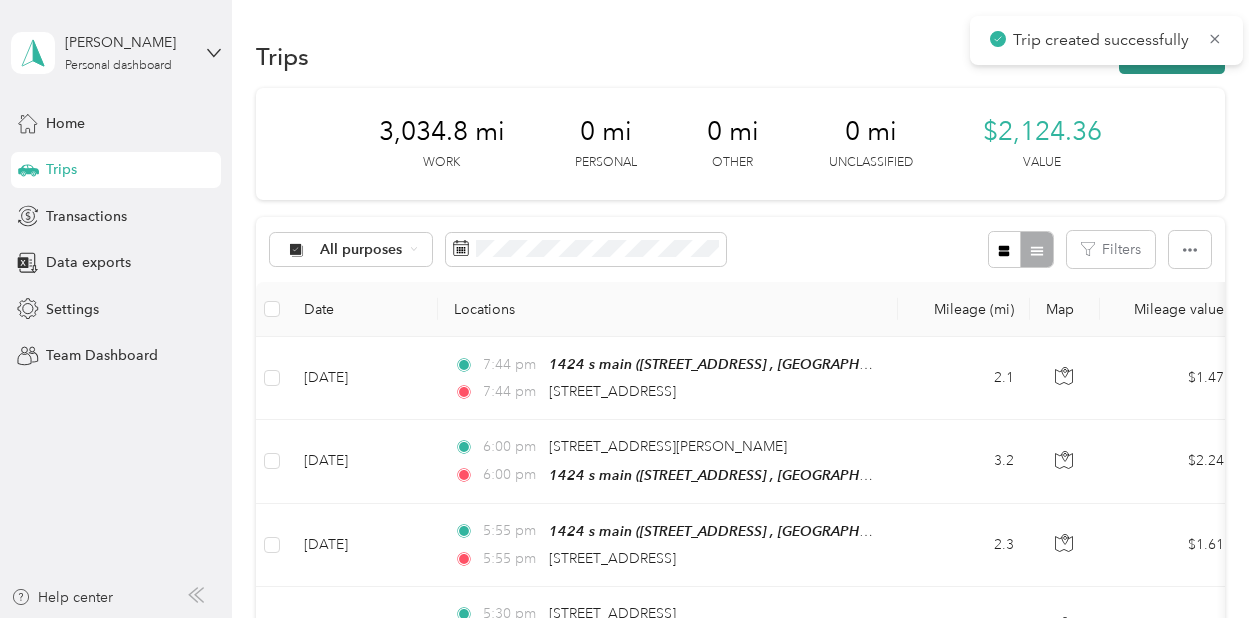 click on "New trip" at bounding box center [1172, 56] 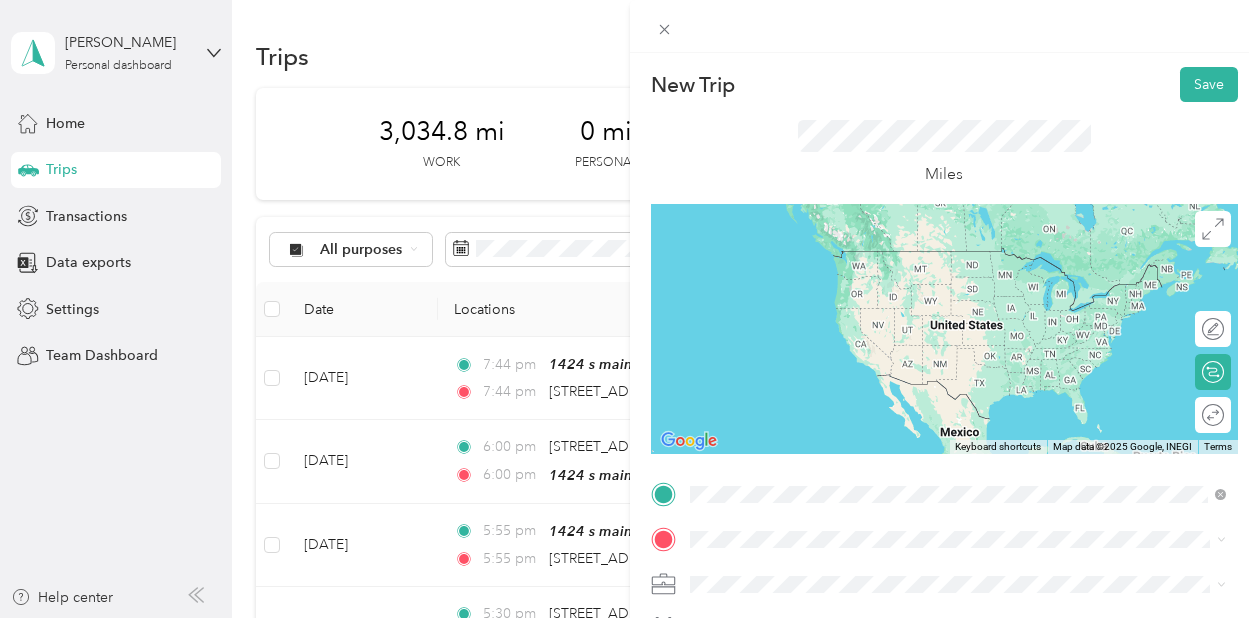 click on "101 Pinewood Circle
Stillwater, Oklahoma 74074, United States" at bounding box center [827, 292] 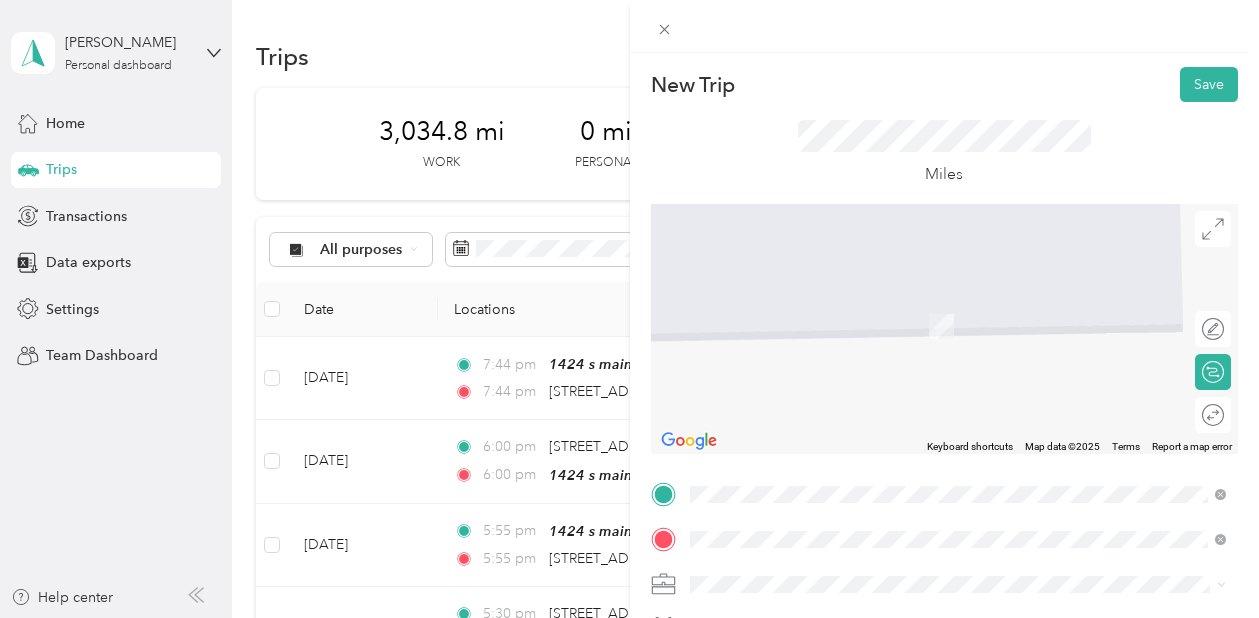 click on "7019 East 32nd Street
Stillwater, Oklahoma 74074, United States" at bounding box center (958, 376) 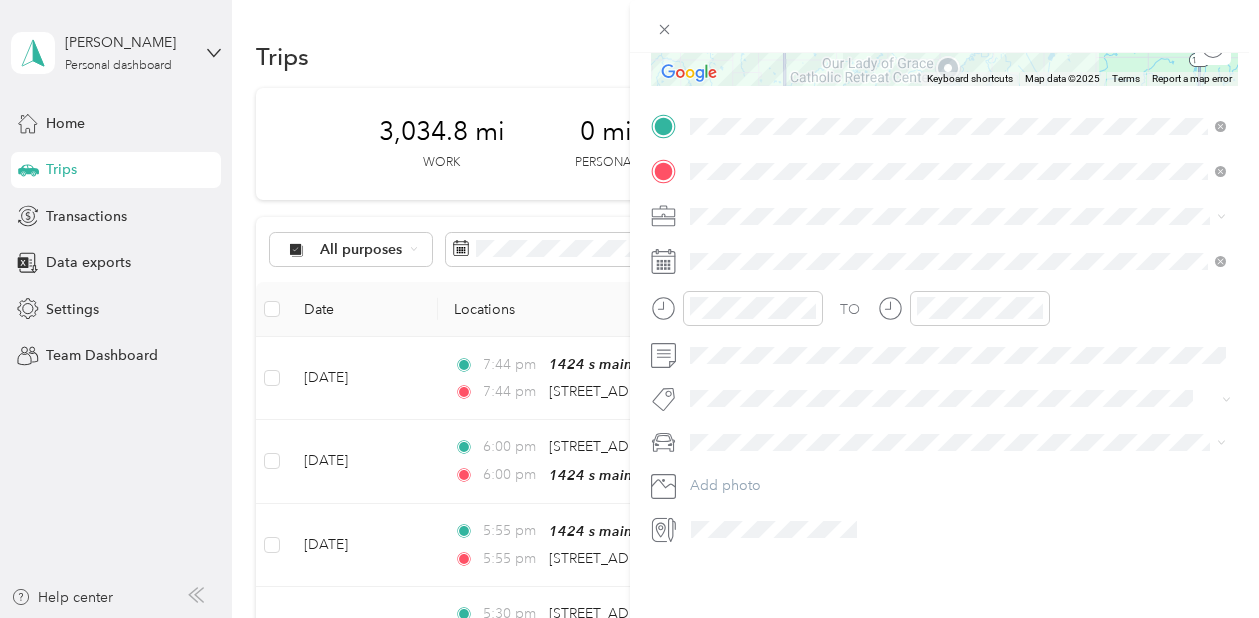 scroll, scrollTop: 429, scrollLeft: 0, axis: vertical 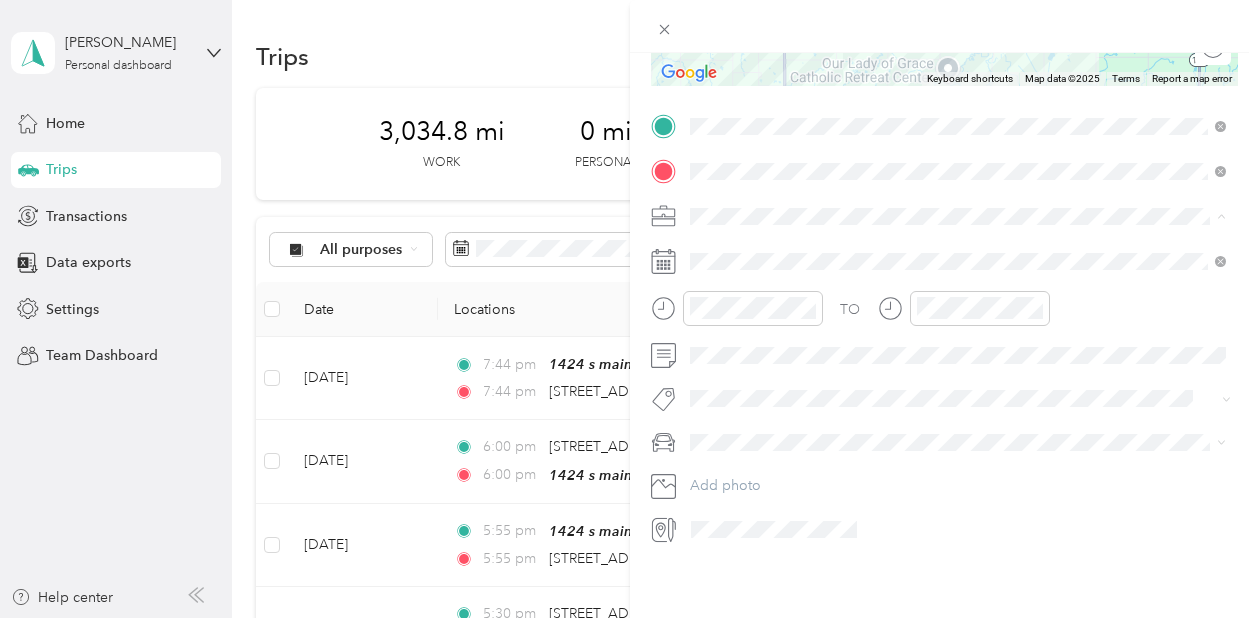 click on "TJ Richards LLC" at bounding box center (766, 394) 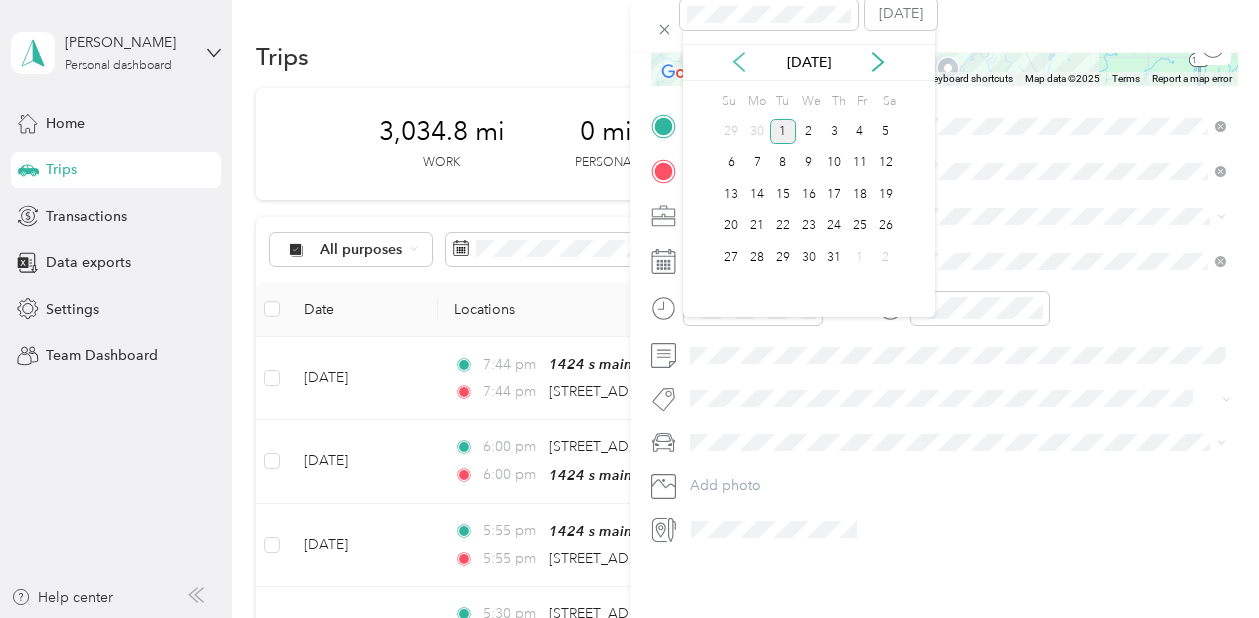 click 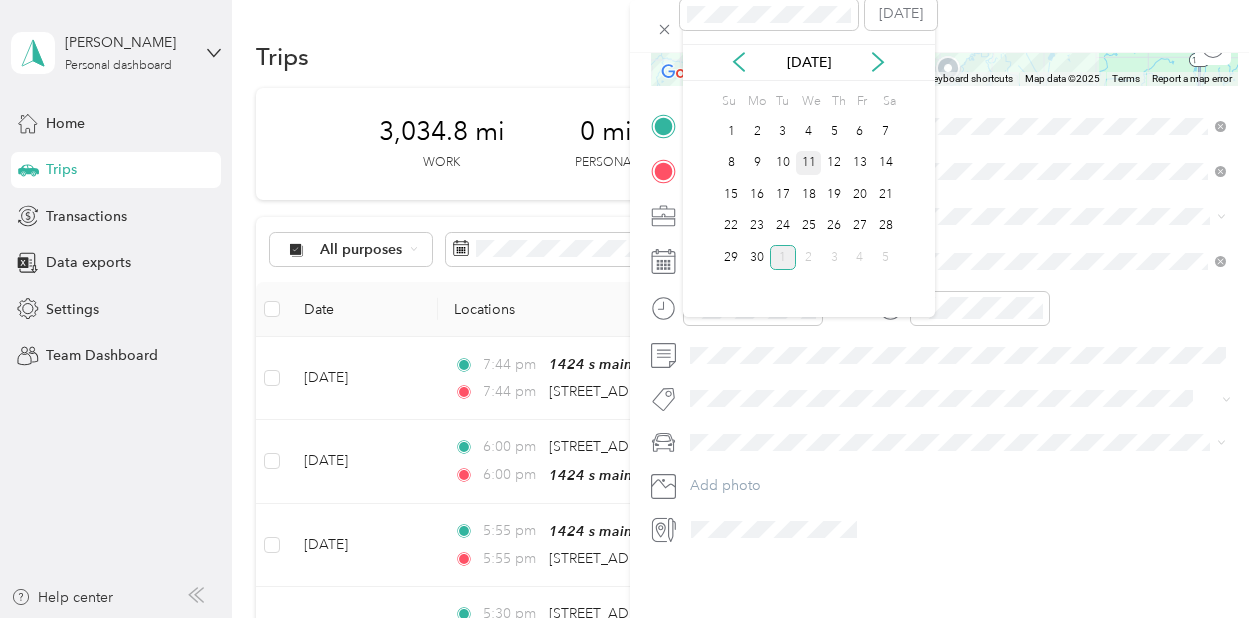 click on "11" at bounding box center (809, 163) 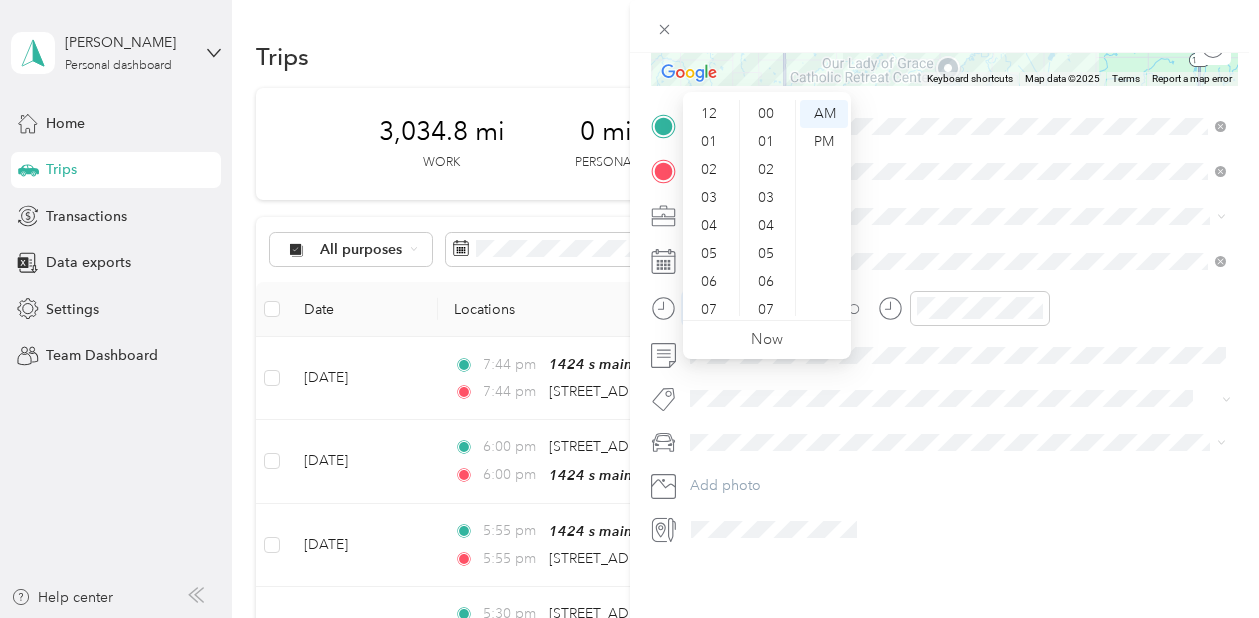 scroll, scrollTop: 390, scrollLeft: 0, axis: vertical 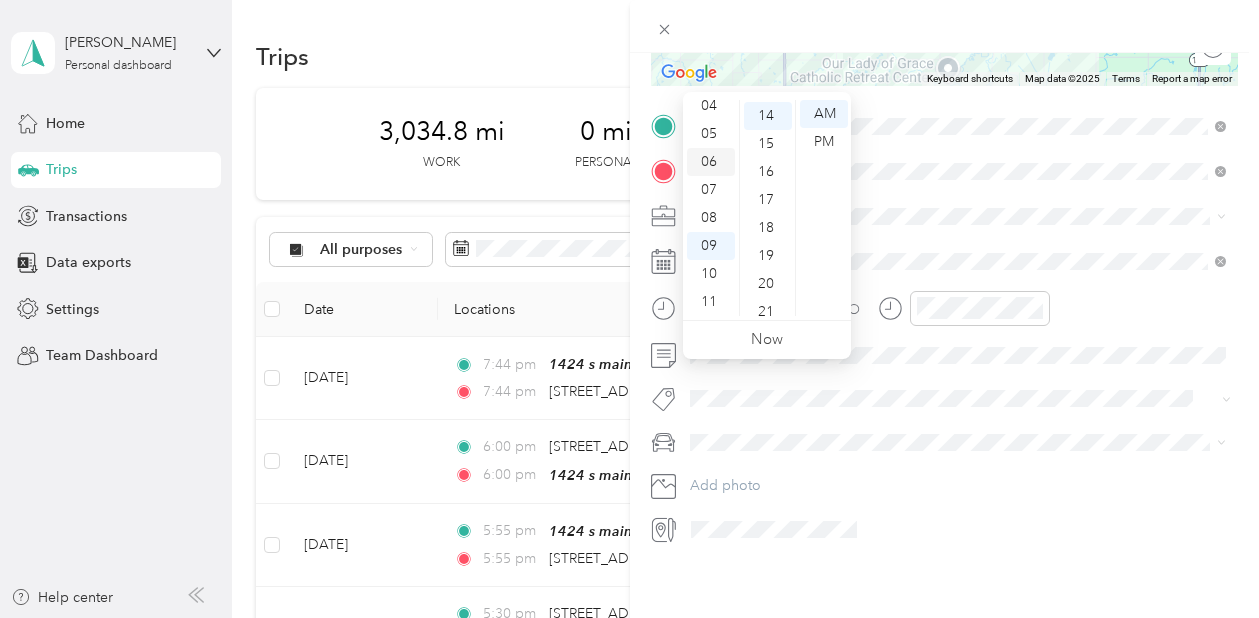 click on "06" at bounding box center (711, 162) 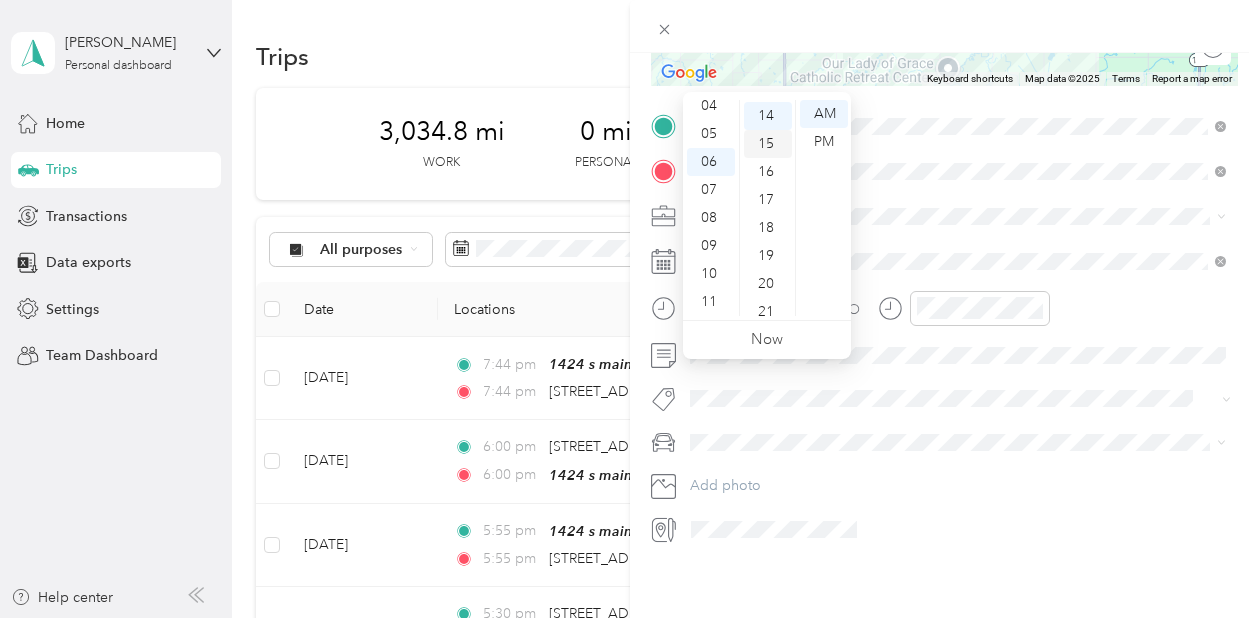 click on "15" at bounding box center (768, 144) 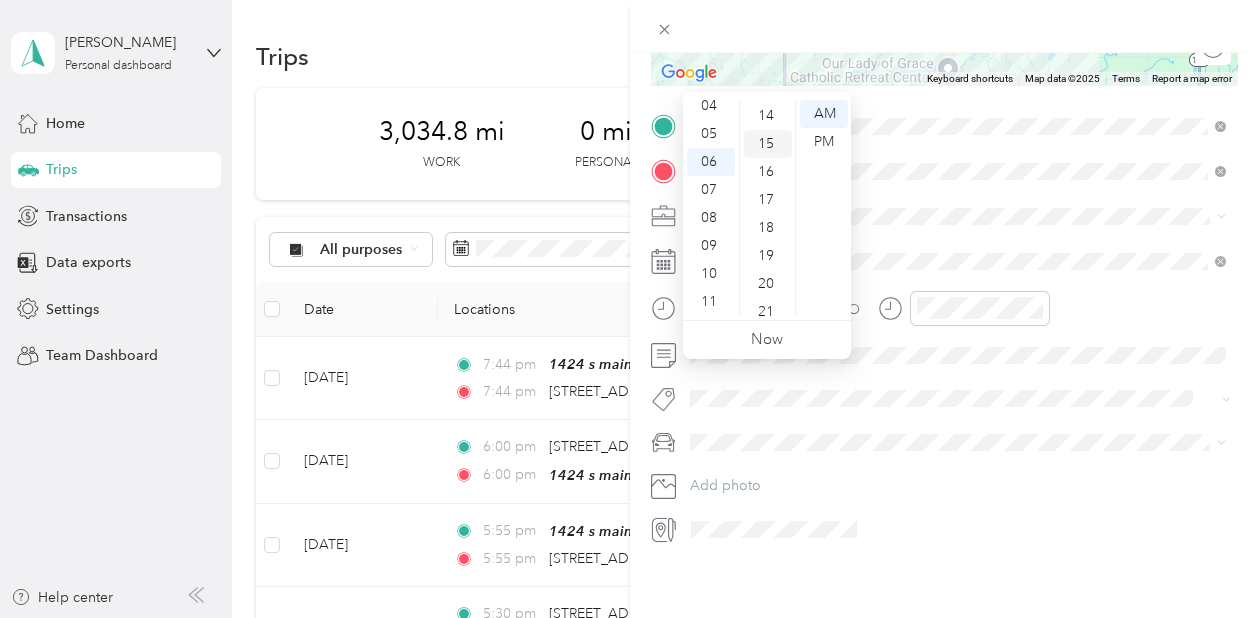 scroll, scrollTop: 418, scrollLeft: 0, axis: vertical 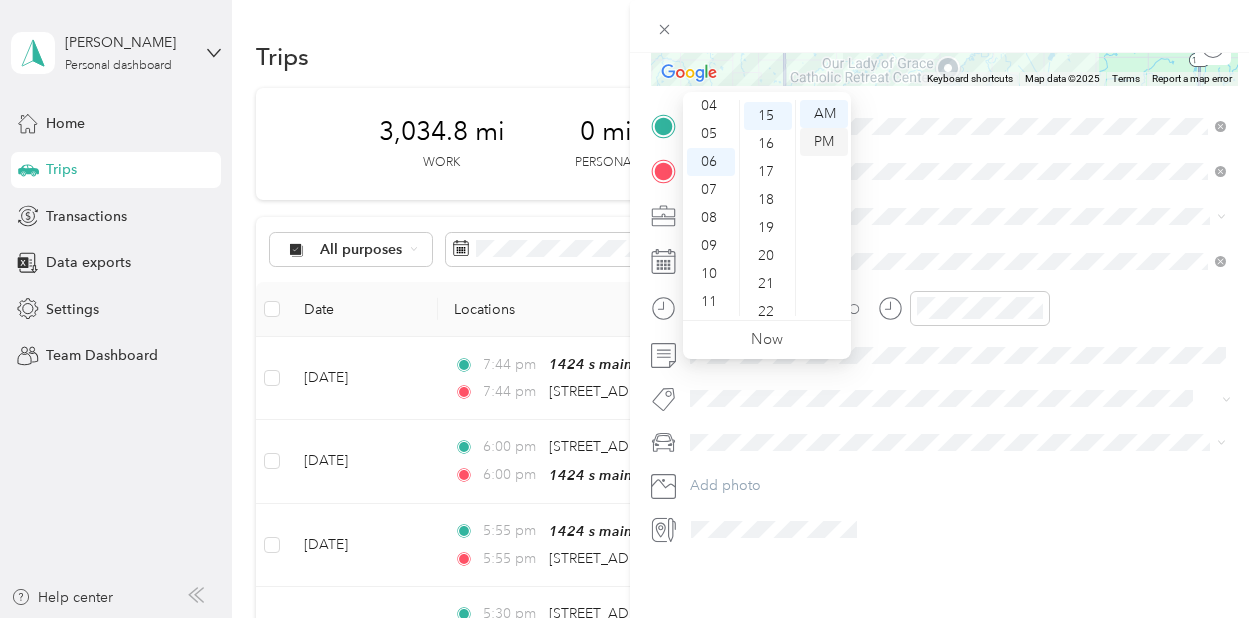 click on "PM" at bounding box center [824, 142] 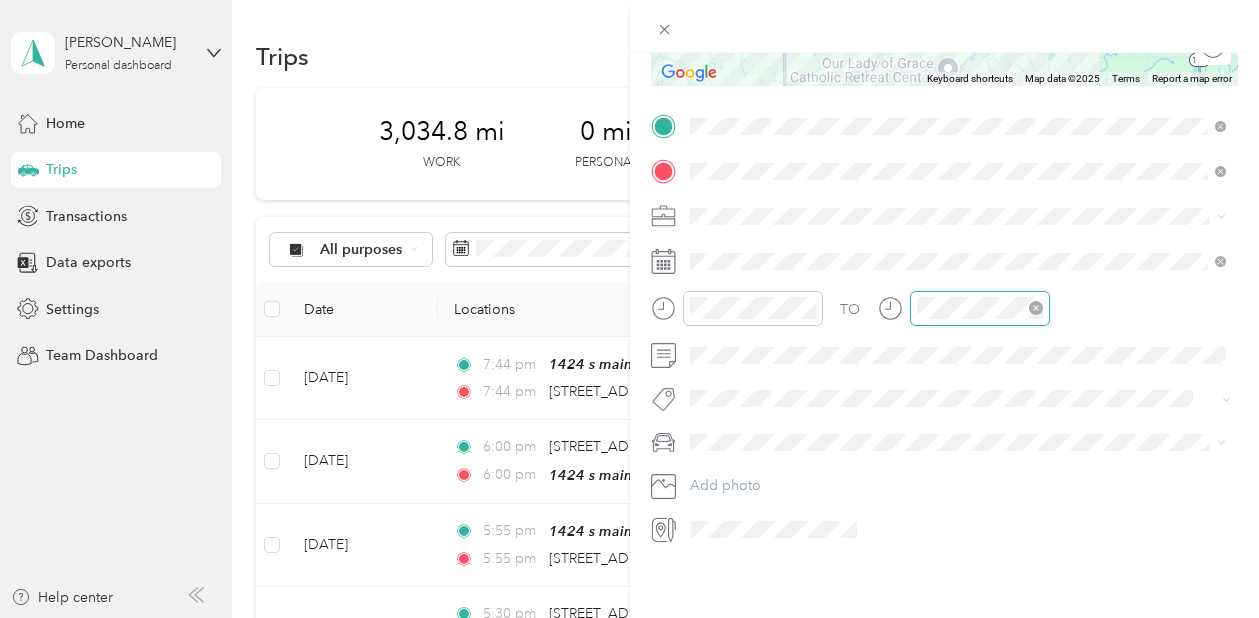 scroll, scrollTop: 120, scrollLeft: 0, axis: vertical 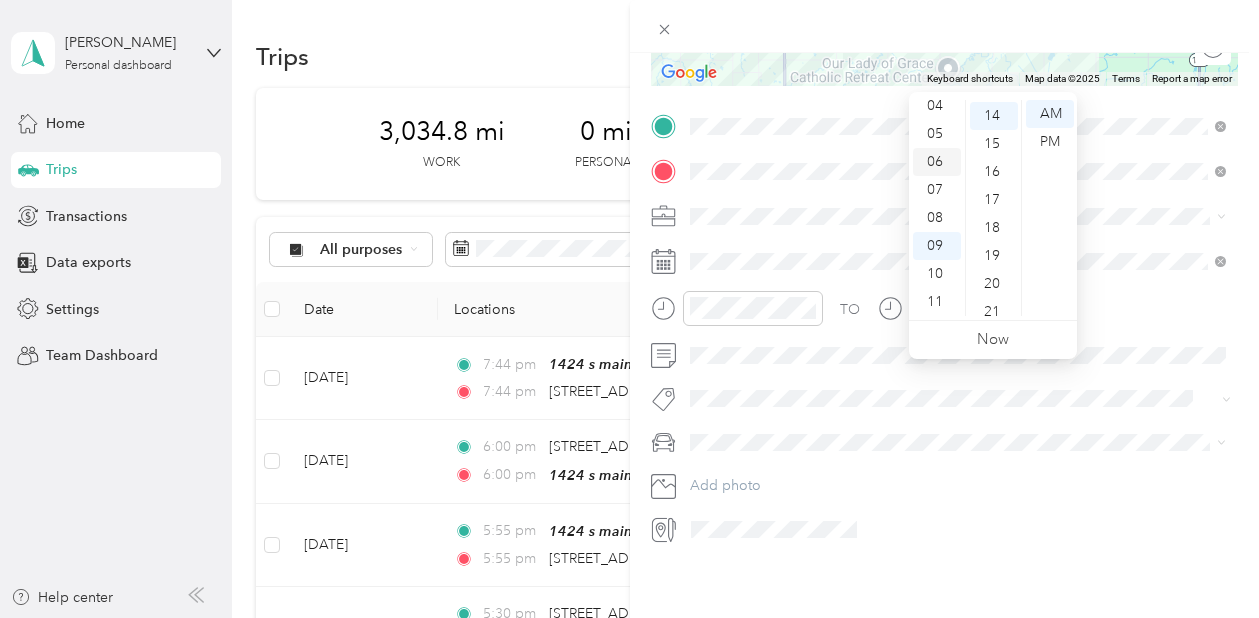 click on "06" at bounding box center (937, 162) 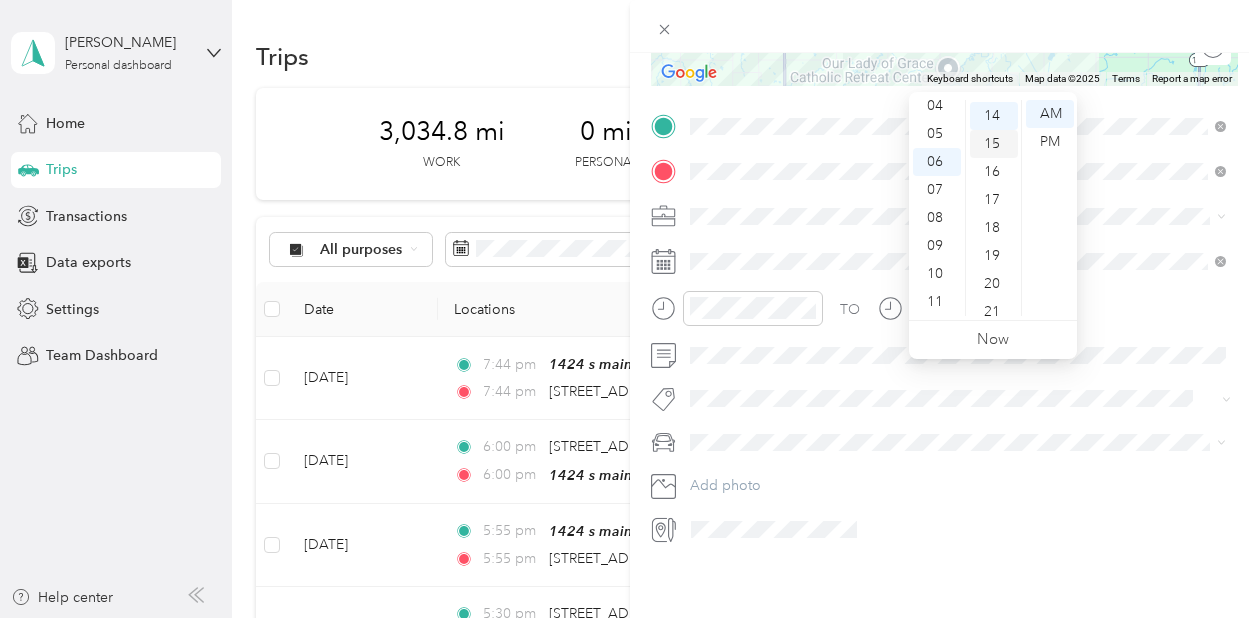 click on "15" at bounding box center [994, 144] 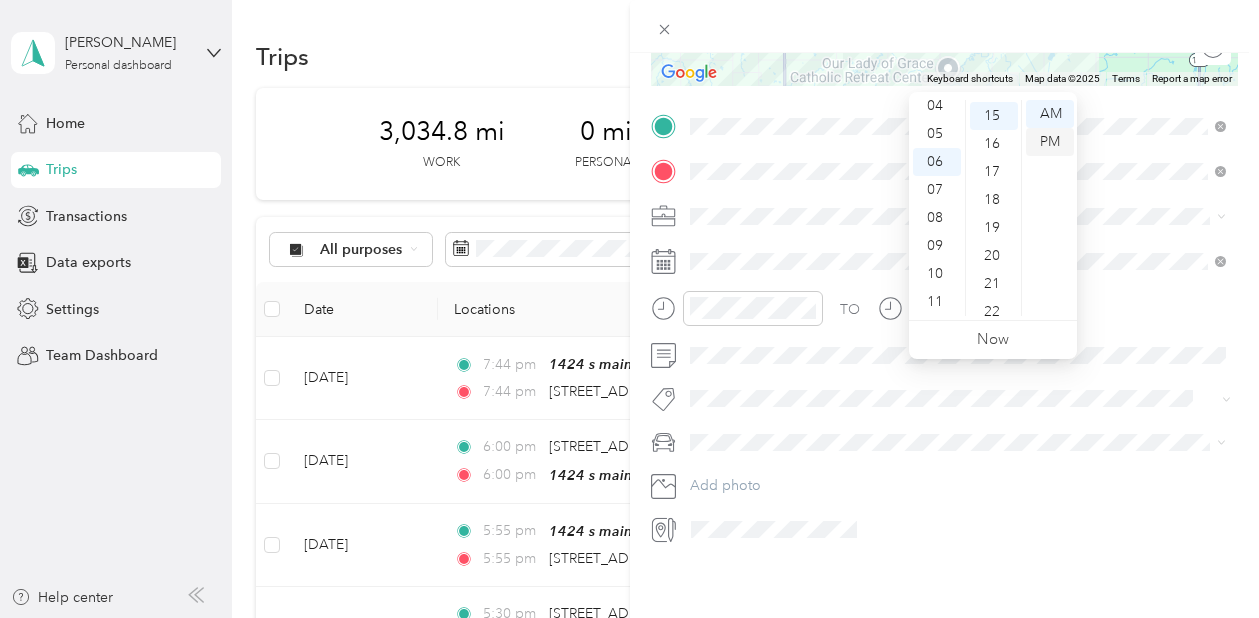 scroll, scrollTop: 418, scrollLeft: 0, axis: vertical 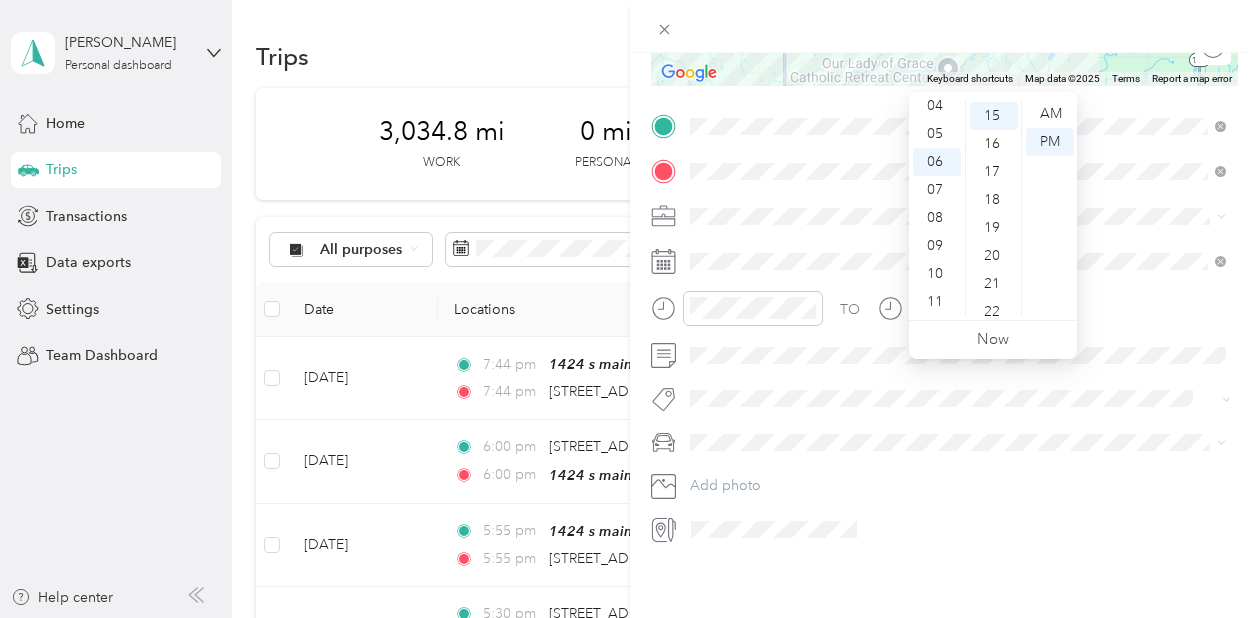 click at bounding box center [961, 216] 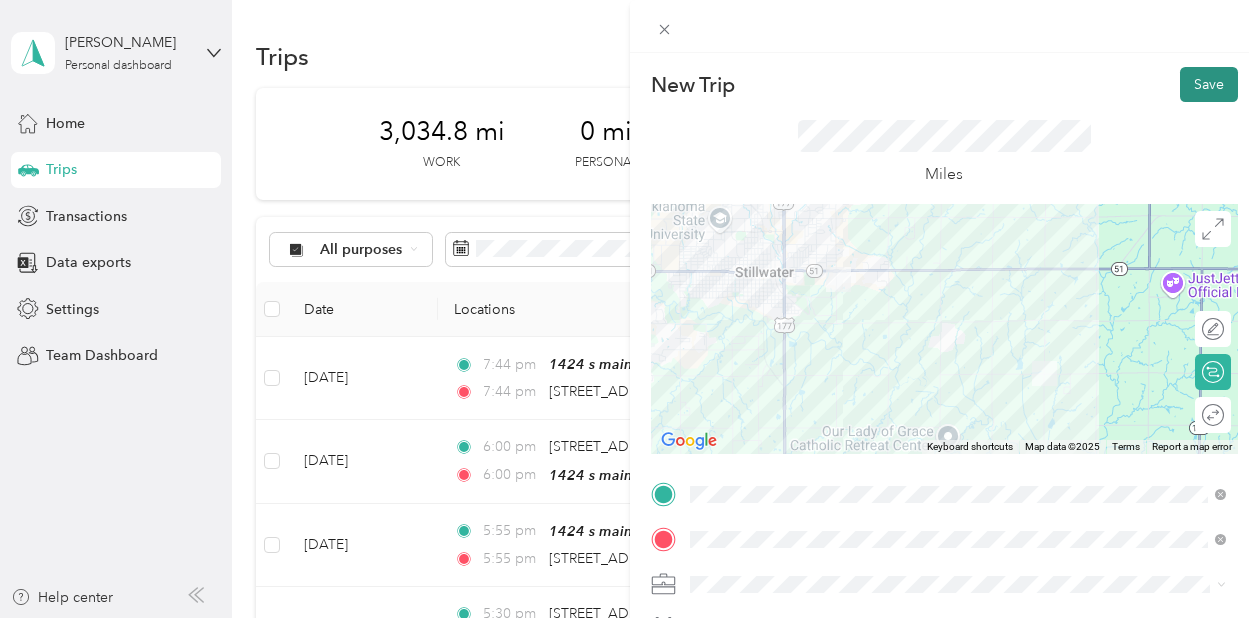 scroll, scrollTop: 0, scrollLeft: 0, axis: both 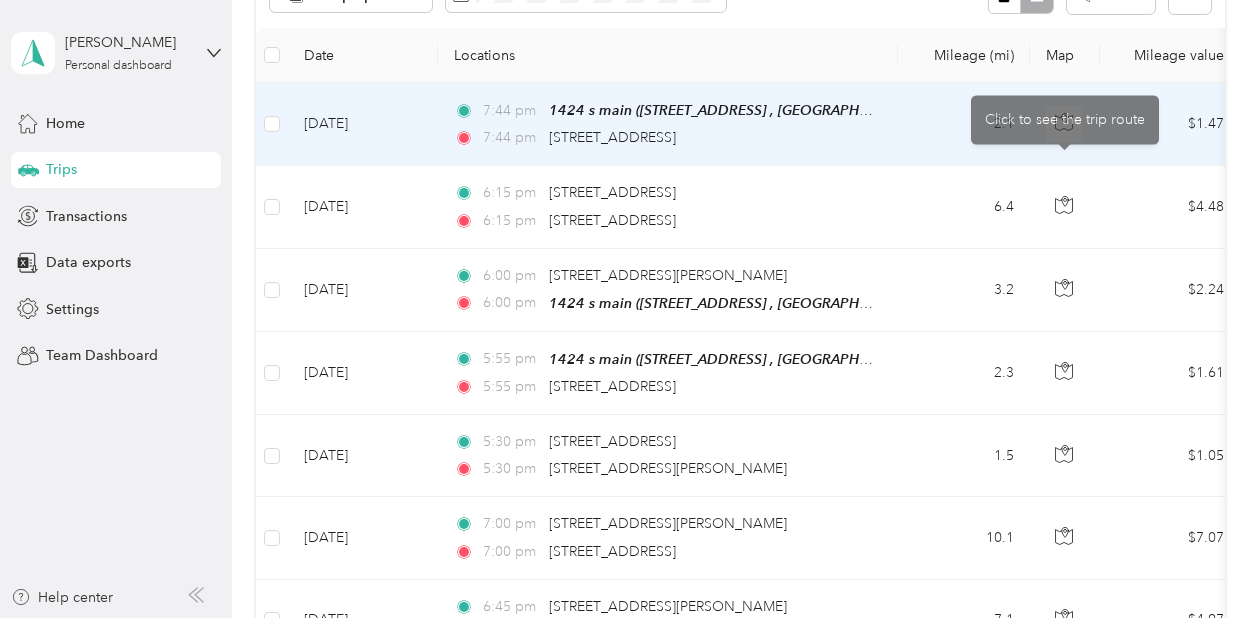 click on "2.1" at bounding box center (964, 124) 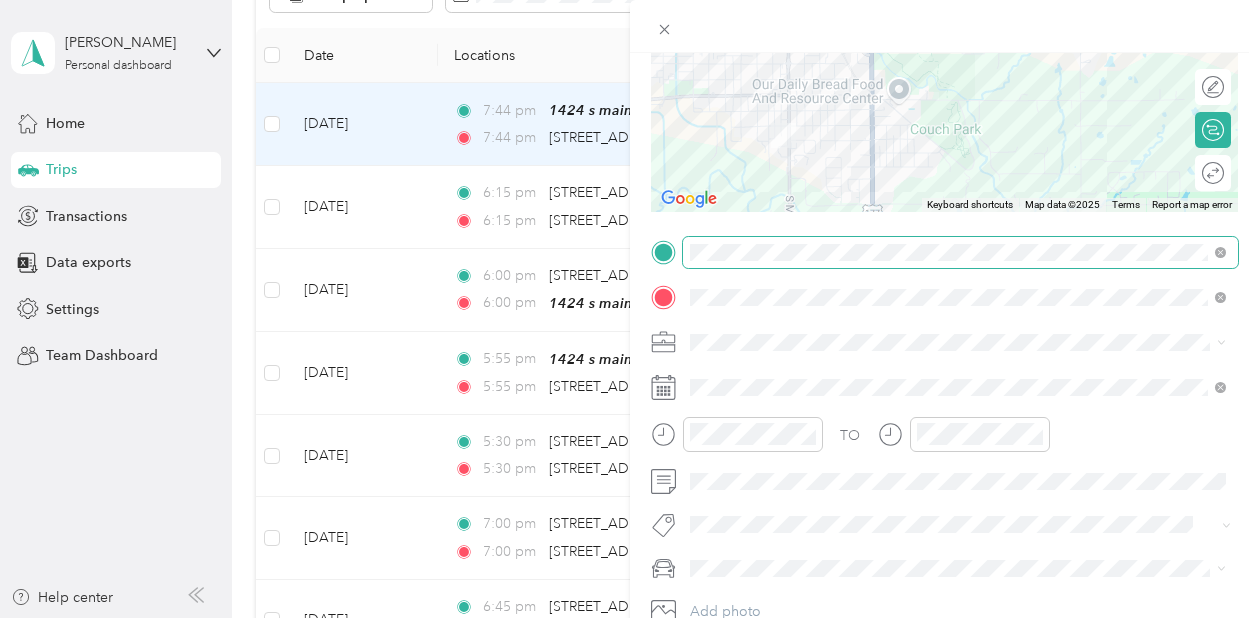 scroll, scrollTop: 403, scrollLeft: 0, axis: vertical 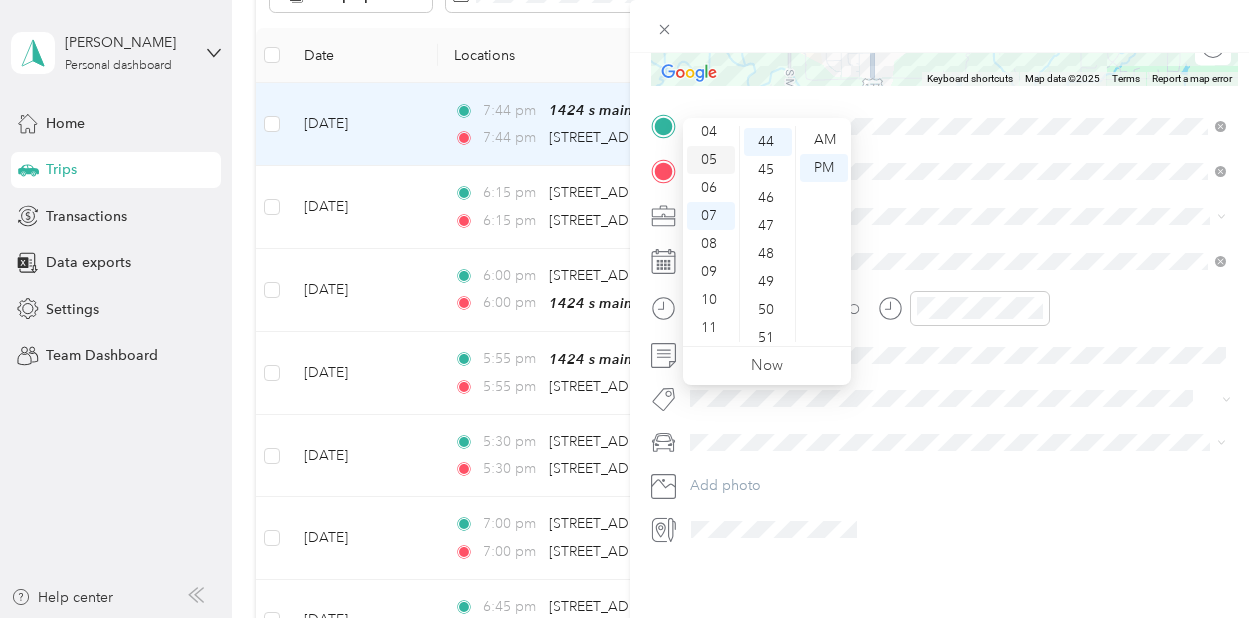 click on "05" at bounding box center (711, 160) 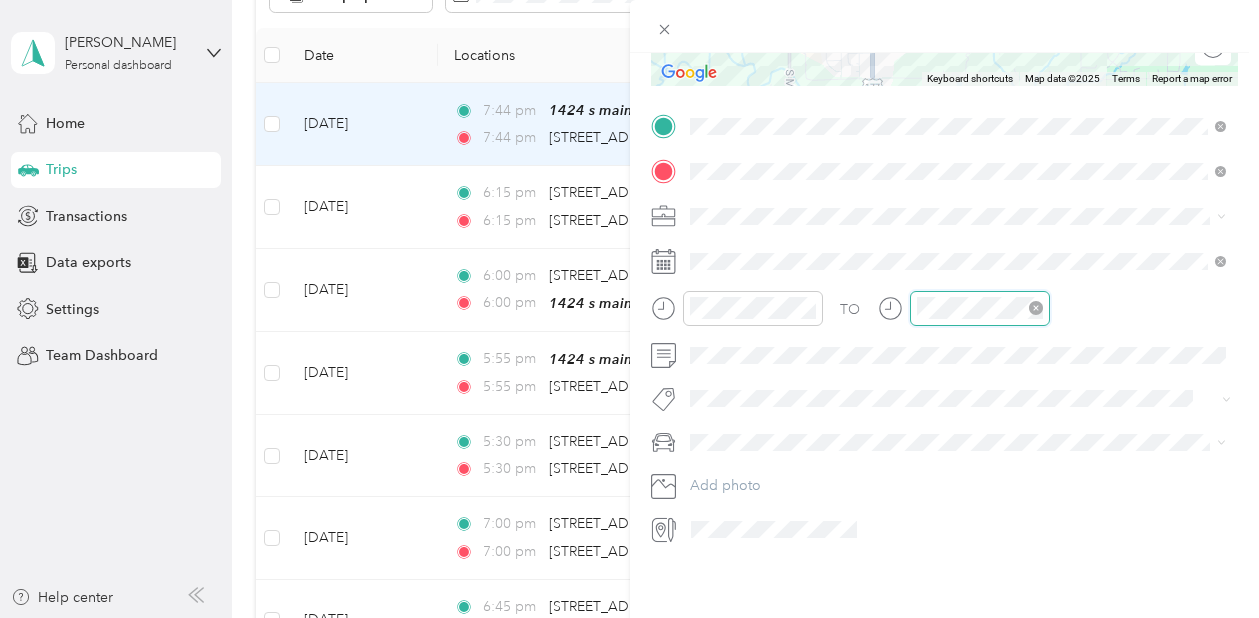scroll, scrollTop: 120, scrollLeft: 0, axis: vertical 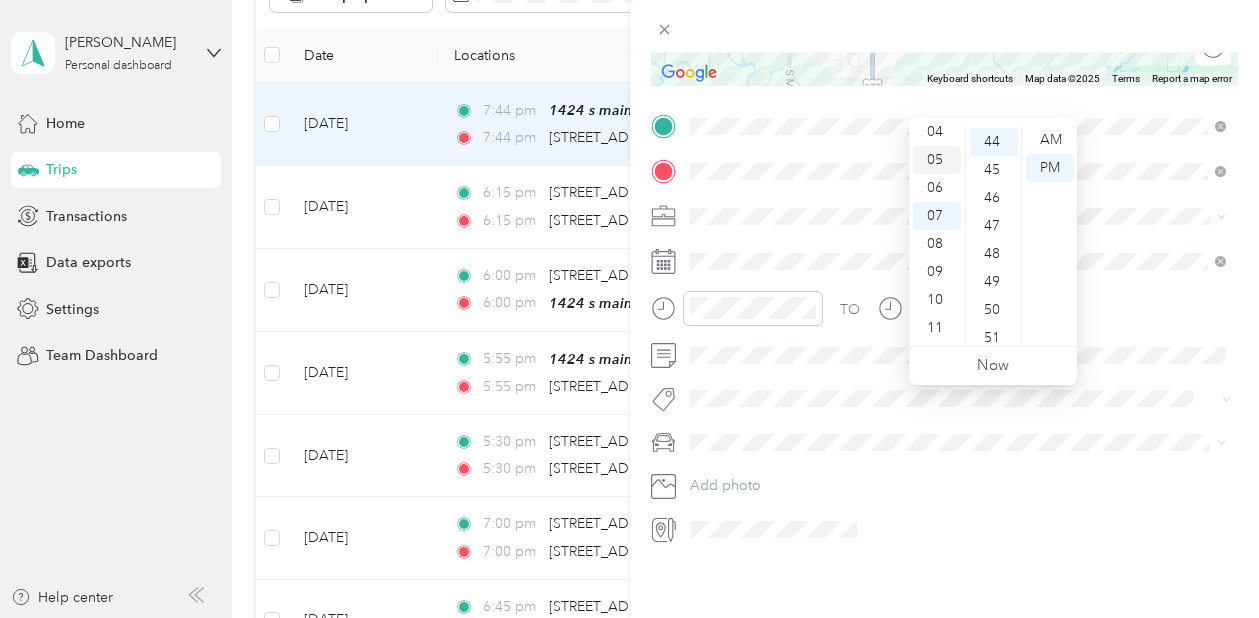 click on "05" at bounding box center [937, 160] 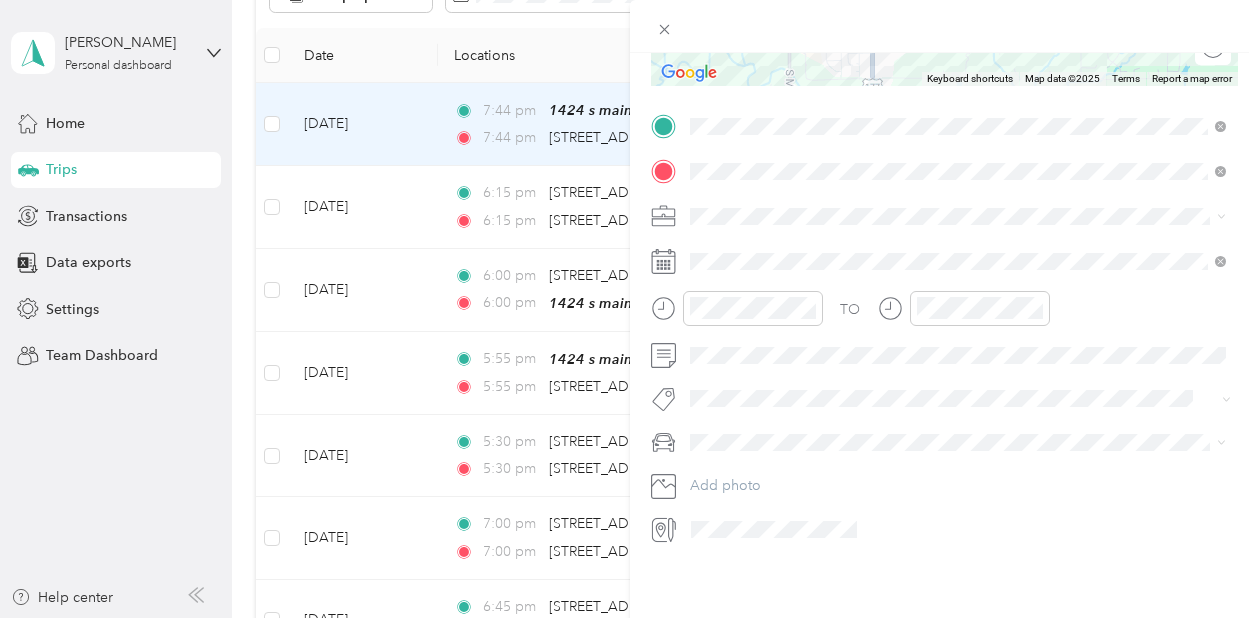 click at bounding box center (961, 216) 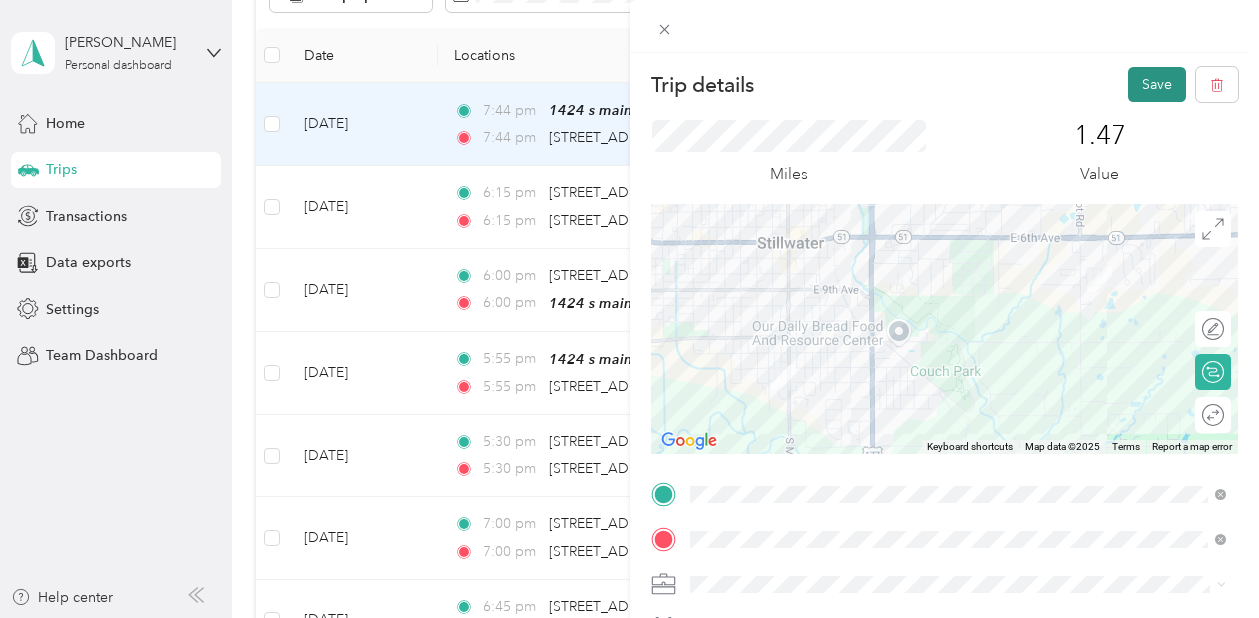 scroll, scrollTop: 0, scrollLeft: 0, axis: both 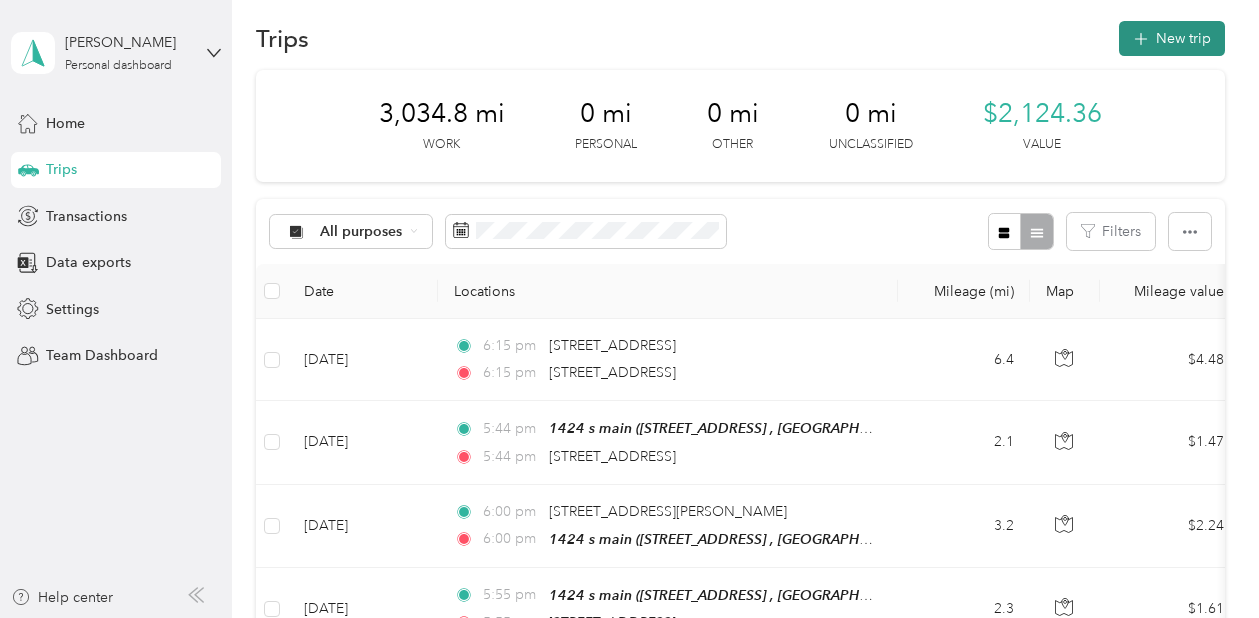 click on "New trip" at bounding box center (1172, 38) 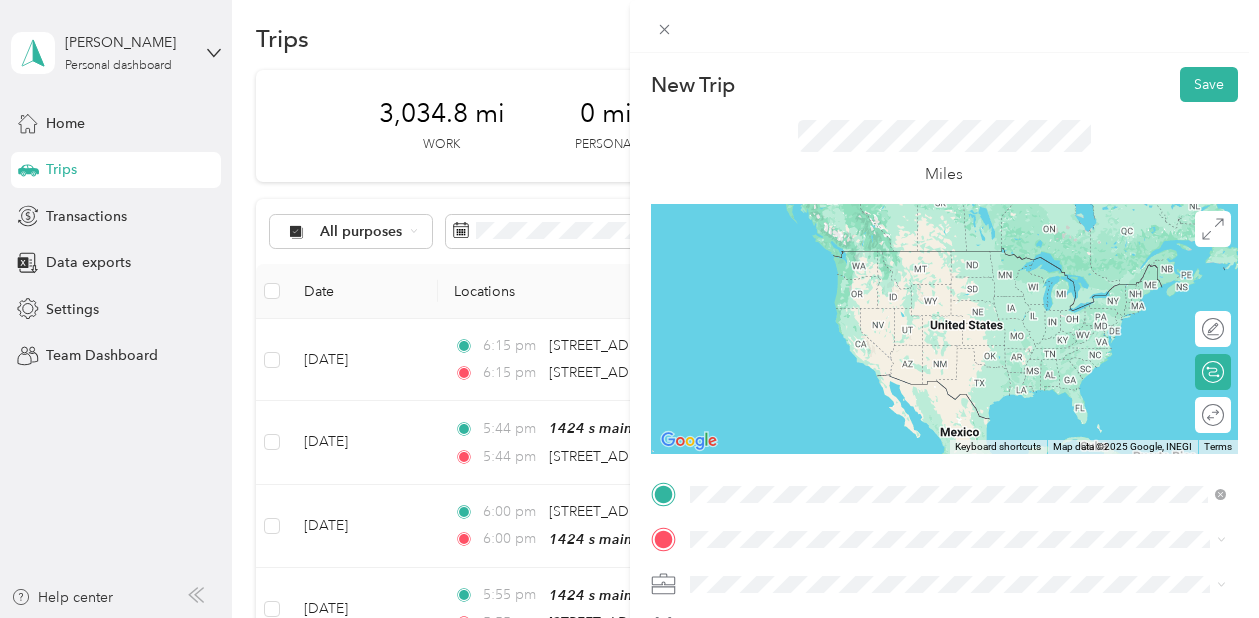 click on "7019 East 32nd Street
Stillwater, Oklahoma 74074, United States" at bounding box center (827, 251) 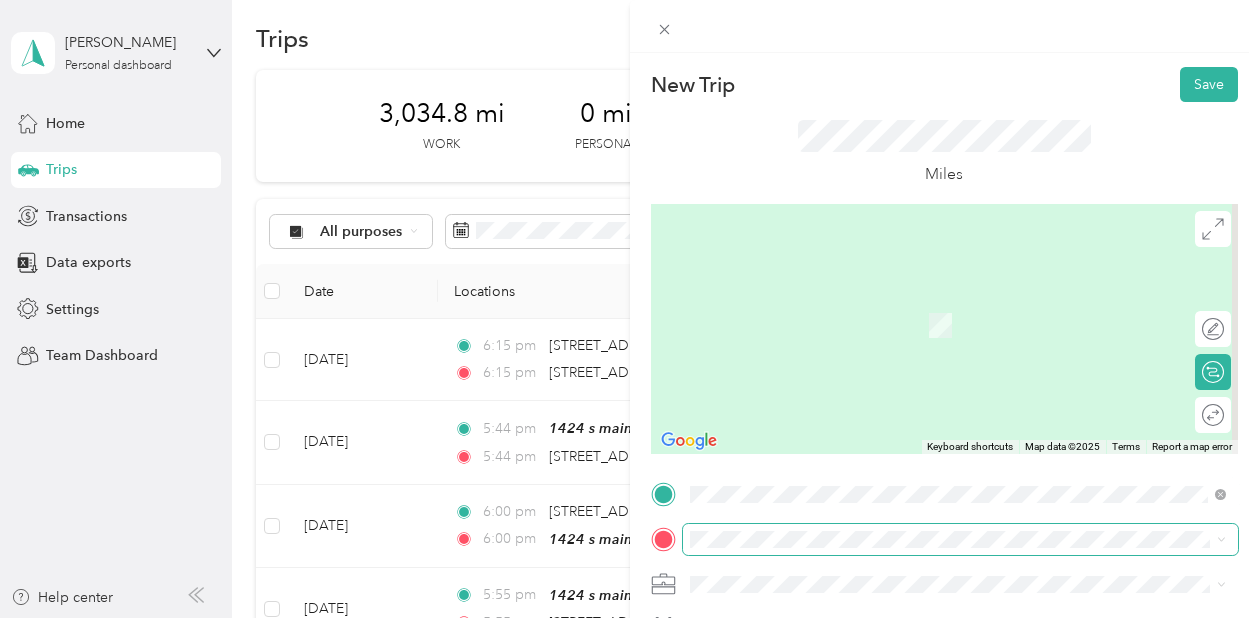 click at bounding box center [961, 539] 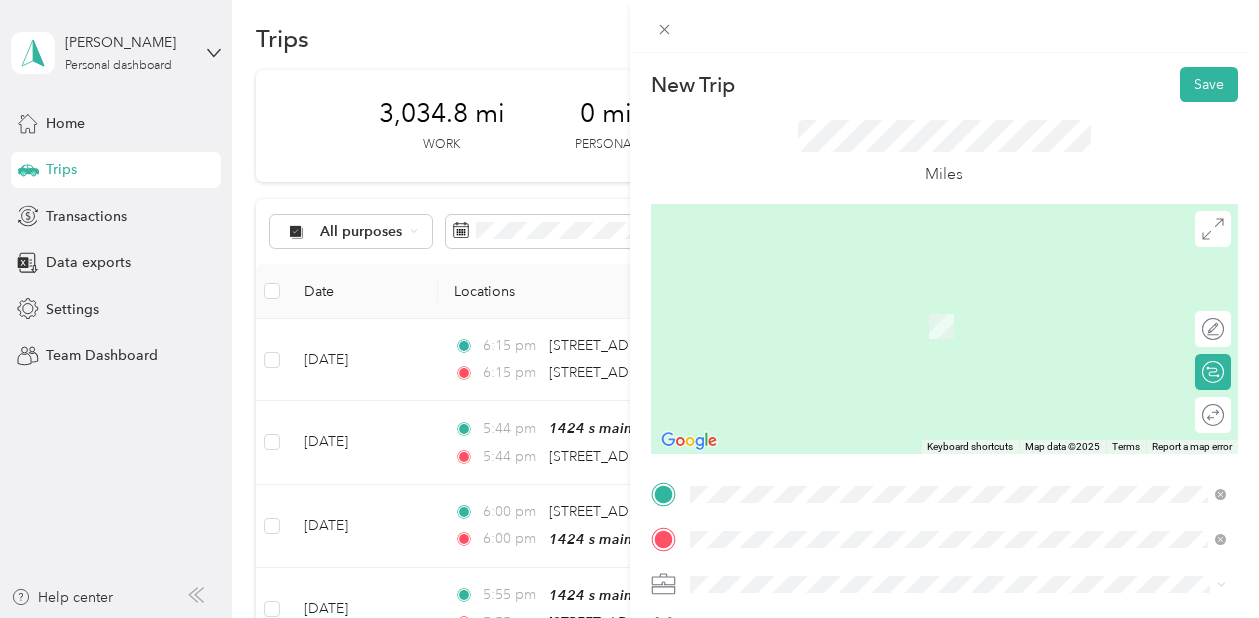 click on "1216 Locust Street
Perry, Oklahoma 73077, United States" at bounding box center [827, 376] 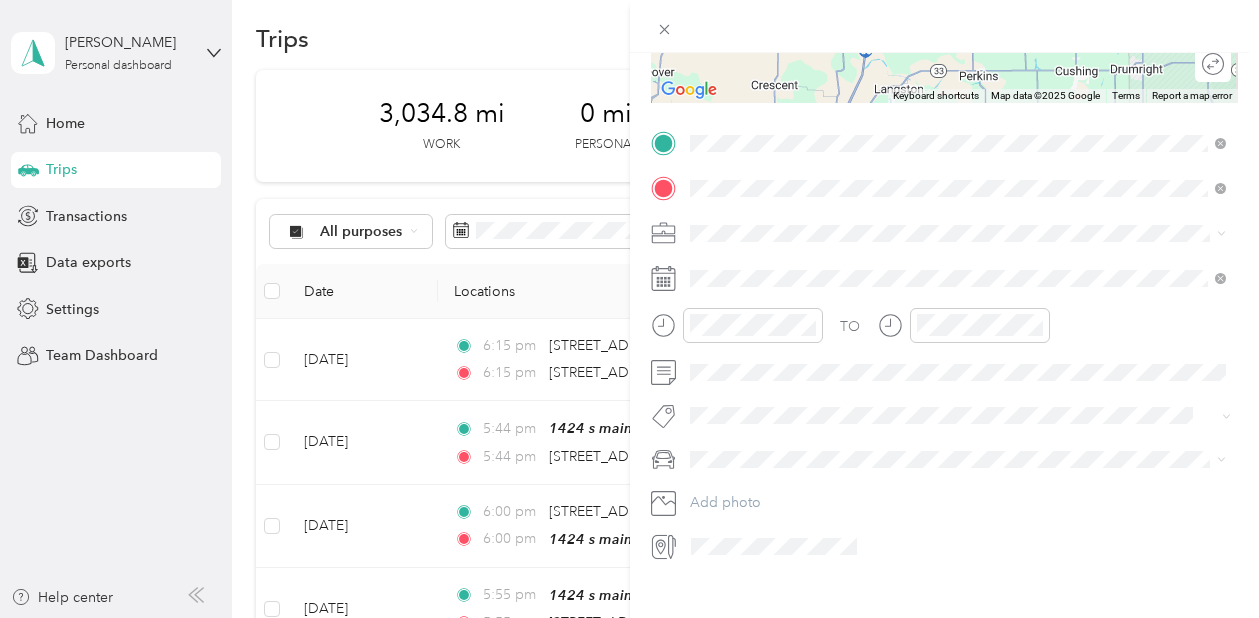 scroll, scrollTop: 539, scrollLeft: 0, axis: vertical 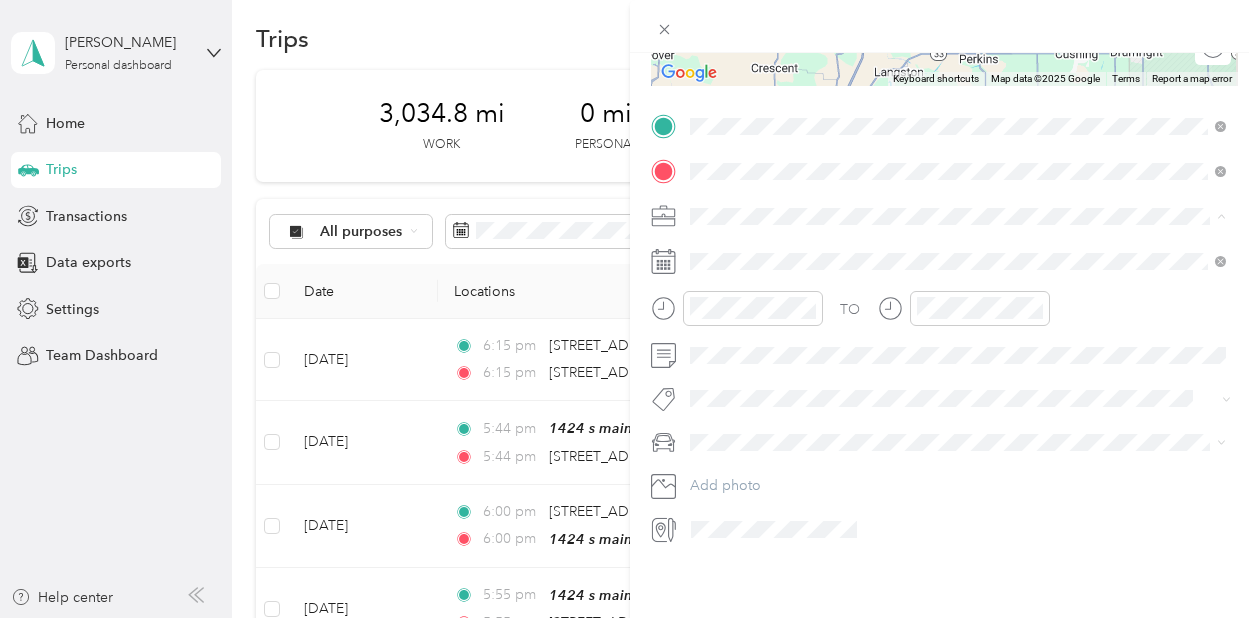 click on "TJ Richards LLC" at bounding box center (766, 284) 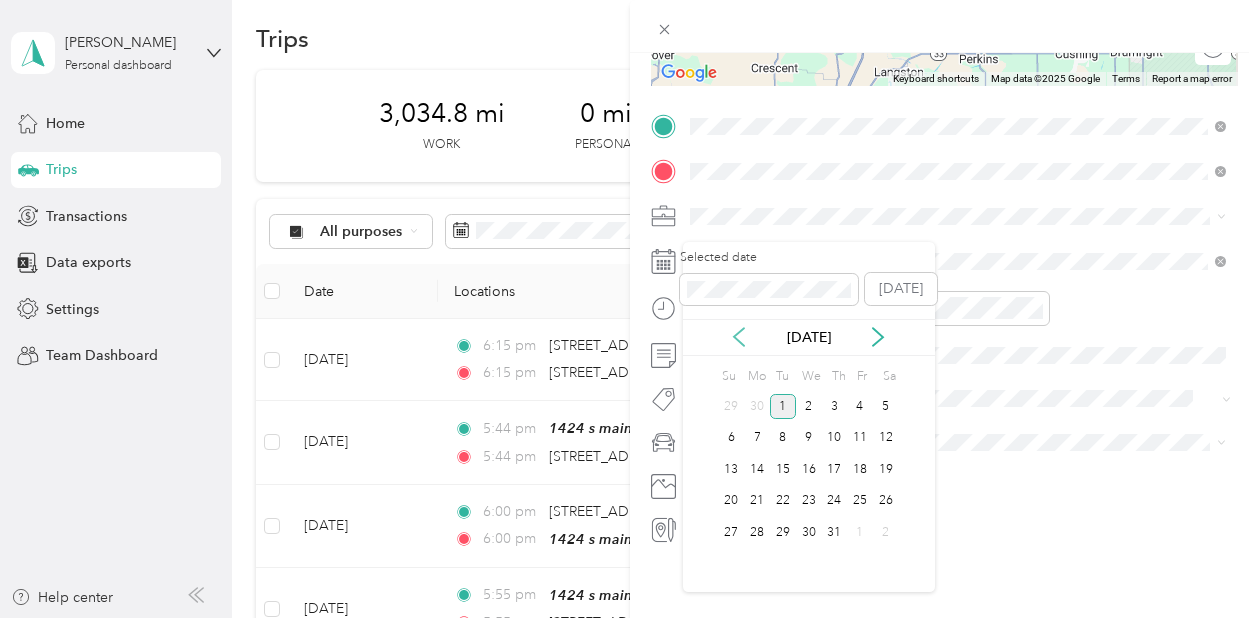 click 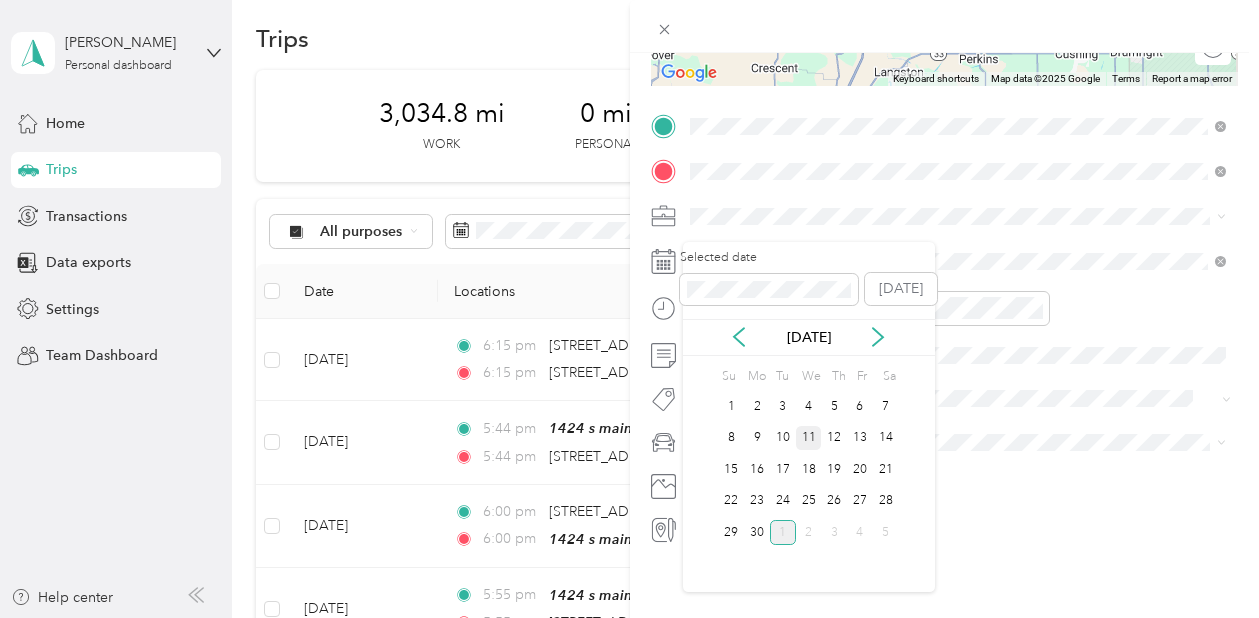 click on "11" at bounding box center (809, 438) 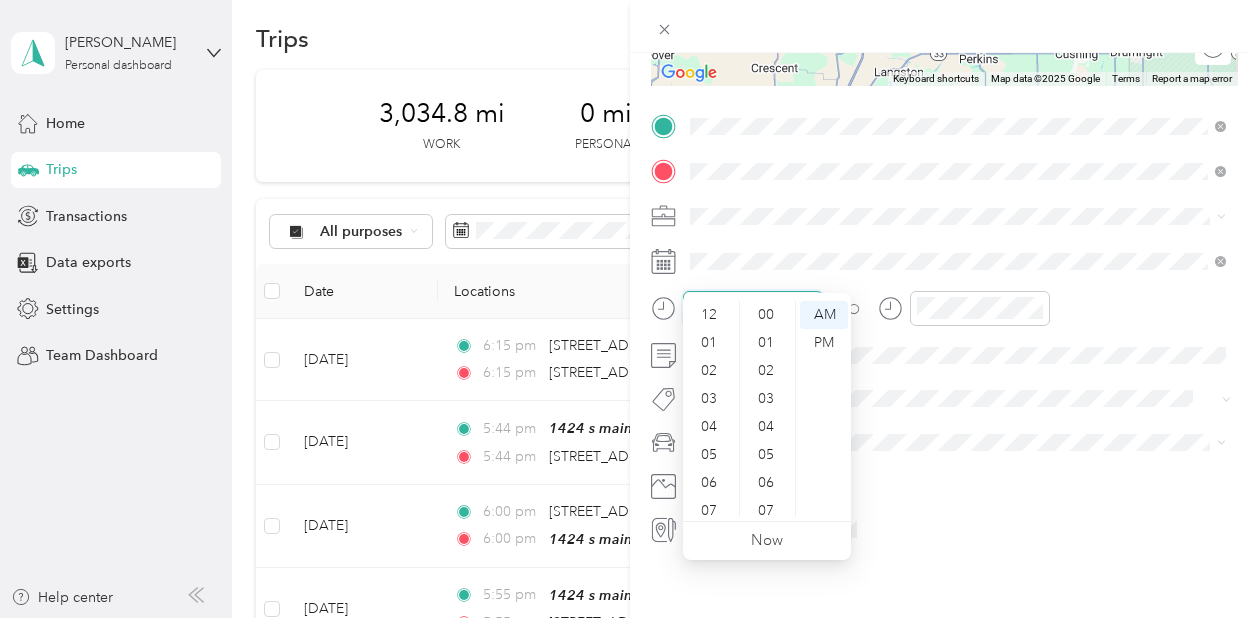 scroll, scrollTop: 446, scrollLeft: 0, axis: vertical 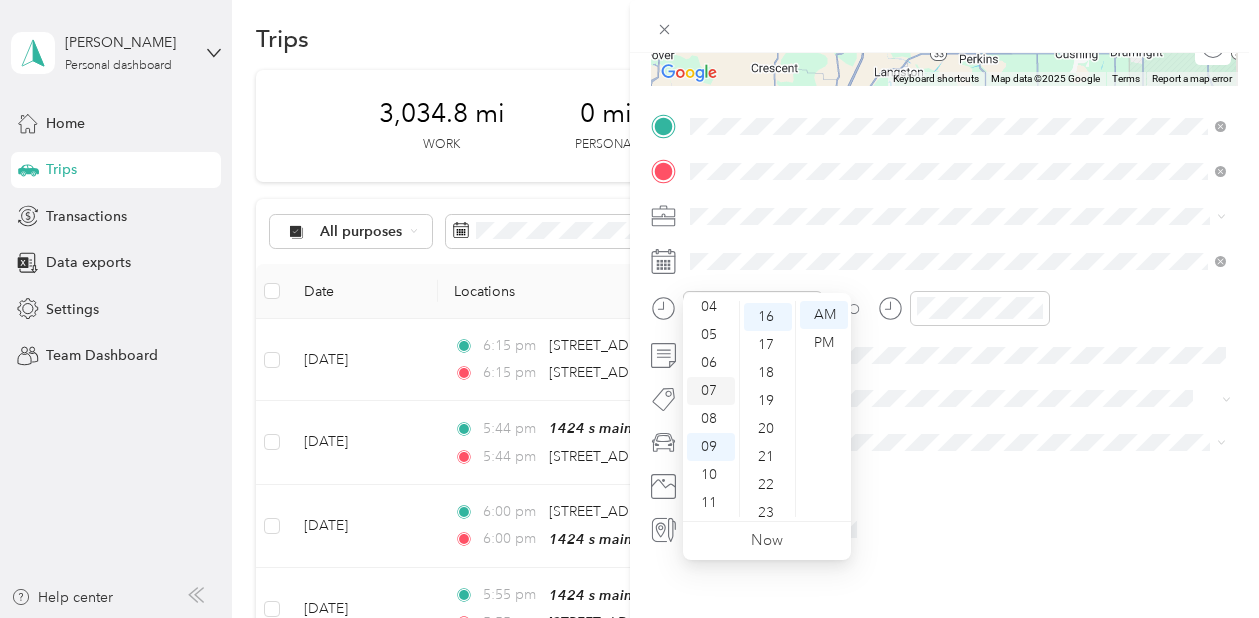 click on "07" at bounding box center [711, 391] 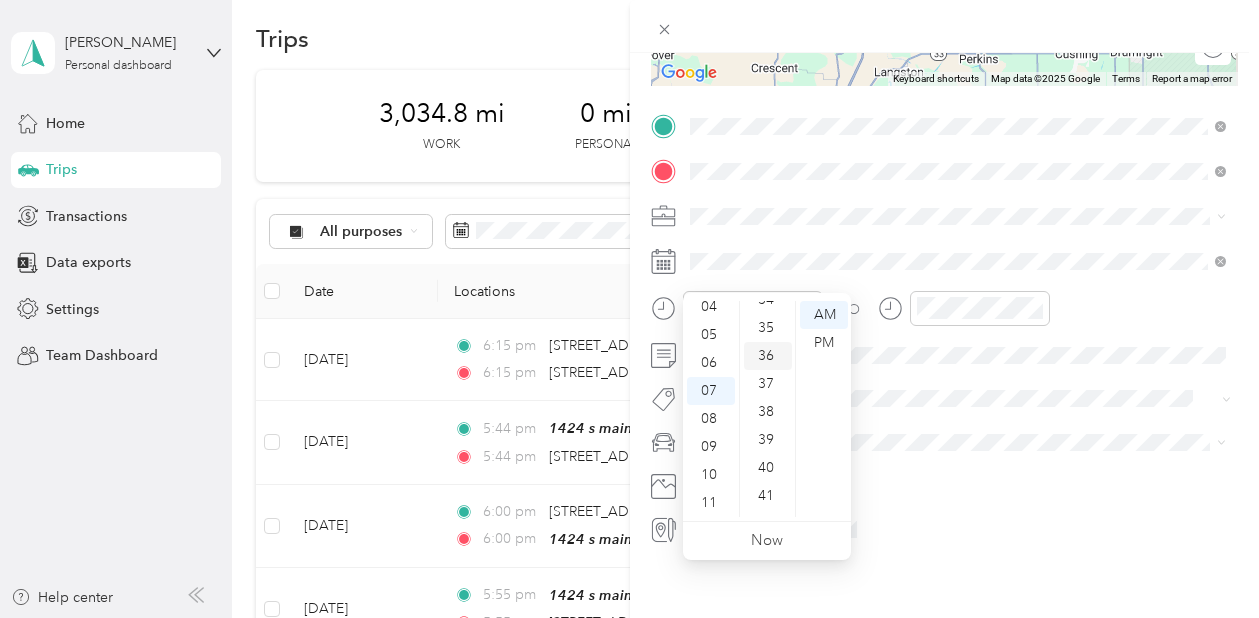 click on "36" at bounding box center (768, 356) 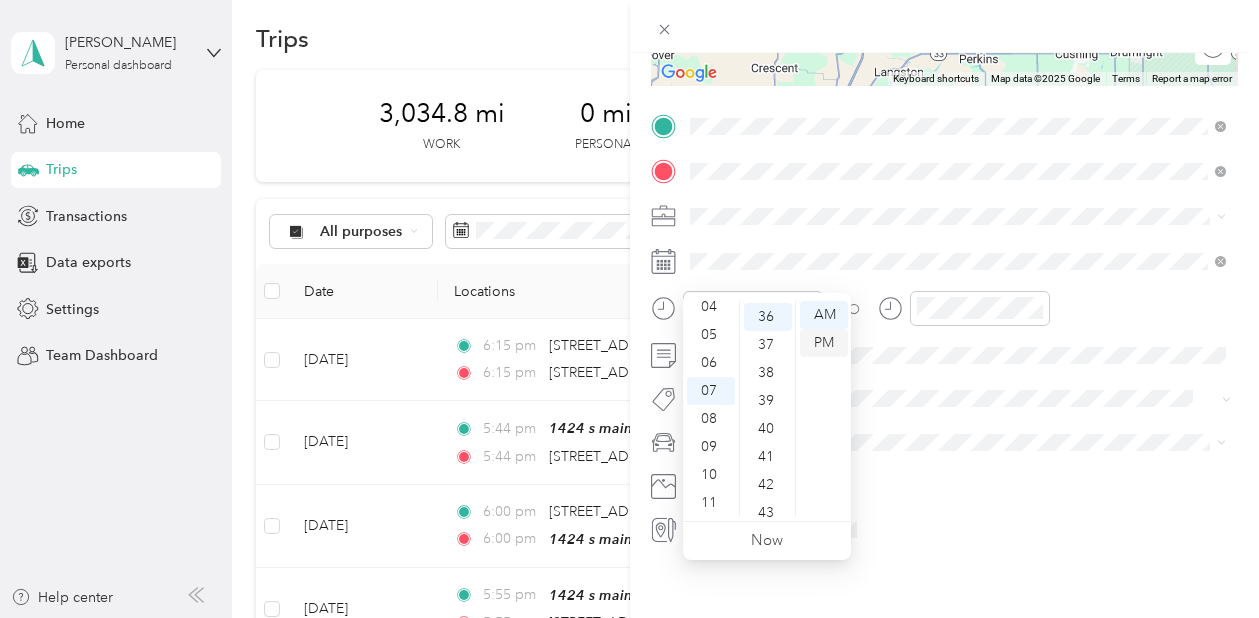 click on "PM" at bounding box center [824, 343] 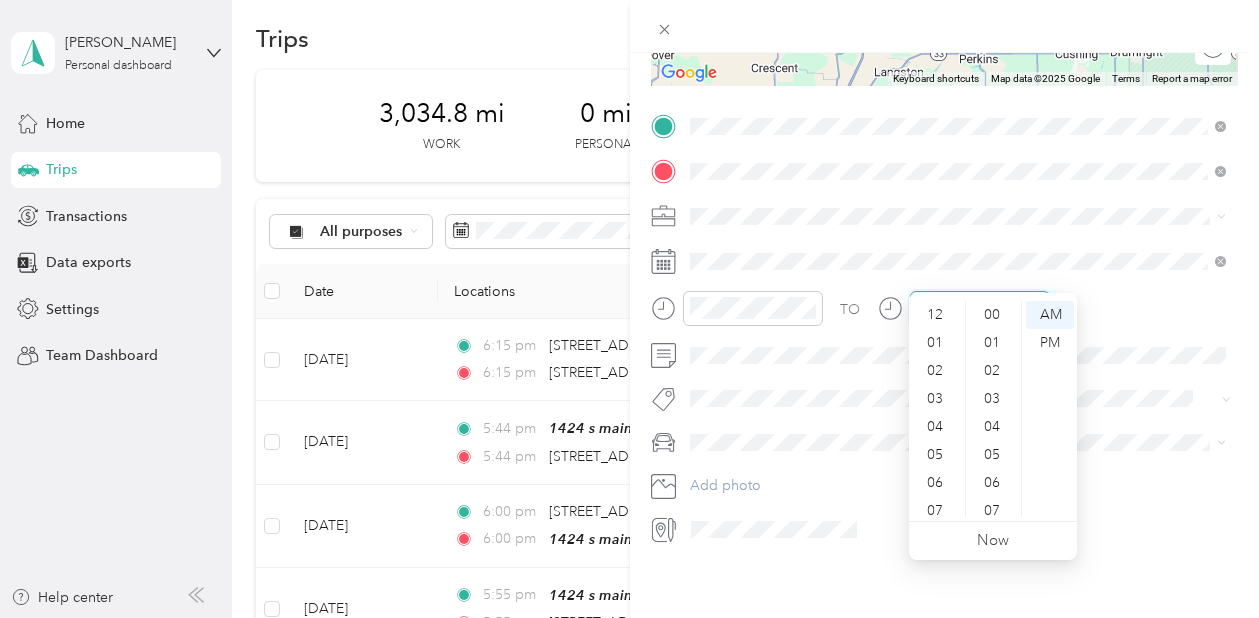 scroll, scrollTop: 446, scrollLeft: 0, axis: vertical 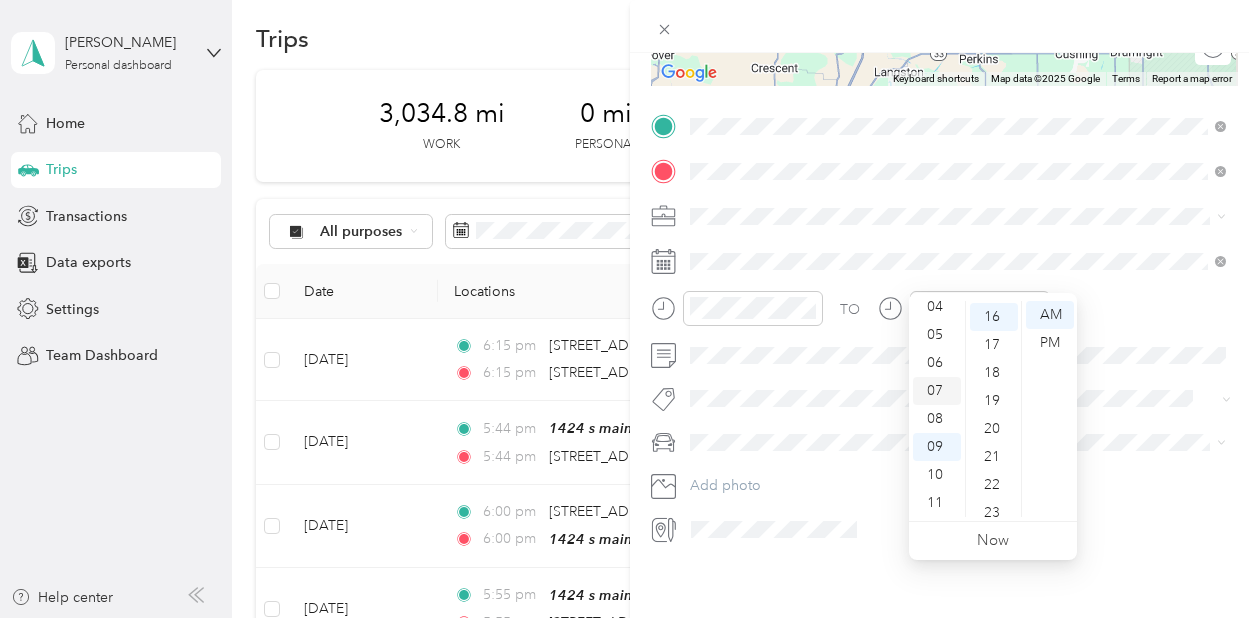 click on "07" at bounding box center (937, 391) 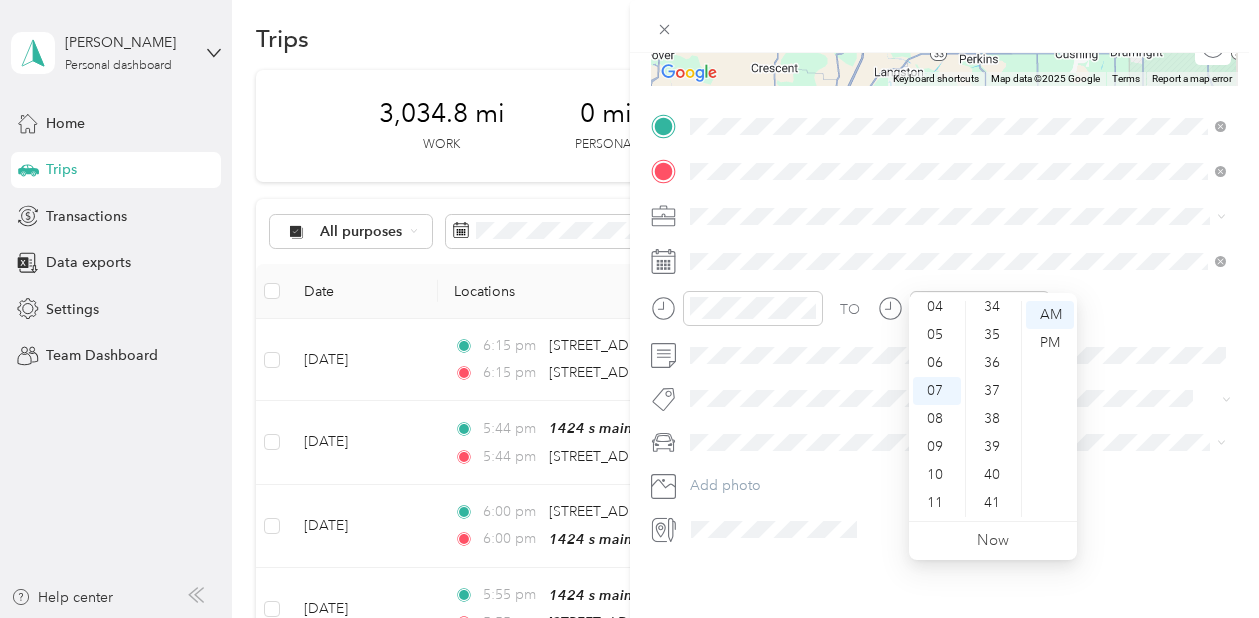 scroll, scrollTop: 996, scrollLeft: 0, axis: vertical 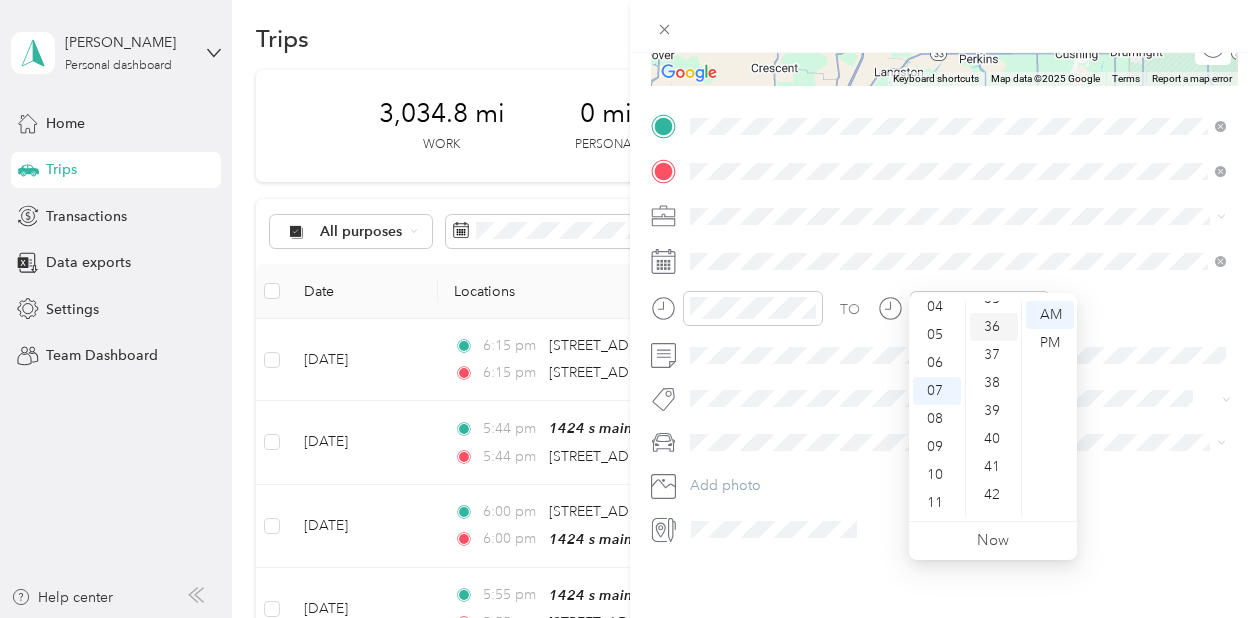 click on "36" at bounding box center [994, 327] 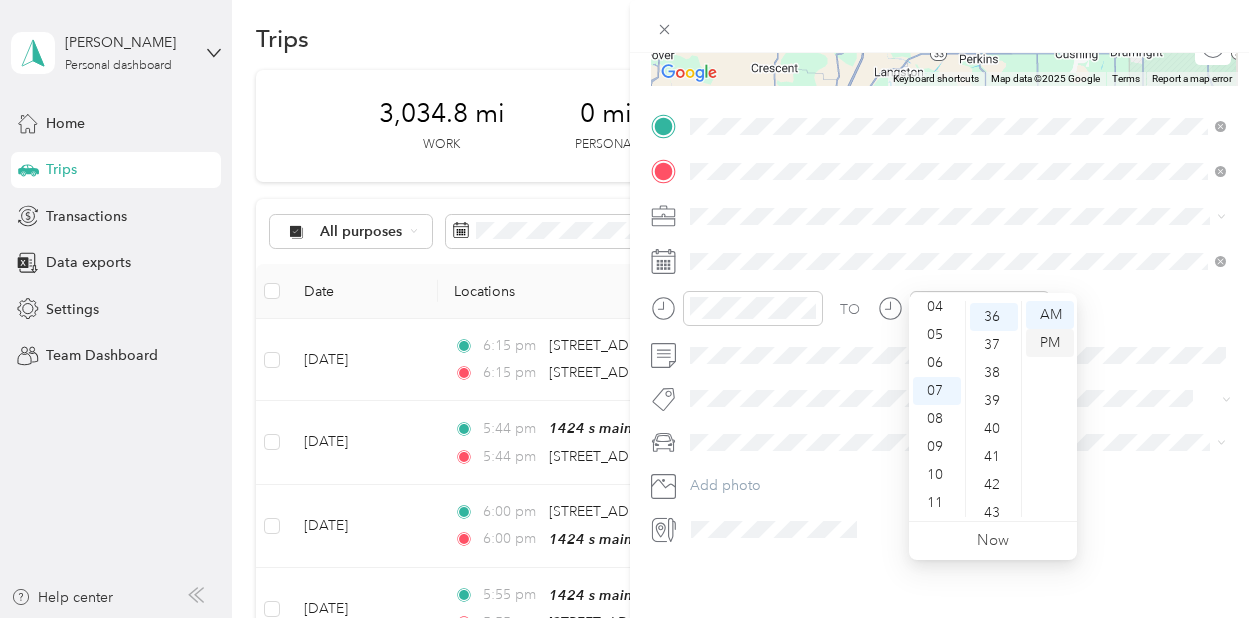 click on "PM" at bounding box center (1050, 343) 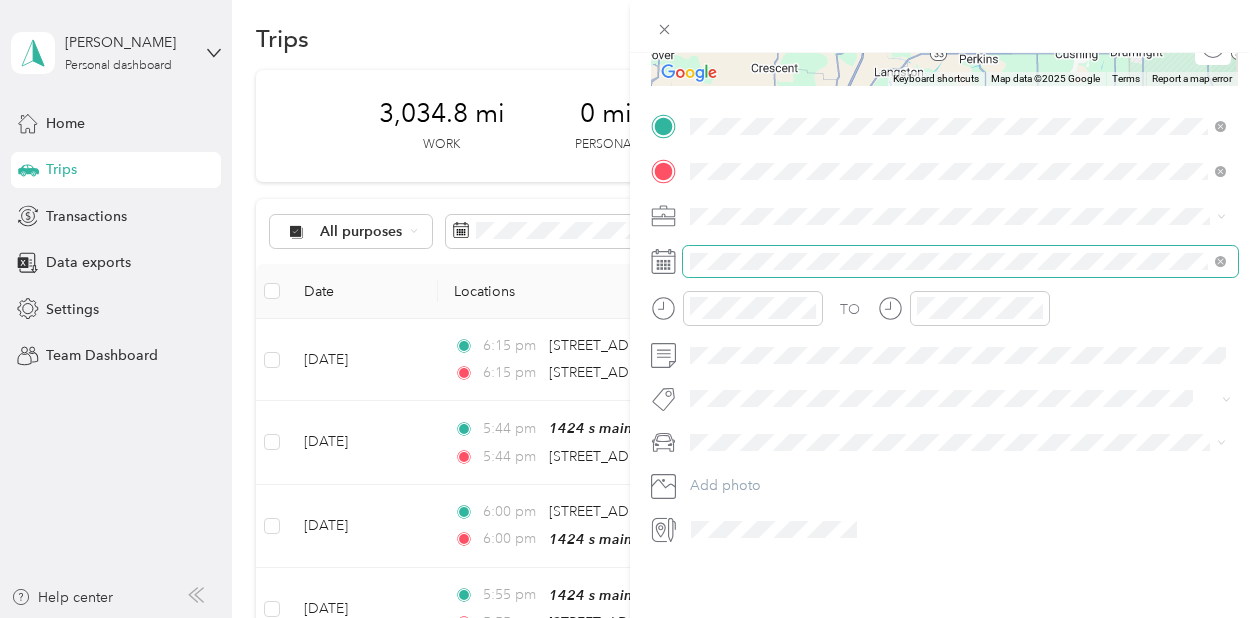 click at bounding box center (961, 261) 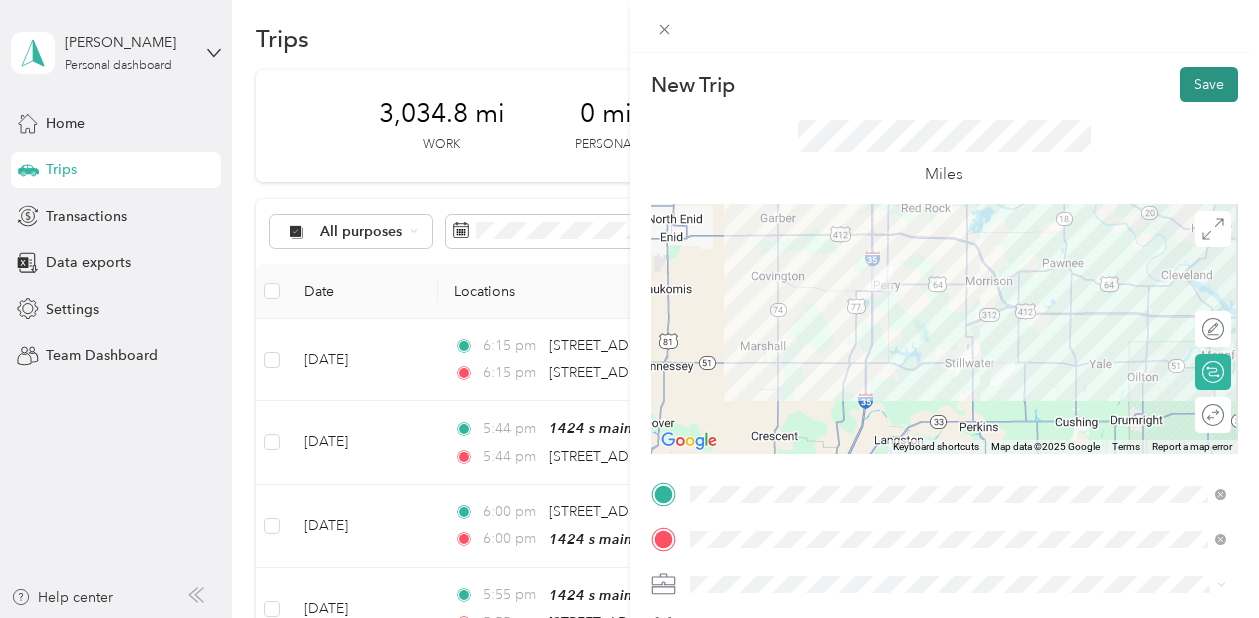scroll, scrollTop: 0, scrollLeft: 0, axis: both 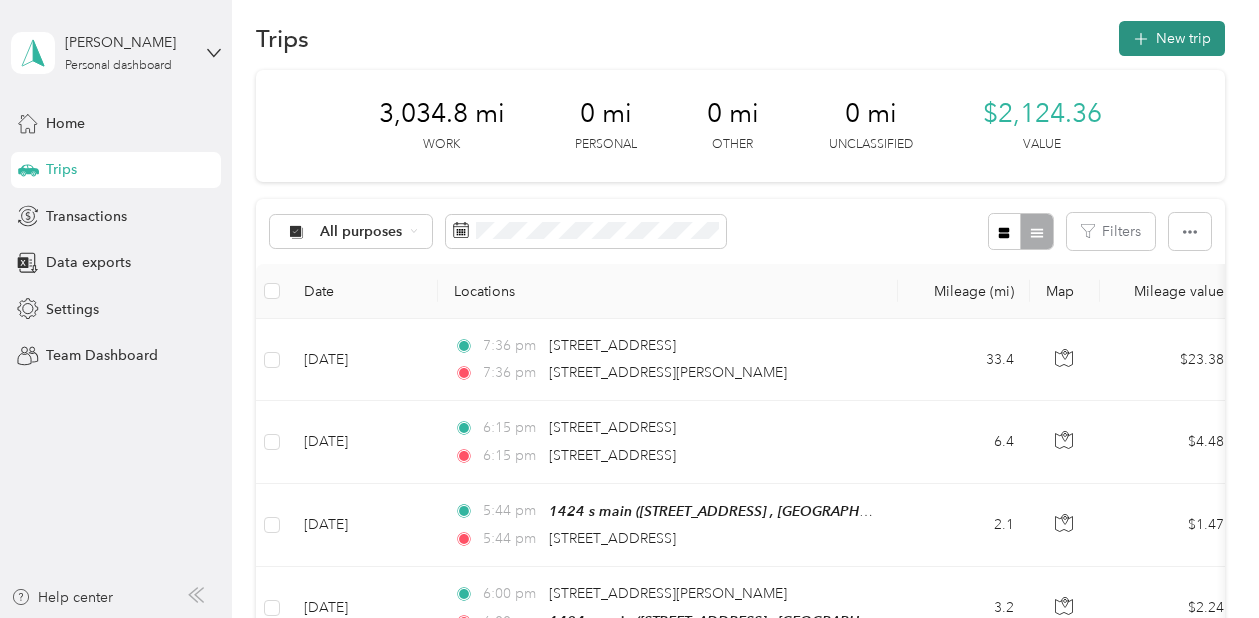 click on "New trip" at bounding box center (1172, 38) 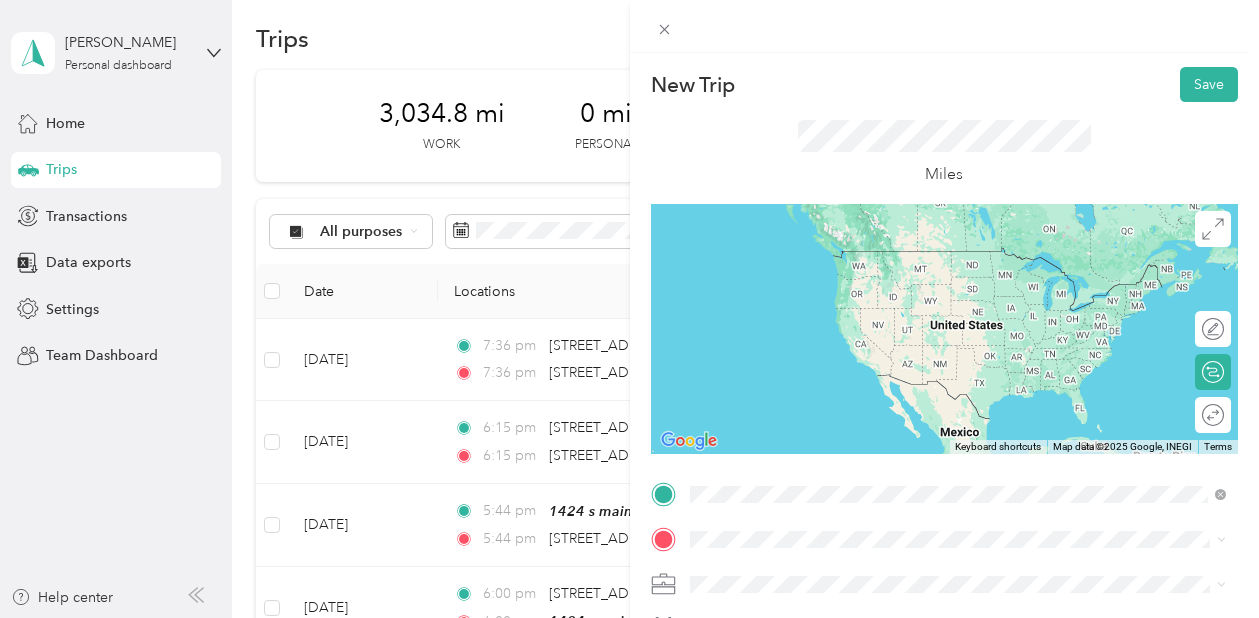 click on "1216 Locust Street
Perry, Oklahoma 73077, United States" at bounding box center [958, 251] 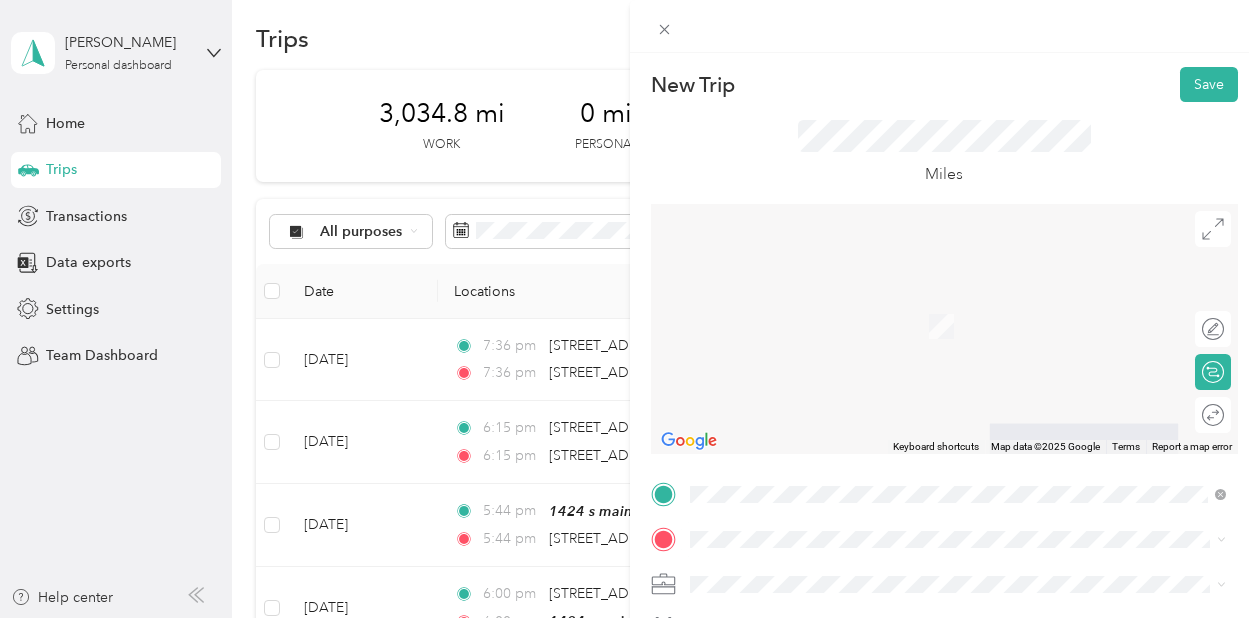 click on "1424 s main 1424 S Main St, Stillwater, OK, United States , 74074, Stillwater, OK, United States" at bounding box center (973, 323) 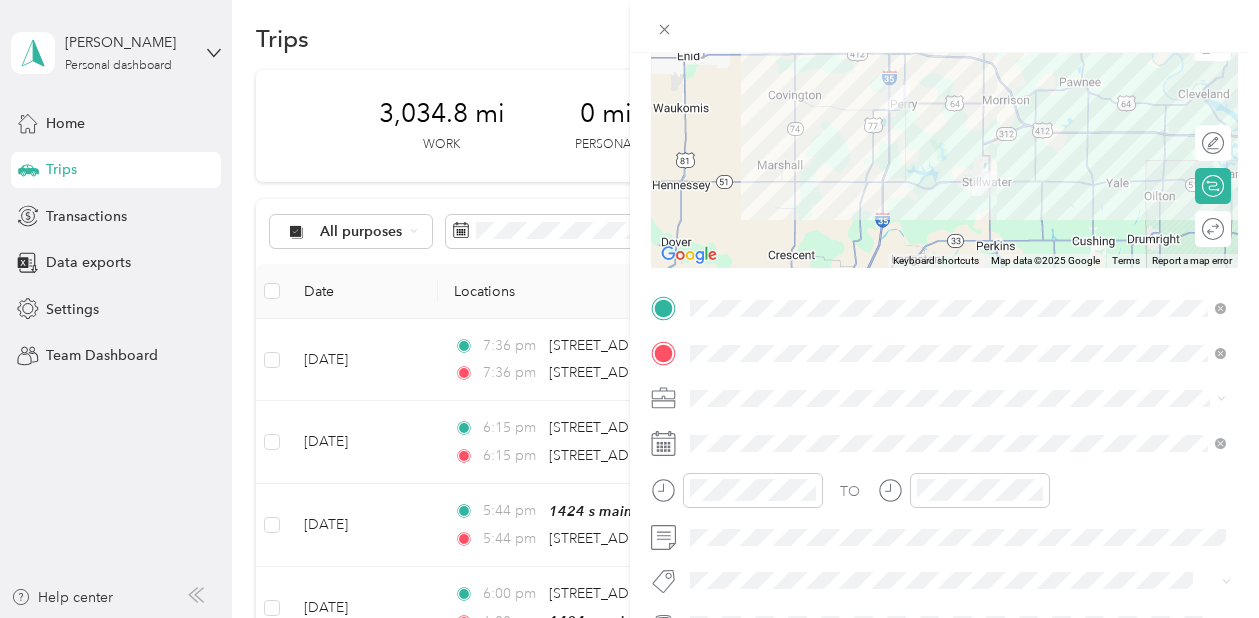 scroll, scrollTop: 310, scrollLeft: 0, axis: vertical 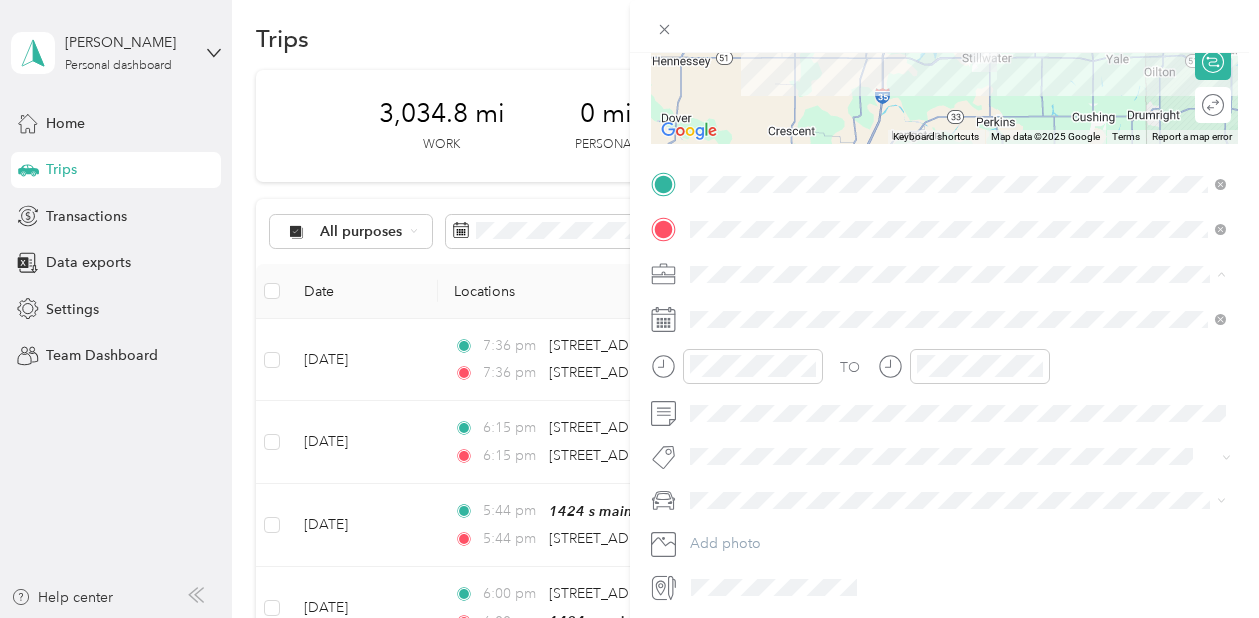 click on "TJ Richards LLC" at bounding box center (766, 63) 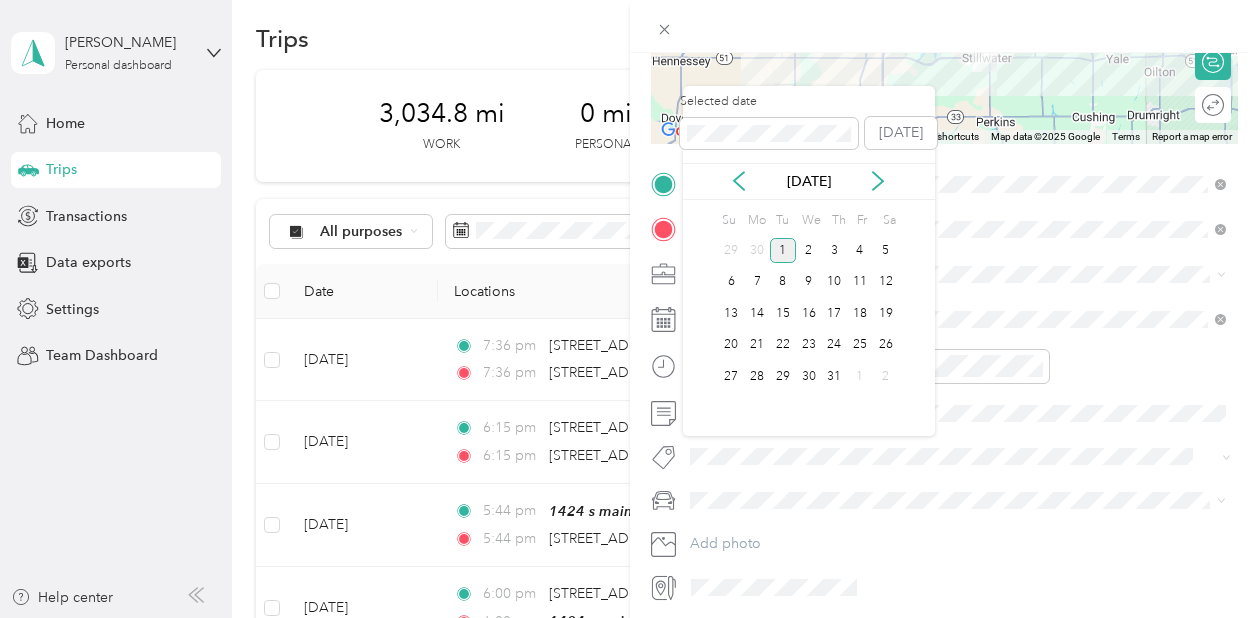 click on "Jul 2025" at bounding box center [809, 181] 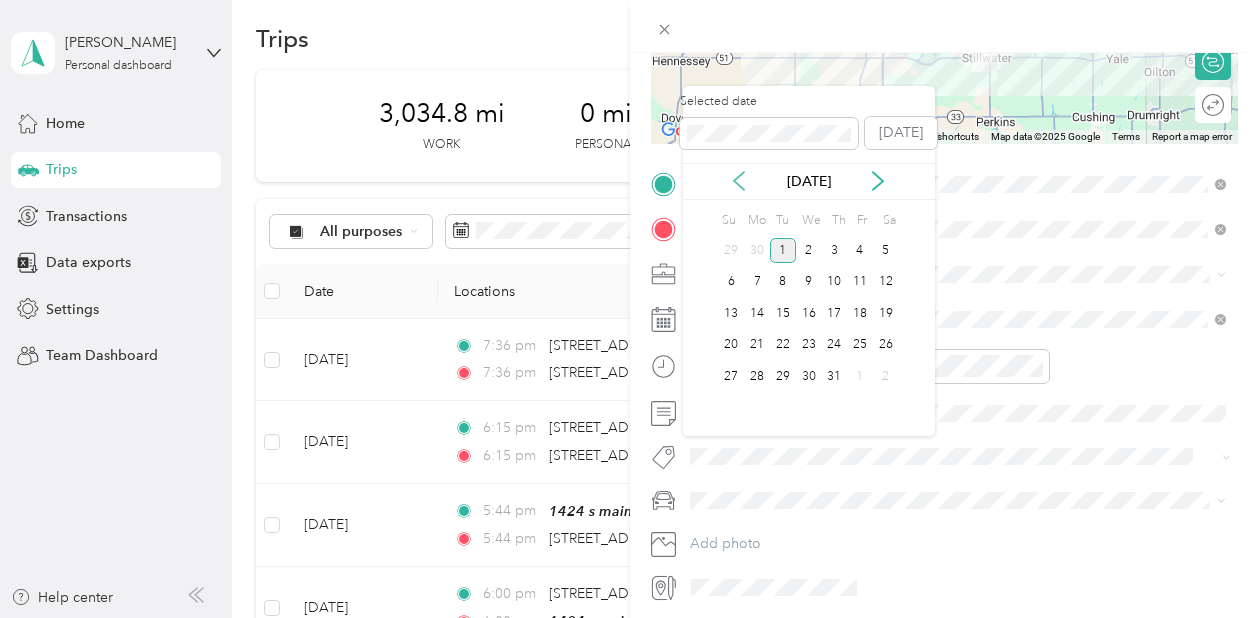 click 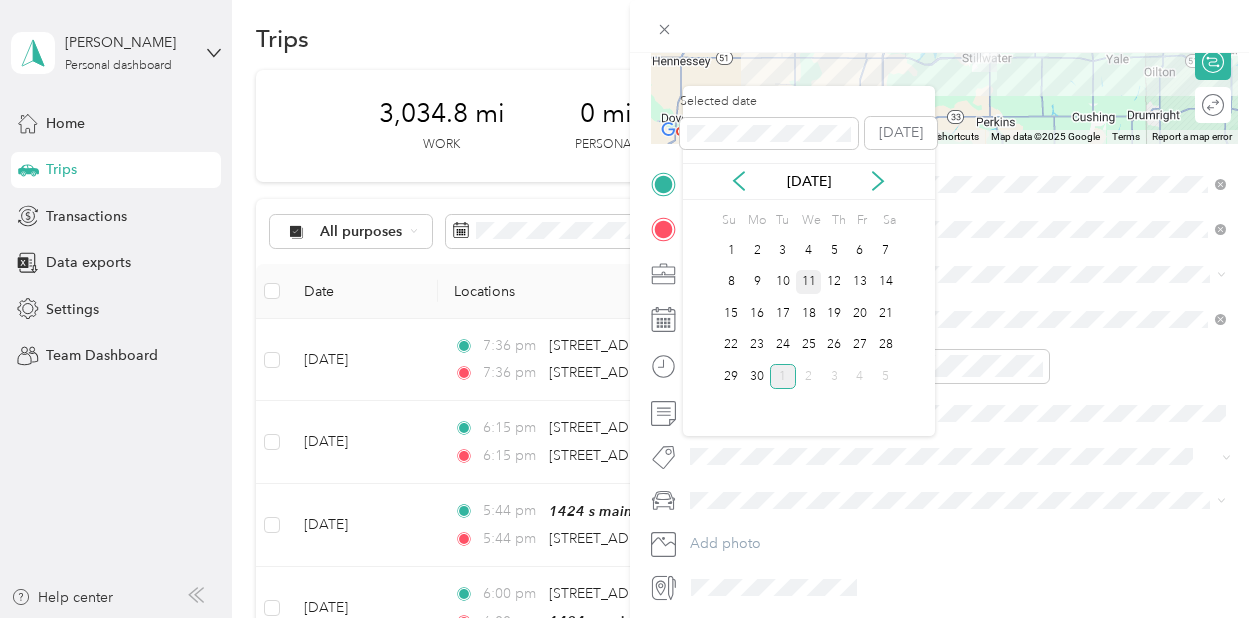 click on "11" at bounding box center [809, 282] 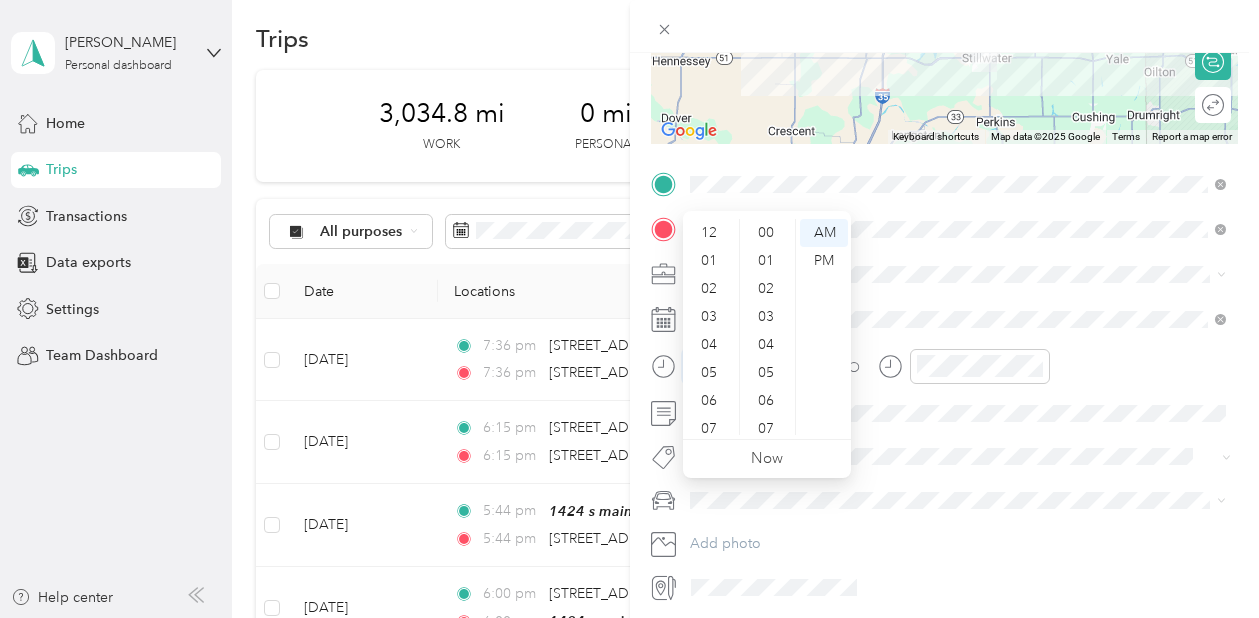 scroll, scrollTop: 474, scrollLeft: 0, axis: vertical 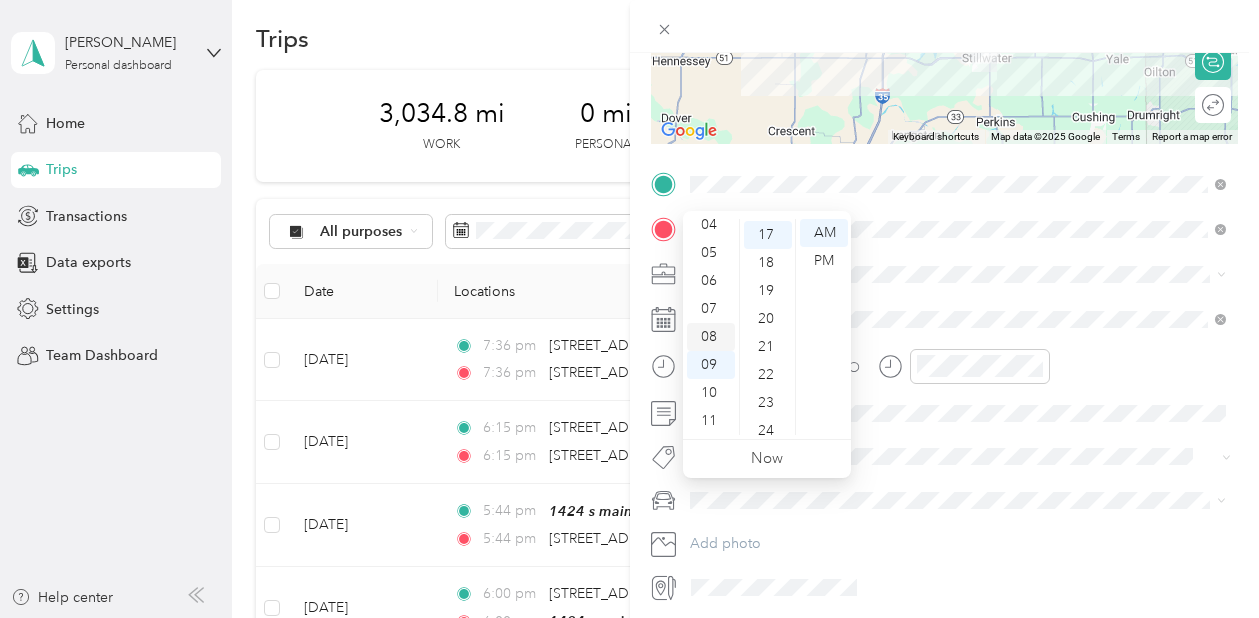 click on "08" at bounding box center [711, 337] 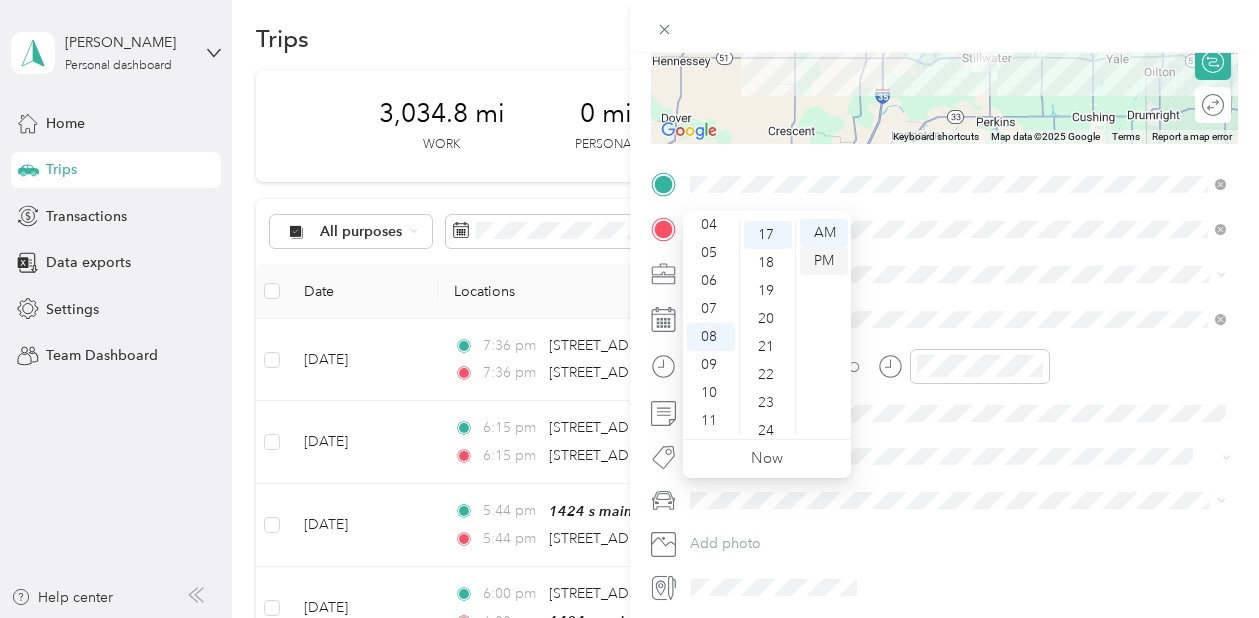 click on "PM" at bounding box center (824, 261) 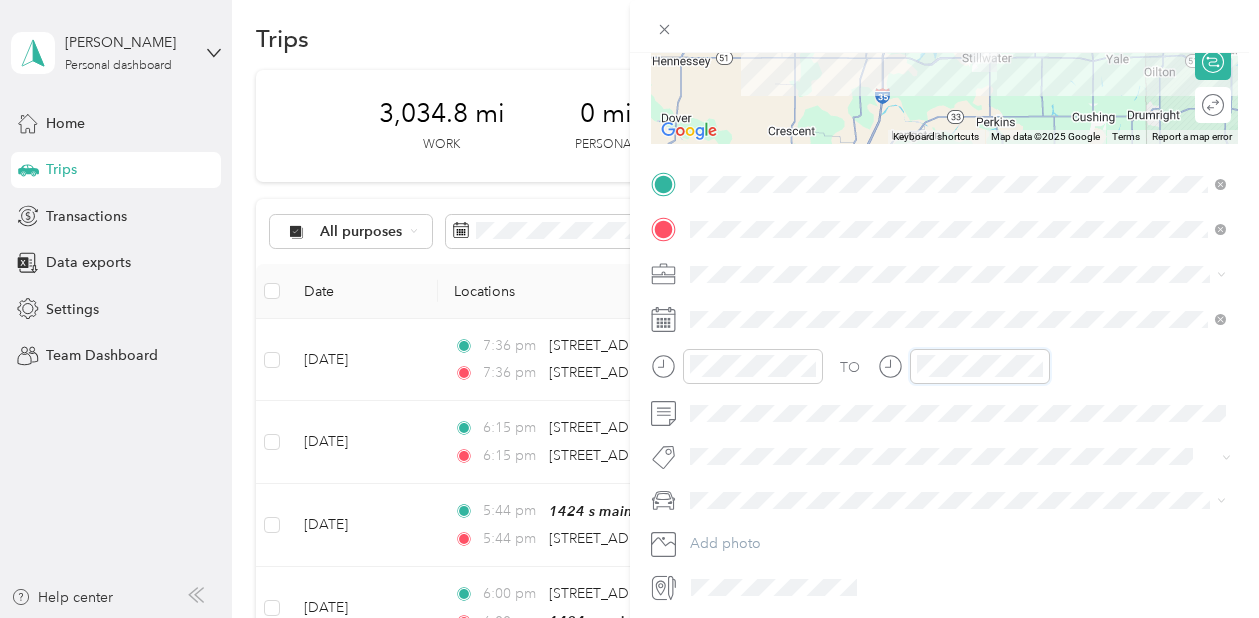 scroll, scrollTop: 471, scrollLeft: 0, axis: vertical 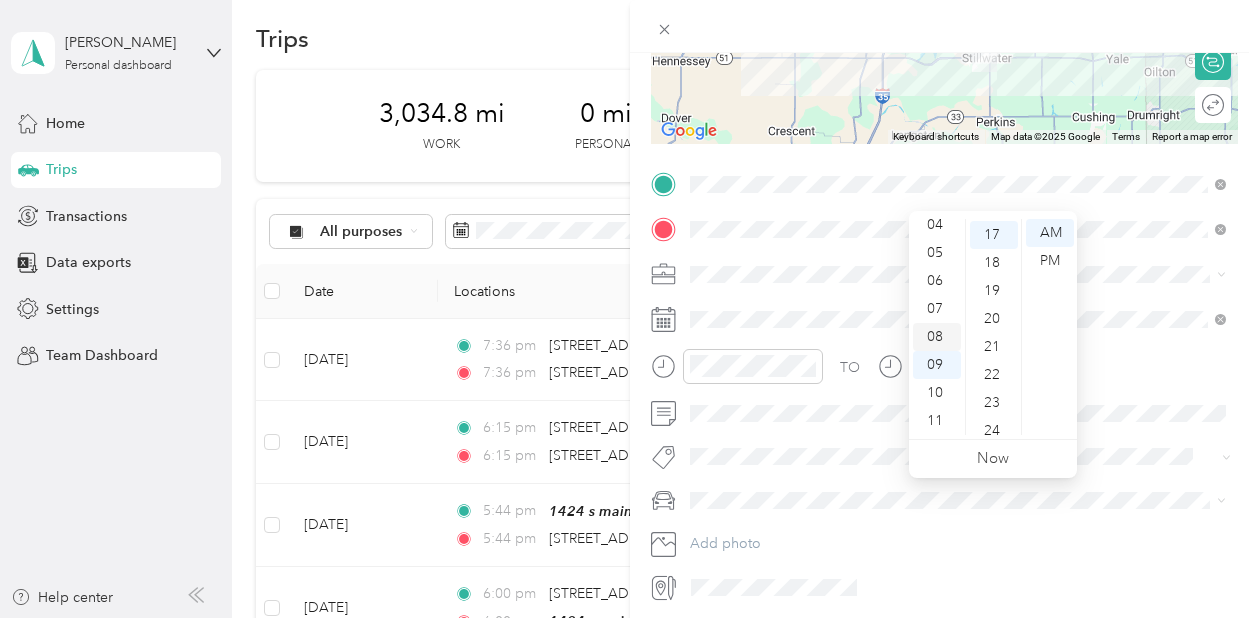 click on "08" at bounding box center [937, 337] 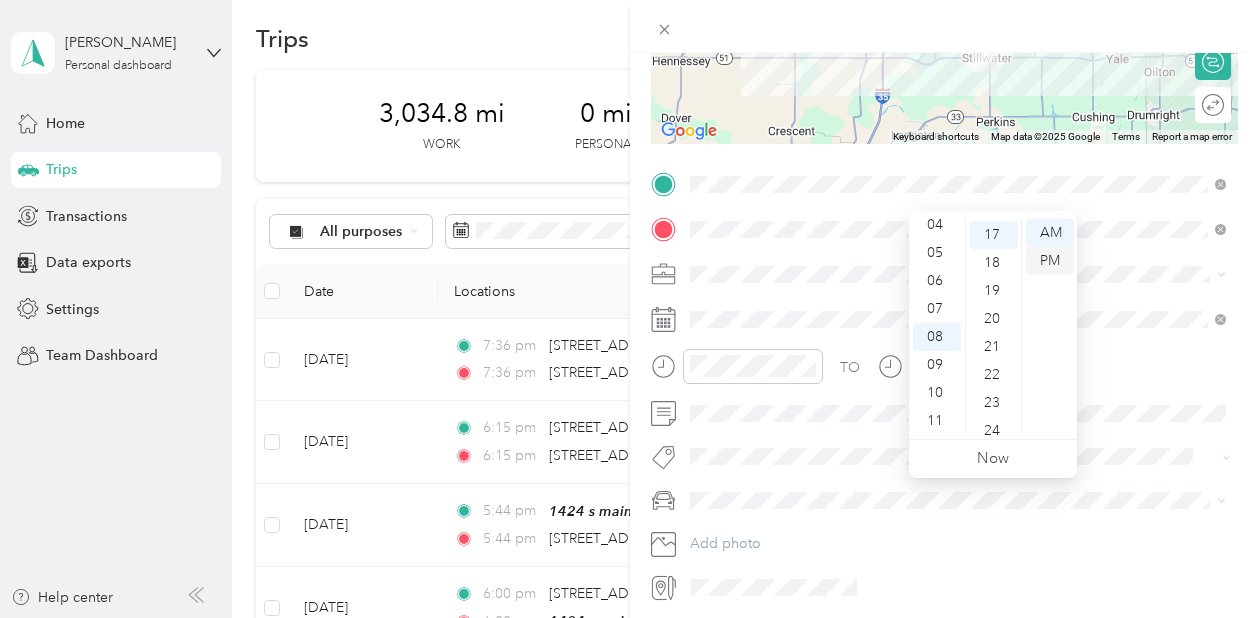 click on "PM" at bounding box center [1050, 261] 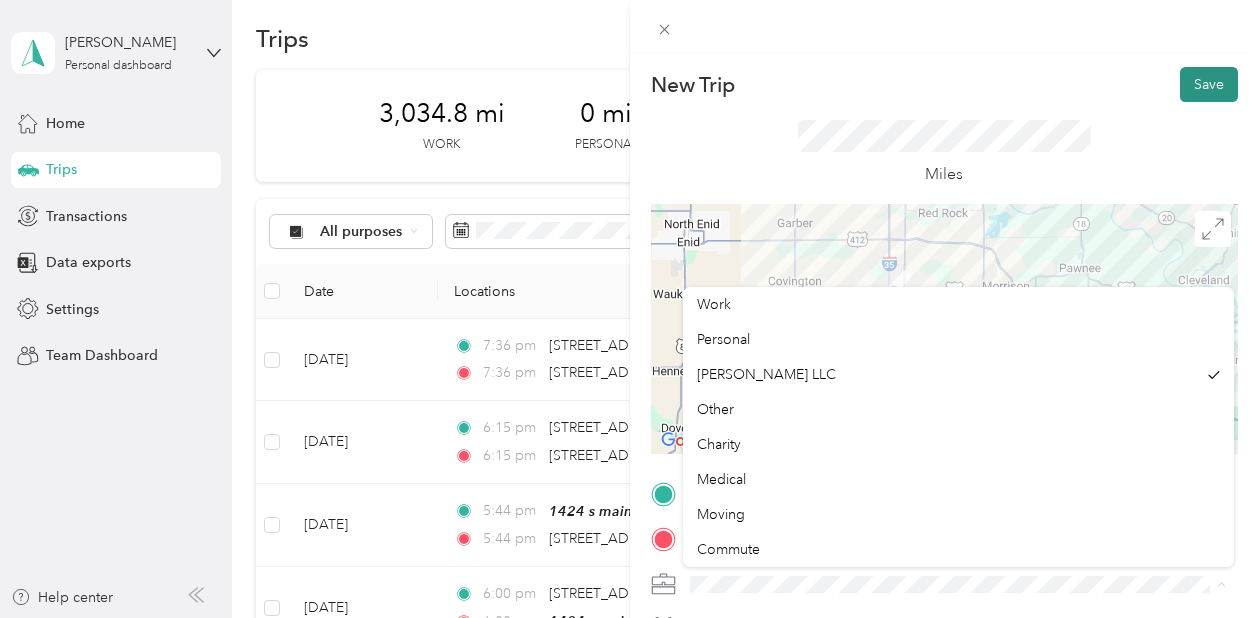 scroll, scrollTop: 0, scrollLeft: 0, axis: both 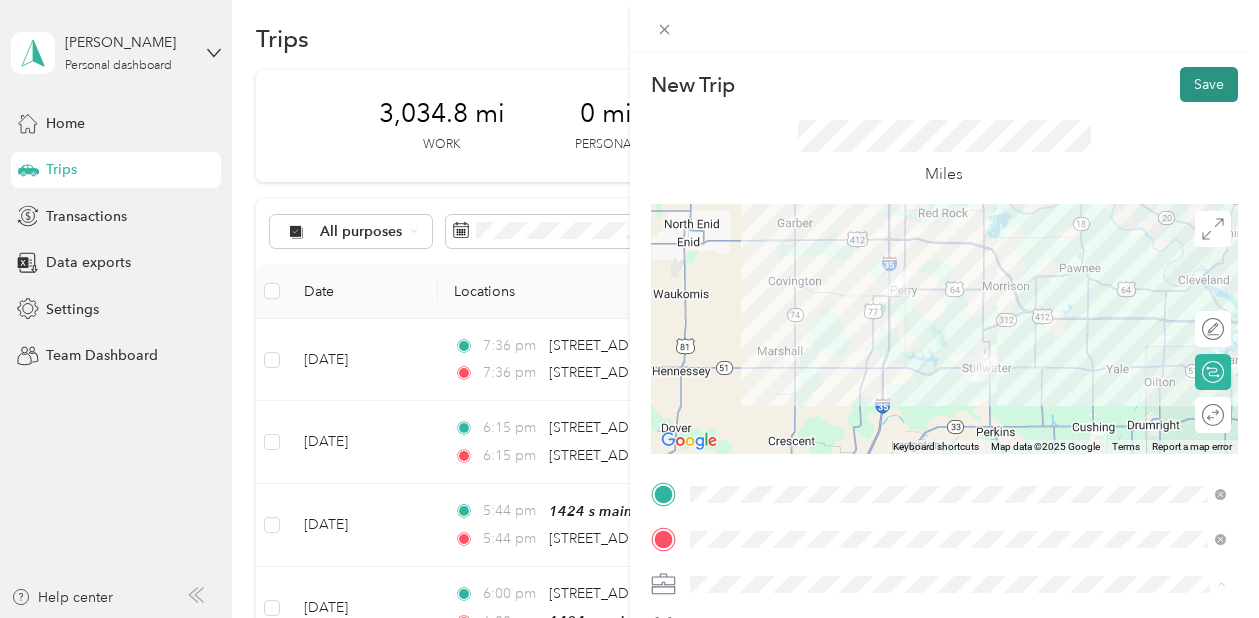 click on "Save" at bounding box center [1209, 84] 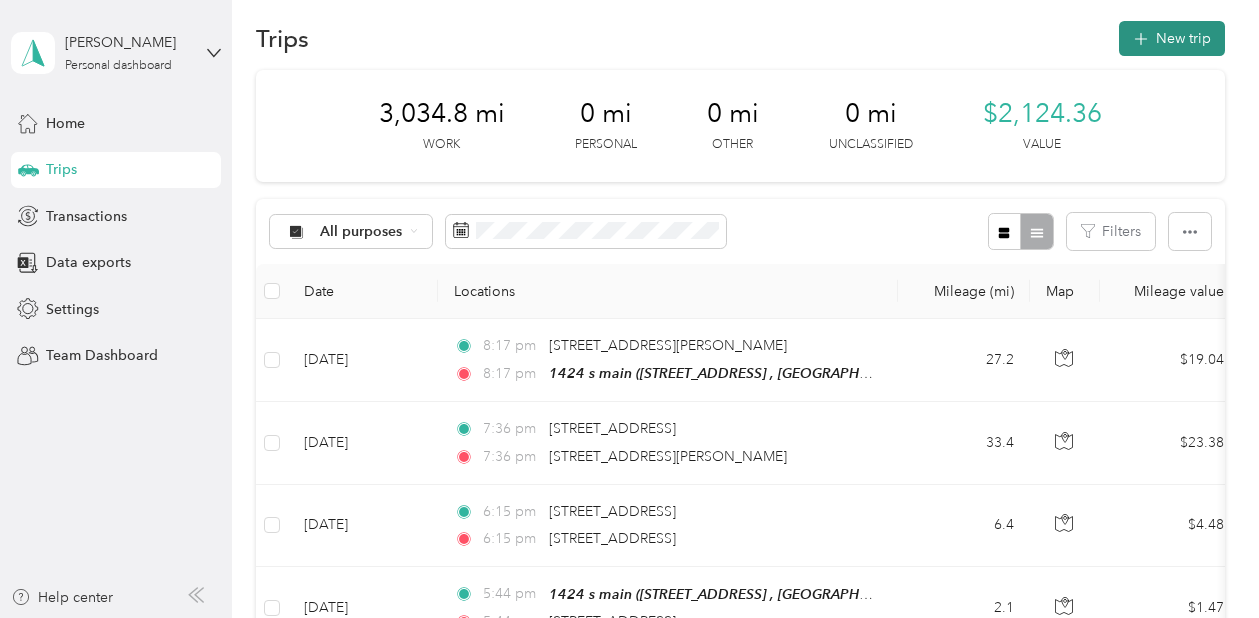 click on "New trip" at bounding box center [1172, 38] 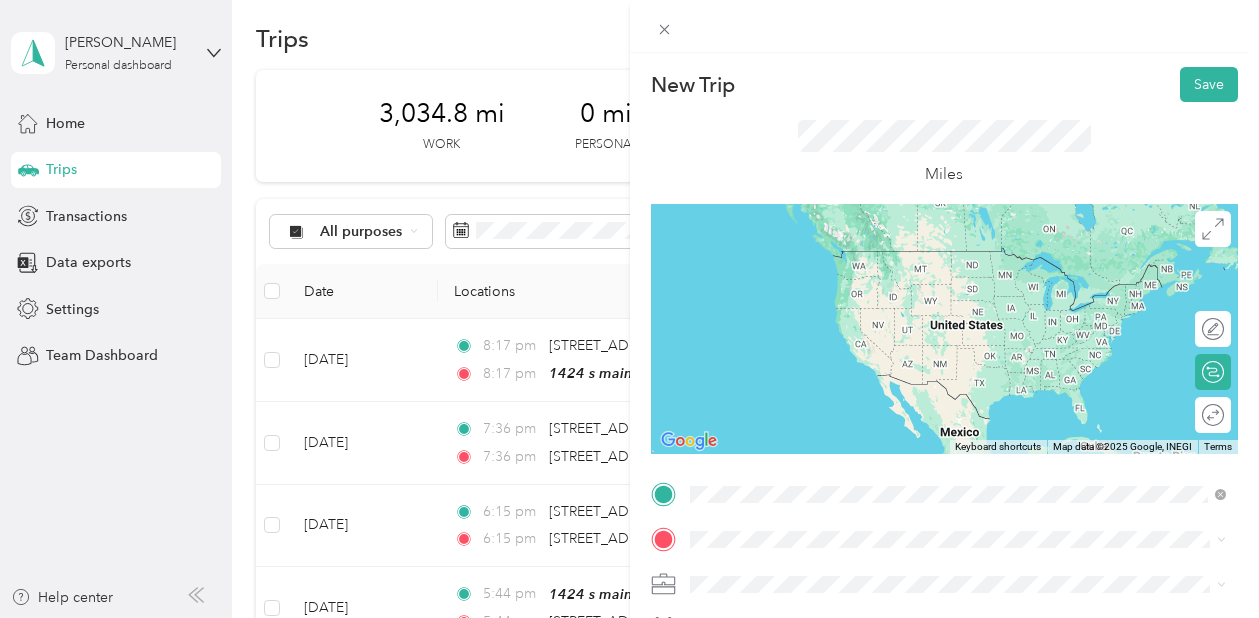click on "1424 s main 1424 S Main St, Stillwater, OK, United States , 74074, Stillwater, OK, United States" at bounding box center [973, 280] 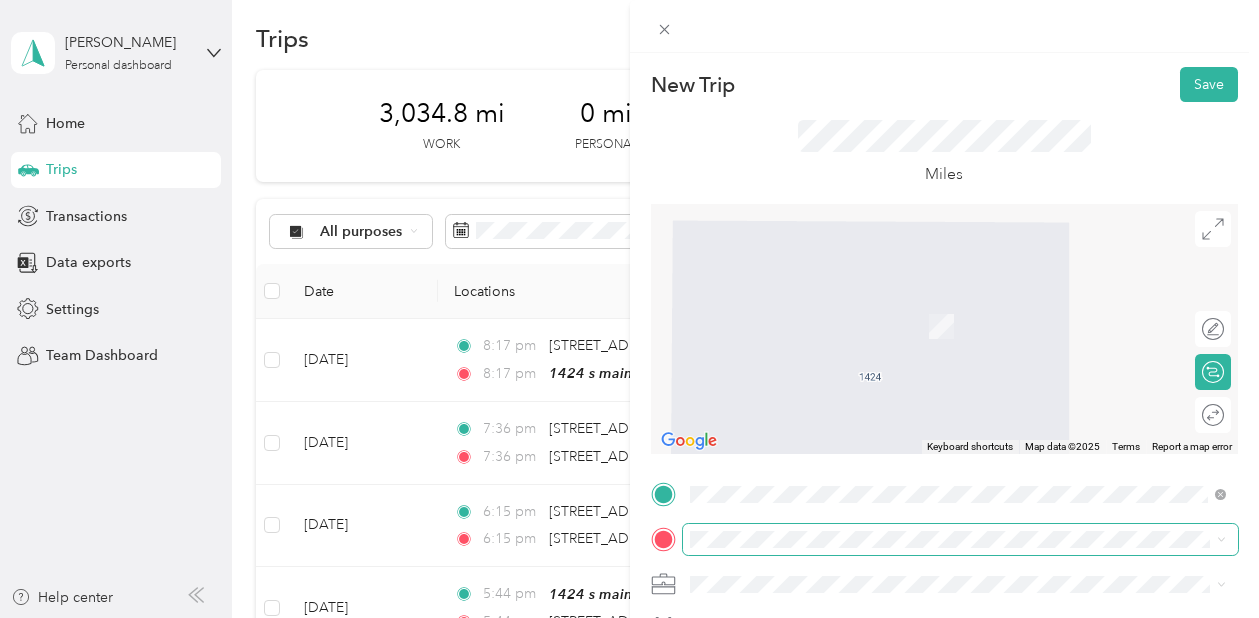 click at bounding box center [961, 539] 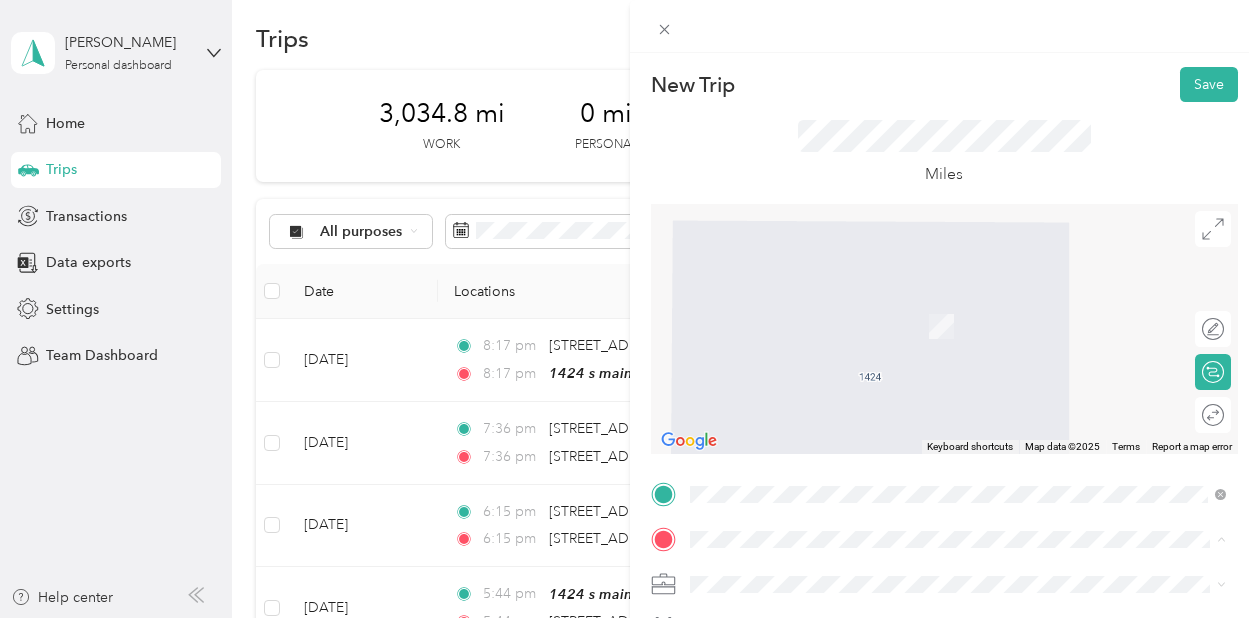 click on "Miles" at bounding box center (945, 153) 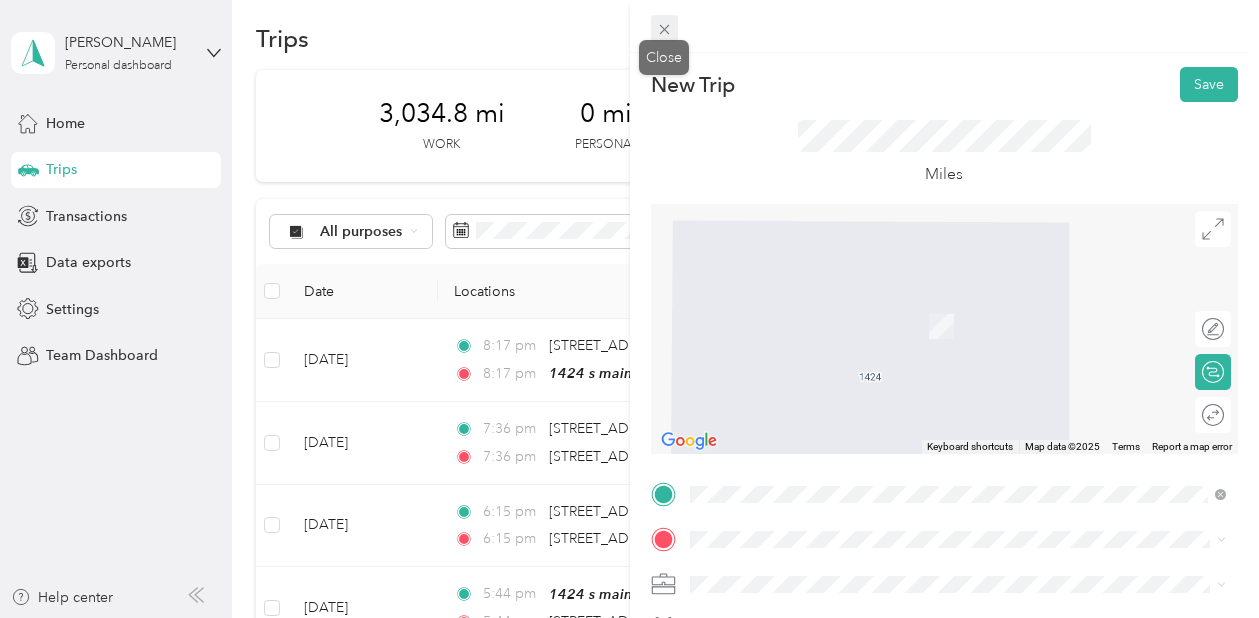click 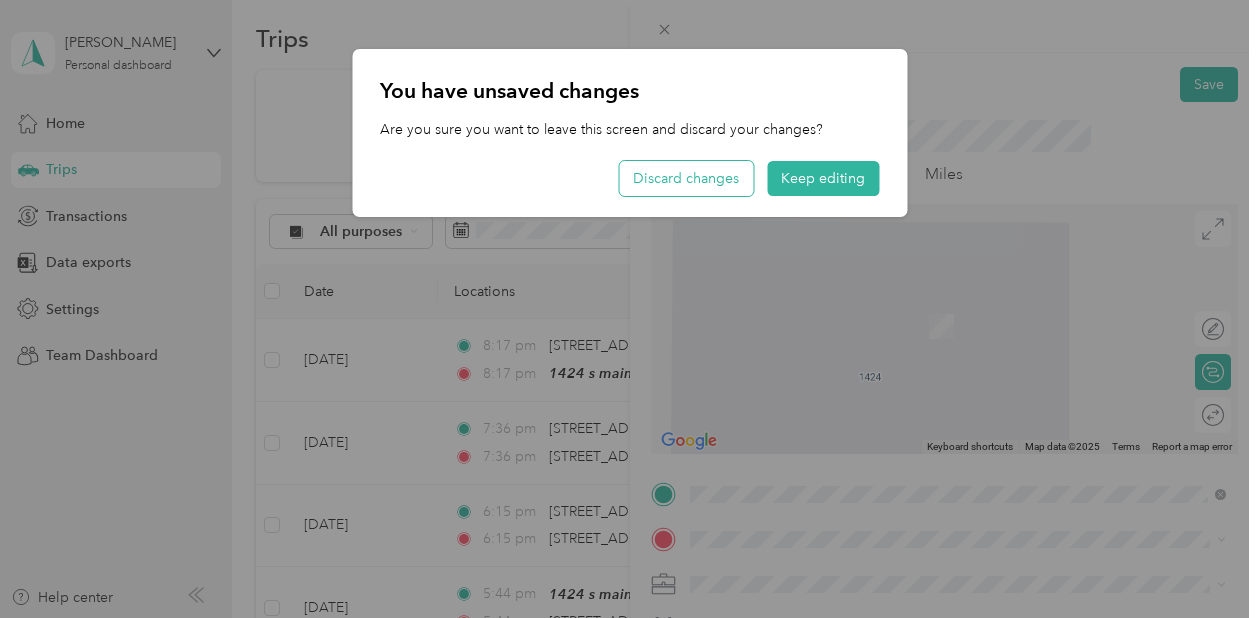 click on "Discard changes" at bounding box center [686, 178] 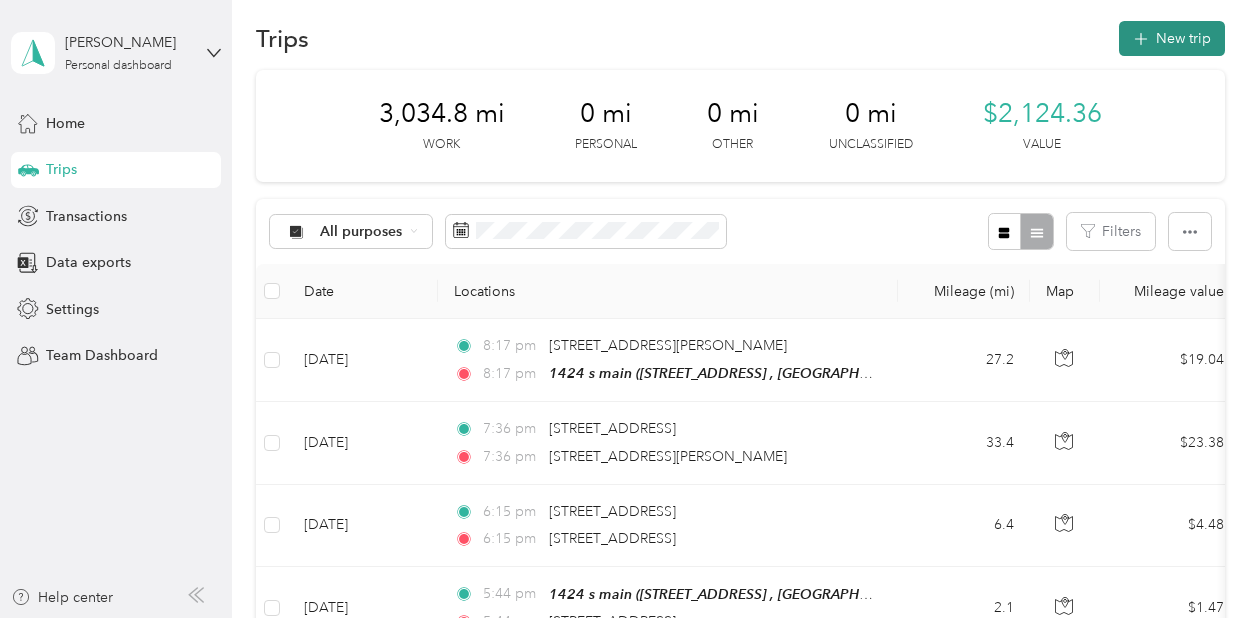 click on "New trip" at bounding box center [1172, 38] 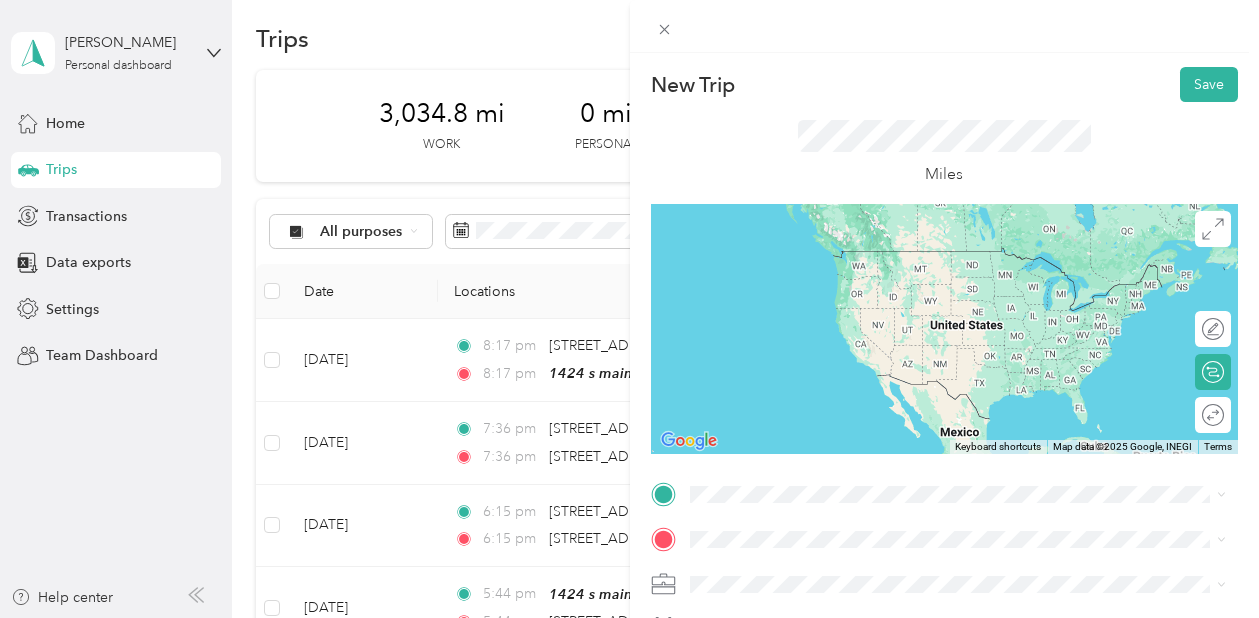 click on "1424 S Main St, Stillwater, OK, United States , 74074, Stillwater, OK, United States" at bounding box center (944, 290) 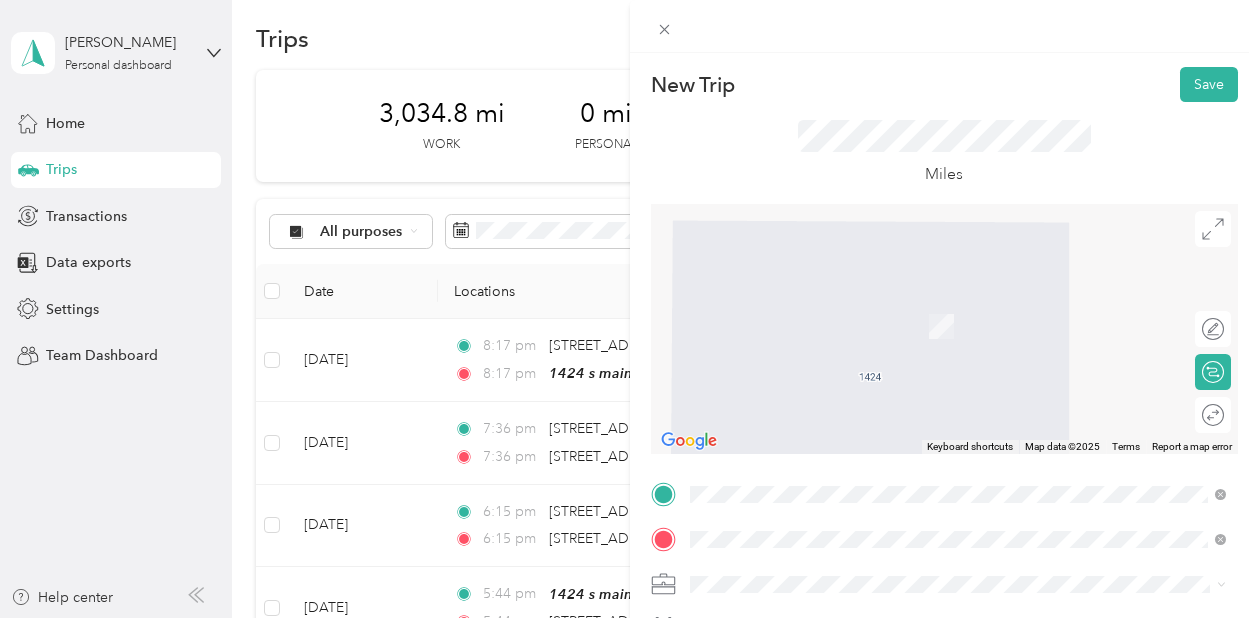click on "715 East 46th Avenue
Stillwater, Oklahoma 74074, United States" at bounding box center (827, 296) 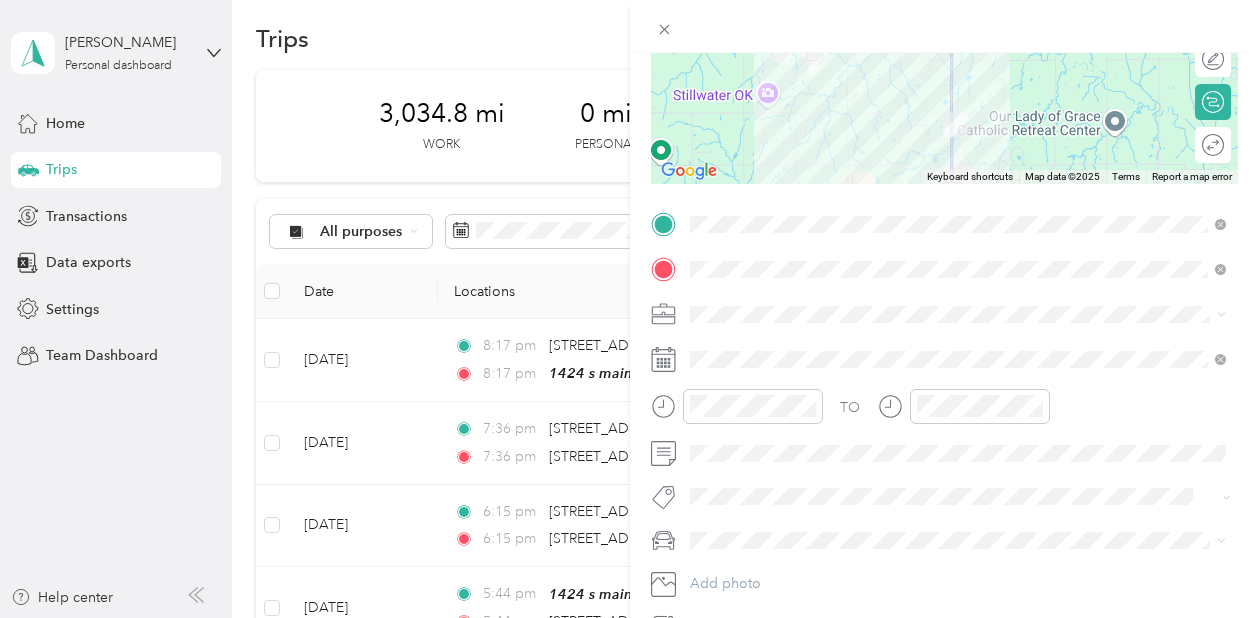 scroll, scrollTop: 361, scrollLeft: 0, axis: vertical 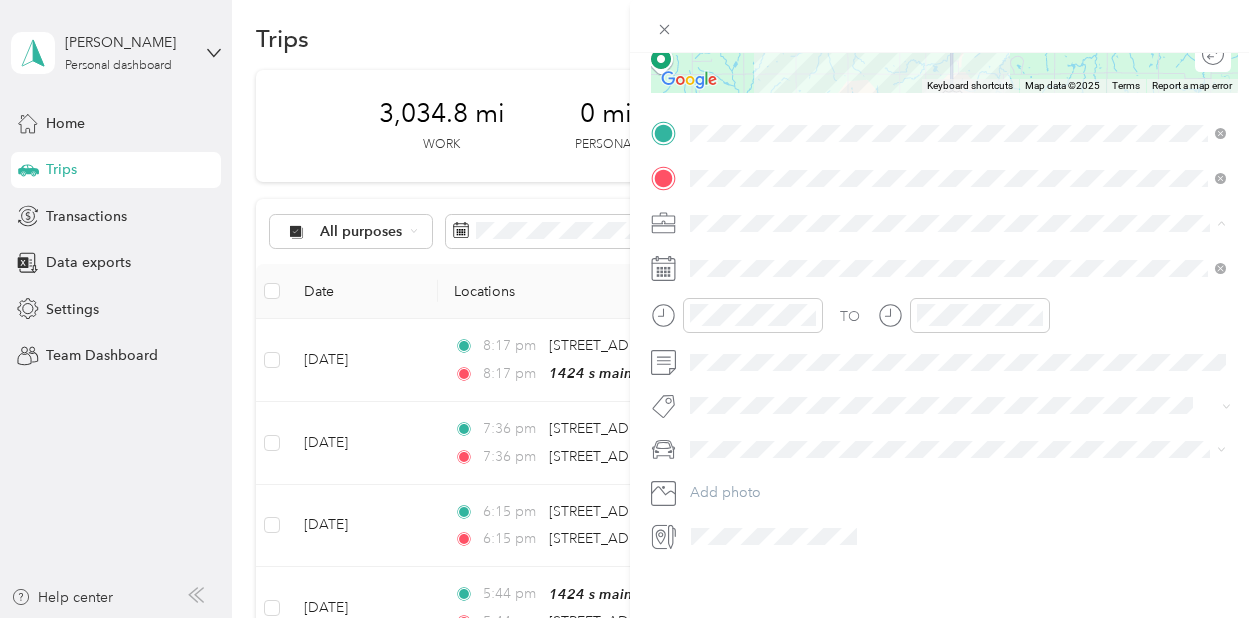 click on "TJ Richards LLC" at bounding box center (958, 462) 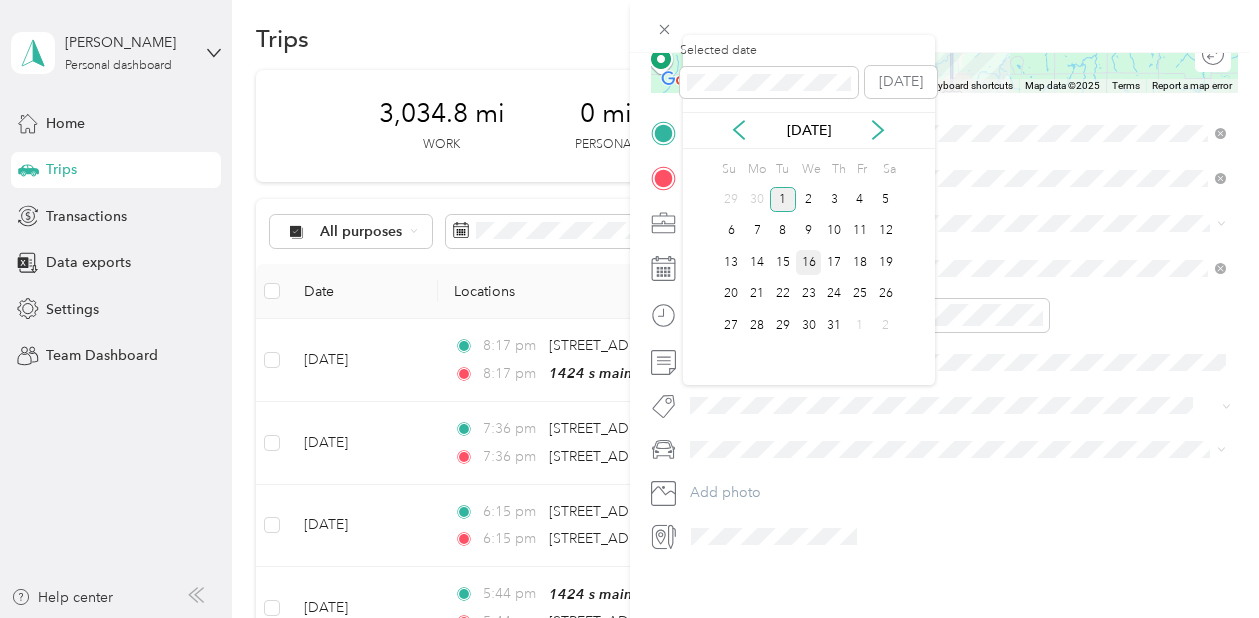 click on "16" at bounding box center (809, 262) 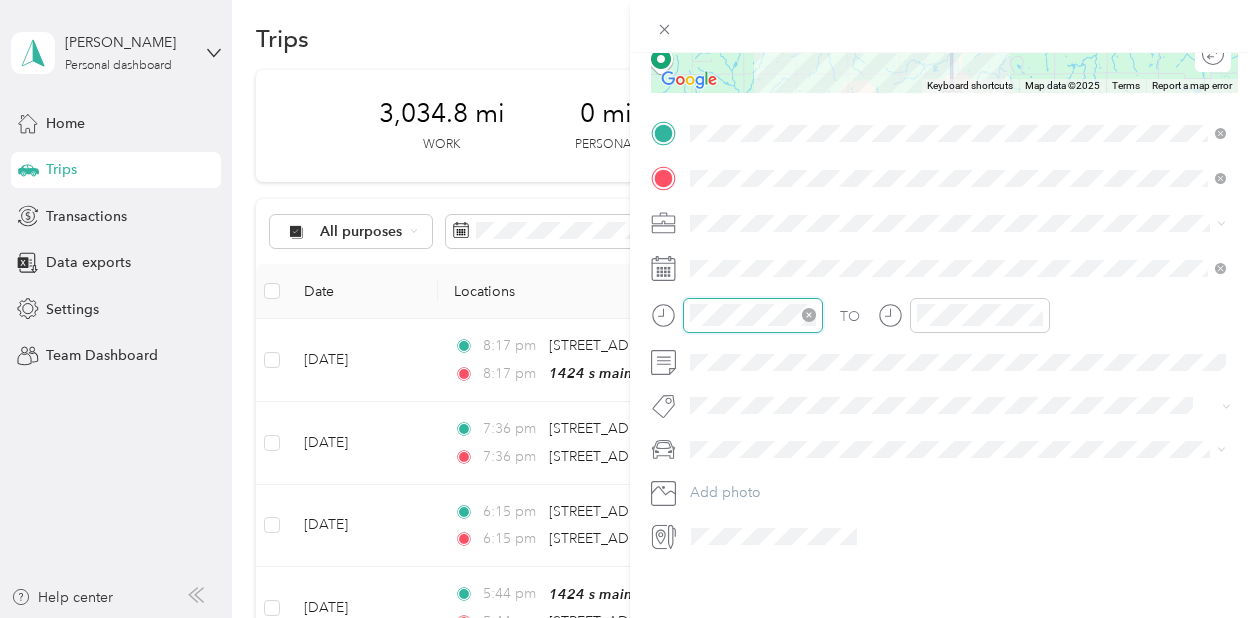 scroll, scrollTop: 120, scrollLeft: 0, axis: vertical 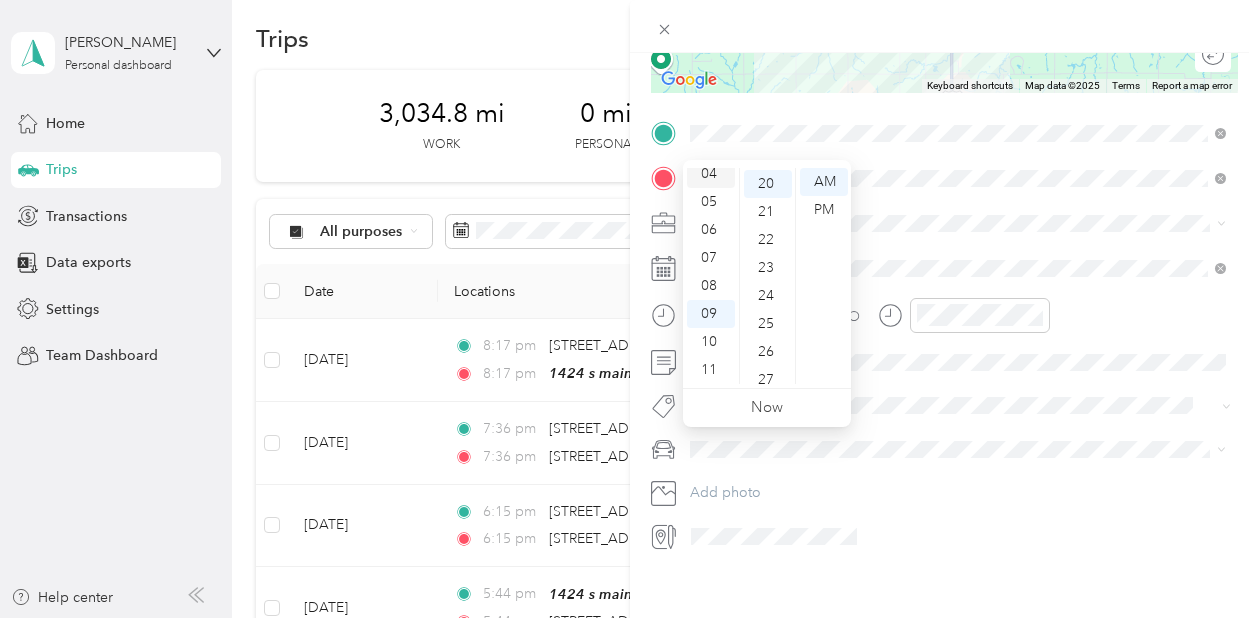 click on "04" at bounding box center [711, 174] 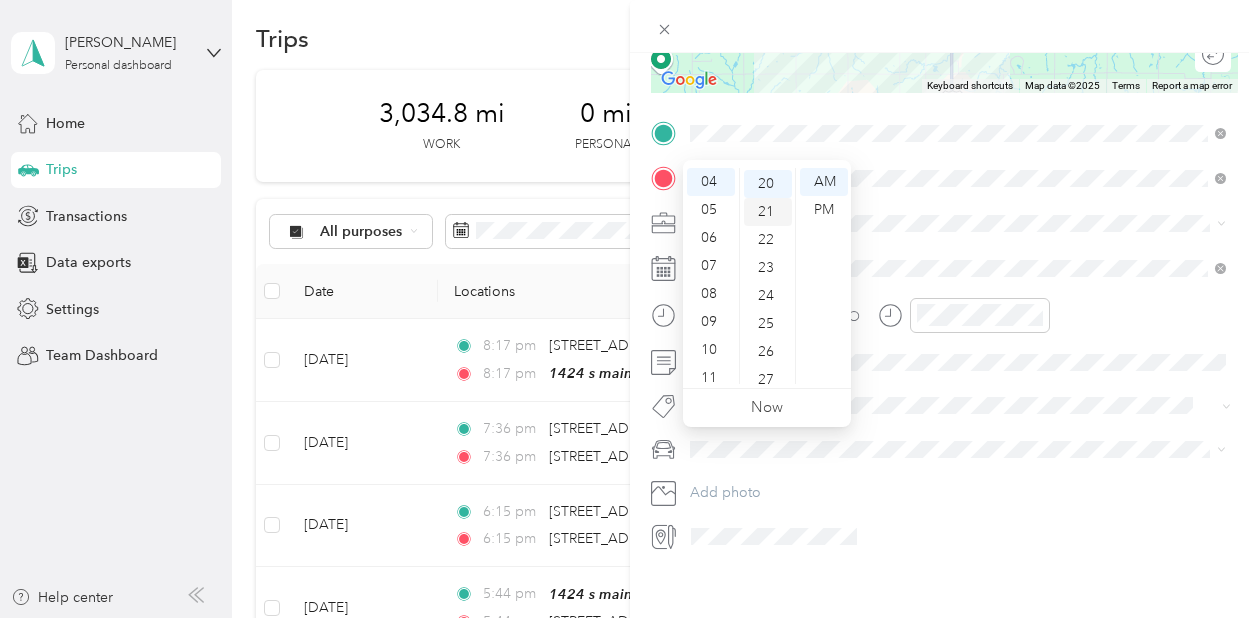 scroll, scrollTop: 112, scrollLeft: 0, axis: vertical 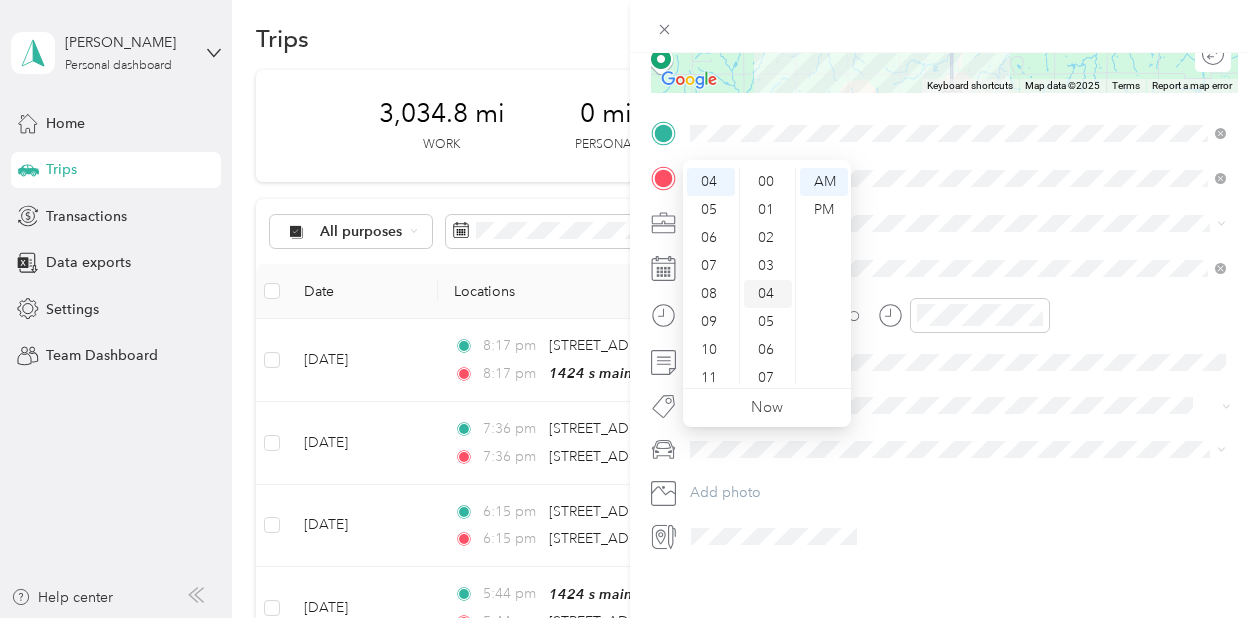 click on "04" at bounding box center (768, 294) 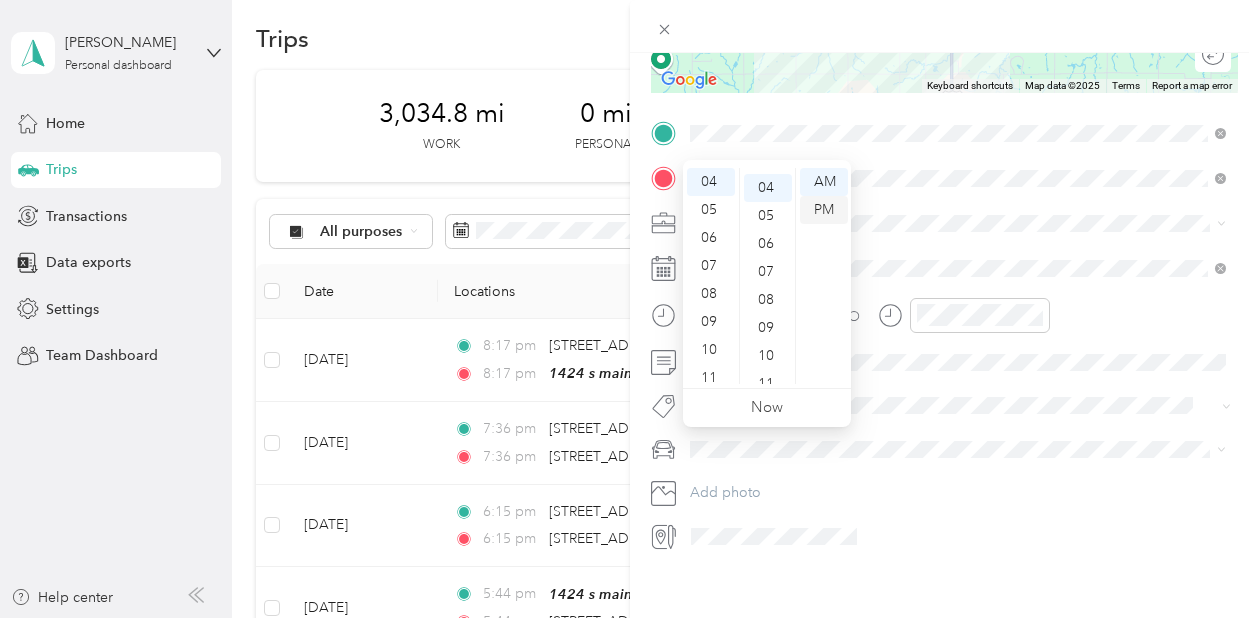 scroll, scrollTop: 110, scrollLeft: 0, axis: vertical 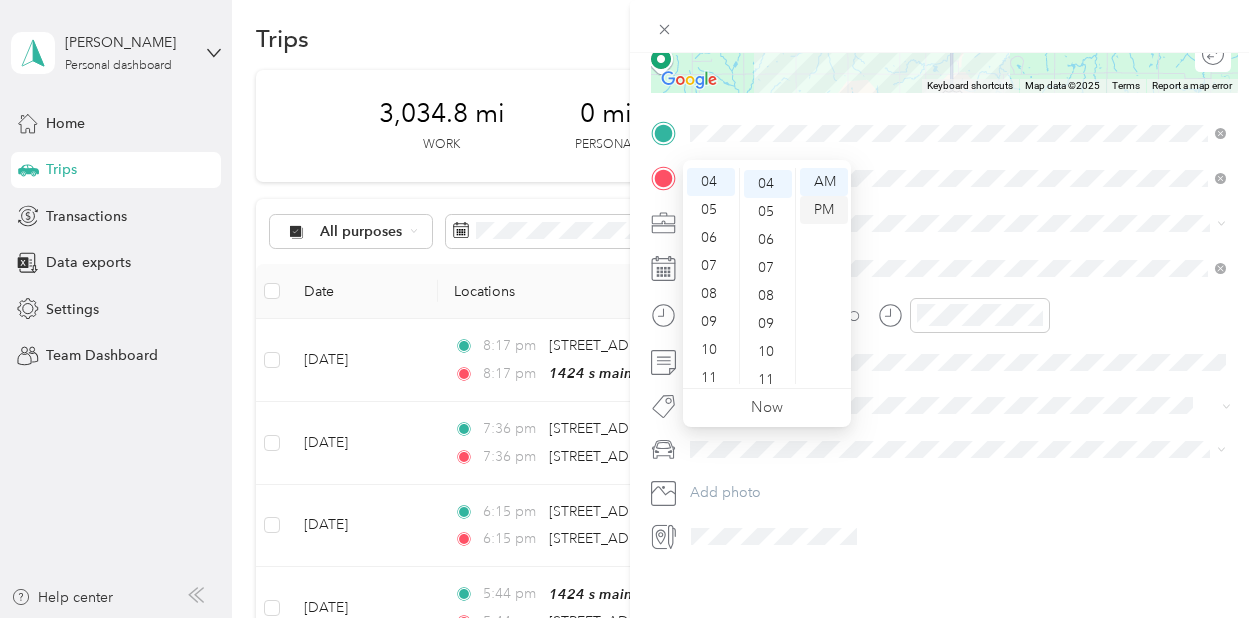 click on "PM" at bounding box center [824, 210] 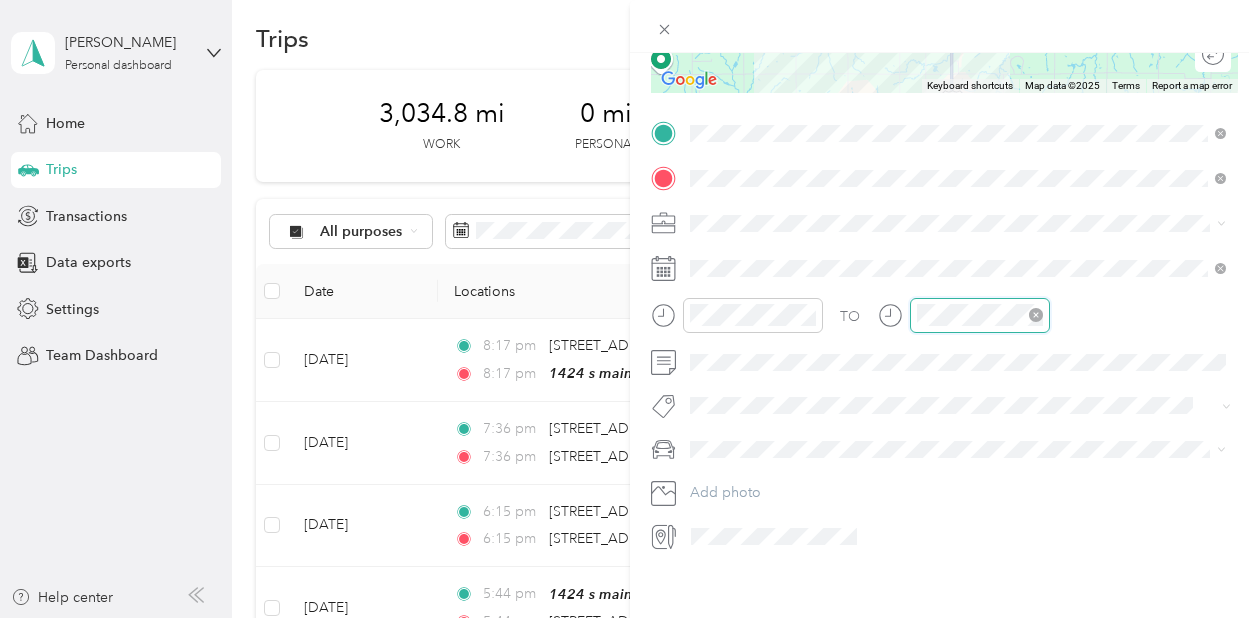 scroll, scrollTop: 120, scrollLeft: 0, axis: vertical 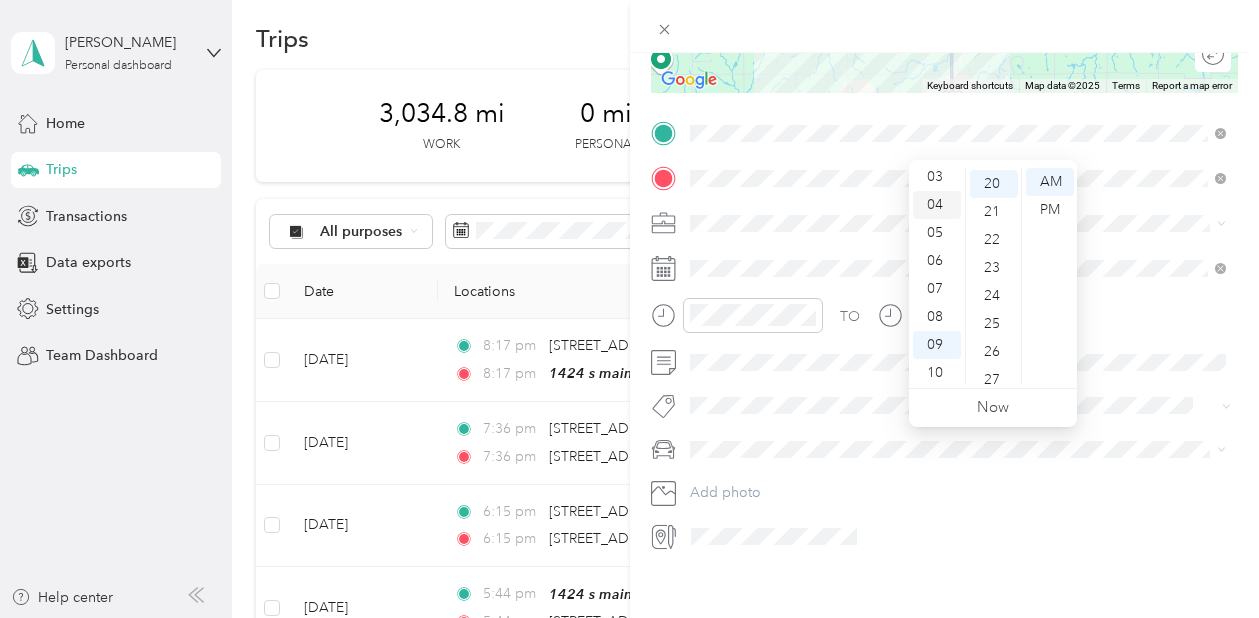 click on "04" at bounding box center [937, 205] 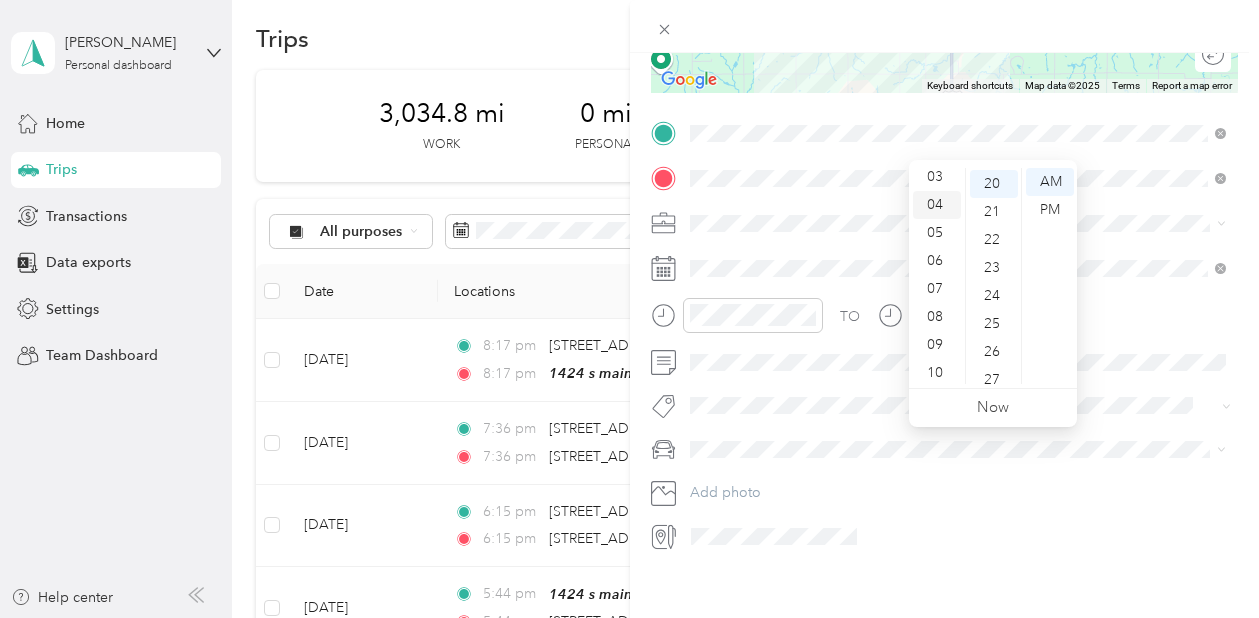 scroll, scrollTop: 110, scrollLeft: 0, axis: vertical 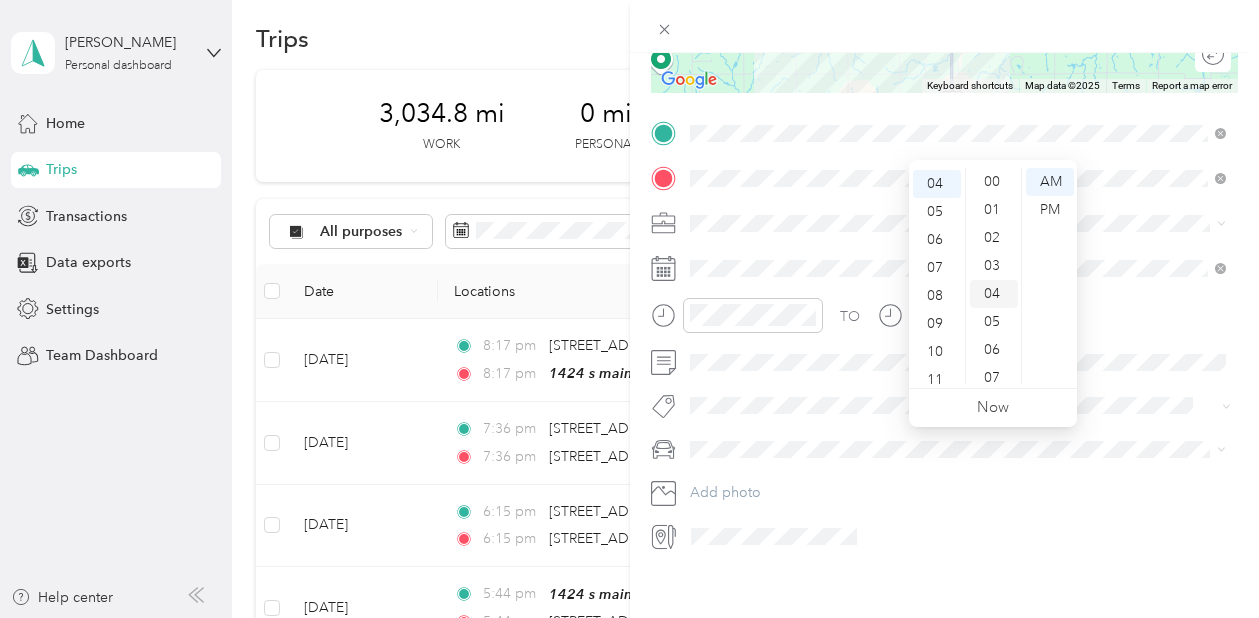 click on "04" at bounding box center [994, 294] 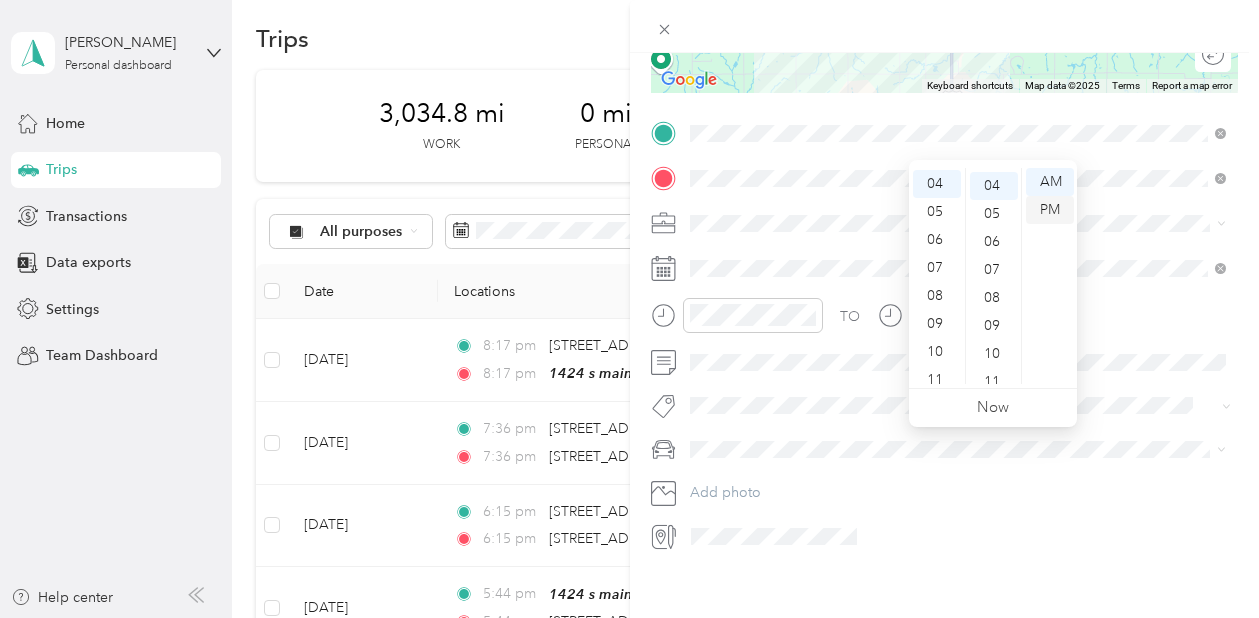 scroll, scrollTop: 110, scrollLeft: 0, axis: vertical 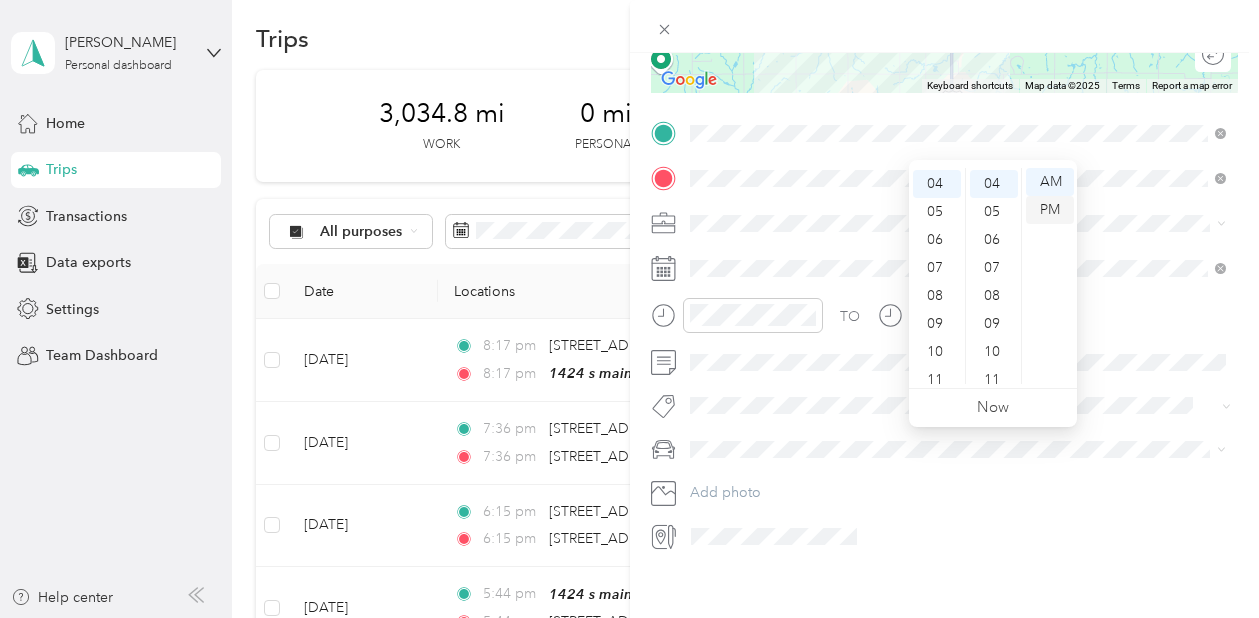 click on "PM" at bounding box center (1050, 210) 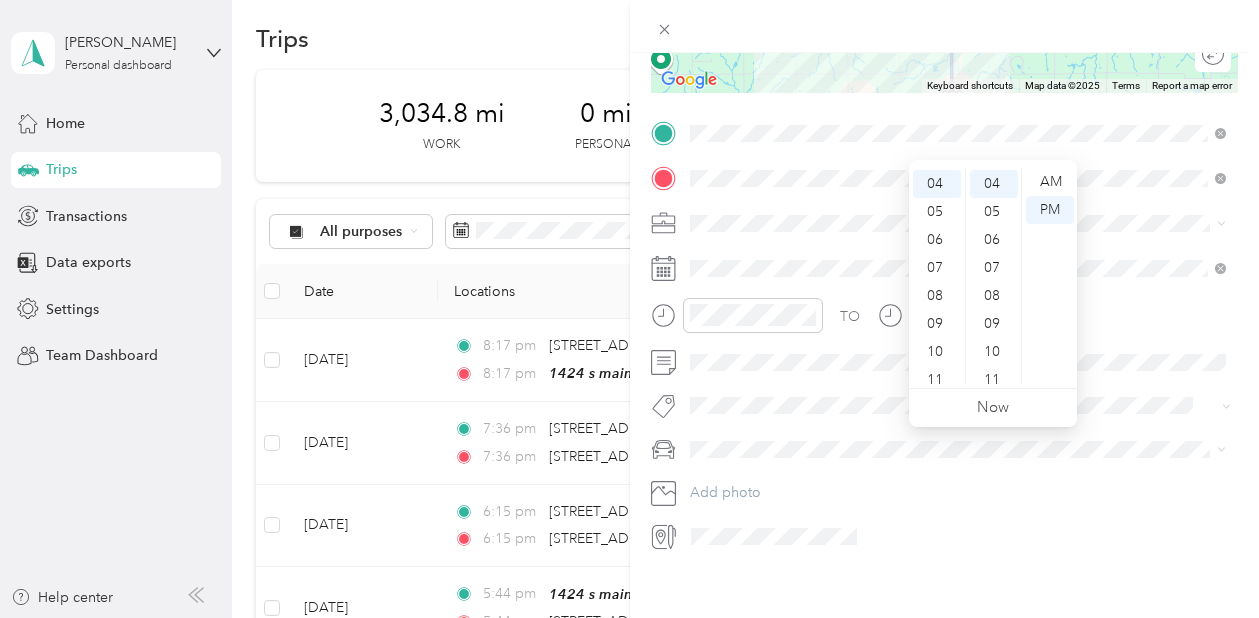 click at bounding box center [961, 223] 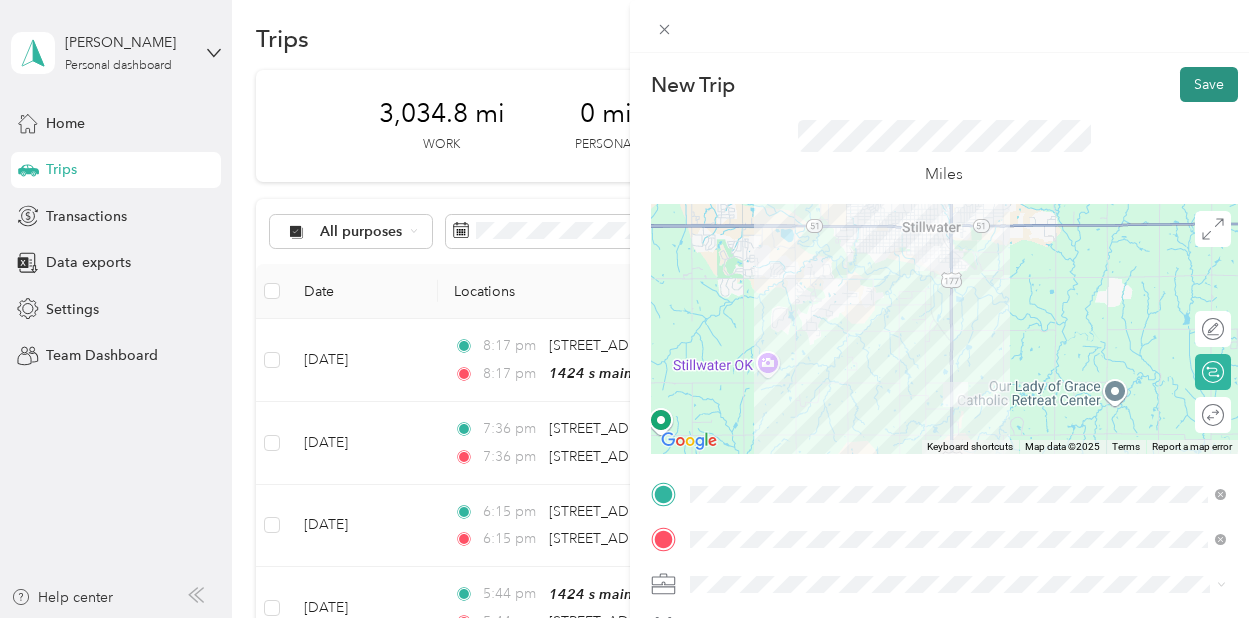 scroll, scrollTop: 0, scrollLeft: 0, axis: both 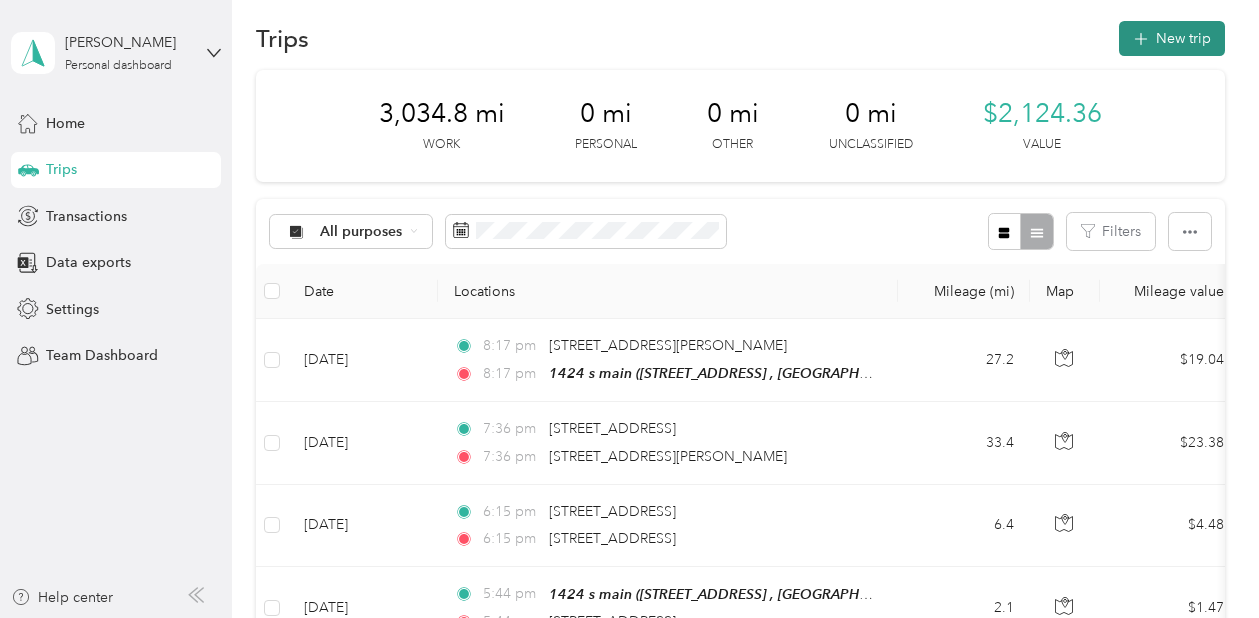 click on "New trip" at bounding box center [1172, 38] 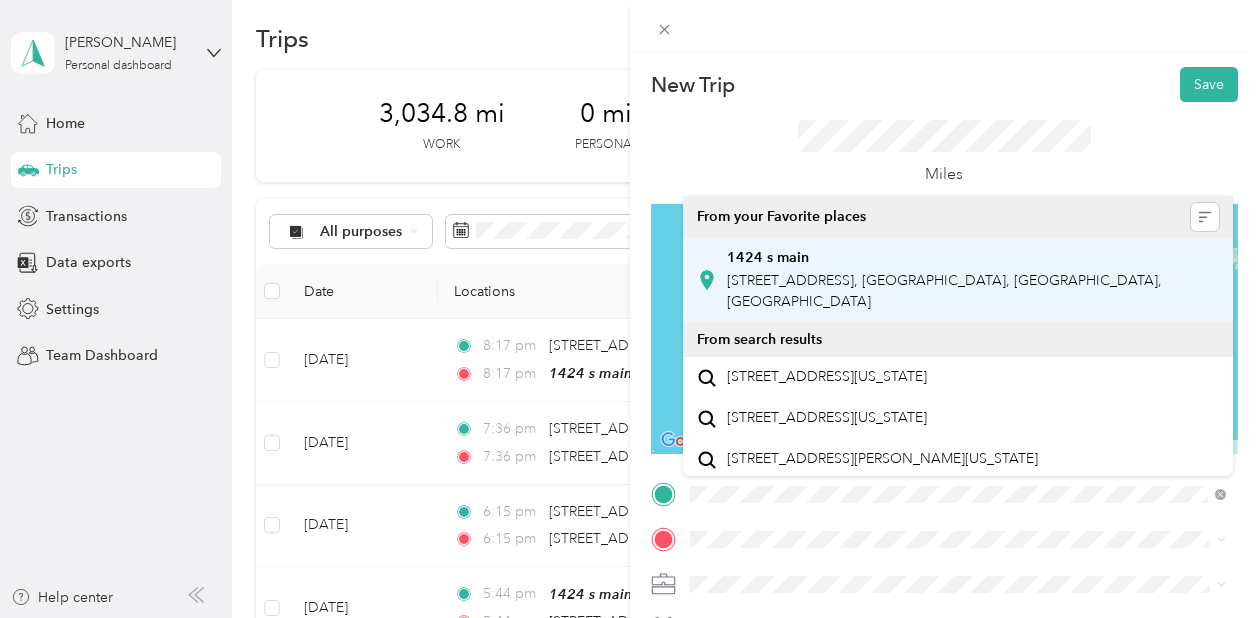 click on "1424 S Main St, Stillwater, OK, United States , 74074, Stillwater, OK, United States" at bounding box center (944, 291) 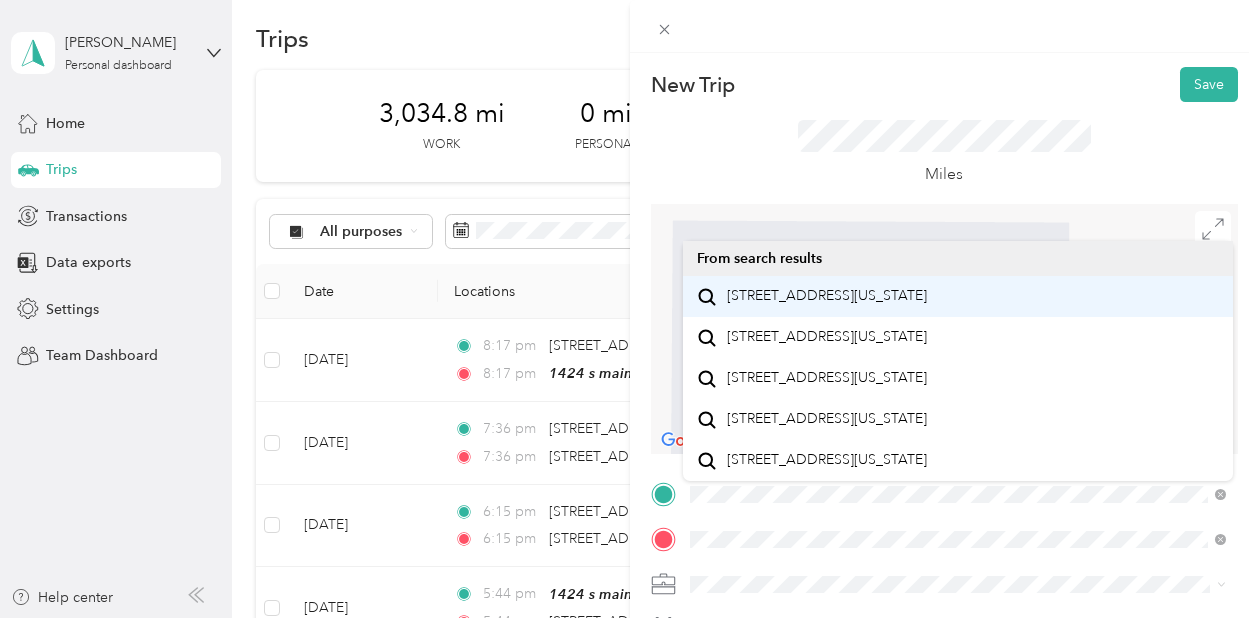 click on "7019 East 32nd Street
Stillwater, Oklahoma 74074, United States" at bounding box center [827, 296] 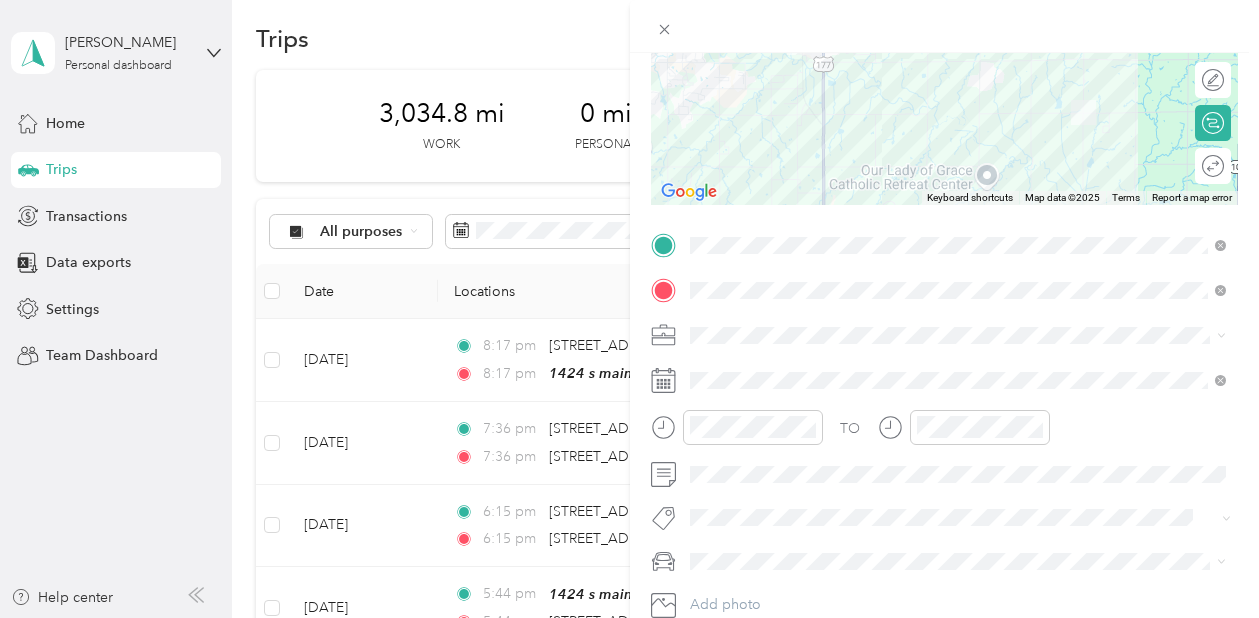 scroll, scrollTop: 320, scrollLeft: 0, axis: vertical 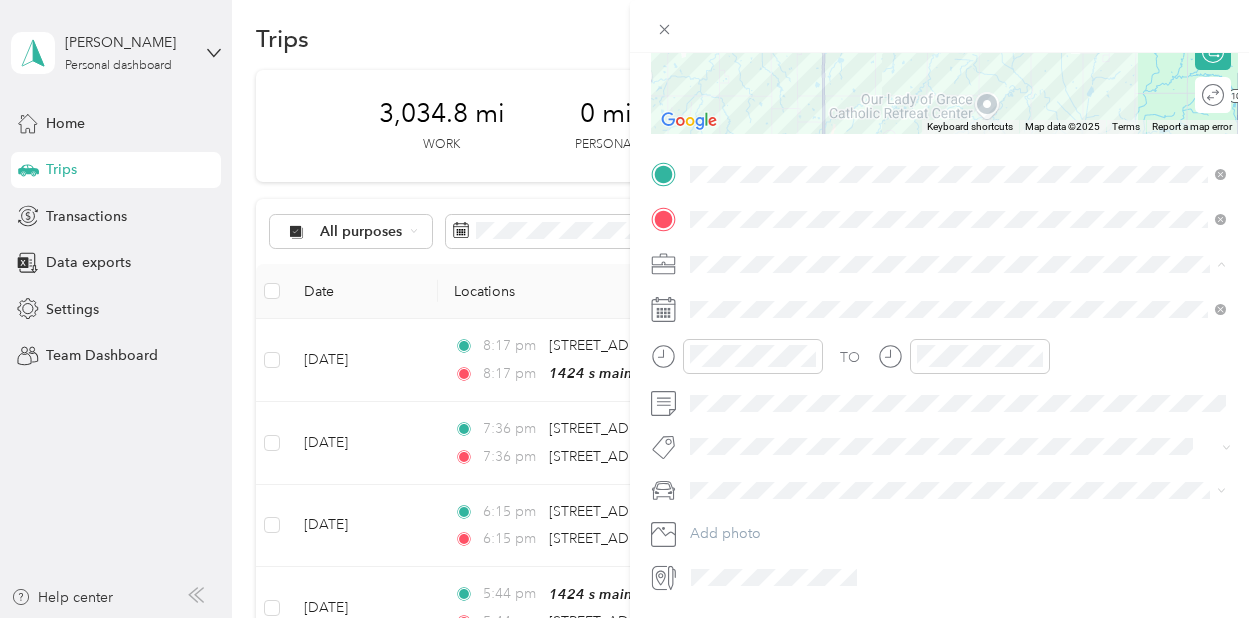 click on "TJ Richards LLC" at bounding box center (958, 53) 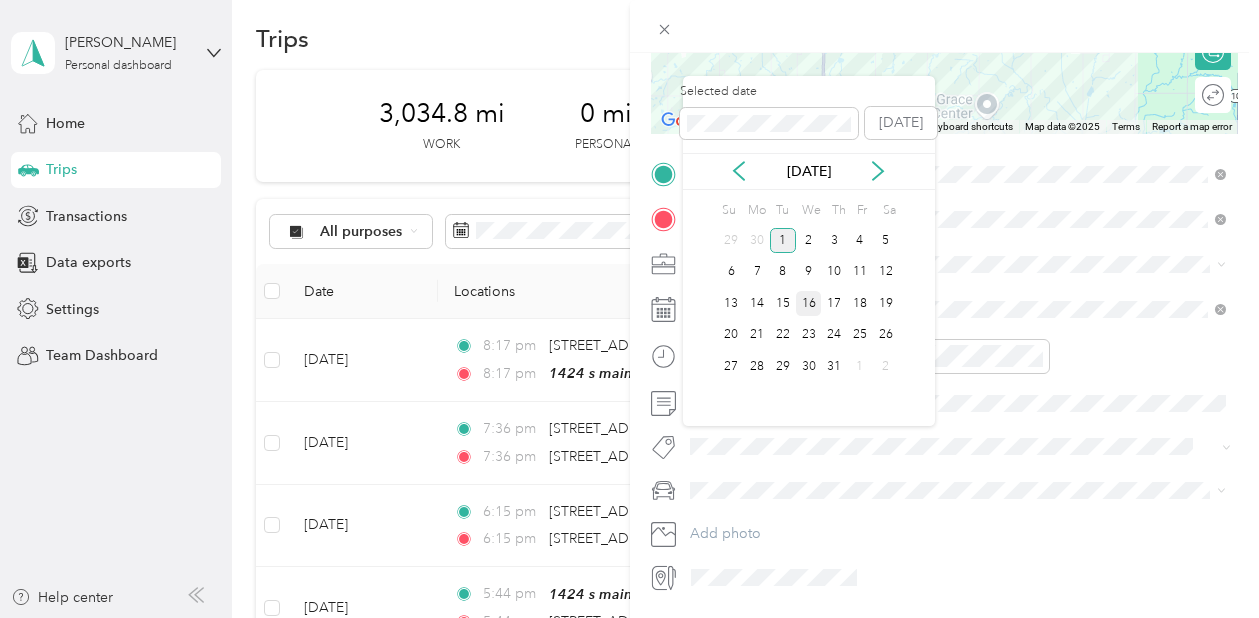 click on "16" at bounding box center [809, 303] 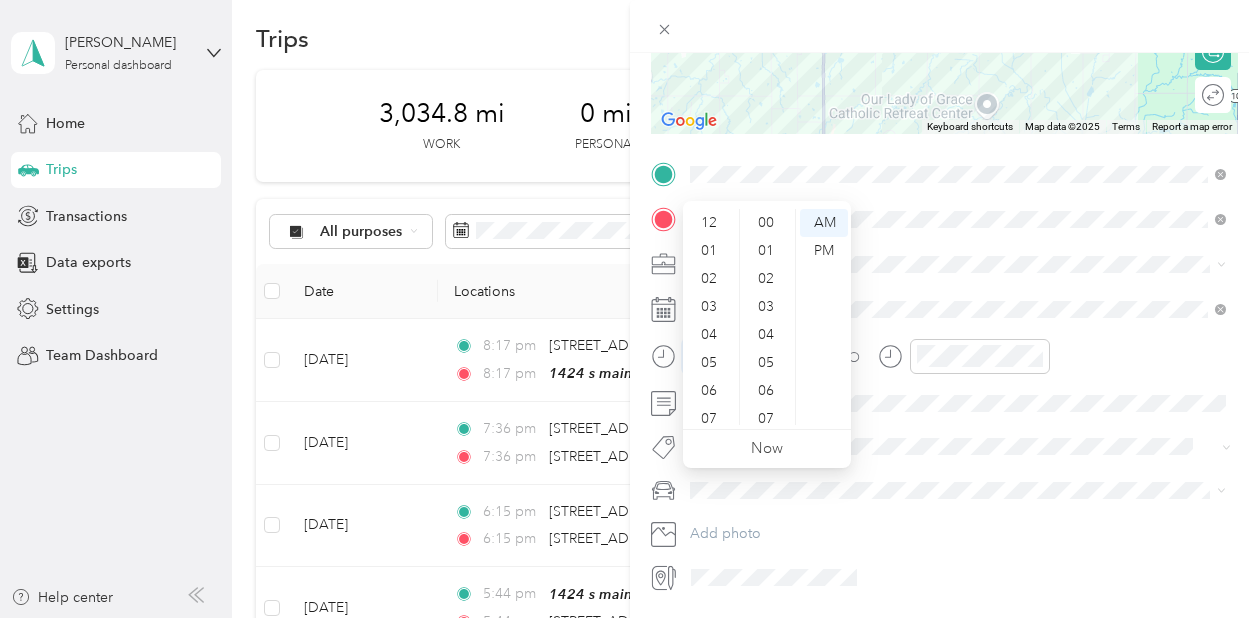 scroll, scrollTop: 586, scrollLeft: 0, axis: vertical 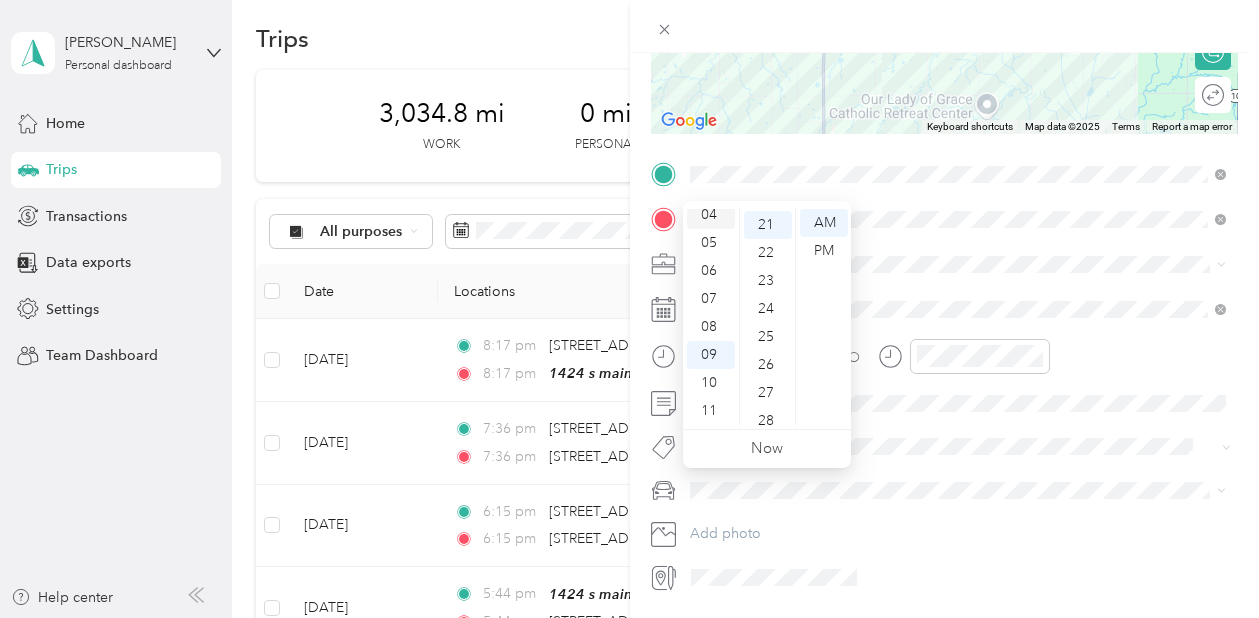 click on "04" at bounding box center (711, 215) 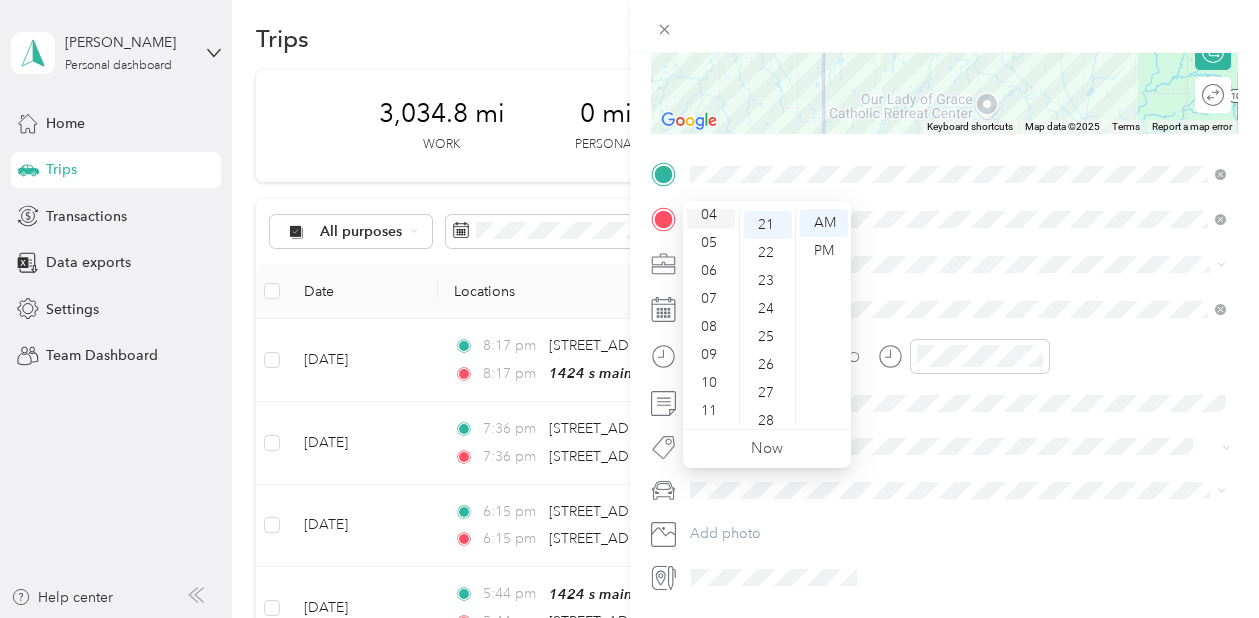 scroll, scrollTop: 112, scrollLeft: 0, axis: vertical 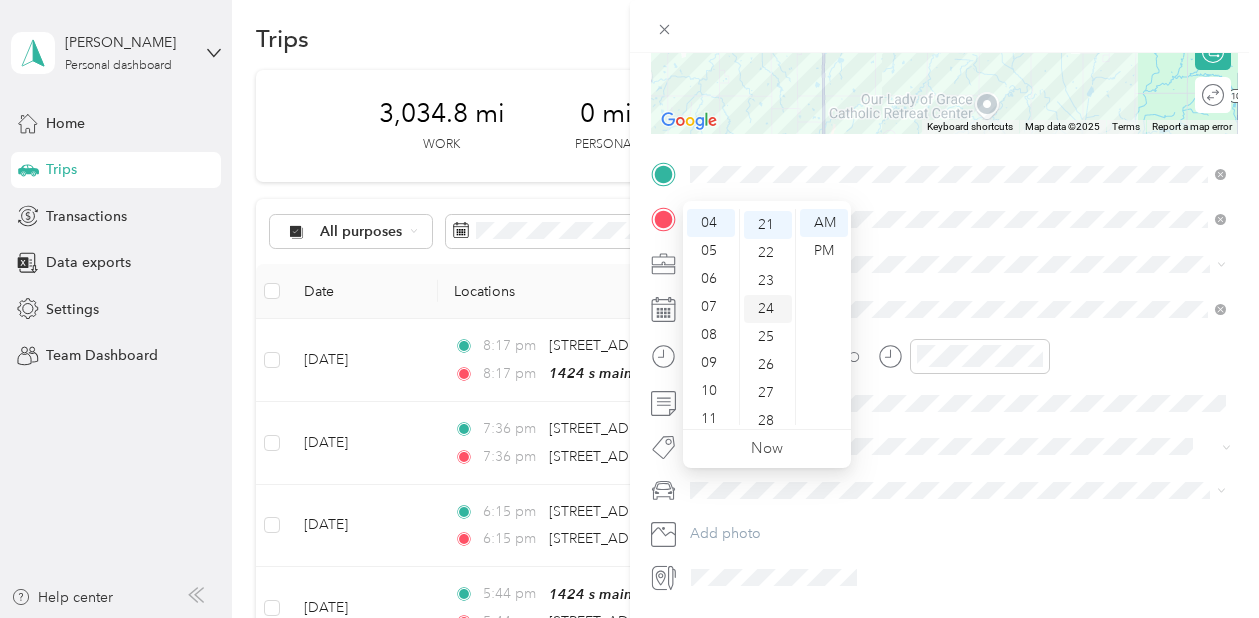 click on "24" at bounding box center [768, 309] 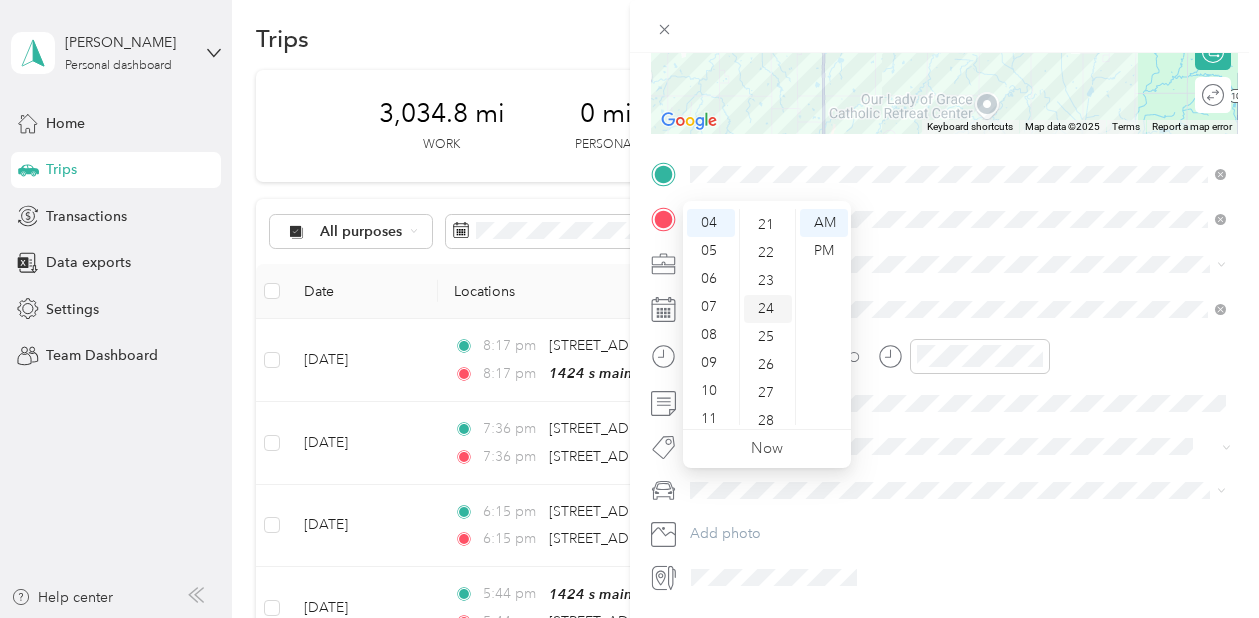 scroll, scrollTop: 670, scrollLeft: 0, axis: vertical 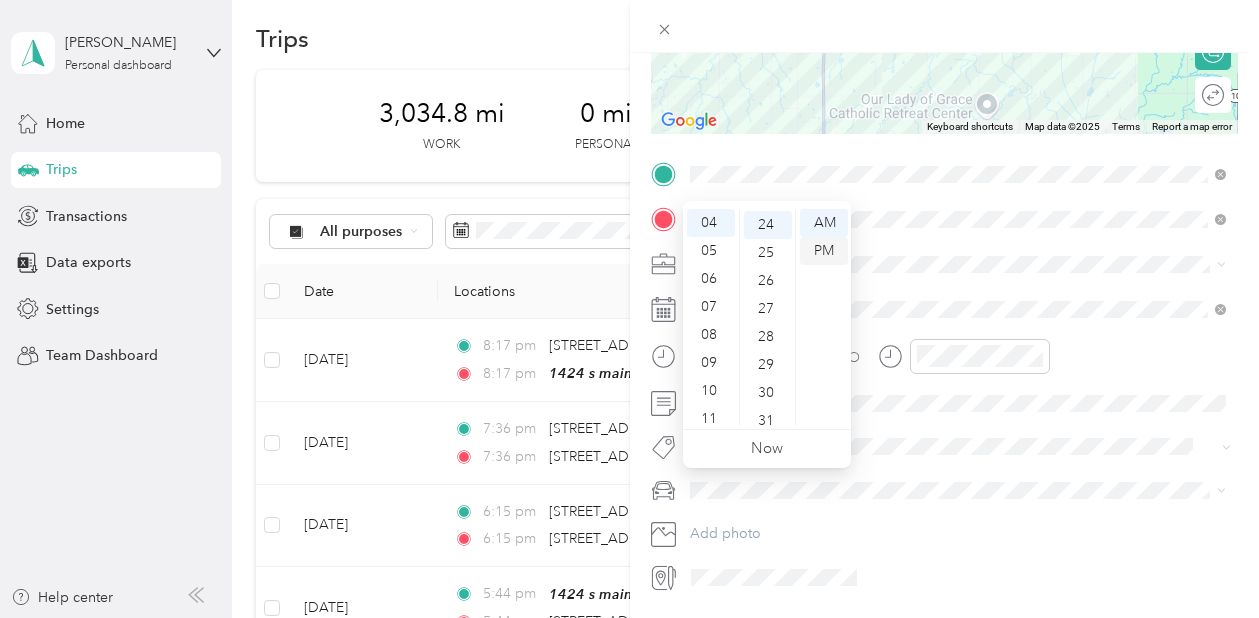 click on "PM" at bounding box center [824, 251] 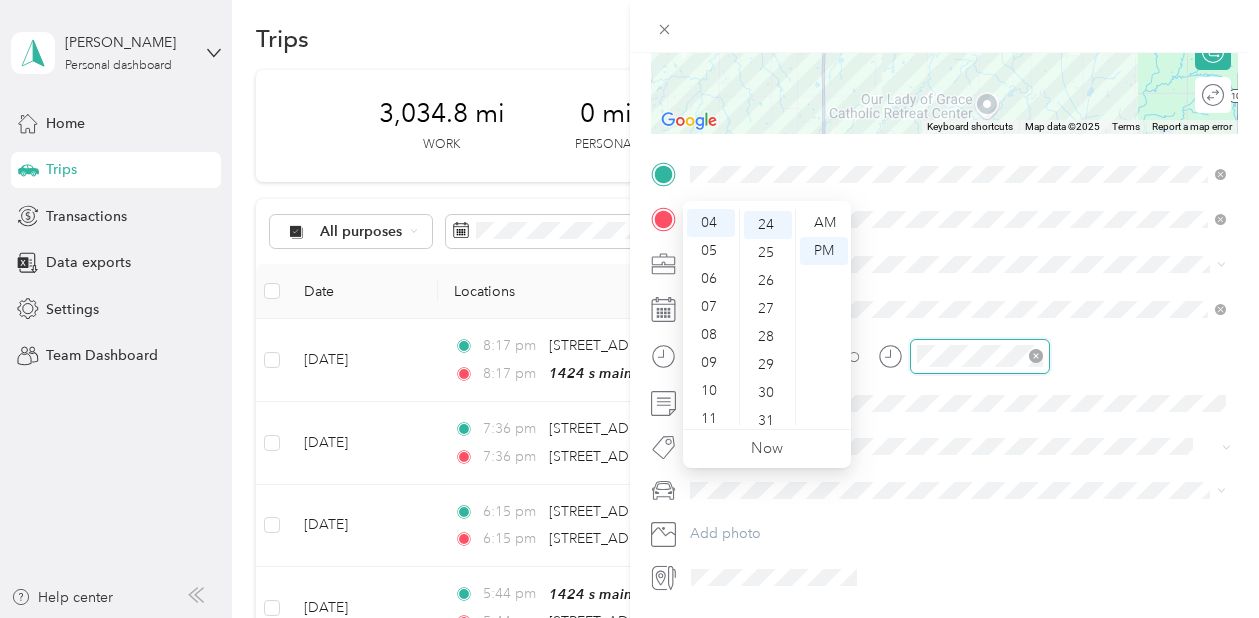 scroll, scrollTop: 586, scrollLeft: 0, axis: vertical 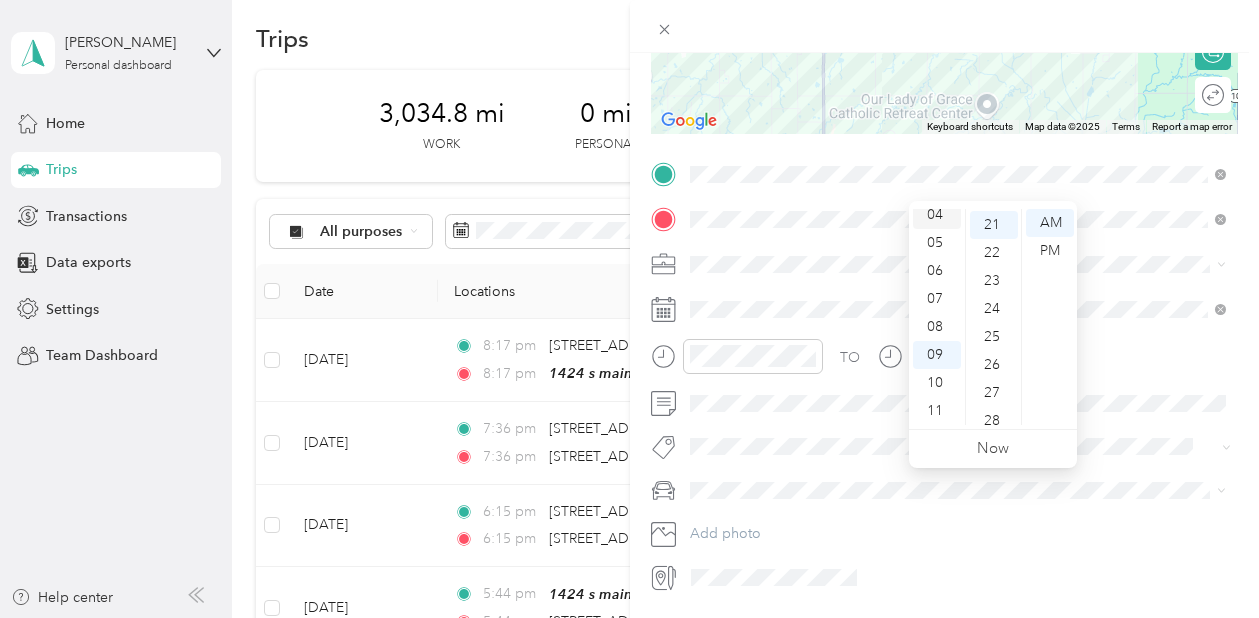 click on "04" at bounding box center [937, 215] 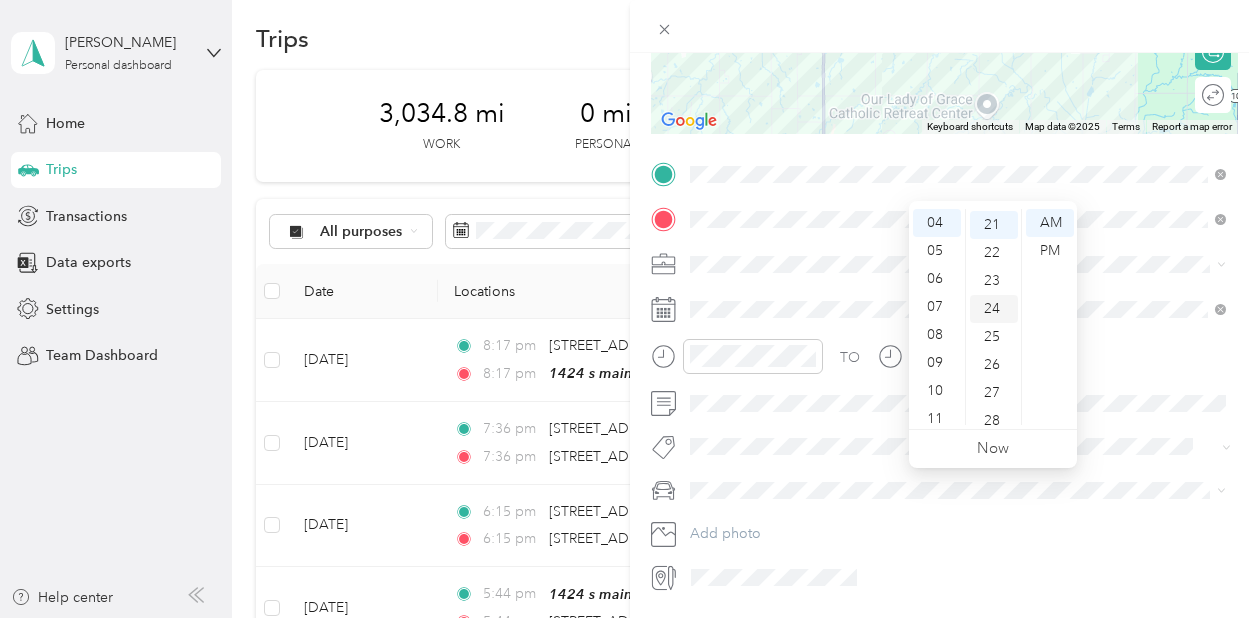 click on "24" at bounding box center (994, 309) 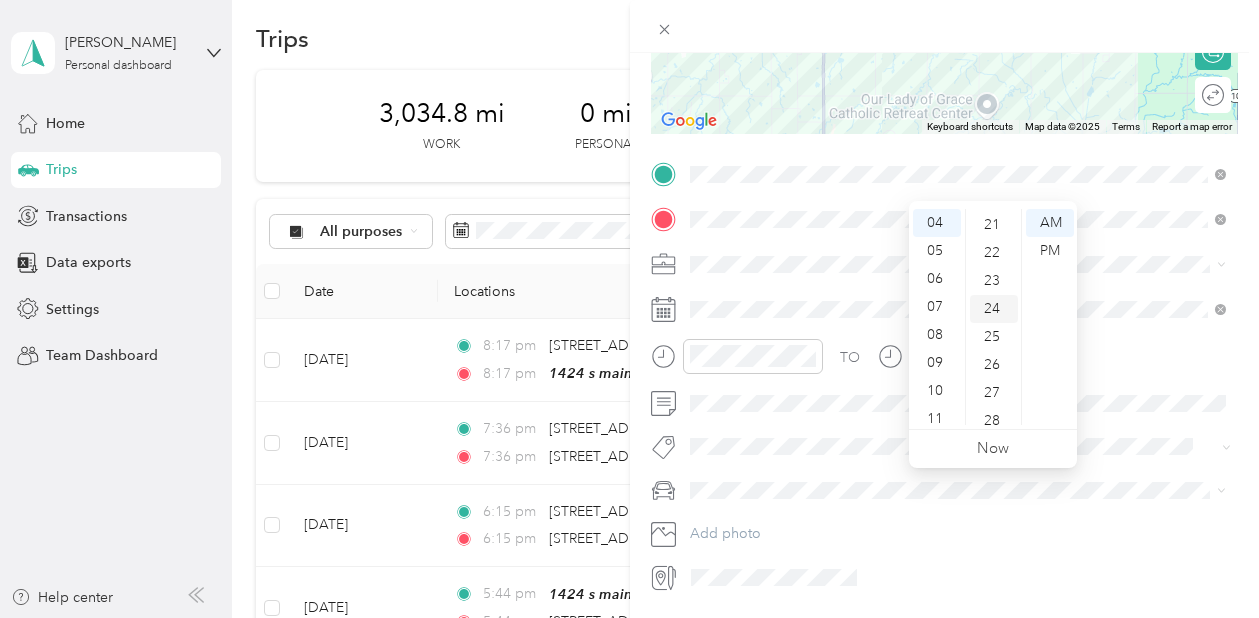 scroll, scrollTop: 670, scrollLeft: 0, axis: vertical 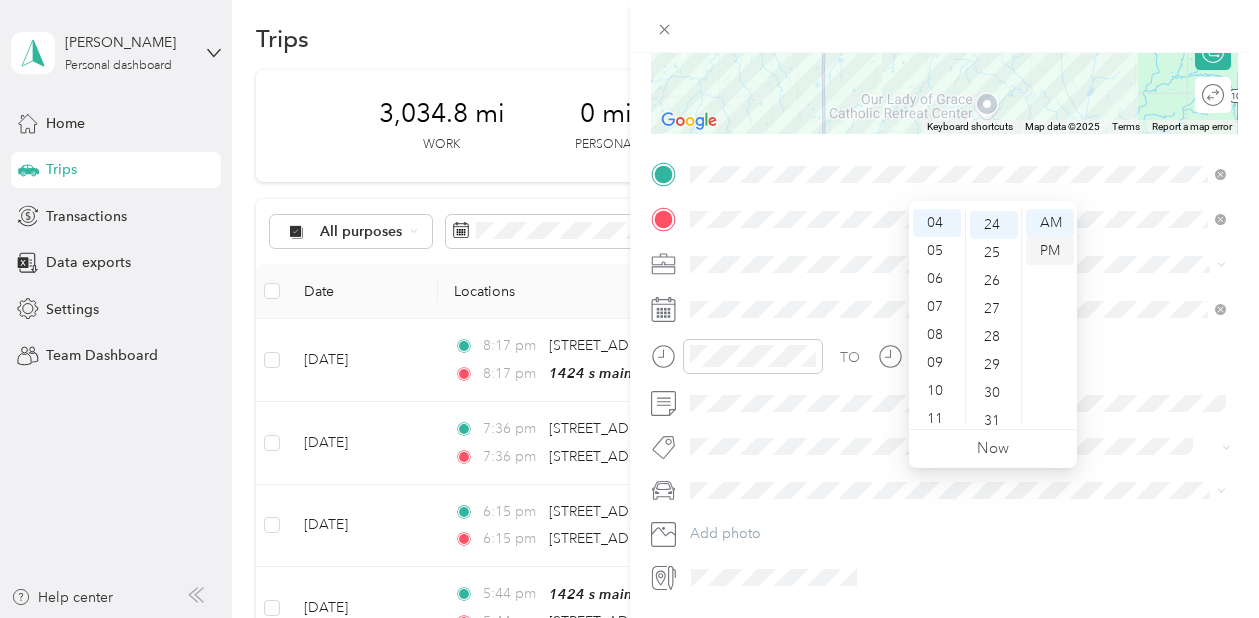 click on "PM" at bounding box center (1050, 251) 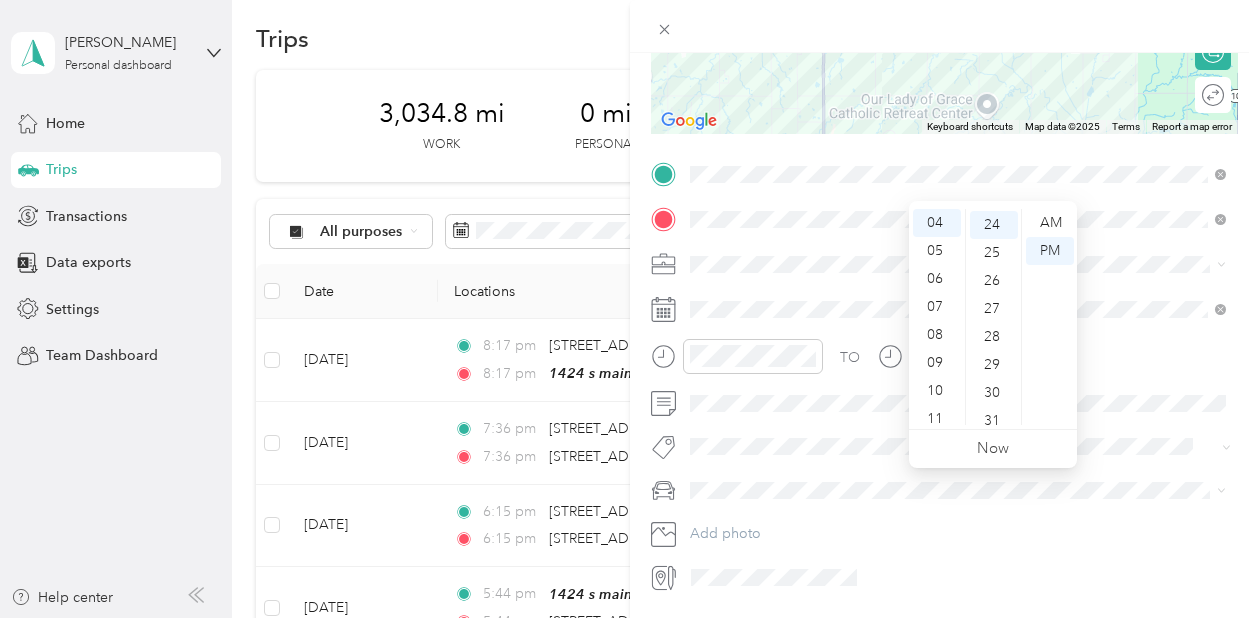 click at bounding box center [961, 264] 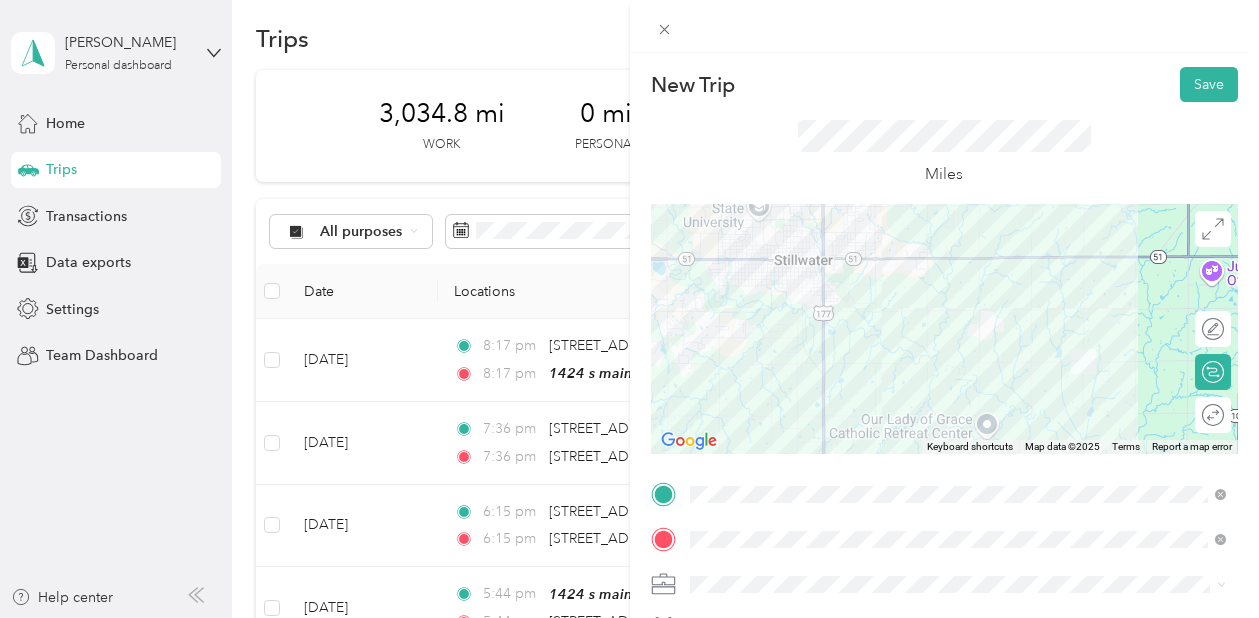 scroll, scrollTop: 0, scrollLeft: 0, axis: both 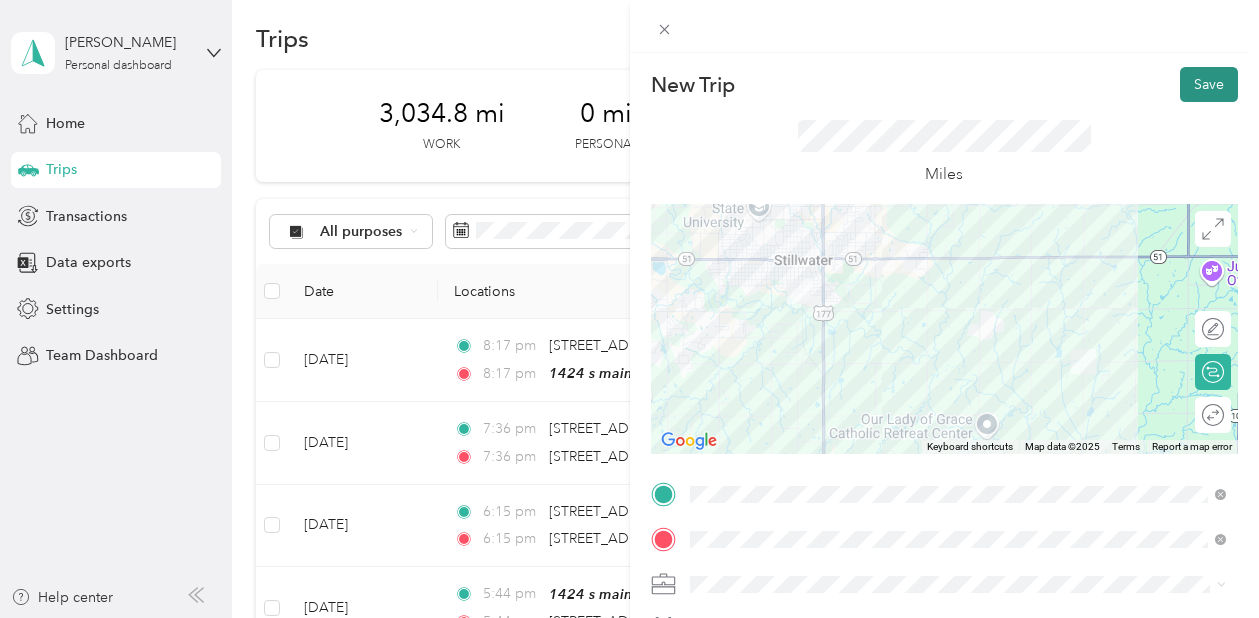 click on "Save" at bounding box center (1209, 84) 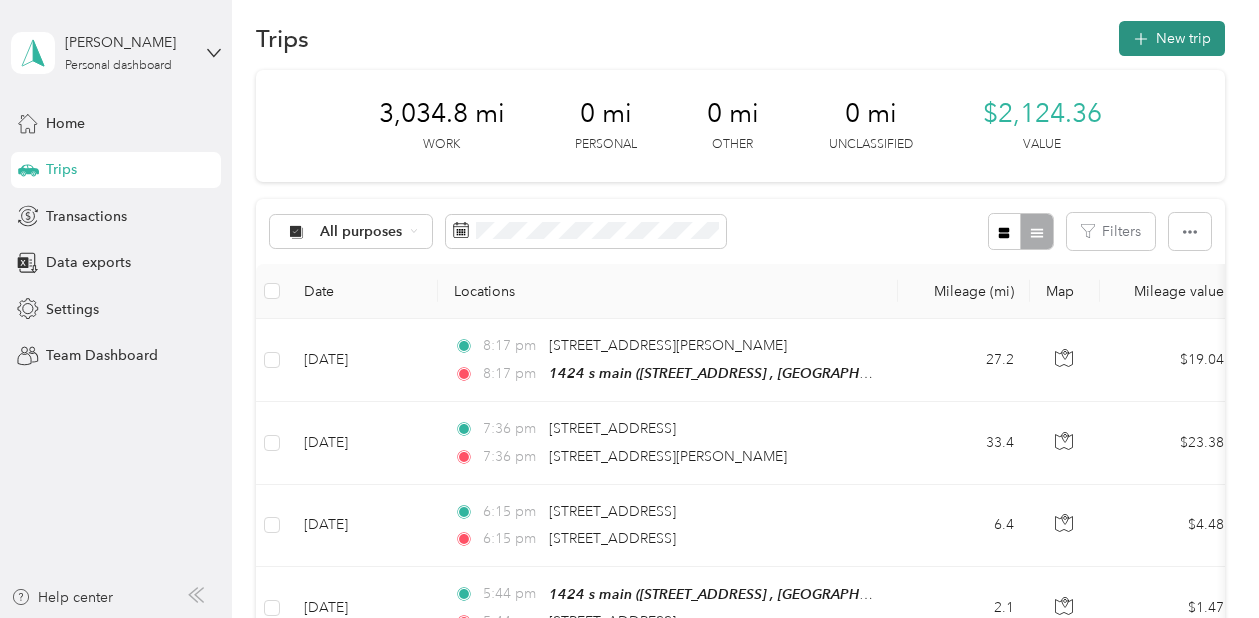click on "New trip" at bounding box center [1172, 38] 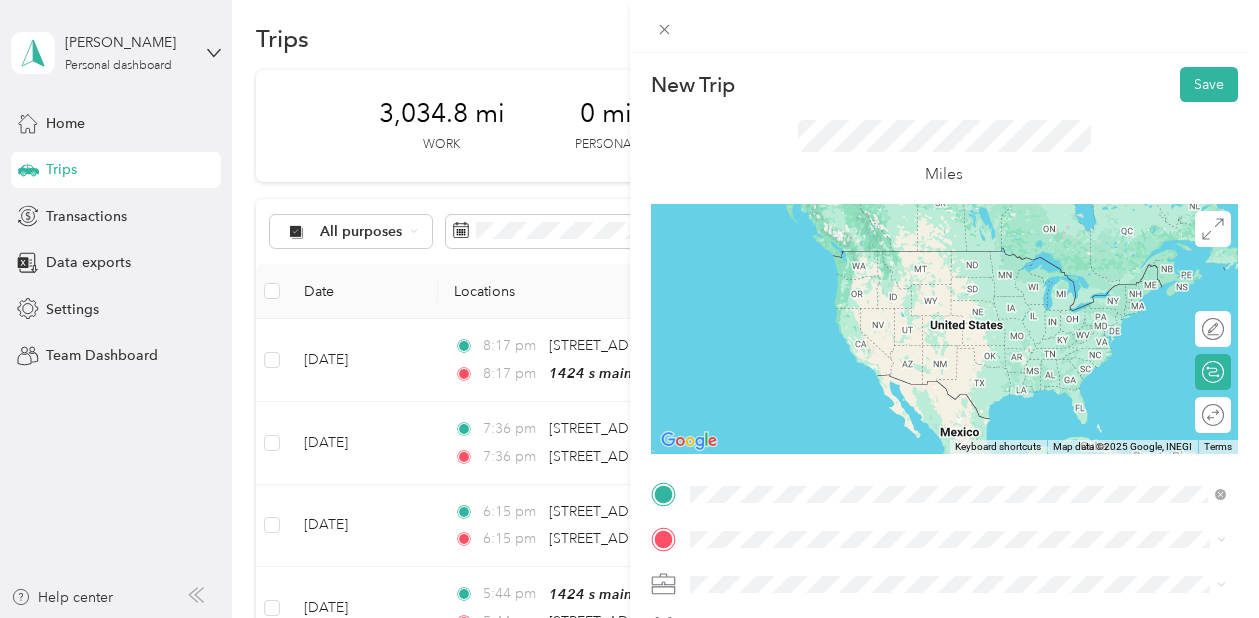 click on "7019 East 32nd Street
Stillwater, Oklahoma 74074, United States" at bounding box center (827, 251) 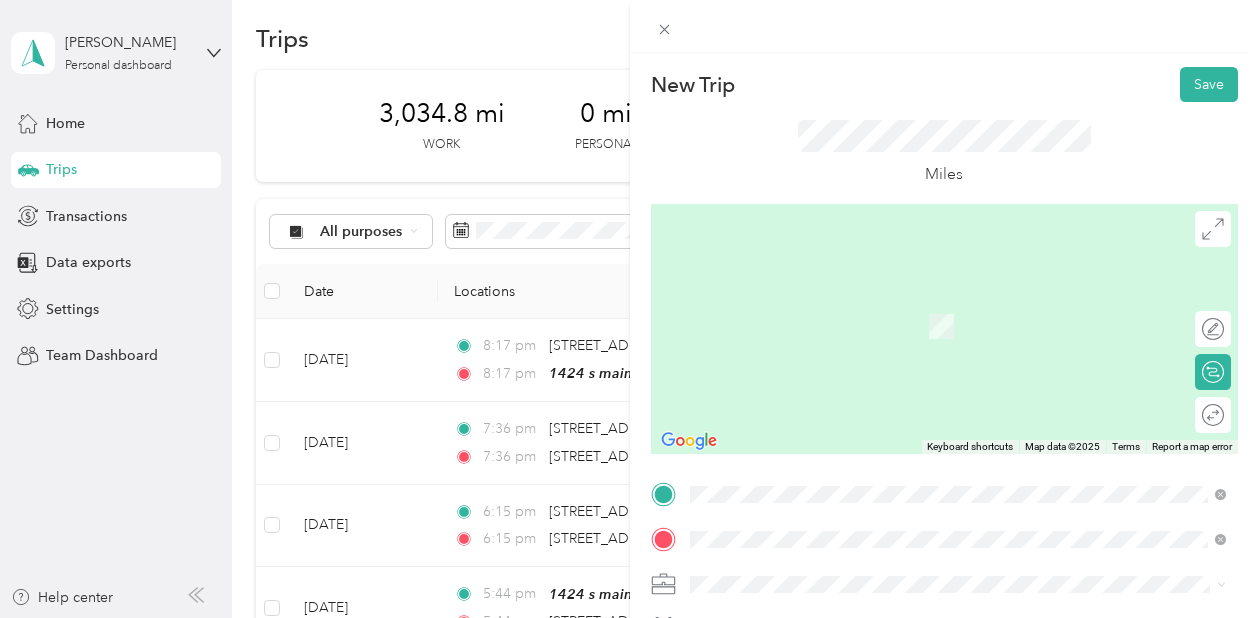 click on "1216 Locust Street
Perry, Oklahoma 73077, United States" at bounding box center (827, 376) 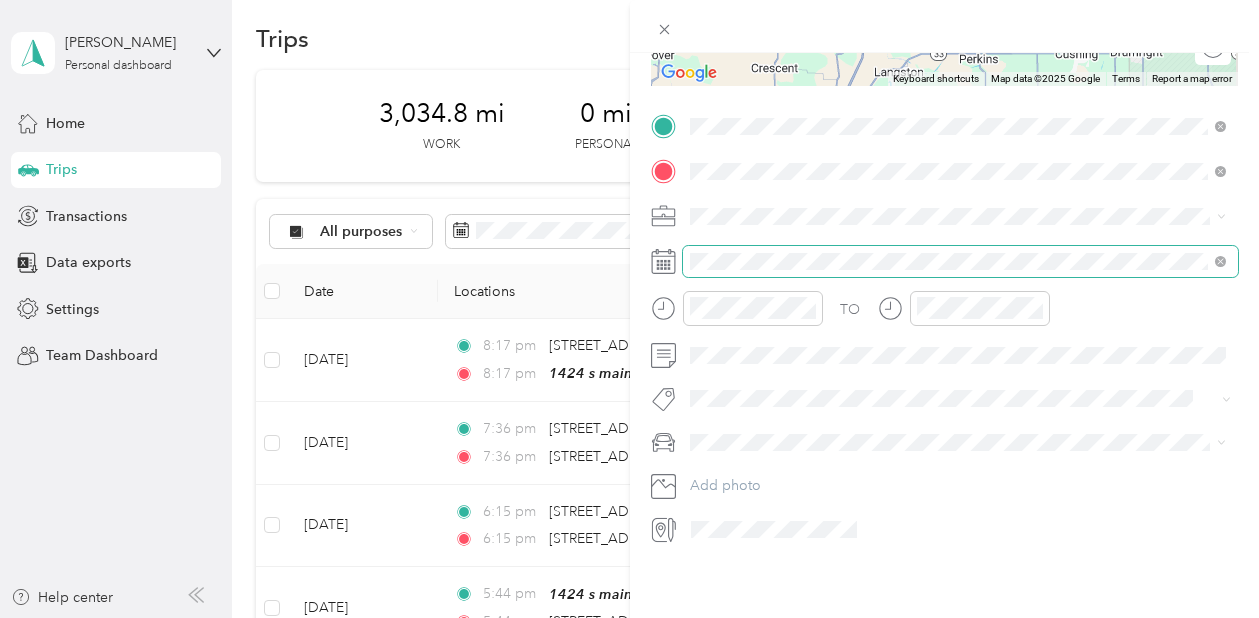 scroll, scrollTop: 427, scrollLeft: 0, axis: vertical 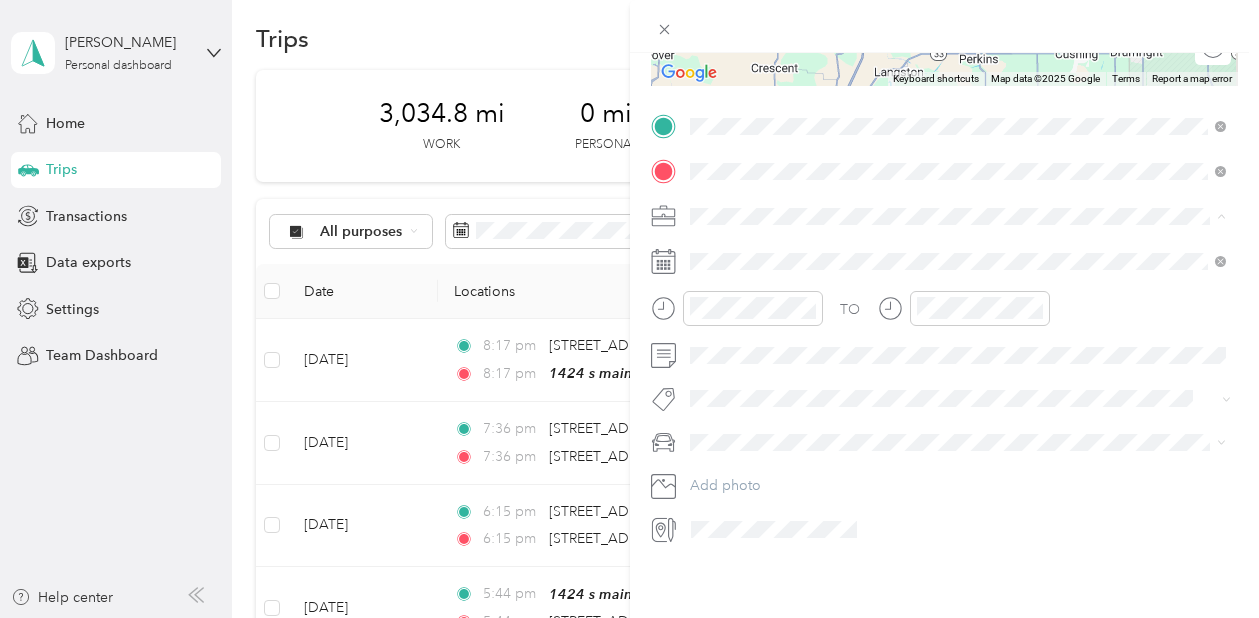 click on "TJ Richards LLC" at bounding box center (958, 396) 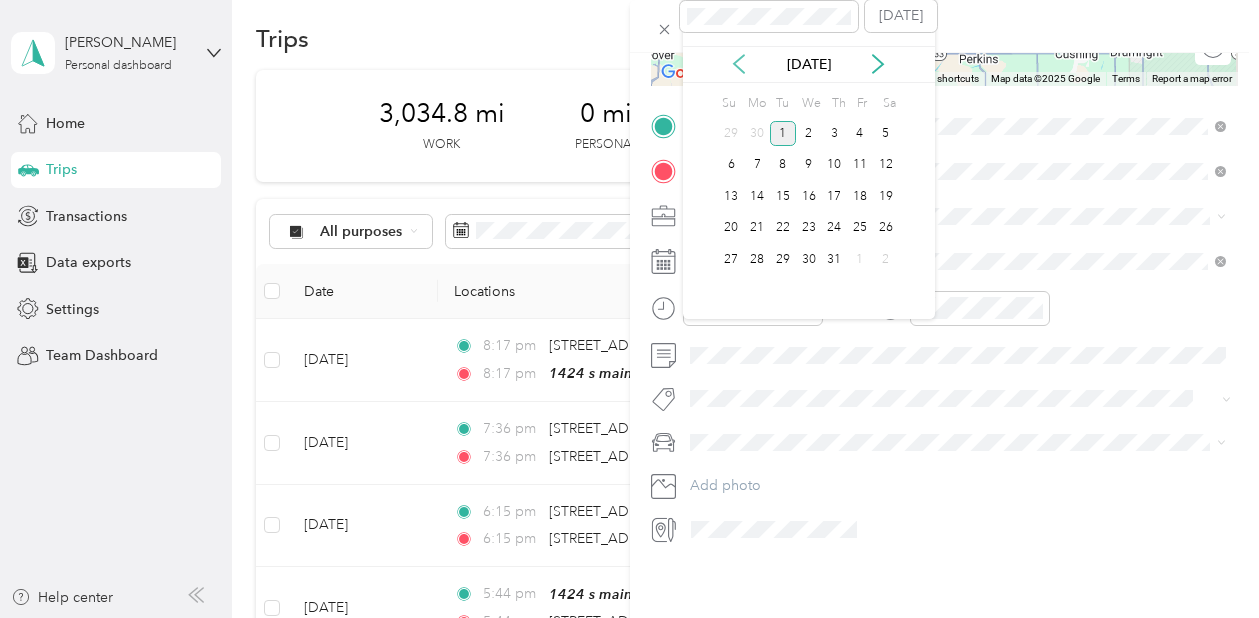 click 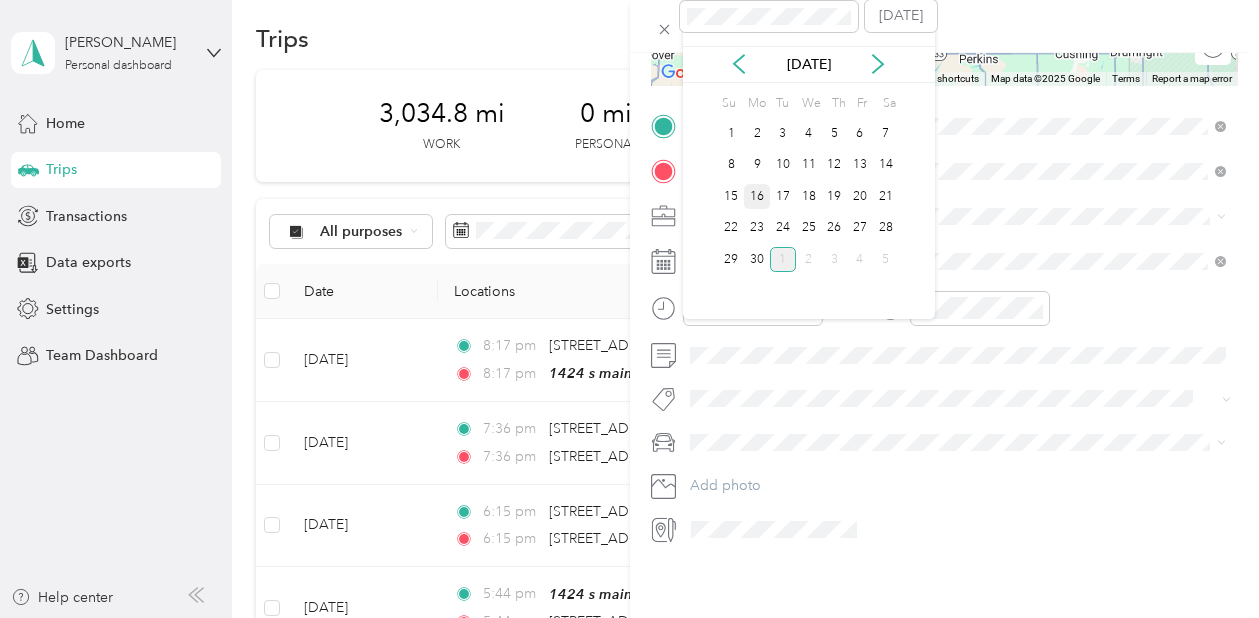click on "16" at bounding box center [757, 196] 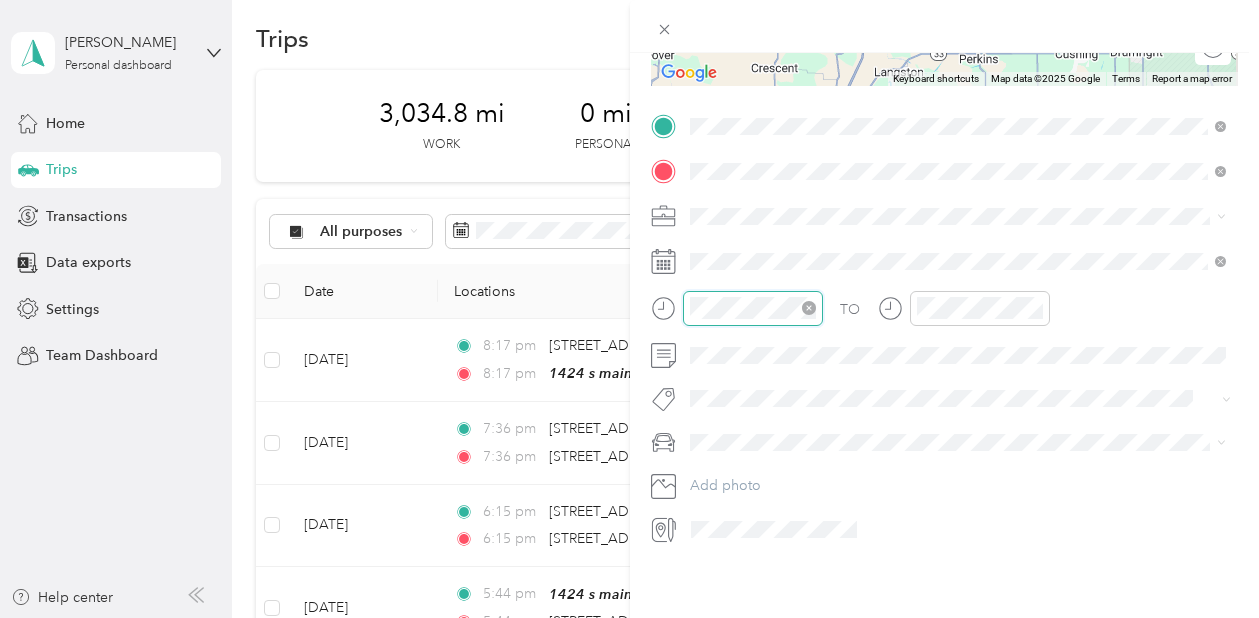 scroll, scrollTop: 120, scrollLeft: 0, axis: vertical 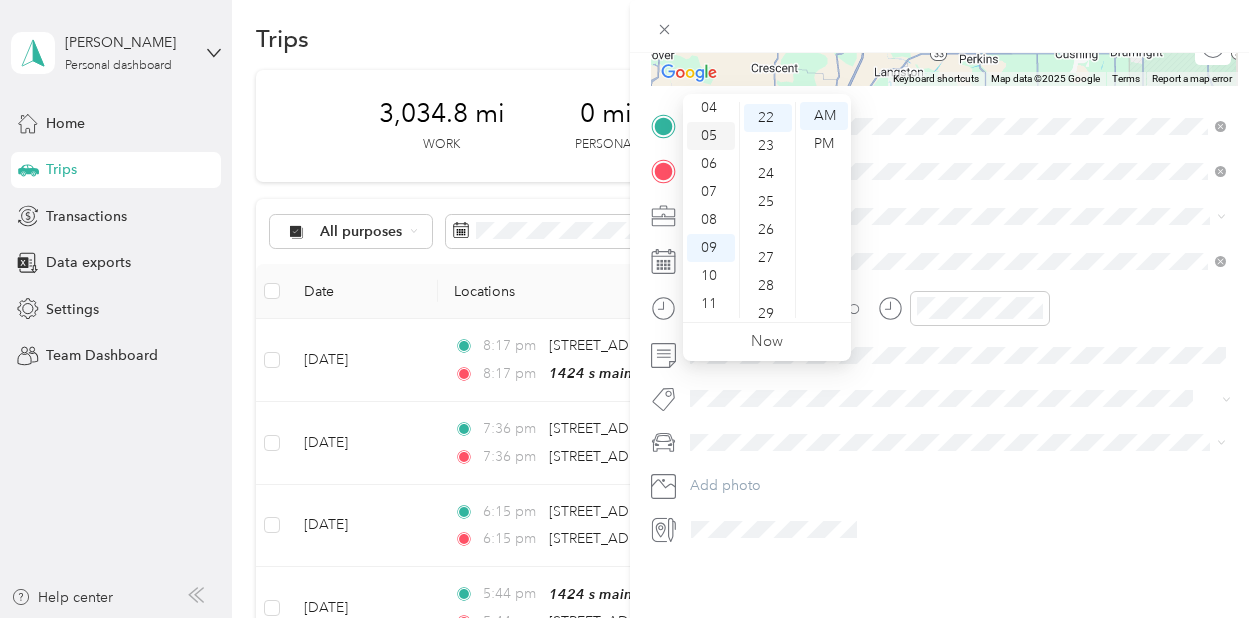 click on "05" at bounding box center [711, 136] 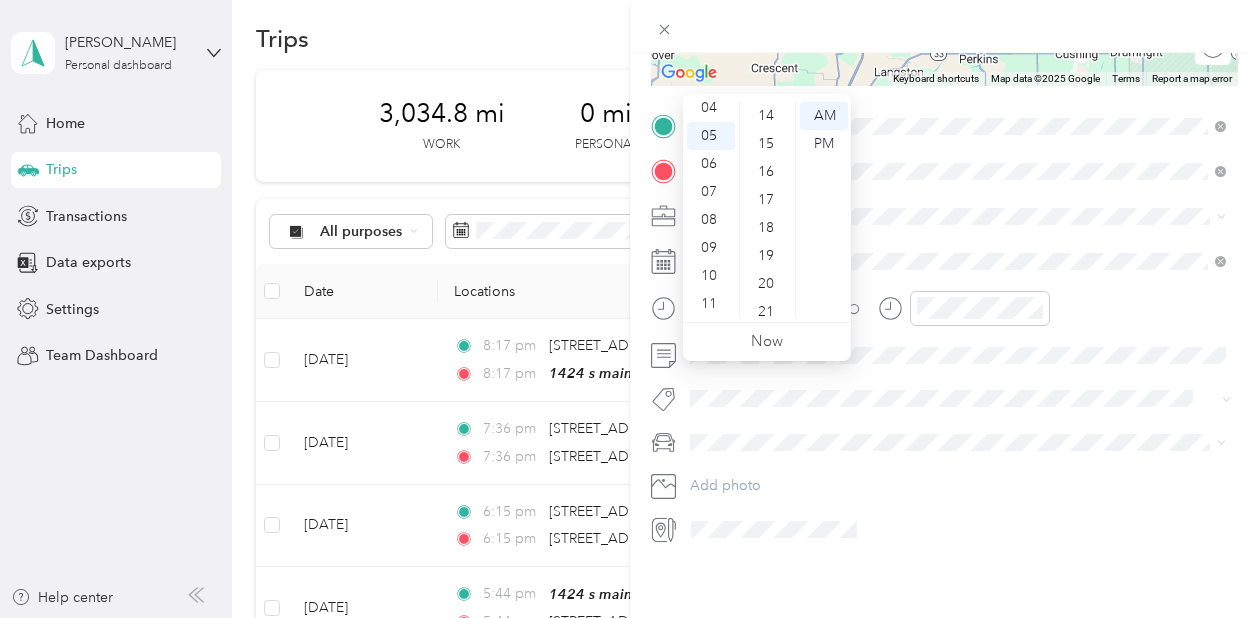 scroll, scrollTop: 216, scrollLeft: 0, axis: vertical 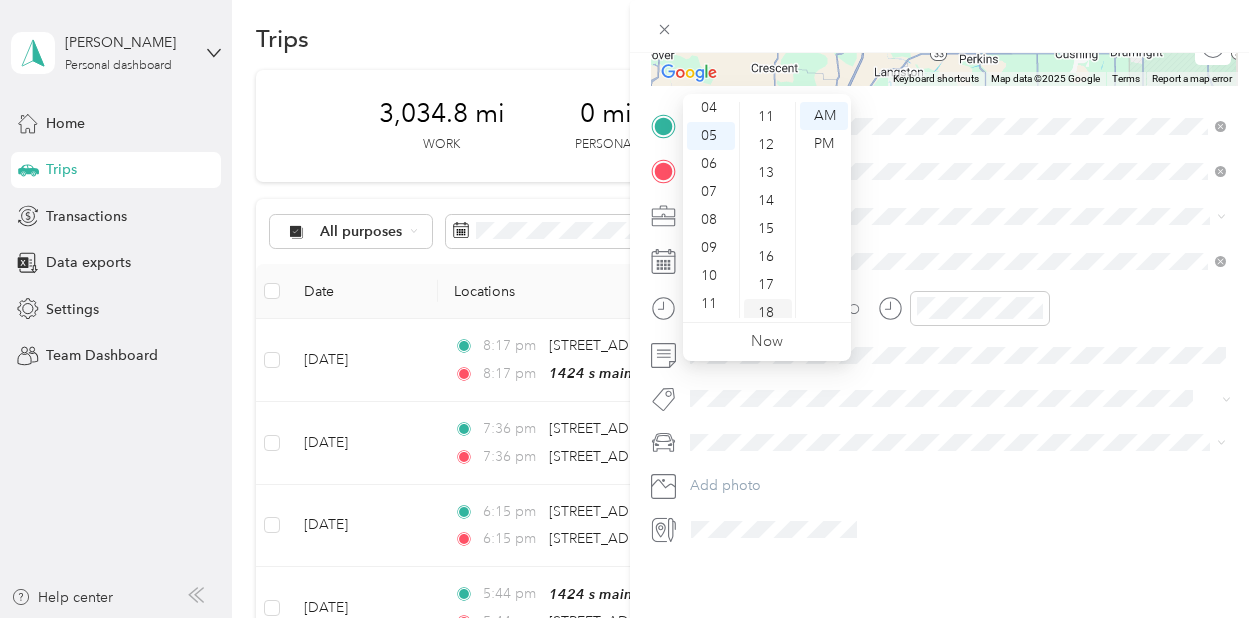 click on "18" at bounding box center [768, 313] 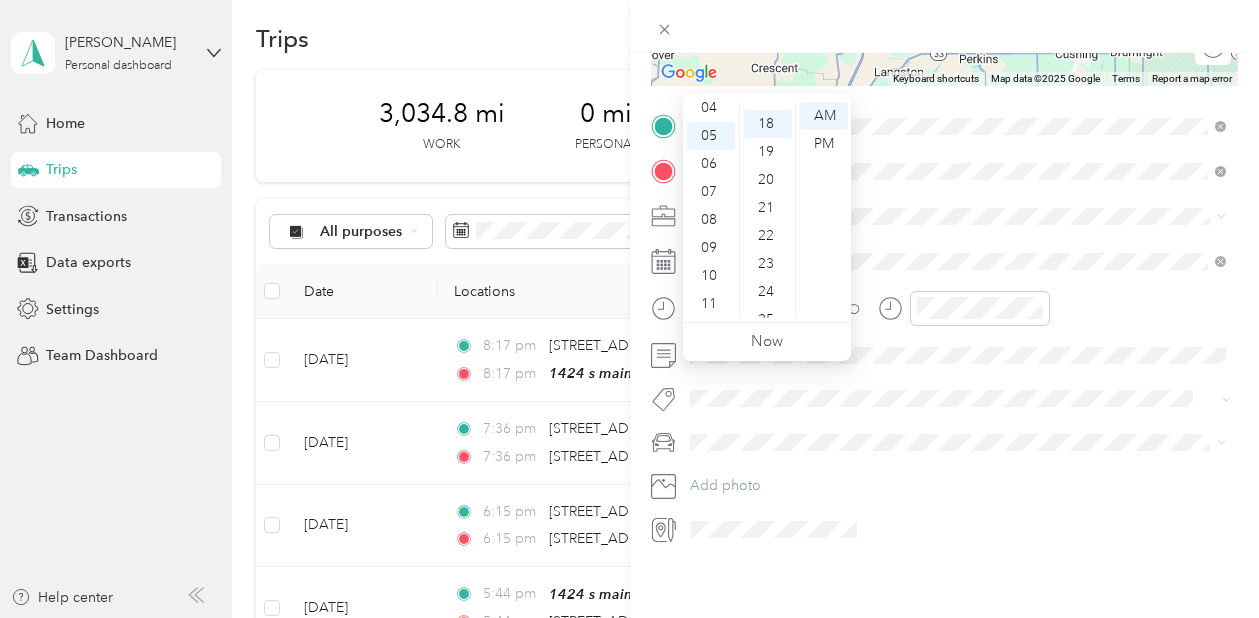 scroll, scrollTop: 502, scrollLeft: 0, axis: vertical 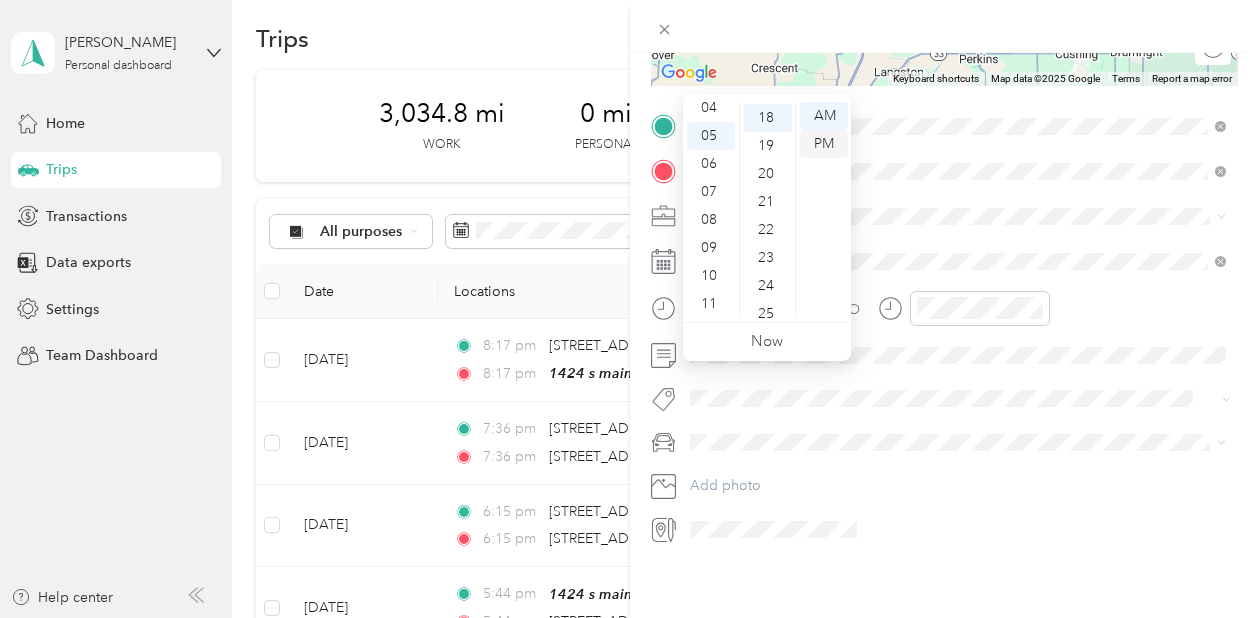 click on "PM" at bounding box center [824, 144] 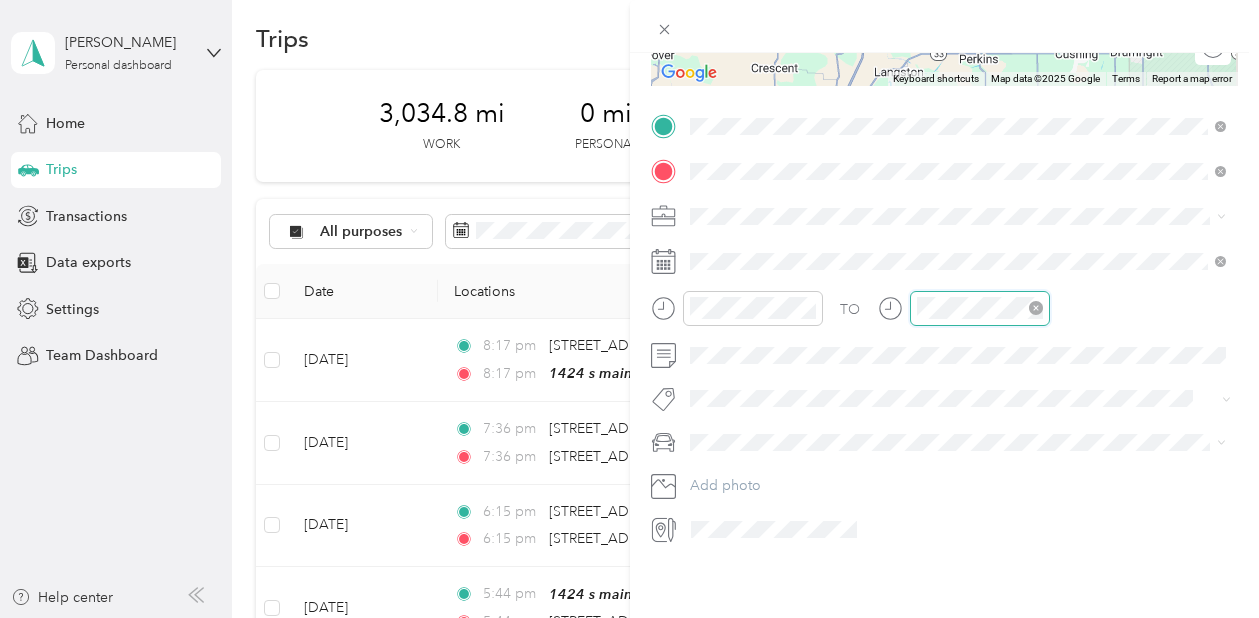 scroll, scrollTop: 614, scrollLeft: 0, axis: vertical 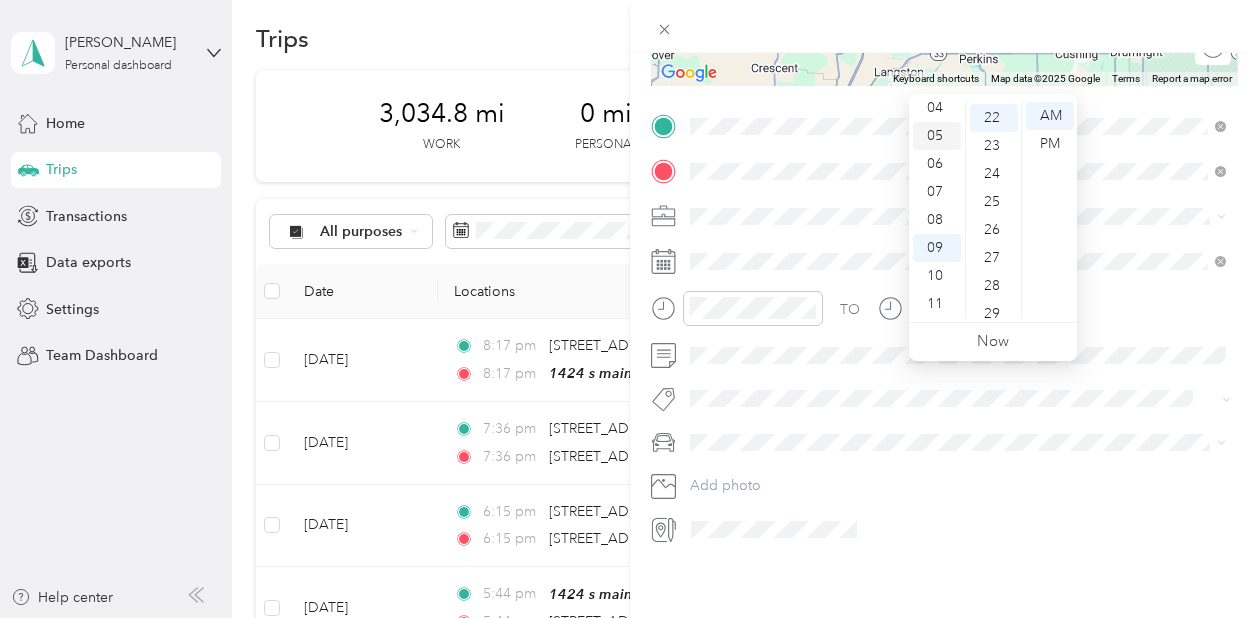 click on "05" at bounding box center [937, 136] 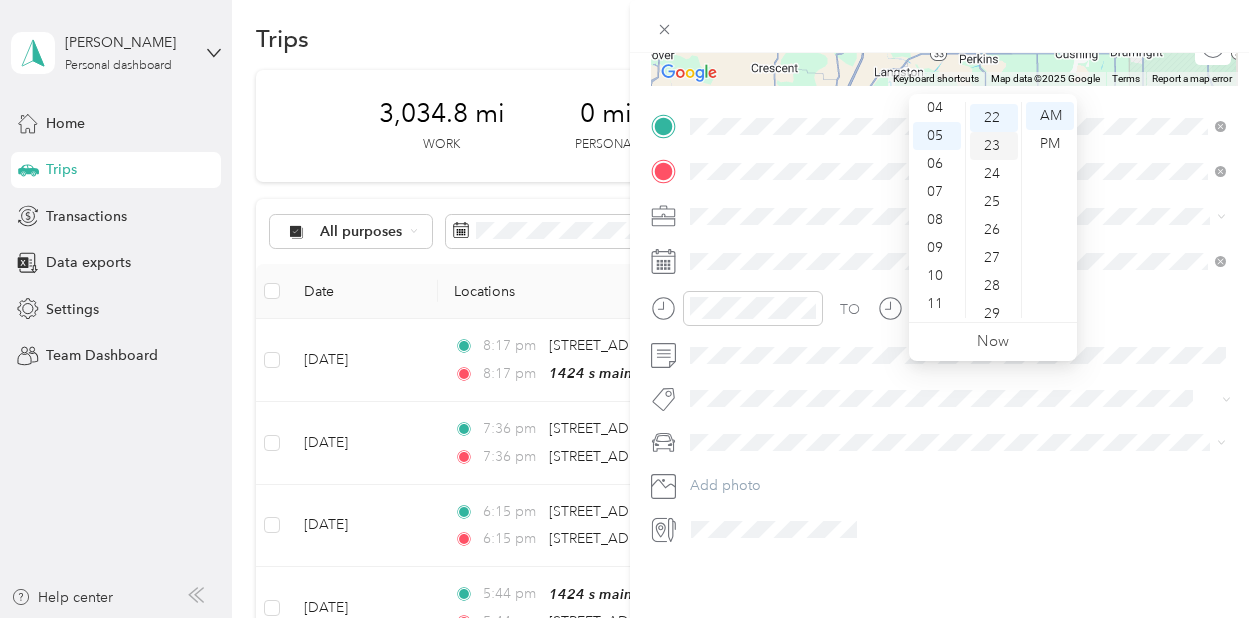 scroll, scrollTop: 519, scrollLeft: 0, axis: vertical 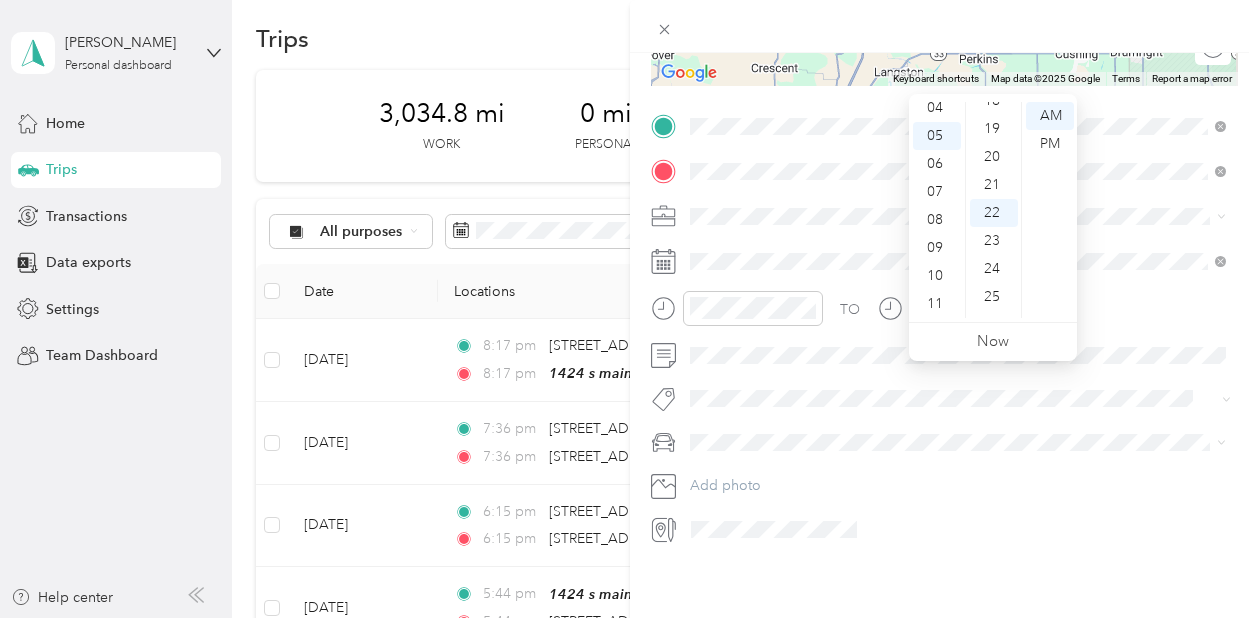 click on "12 01 02 03 04 05 06 07 08 09 10 11 00 01 02 03 04 05 06 07 08 09 10 11 12 13 14 15 16 17 18 19 20 21 22 23 24 25 26 27 28 29 30 31 32 33 34 35 36 37 38 39 40 41 42 43 44 45 46 47 48 49 50 51 52 53 54 55 56 57 58 59 AM PM" at bounding box center [993, 210] 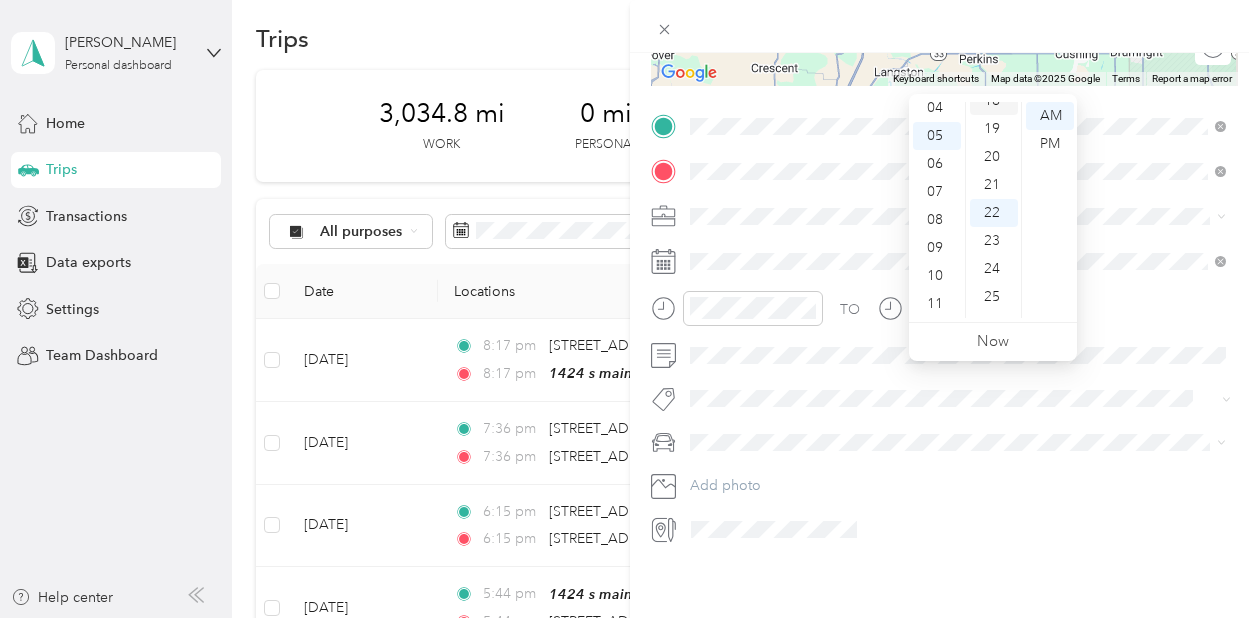 click on "18" at bounding box center [994, 101] 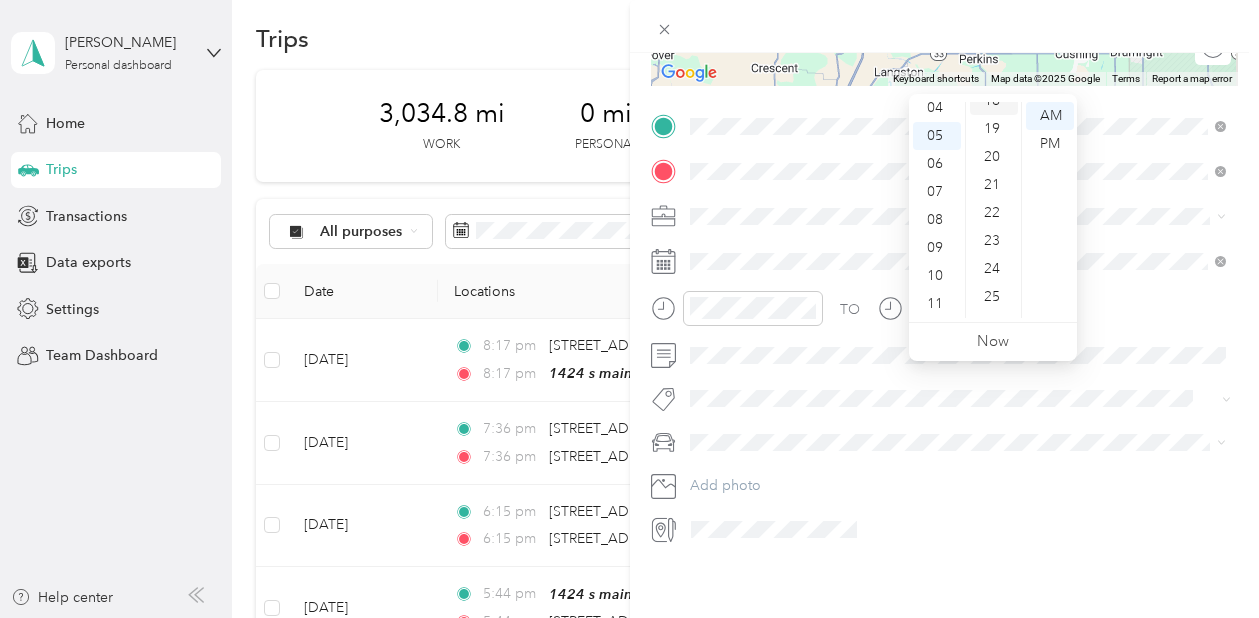 scroll, scrollTop: 504, scrollLeft: 0, axis: vertical 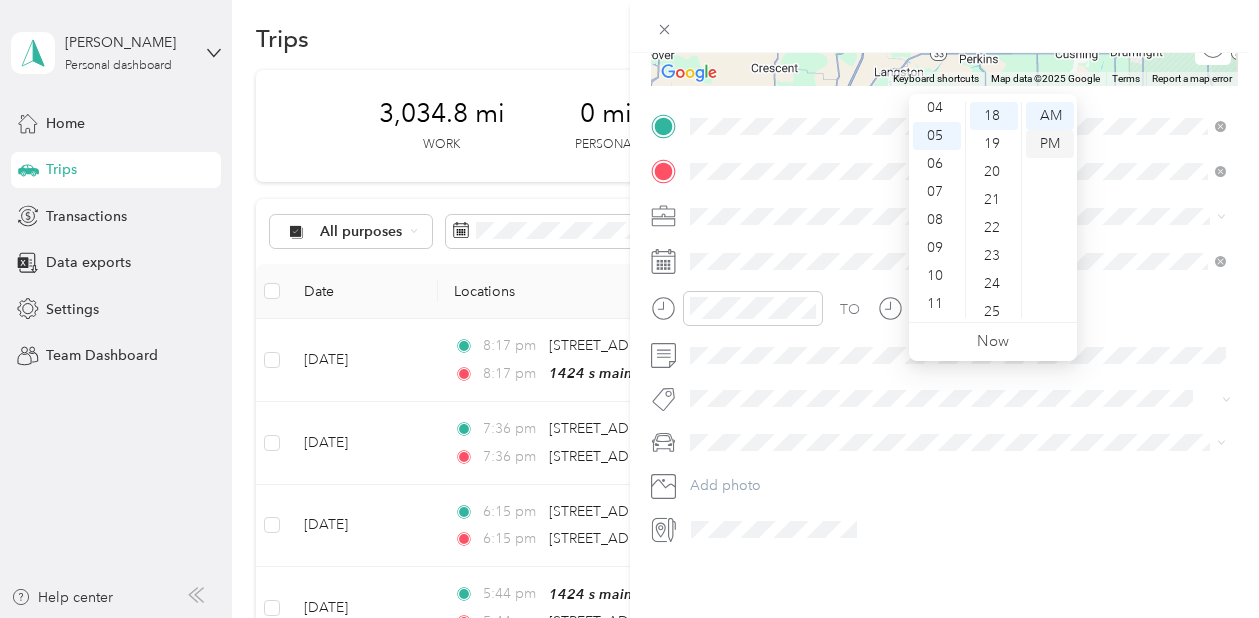 click on "PM" at bounding box center [1050, 144] 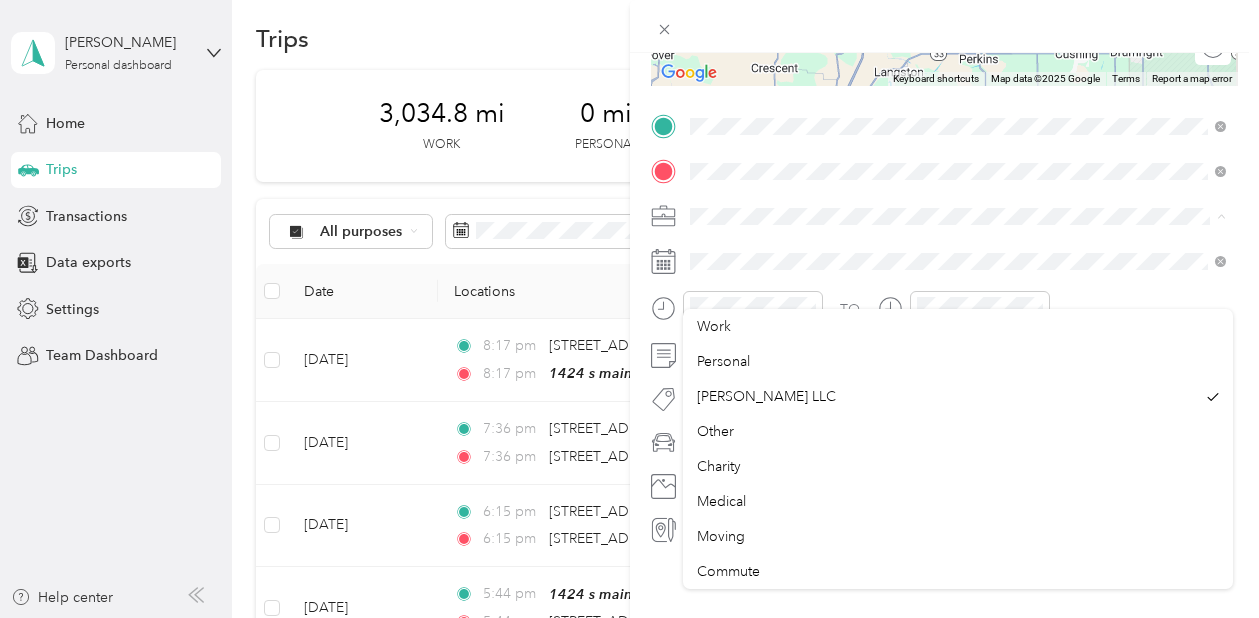 click at bounding box center (961, 216) 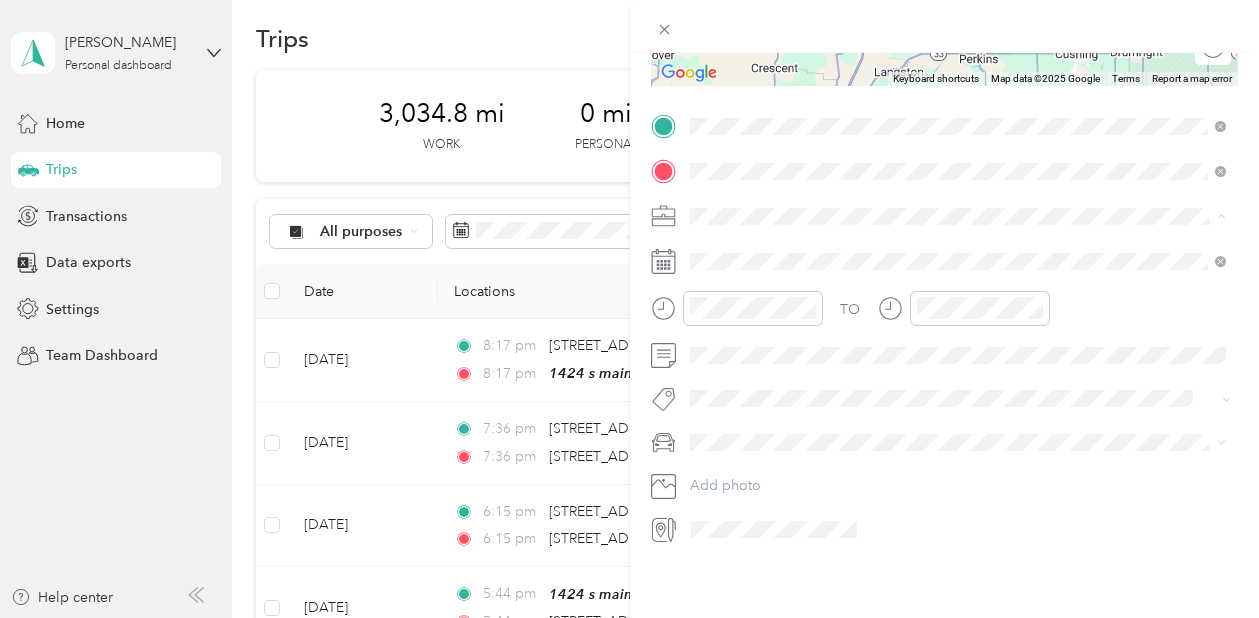 click on "TJ Richards LLC" at bounding box center [958, 396] 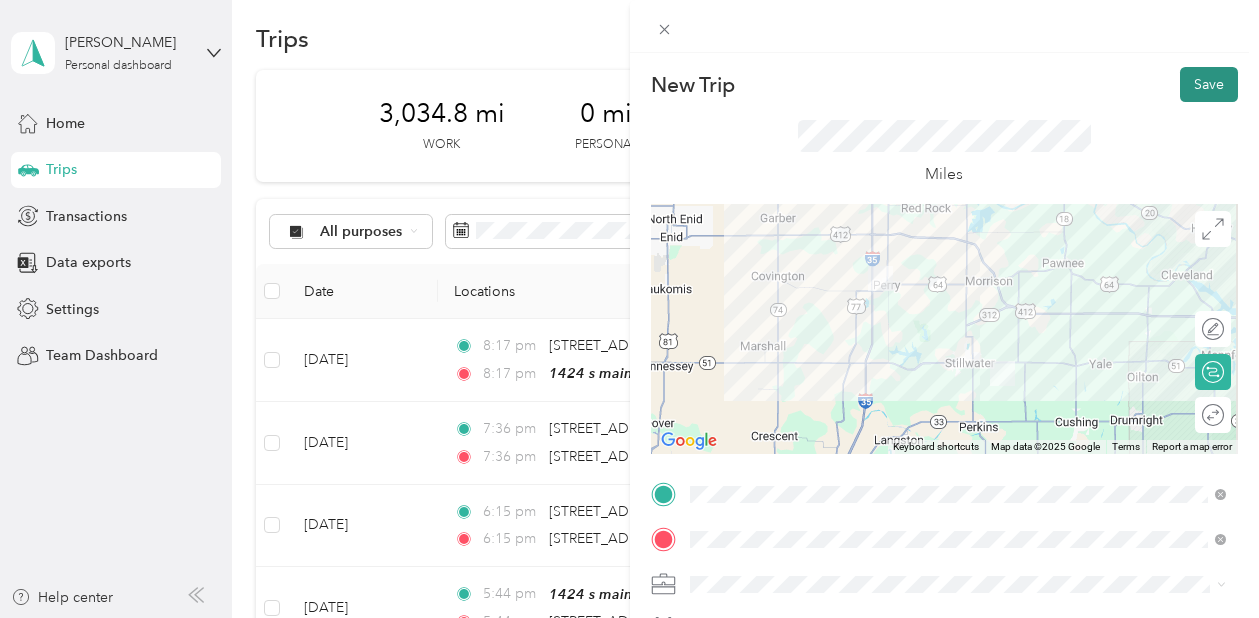 scroll, scrollTop: 0, scrollLeft: 0, axis: both 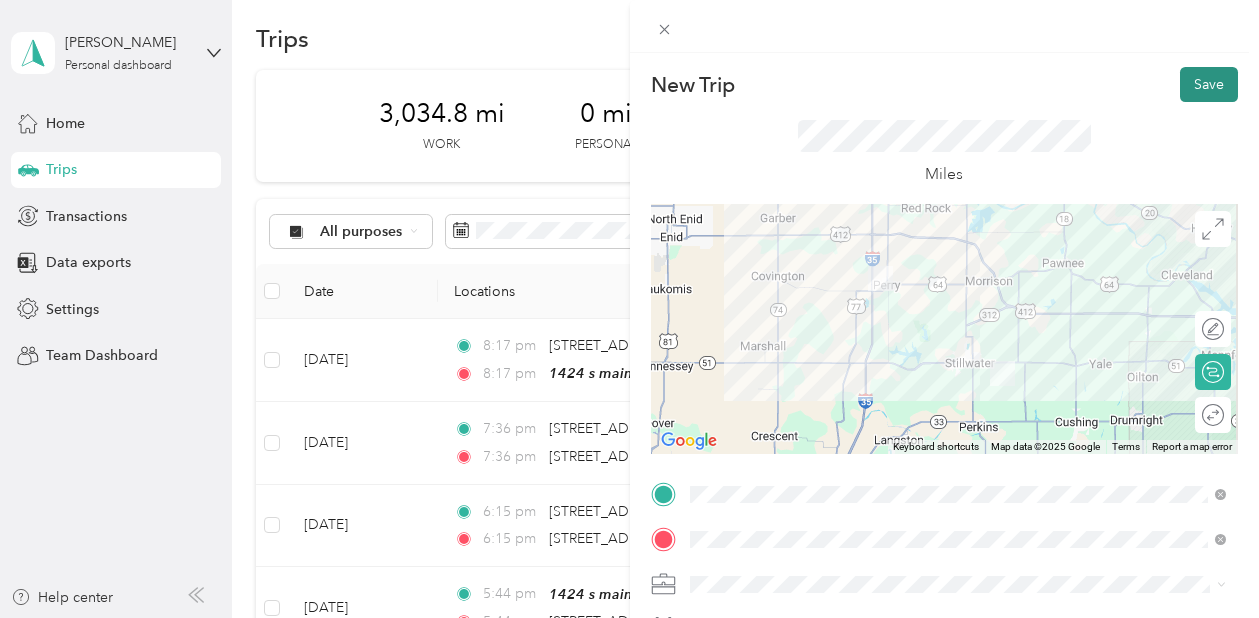 click on "Save" at bounding box center [1209, 84] 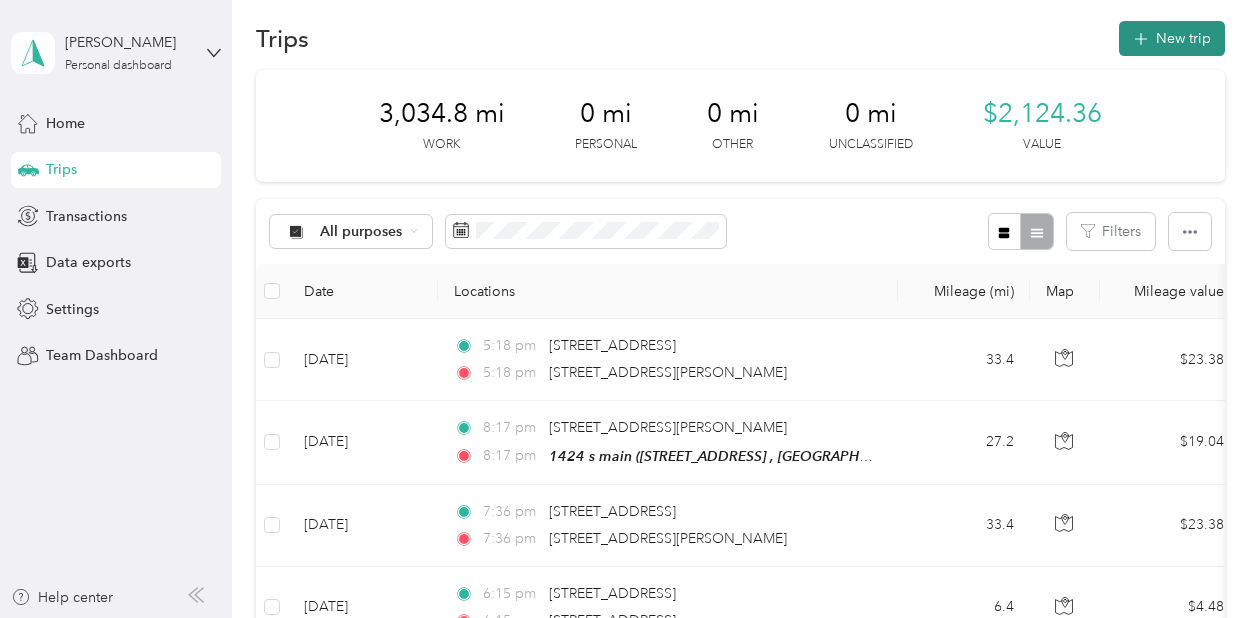 click on "New trip" at bounding box center (1172, 38) 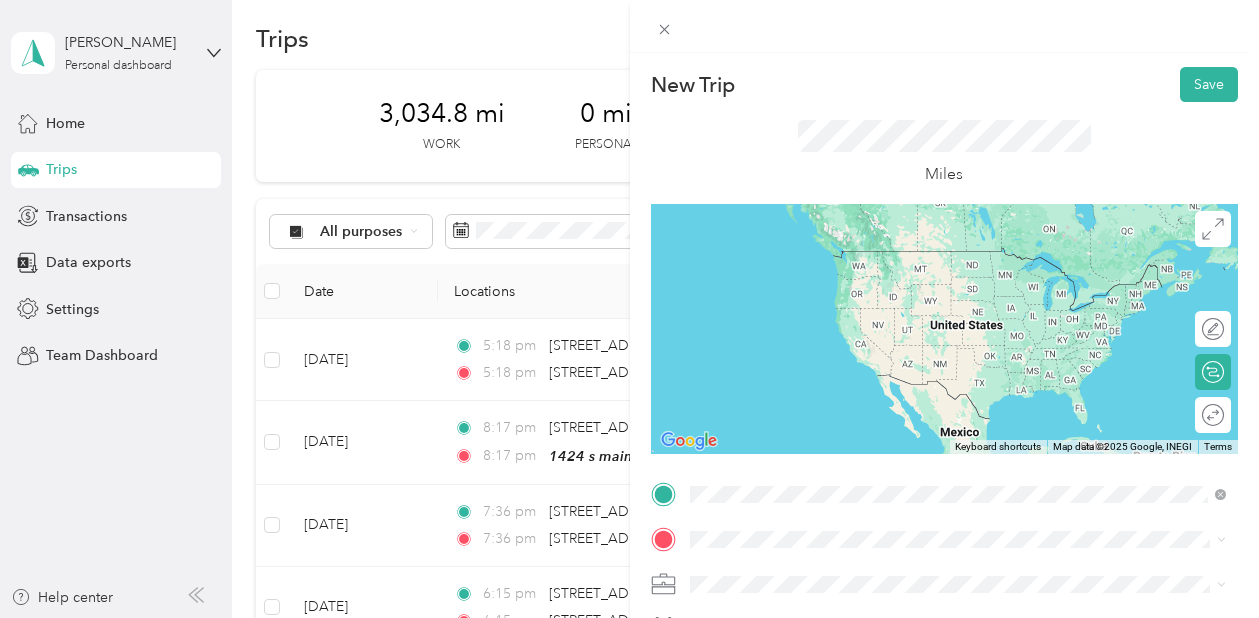 click on "1216 Locust Street
Perry, Oklahoma 73077, United States" at bounding box center (827, 331) 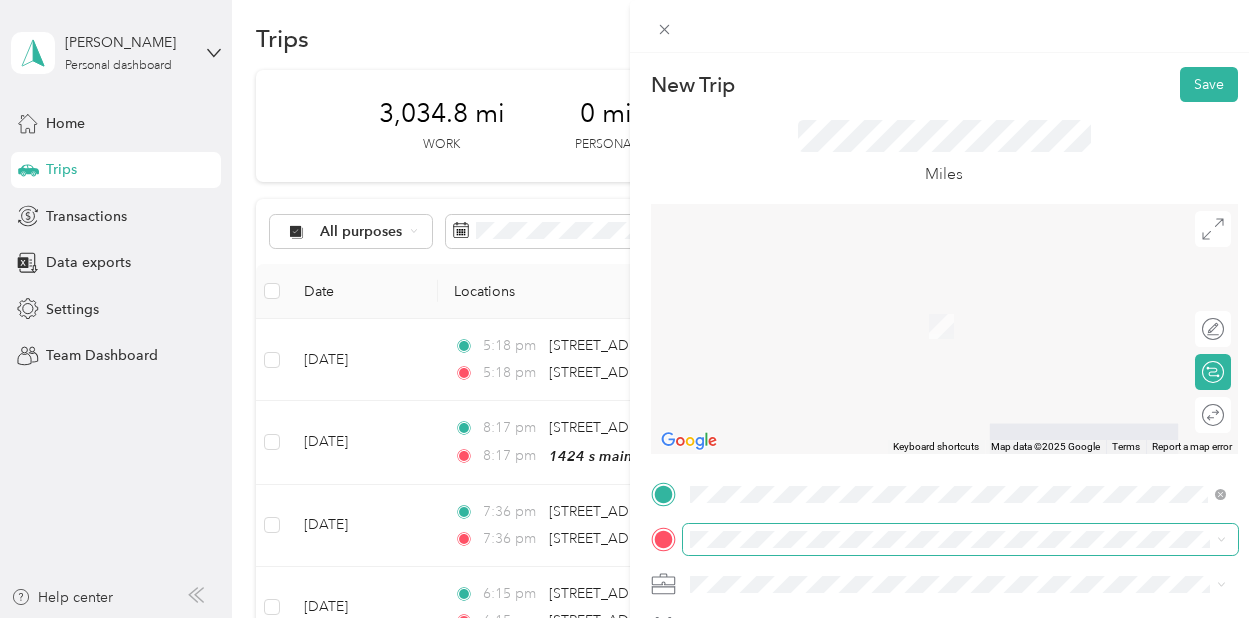 click at bounding box center (961, 539) 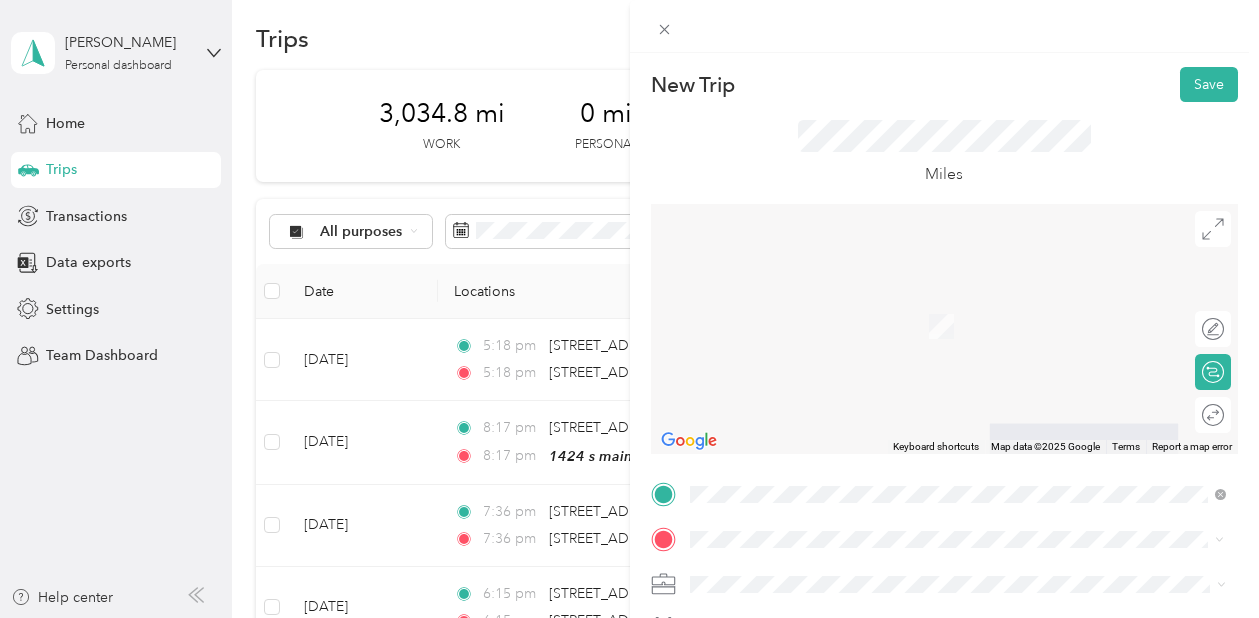 click on "1424 s main 1424 S Main St, Stillwater, OK, United States , 74074, Stillwater, OK, United States" at bounding box center [973, 324] 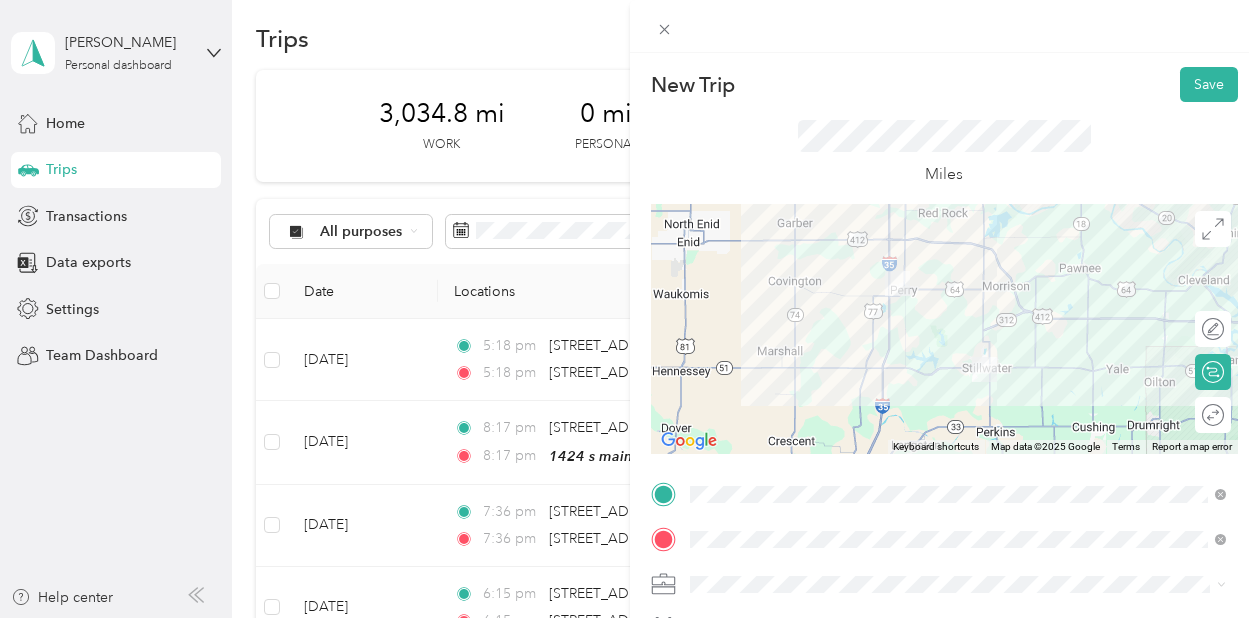 click on "To navigate, press the arrow keys." at bounding box center [945, 329] 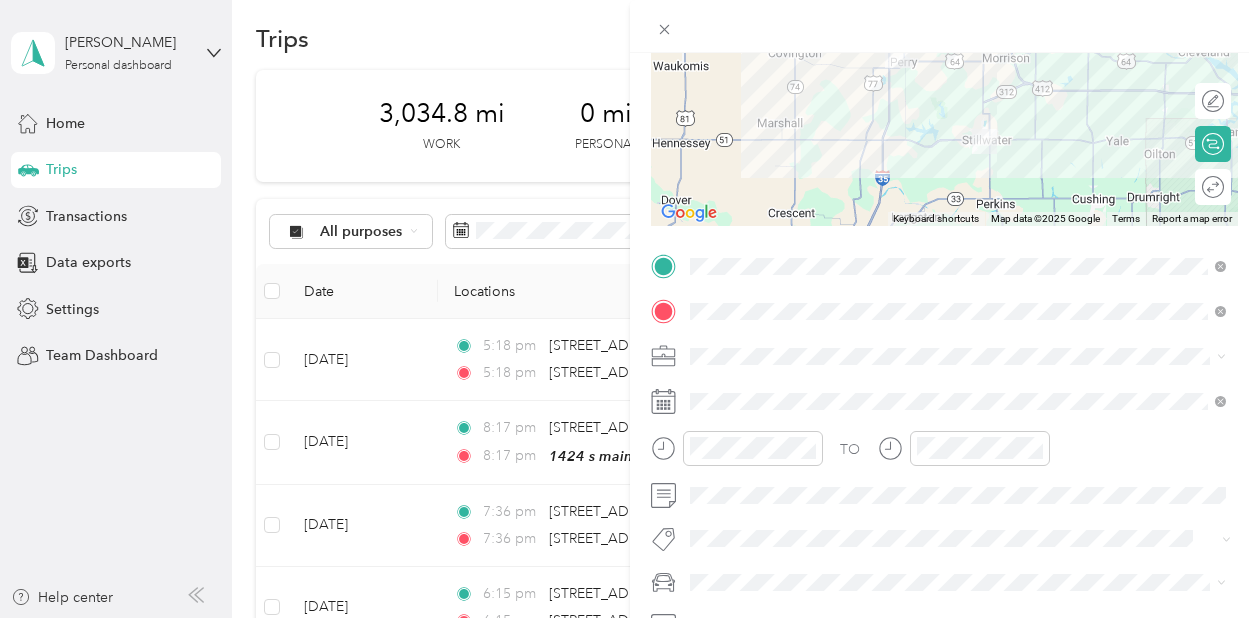 scroll, scrollTop: 263, scrollLeft: 0, axis: vertical 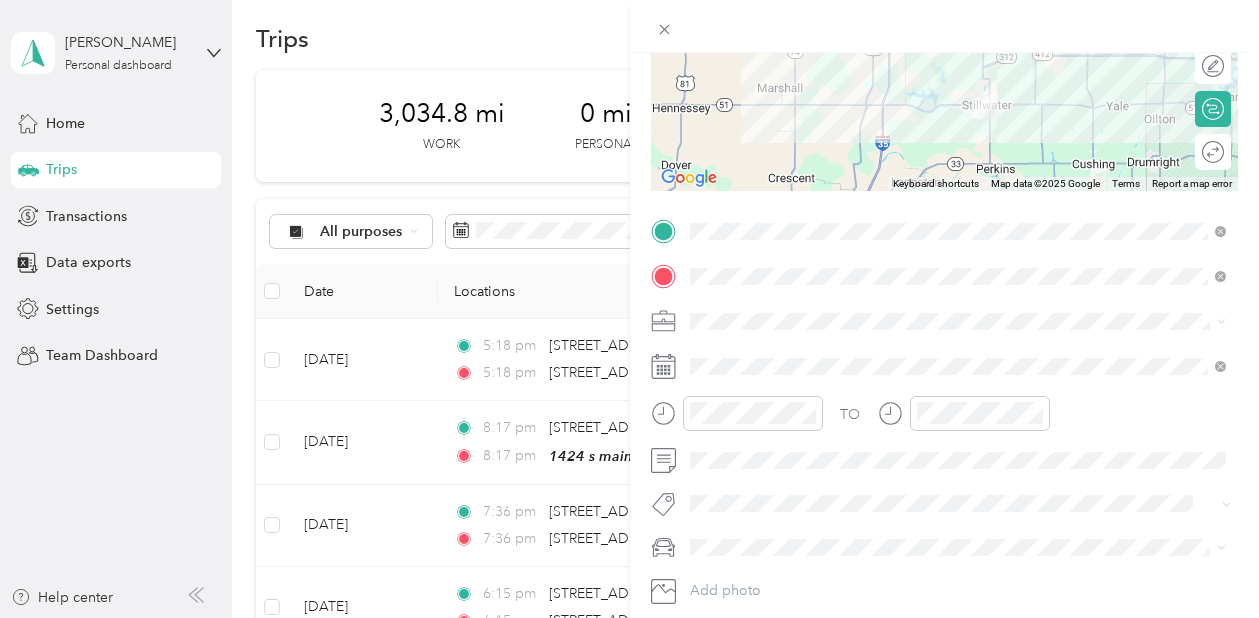 click on "TJ Richards LLC" at bounding box center (958, 106) 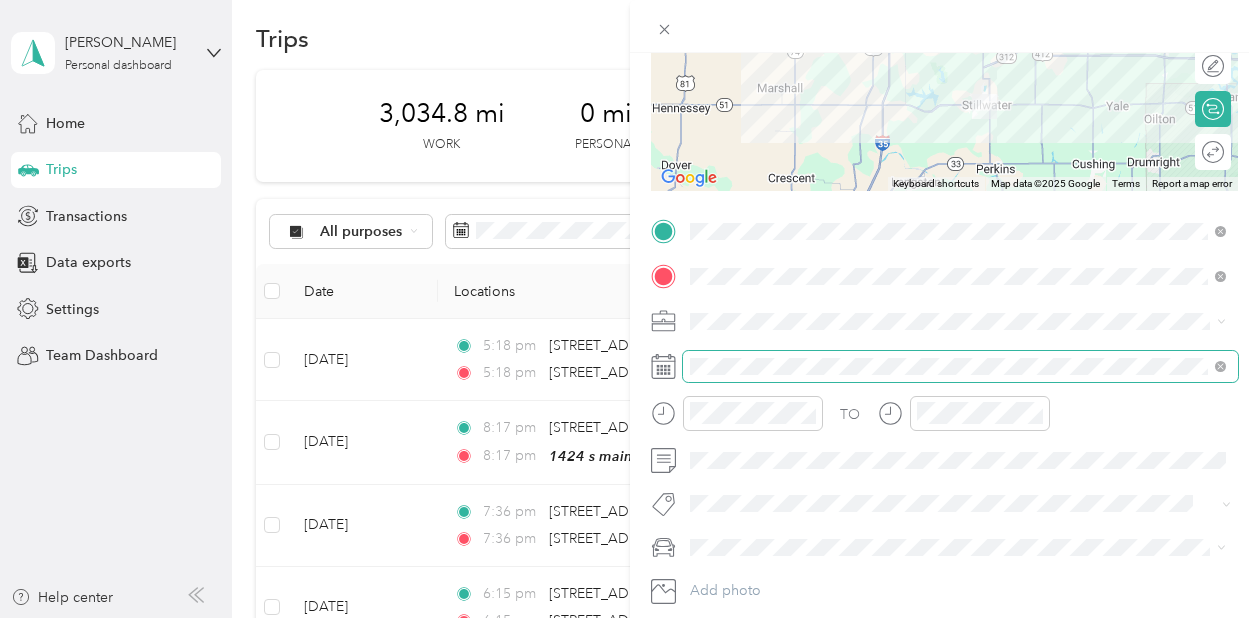click at bounding box center [961, 366] 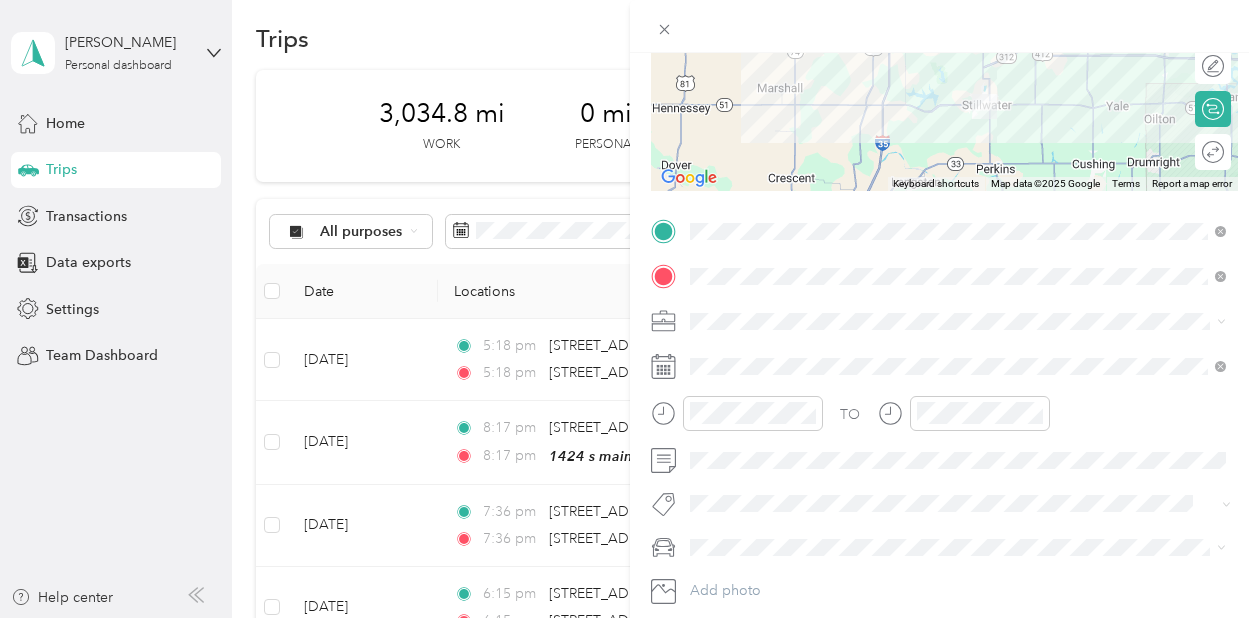 click 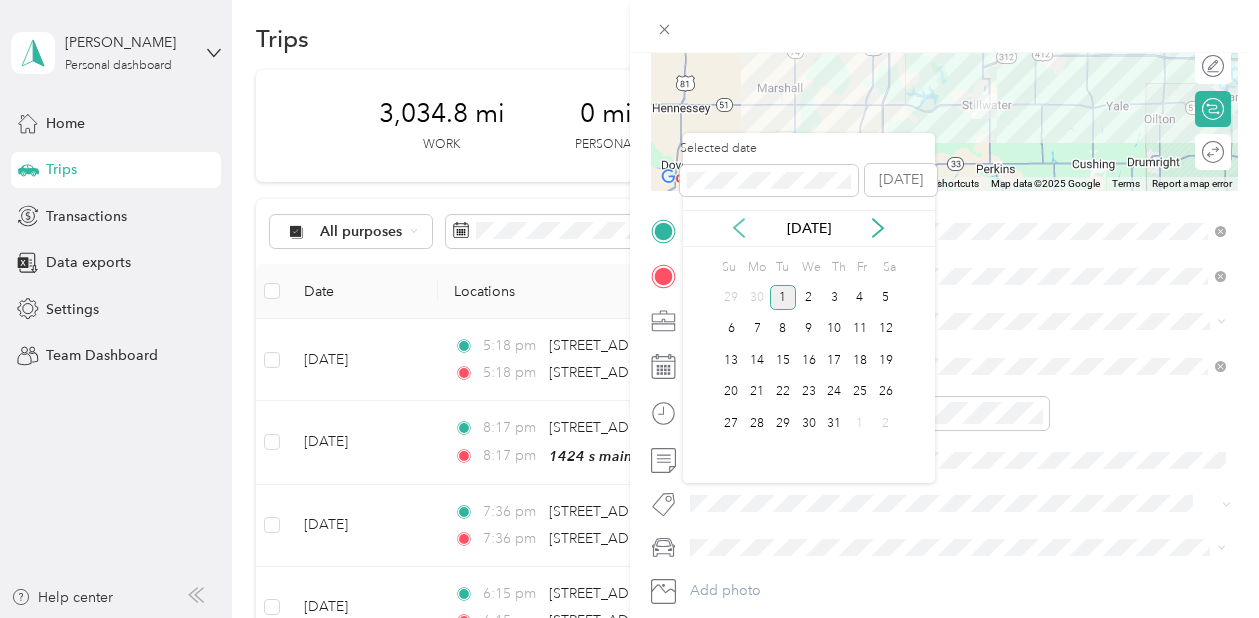 click 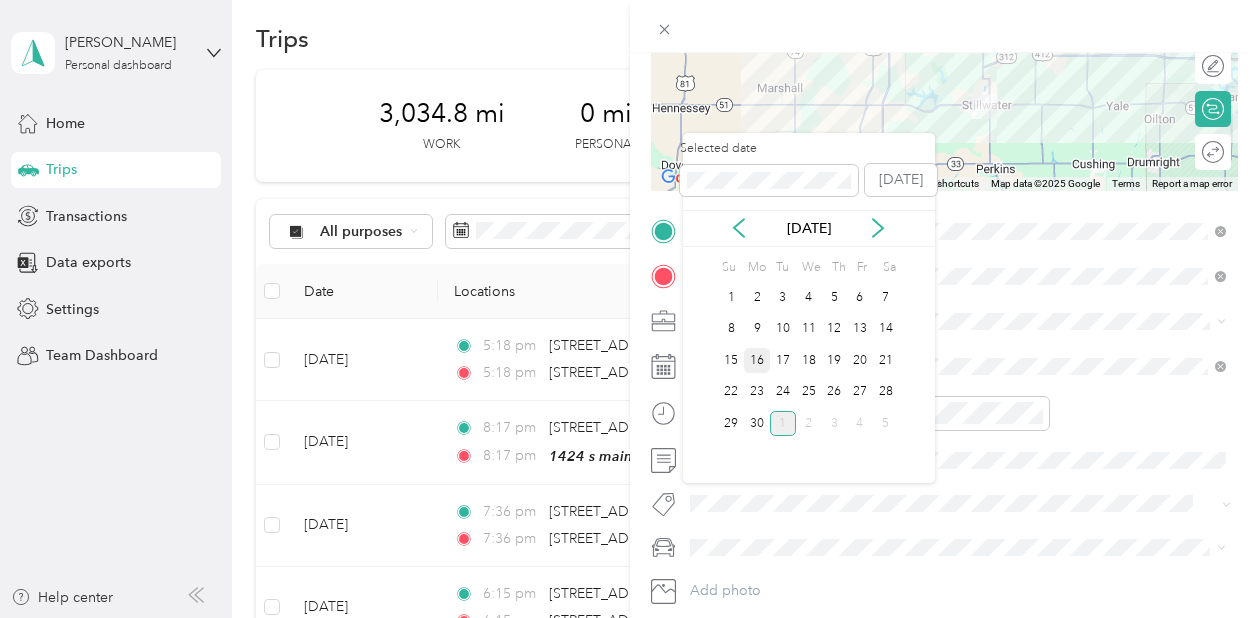 click on "16" at bounding box center [757, 360] 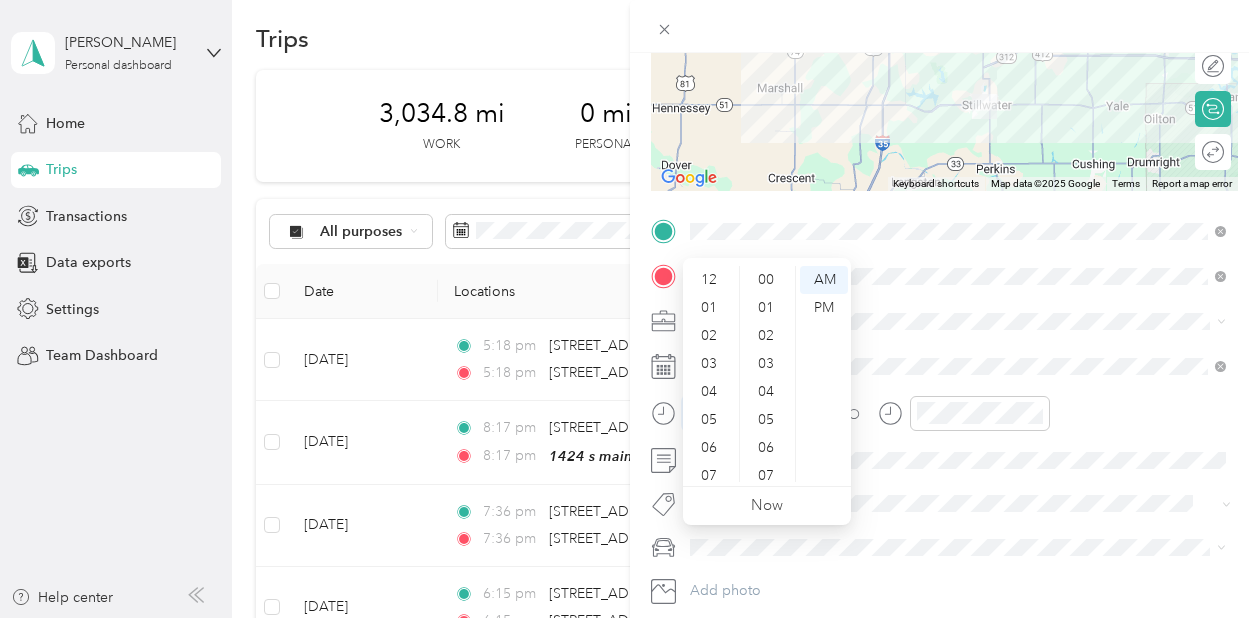 scroll, scrollTop: 642, scrollLeft: 0, axis: vertical 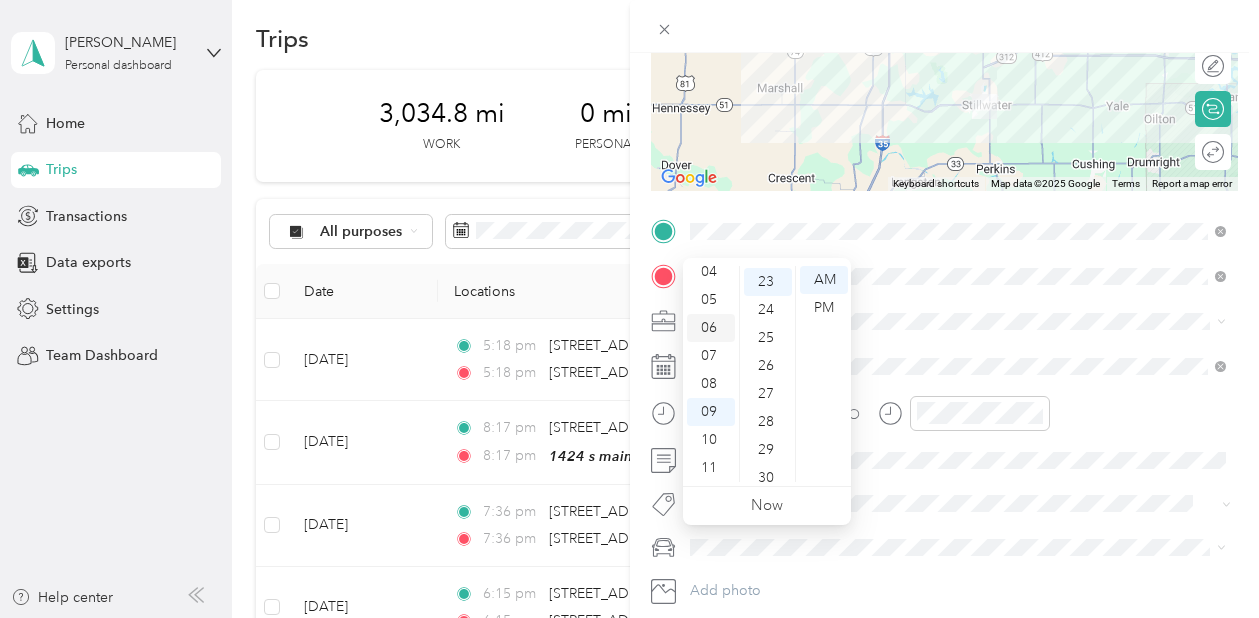 click on "06" at bounding box center [711, 328] 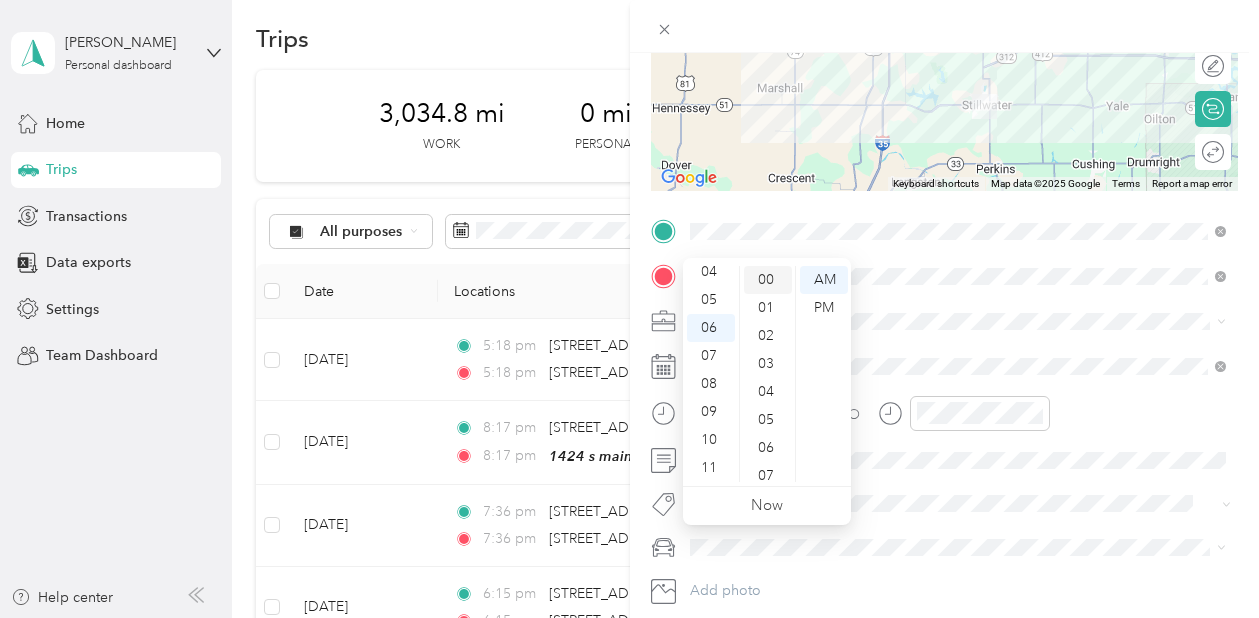 scroll, scrollTop: 0, scrollLeft: 0, axis: both 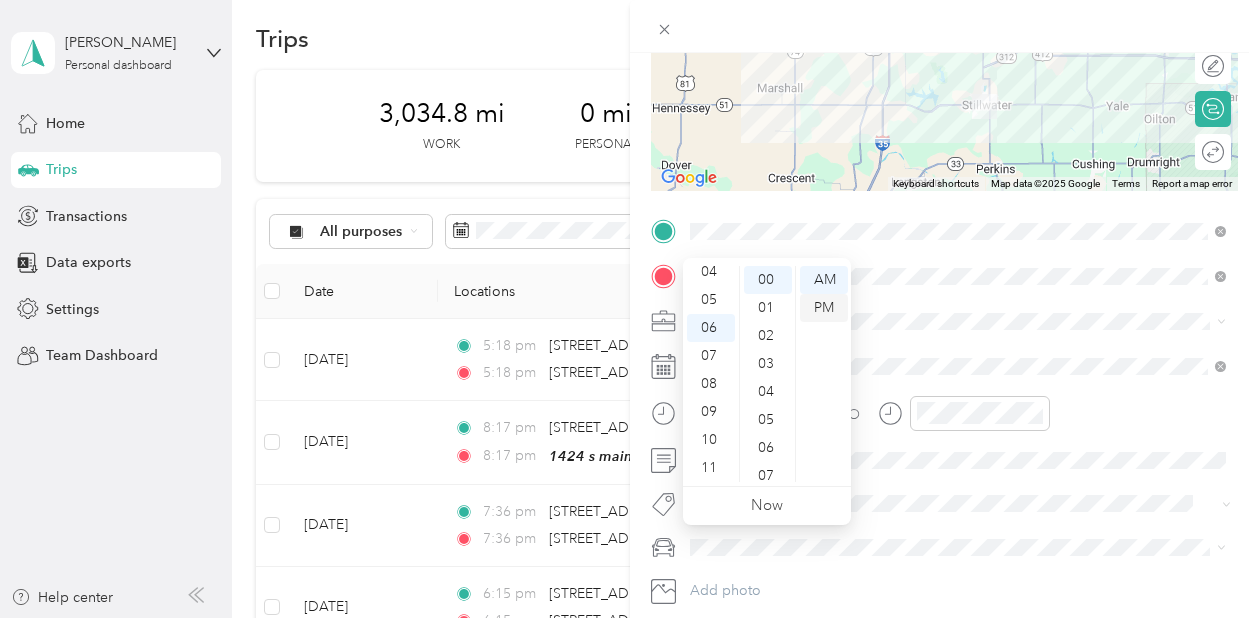 click on "PM" at bounding box center [824, 308] 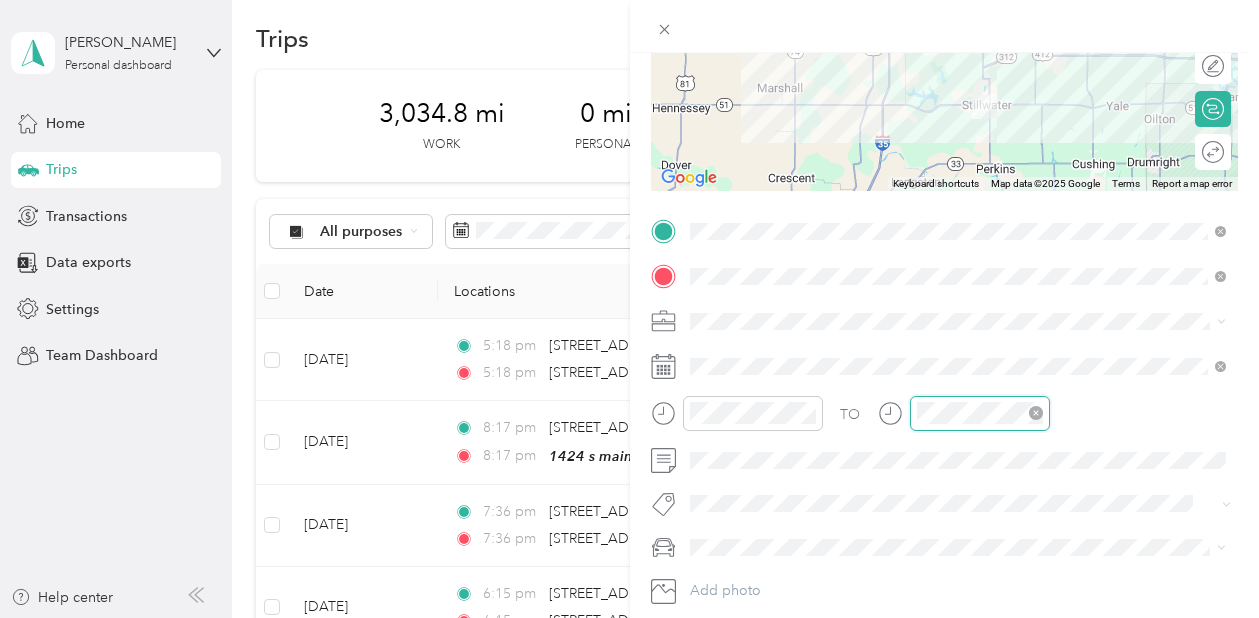 scroll, scrollTop: 120, scrollLeft: 0, axis: vertical 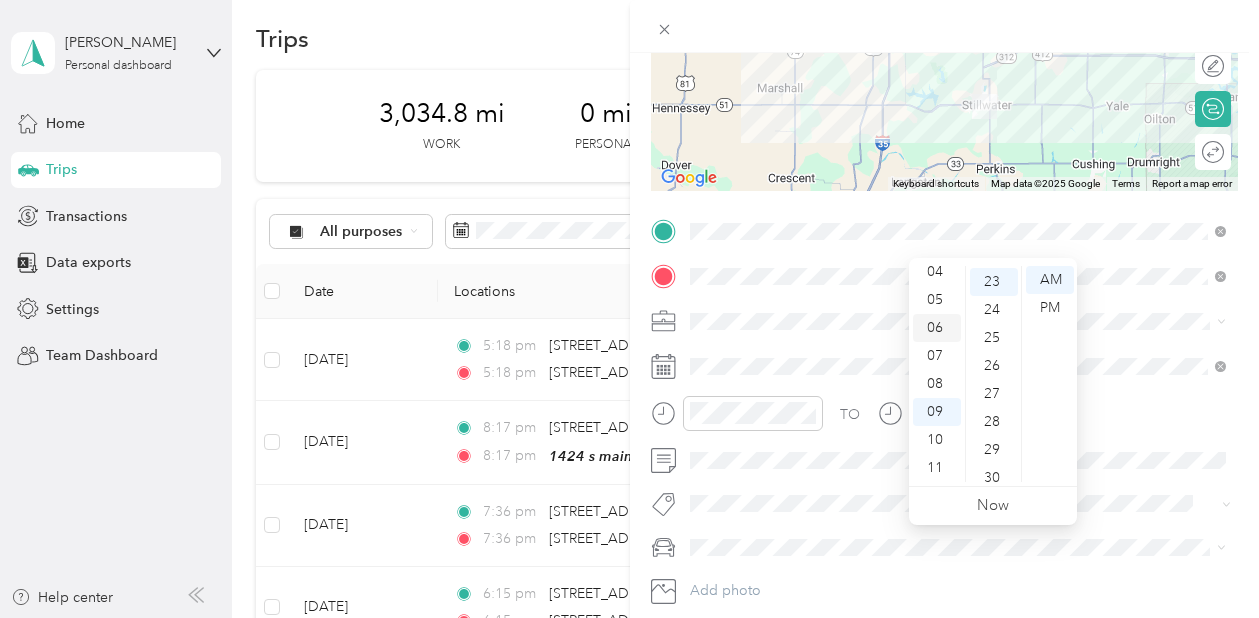 click on "06" at bounding box center [937, 328] 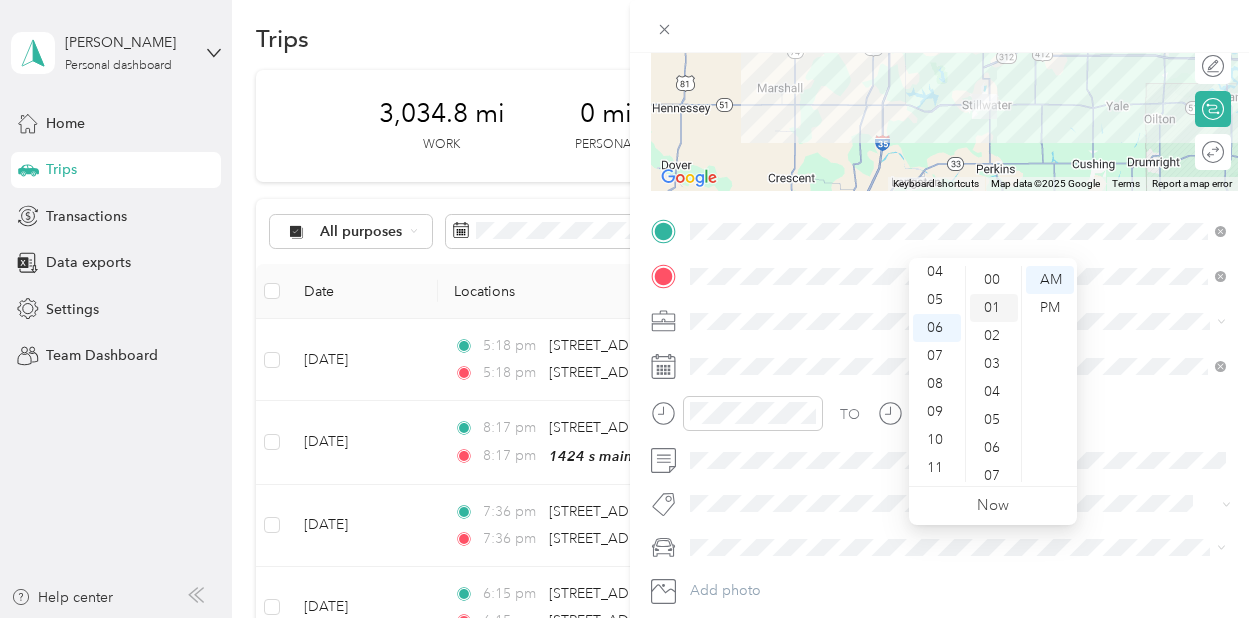 scroll, scrollTop: 0, scrollLeft: 0, axis: both 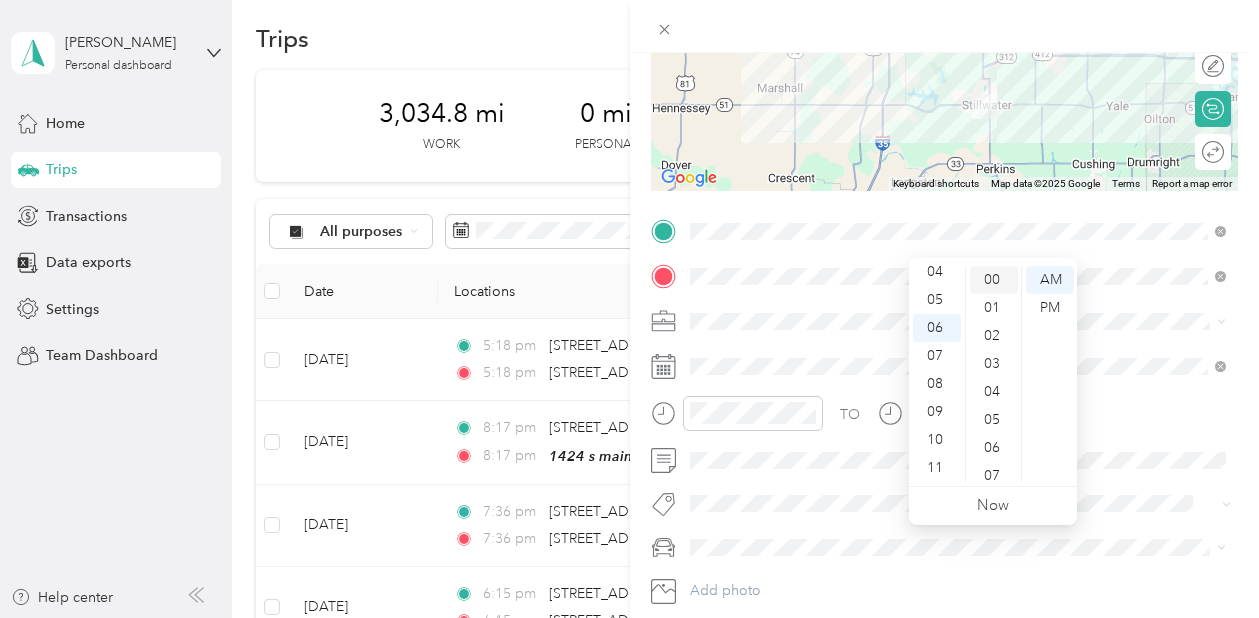 click on "00" at bounding box center (994, 280) 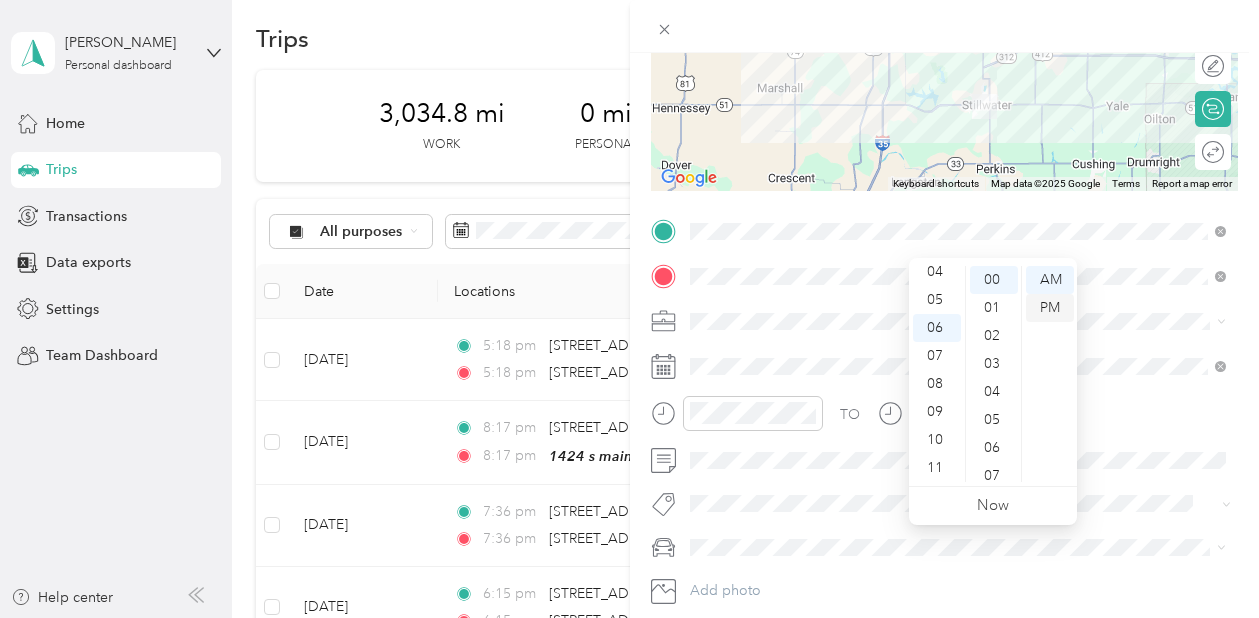 click on "PM" at bounding box center [1050, 308] 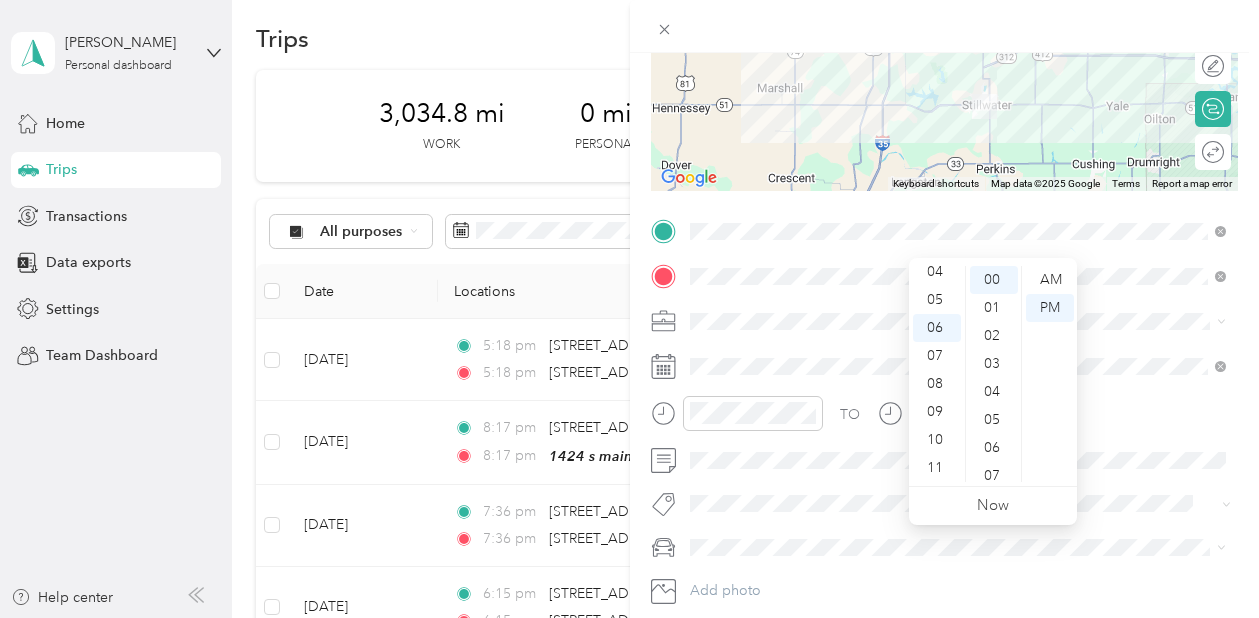 click at bounding box center [961, 321] 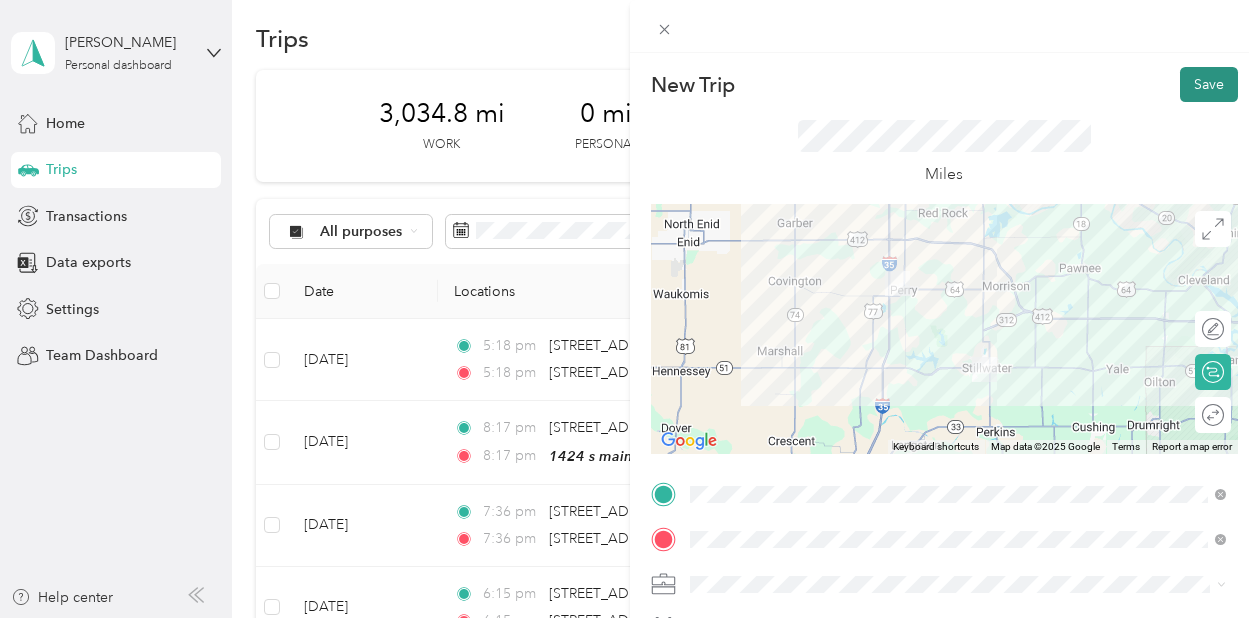scroll, scrollTop: 0, scrollLeft: 0, axis: both 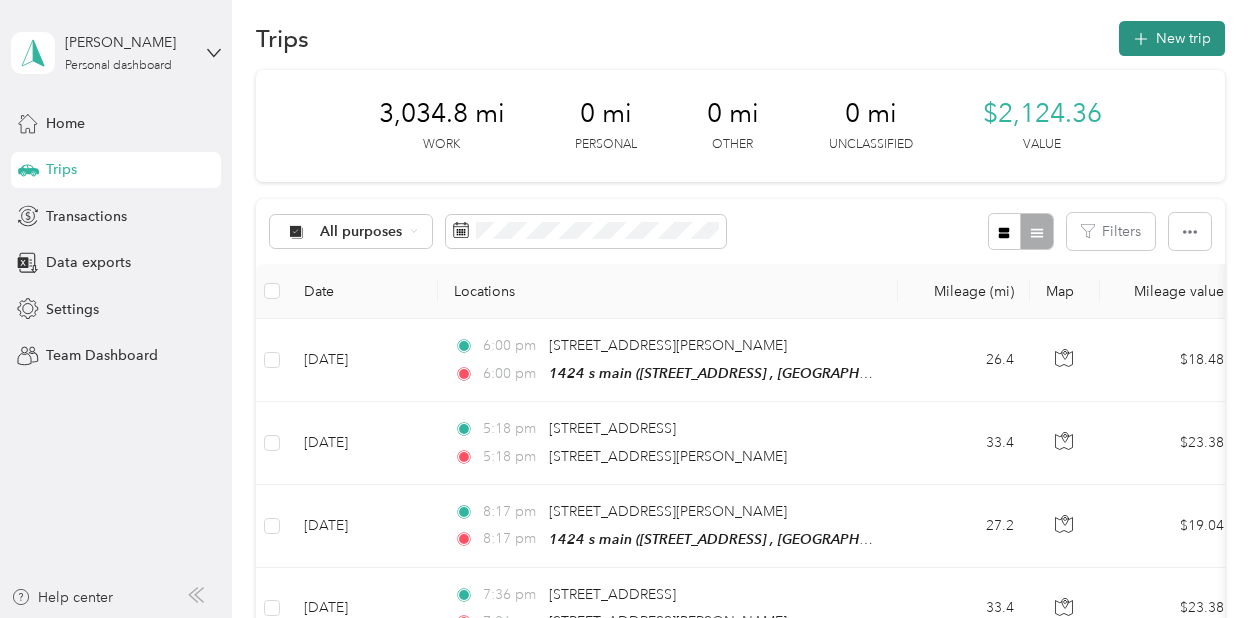 click on "New trip" at bounding box center (1172, 38) 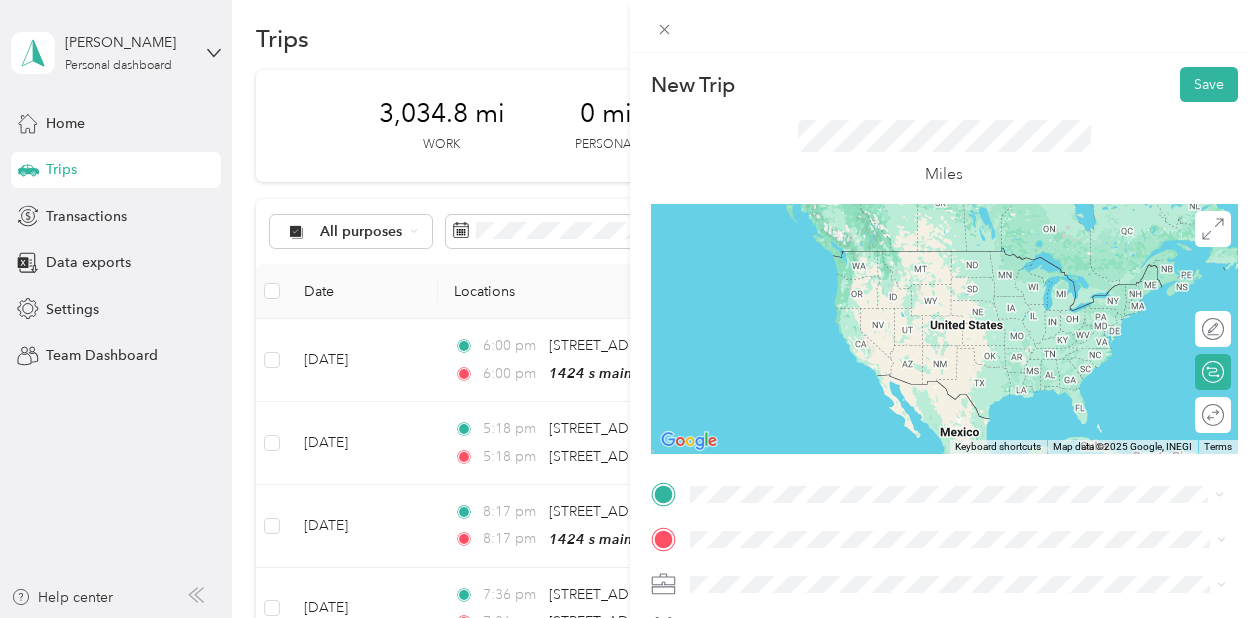 click on "1424 s main 1424 S Main St, Stillwater, OK, United States , 74074, Stillwater, OK, United States" at bounding box center [973, 280] 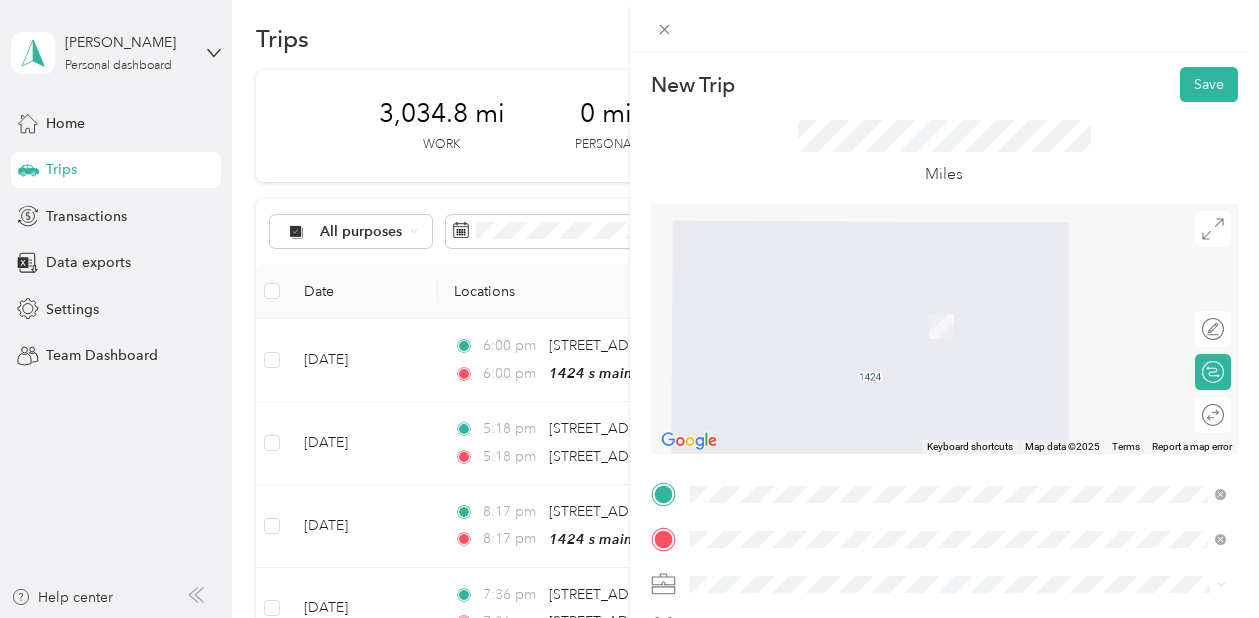 click on "2508 East 6th Avenue
Stillwater, Oklahoma 74074, United States" at bounding box center [827, 296] 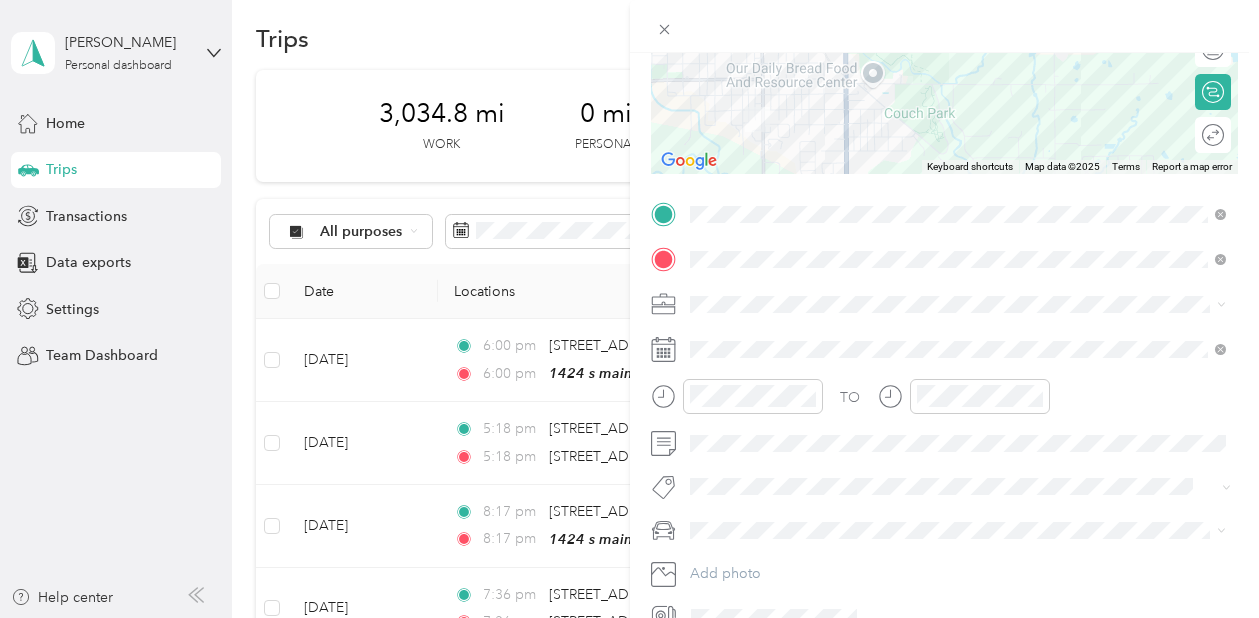scroll, scrollTop: 375, scrollLeft: 0, axis: vertical 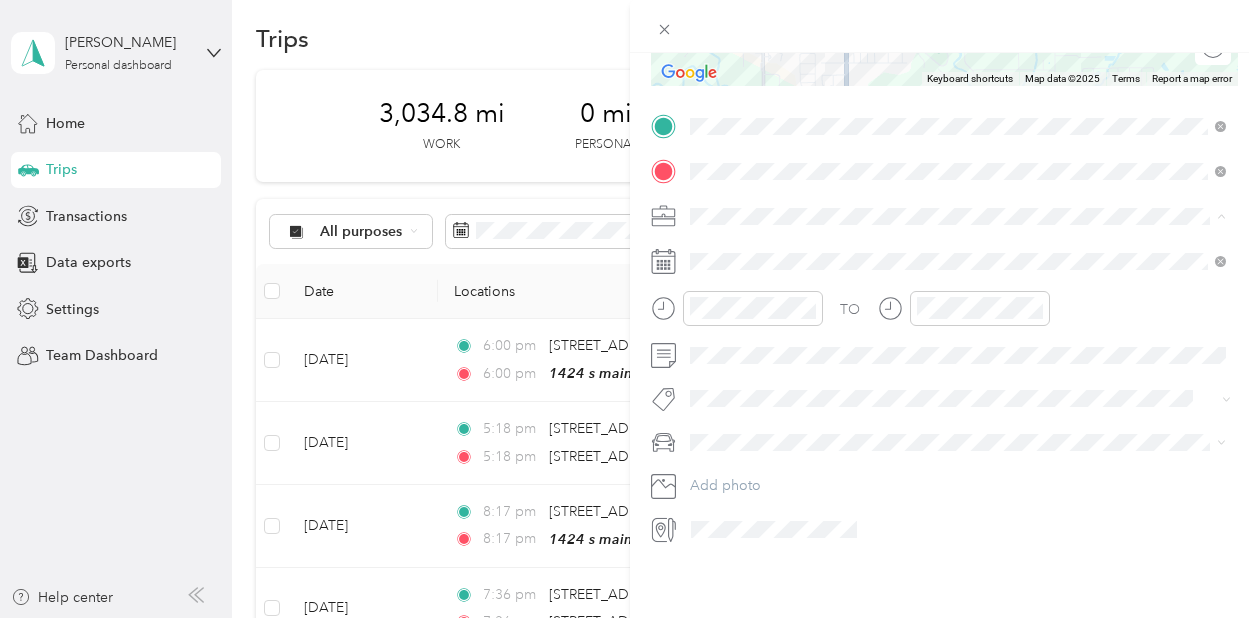 click on "TJ Richards LLC" at bounding box center (766, 448) 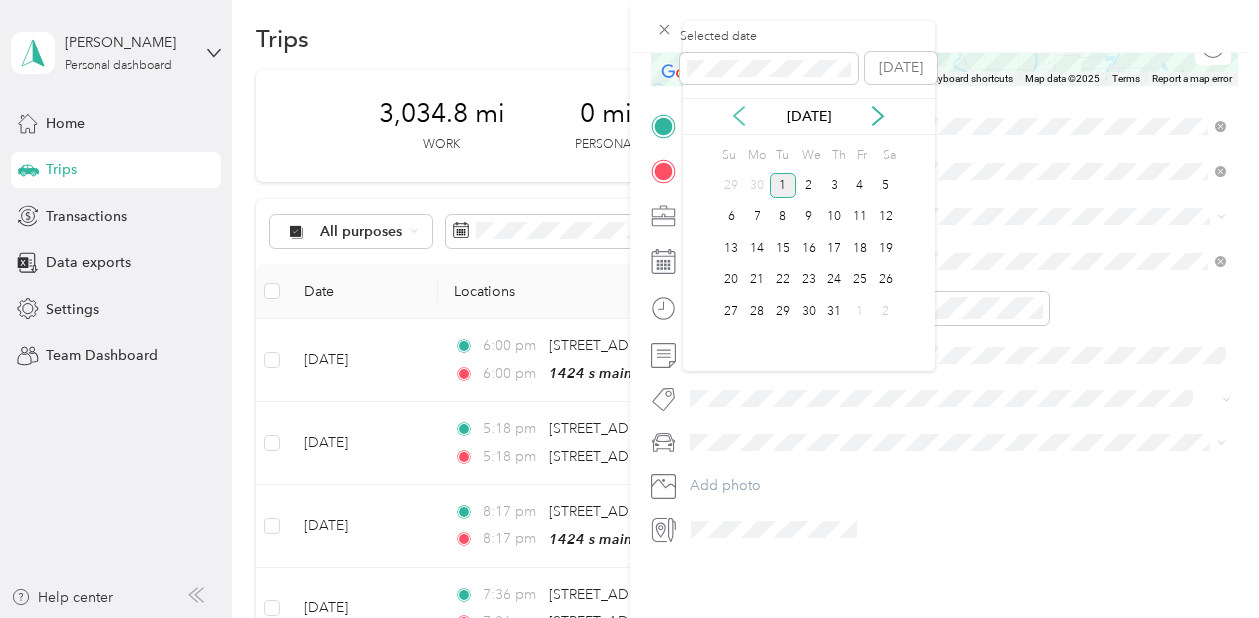 click 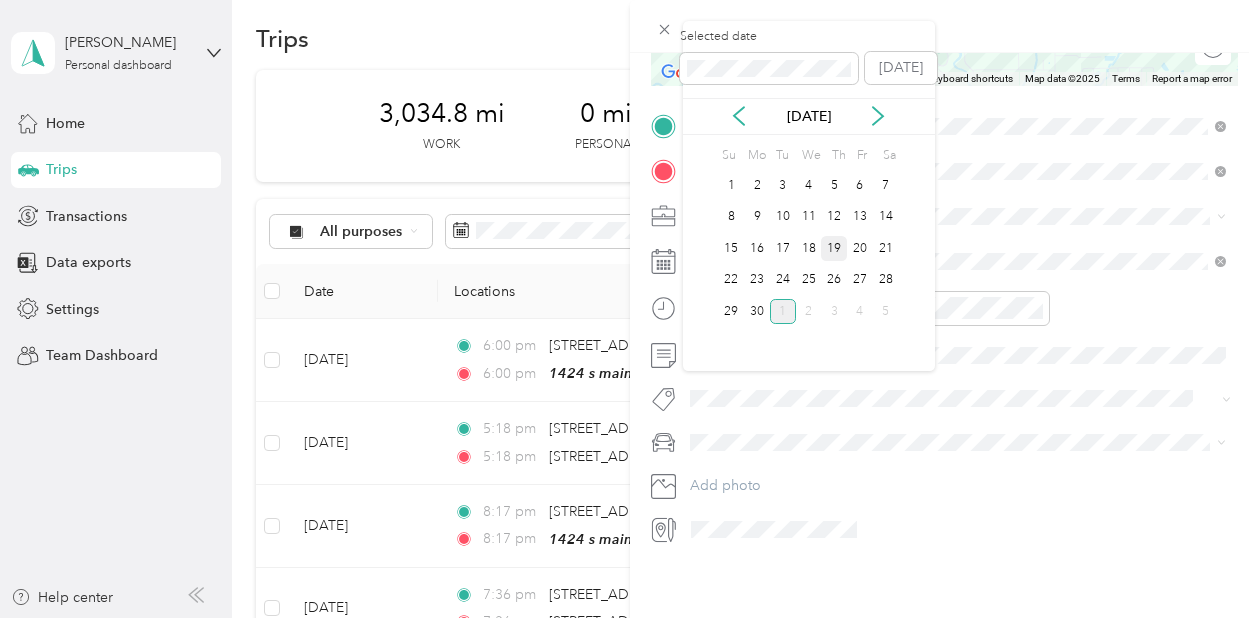 click on "19" at bounding box center (834, 248) 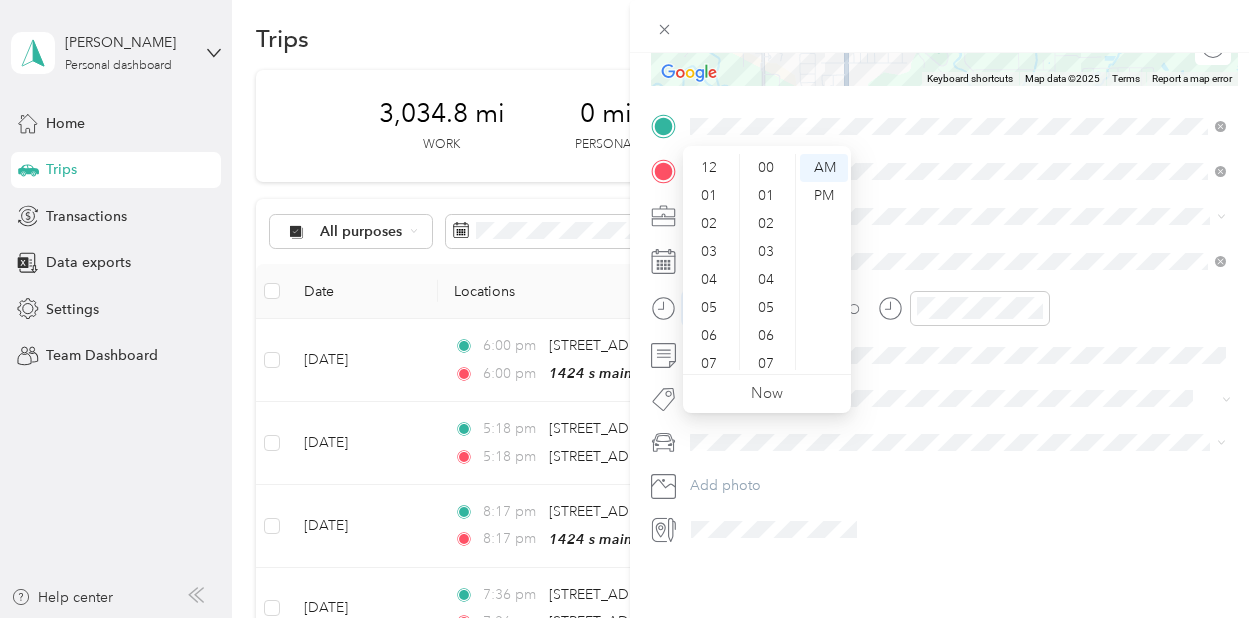 scroll, scrollTop: 670, scrollLeft: 0, axis: vertical 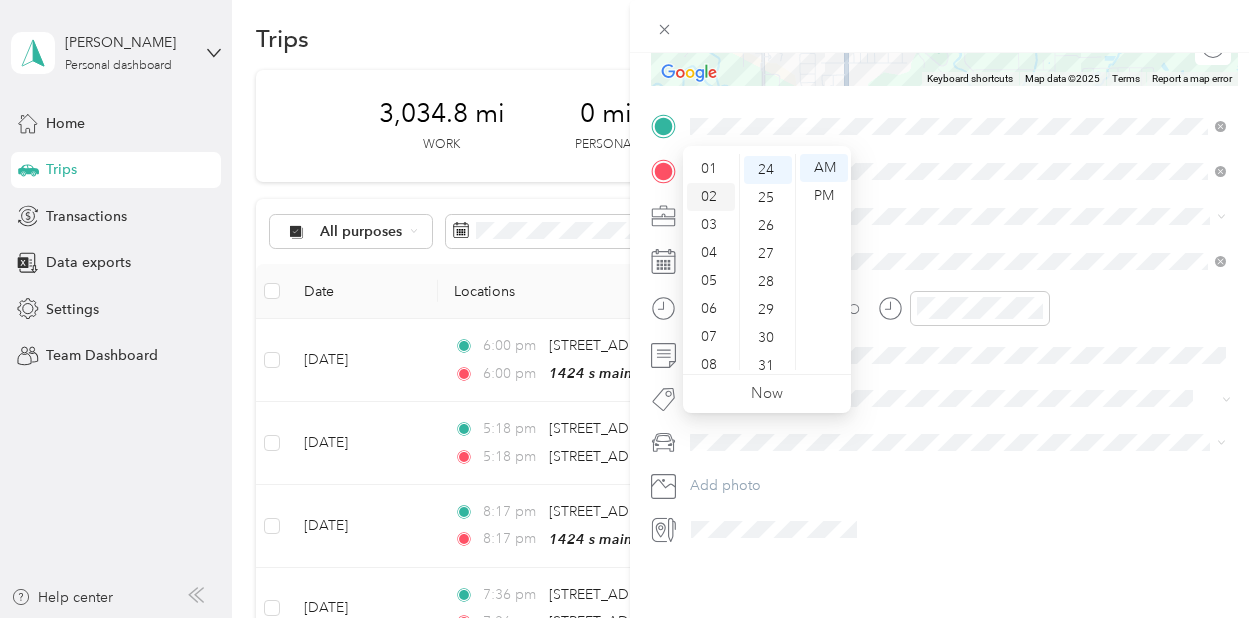 click on "02" at bounding box center [711, 197] 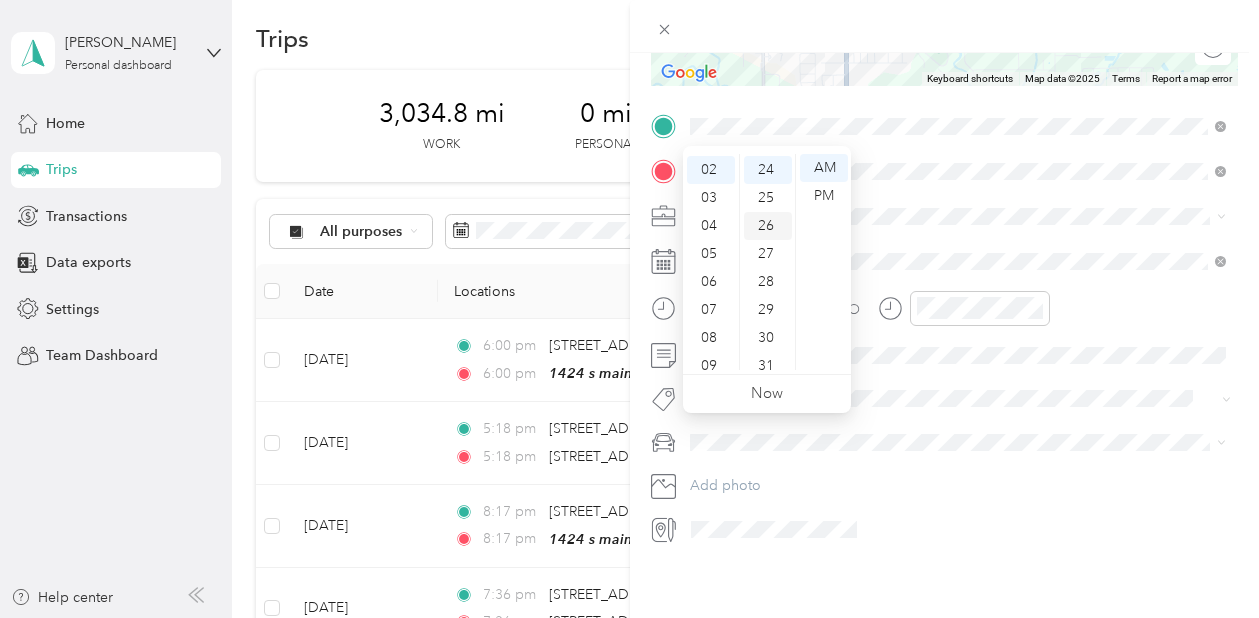 scroll, scrollTop: 54, scrollLeft: 0, axis: vertical 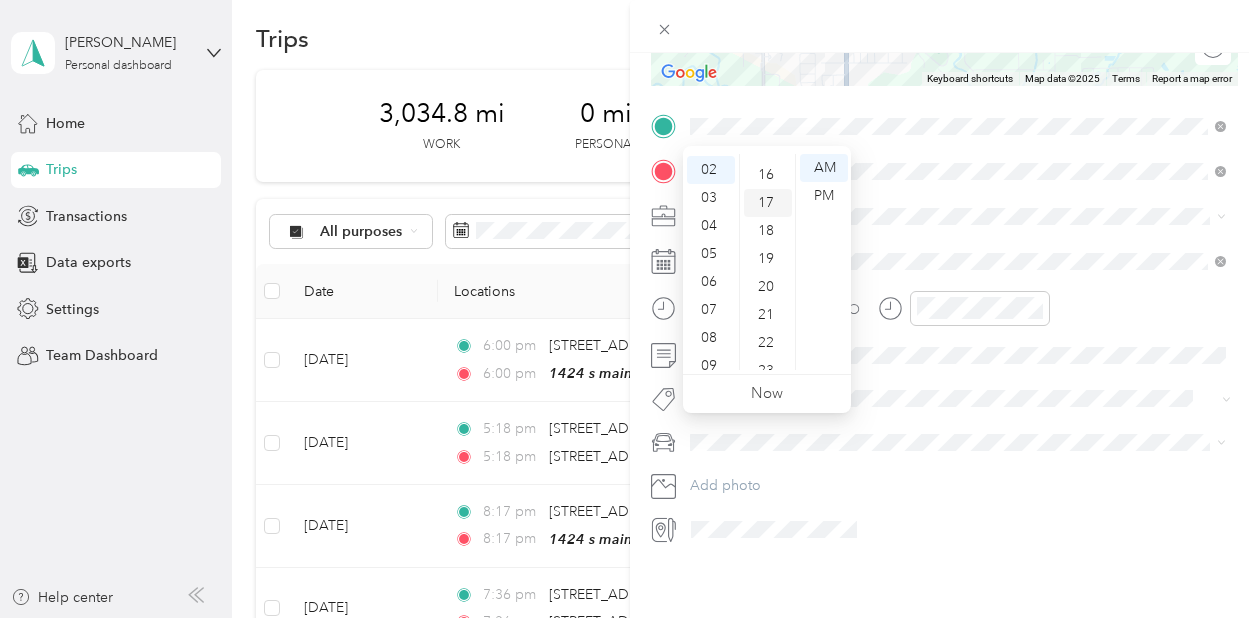 click on "17" at bounding box center (768, 203) 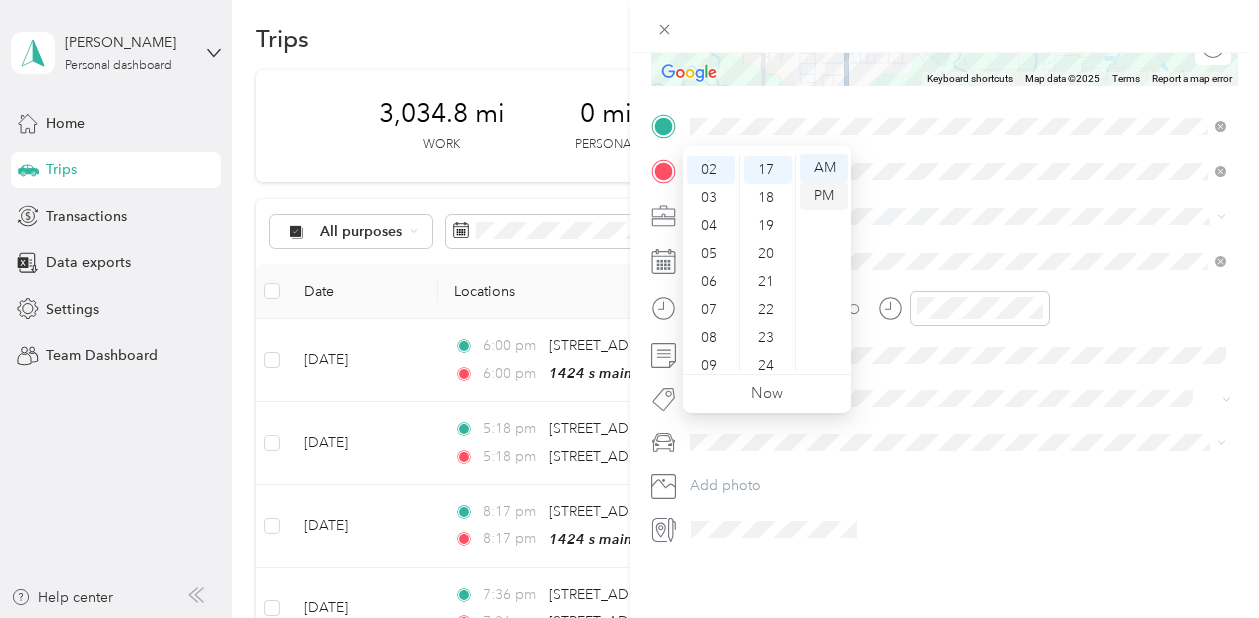 click on "PM" at bounding box center (824, 196) 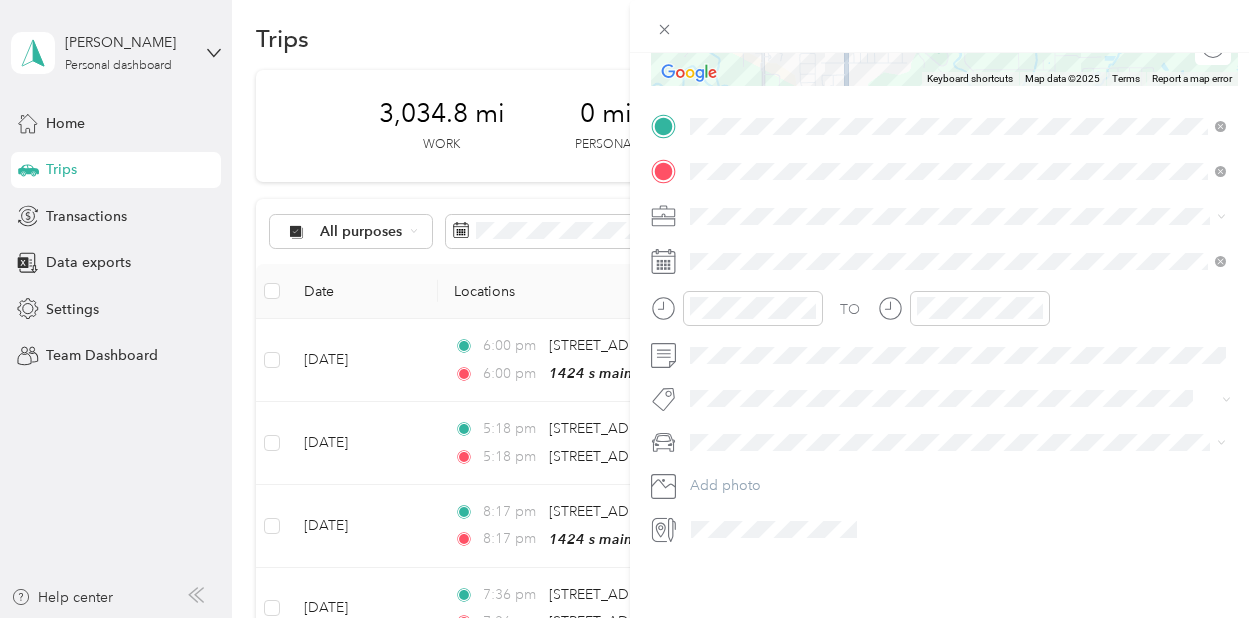 click at bounding box center [961, 216] 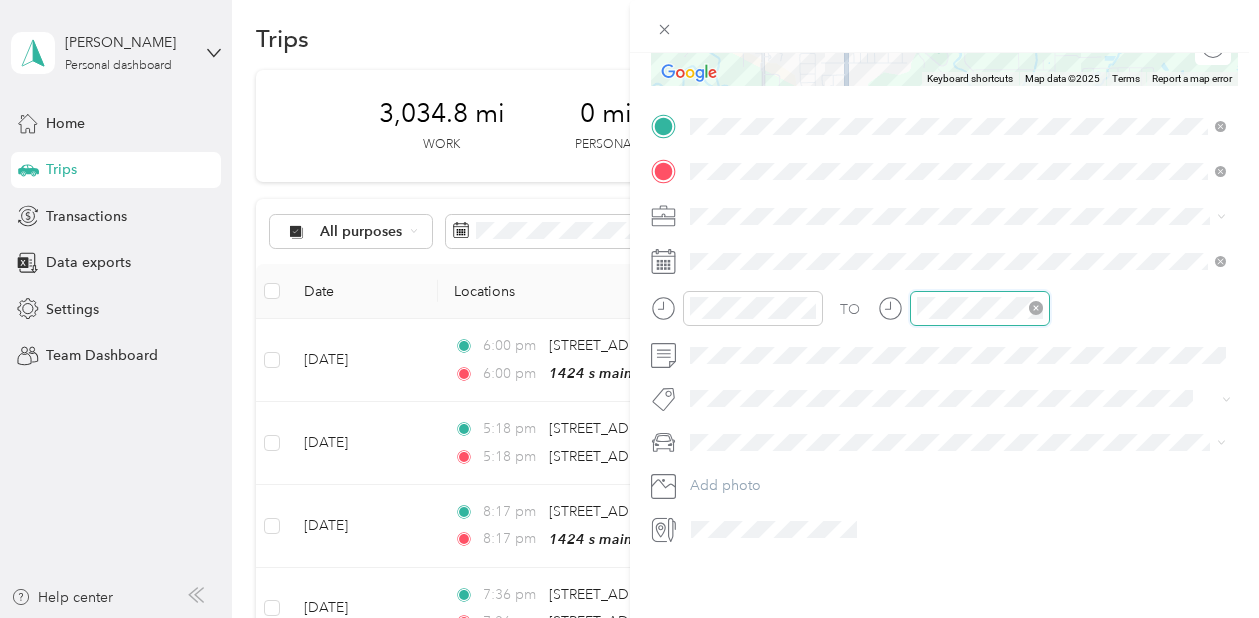 scroll, scrollTop: 120, scrollLeft: 0, axis: vertical 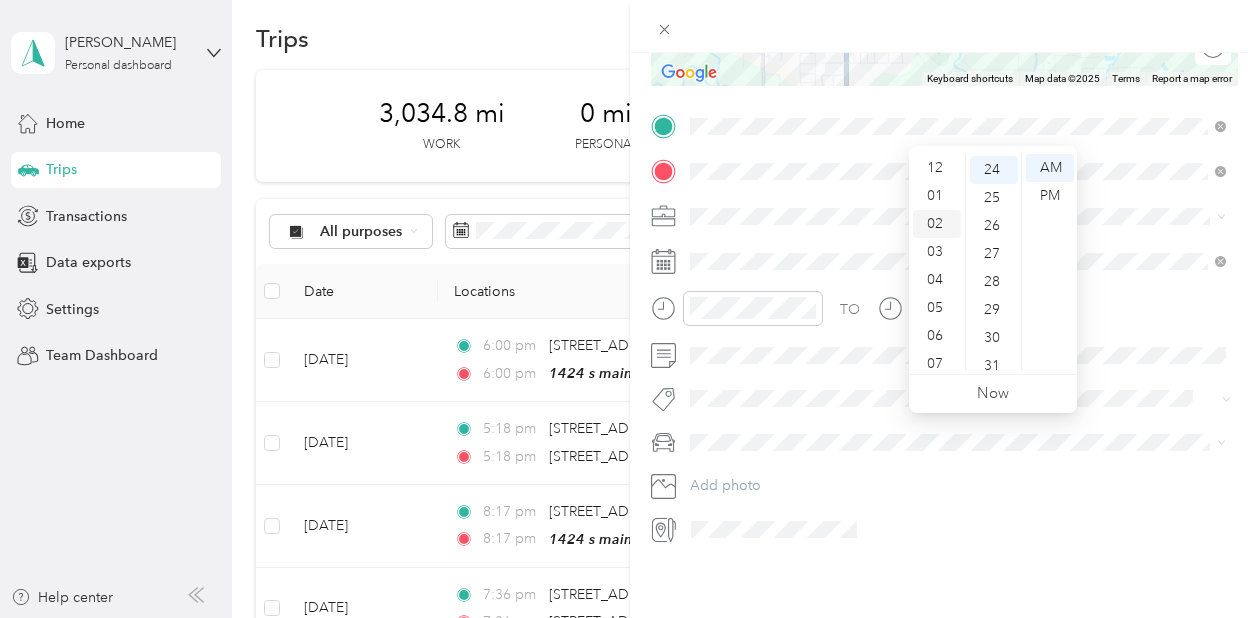click on "02" at bounding box center [937, 224] 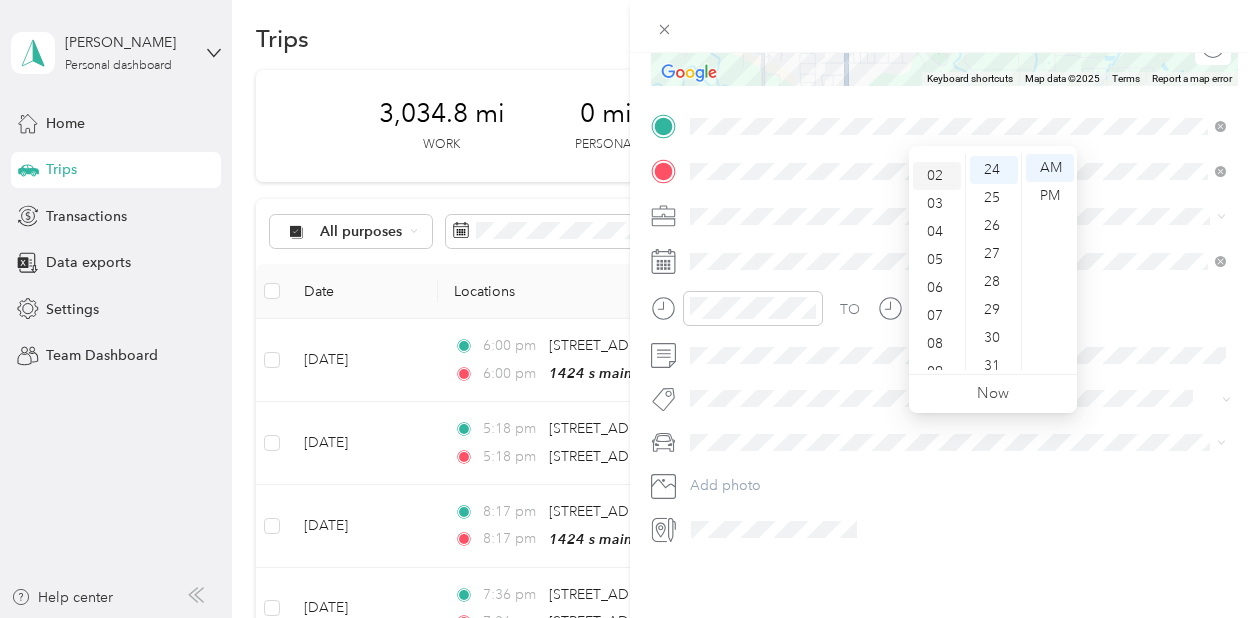 scroll, scrollTop: 54, scrollLeft: 0, axis: vertical 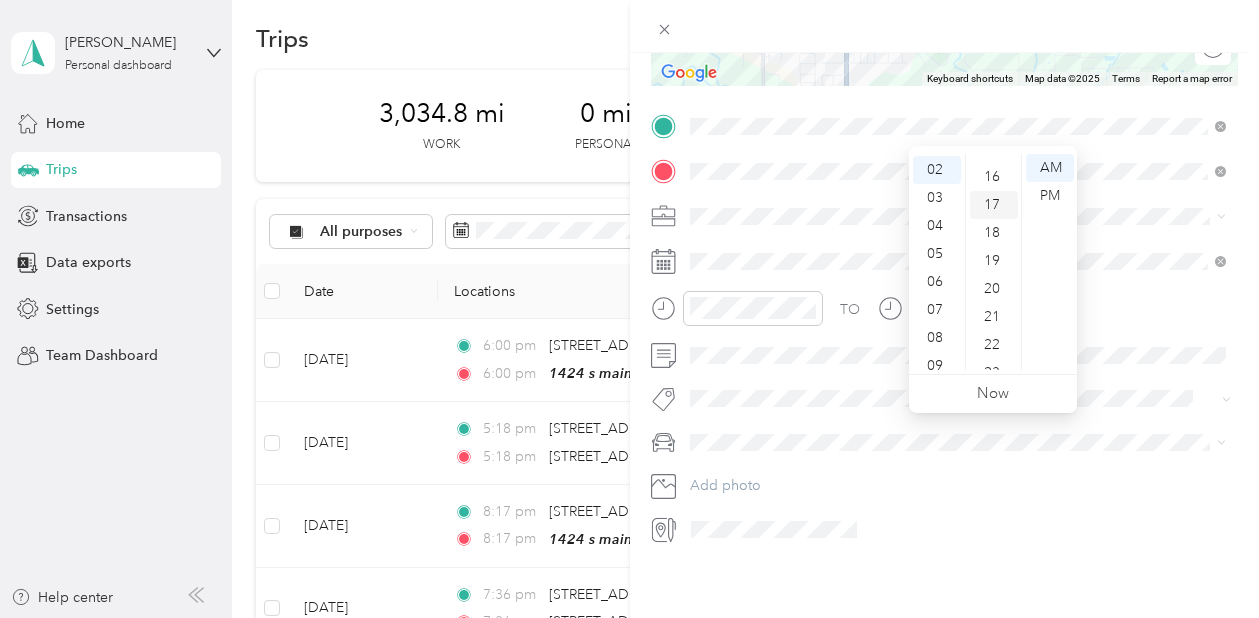 click on "17" at bounding box center [994, 205] 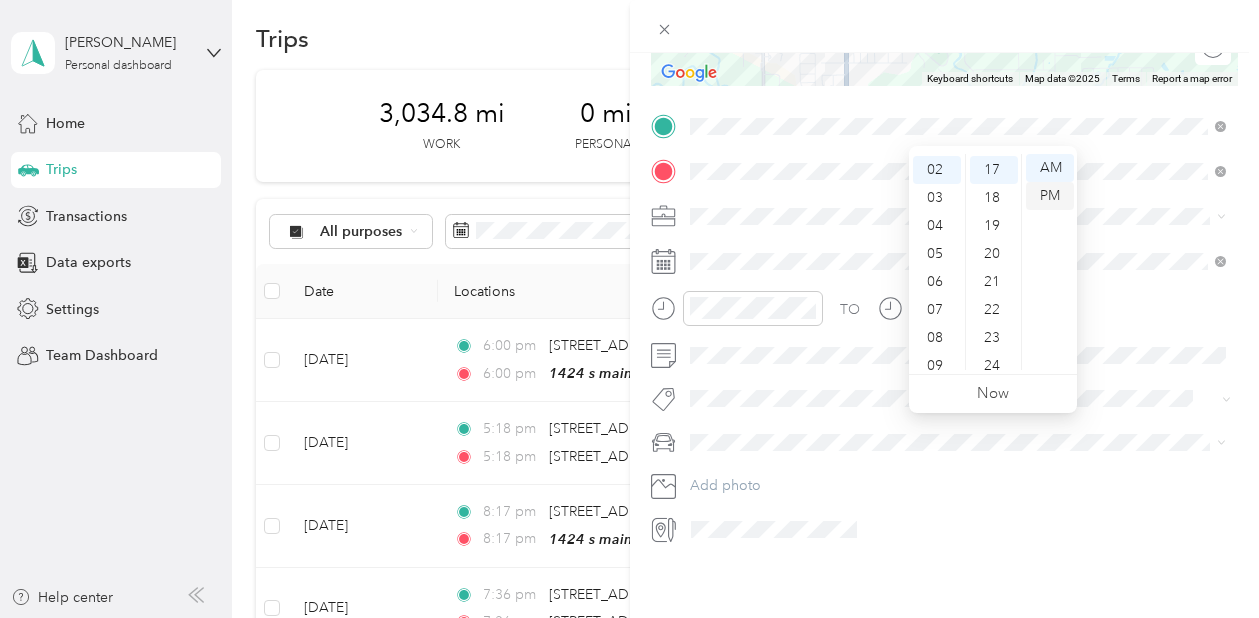 click on "PM" at bounding box center [1050, 196] 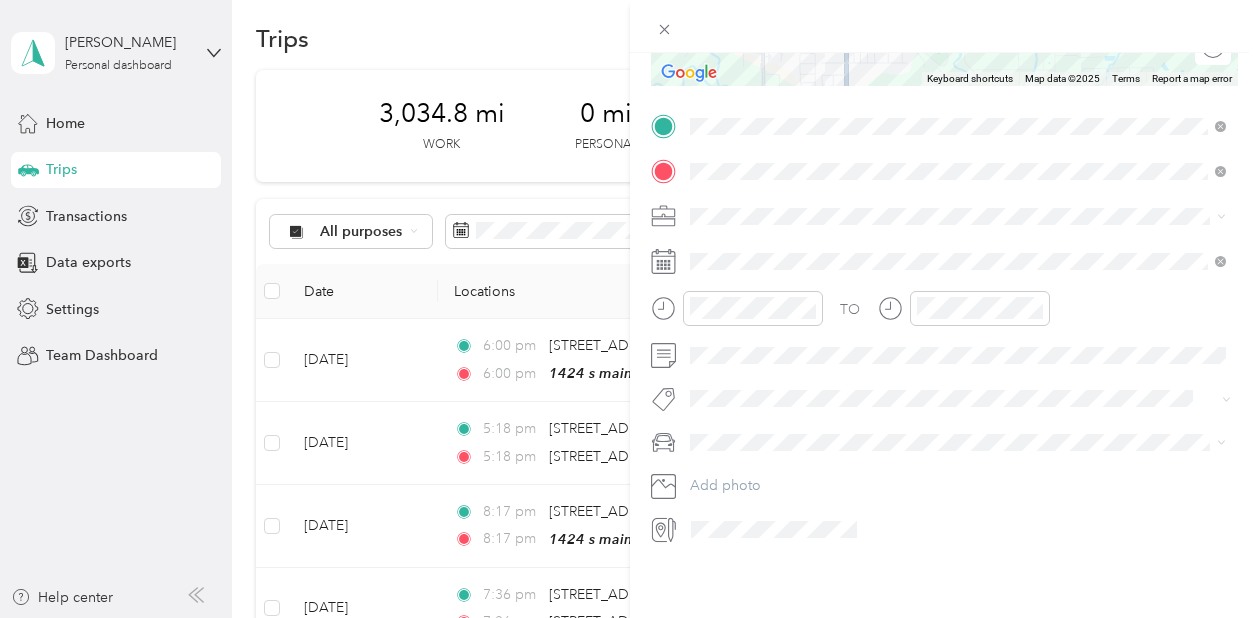 click at bounding box center [961, 216] 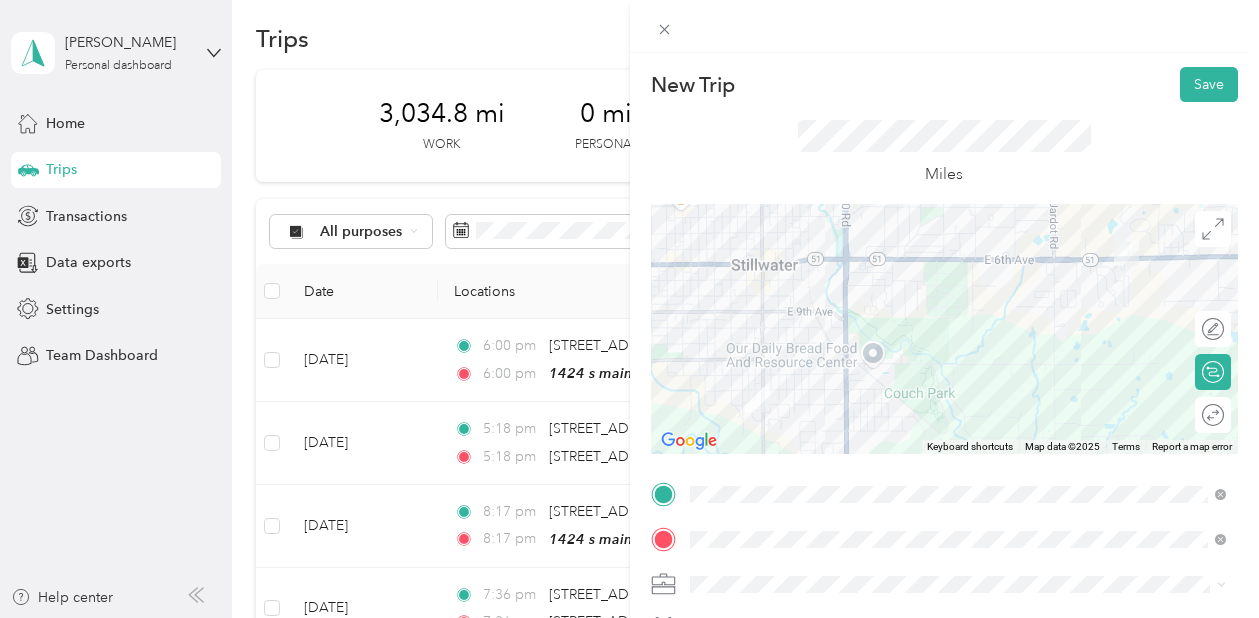 scroll, scrollTop: 0, scrollLeft: 0, axis: both 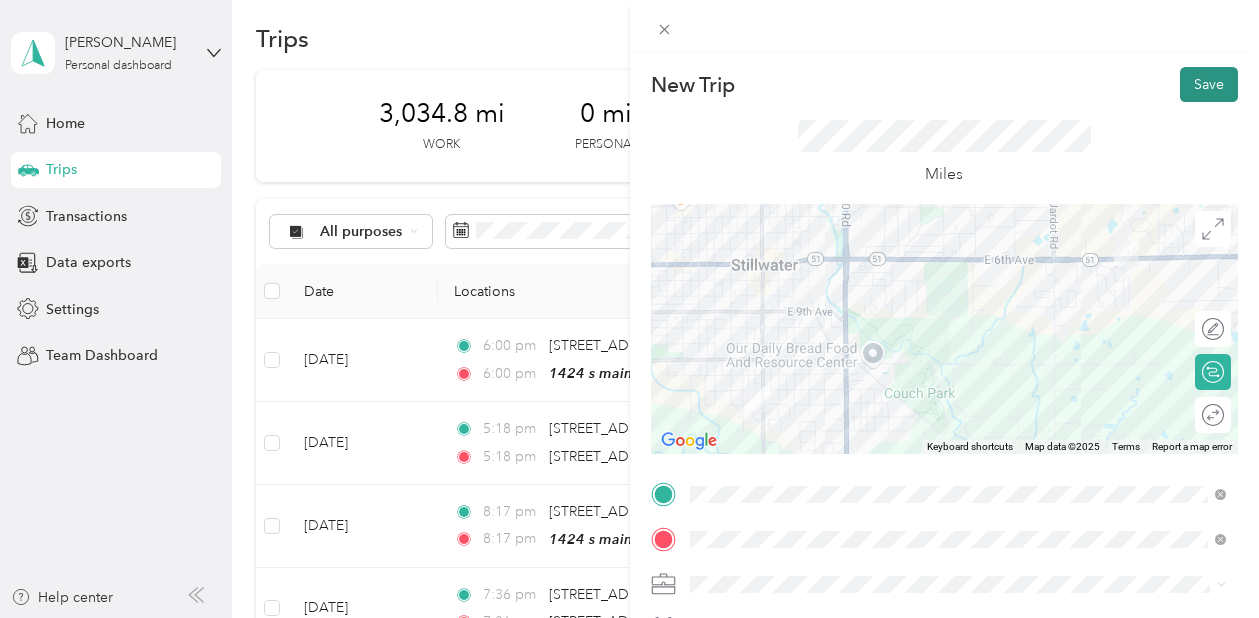 click on "Save" at bounding box center [1209, 84] 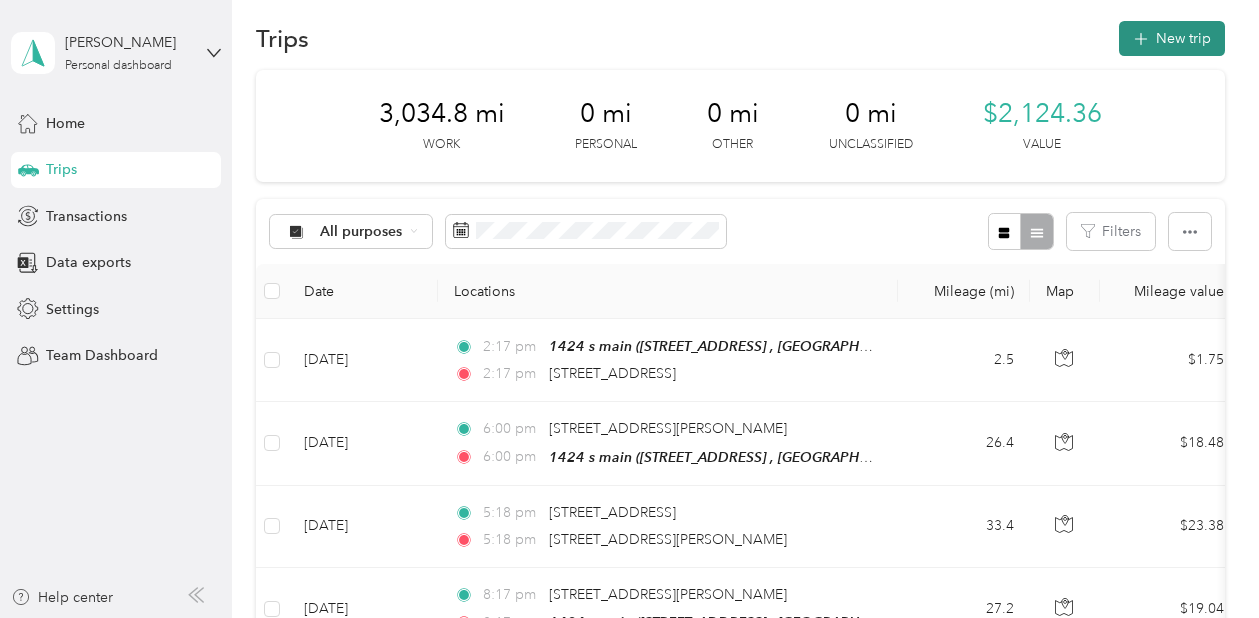 click on "New trip" at bounding box center (1172, 38) 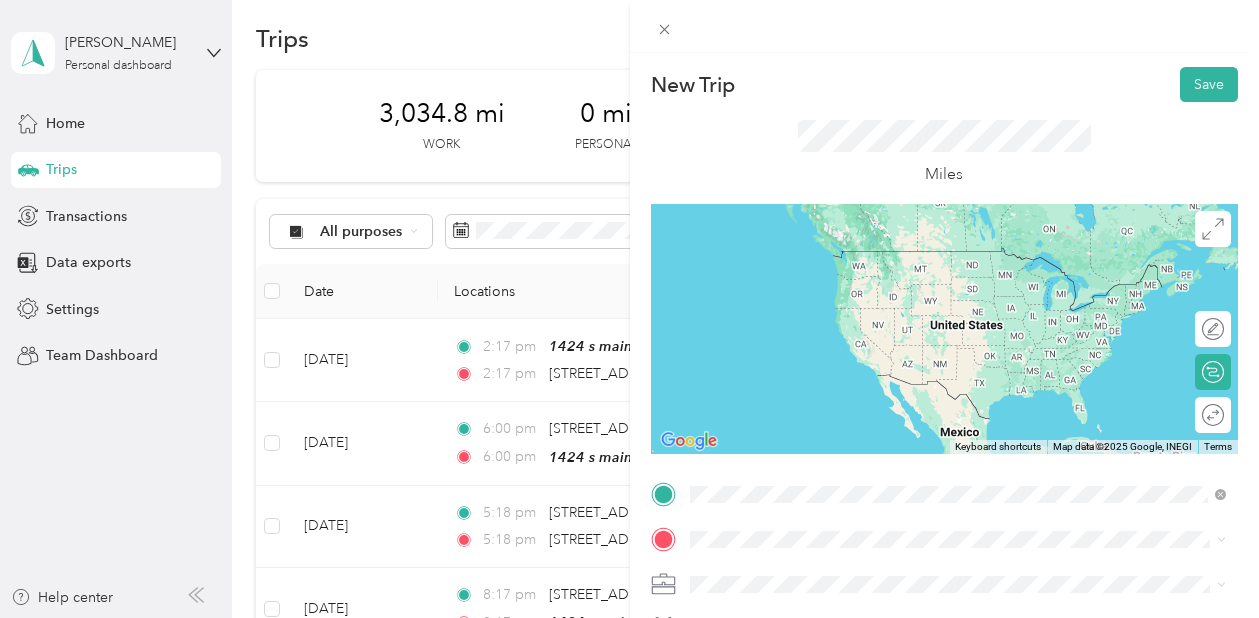 click on "2508 East 6th Avenue
Stillwater, Oklahoma 74074, United States" at bounding box center (827, 251) 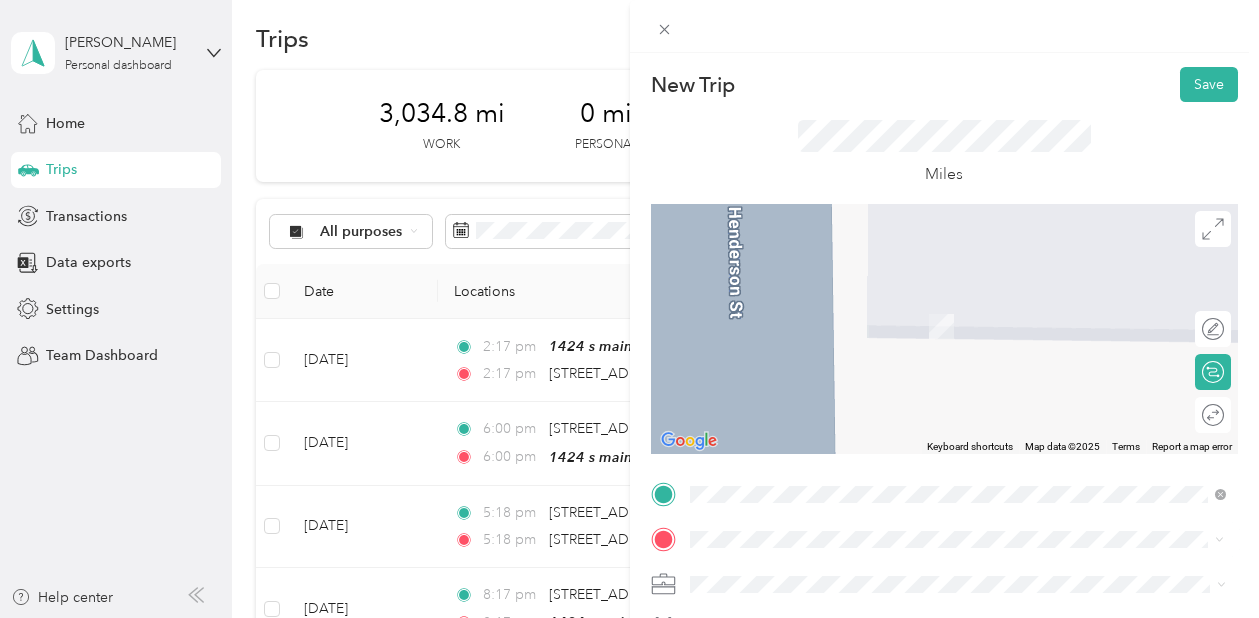 click on "7019 East 32nd Street
Stillwater, Oklahoma 74074, United States" at bounding box center (827, 295) 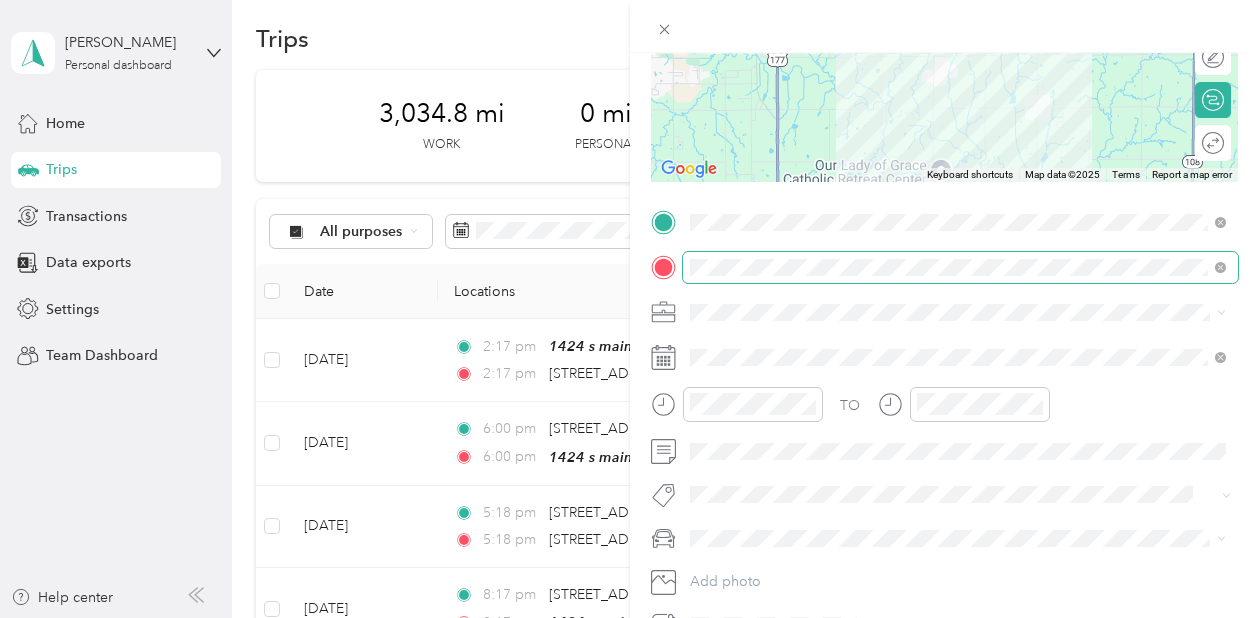 scroll, scrollTop: 288, scrollLeft: 0, axis: vertical 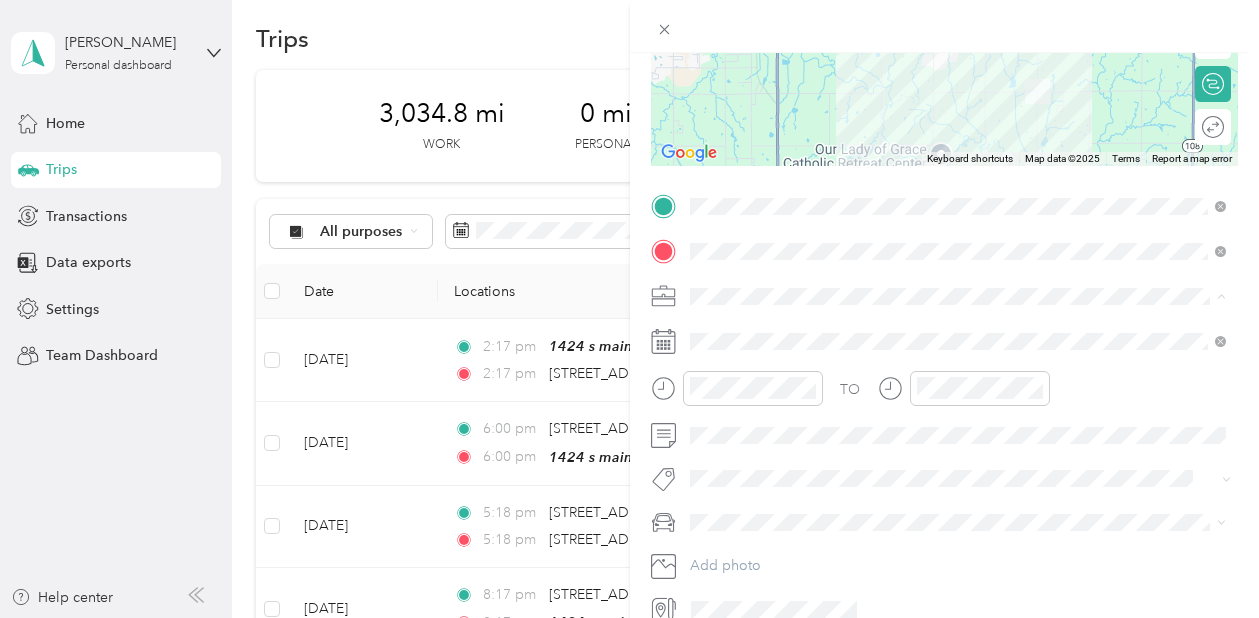 click on "TJ Richards LLC" at bounding box center (958, 85) 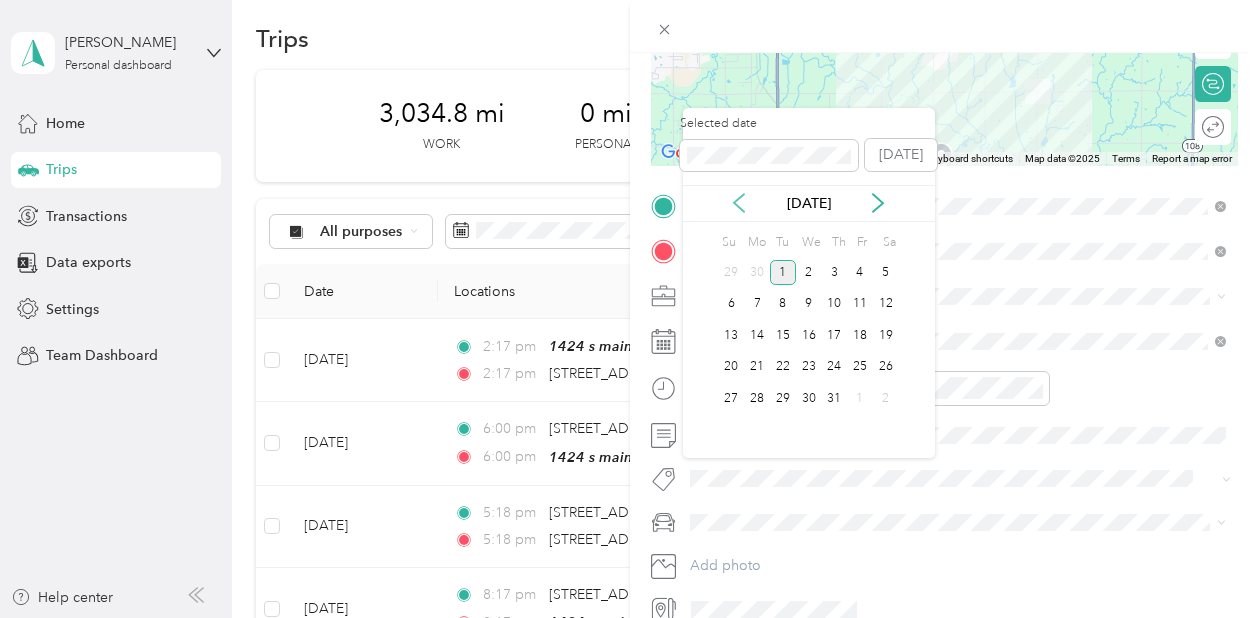 click 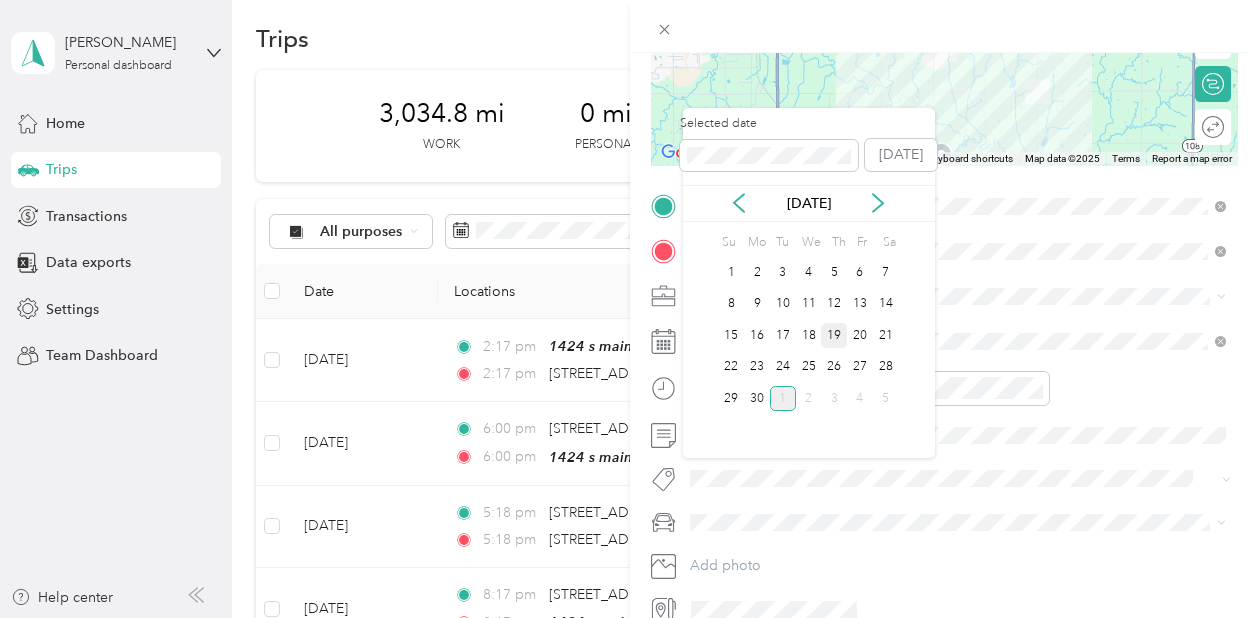 click on "19" at bounding box center [834, 335] 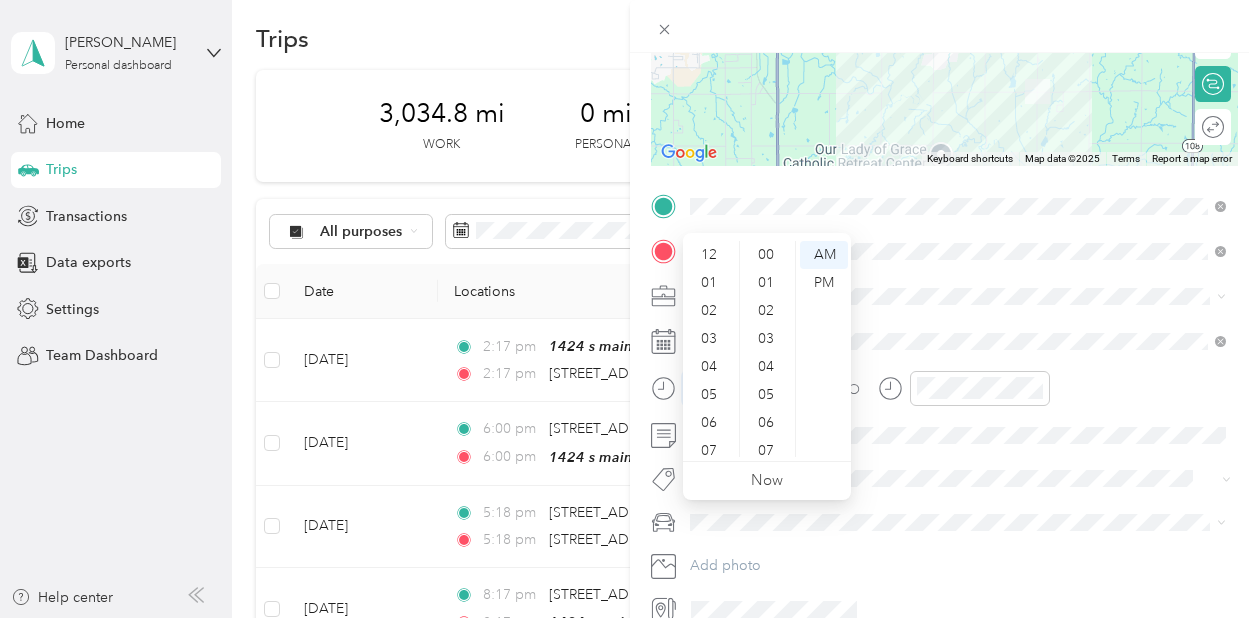 scroll, scrollTop: 723, scrollLeft: 0, axis: vertical 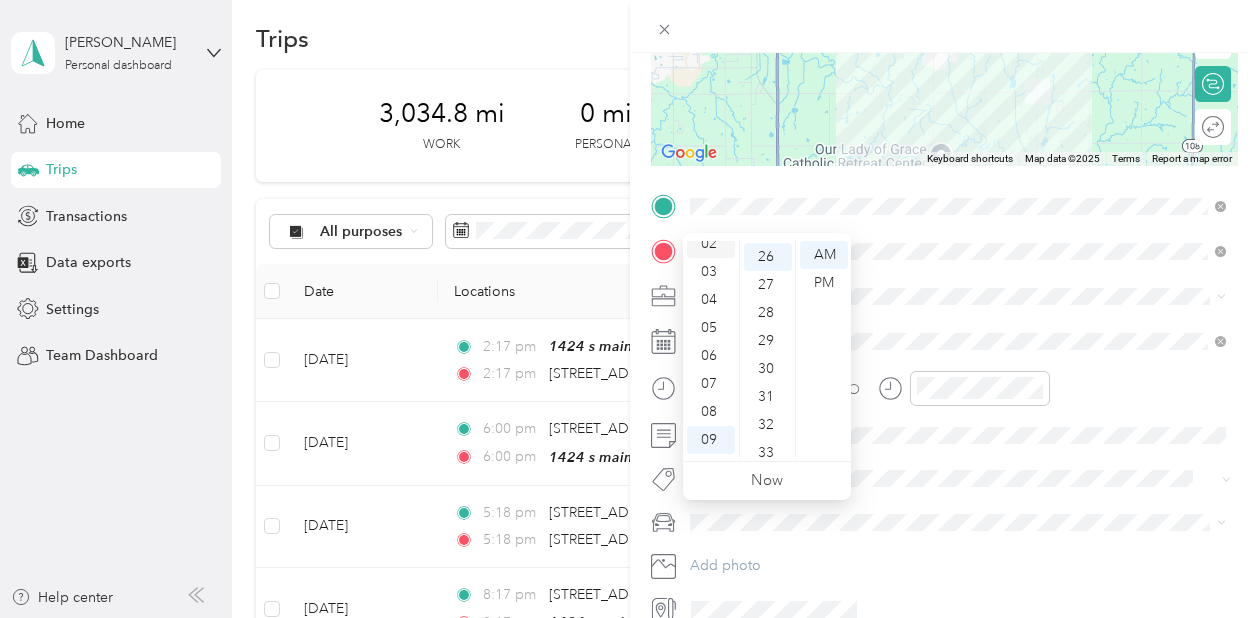 click on "02" at bounding box center (711, 244) 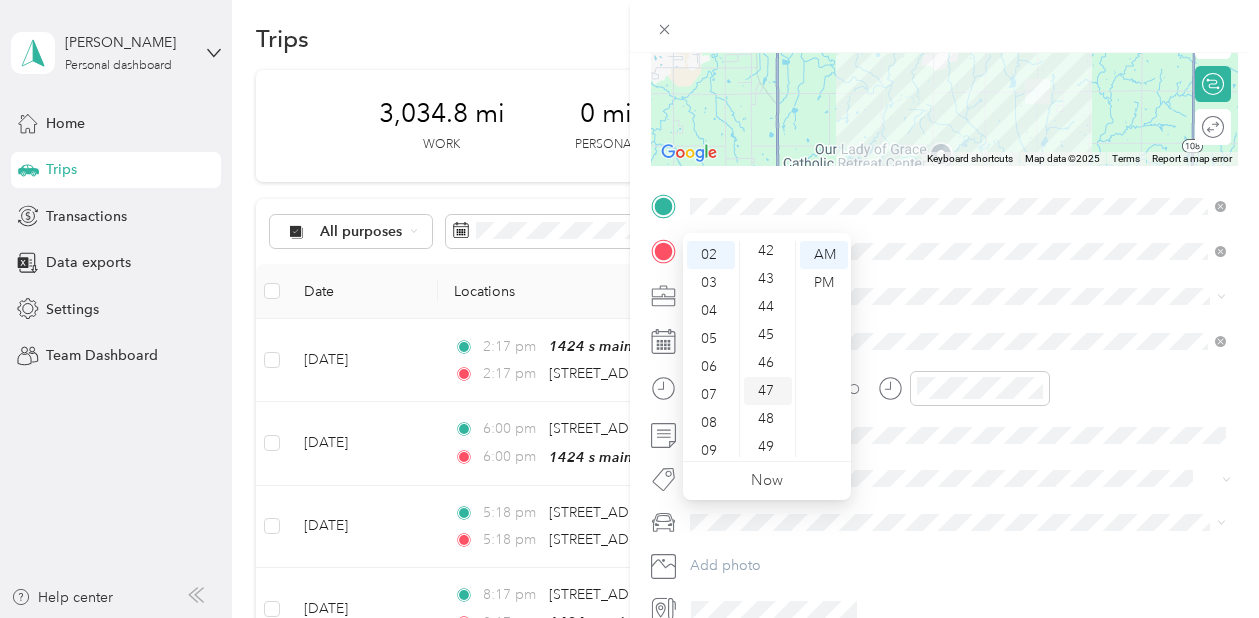 click on "47" at bounding box center (768, 391) 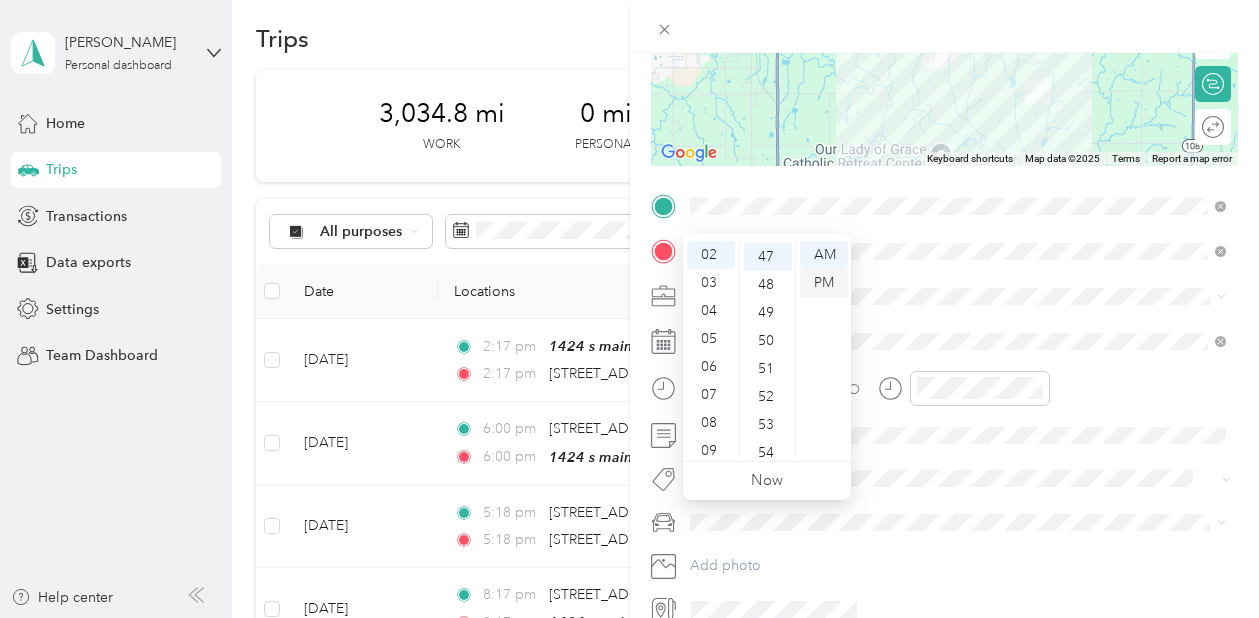 click on "PM" at bounding box center [824, 283] 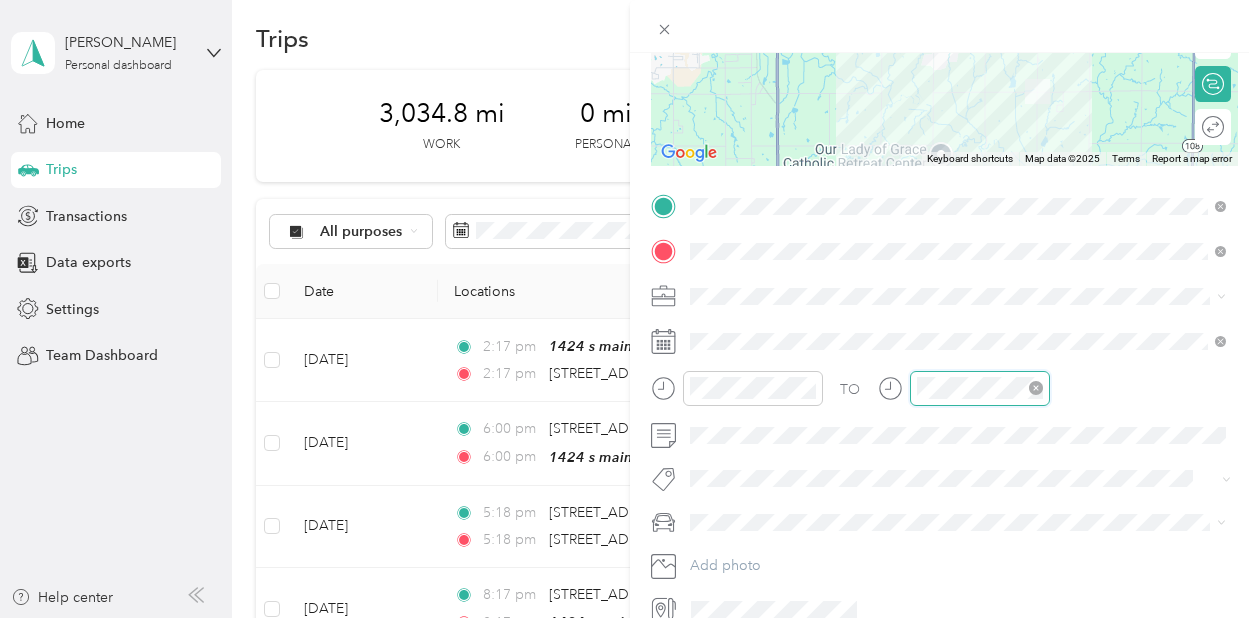 scroll, scrollTop: 120, scrollLeft: 0, axis: vertical 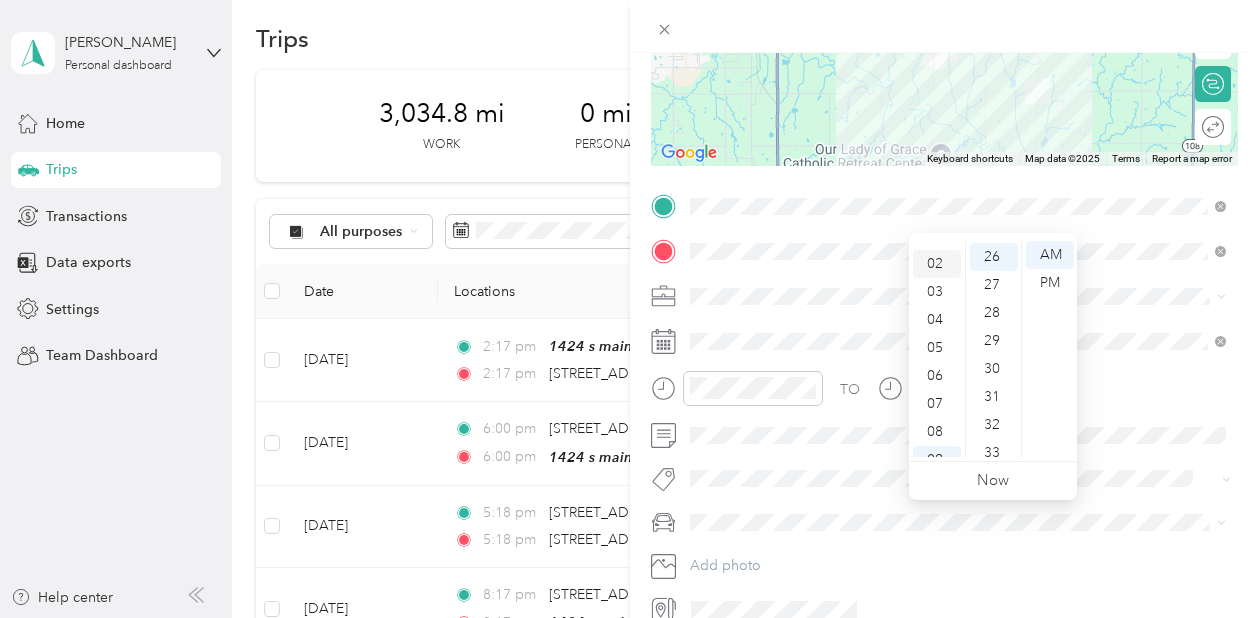 click on "02" at bounding box center [937, 264] 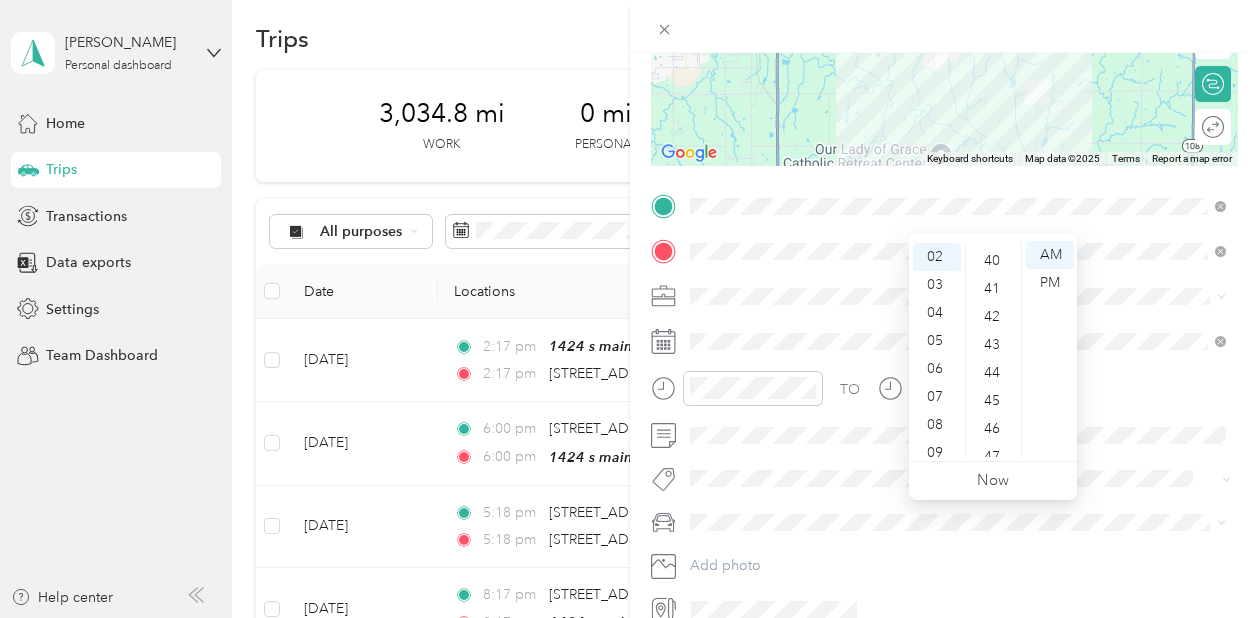 scroll, scrollTop: 1120, scrollLeft: 0, axis: vertical 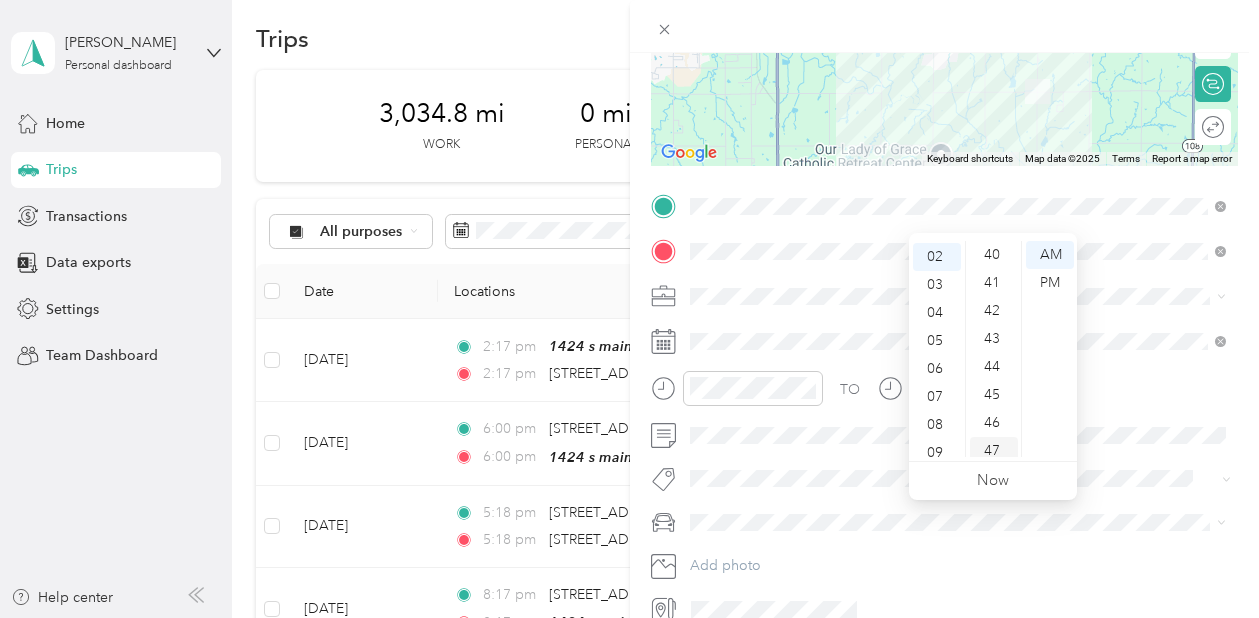click on "47" at bounding box center [994, 451] 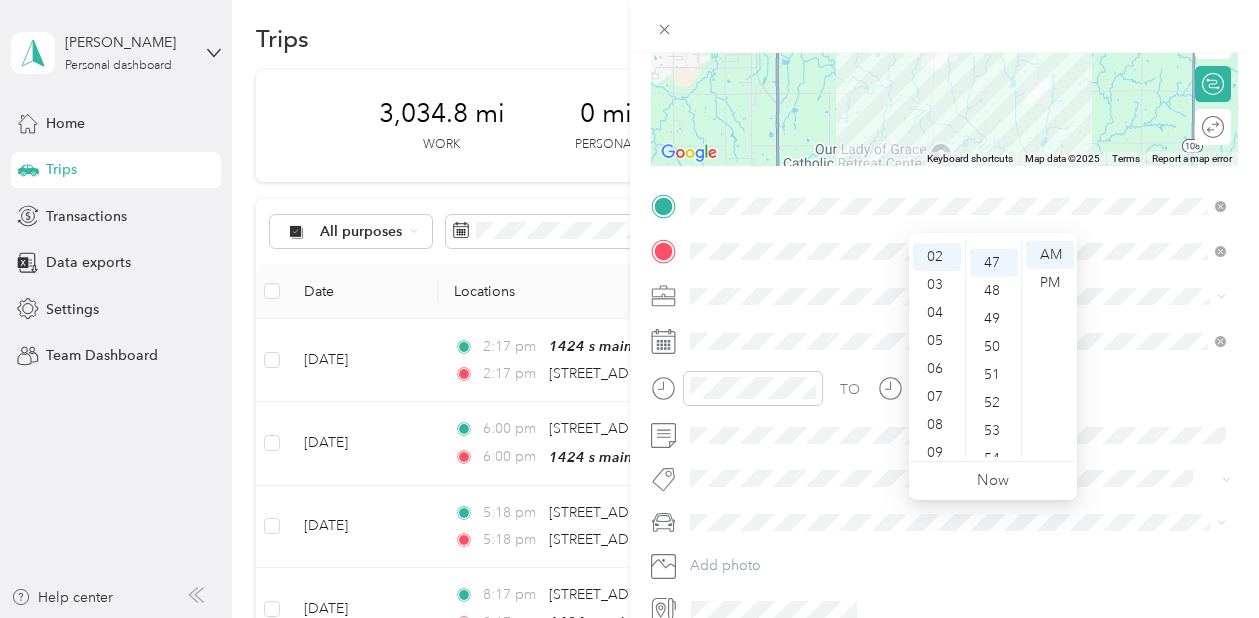 scroll, scrollTop: 1314, scrollLeft: 0, axis: vertical 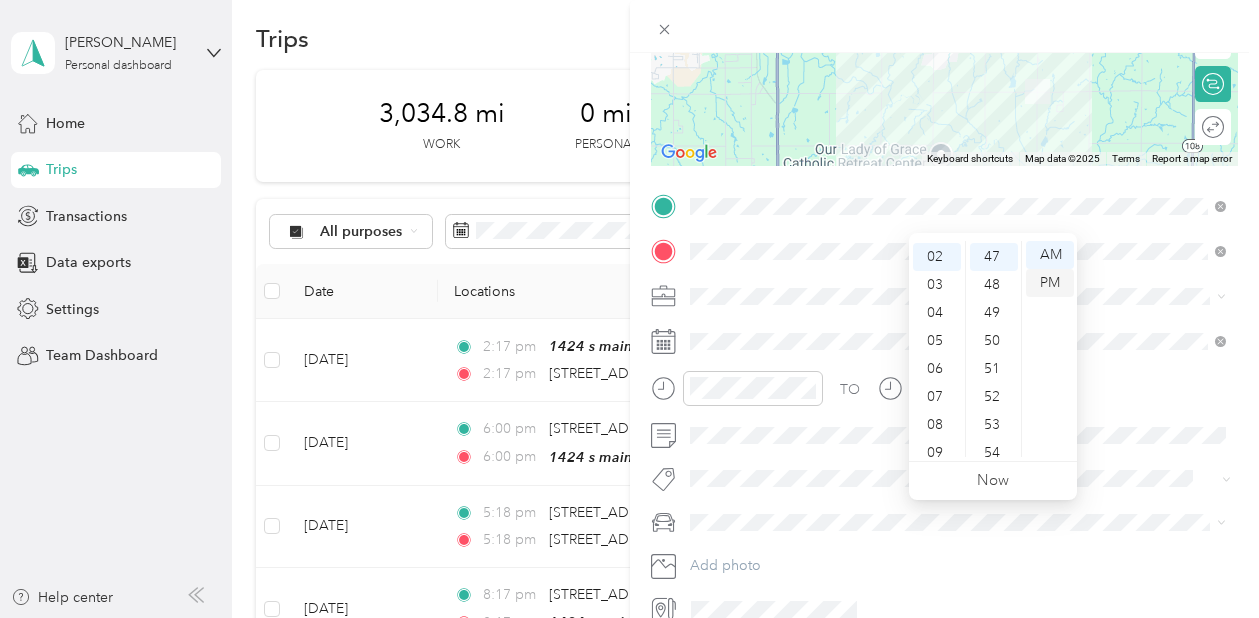 click on "PM" at bounding box center (1050, 283) 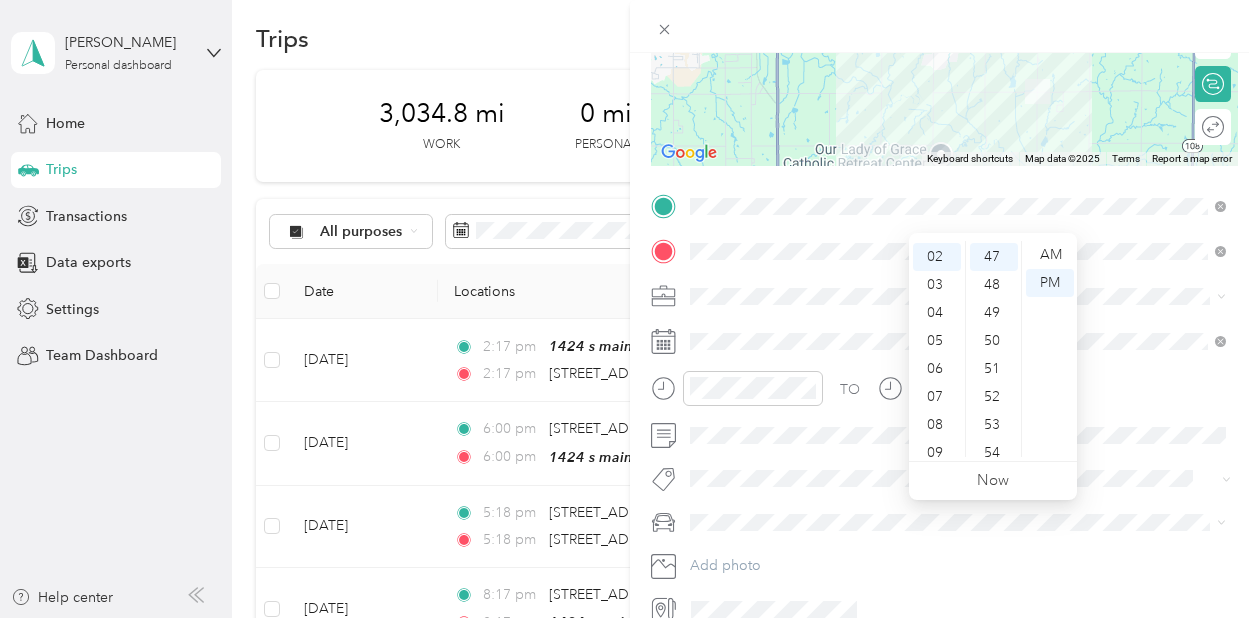 click at bounding box center (961, 296) 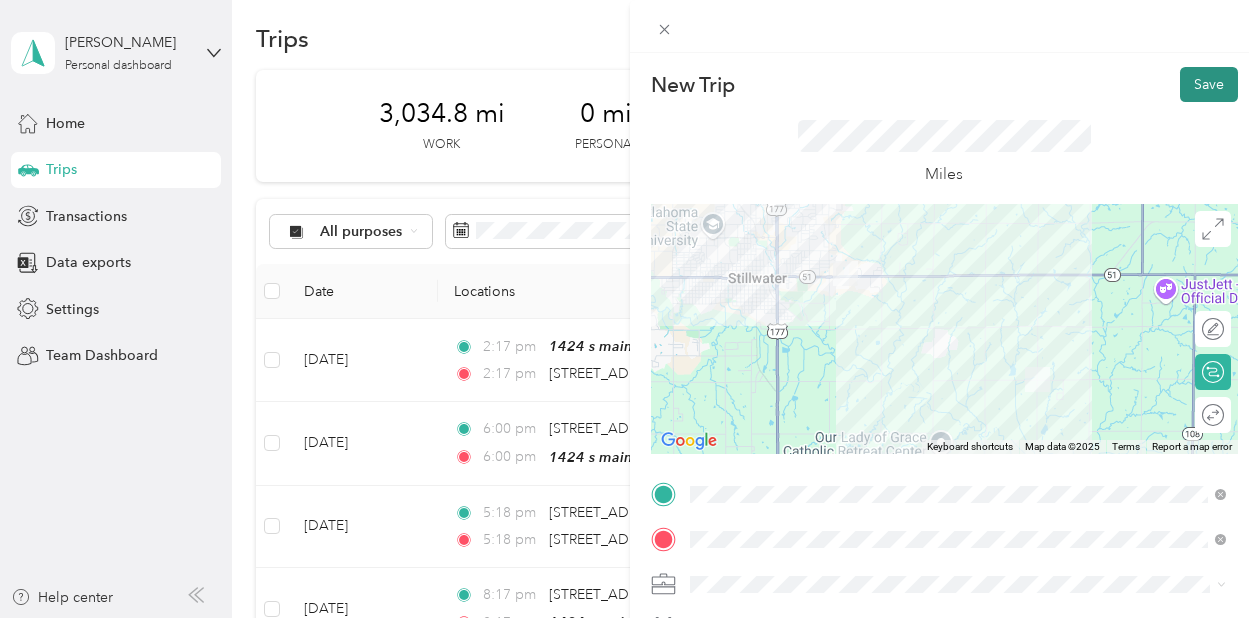 scroll, scrollTop: 0, scrollLeft: 0, axis: both 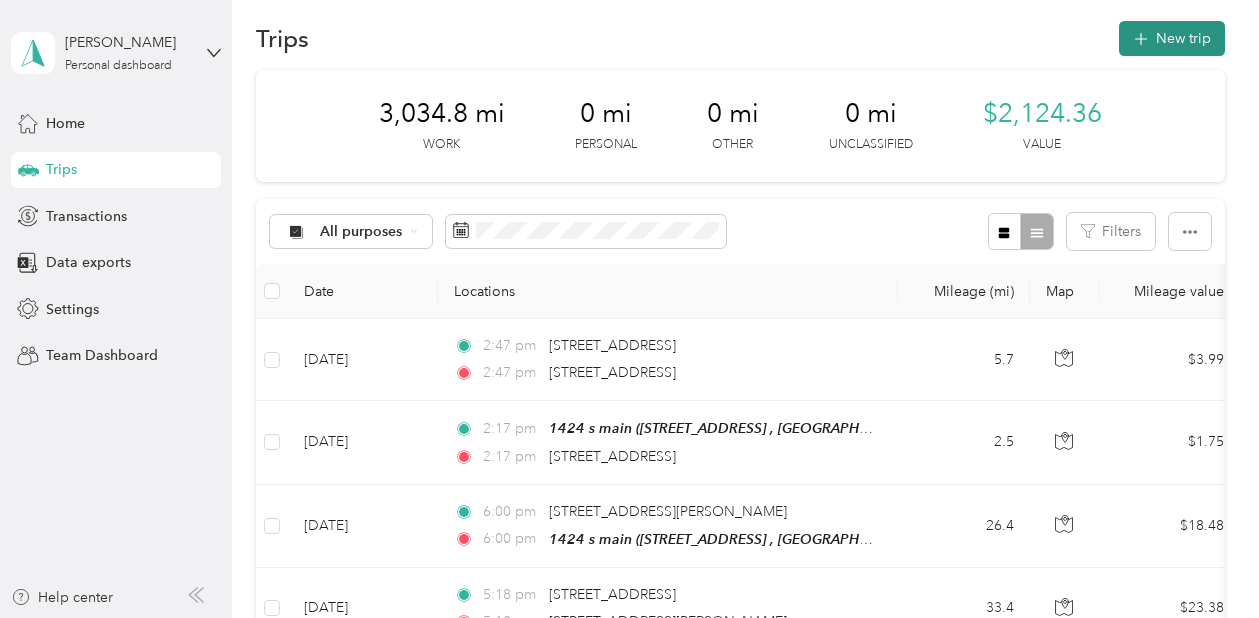 click on "New trip" at bounding box center [1172, 38] 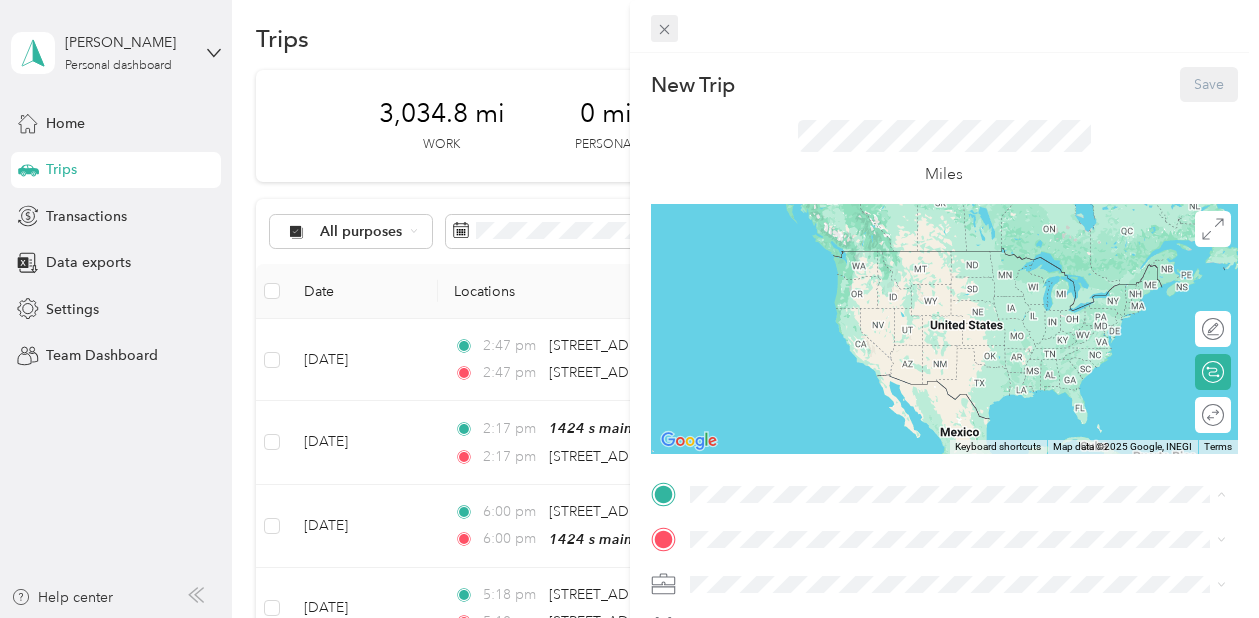 click 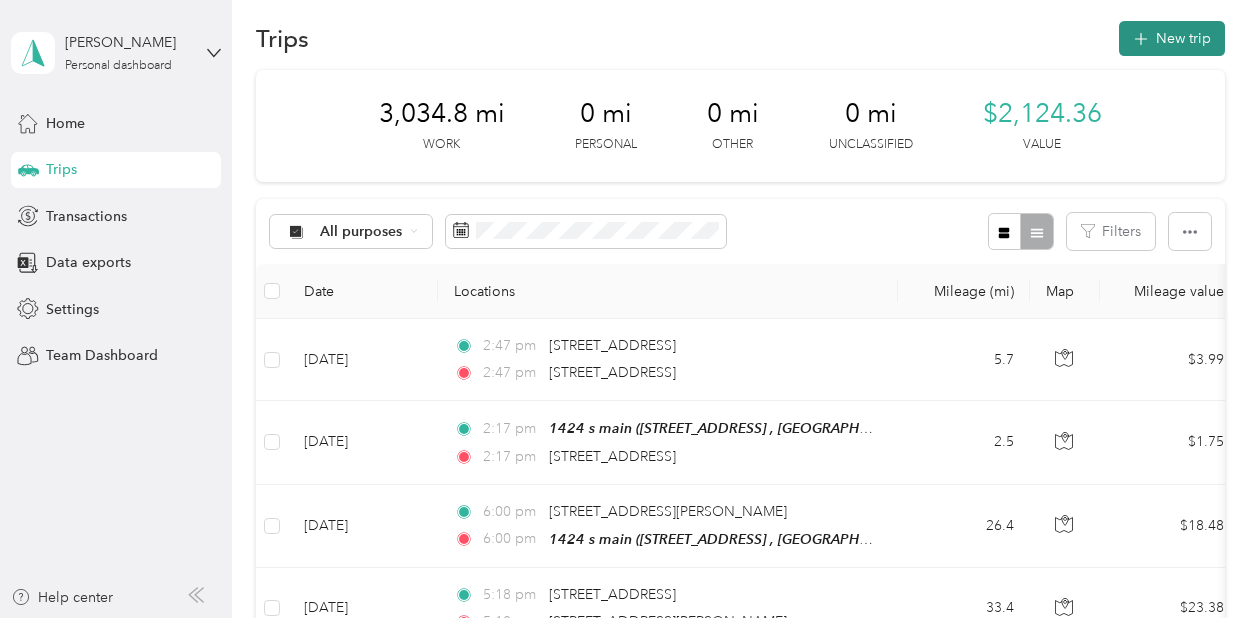click on "New trip" at bounding box center (1172, 38) 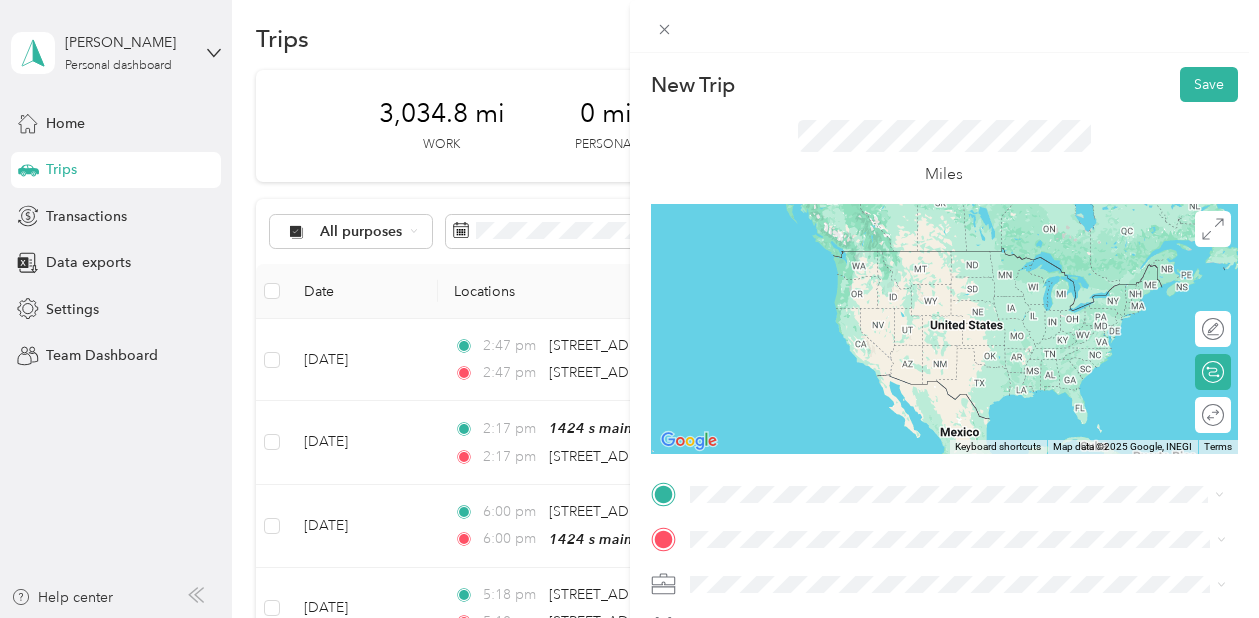 click on "7019 East 32nd Street
Stillwater, Oklahoma 74074, United States" at bounding box center [827, 251] 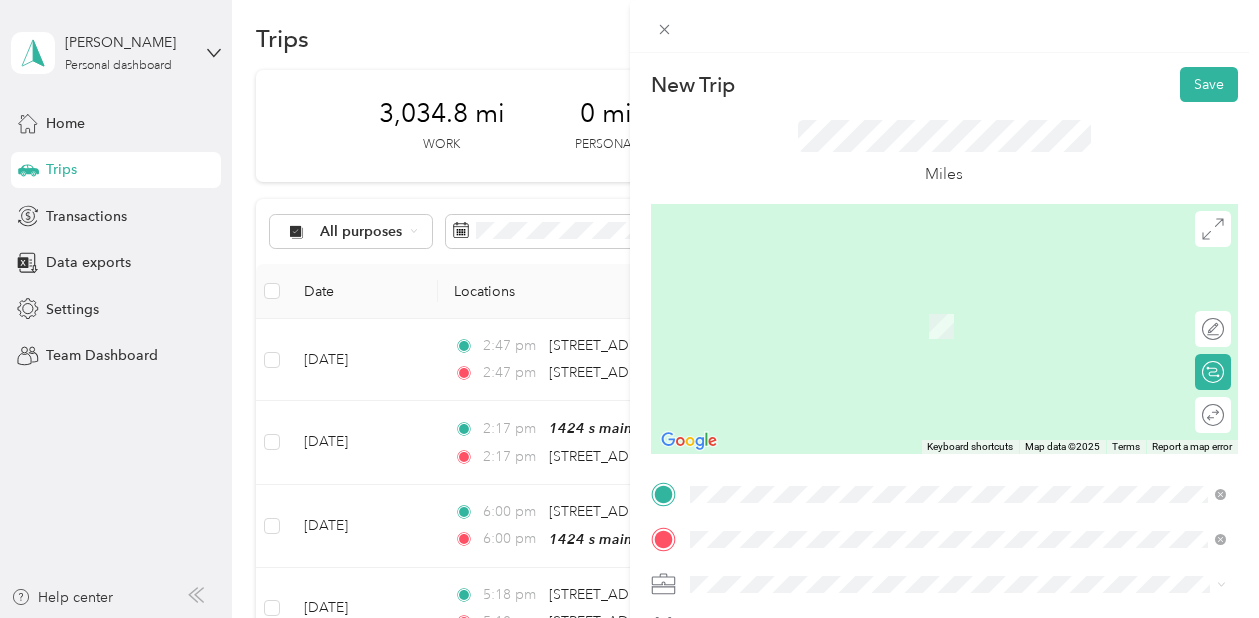 click on "1424 s main 1424 S Main St, Stillwater, OK, United States , 74074, Stillwater, OK, United States" at bounding box center (973, 325) 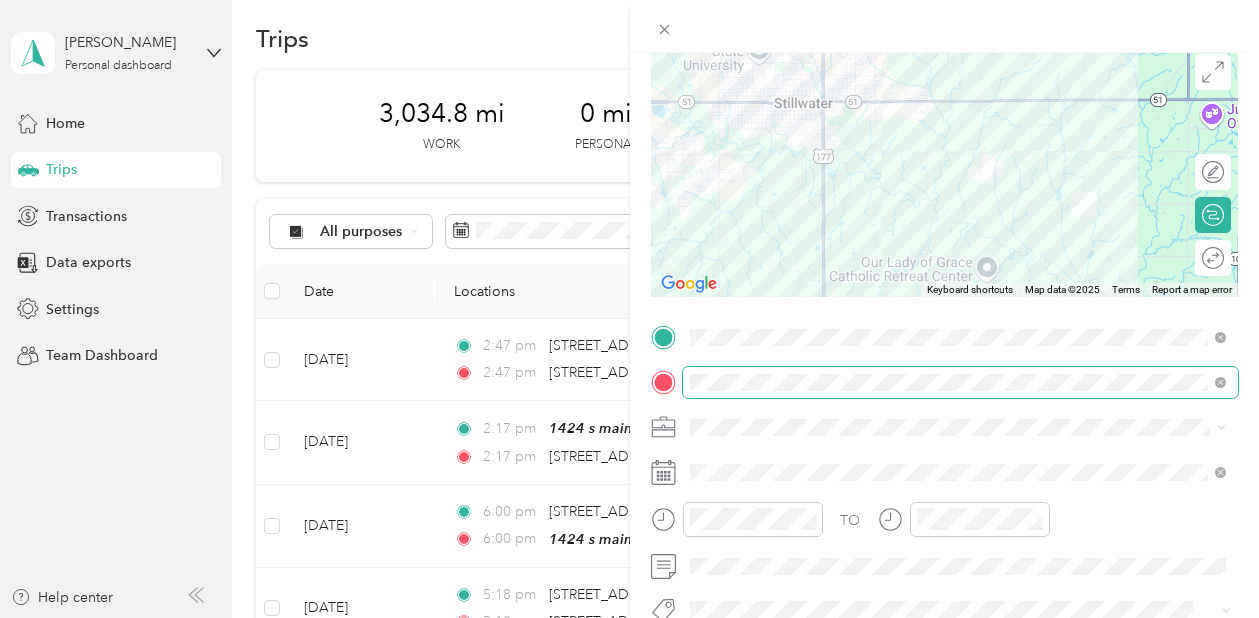 scroll, scrollTop: 193, scrollLeft: 0, axis: vertical 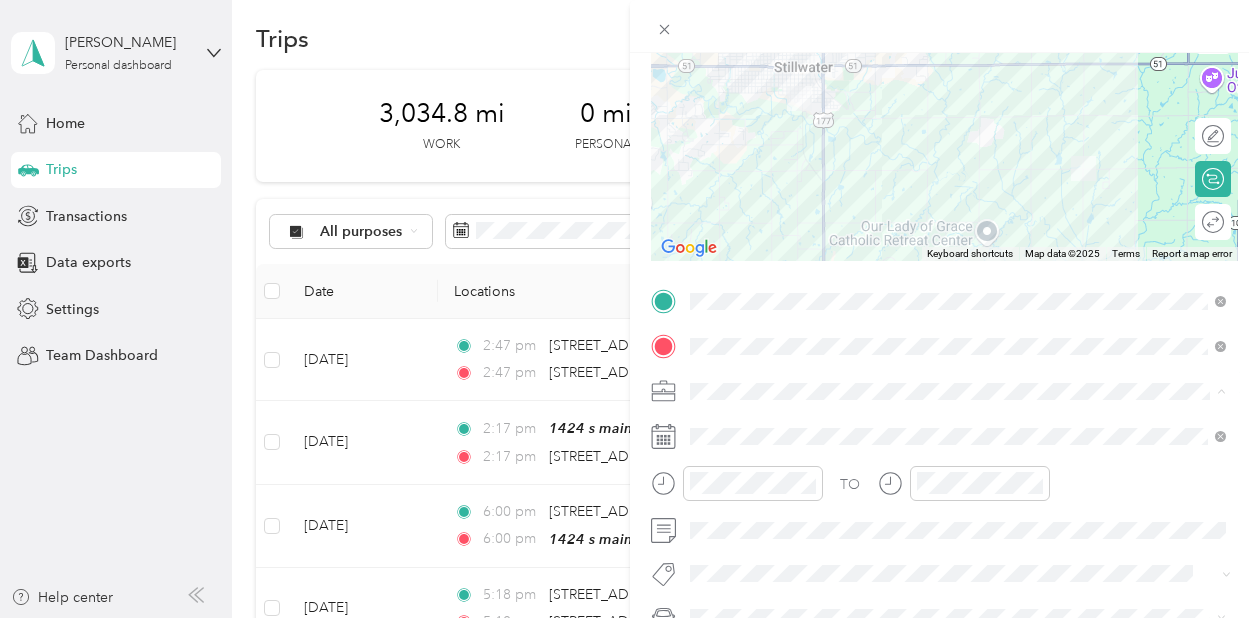 click on "TJ Richards LLC" at bounding box center (958, 180) 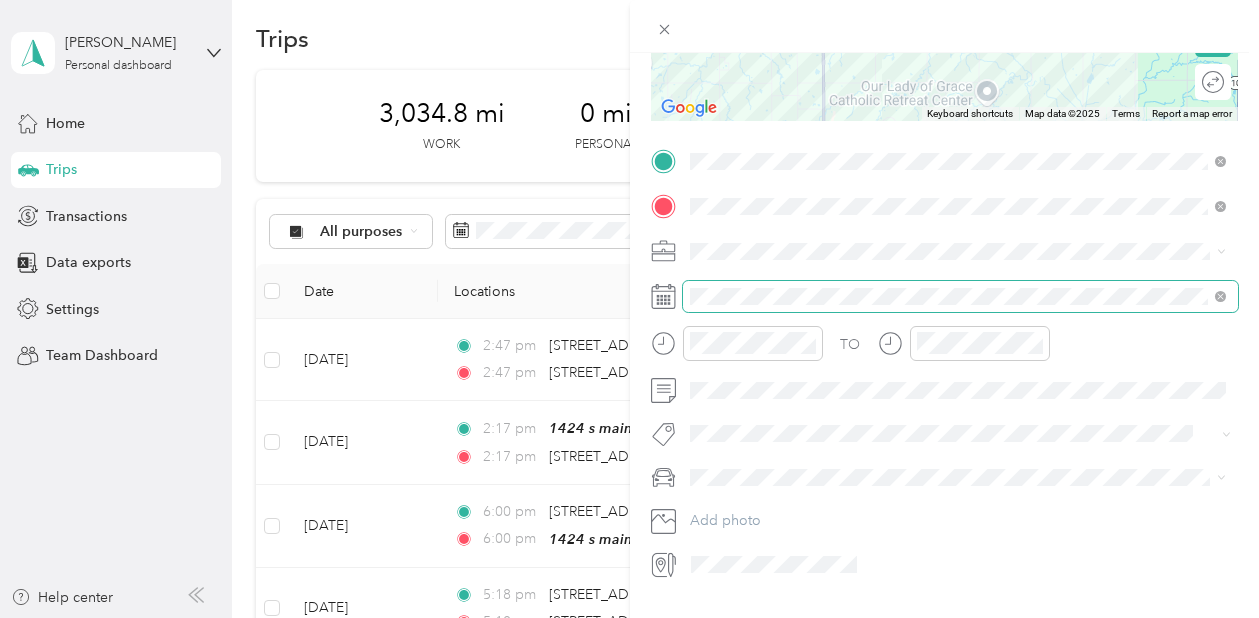 scroll, scrollTop: 355, scrollLeft: 0, axis: vertical 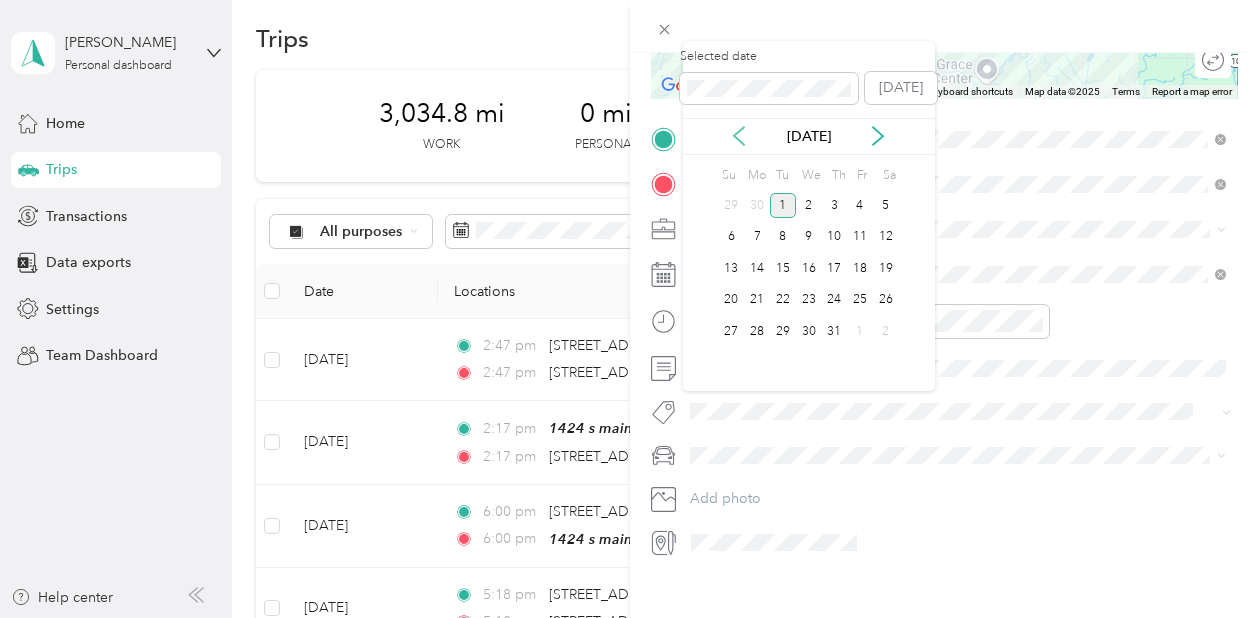 click 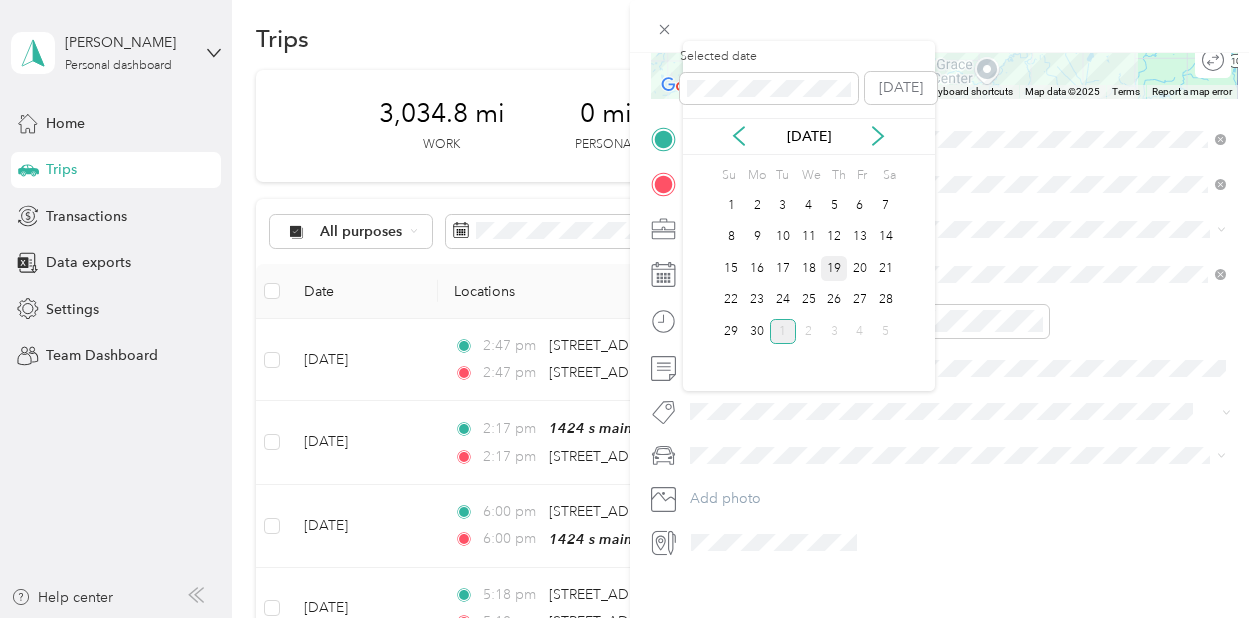 click on "19" at bounding box center [834, 268] 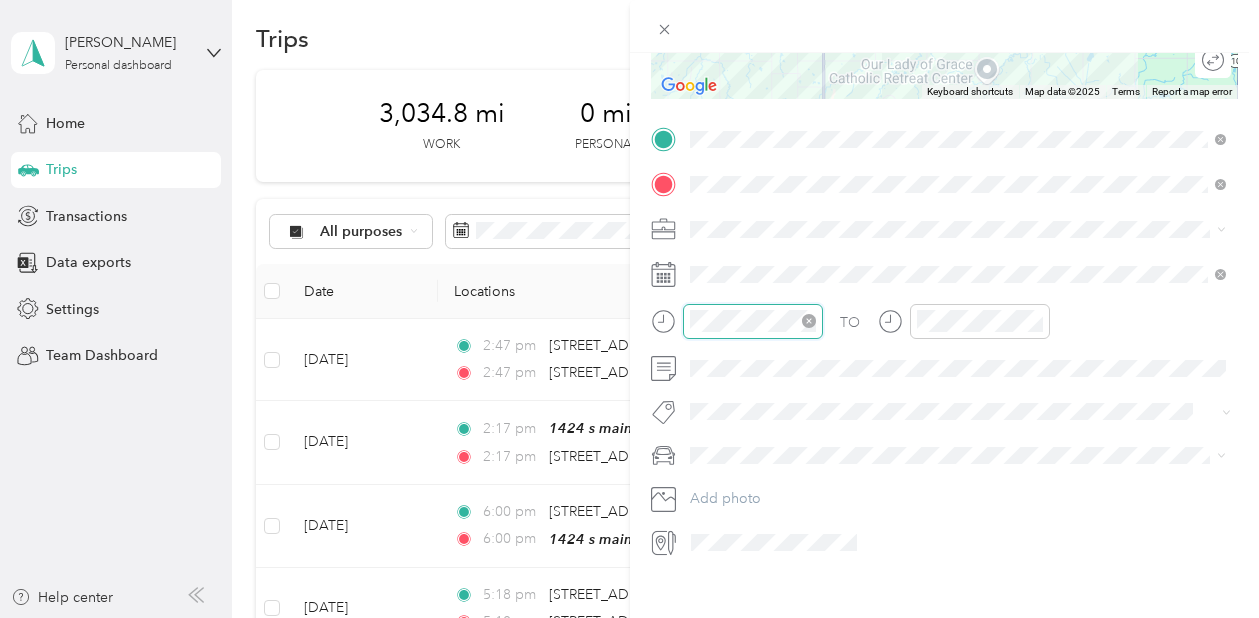 scroll, scrollTop: 754, scrollLeft: 0, axis: vertical 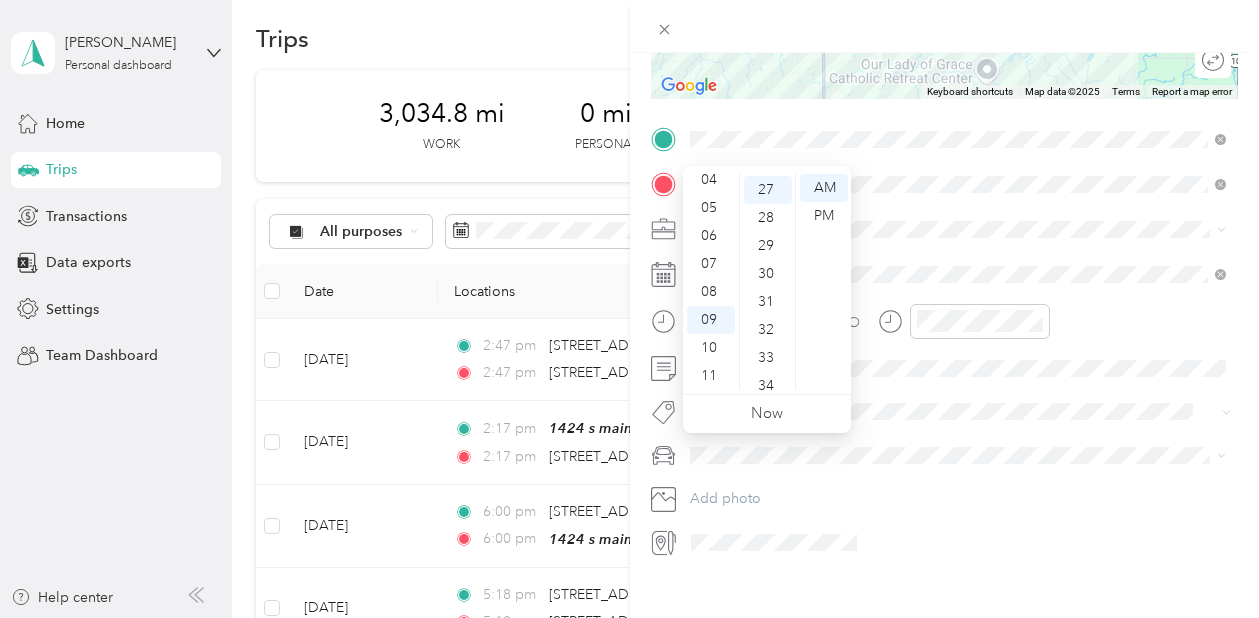 click on "12 01 02 03 04 05 06 07 08 09 10 11 00 01 02 03 04 05 06 07 08 09 10 11 12 13 14 15 16 17 18 19 20 21 22 23 24 25 26 27 28 29 30 31 32 33 34 35 36 37 38 39 40 41 42 43 44 45 46 47 48 49 50 51 52 53 54 55 56 57 58 59 AM PM" at bounding box center (767, 282) 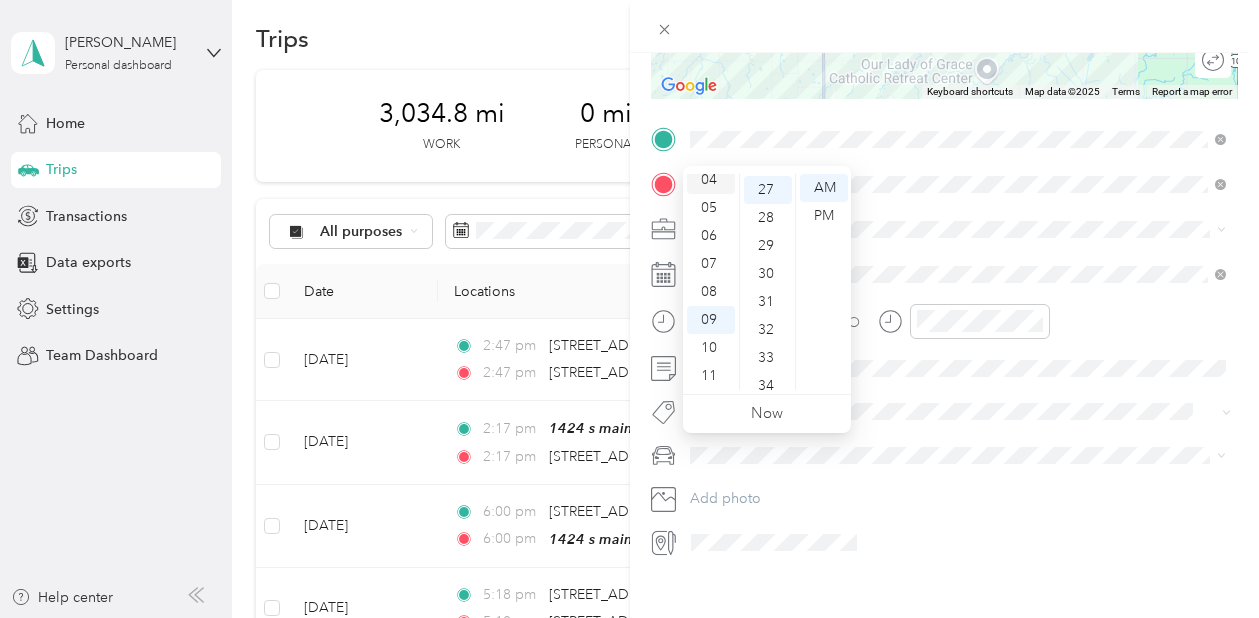 click on "04" at bounding box center [711, 180] 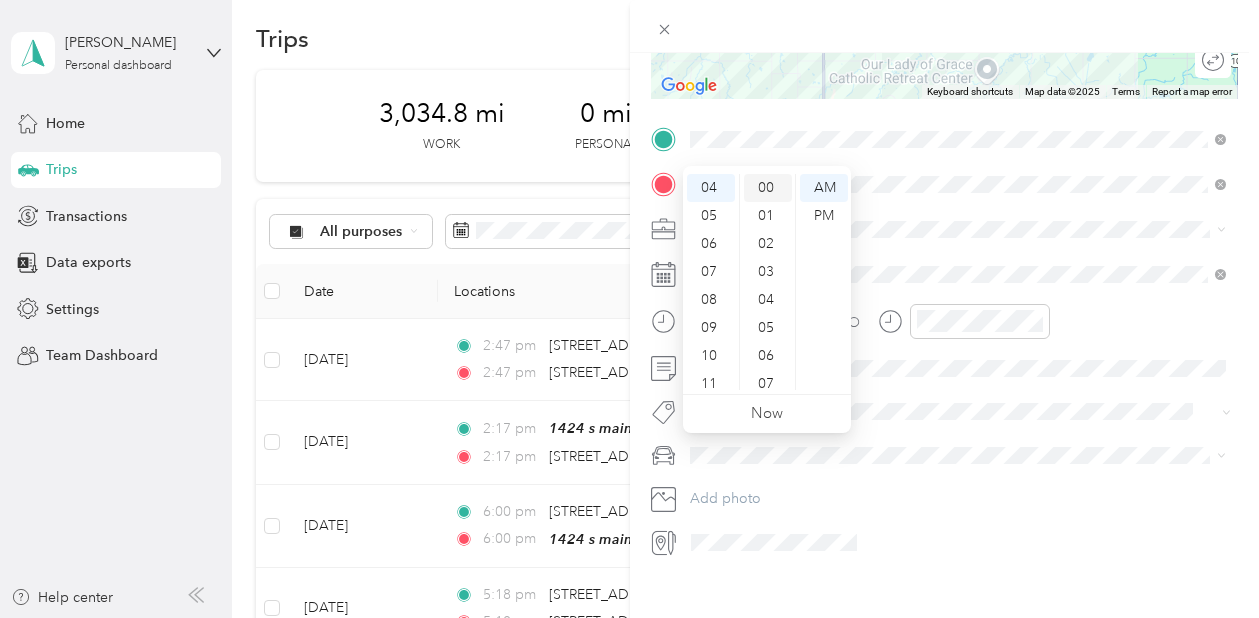scroll, scrollTop: 0, scrollLeft: 0, axis: both 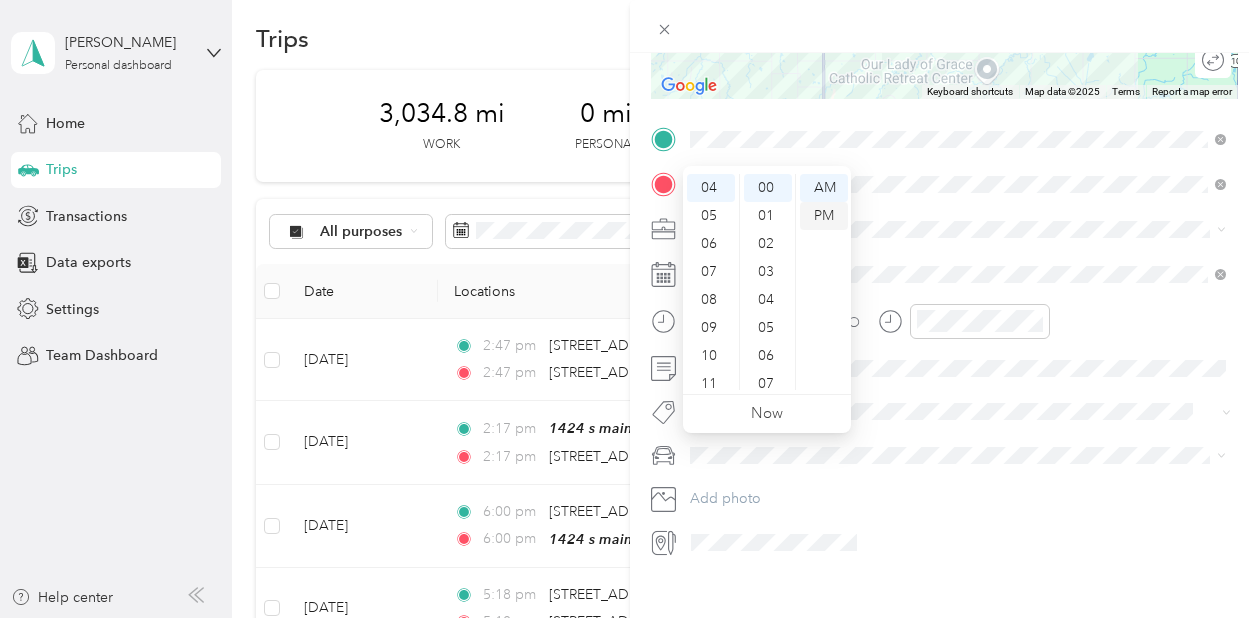 click on "PM" at bounding box center (824, 216) 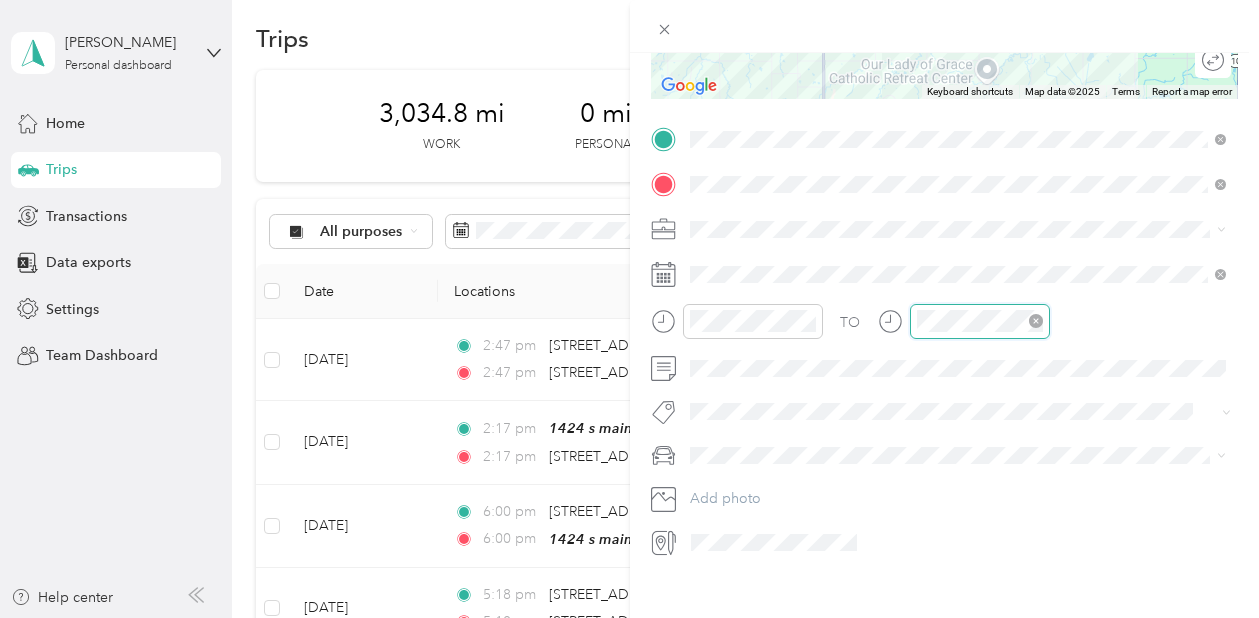 scroll, scrollTop: 754, scrollLeft: 0, axis: vertical 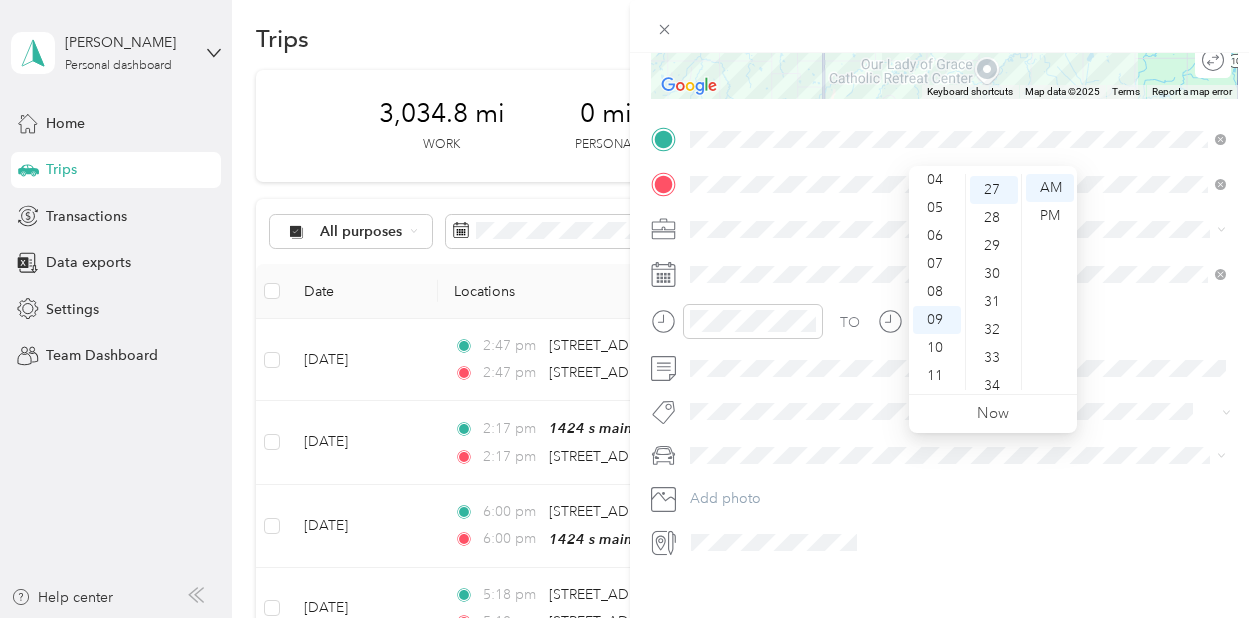 click on "12 01 02 03 04 05 06 07 08 09 10 11 00 01 02 03 04 05 06 07 08 09 10 11 12 13 14 15 16 17 18 19 20 21 22 23 24 25 26 27 28 29 30 31 32 33 34 35 36 37 38 39 40 41 42 43 44 45 46 47 48 49 50 51 52 53 54 55 56 57 58 59 AM PM" at bounding box center (993, 282) 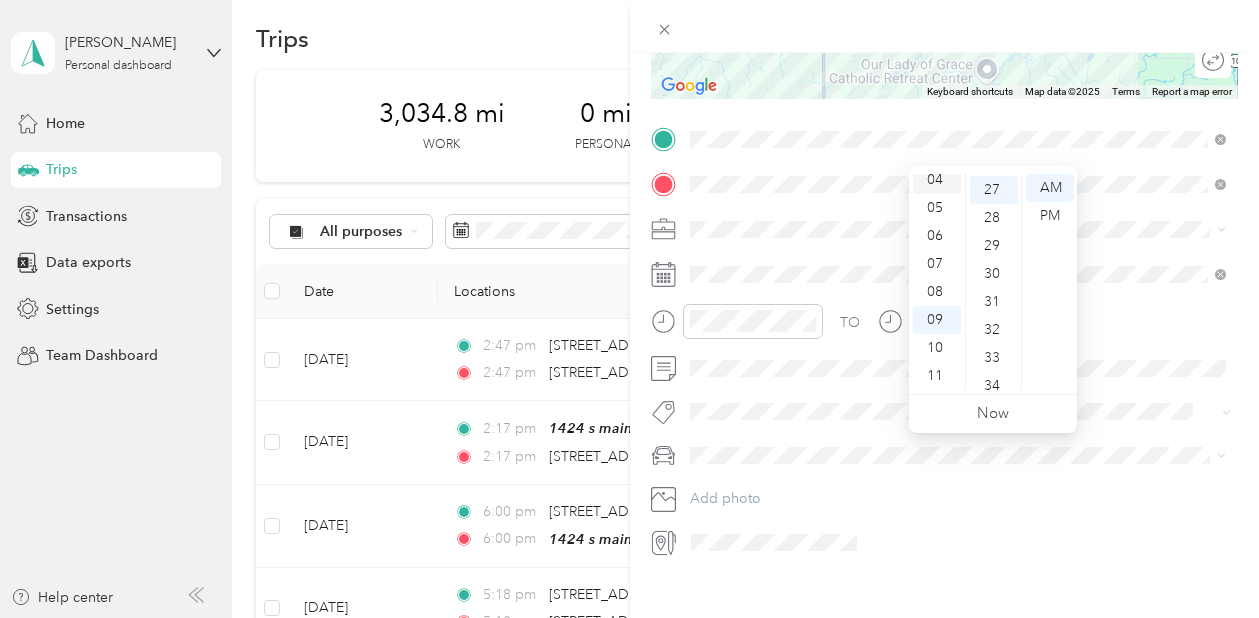 click on "04" at bounding box center (937, 180) 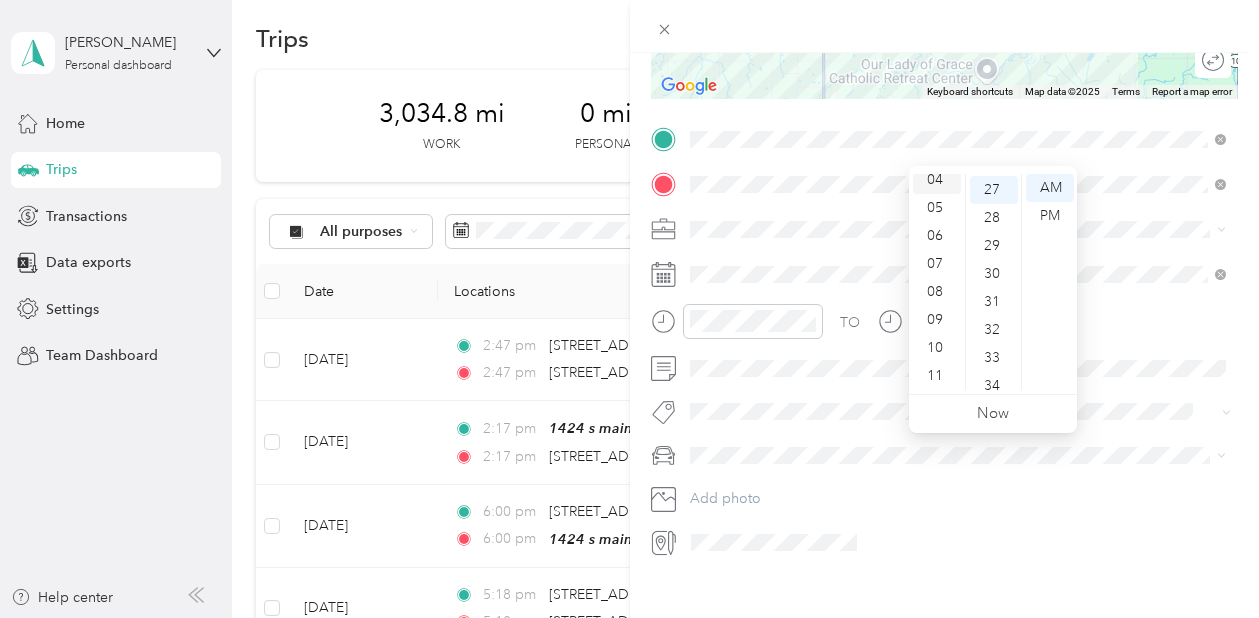 scroll, scrollTop: 112, scrollLeft: 0, axis: vertical 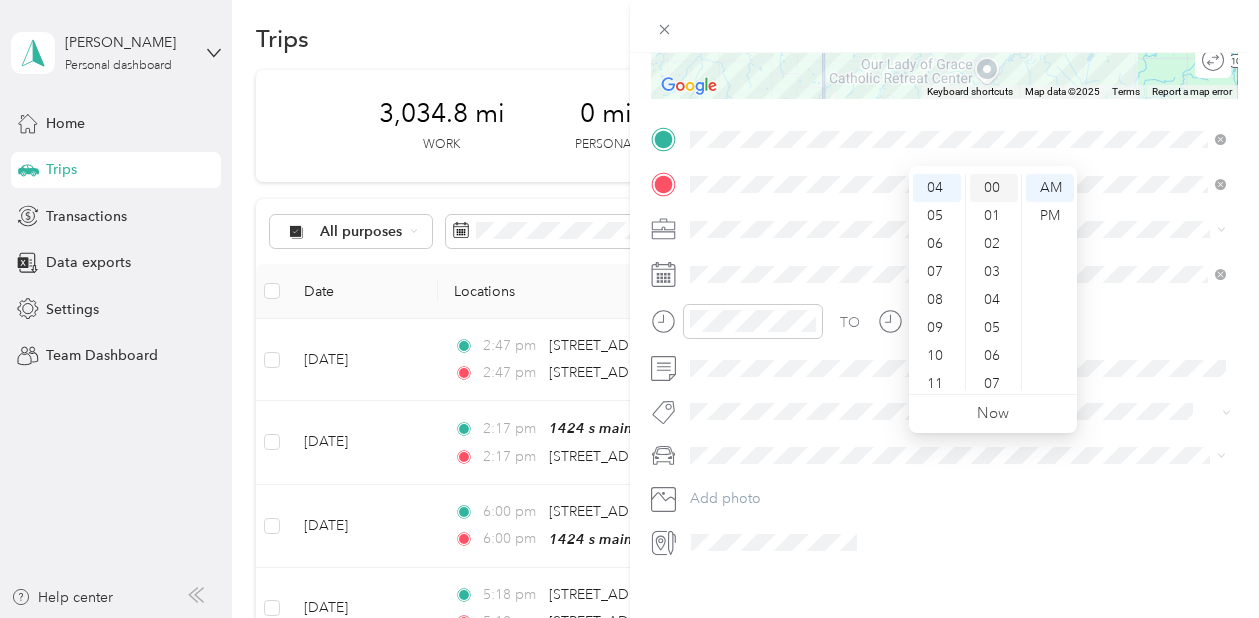 click on "00" at bounding box center [994, 188] 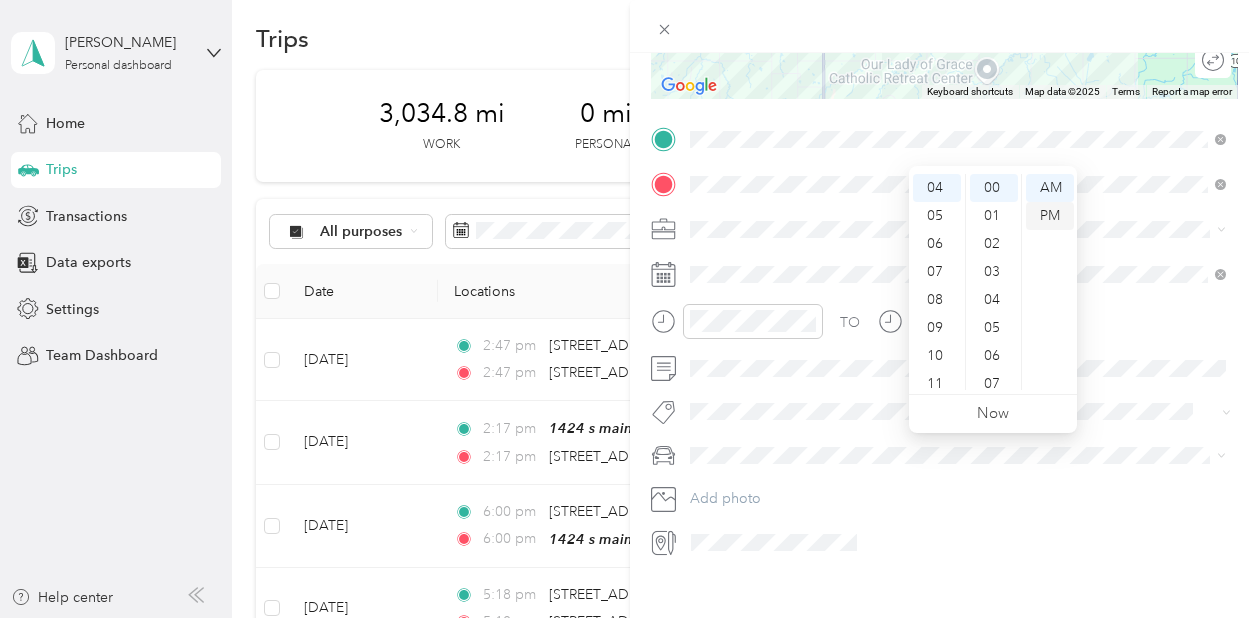 click on "PM" at bounding box center [1050, 216] 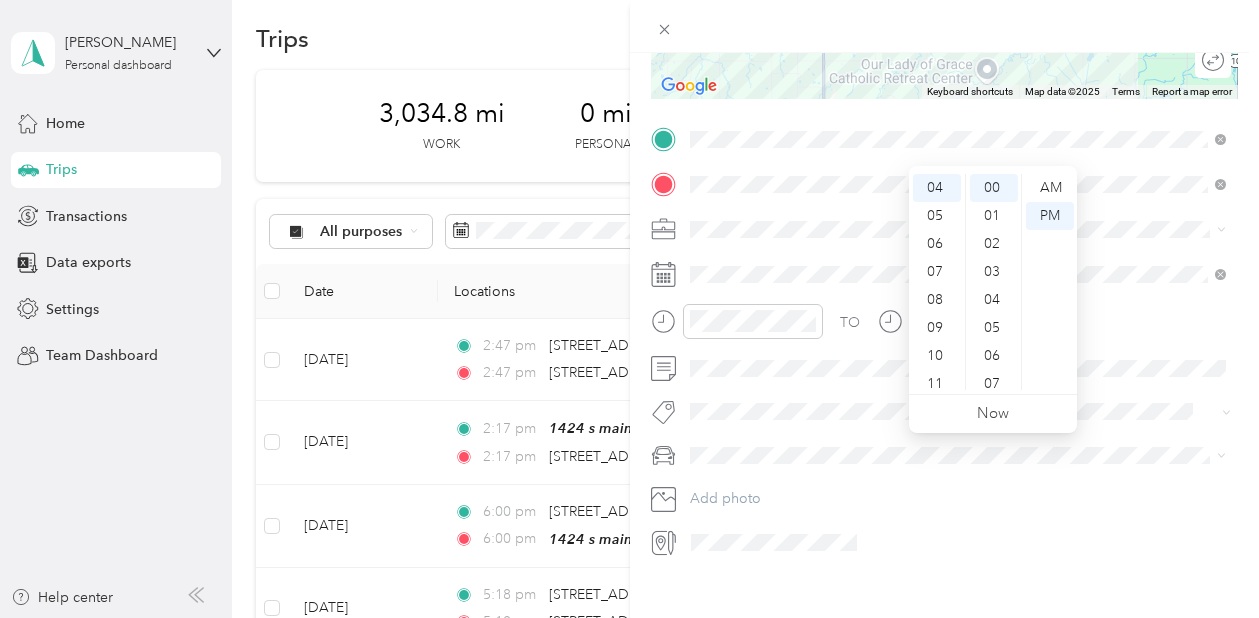 click at bounding box center [961, 229] 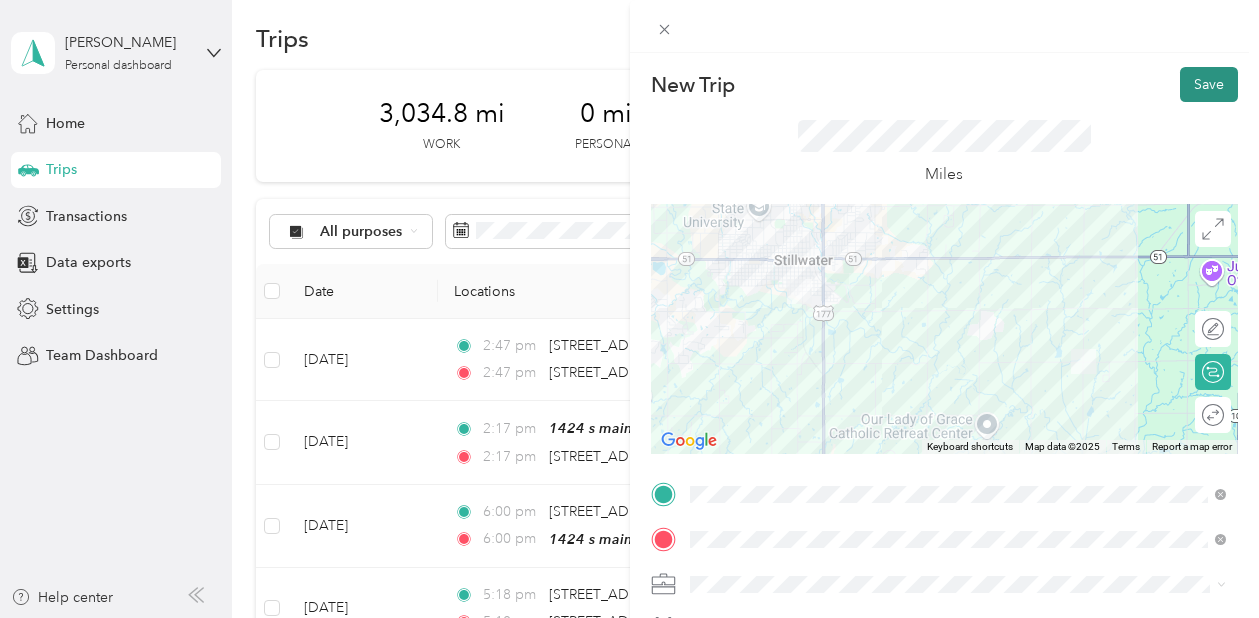 scroll, scrollTop: 0, scrollLeft: 0, axis: both 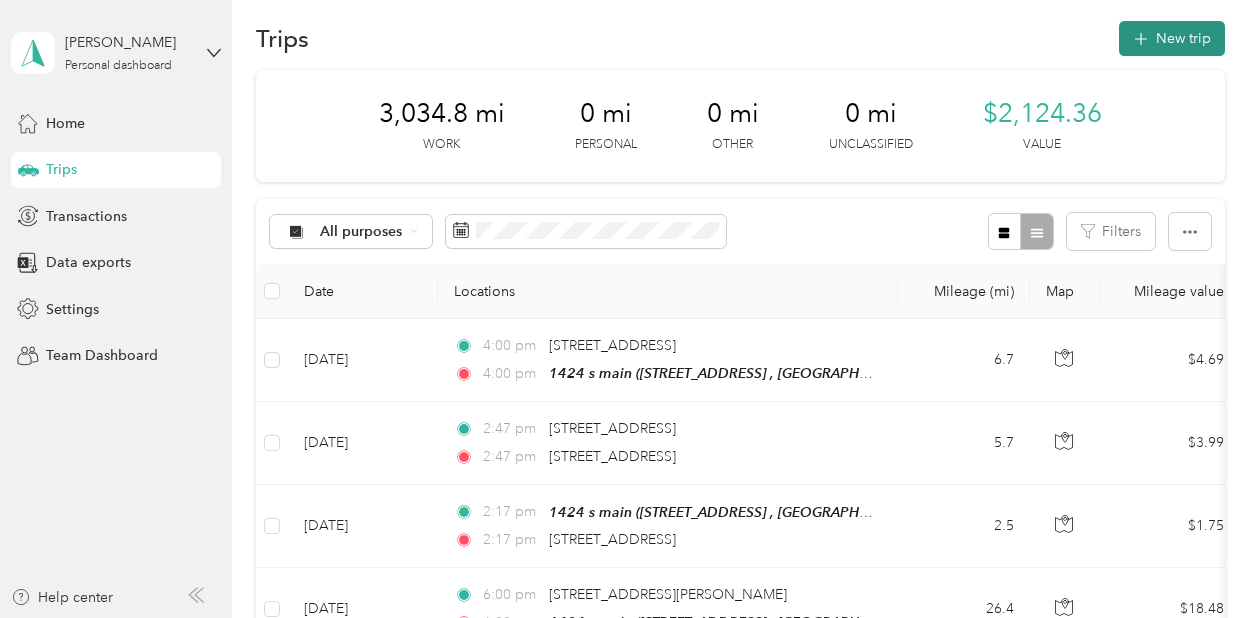 click on "New trip" at bounding box center [1172, 38] 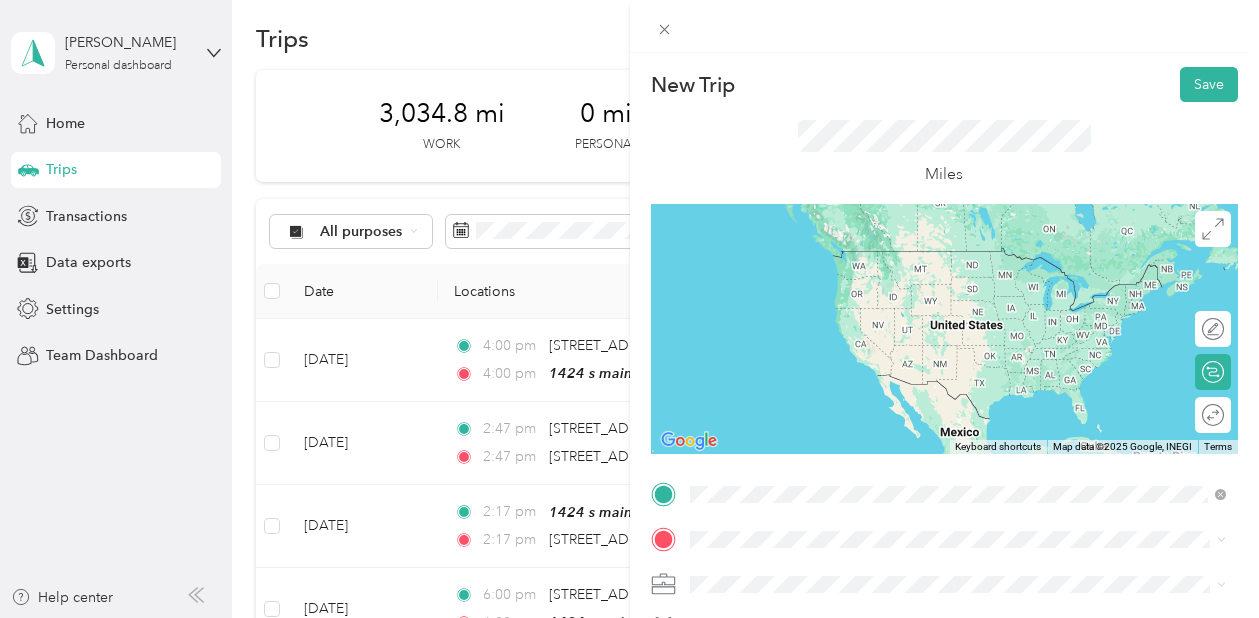 click on "1424 s main 1424 S Main St, Stillwater, OK, United States , 74074, Stillwater, OK, United States" at bounding box center [973, 280] 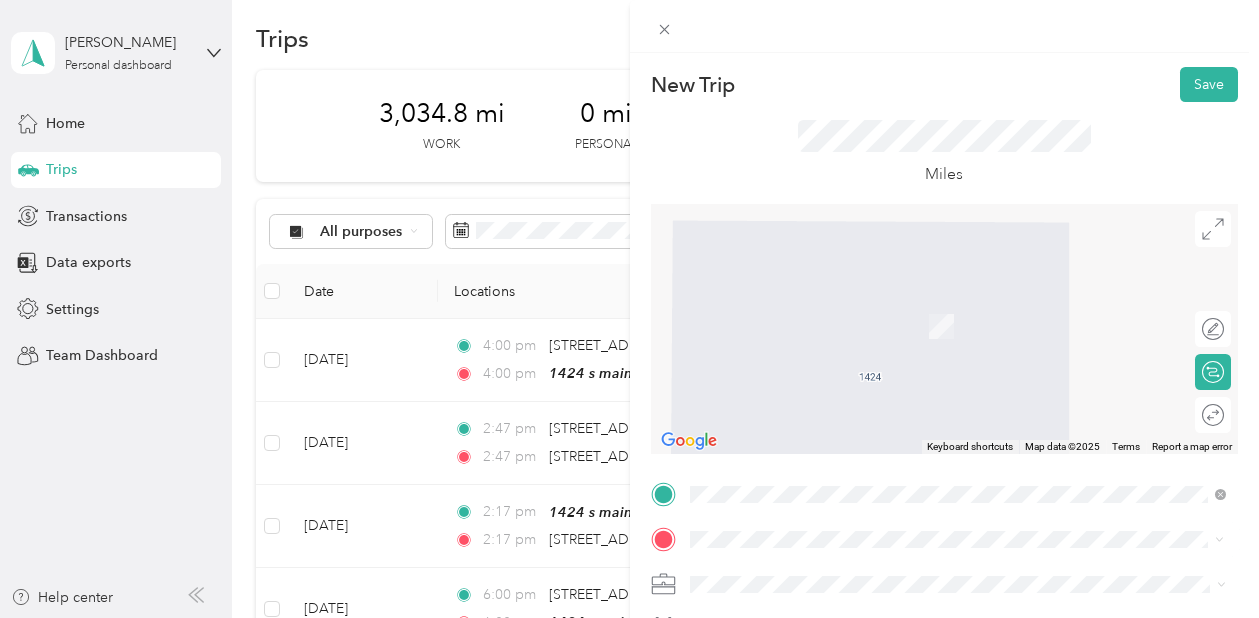 click on "5214 West 3rd Place
Stillwater, Oklahoma 74074, United States" at bounding box center [958, 296] 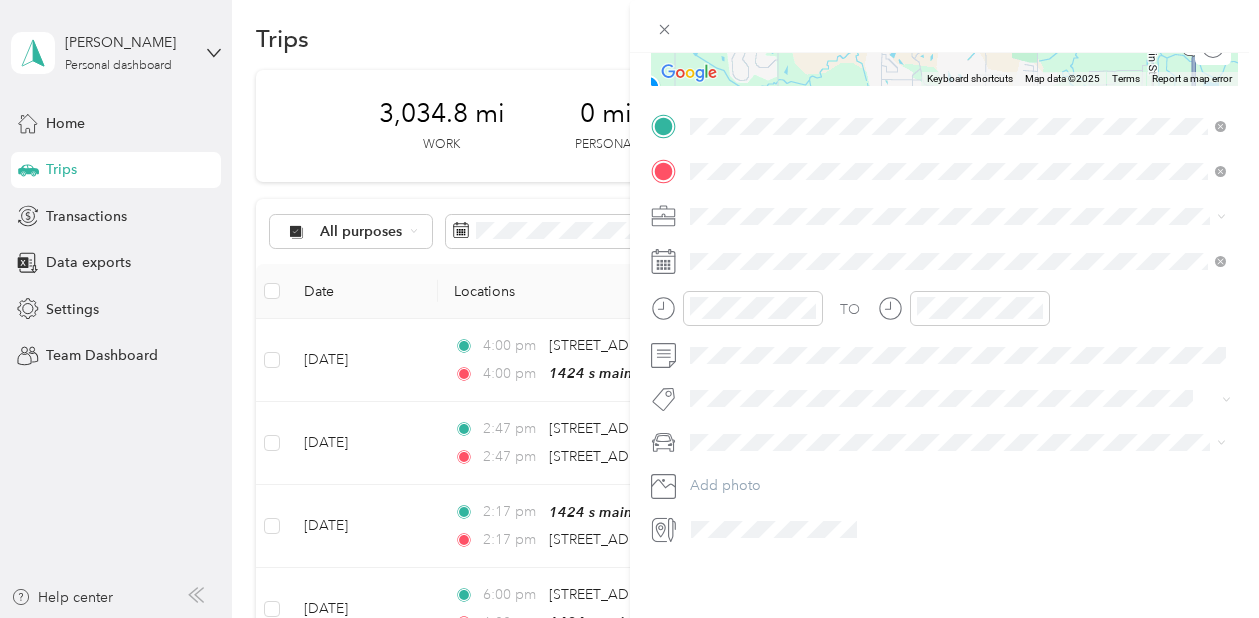scroll, scrollTop: 491, scrollLeft: 0, axis: vertical 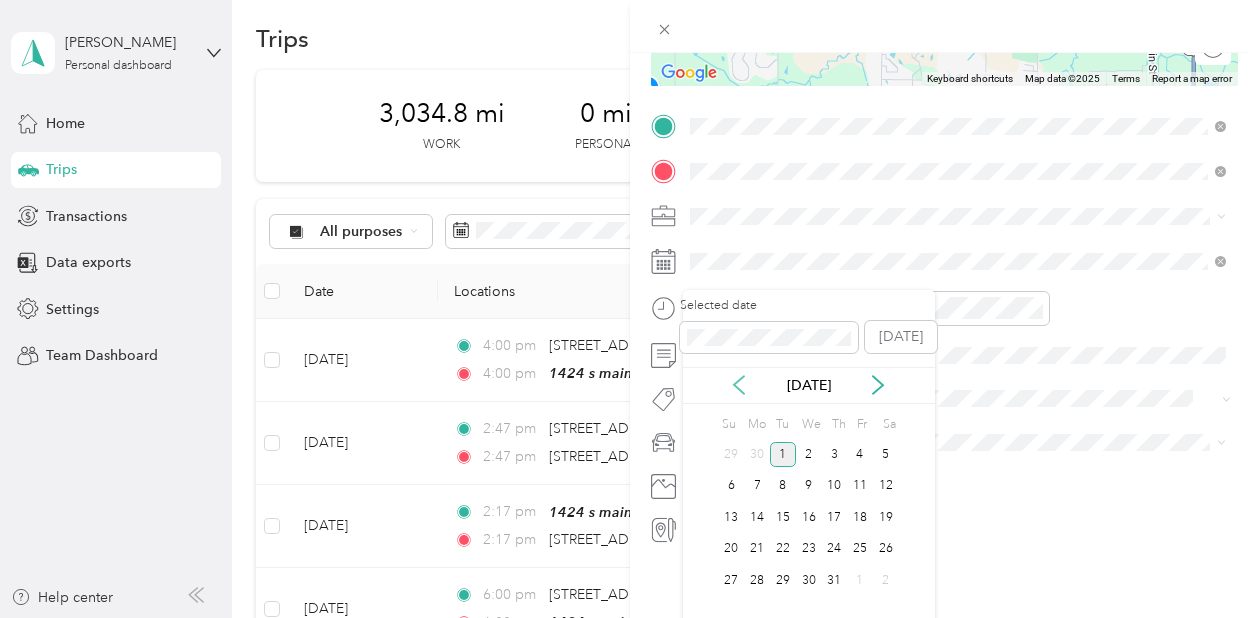 click 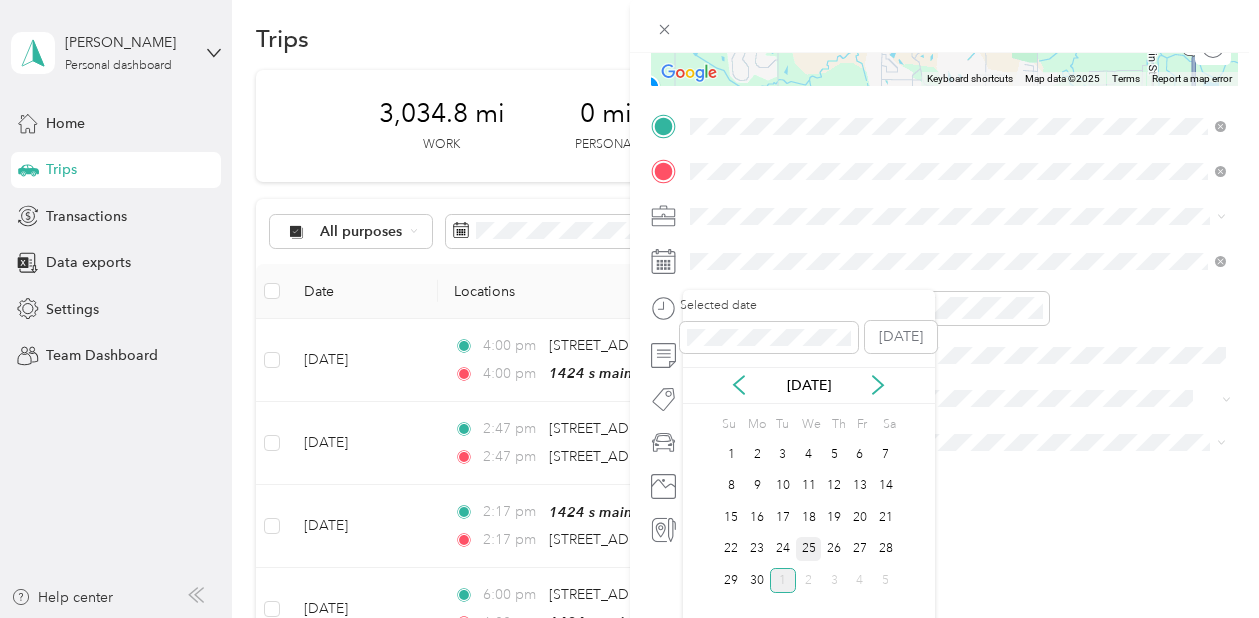 click on "25" at bounding box center (809, 549) 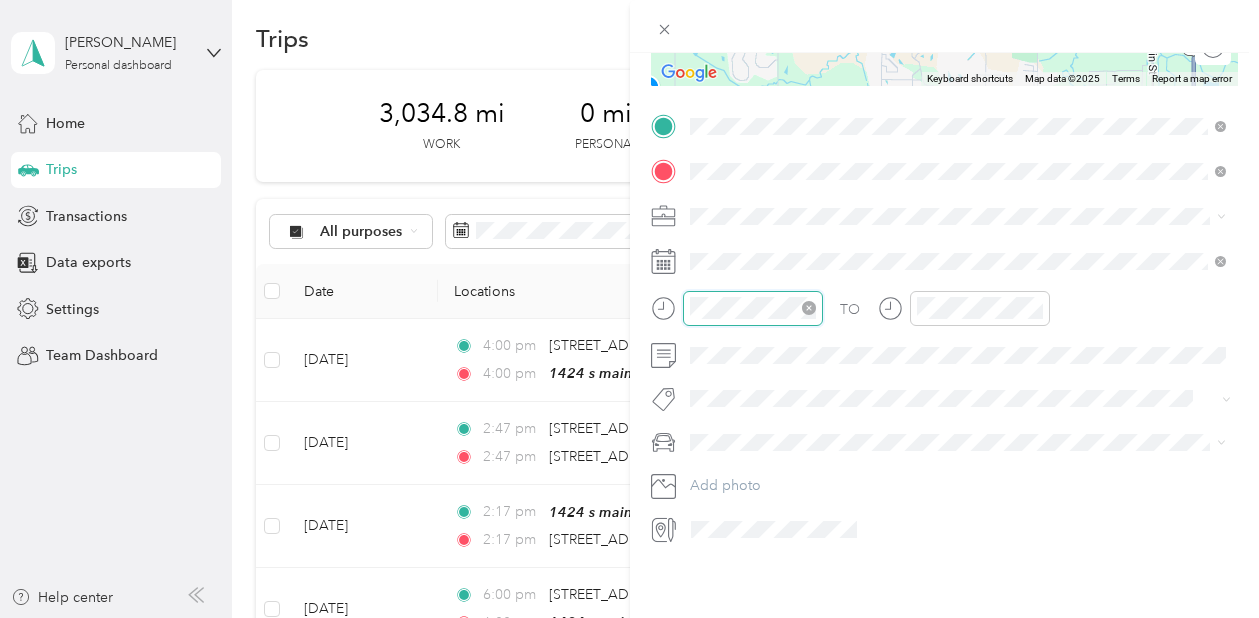 scroll, scrollTop: 120, scrollLeft: 0, axis: vertical 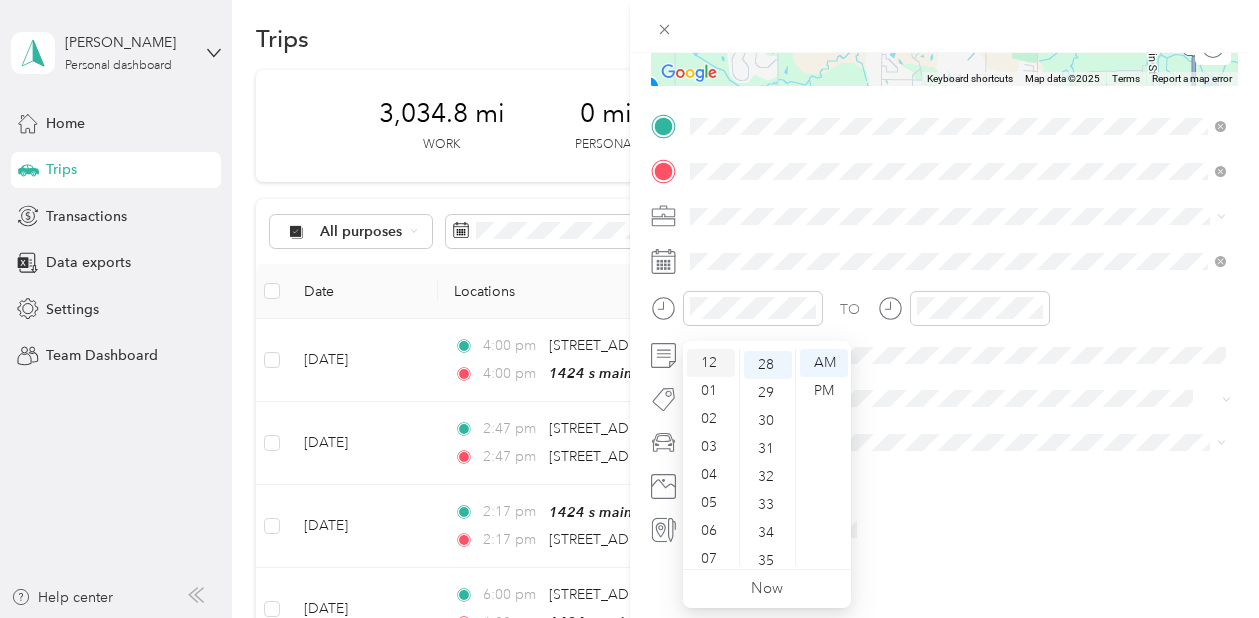 click on "12" at bounding box center [711, 363] 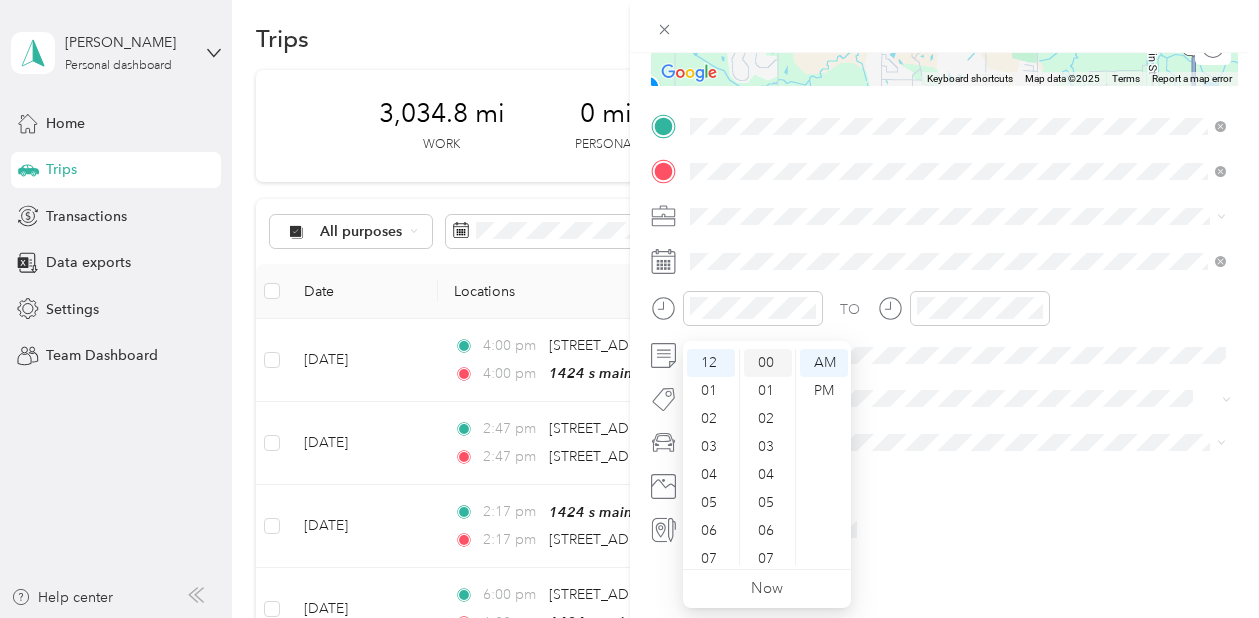 scroll, scrollTop: 0, scrollLeft: 0, axis: both 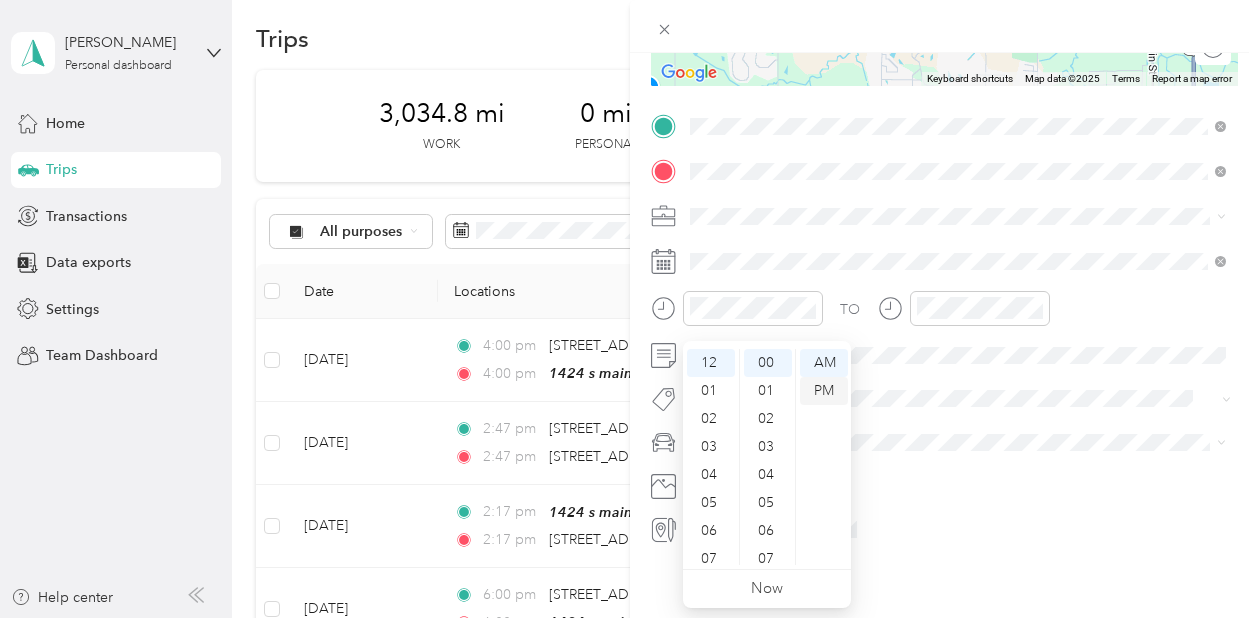 click on "PM" at bounding box center (824, 391) 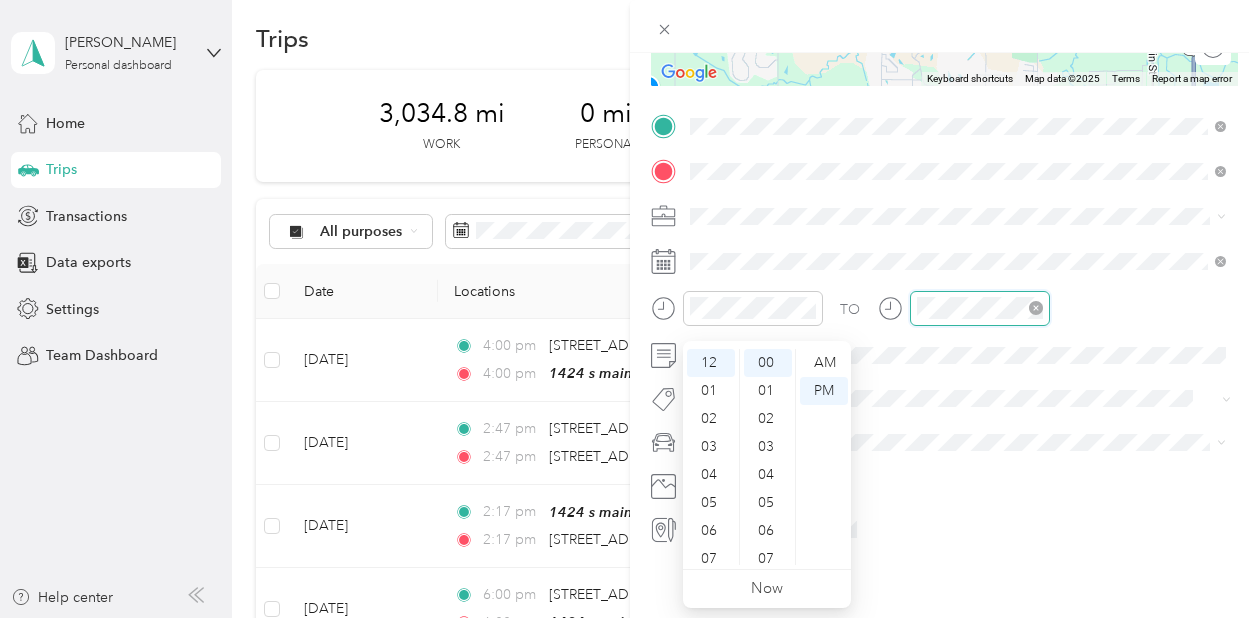 scroll, scrollTop: 120, scrollLeft: 0, axis: vertical 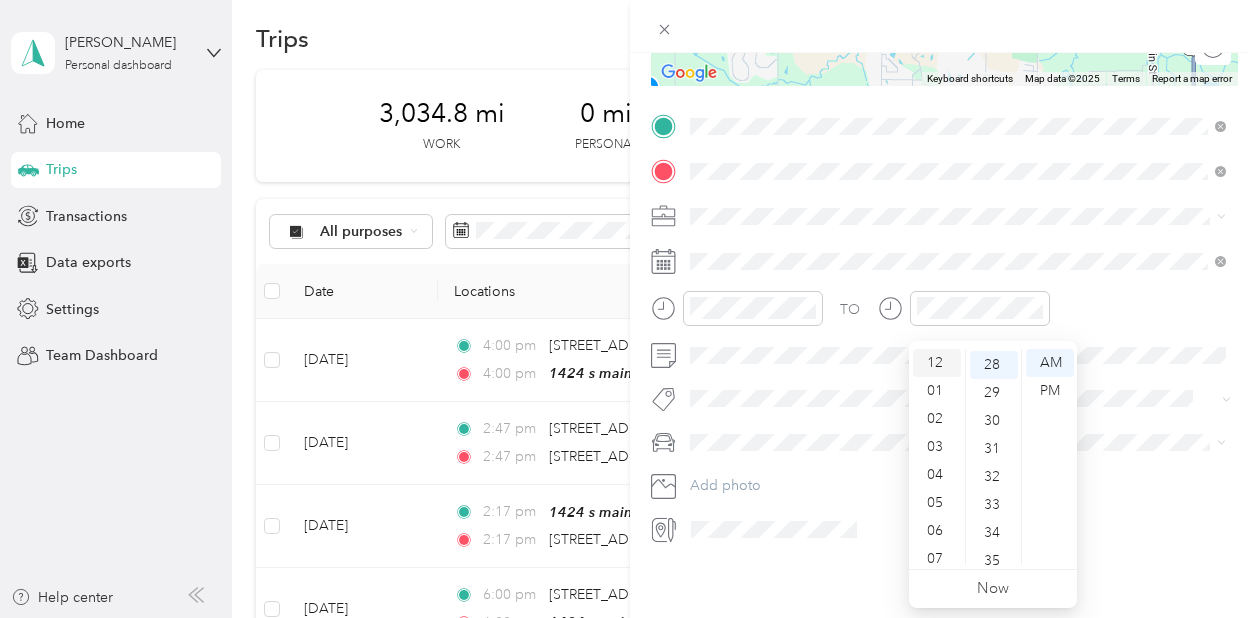 click on "12" at bounding box center [937, 363] 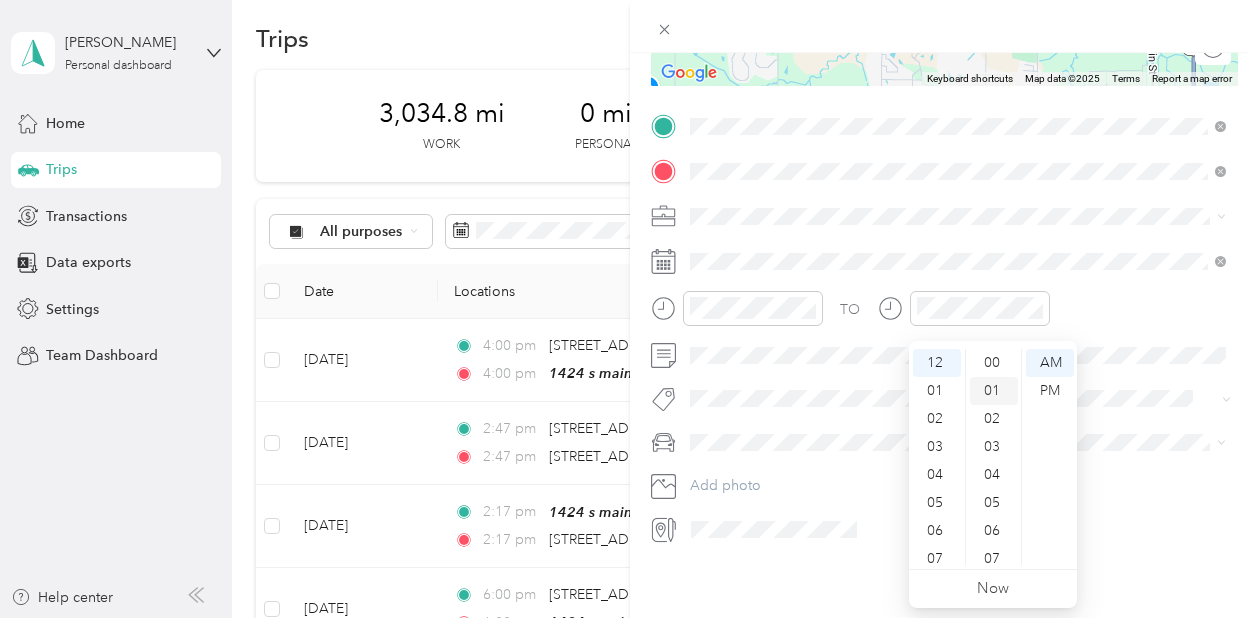 scroll, scrollTop: 0, scrollLeft: 0, axis: both 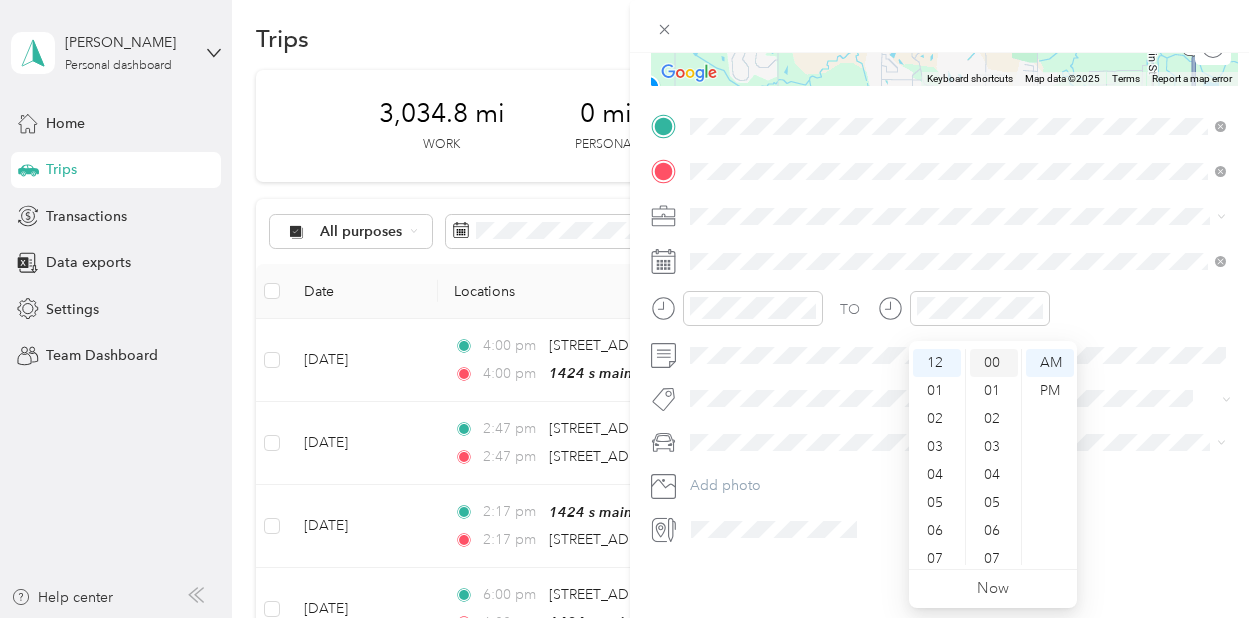 click on "00" at bounding box center (994, 363) 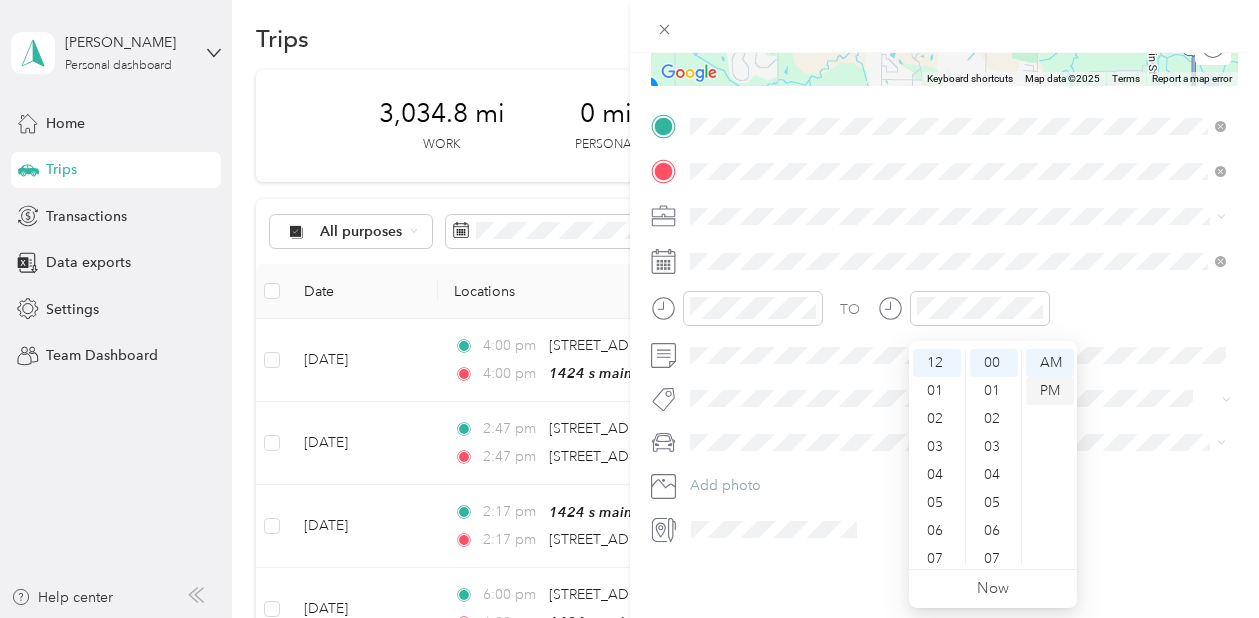 click on "PM" at bounding box center (1050, 391) 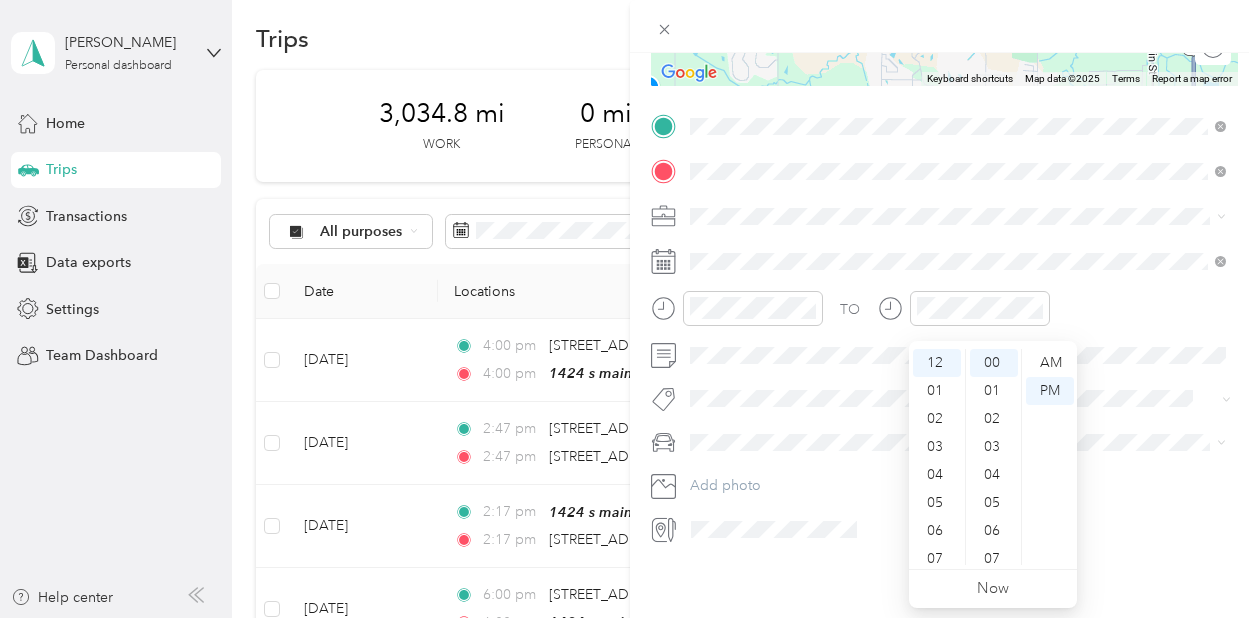 click on "TO Add photo" at bounding box center [945, 328] 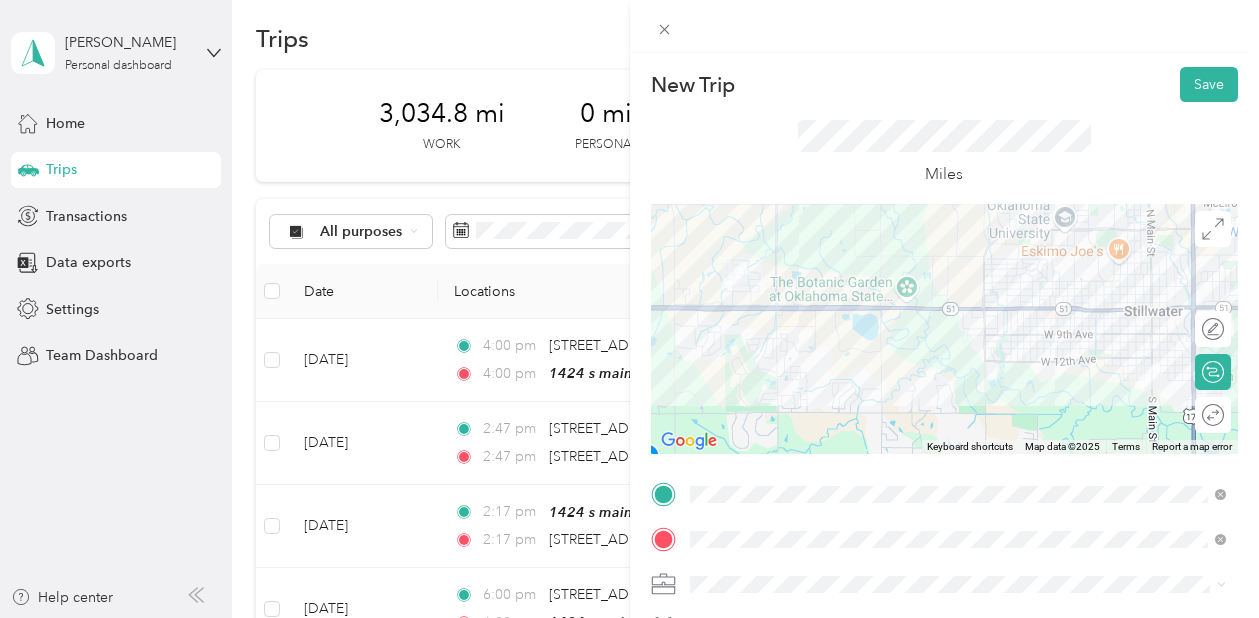 scroll, scrollTop: 0, scrollLeft: 0, axis: both 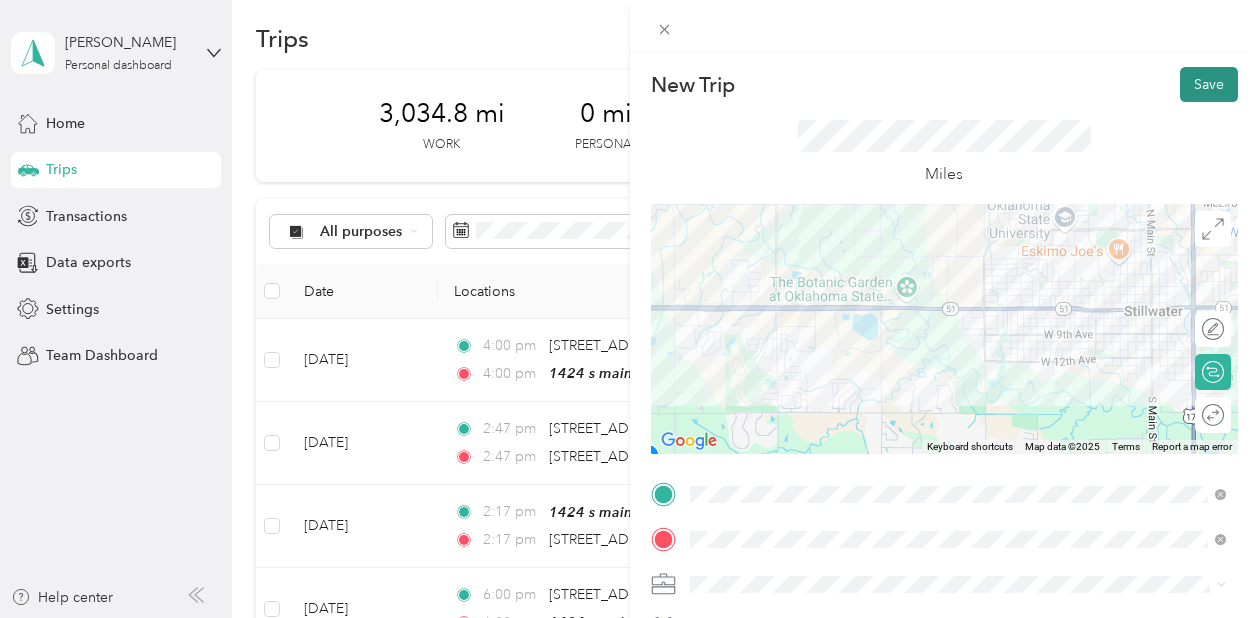 click on "Save" at bounding box center (1209, 84) 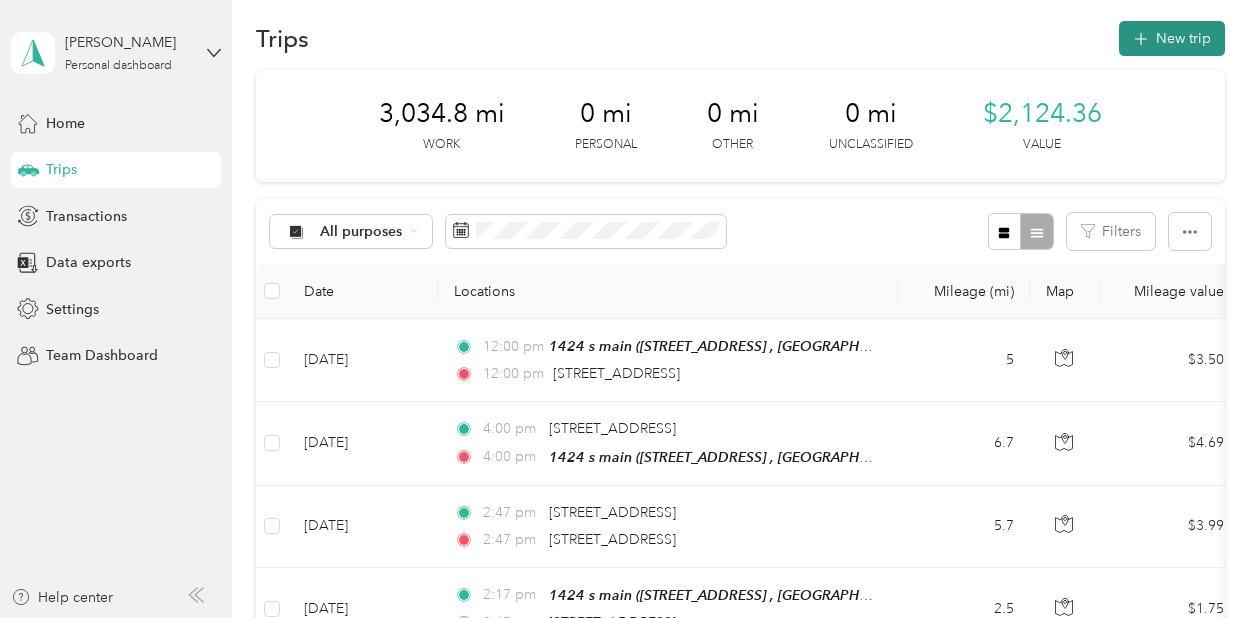 click on "New trip" at bounding box center [1172, 38] 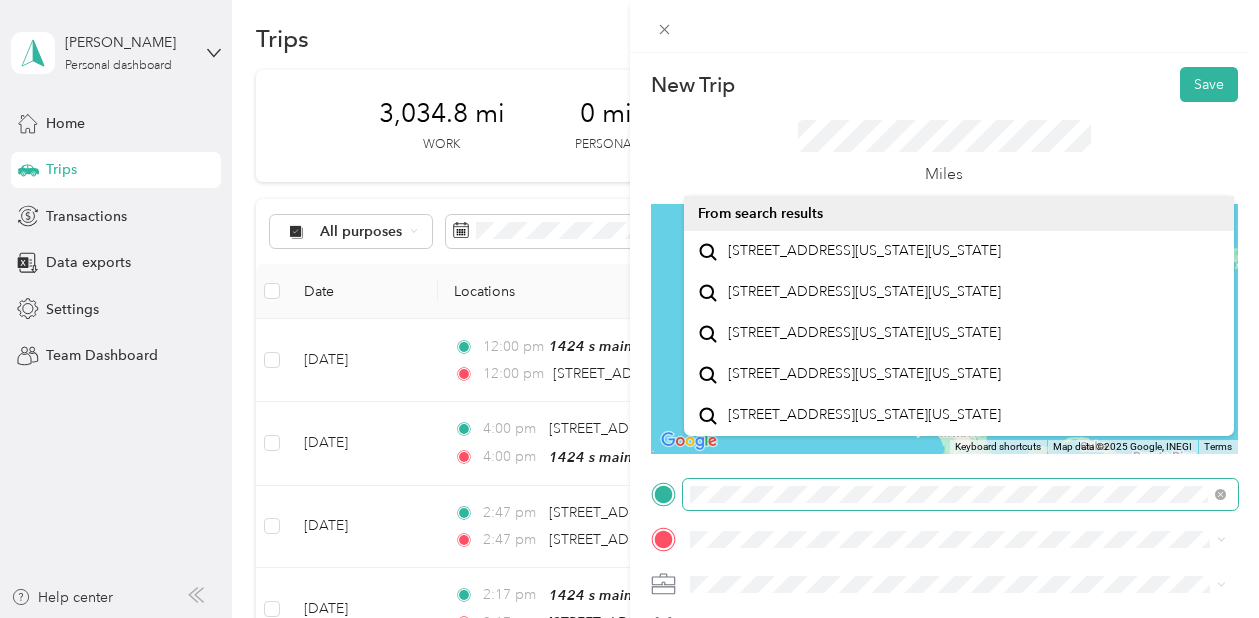 scroll, scrollTop: 0, scrollLeft: 0, axis: both 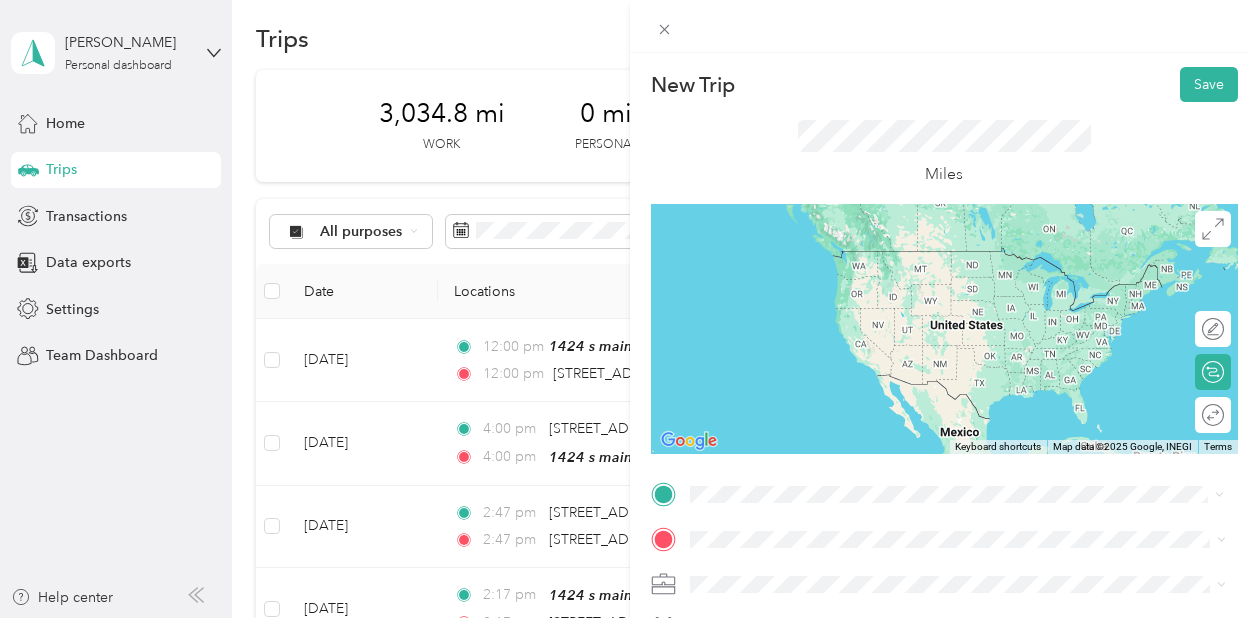 click on "5214 West 3rd Place
Stillwater, Oklahoma 74074, United States" at bounding box center [827, 250] 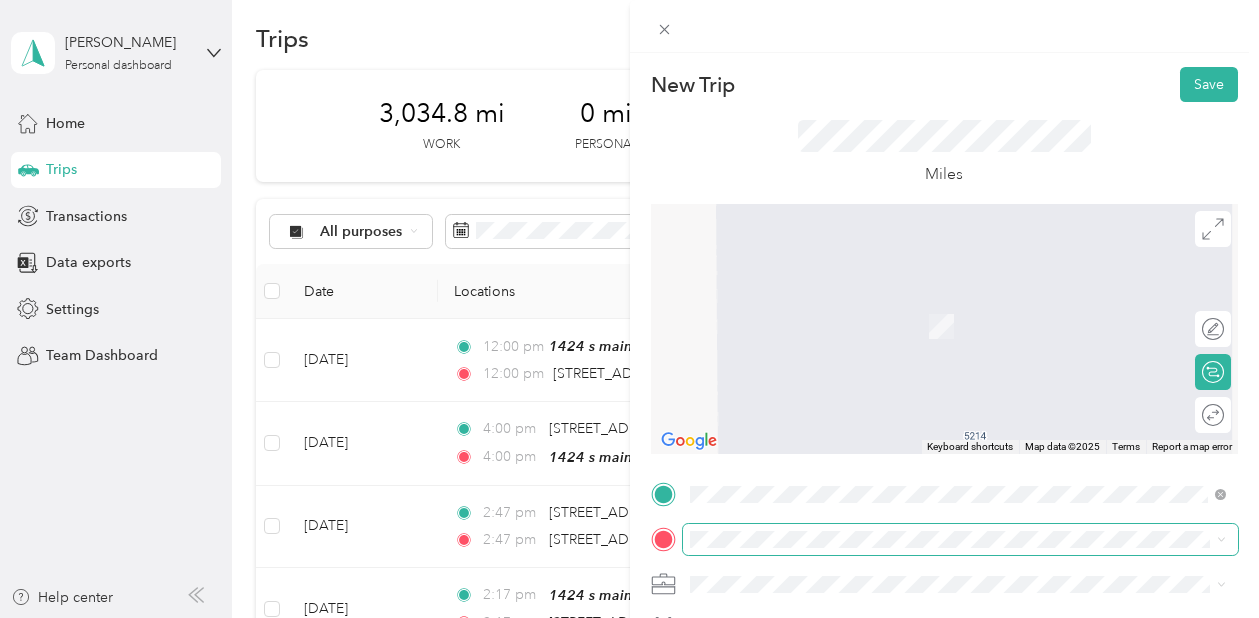 click at bounding box center [961, 539] 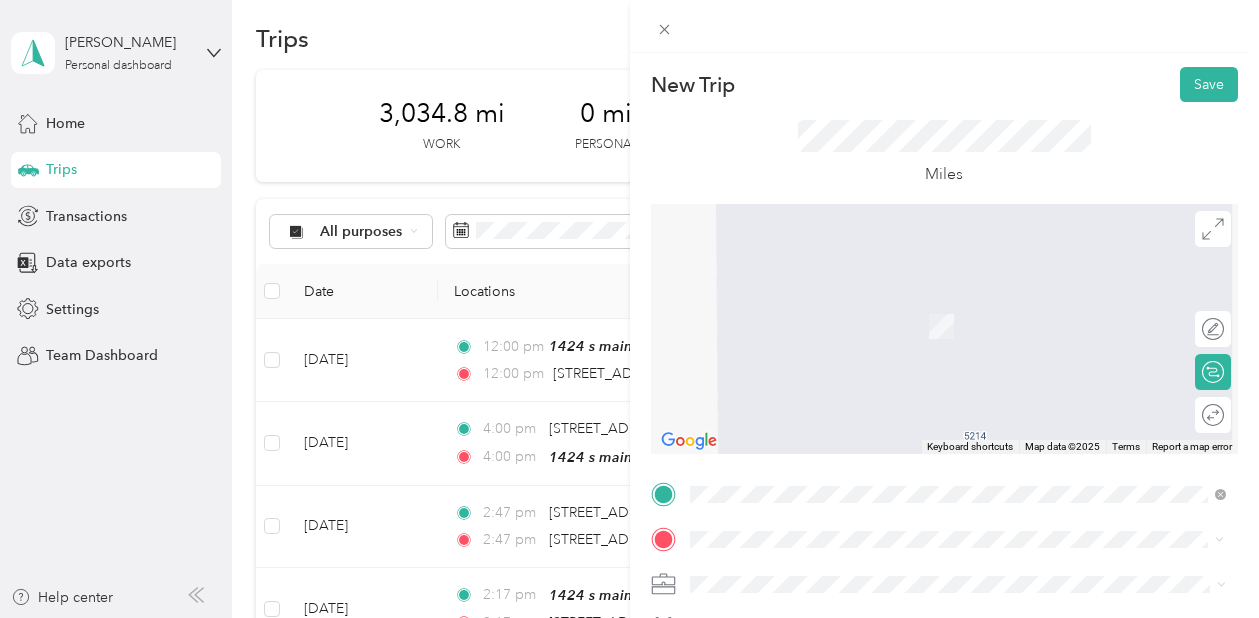 drag, startPoint x: 750, startPoint y: 547, endPoint x: 772, endPoint y: 437, distance: 112.17843 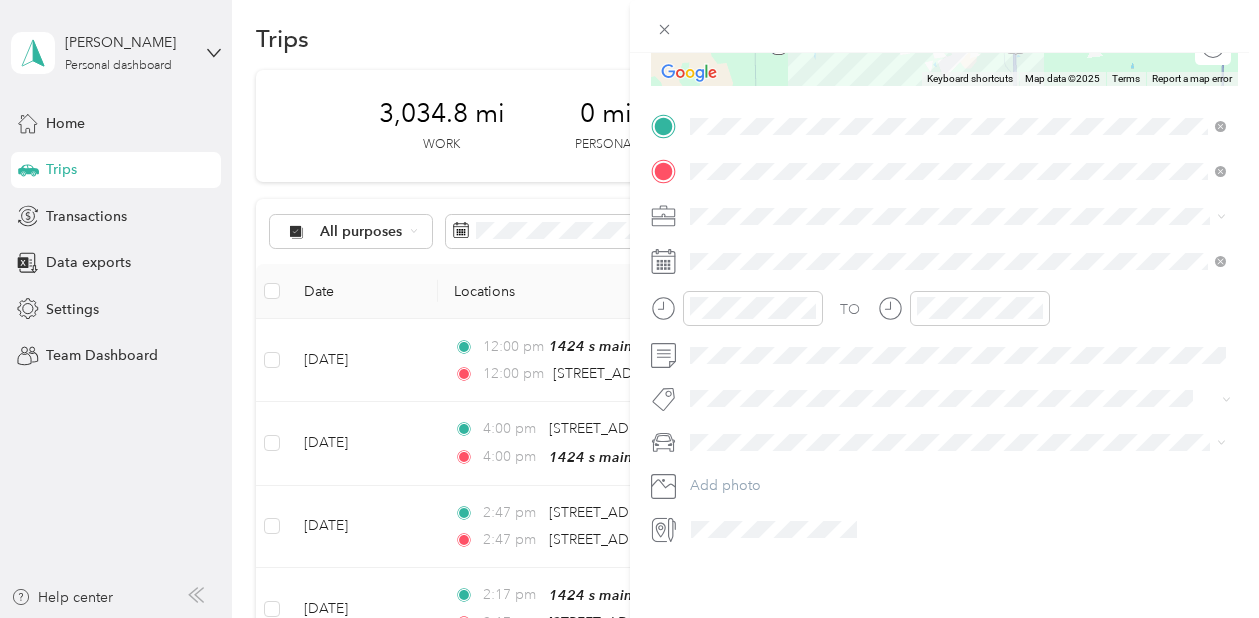 scroll, scrollTop: 526, scrollLeft: 0, axis: vertical 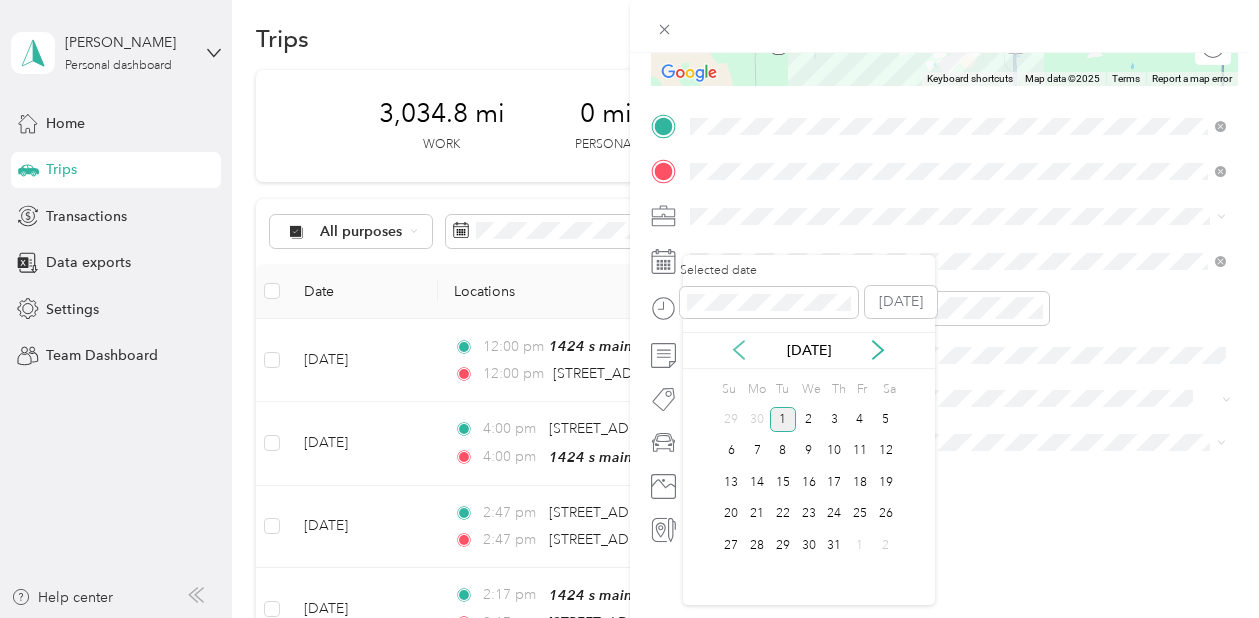 click 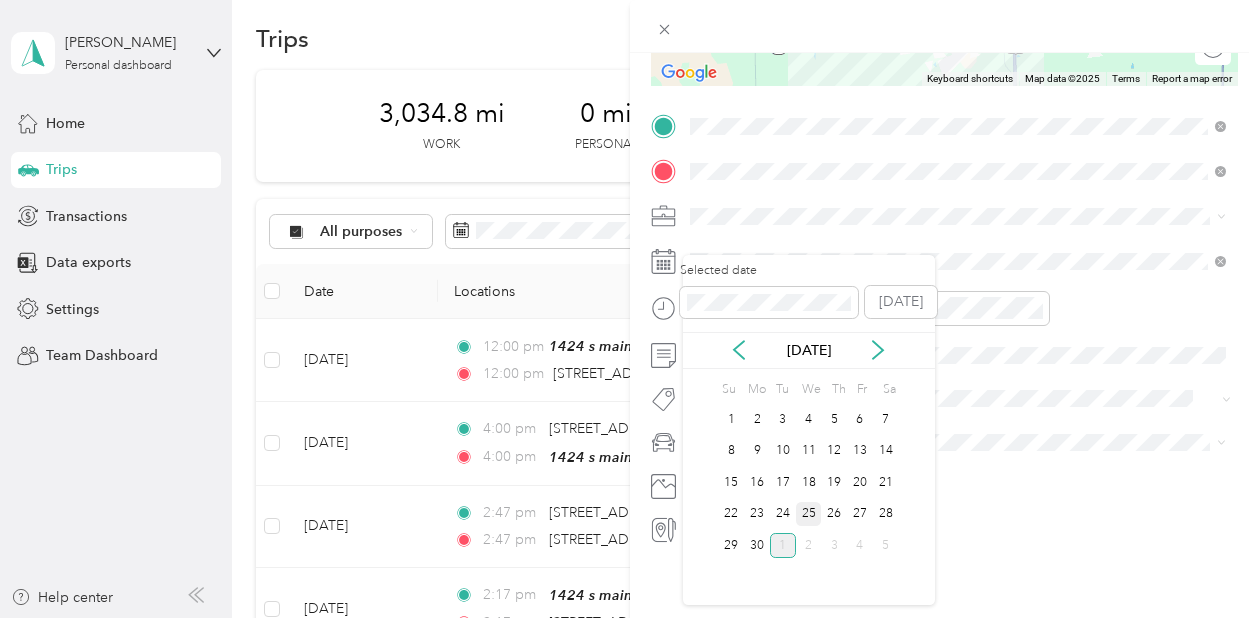 click on "25" at bounding box center (809, 514) 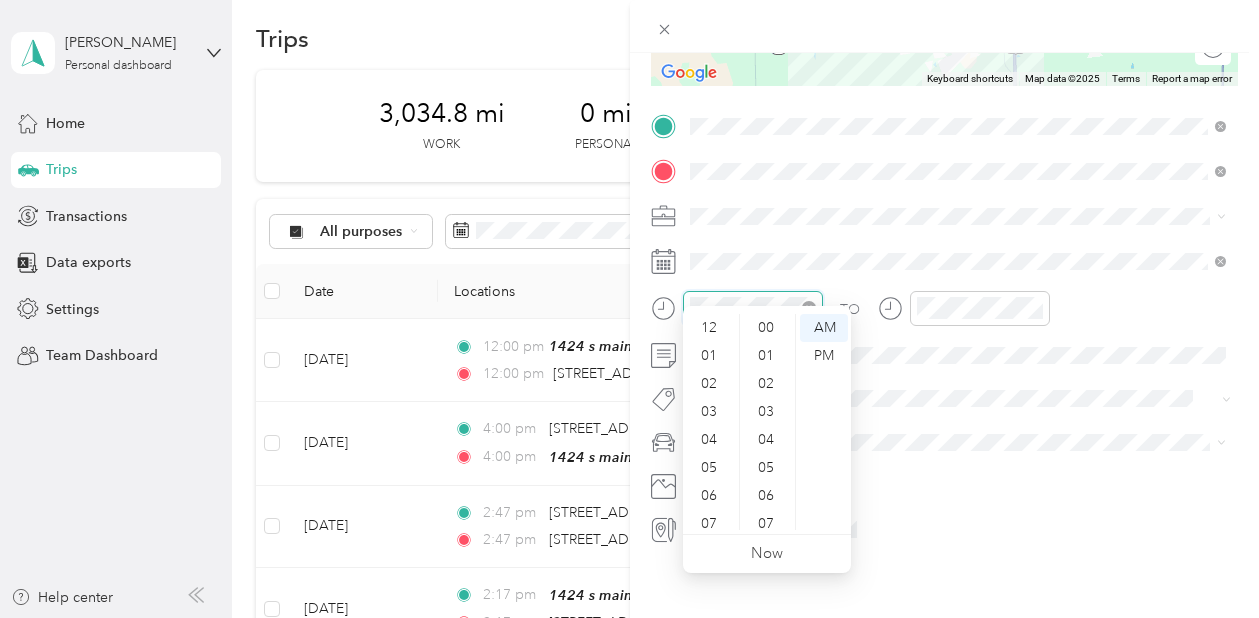 scroll, scrollTop: 810, scrollLeft: 0, axis: vertical 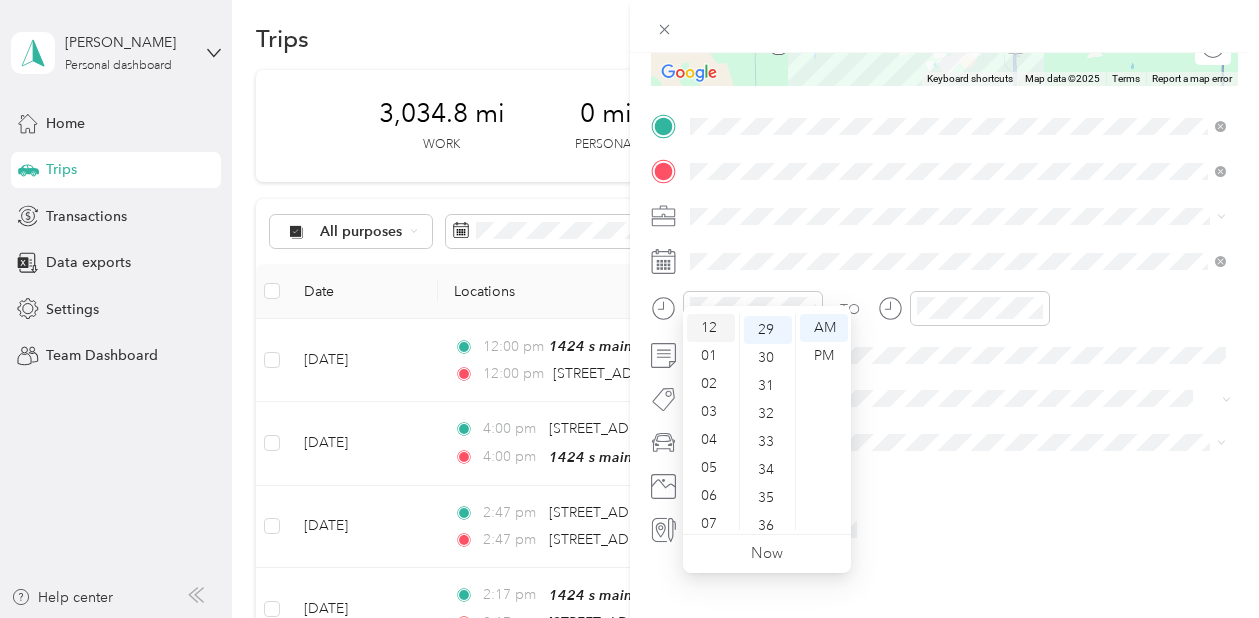 click on "12" at bounding box center [711, 328] 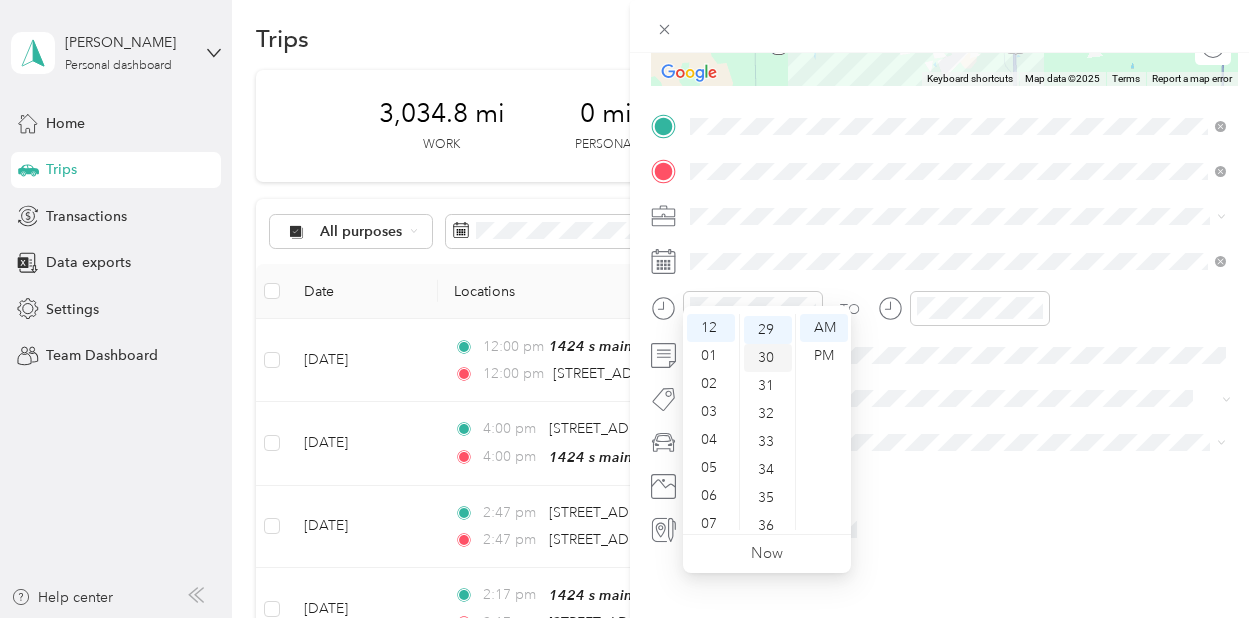 click on "30" at bounding box center (768, 358) 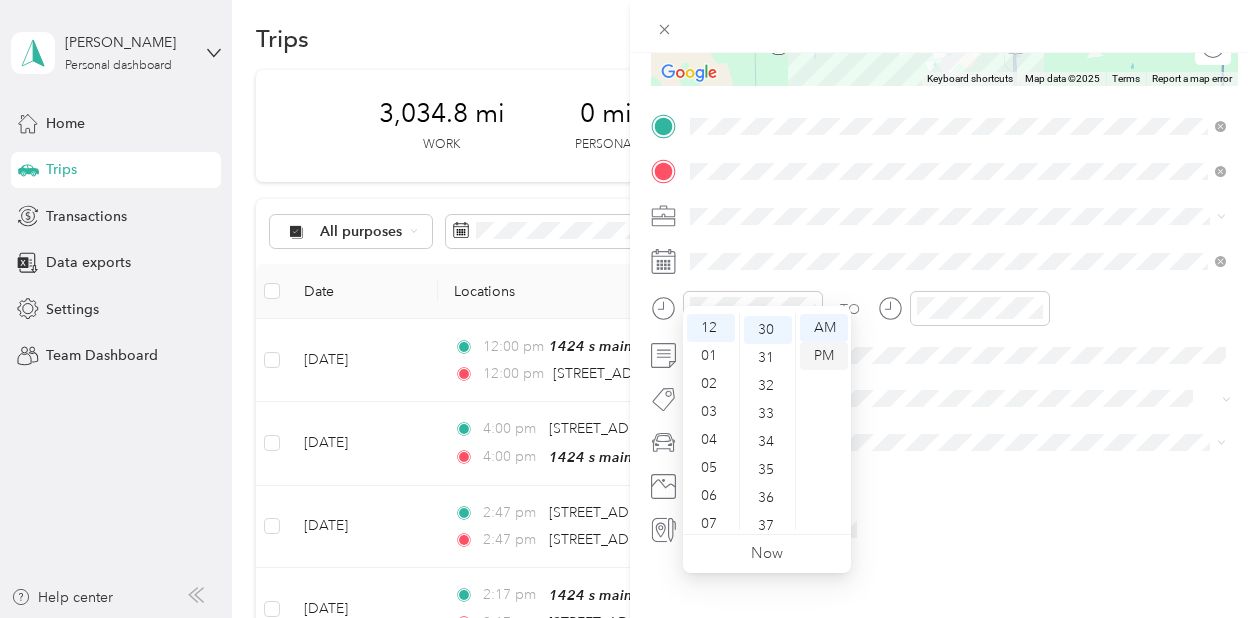 scroll, scrollTop: 838, scrollLeft: 0, axis: vertical 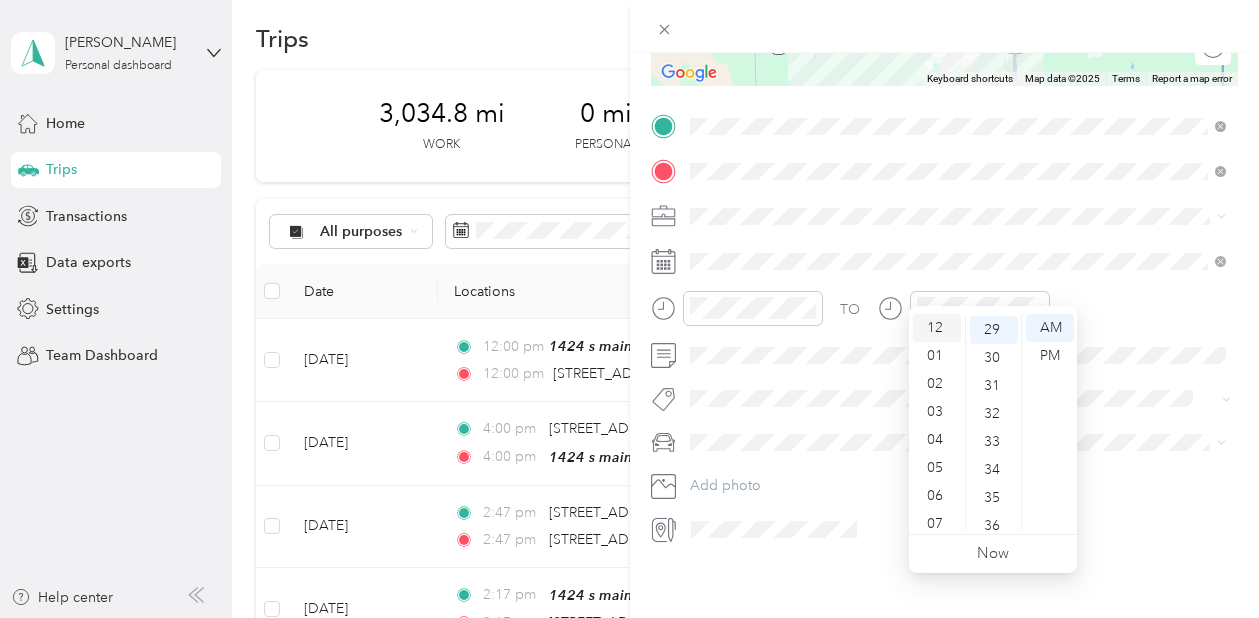 click on "12" at bounding box center (937, 328) 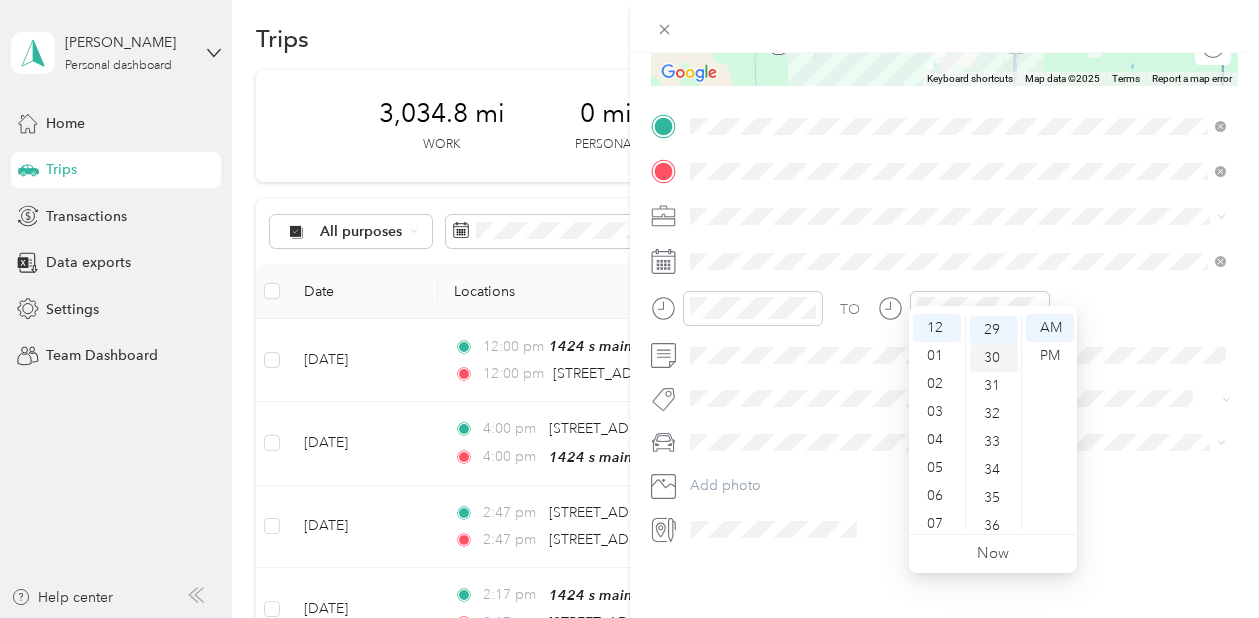 click on "30" at bounding box center [994, 358] 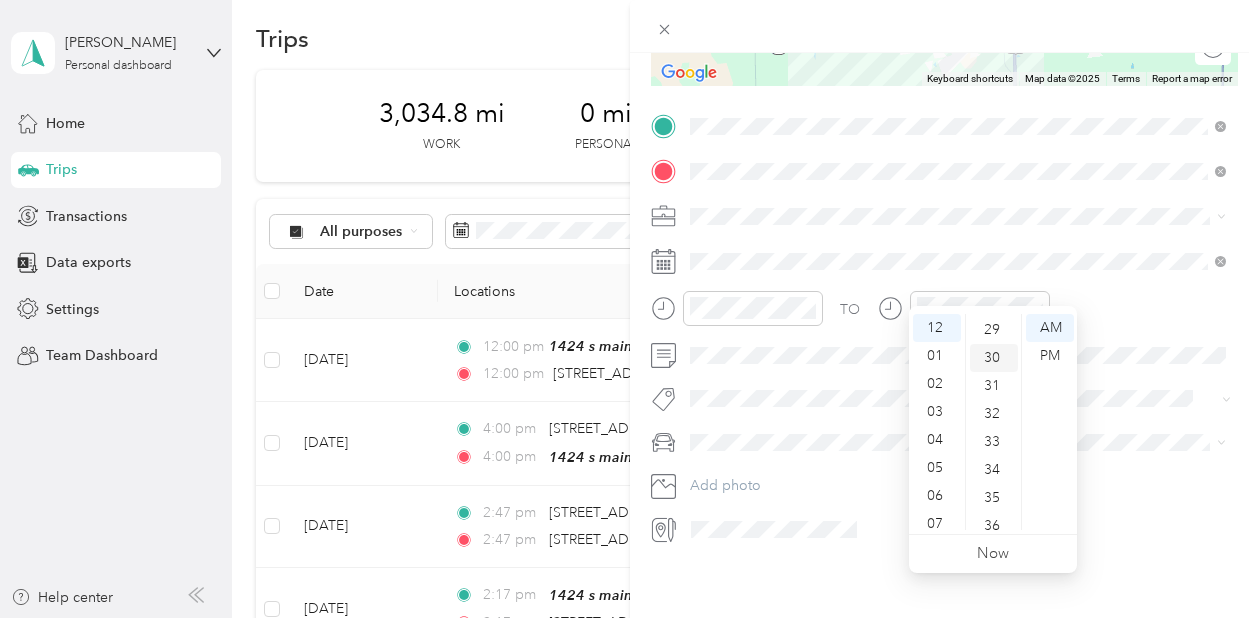 scroll, scrollTop: 838, scrollLeft: 0, axis: vertical 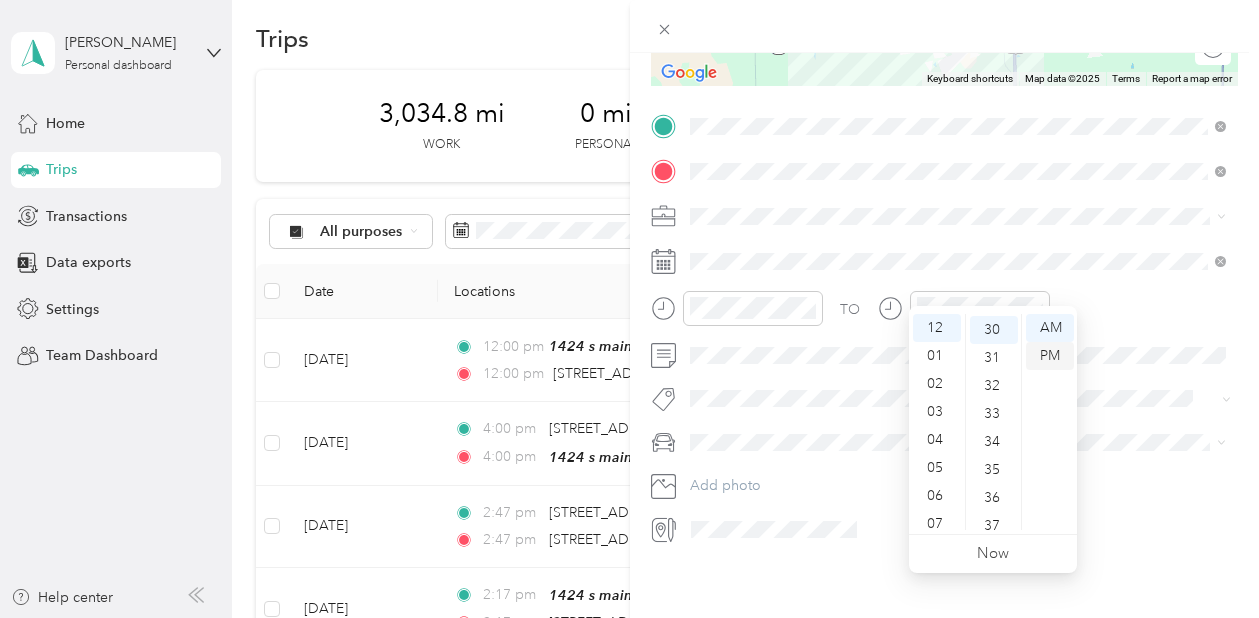 click on "PM" at bounding box center [1050, 356] 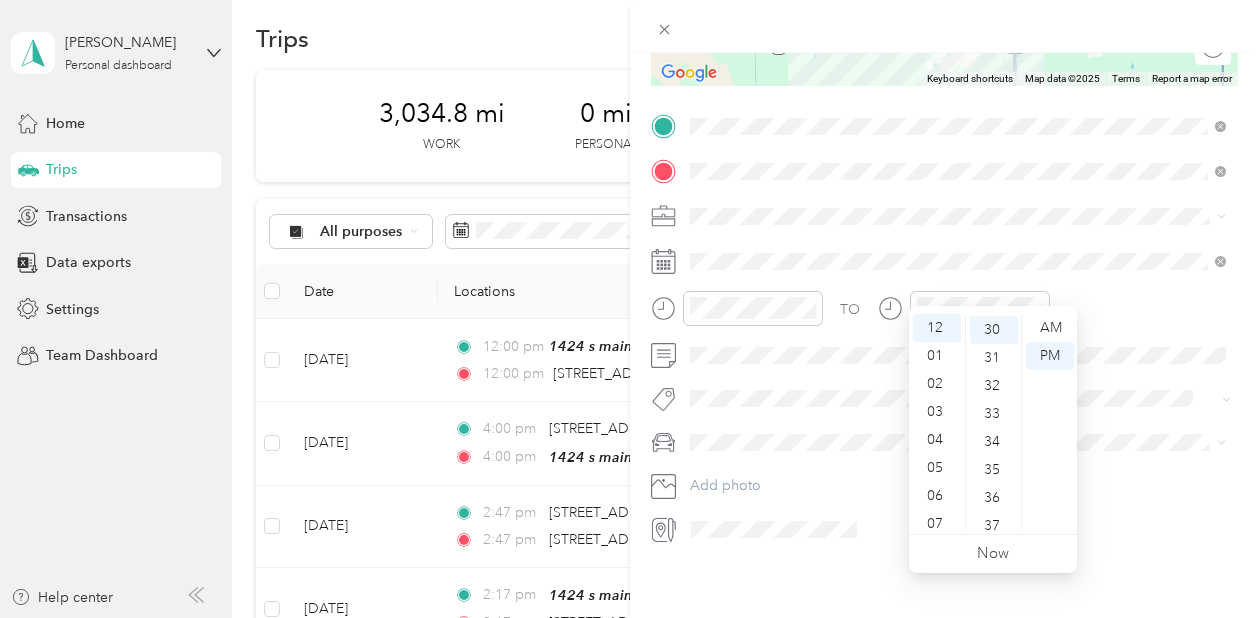 click on "TO Add photo" at bounding box center (945, 328) 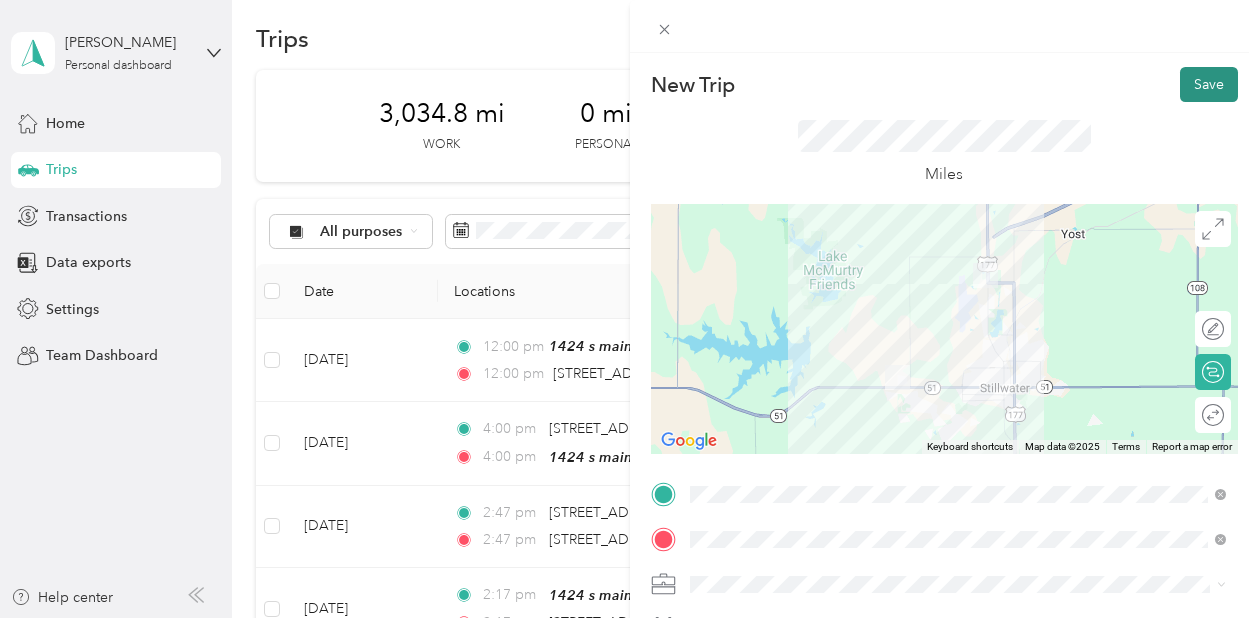 scroll, scrollTop: 0, scrollLeft: 0, axis: both 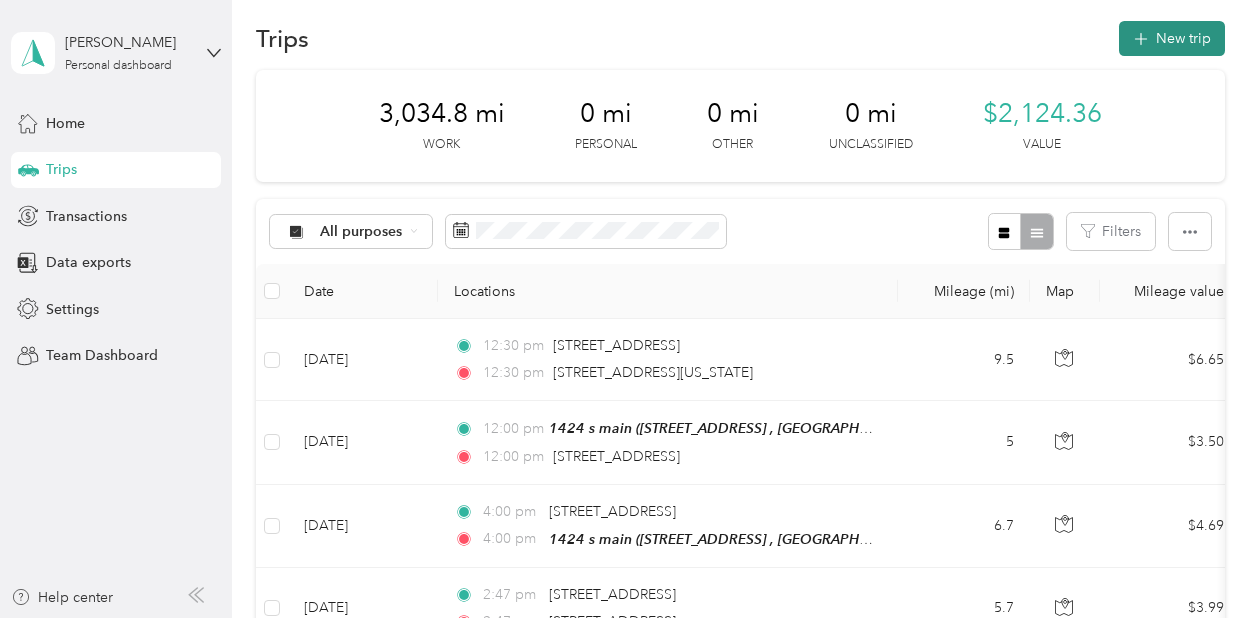 click on "New trip" at bounding box center [1172, 38] 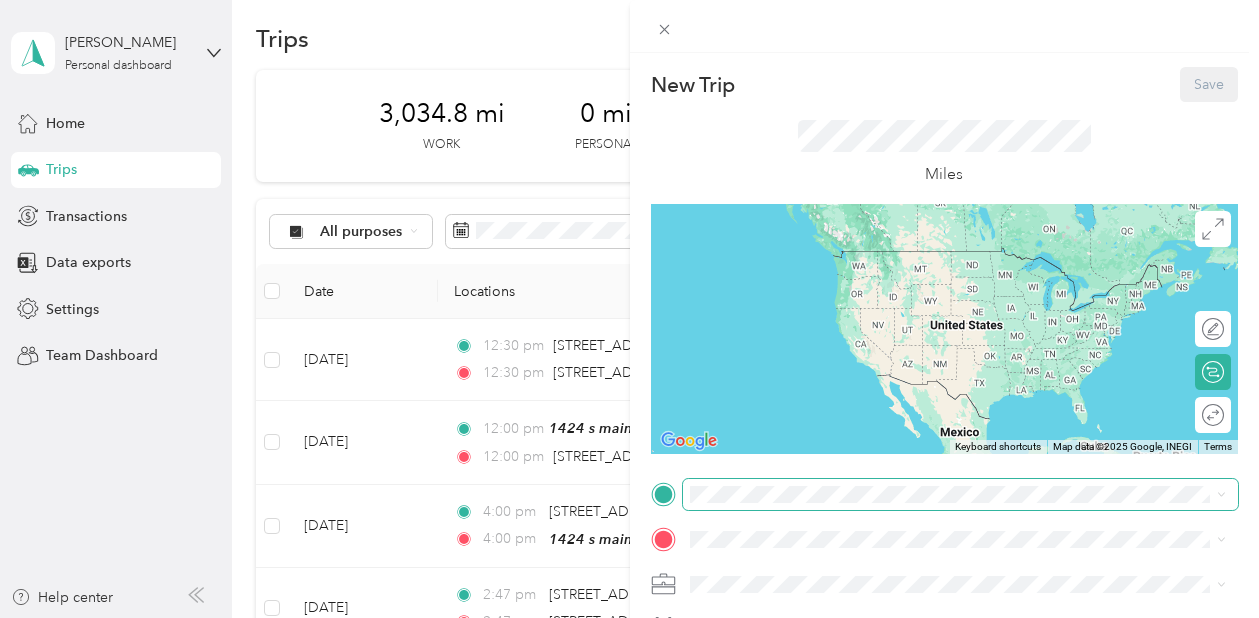 click at bounding box center (961, 494) 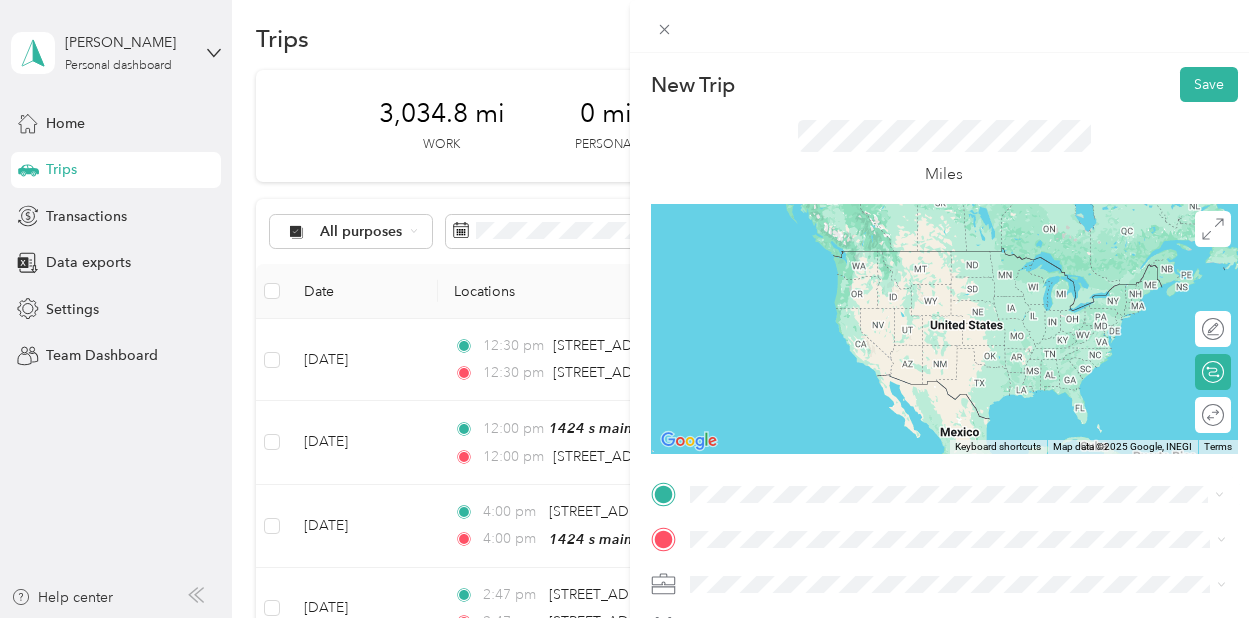 click on "5214 North Washington Street
Stillwater, Oklahoma 74075, United States" at bounding box center (863, 412) 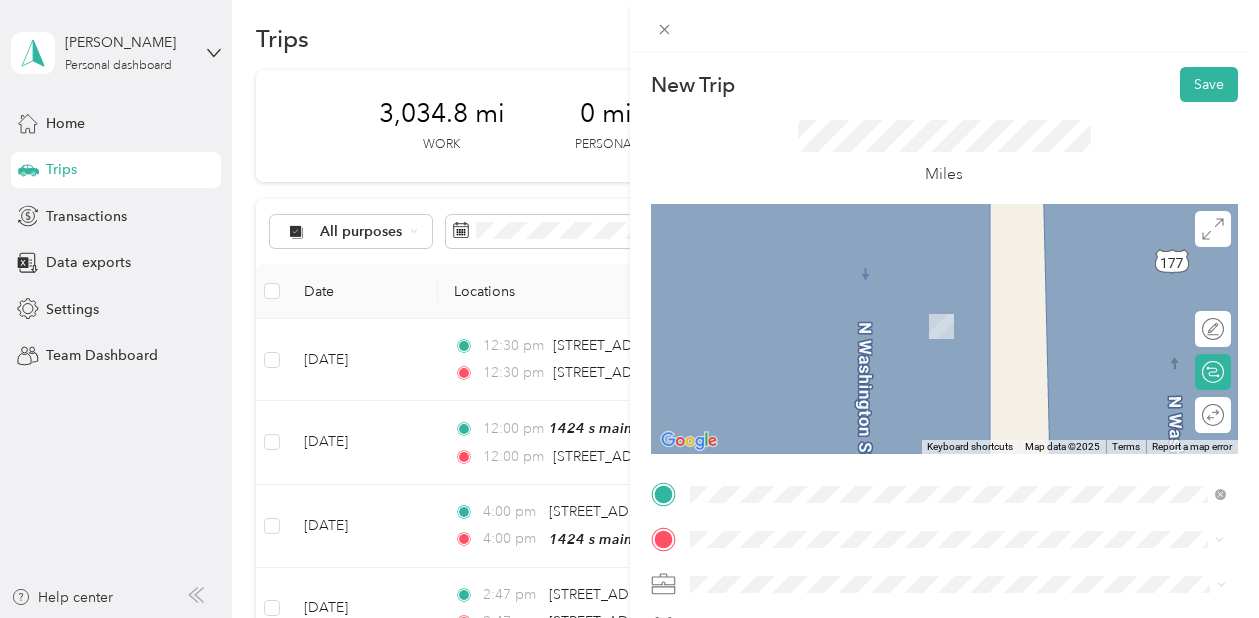 click on "1424 S Main St, Stillwater, OK, United States , 74074, Stillwater, OK, United States" at bounding box center [944, 336] 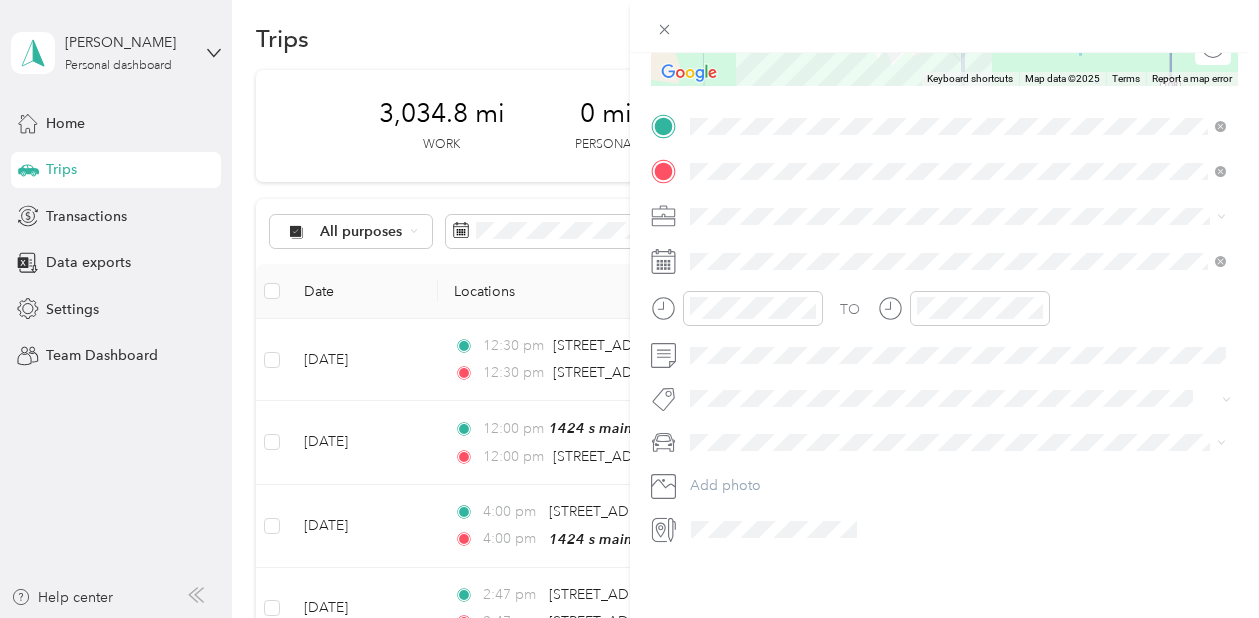 scroll, scrollTop: 591, scrollLeft: 0, axis: vertical 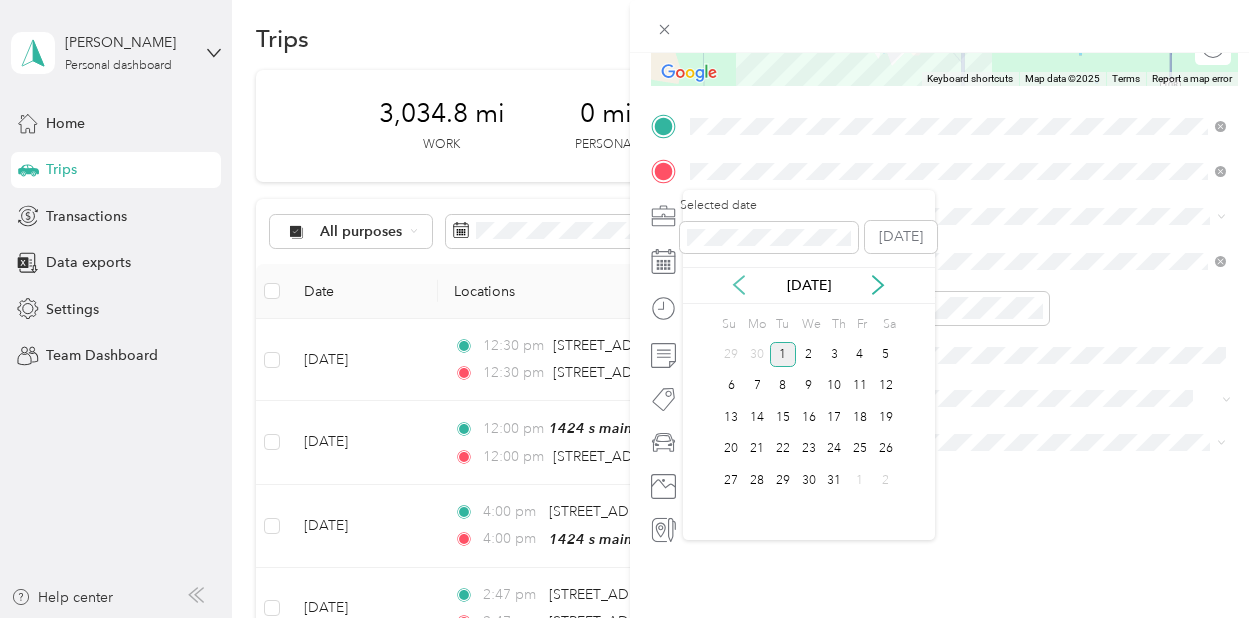click 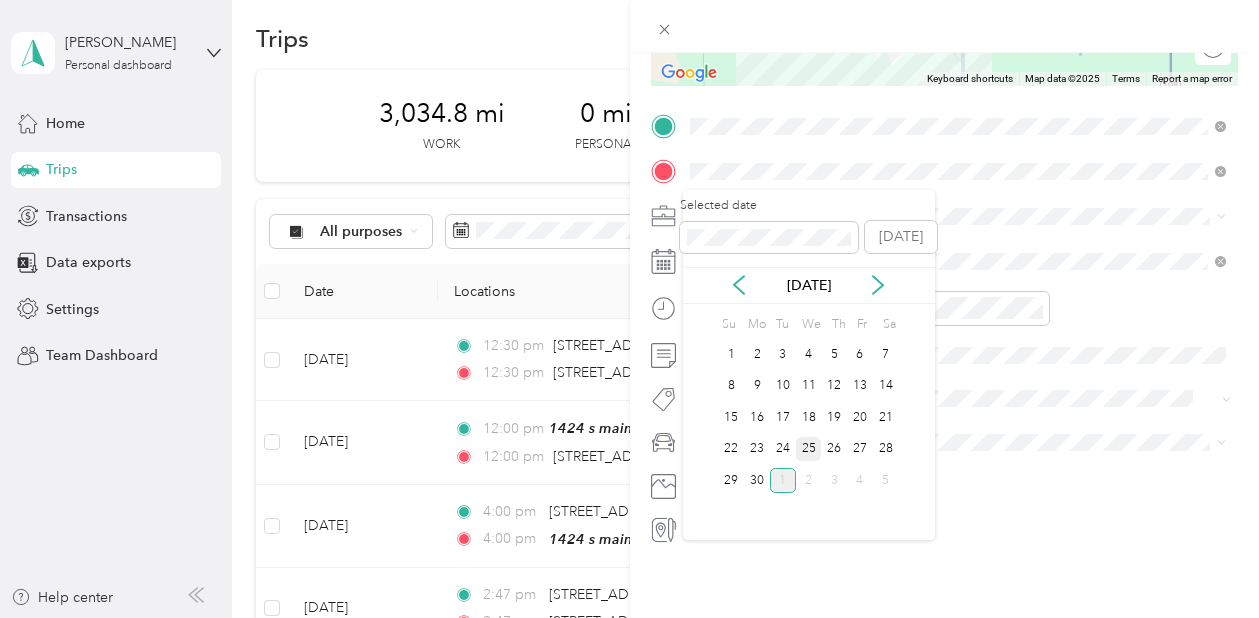 click on "25" at bounding box center [809, 449] 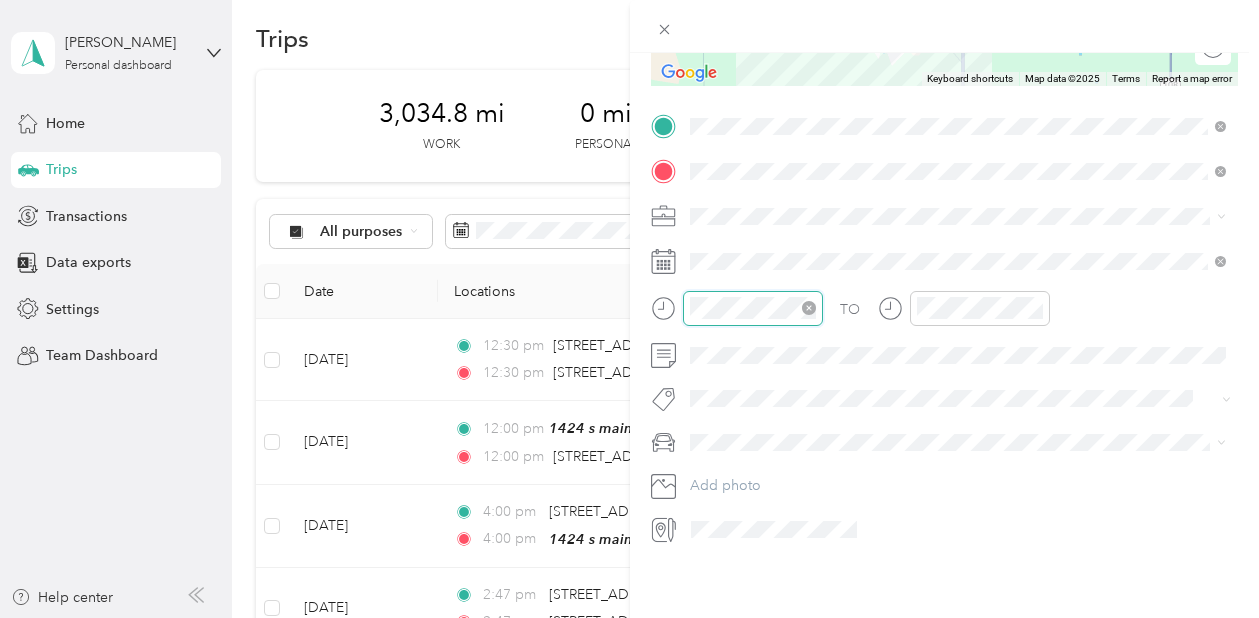 scroll, scrollTop: 838, scrollLeft: 0, axis: vertical 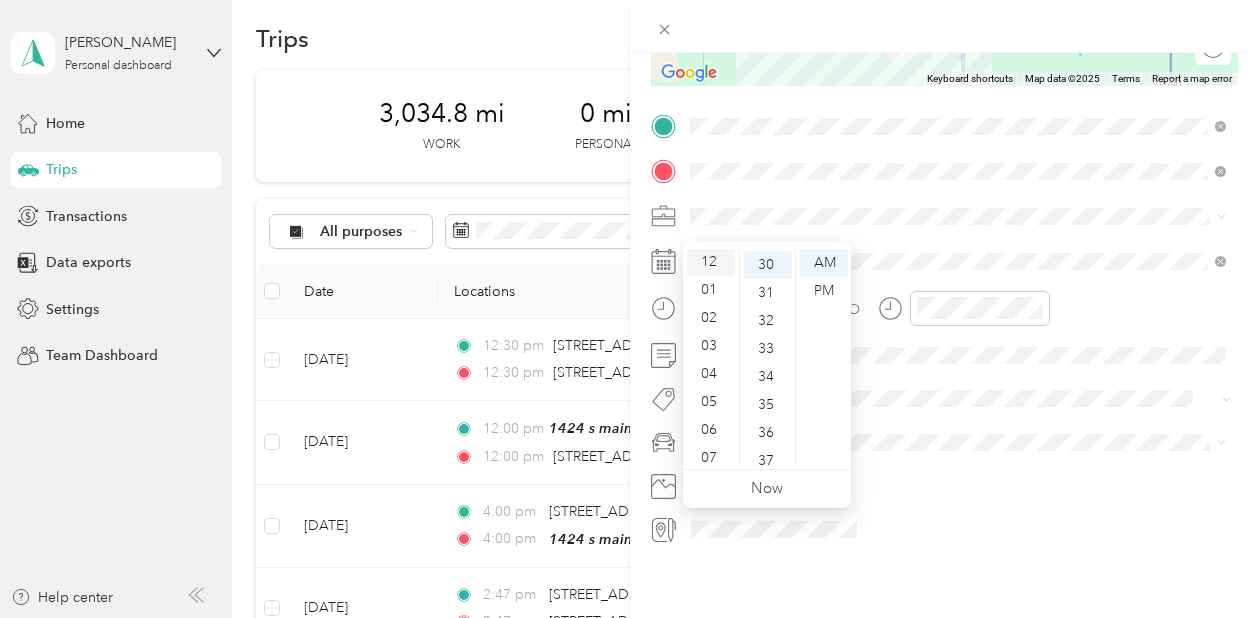 click on "12" at bounding box center [711, 262] 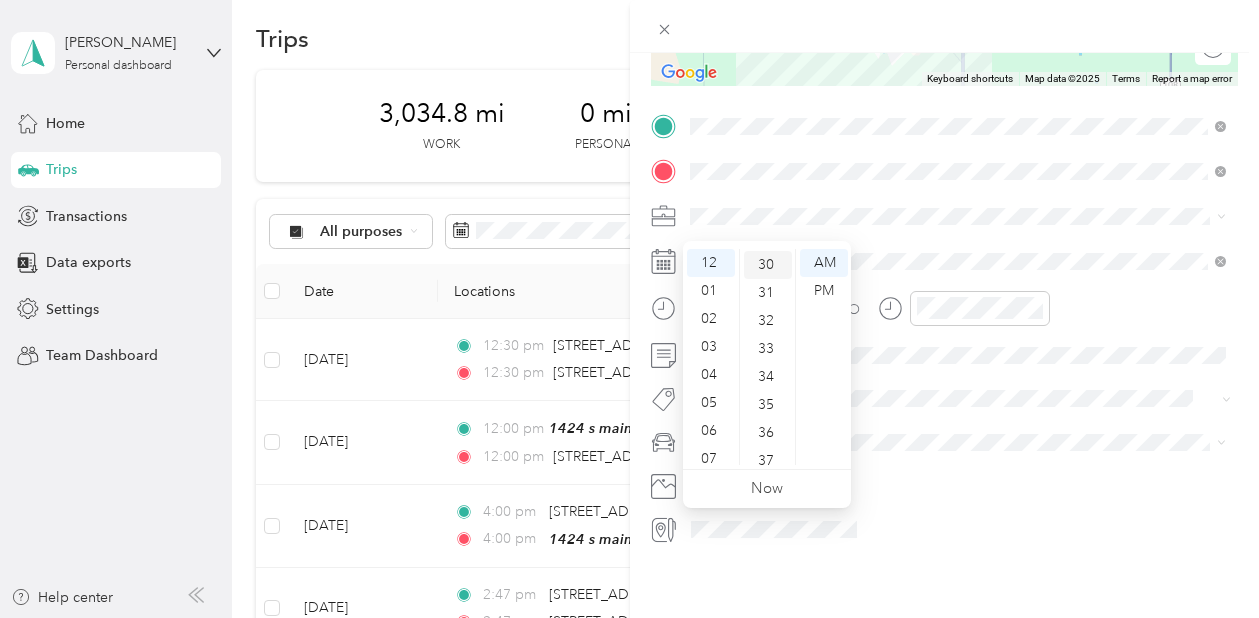 click on "30" at bounding box center (768, 265) 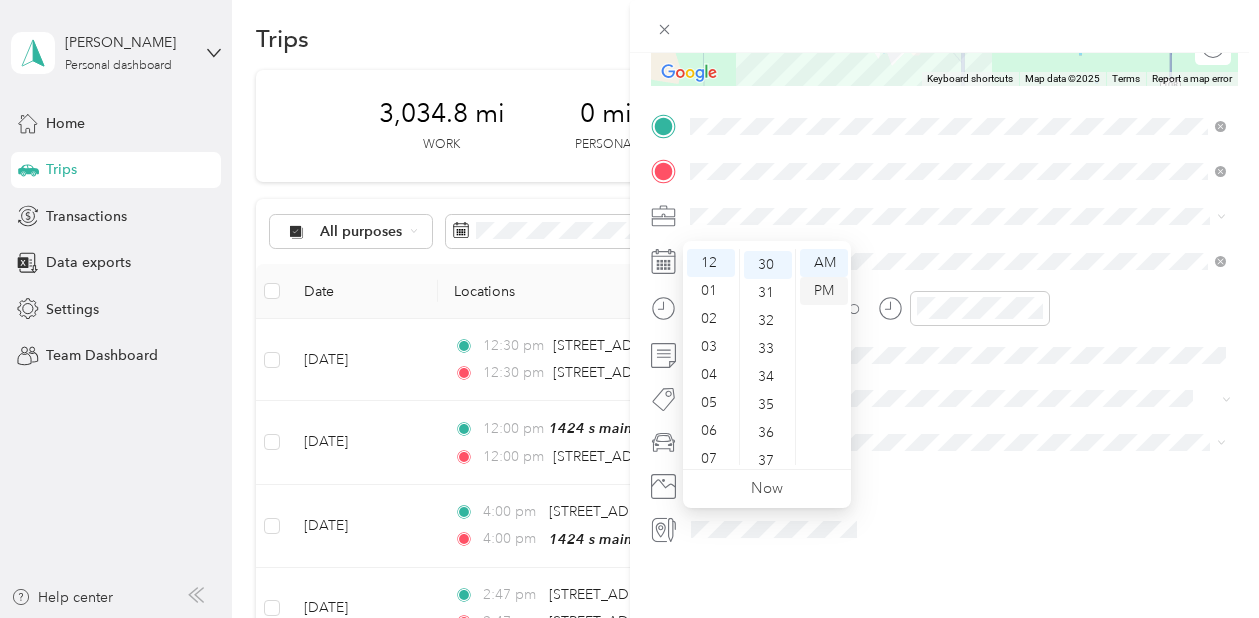 click on "PM" at bounding box center [824, 291] 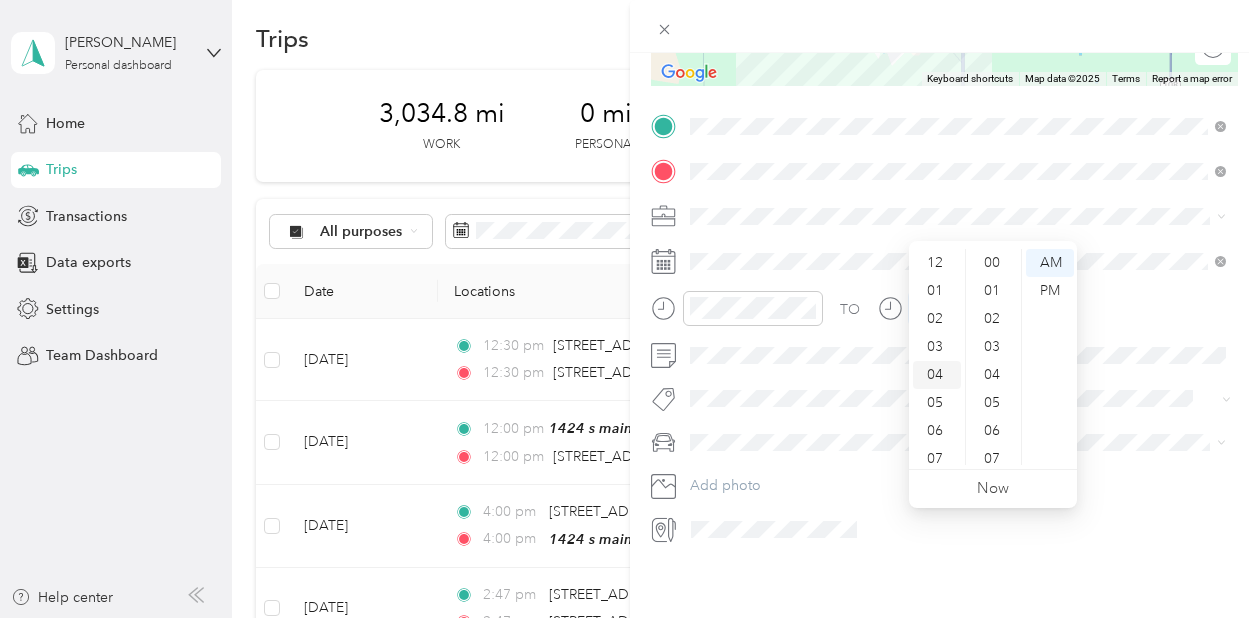 scroll, scrollTop: 838, scrollLeft: 0, axis: vertical 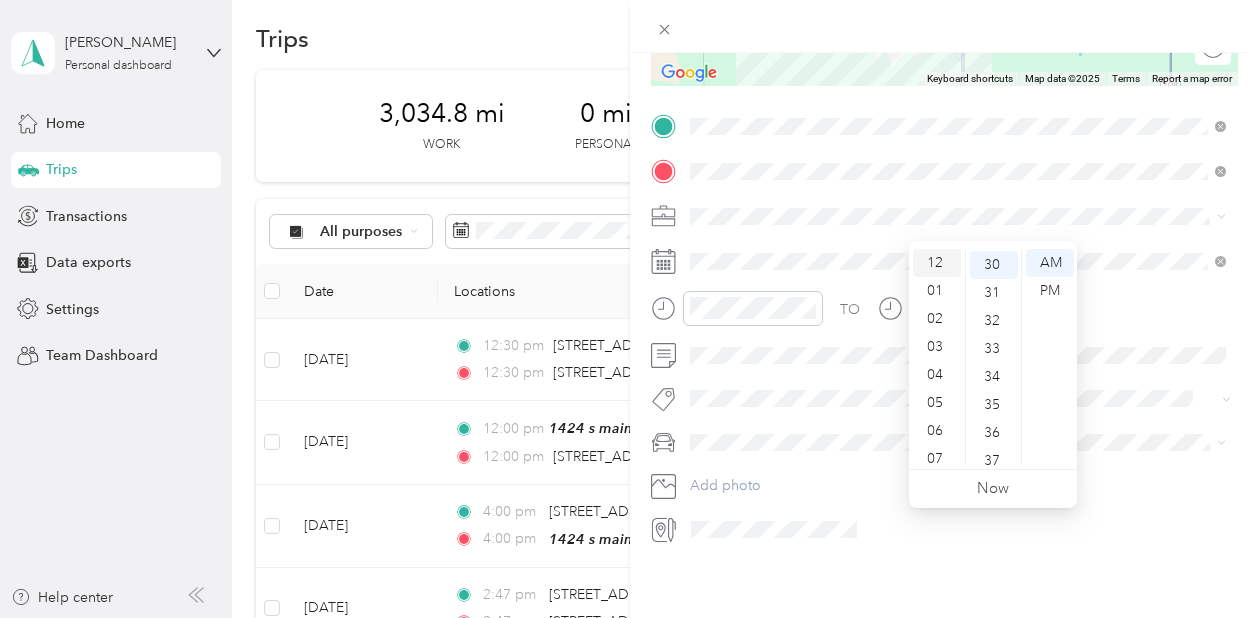 click on "12" at bounding box center (937, 263) 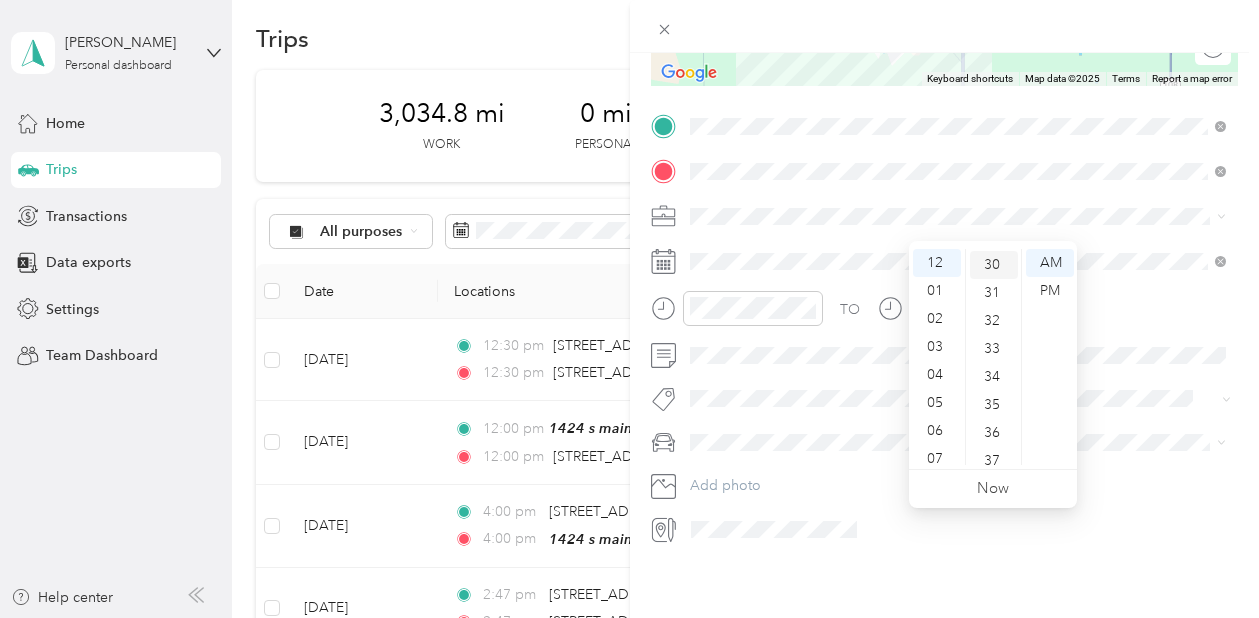 click on "30" at bounding box center (994, 265) 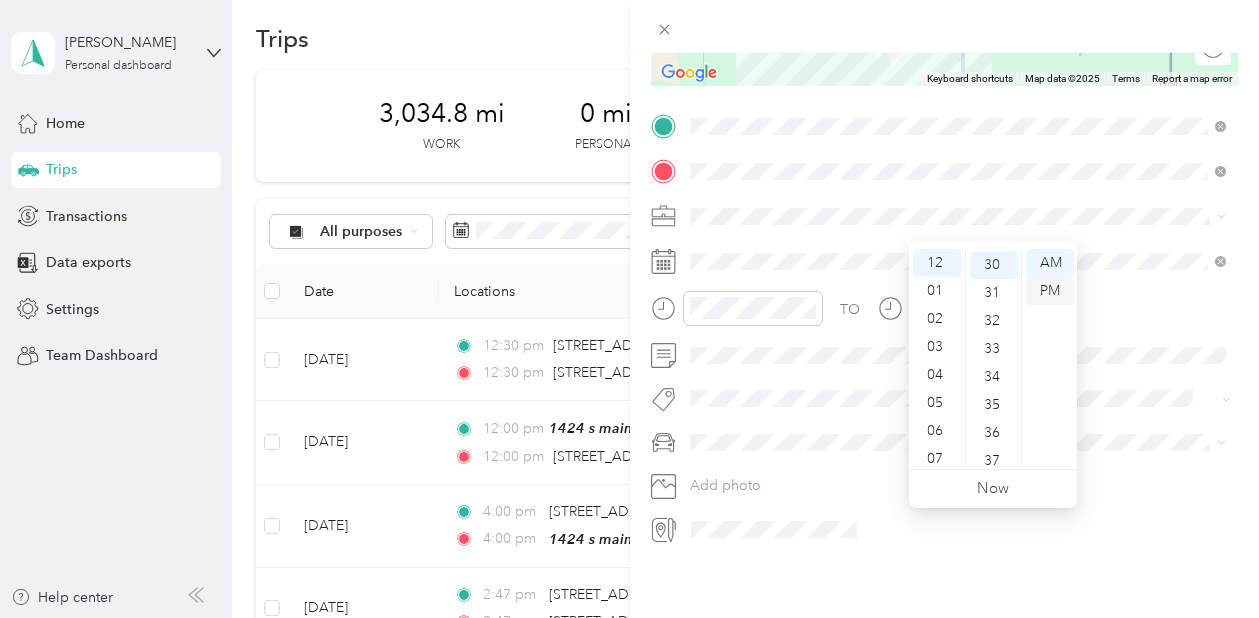 click on "PM" at bounding box center [1050, 291] 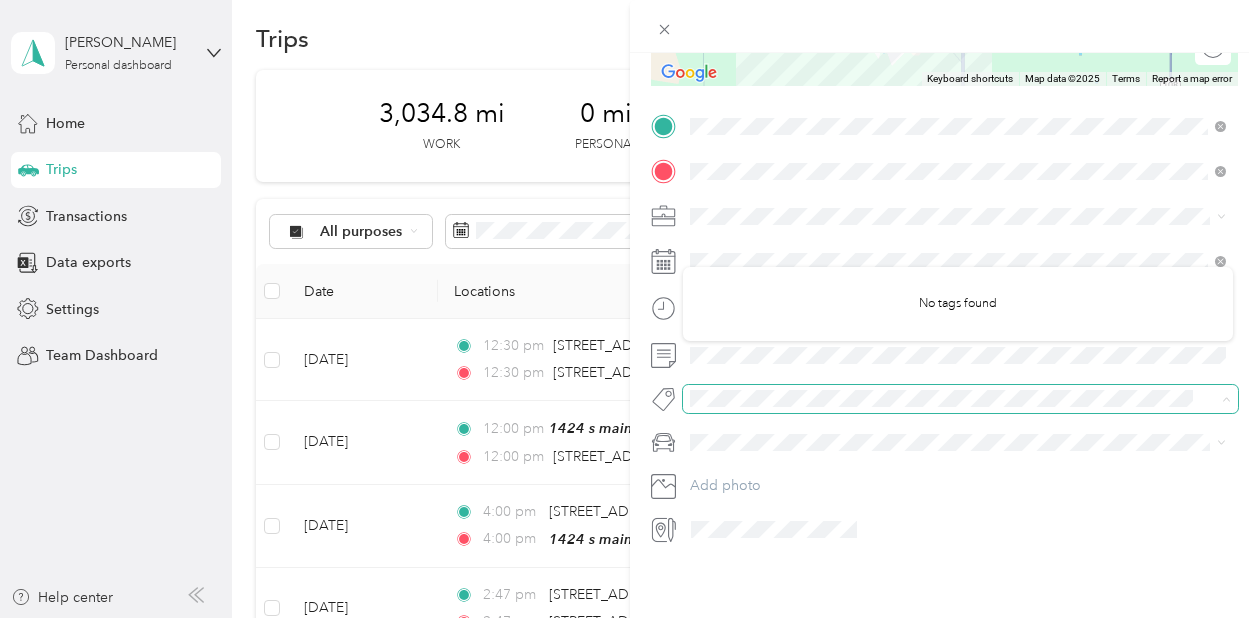 scroll, scrollTop: 643, scrollLeft: 0, axis: vertical 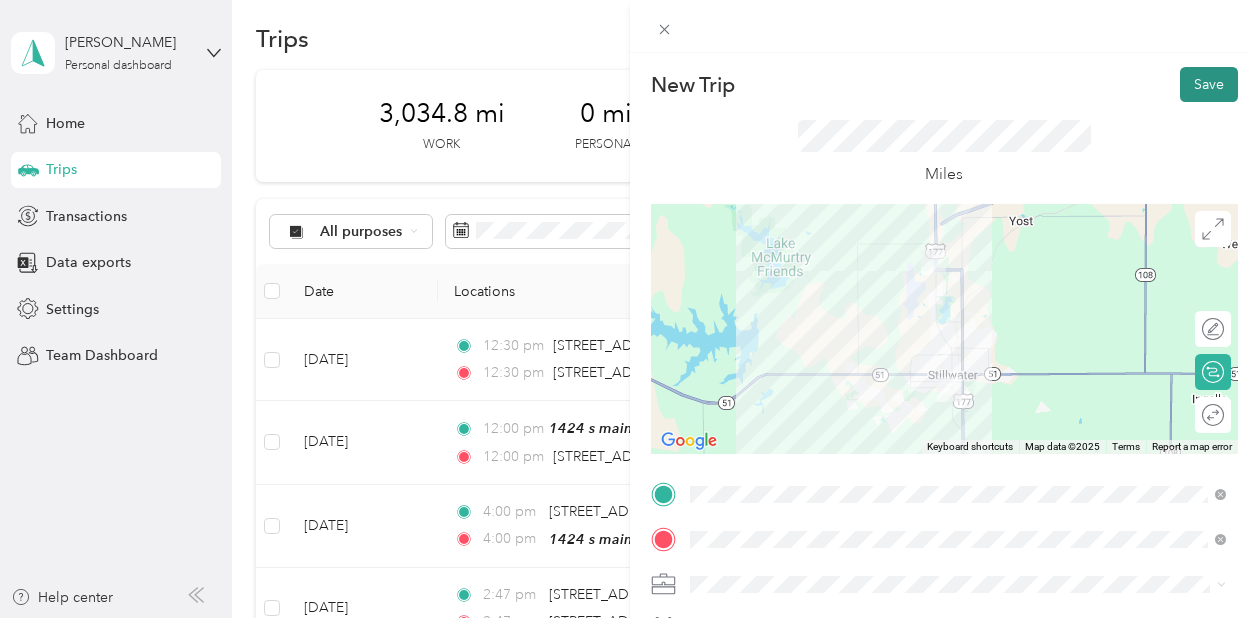 click on "Save" at bounding box center (1209, 84) 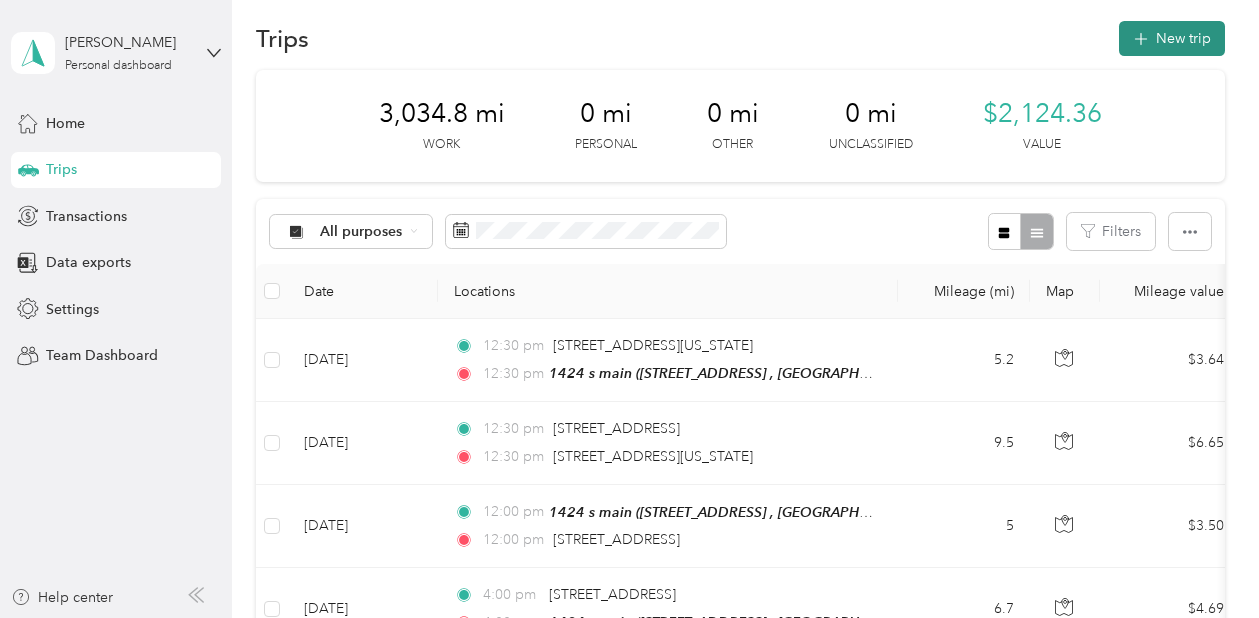 click on "New trip" at bounding box center (1172, 38) 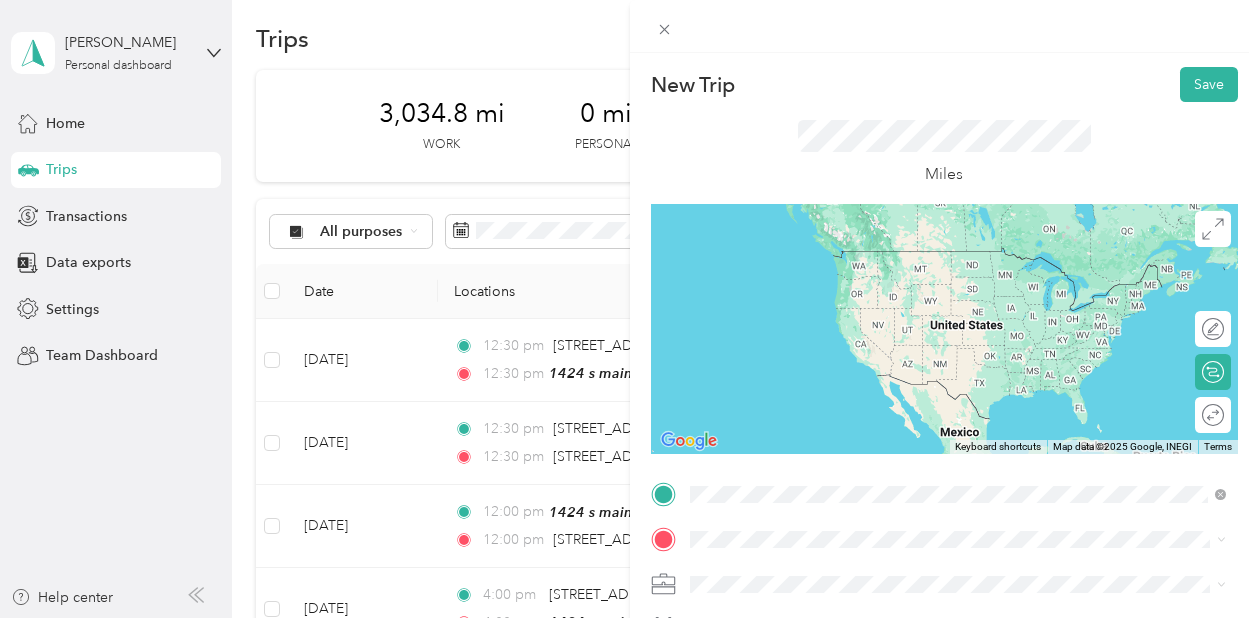 click on "1424 S Main St, Stillwater, OK, United States , 74074, Stillwater, OK, United States" at bounding box center (944, 291) 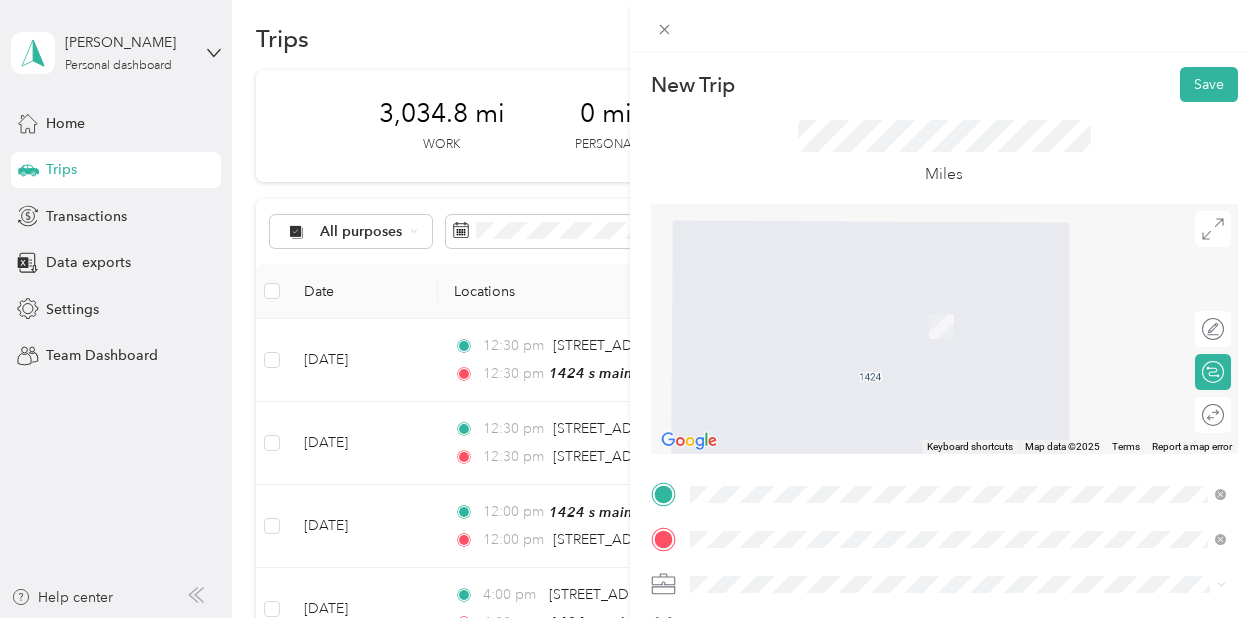 click on "800 East Hall of Fame Avenue
Stillwater, Oklahoma 74075, United States" at bounding box center [827, 431] 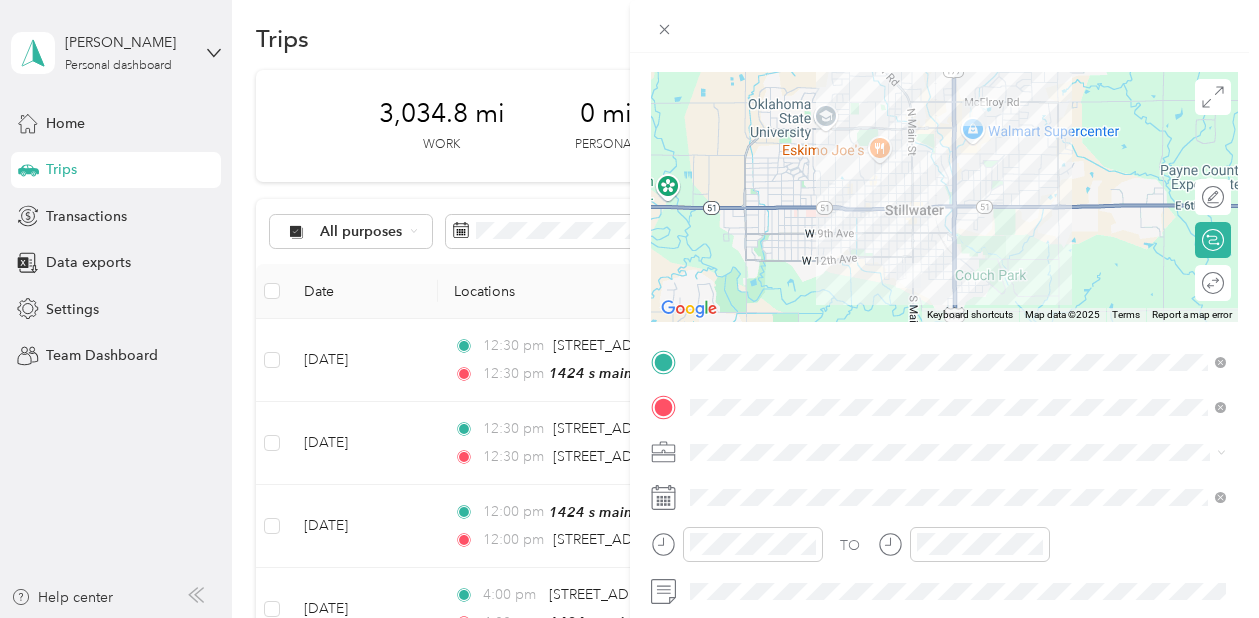 scroll, scrollTop: 206, scrollLeft: 0, axis: vertical 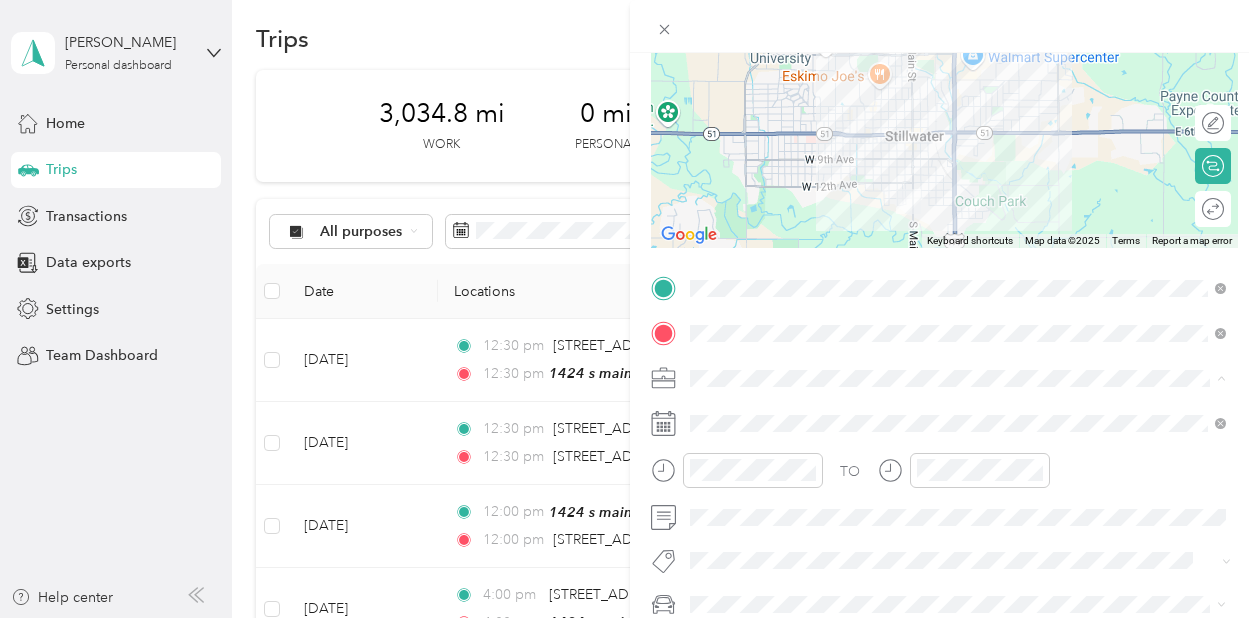 click on "TJ Richards LLC" at bounding box center [766, 167] 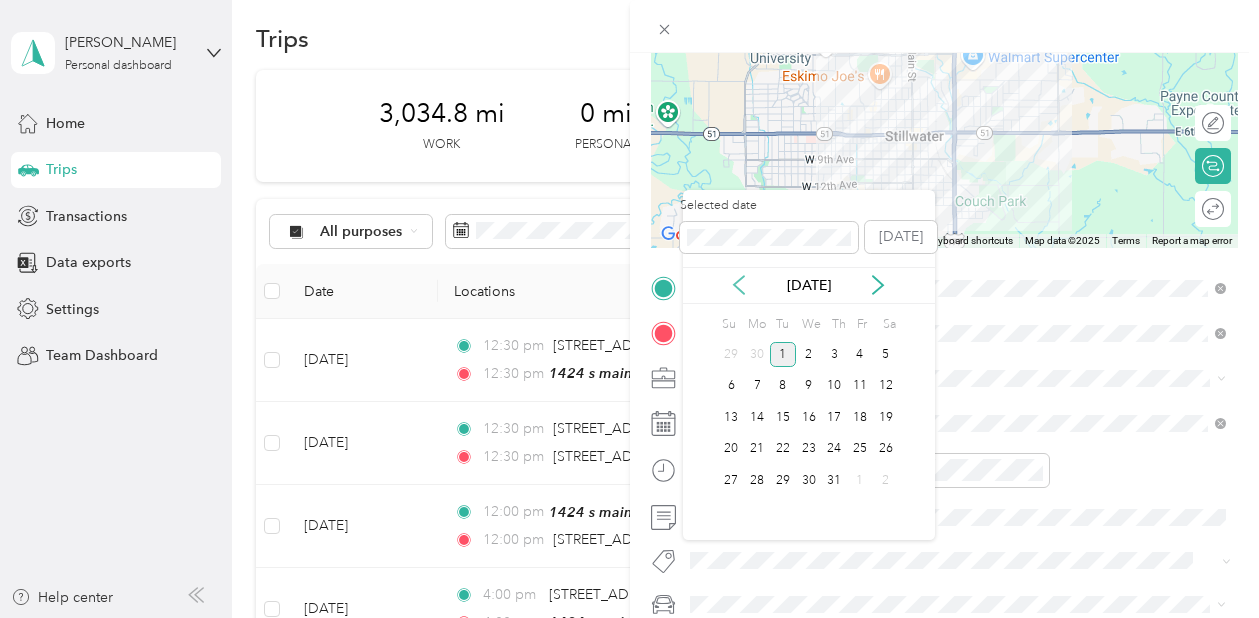 click 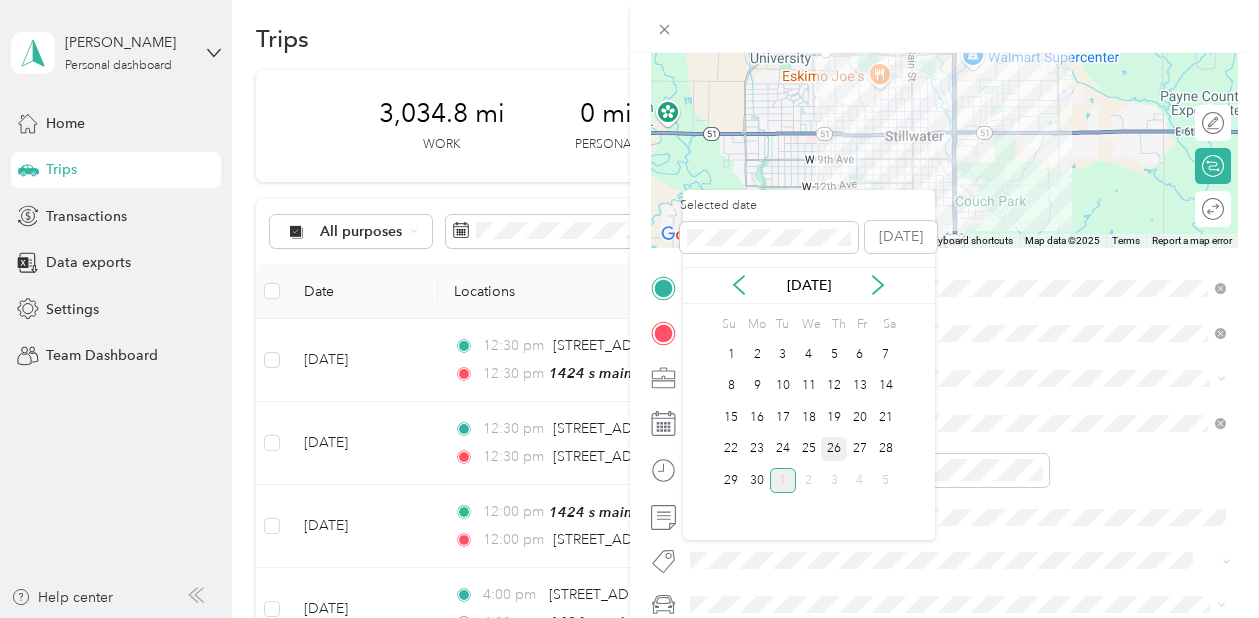 click on "26" at bounding box center [834, 449] 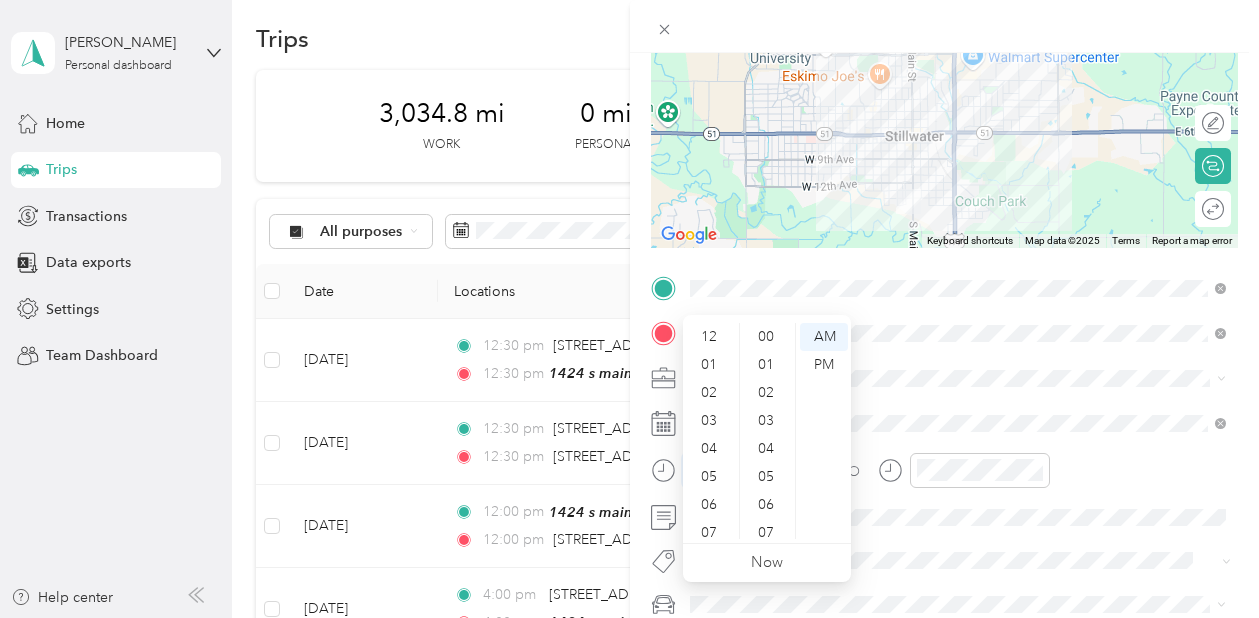 scroll, scrollTop: 892, scrollLeft: 0, axis: vertical 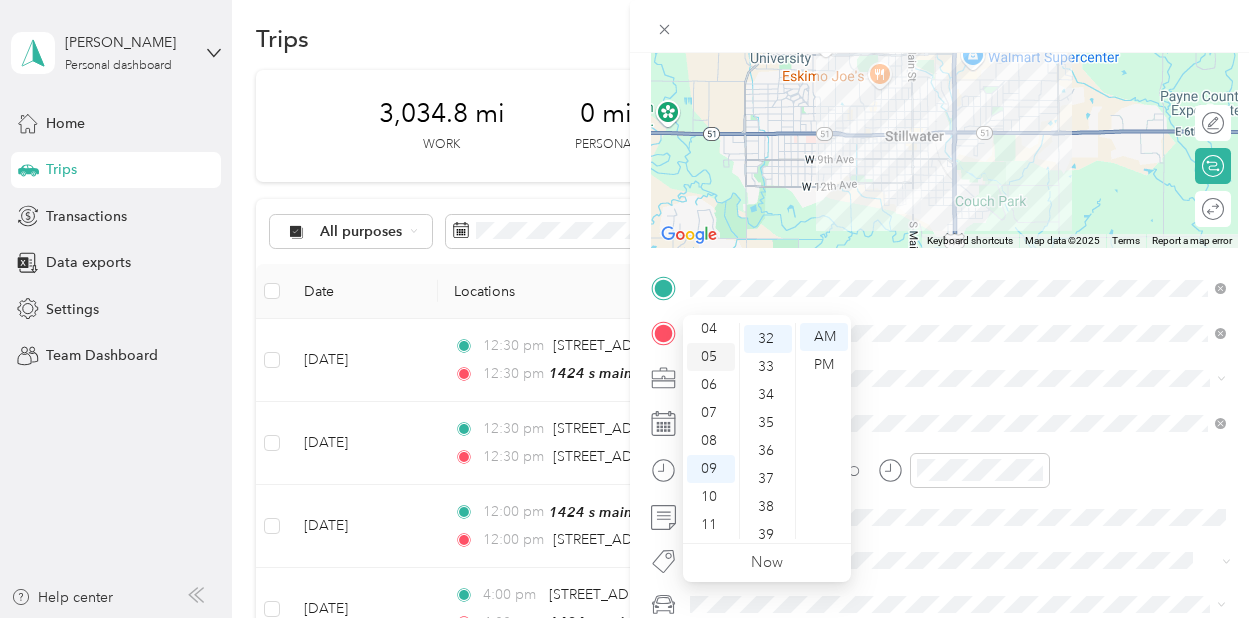 click on "05" at bounding box center [711, 357] 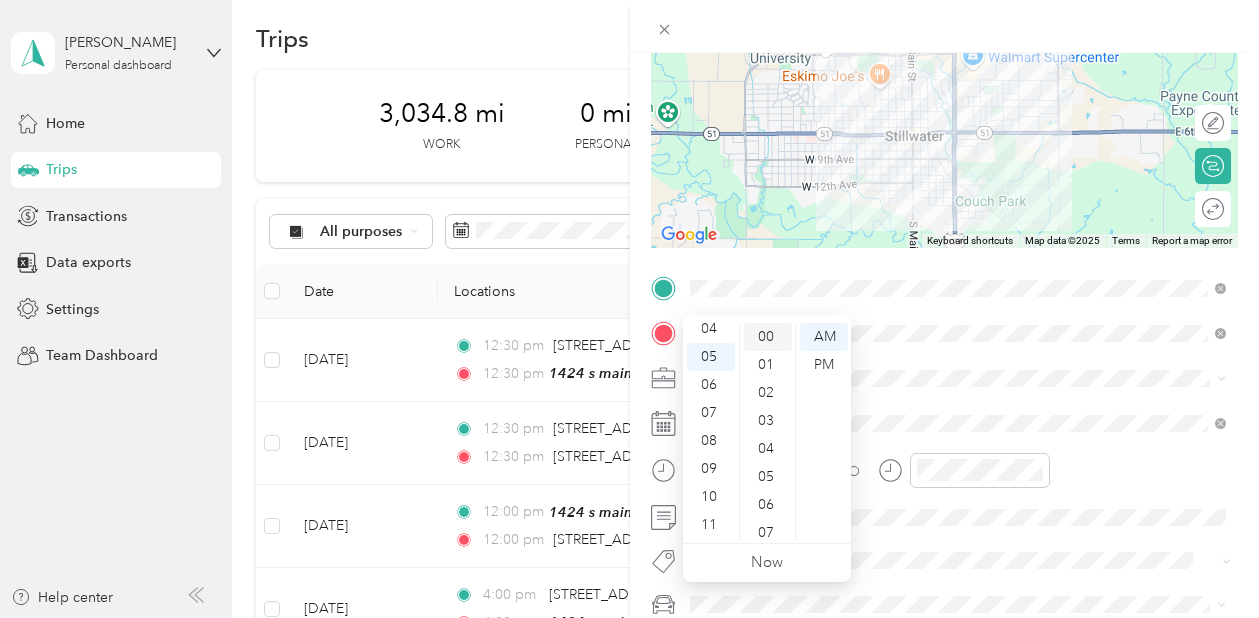 scroll, scrollTop: 0, scrollLeft: 0, axis: both 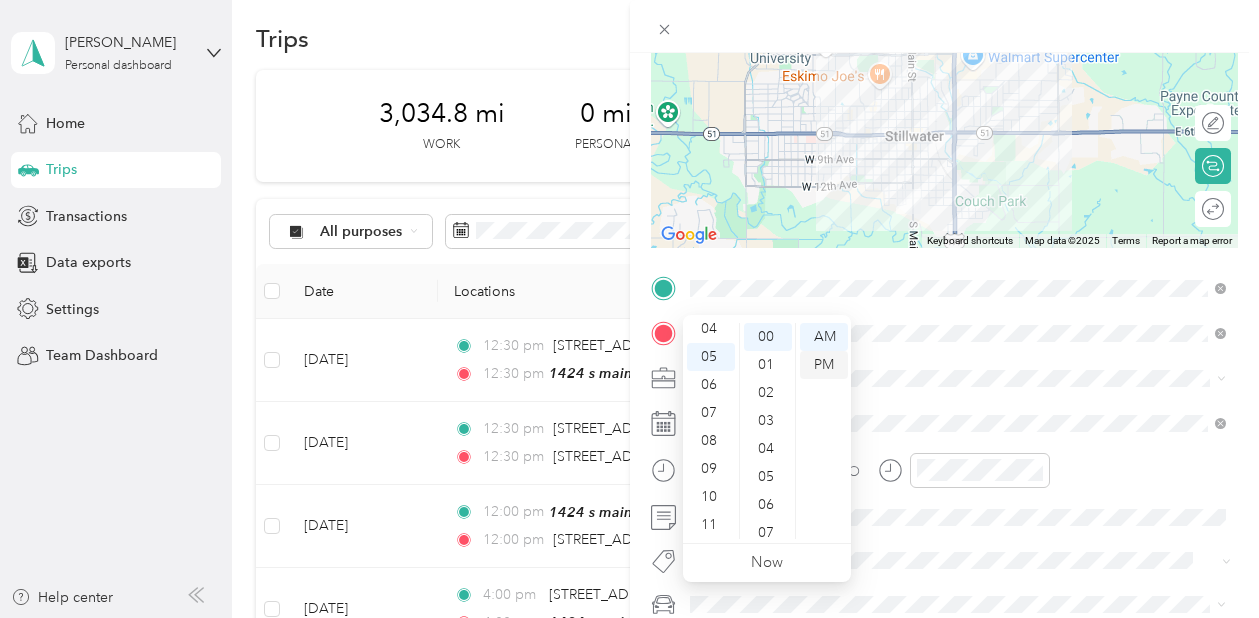 click on "PM" at bounding box center [824, 365] 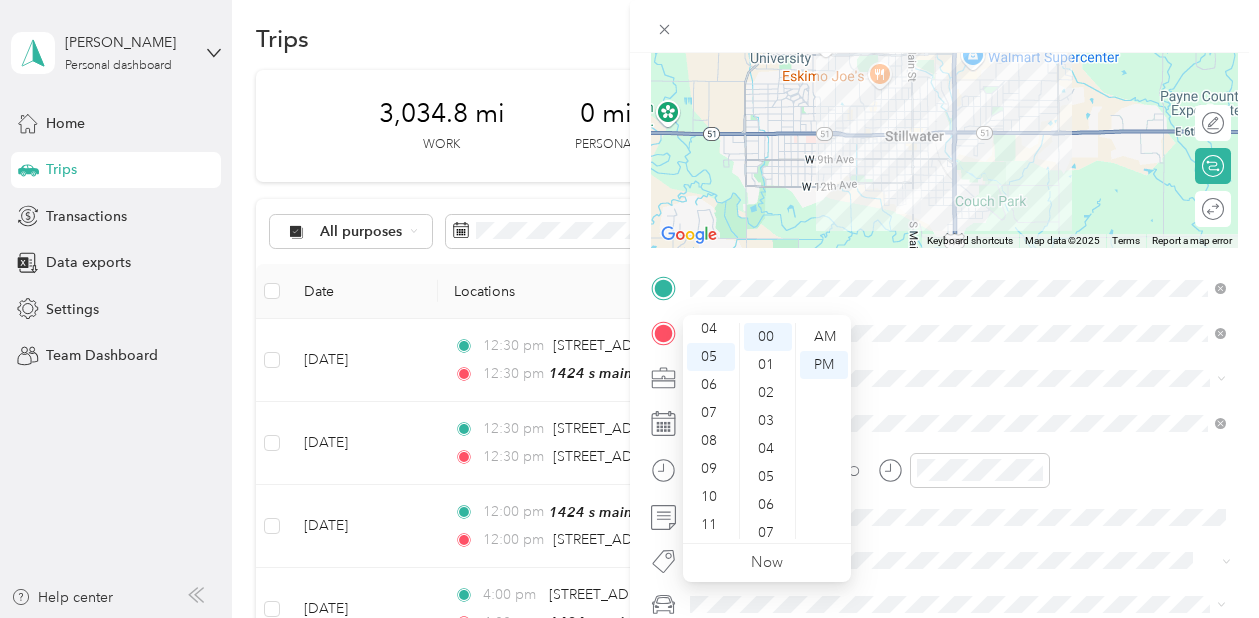 click at bounding box center [961, 378] 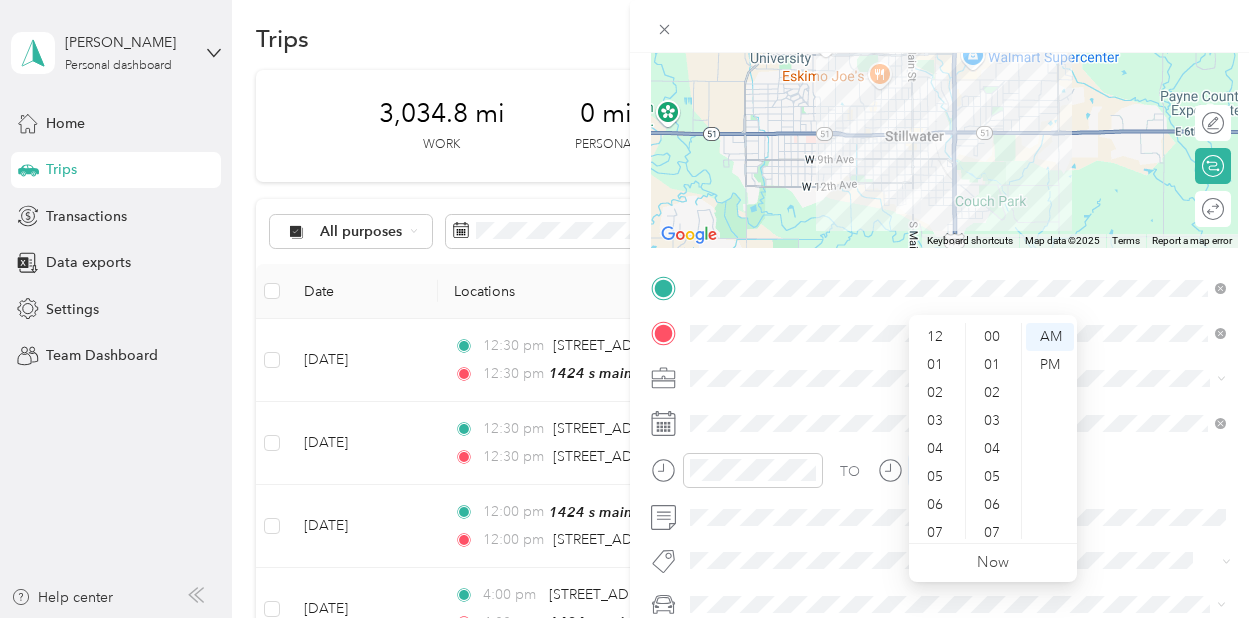 scroll, scrollTop: 892, scrollLeft: 0, axis: vertical 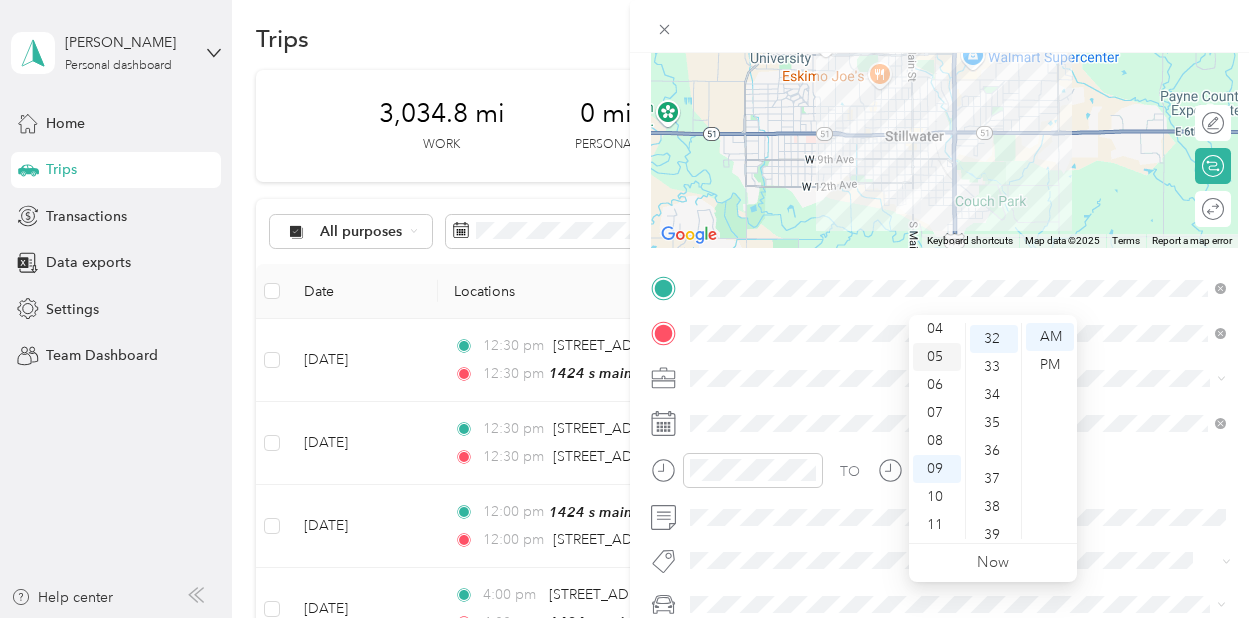 click on "05" at bounding box center (937, 357) 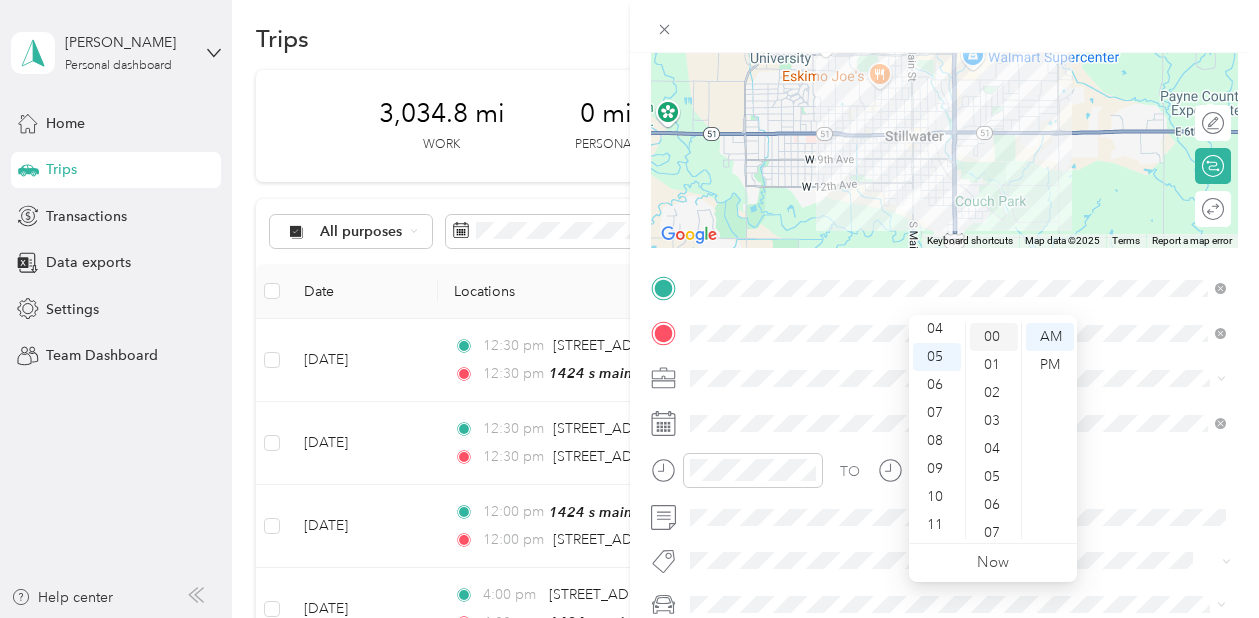 scroll, scrollTop: 0, scrollLeft: 0, axis: both 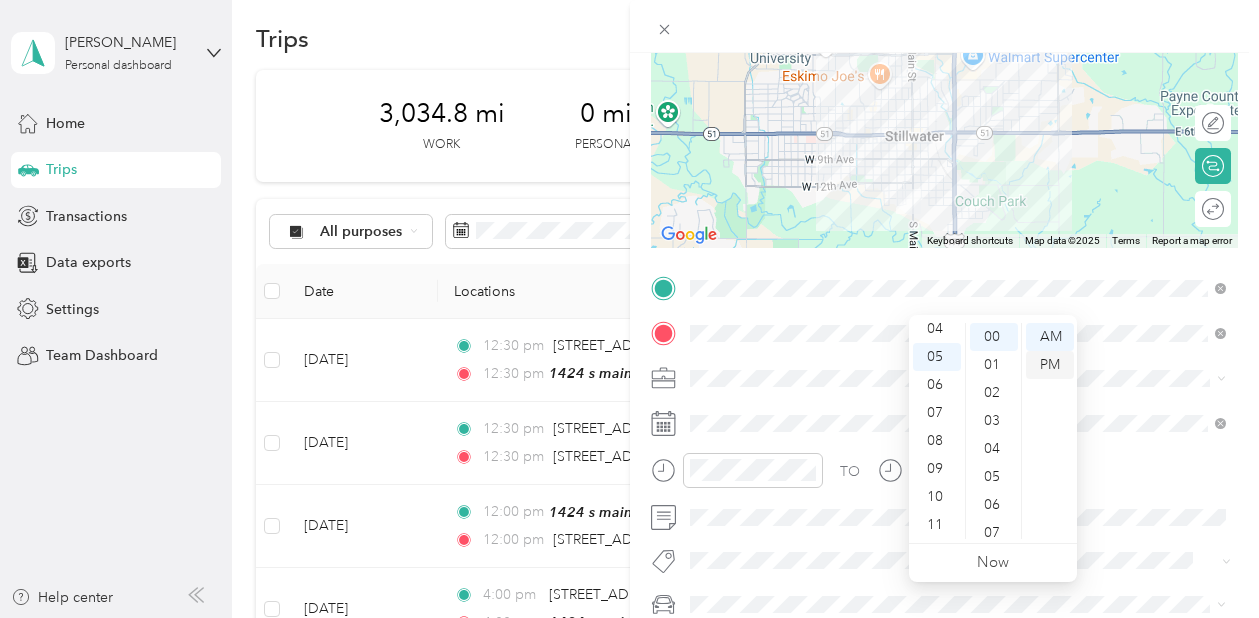 click on "PM" at bounding box center [1050, 365] 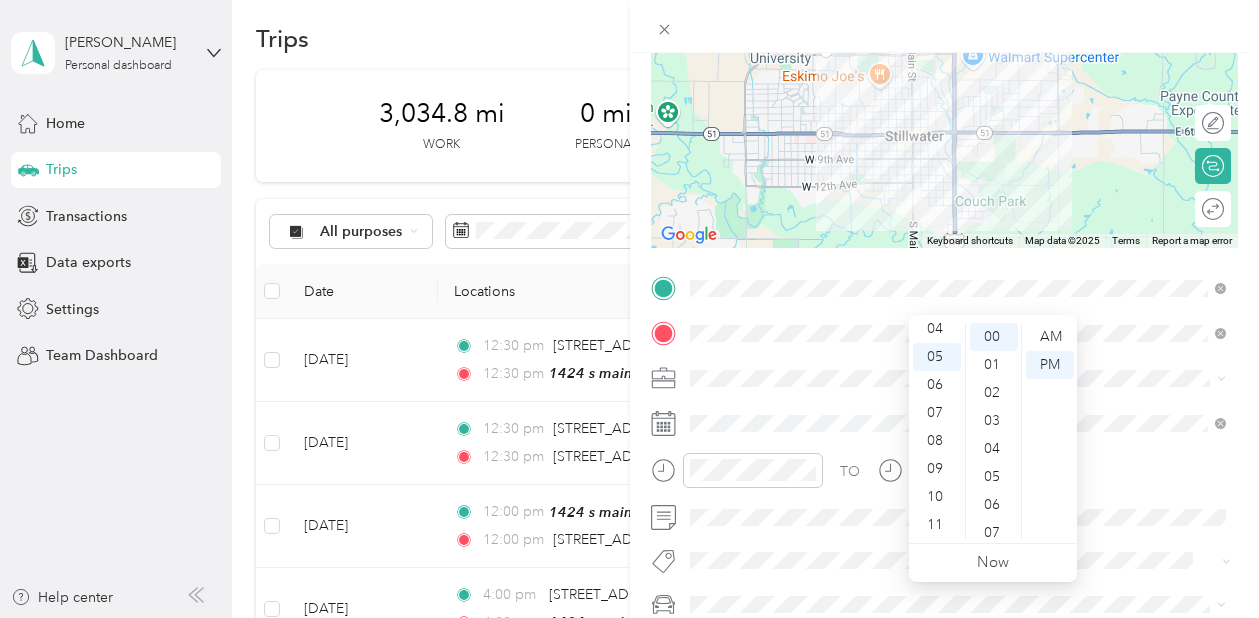 click at bounding box center [961, 378] 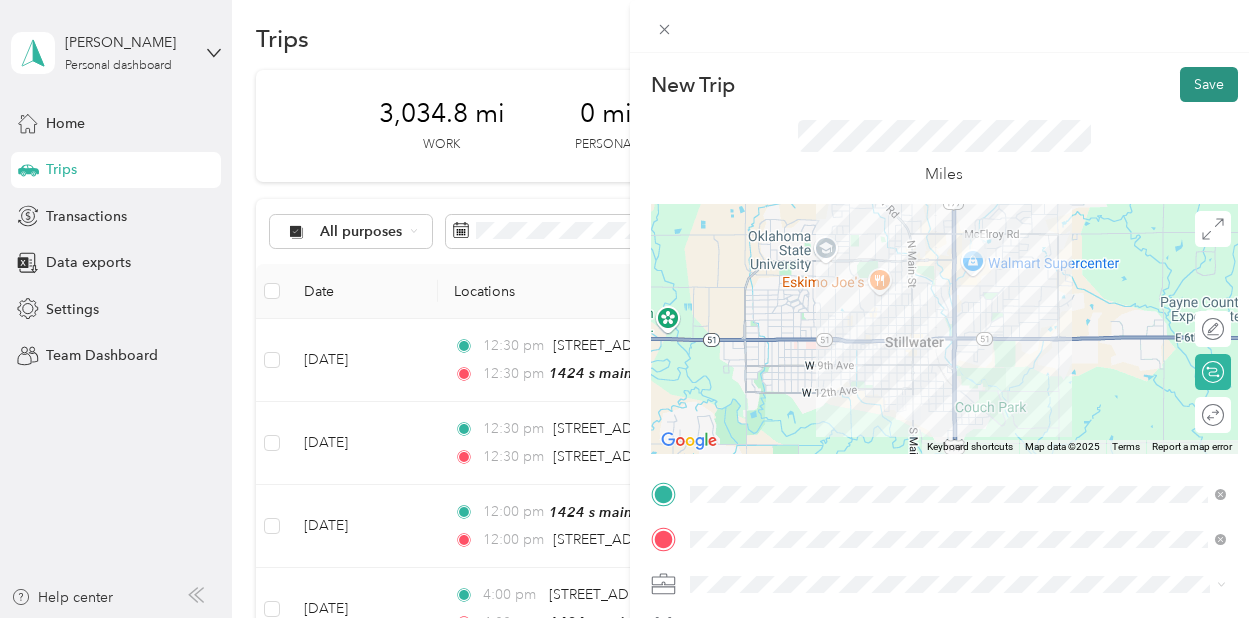 scroll, scrollTop: 0, scrollLeft: 0, axis: both 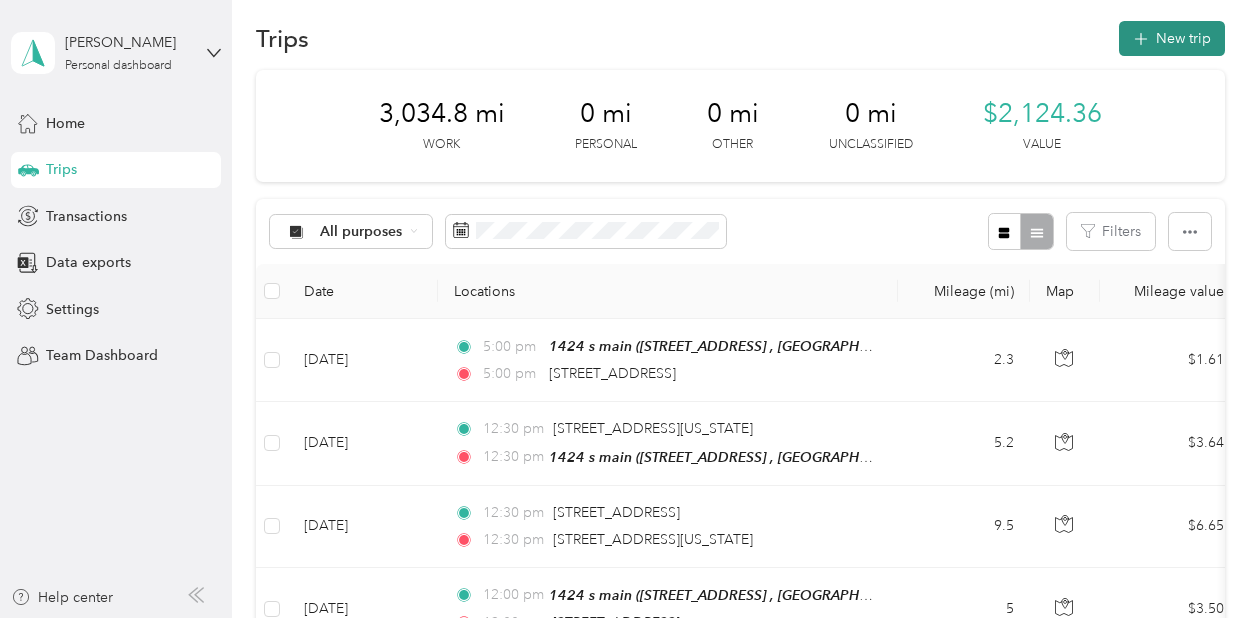 click on "New trip" at bounding box center (1172, 38) 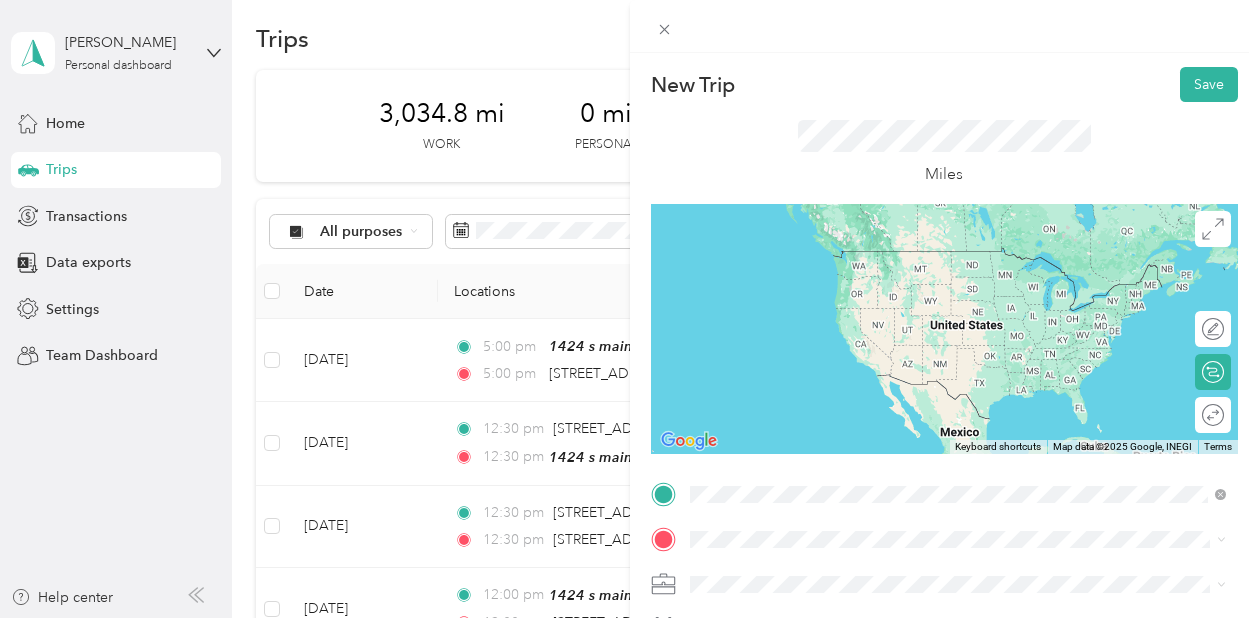 click on "800 East Hall of Fame Avenue
Stillwater, Oklahoma 74075, United States" at bounding box center (827, 566) 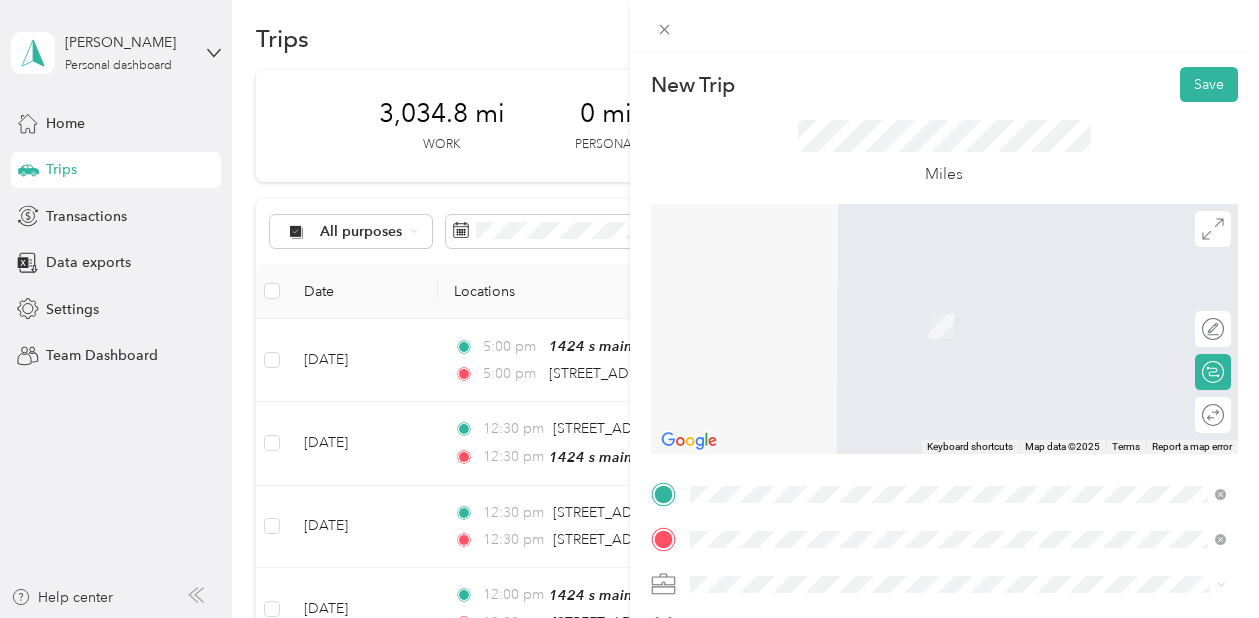 click on "1424 S Main St, Stillwater, OK, United States , 74074, Stillwater, OK, United States" at bounding box center [944, 336] 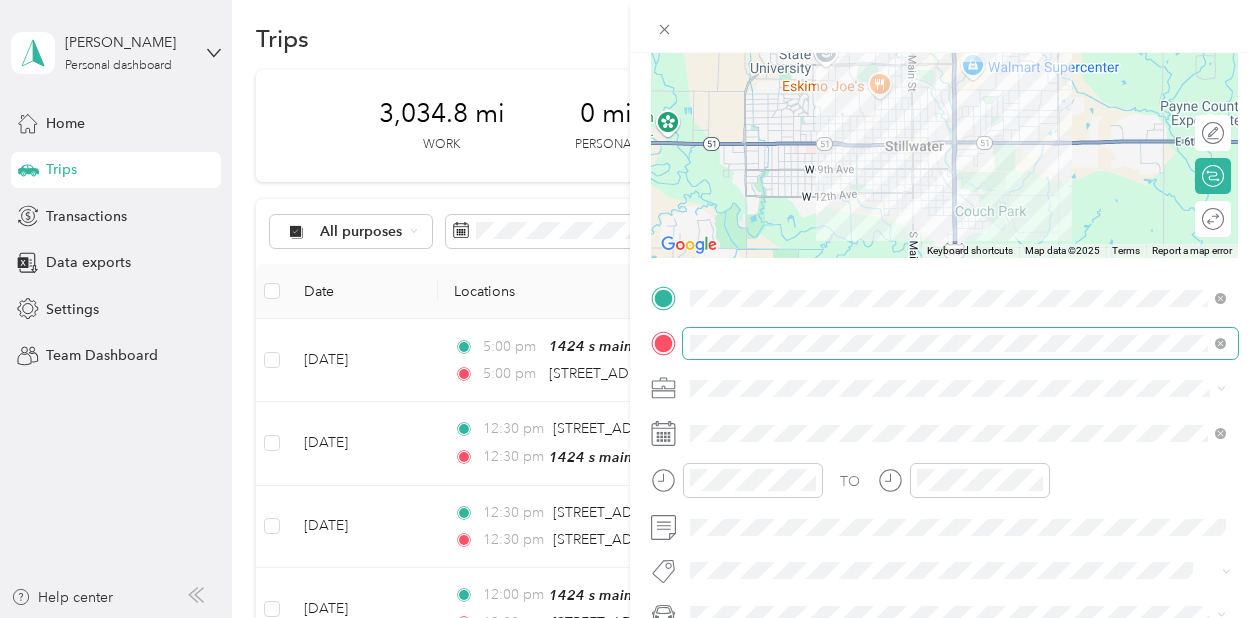 scroll, scrollTop: 351, scrollLeft: 0, axis: vertical 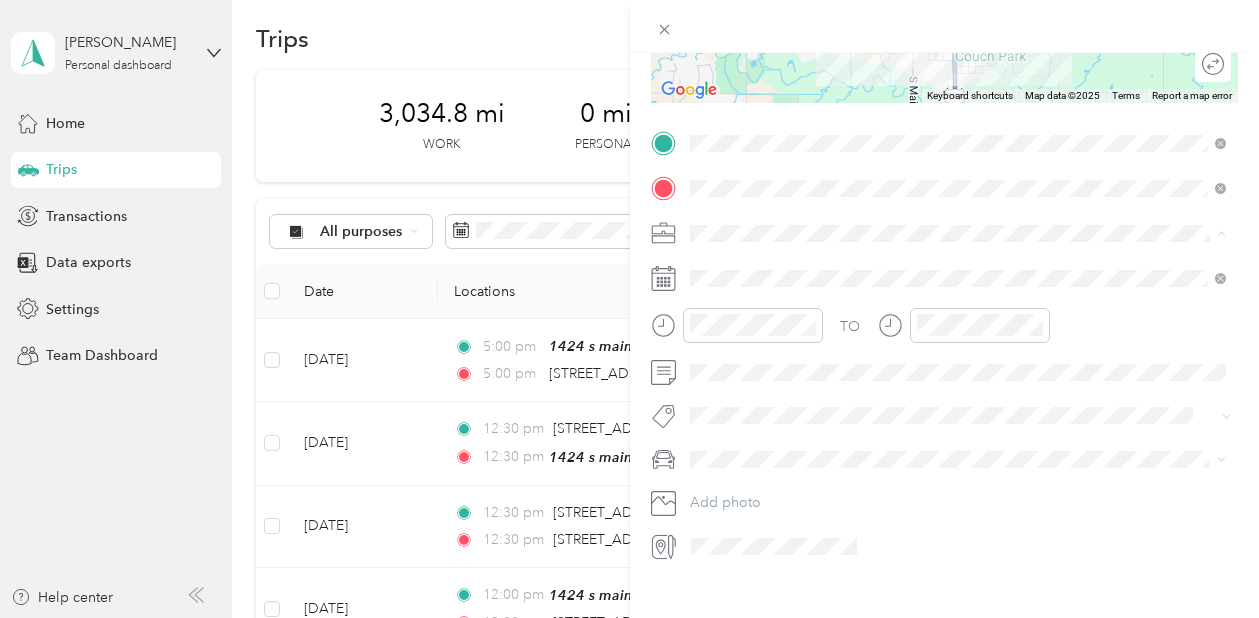 click on "TJ Richards LLC" at bounding box center (766, 472) 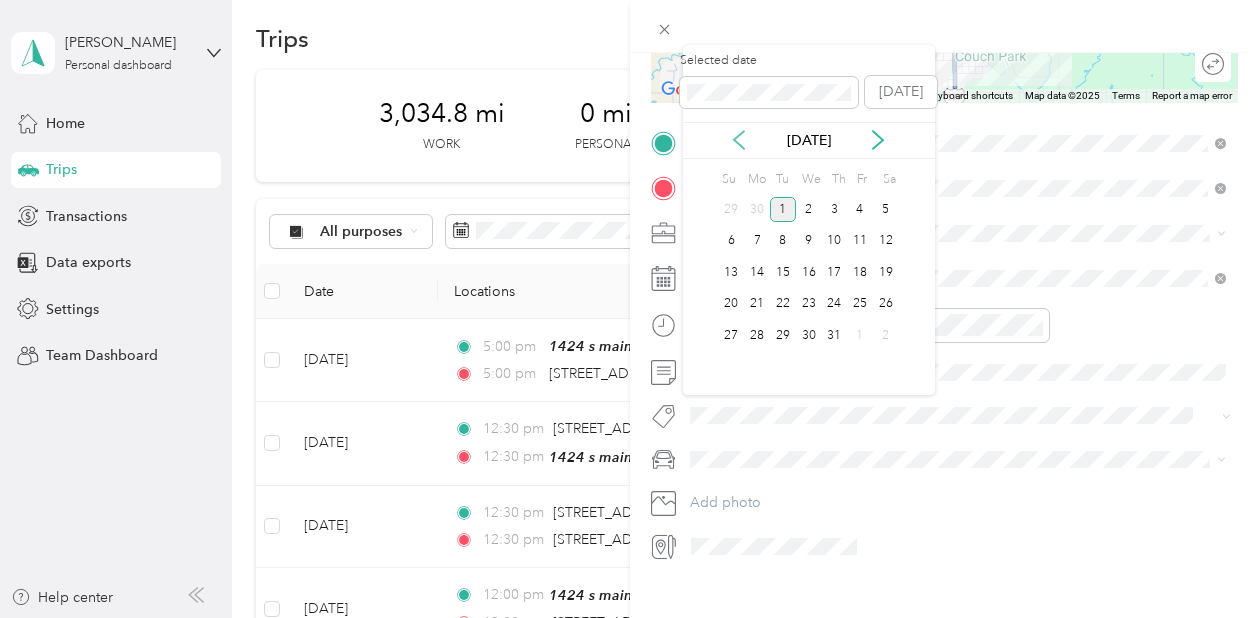 click 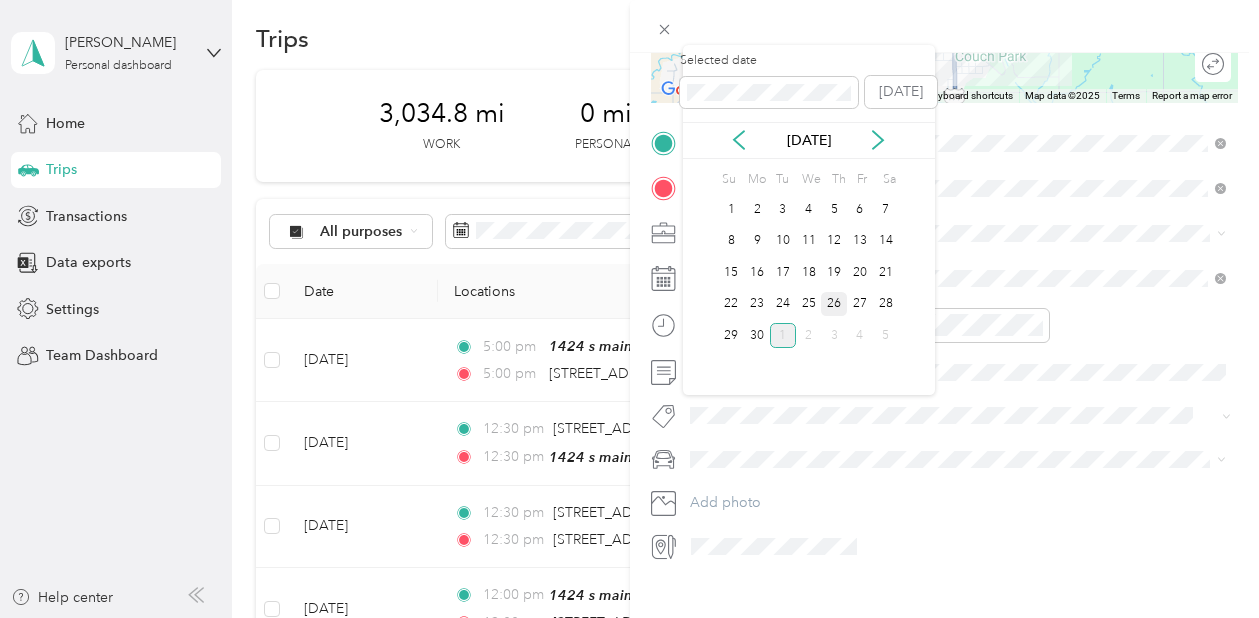 click on "26" at bounding box center [834, 304] 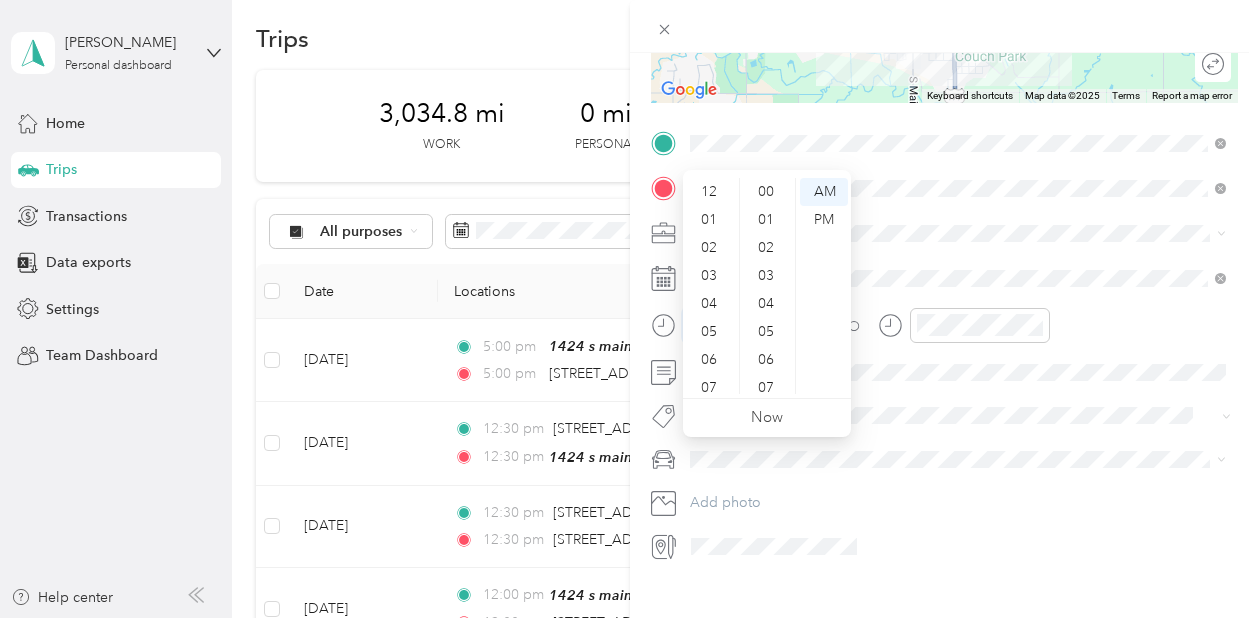 scroll, scrollTop: 922, scrollLeft: 0, axis: vertical 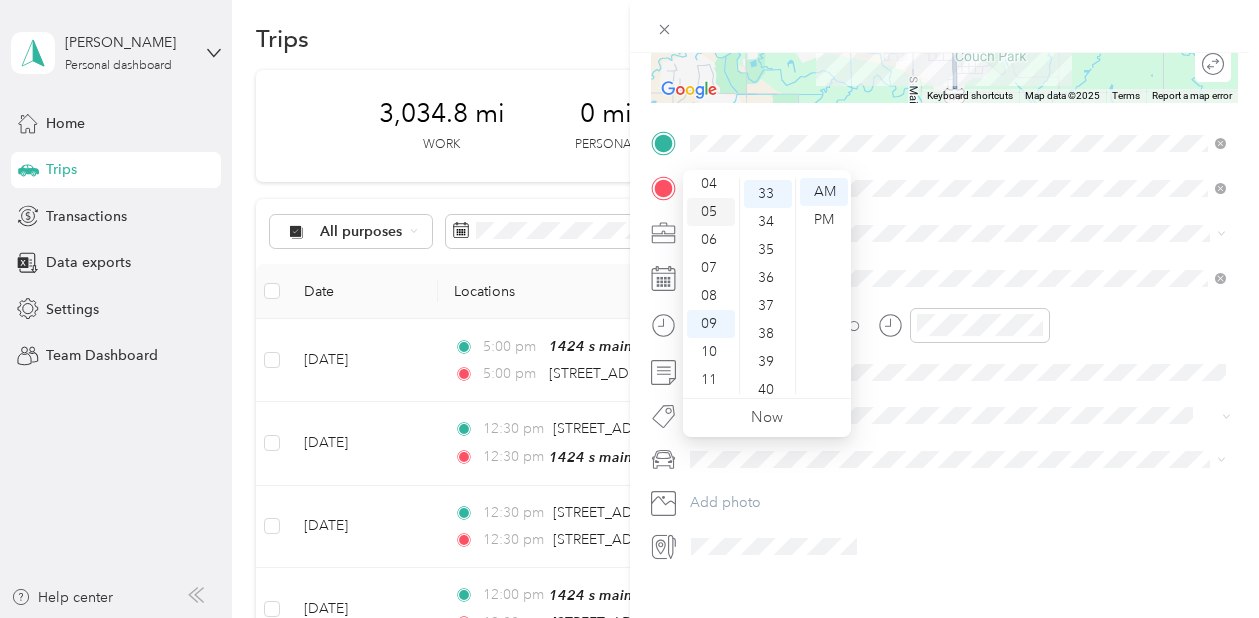 click on "05" at bounding box center (711, 212) 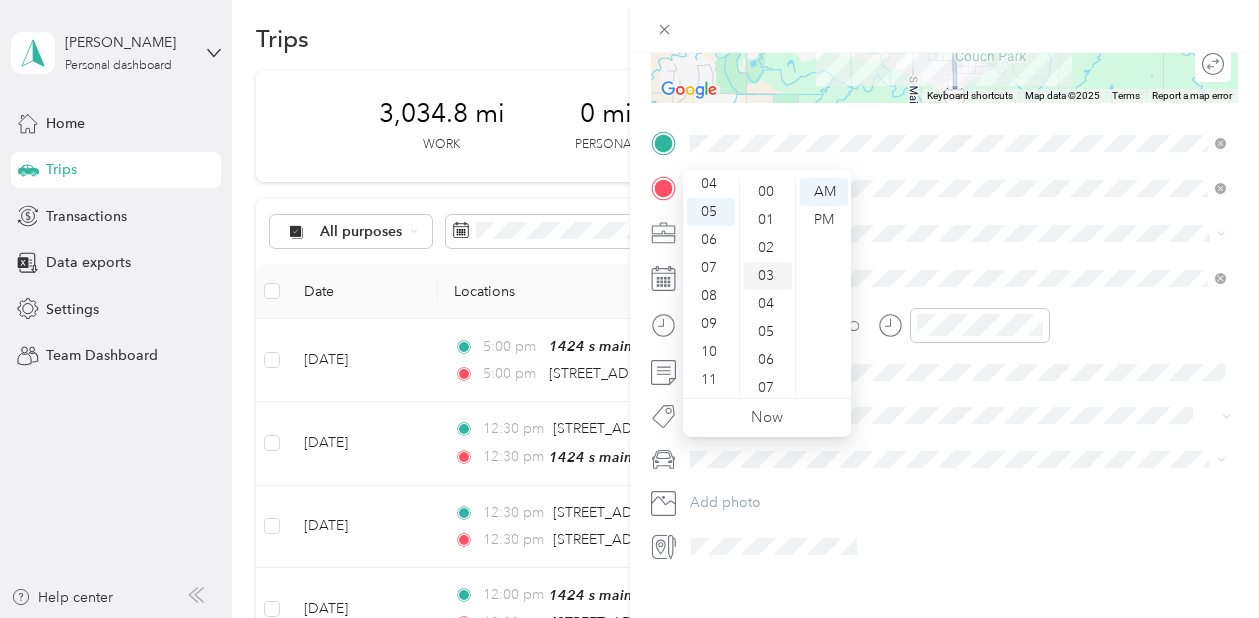 scroll, scrollTop: 0, scrollLeft: 0, axis: both 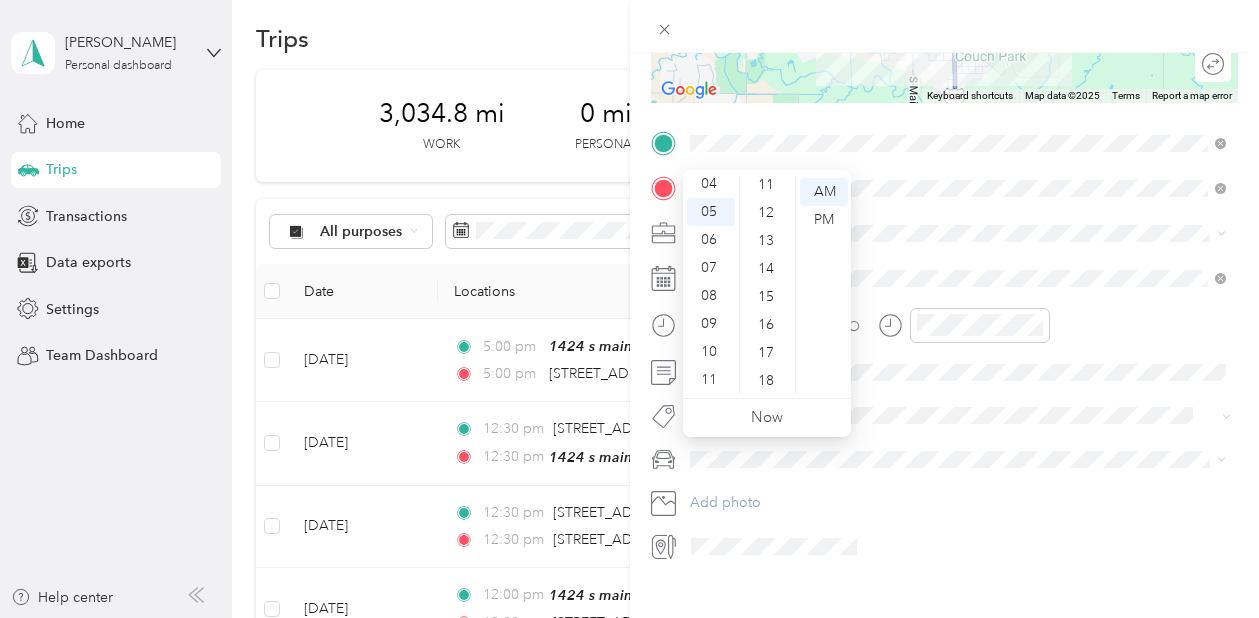 click at bounding box center [961, 233] 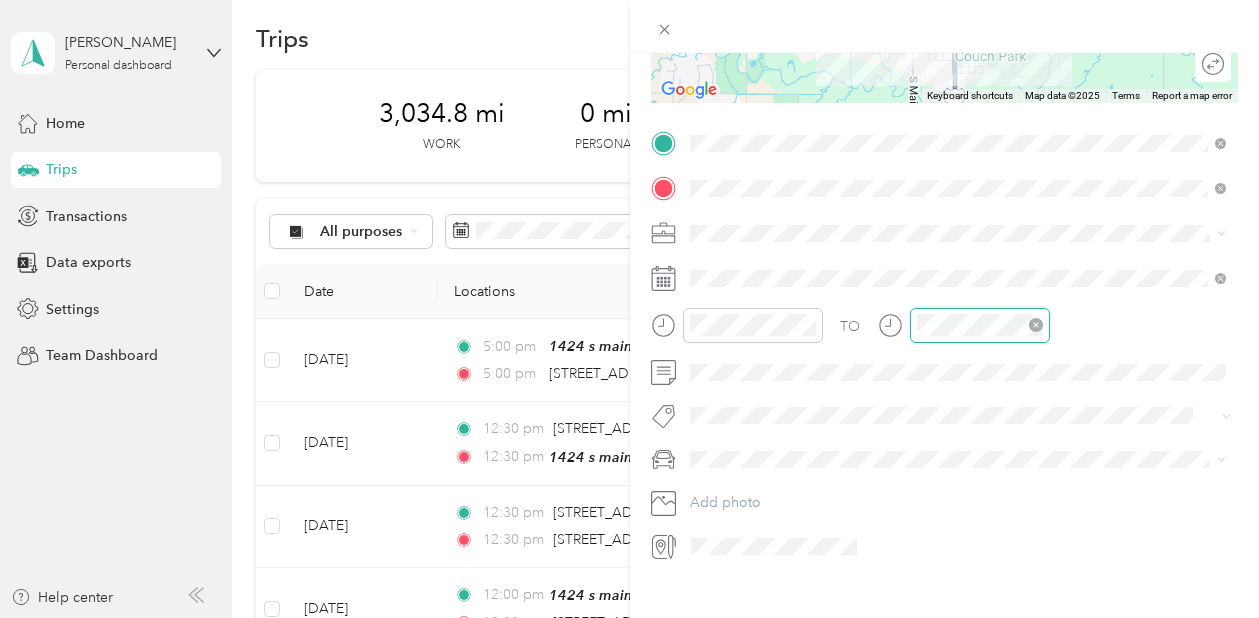 scroll, scrollTop: 120, scrollLeft: 0, axis: vertical 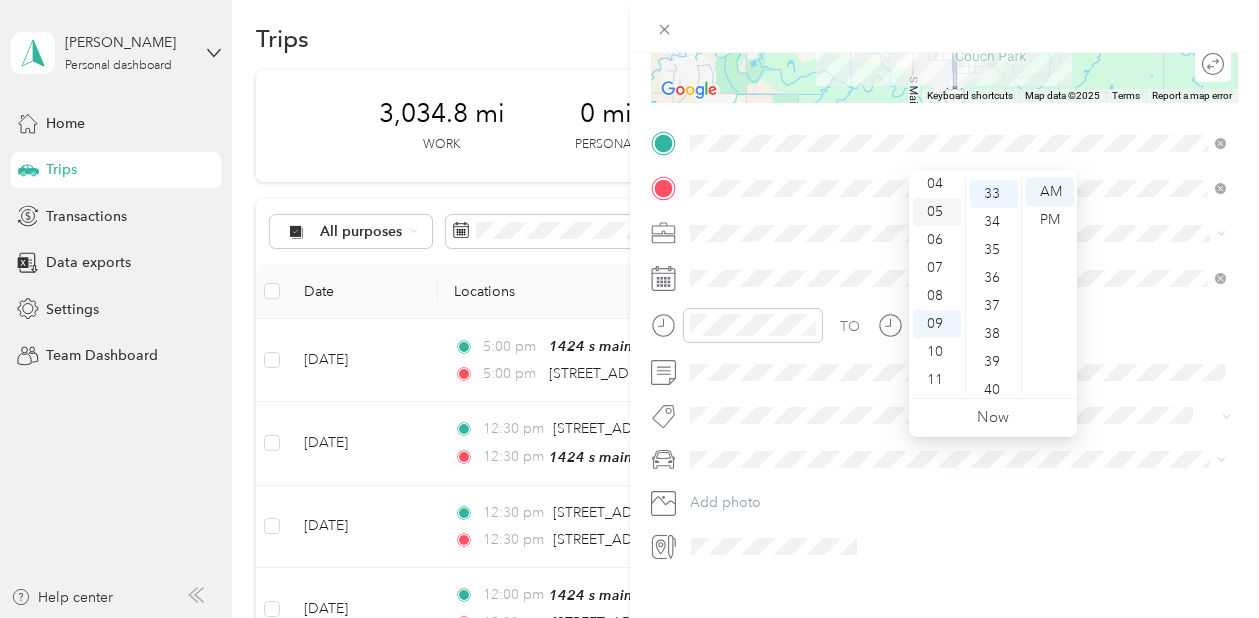 click on "05" at bounding box center [937, 212] 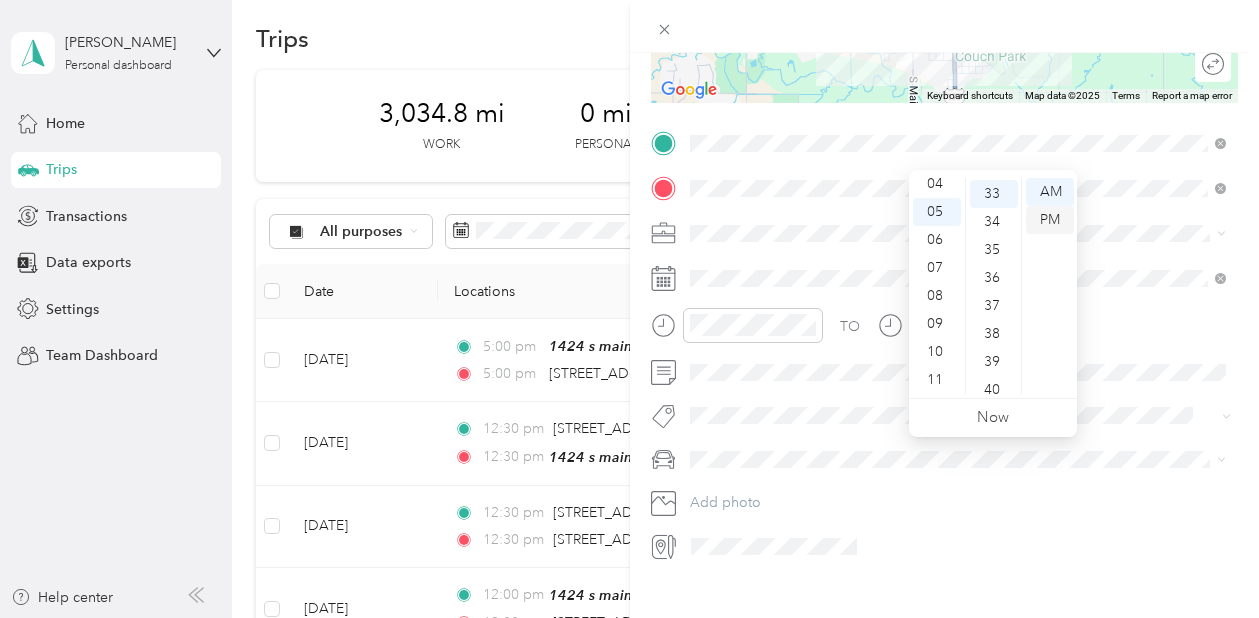 click on "PM" at bounding box center (1050, 220) 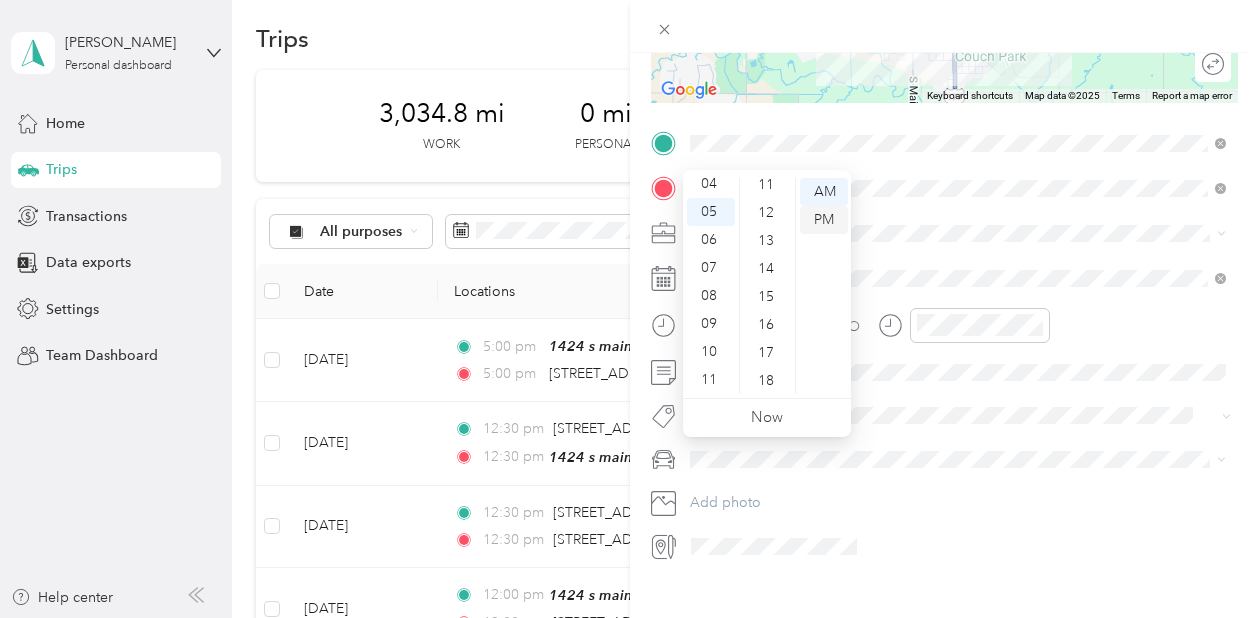 click on "PM" at bounding box center [824, 220] 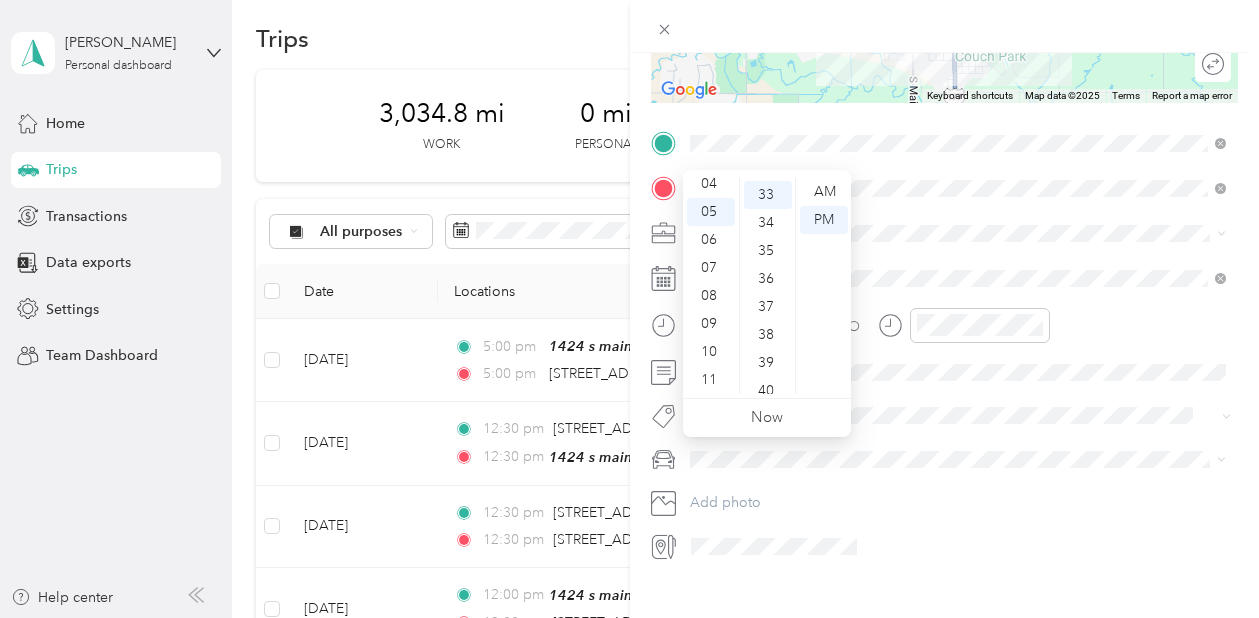scroll, scrollTop: 922, scrollLeft: 0, axis: vertical 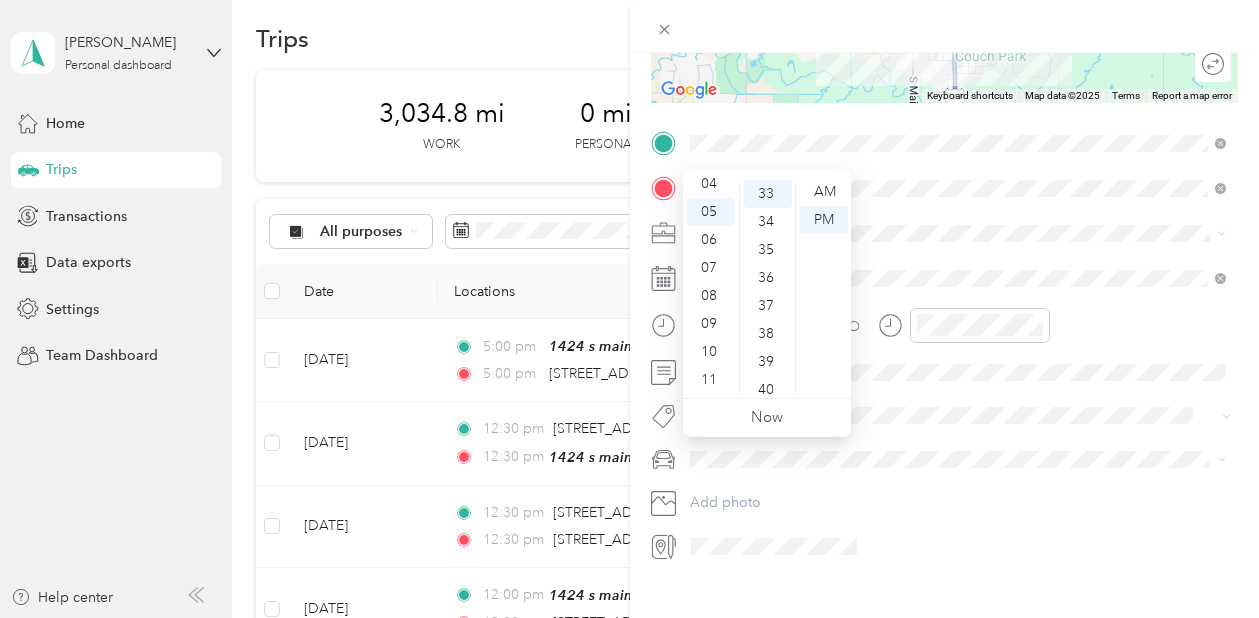 click at bounding box center (961, 233) 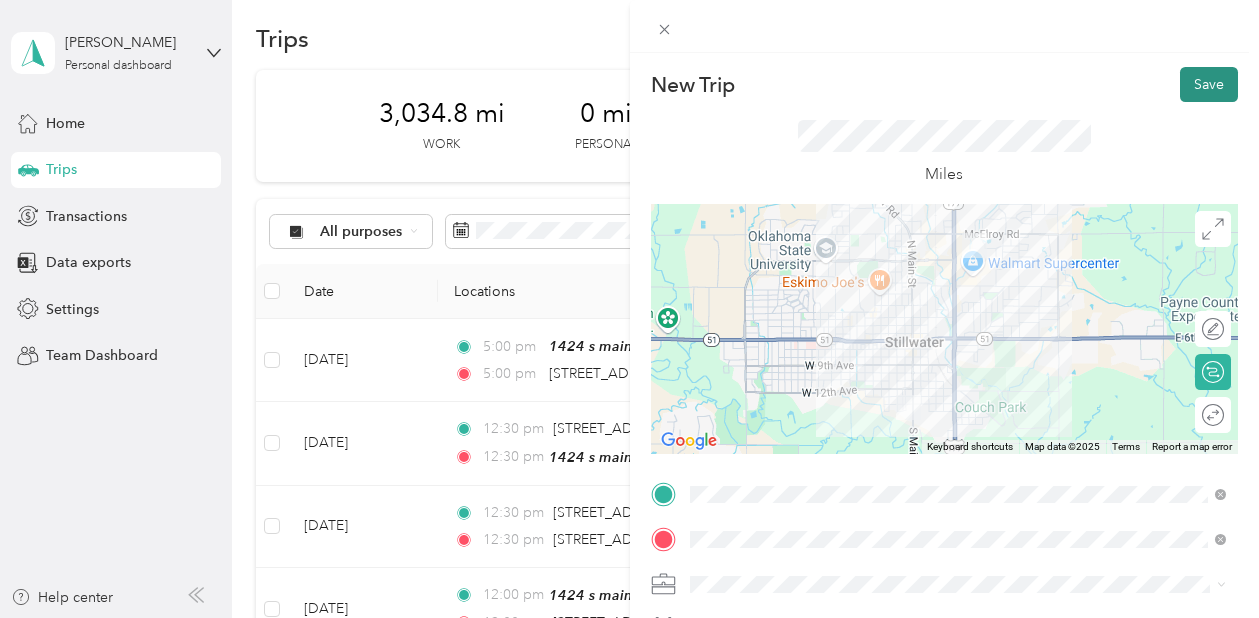 scroll, scrollTop: 0, scrollLeft: 0, axis: both 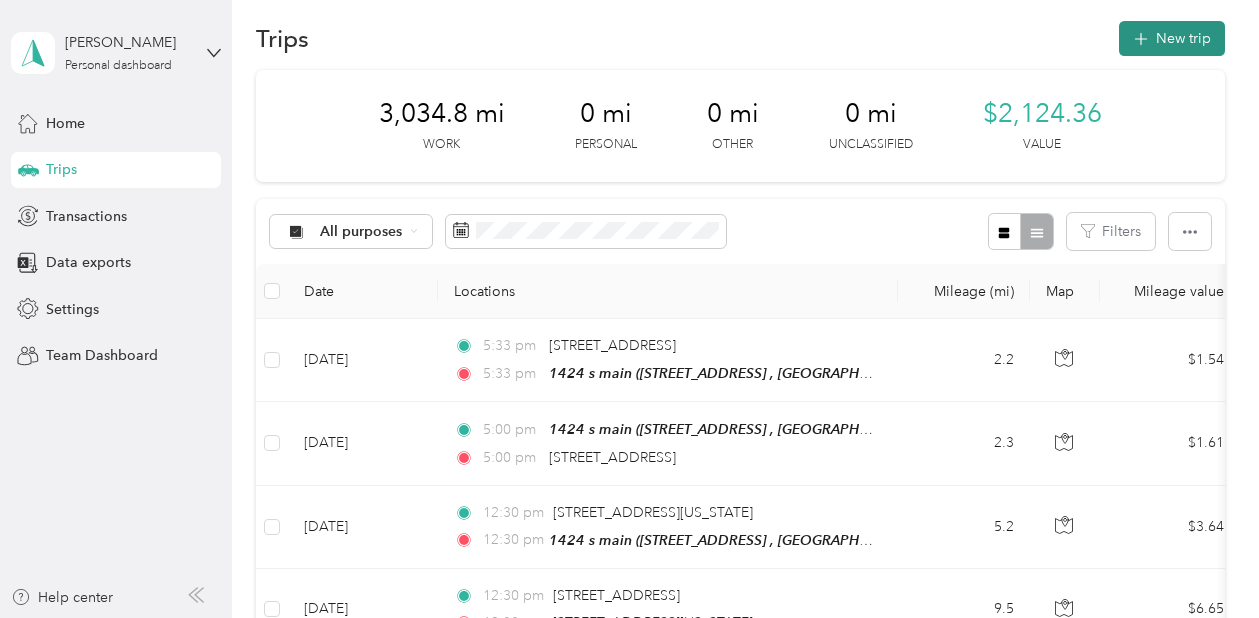 click on "New trip" at bounding box center [1172, 38] 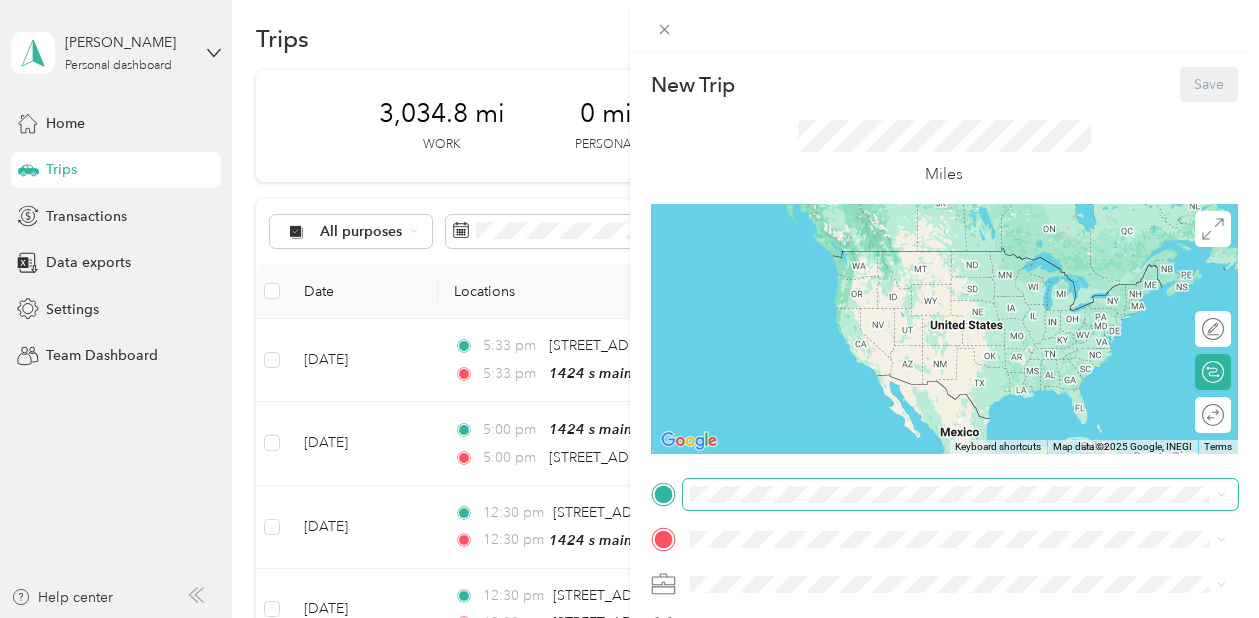 click at bounding box center (961, 494) 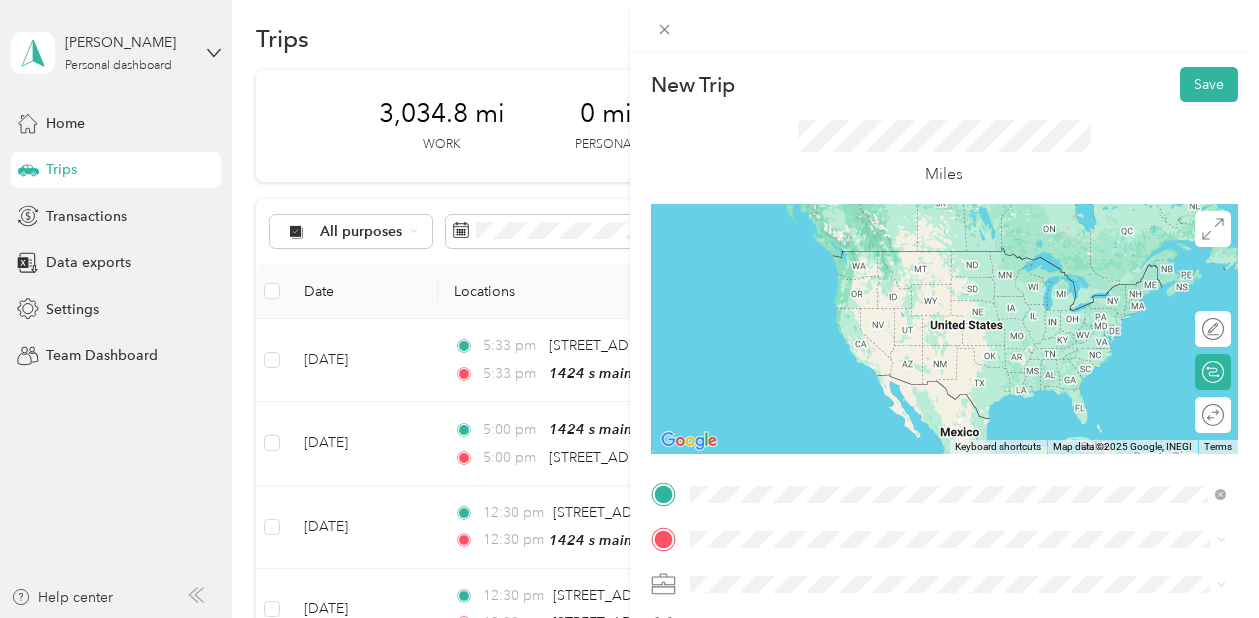 click on "1424 s main 1424 S Main St, Stillwater, OK, United States , 74074, Stillwater, OK, United States" at bounding box center (973, 280) 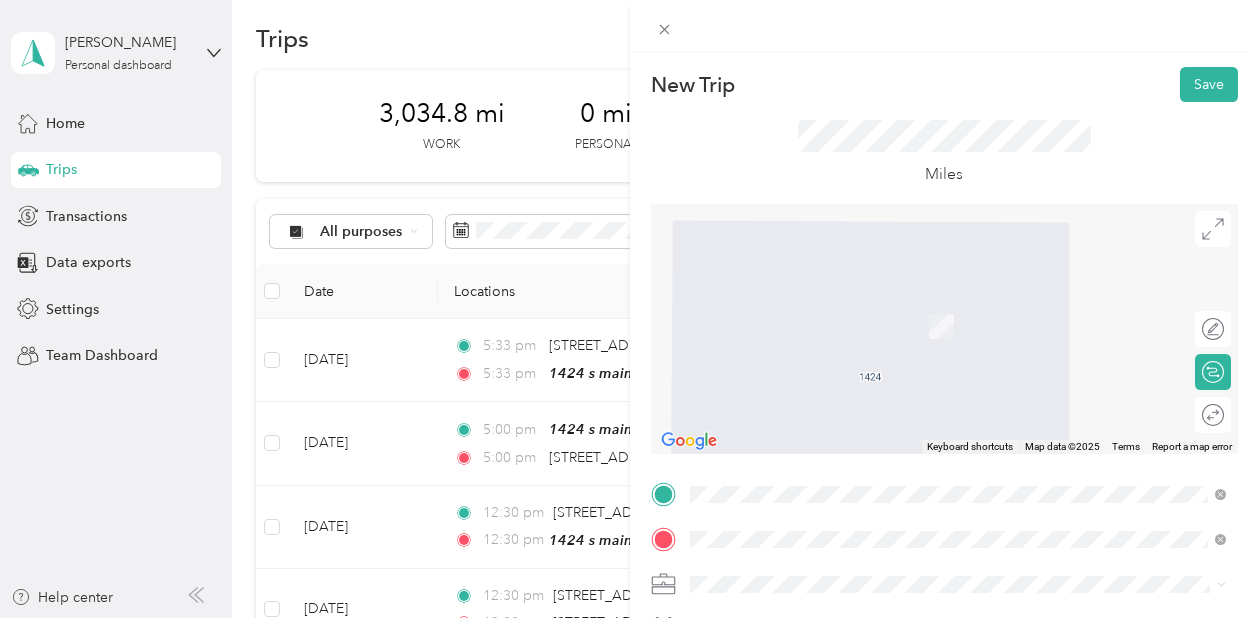 click on "1822 North Perkins Road
Stillwater, Oklahoma 74075, United States" at bounding box center [882, 296] 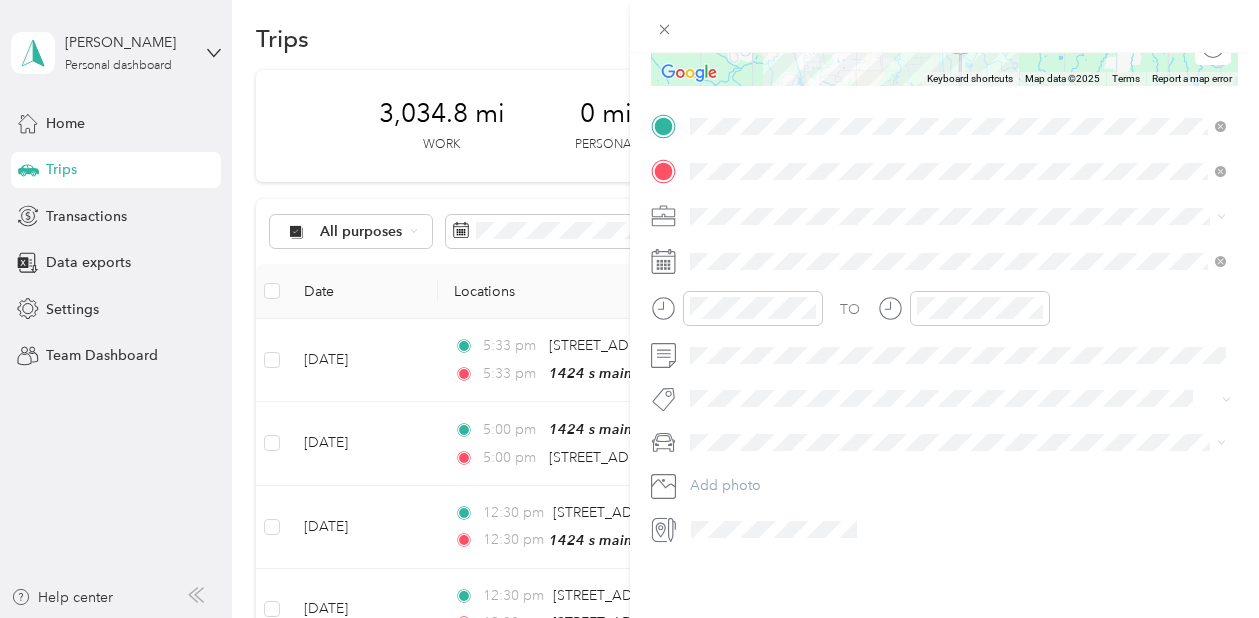 scroll, scrollTop: 436, scrollLeft: 0, axis: vertical 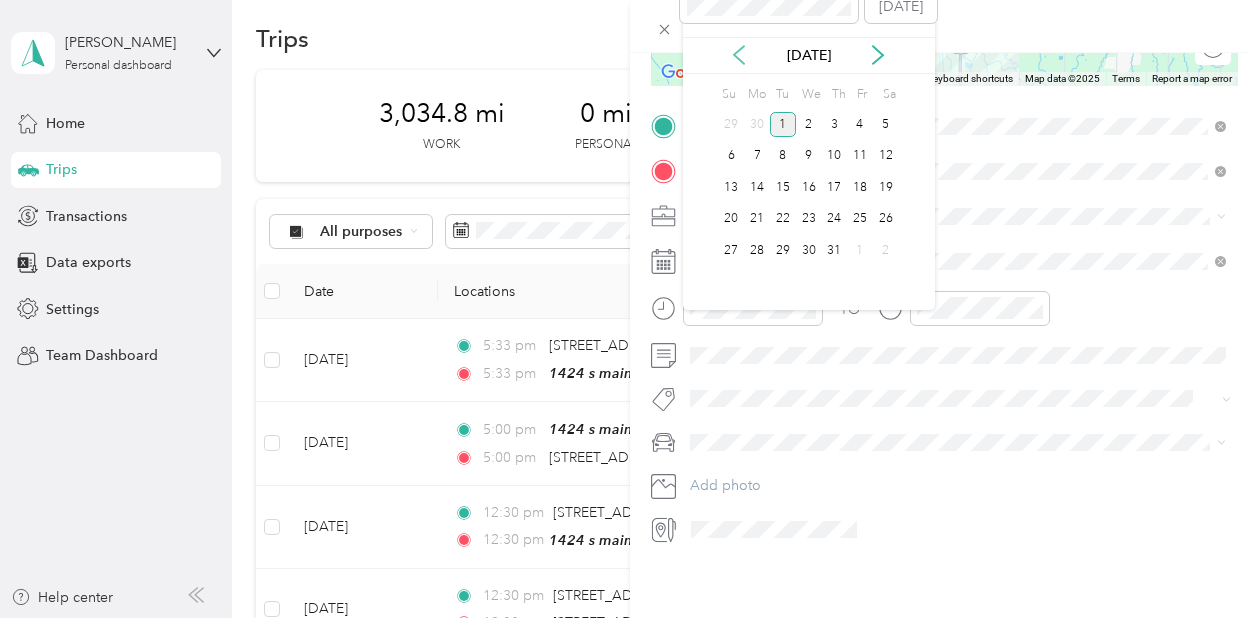 click 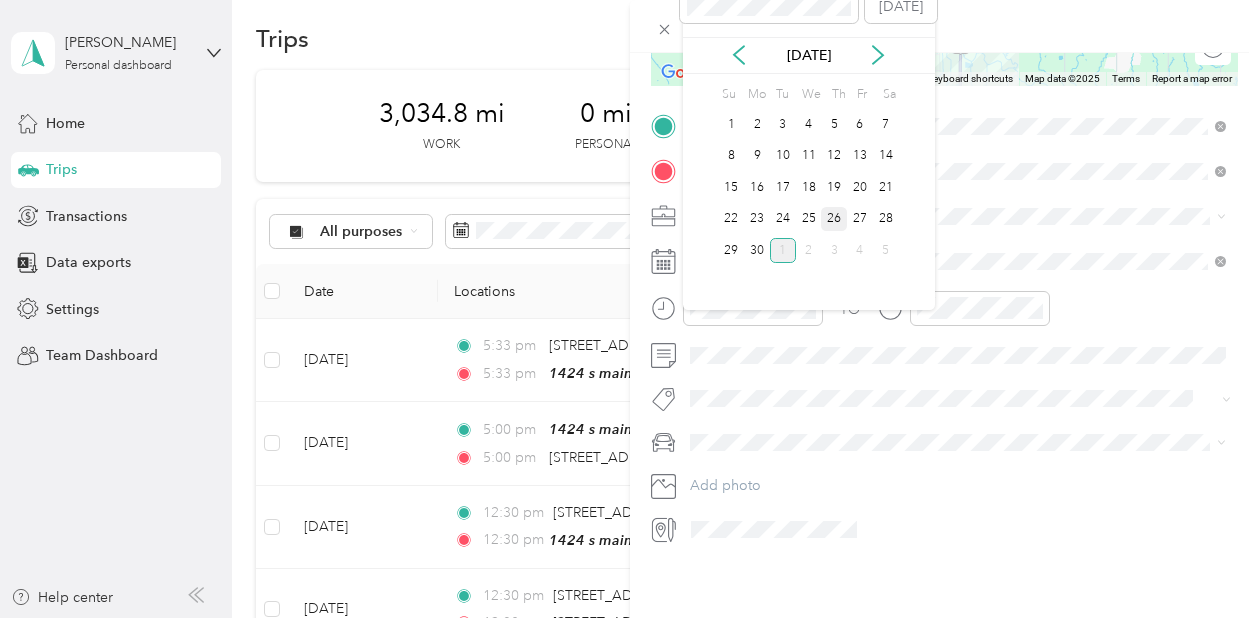 click on "26" at bounding box center [834, 219] 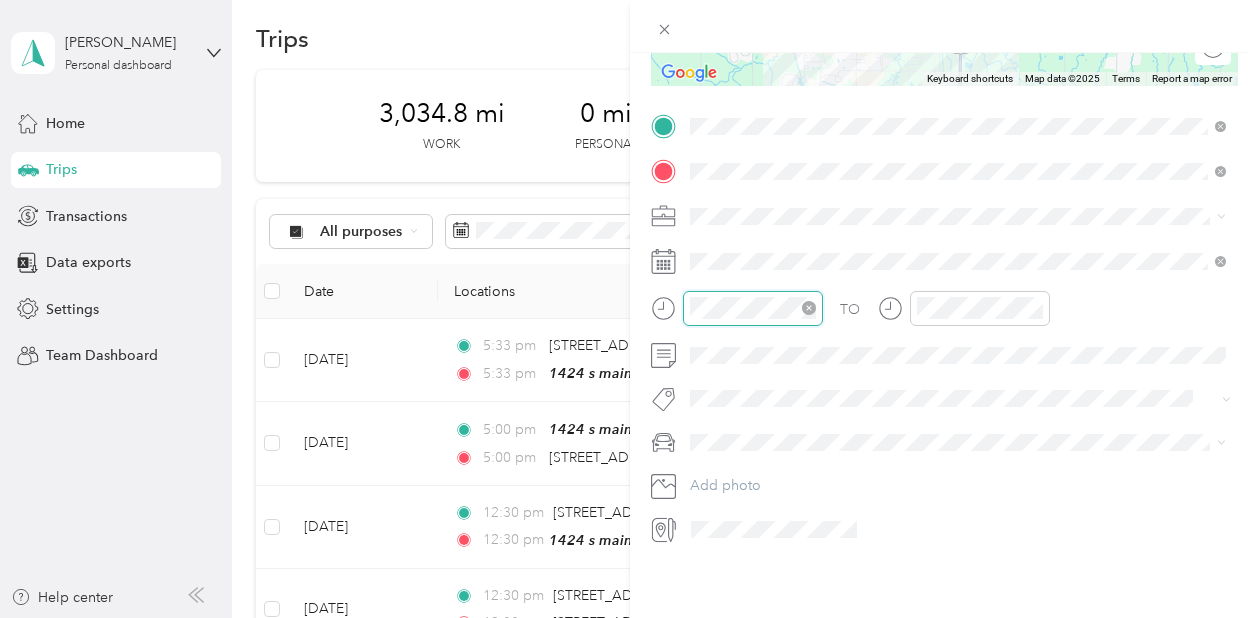 scroll, scrollTop: 120, scrollLeft: 0, axis: vertical 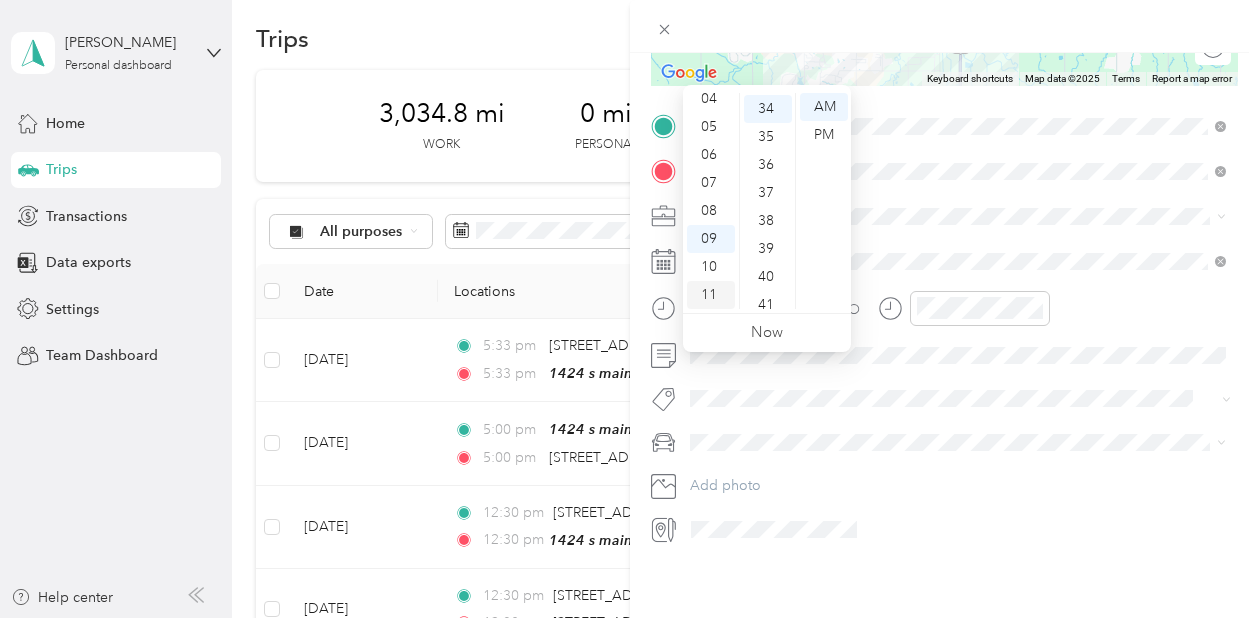 click on "11" at bounding box center (711, 295) 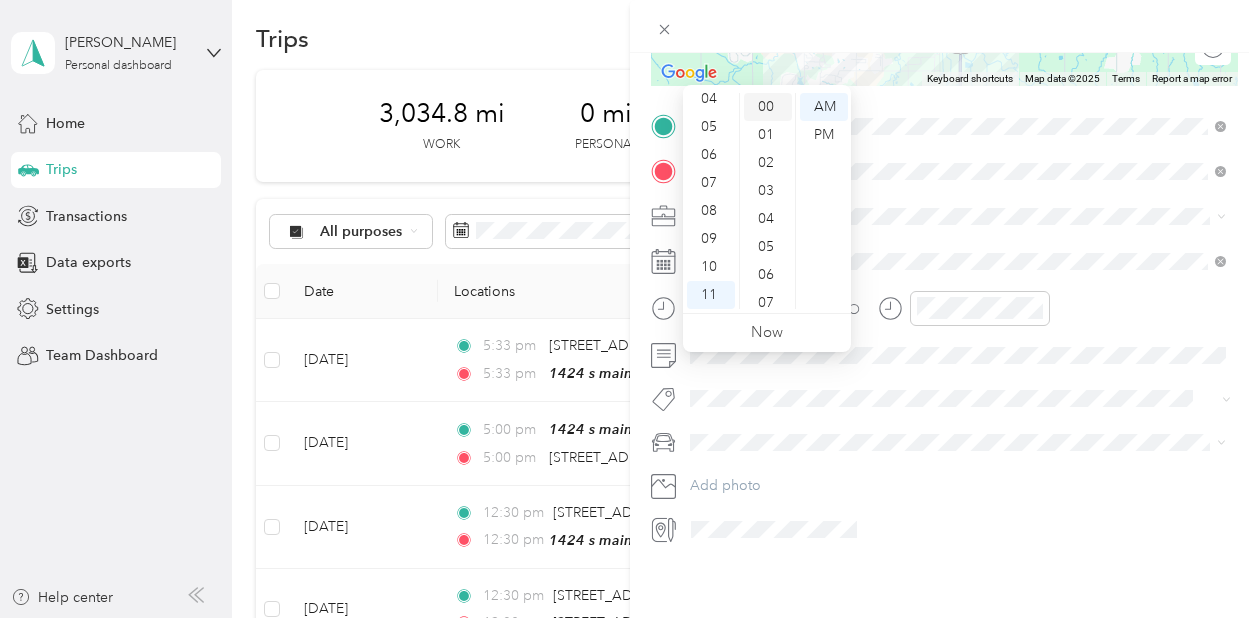 scroll, scrollTop: 0, scrollLeft: 0, axis: both 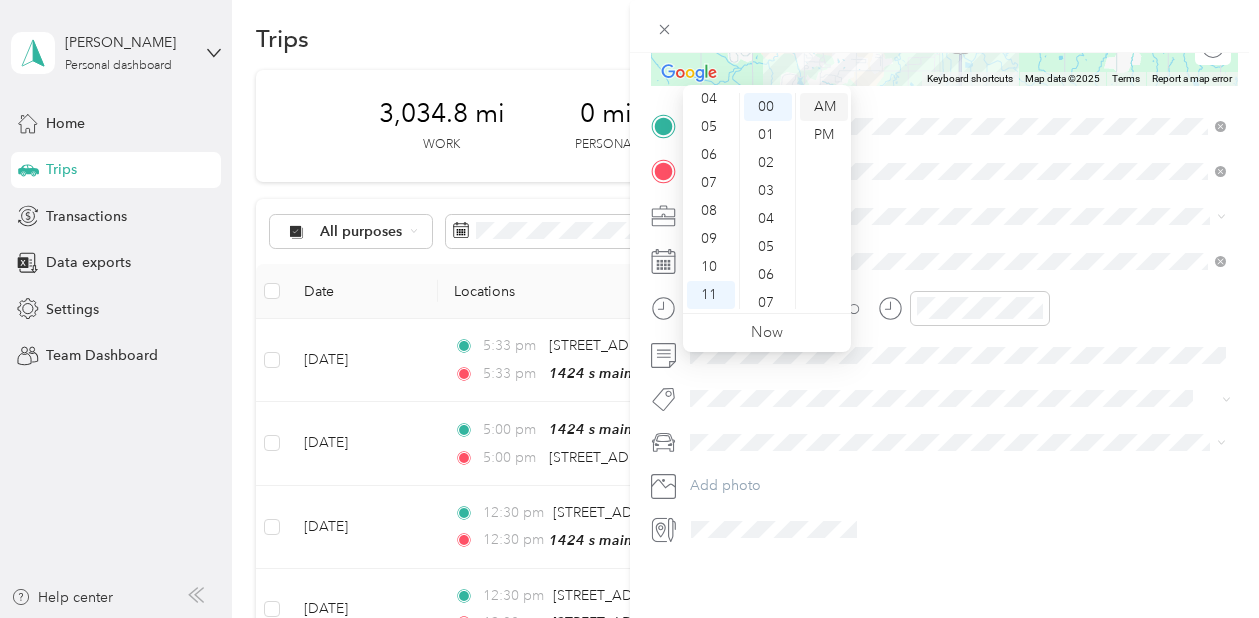 click on "AM" at bounding box center (824, 107) 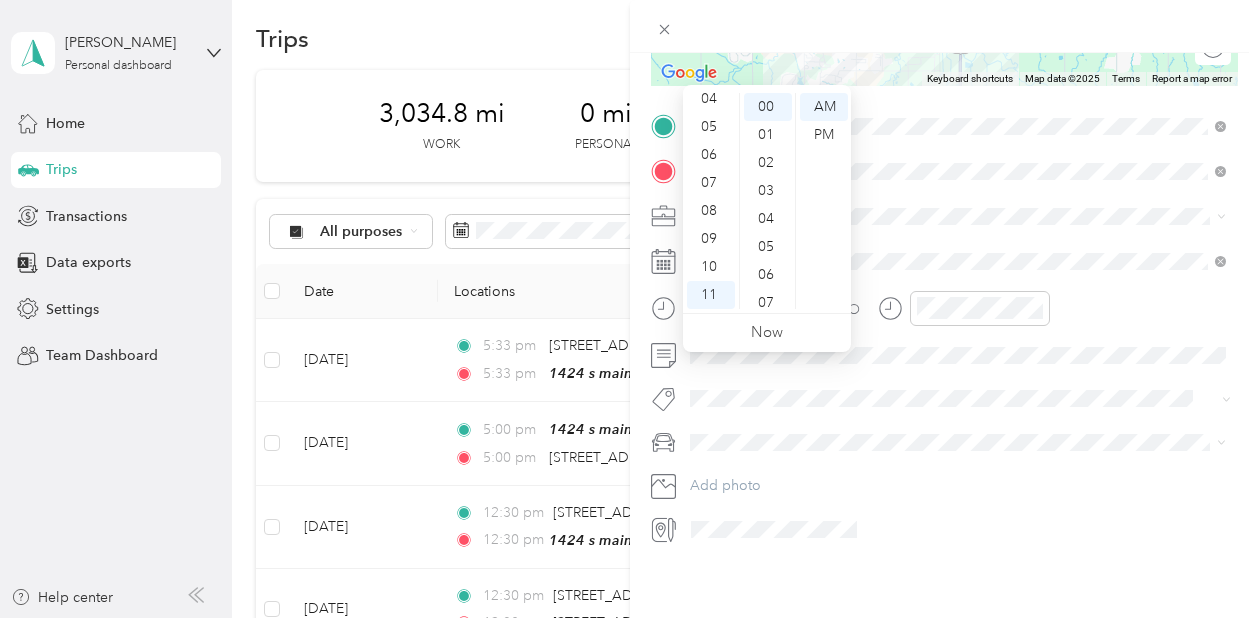 click at bounding box center [961, 216] 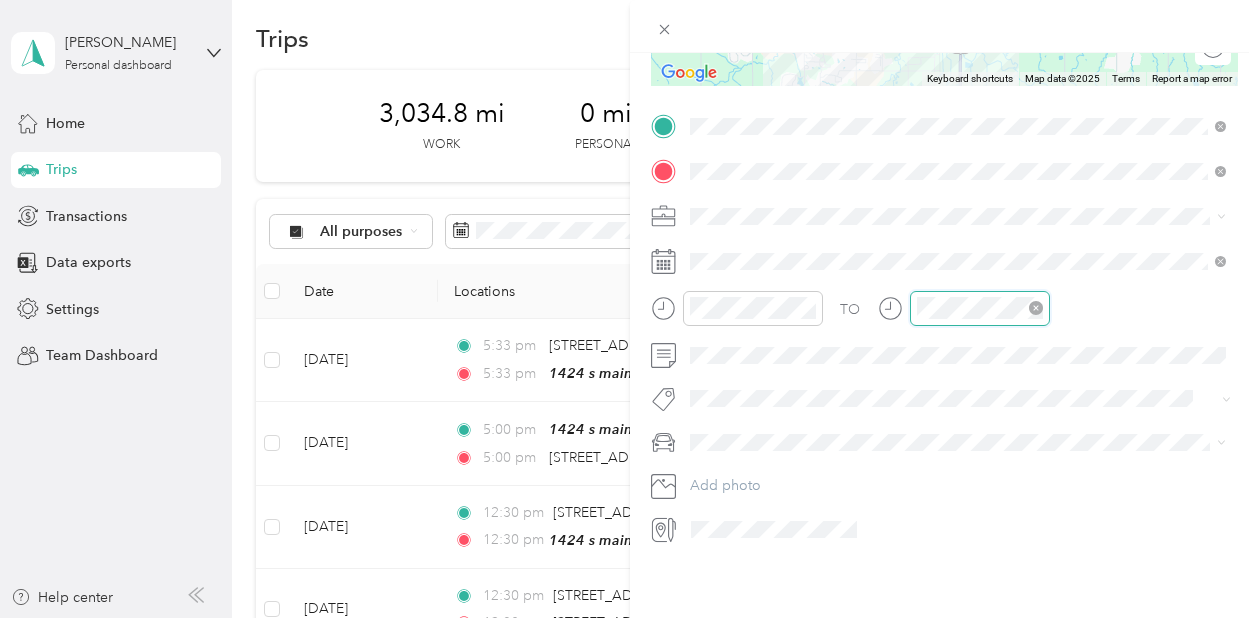 scroll, scrollTop: 950, scrollLeft: 0, axis: vertical 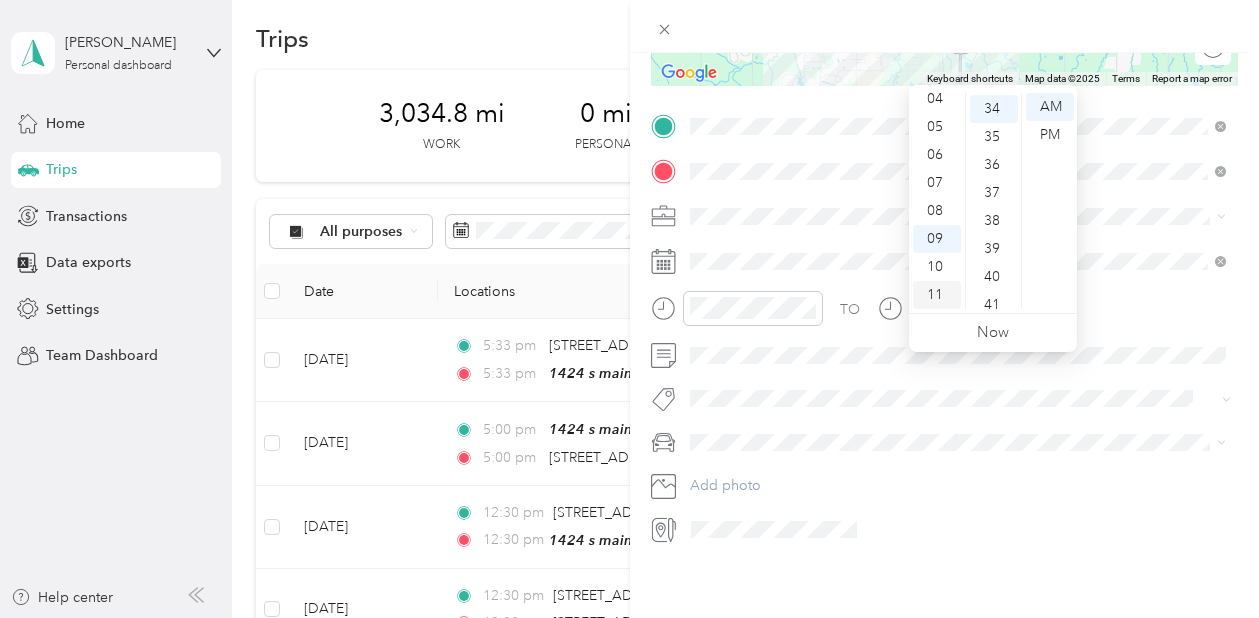 click on "11" at bounding box center (937, 295) 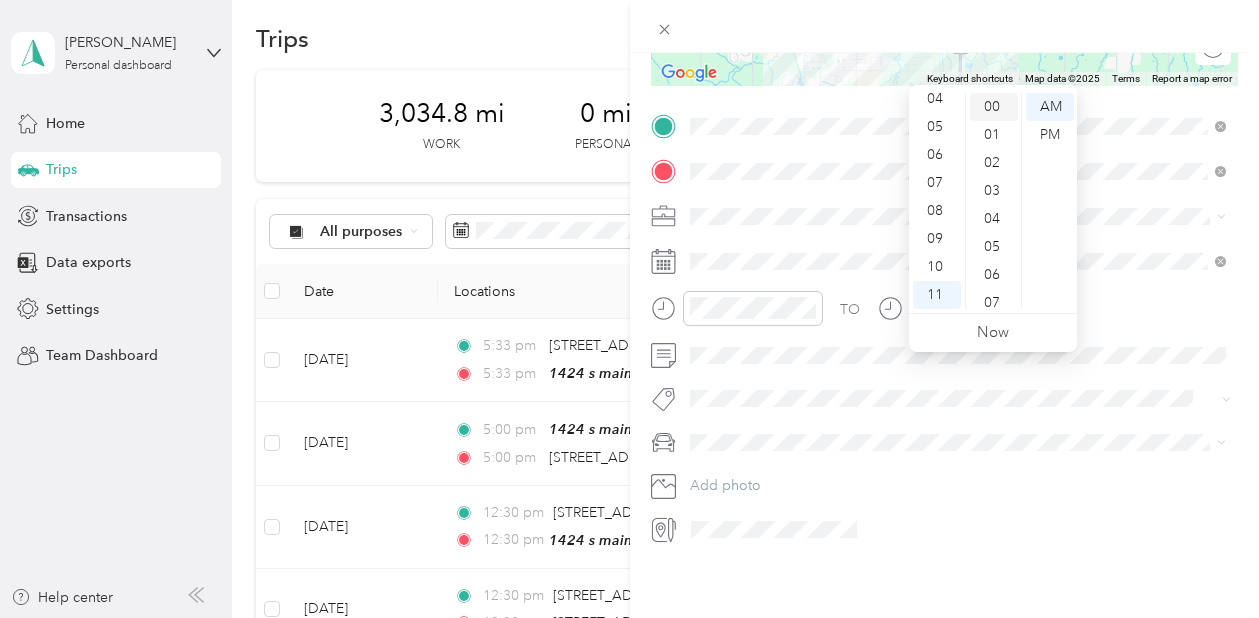 scroll, scrollTop: 0, scrollLeft: 0, axis: both 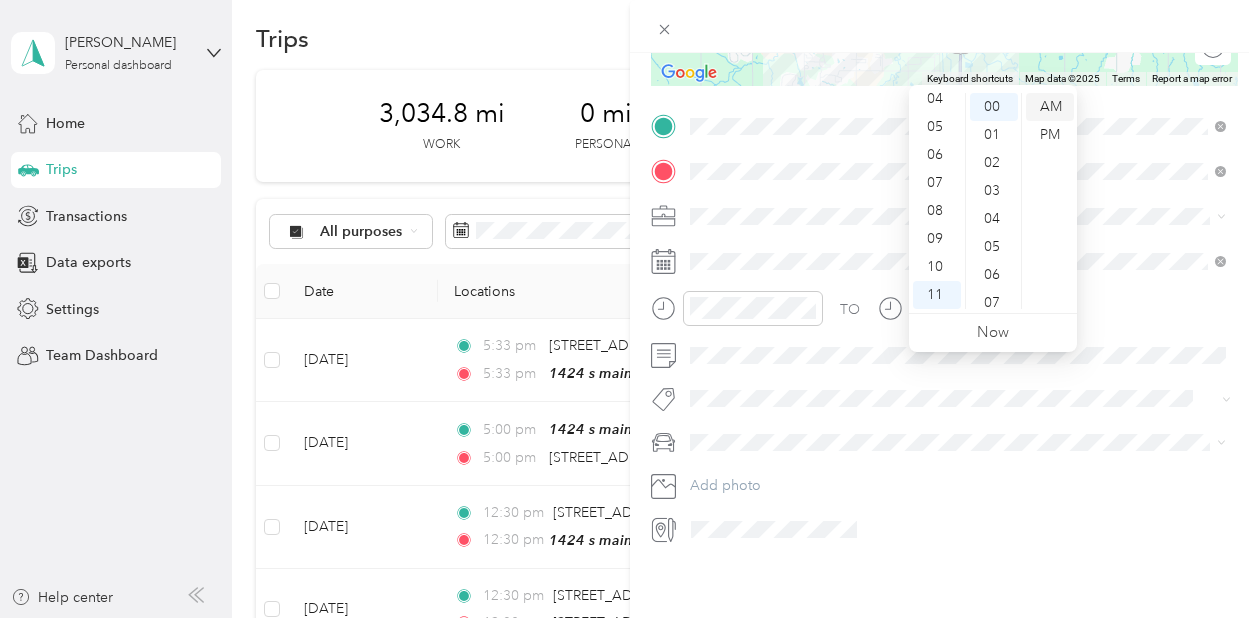 click on "AM" at bounding box center (1050, 107) 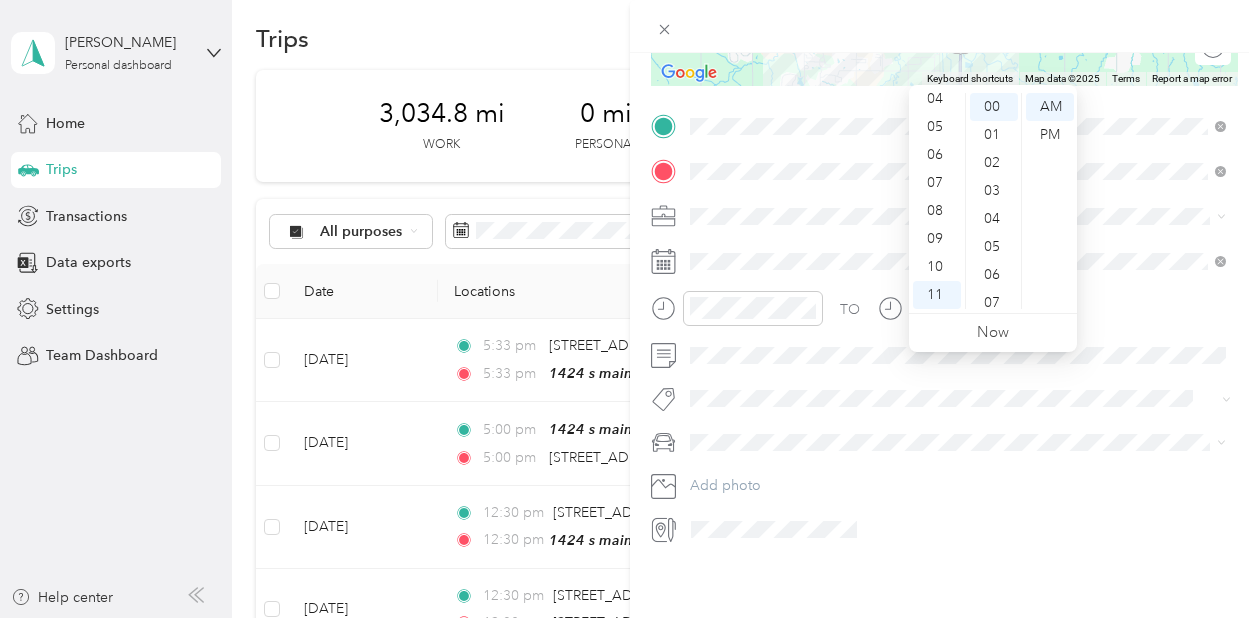click at bounding box center (961, 216) 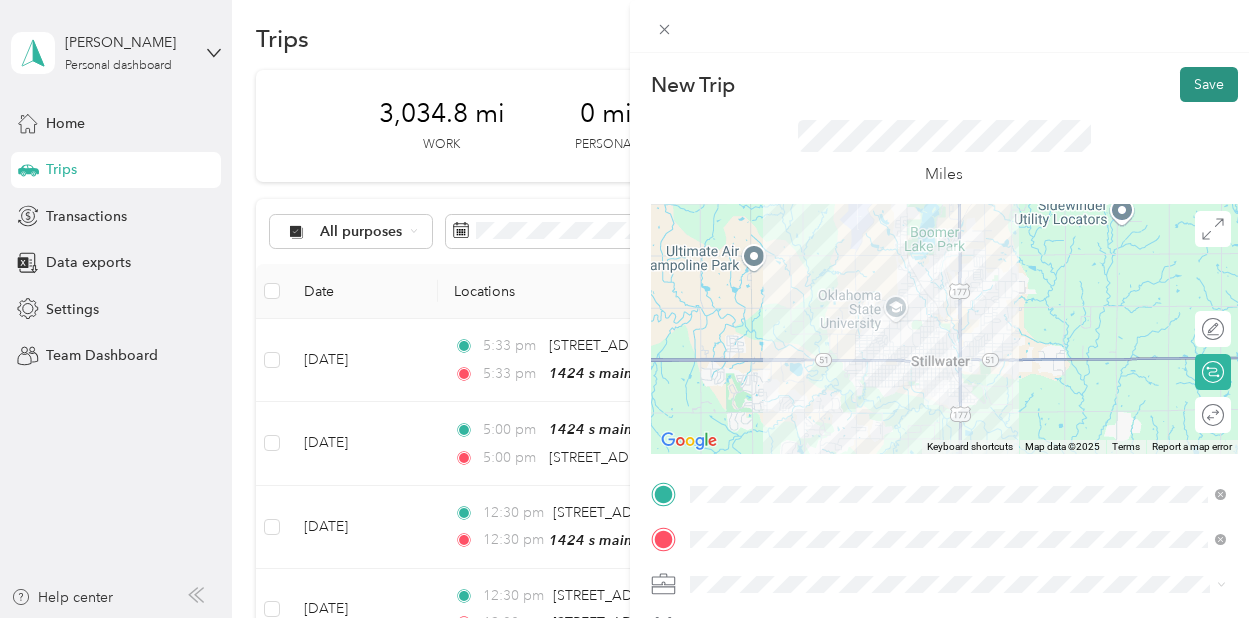 scroll, scrollTop: 0, scrollLeft: 0, axis: both 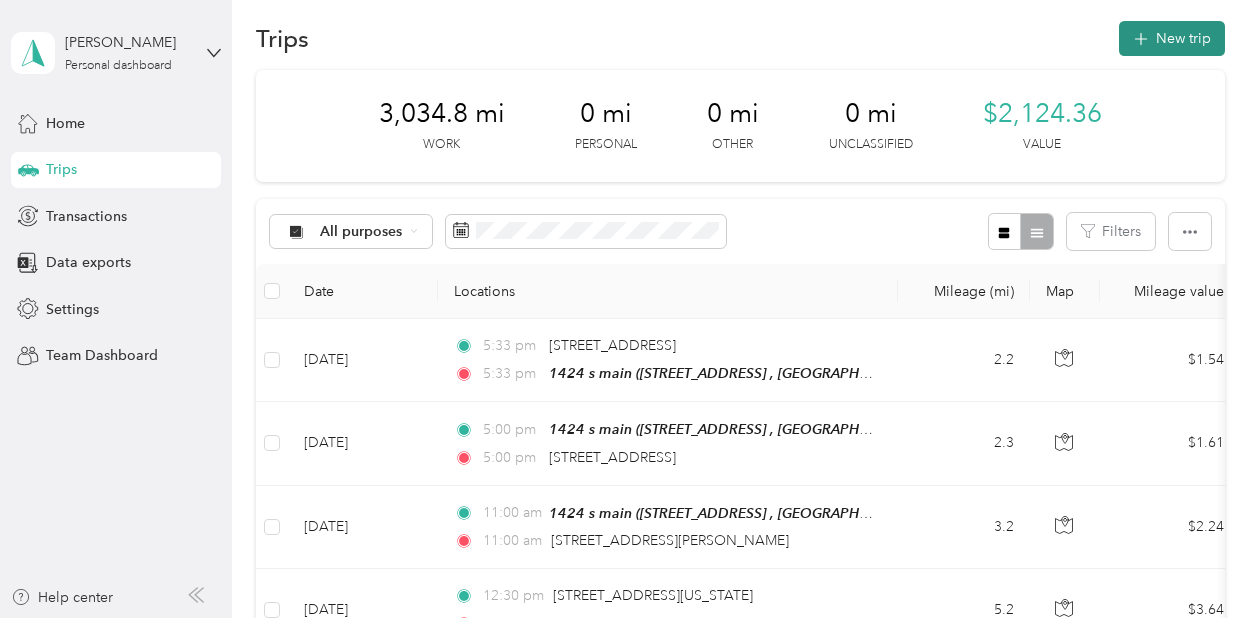 click on "New trip" at bounding box center (1172, 38) 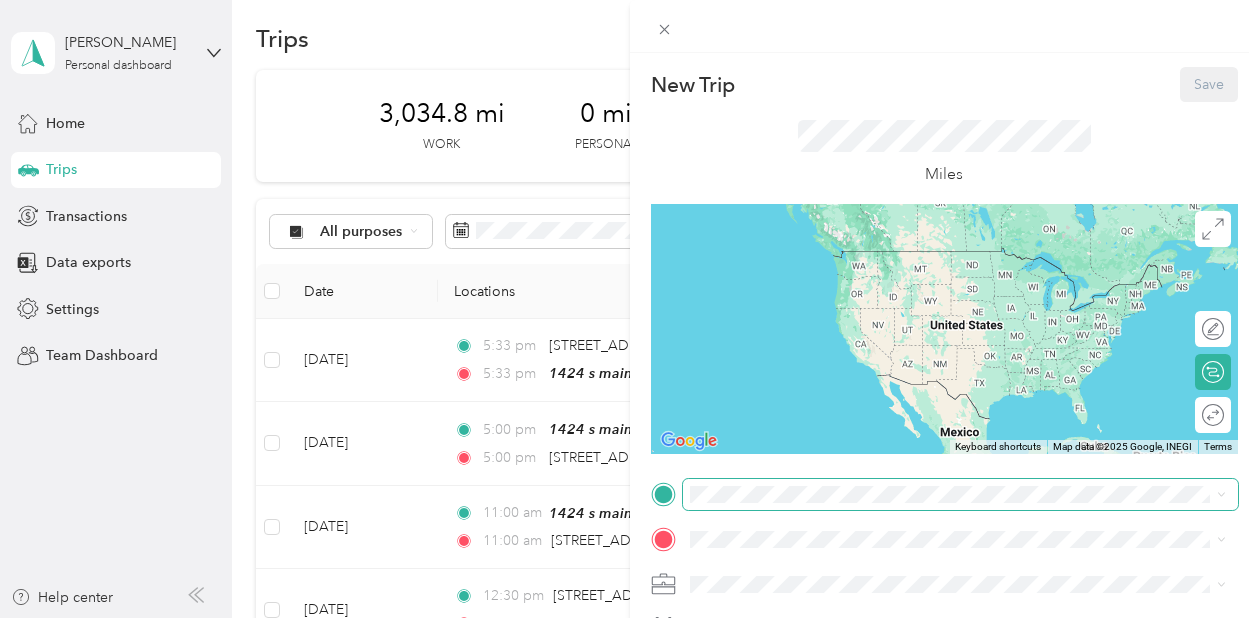 click at bounding box center [961, 494] 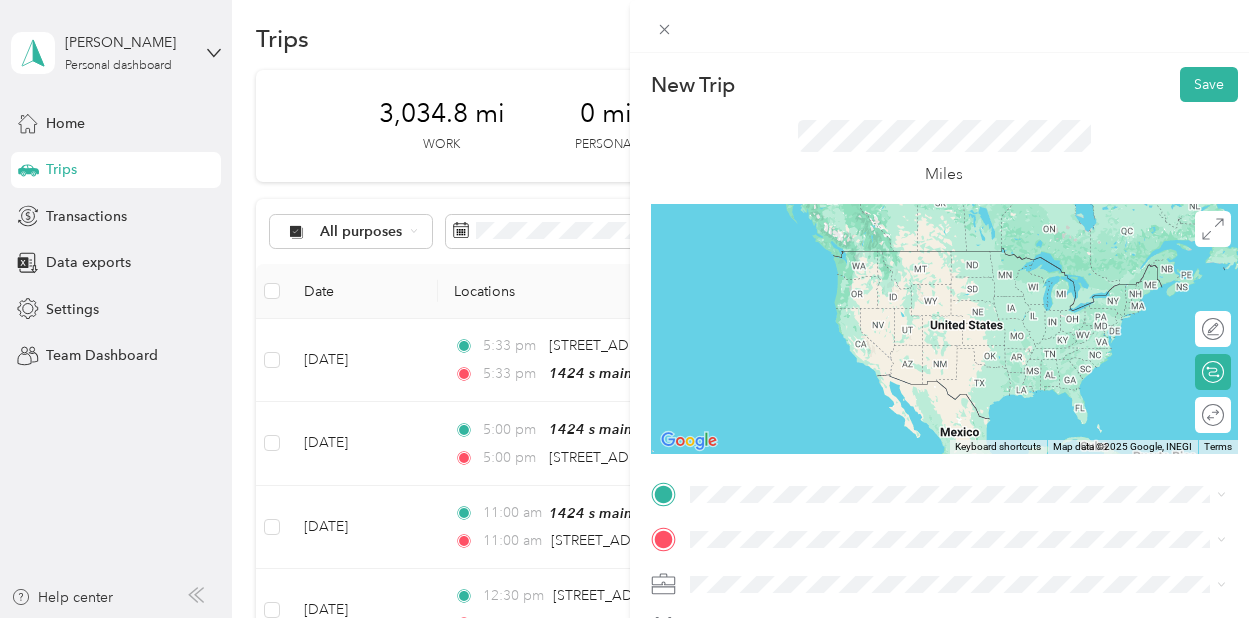 click on "800 East Hall of Fame Avenue
Stillwater, Oklahoma 74075, United States" at bounding box center (827, 383) 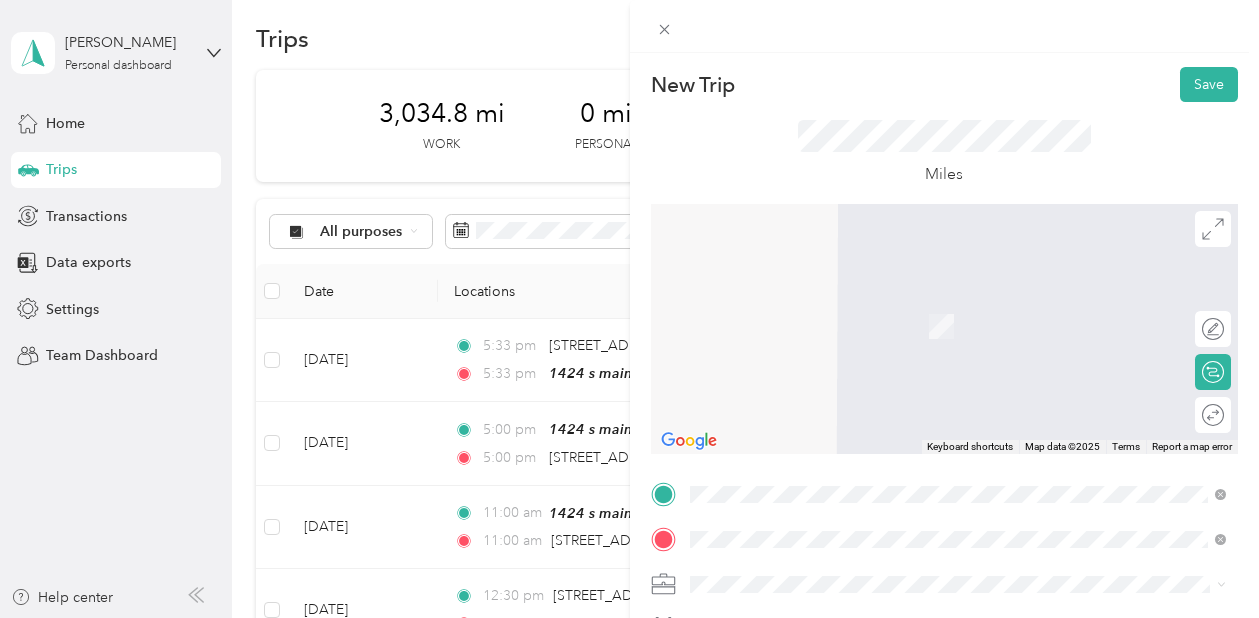 click on "7019 East 32nd Street
Stillwater, Oklahoma 74074, United States" at bounding box center (827, 296) 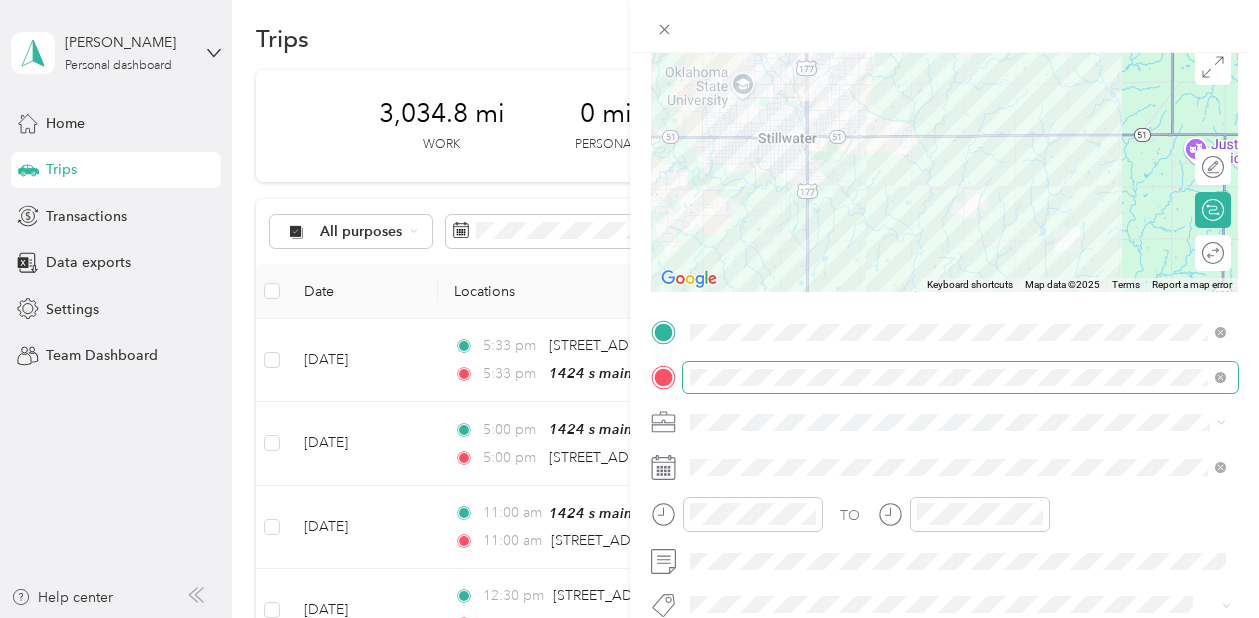 scroll, scrollTop: 271, scrollLeft: 0, axis: vertical 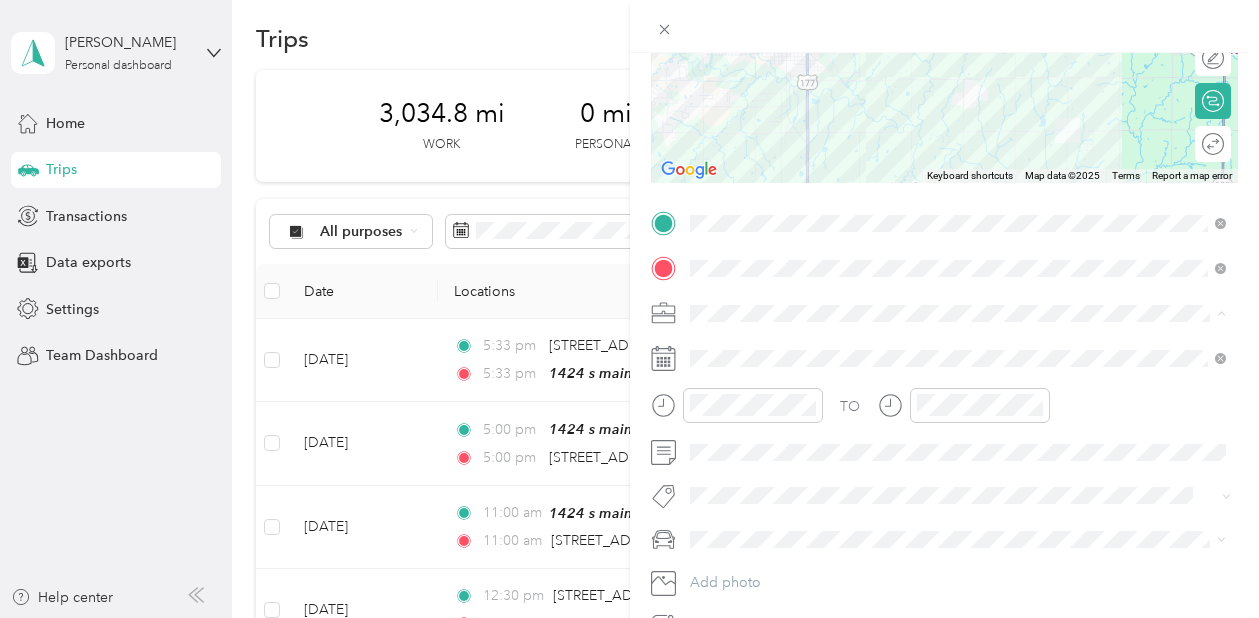 click on "TJ Richards LLC" at bounding box center (766, 102) 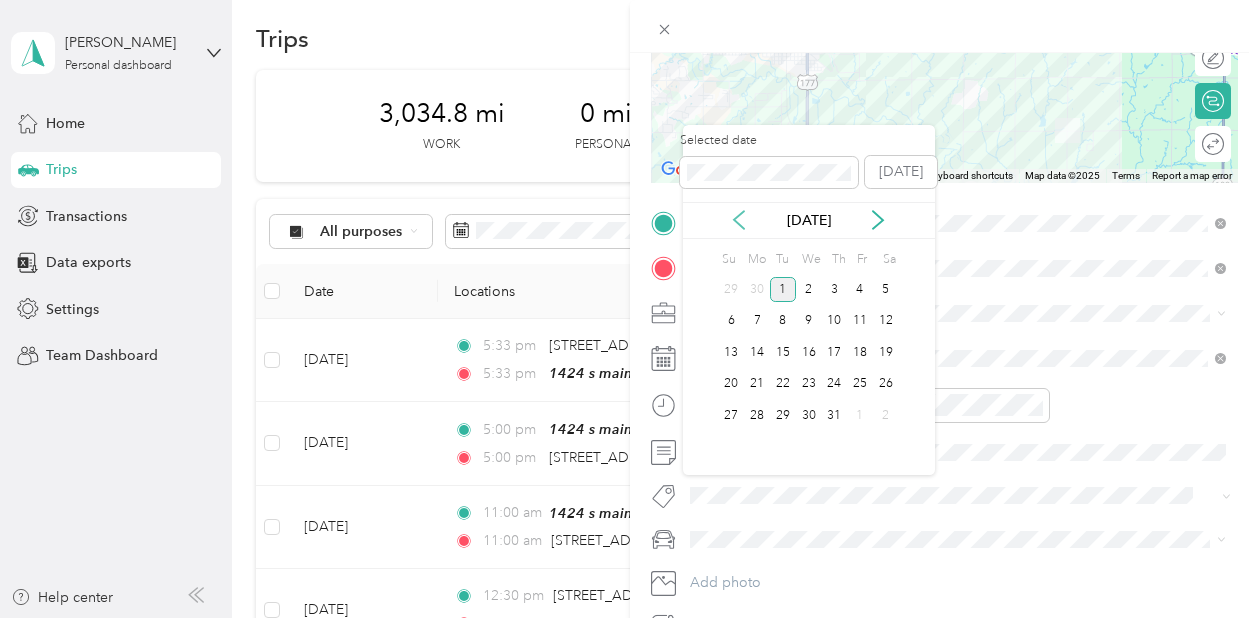 click 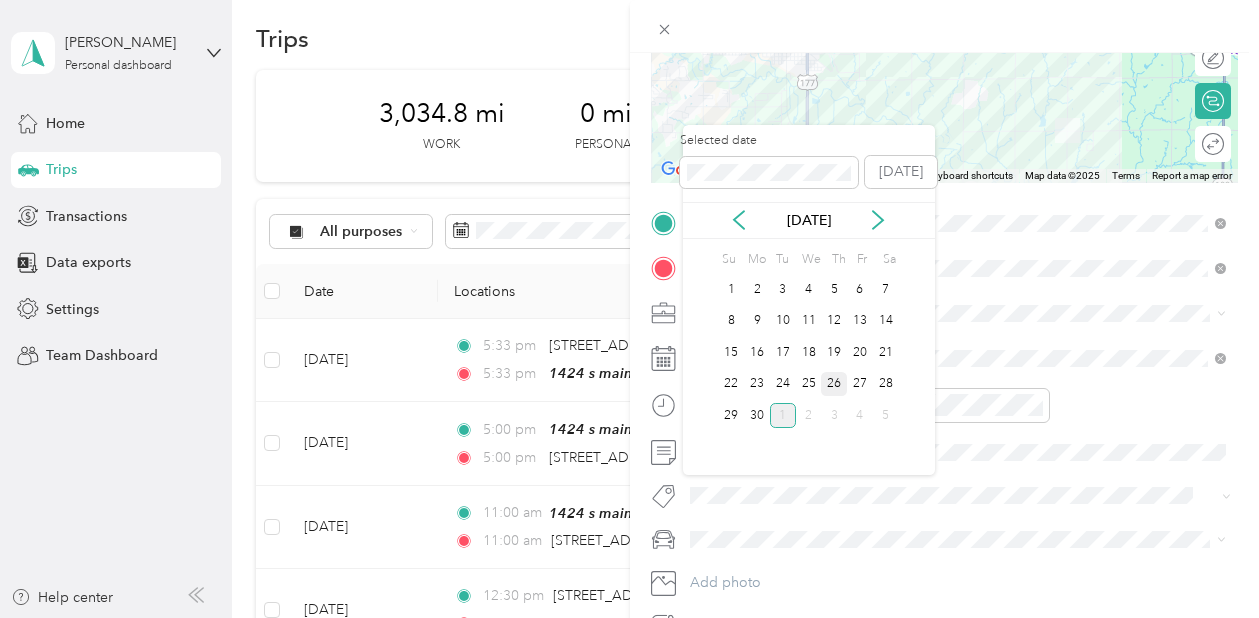 click on "26" at bounding box center [834, 384] 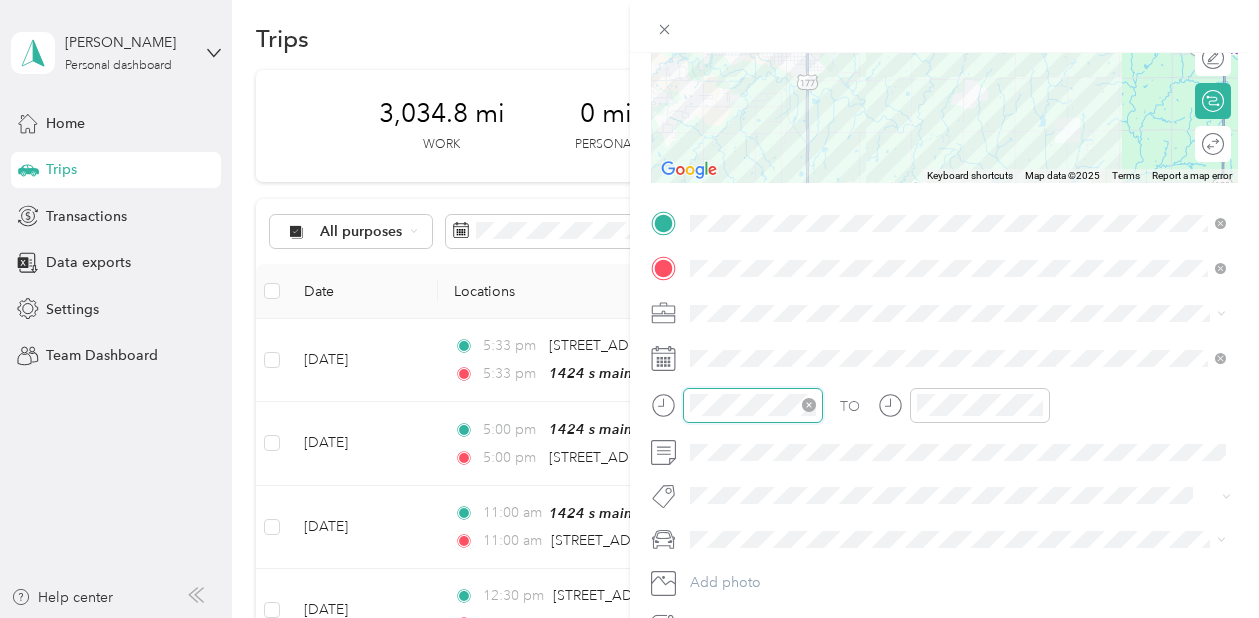 scroll, scrollTop: 120, scrollLeft: 0, axis: vertical 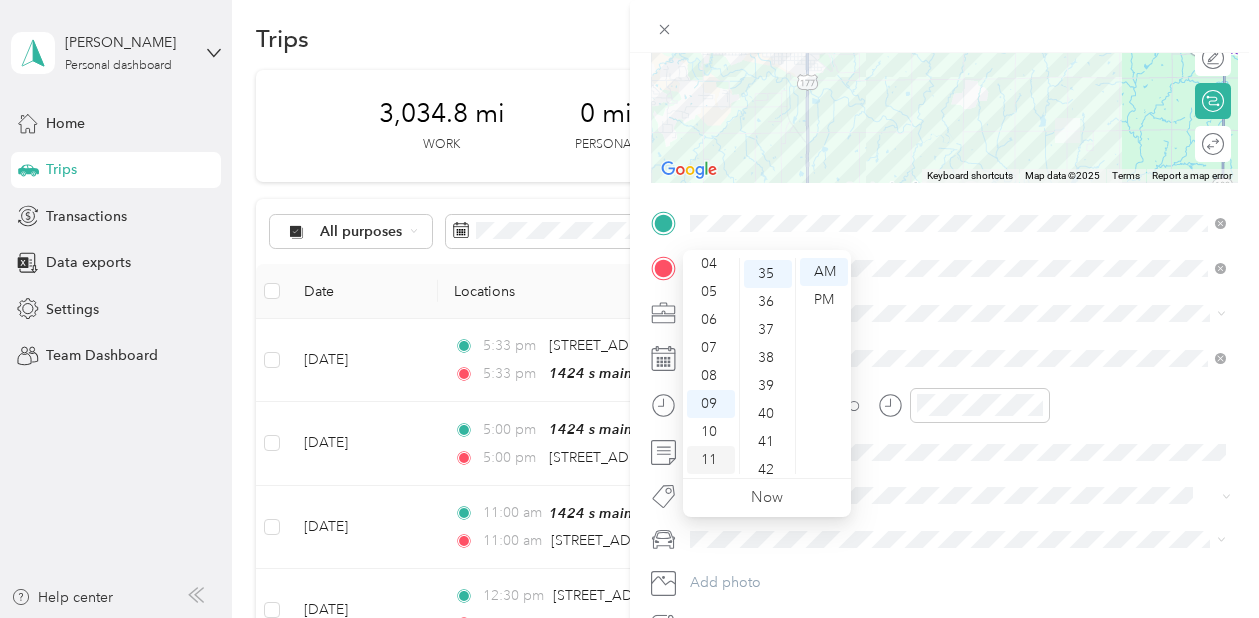click on "11" at bounding box center [711, 460] 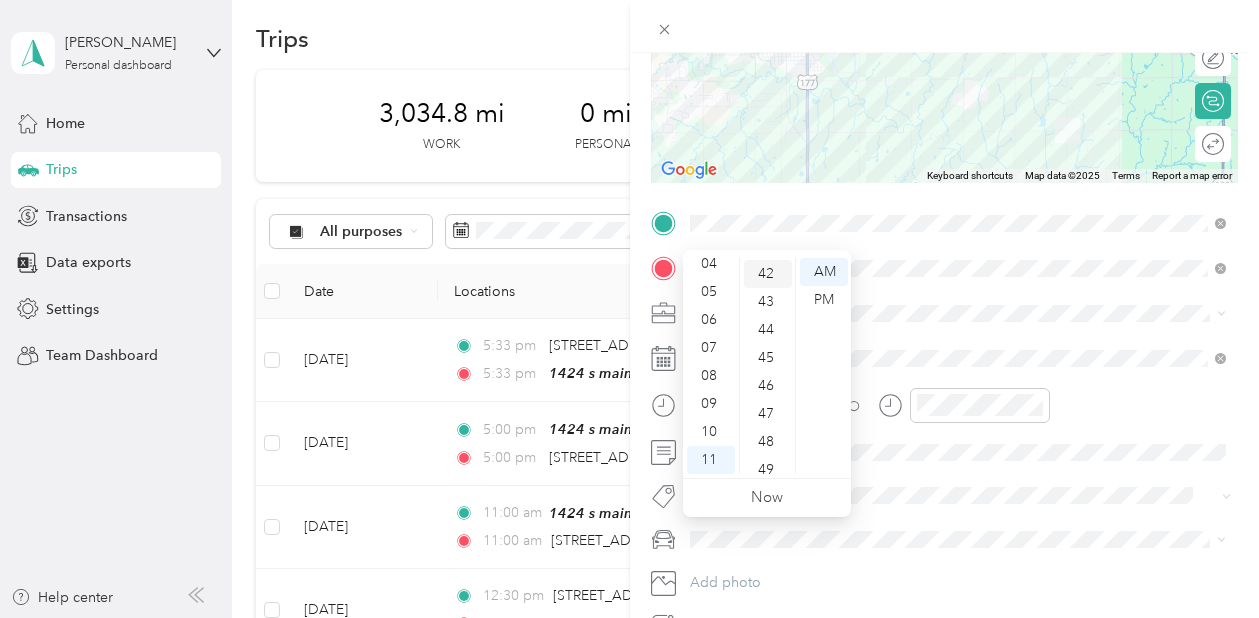 scroll, scrollTop: 1198, scrollLeft: 0, axis: vertical 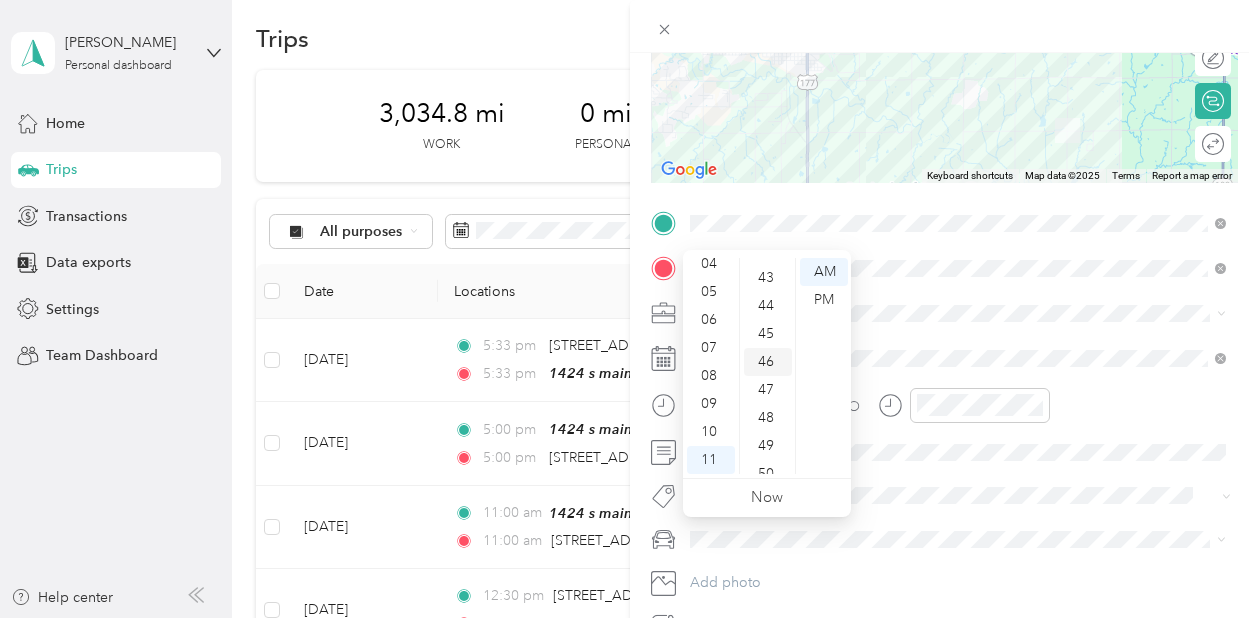 click on "46" at bounding box center (768, 362) 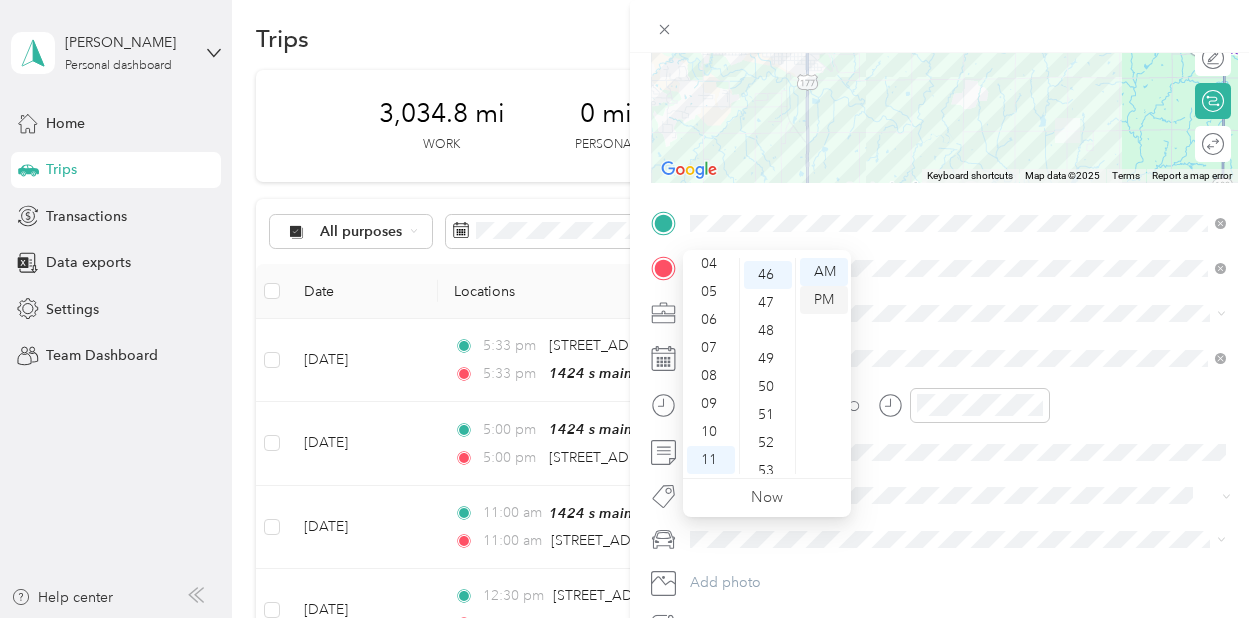 scroll, scrollTop: 1286, scrollLeft: 0, axis: vertical 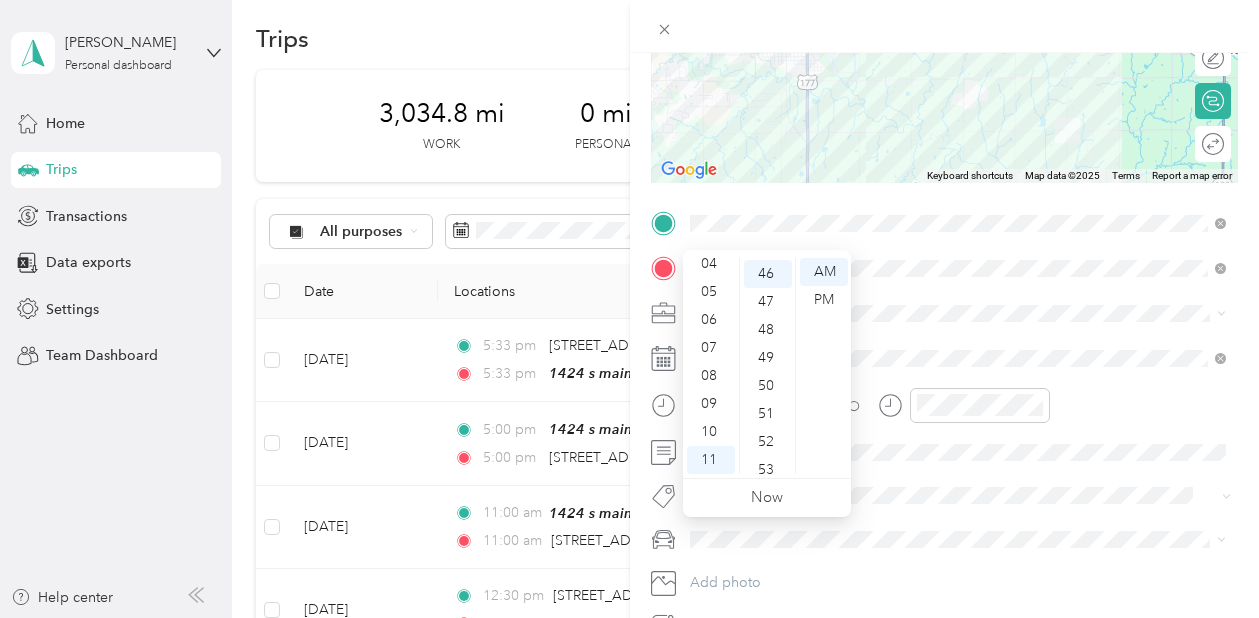 click at bounding box center (961, 313) 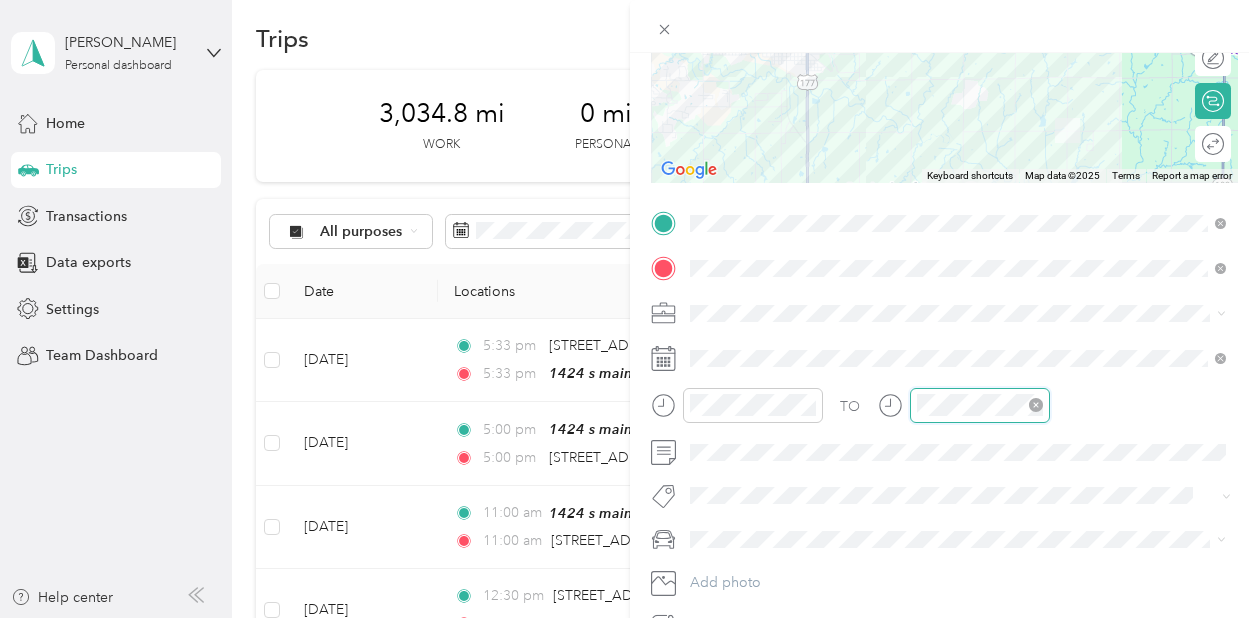 scroll, scrollTop: 120, scrollLeft: 0, axis: vertical 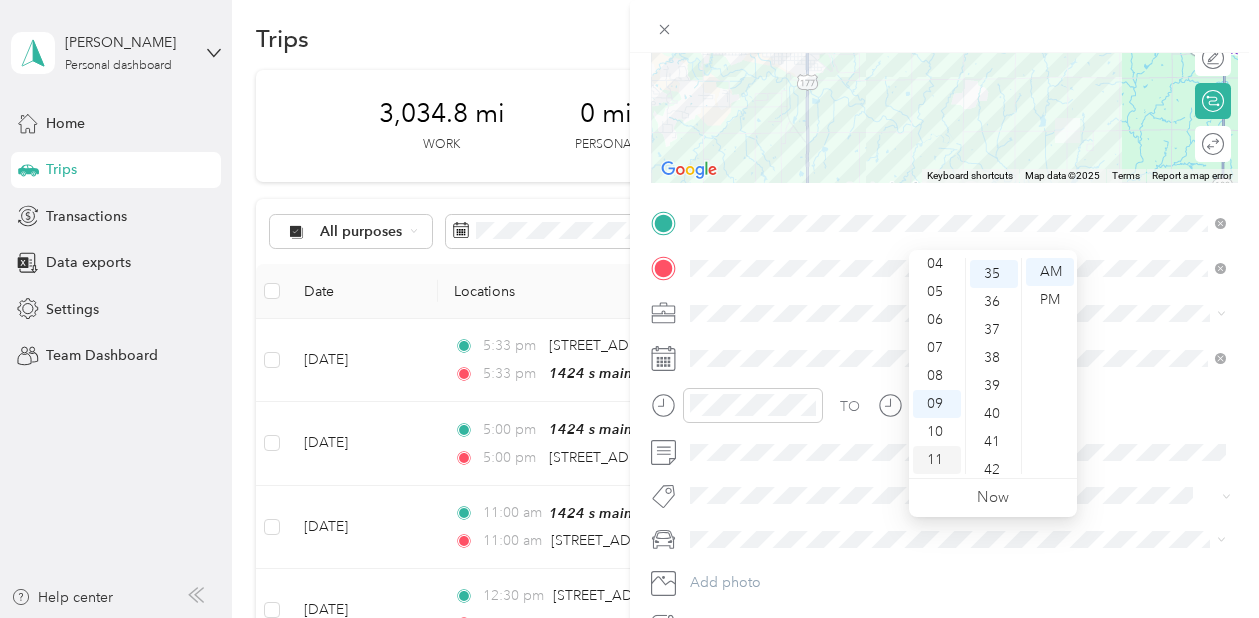 click on "11" at bounding box center (937, 460) 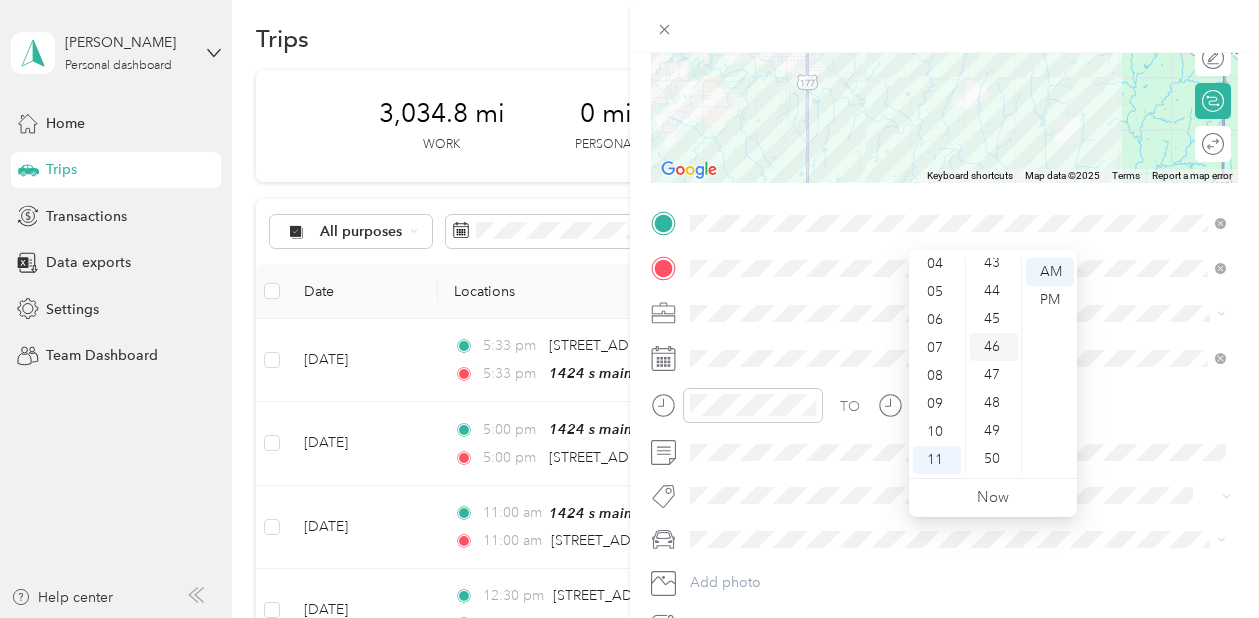 click on "46" at bounding box center [994, 347] 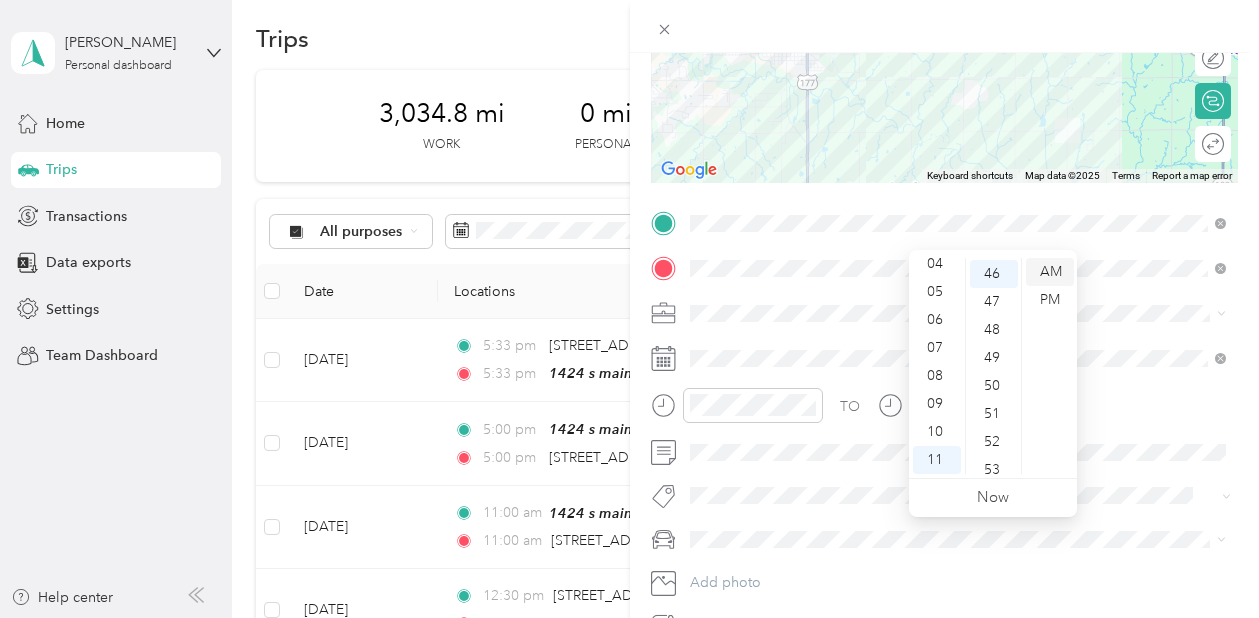click on "AM" at bounding box center [1050, 272] 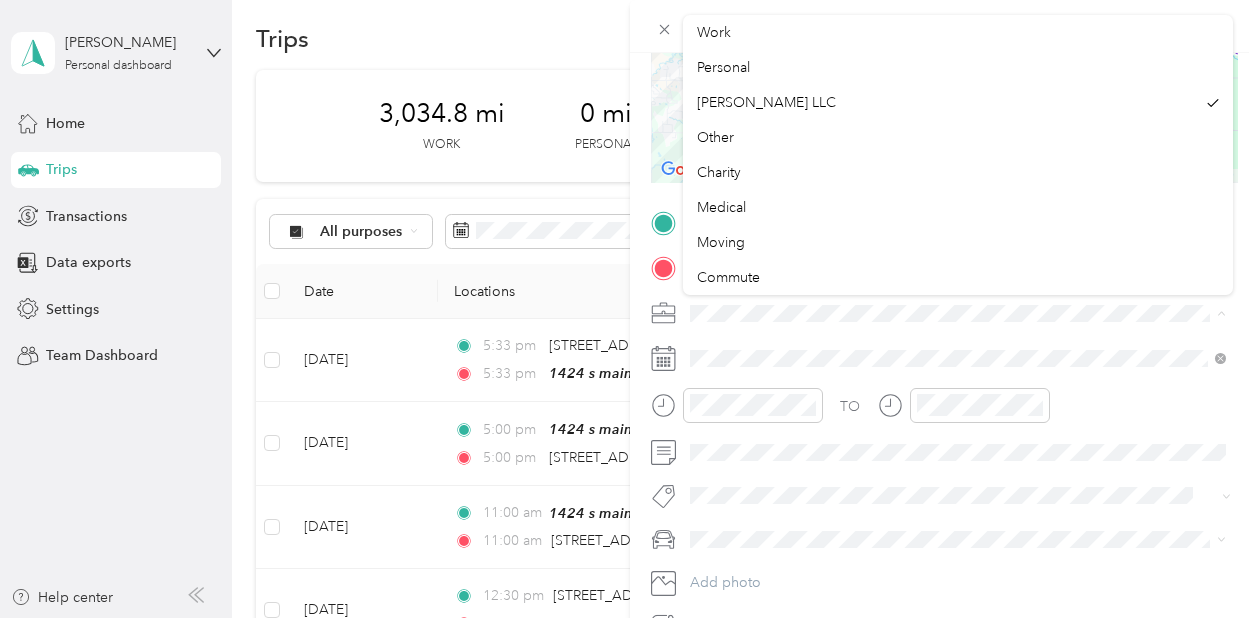 click at bounding box center [961, 313] 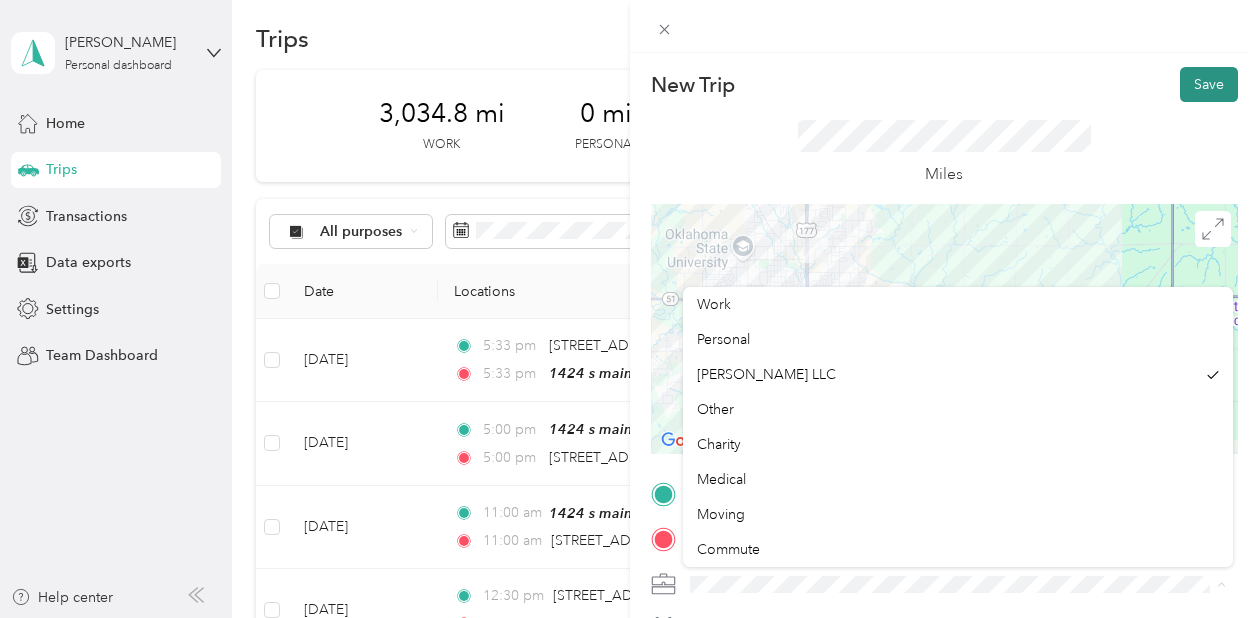 scroll, scrollTop: 0, scrollLeft: 0, axis: both 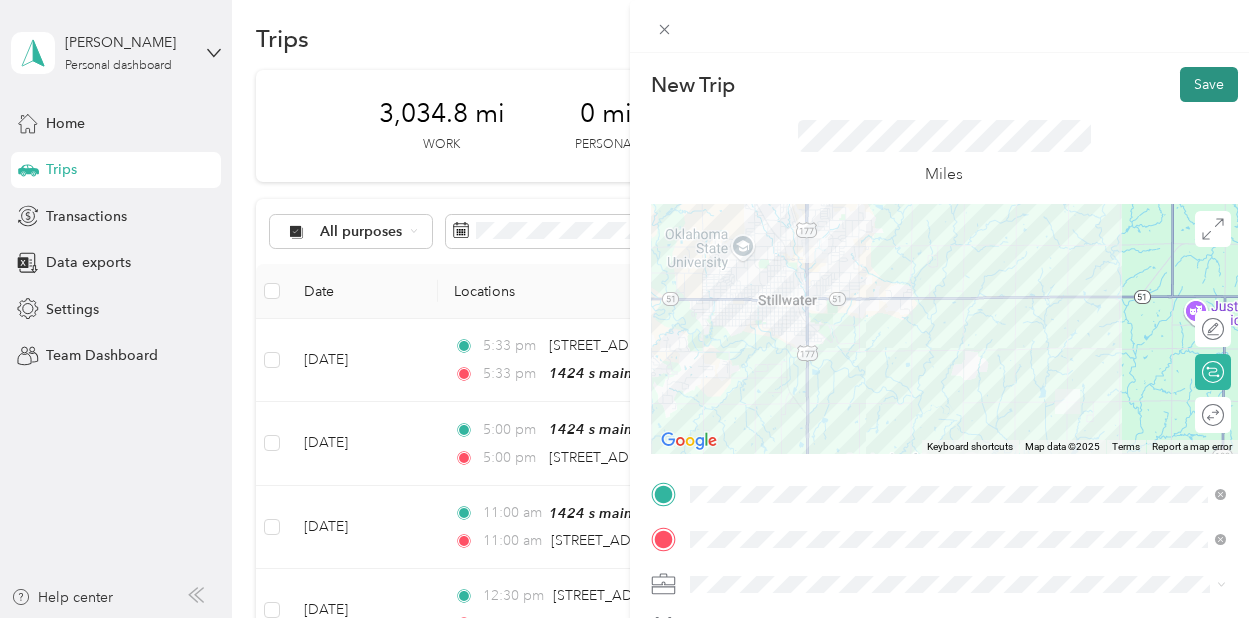 click on "Save" at bounding box center [1209, 84] 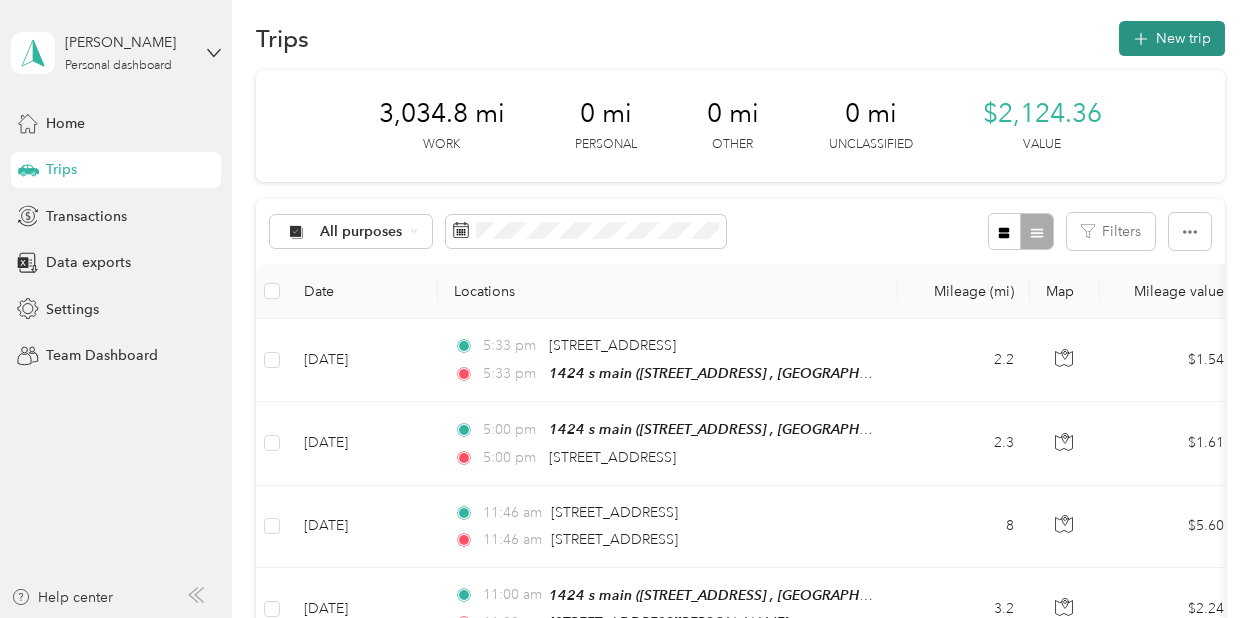 click on "New trip" at bounding box center (1172, 38) 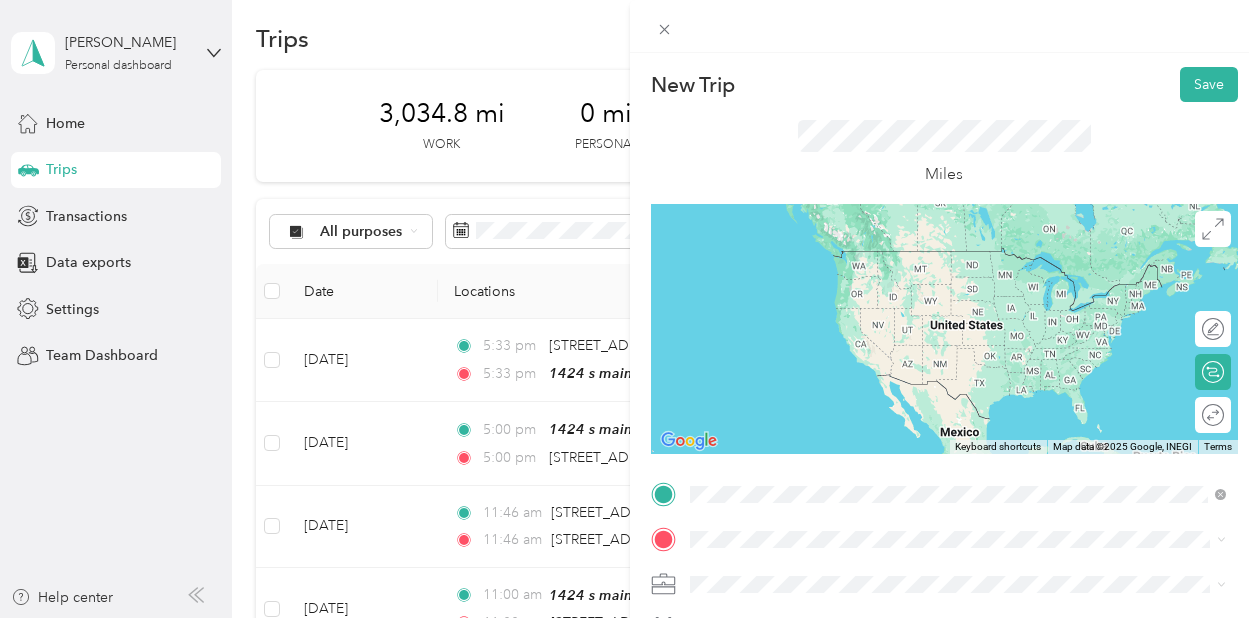 click on "7019 East 32nd Street
Stillwater, Oklahoma 74074, United States" at bounding box center (827, 251) 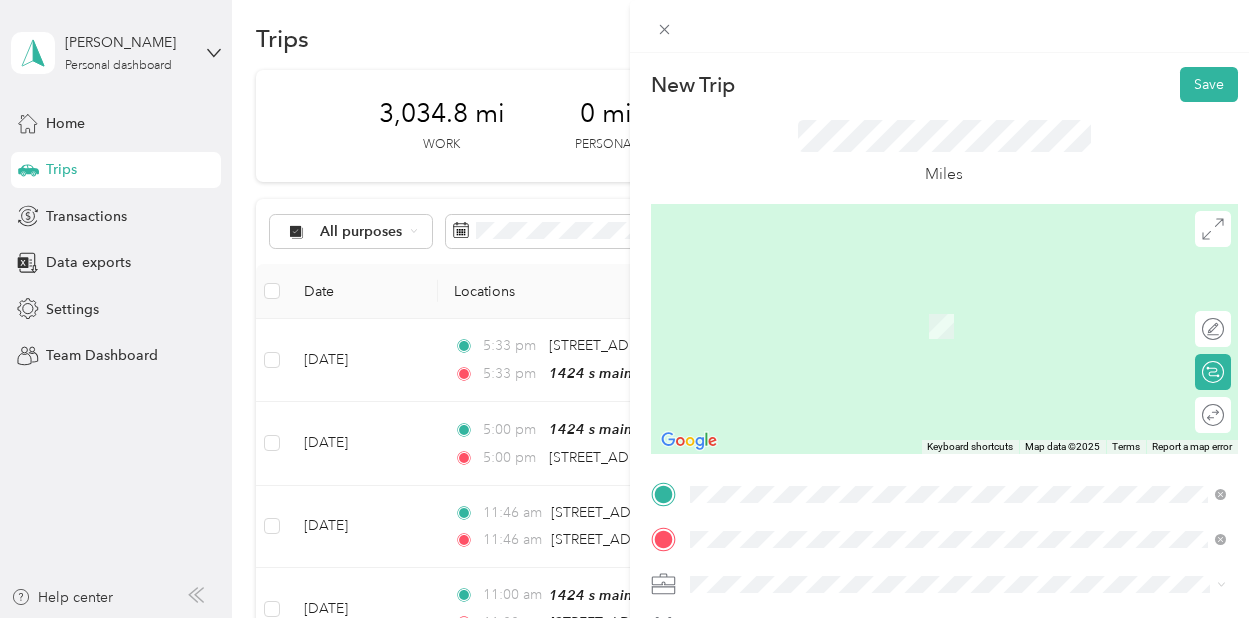 click on "Pawnee
Oklahoma, United States" at bounding box center [839, 304] 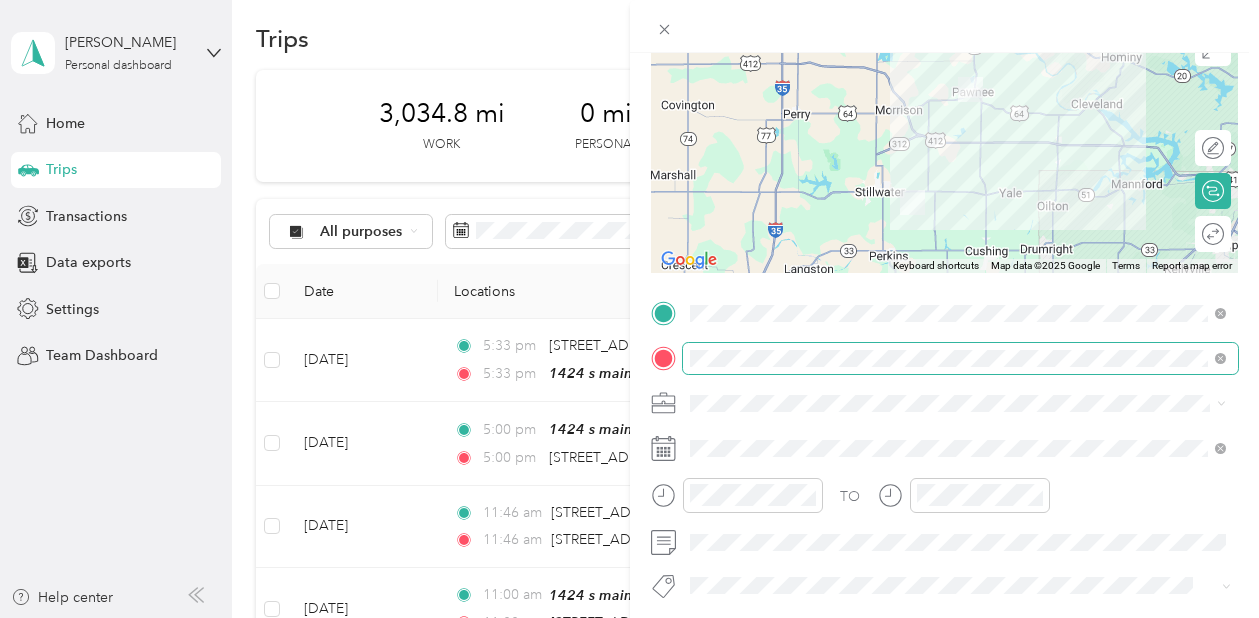 scroll, scrollTop: 259, scrollLeft: 0, axis: vertical 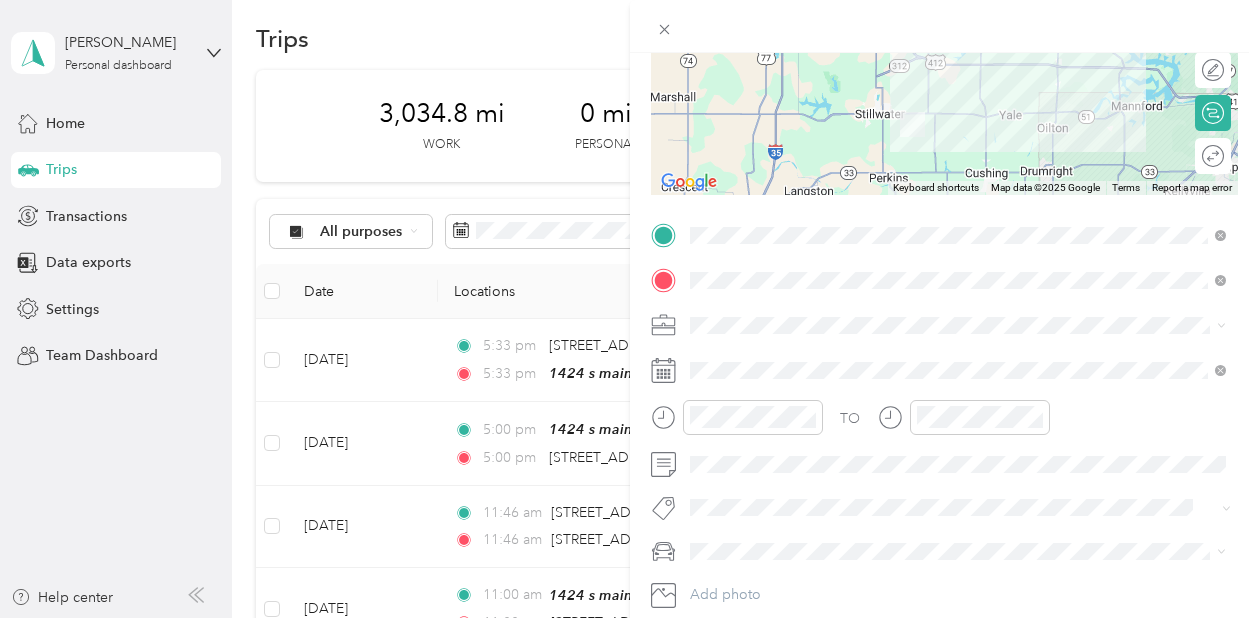 click on "TJ Richards LLC" at bounding box center [958, 113] 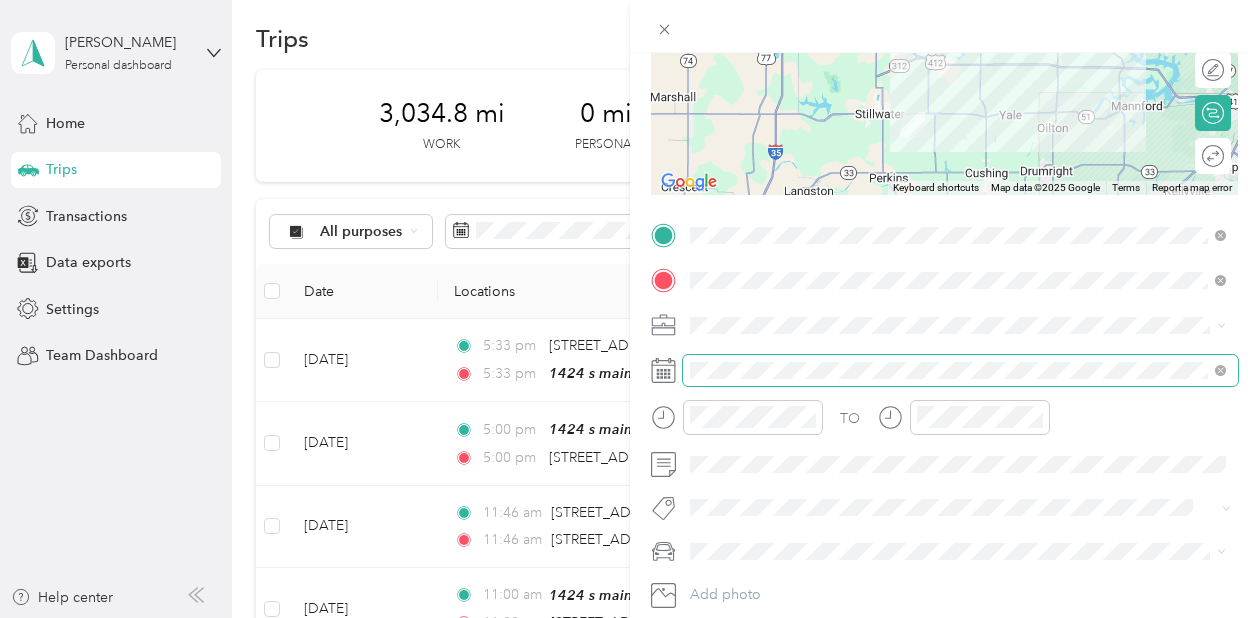 click at bounding box center [961, 370] 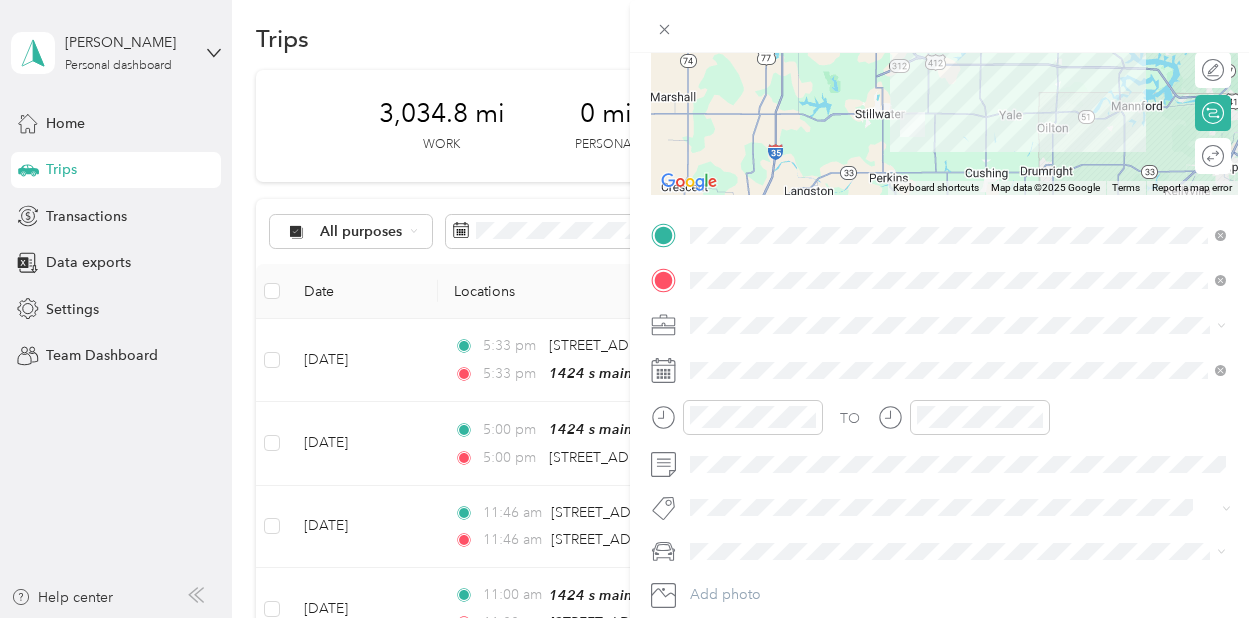 click 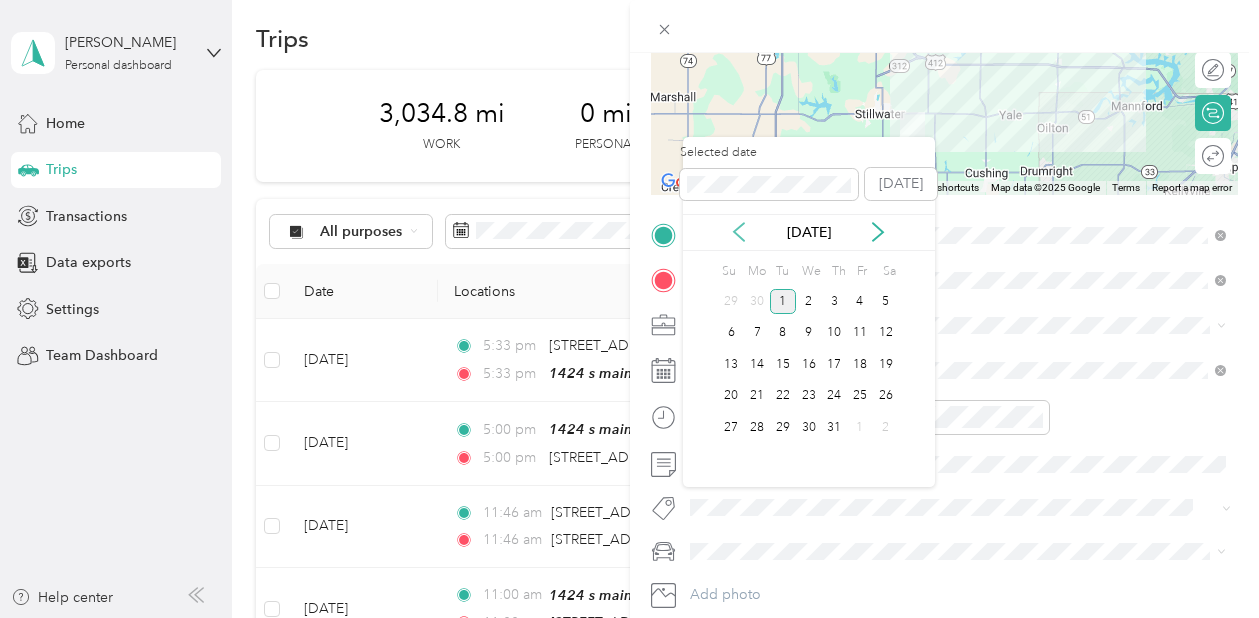 click 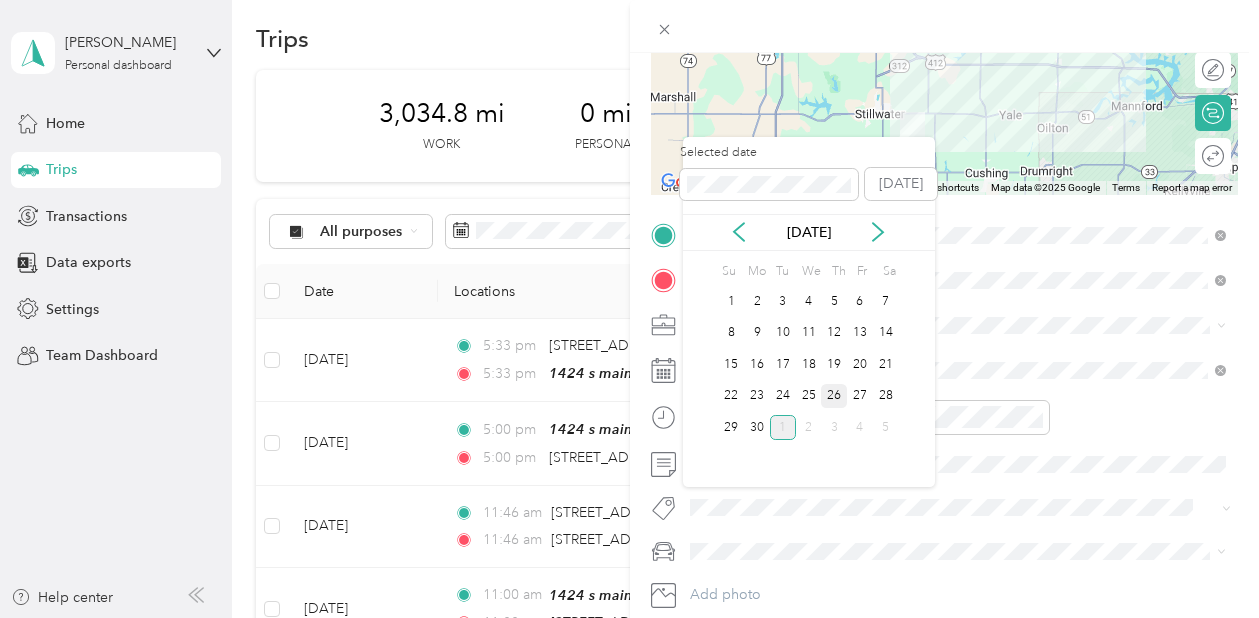 click on "26" at bounding box center (834, 396) 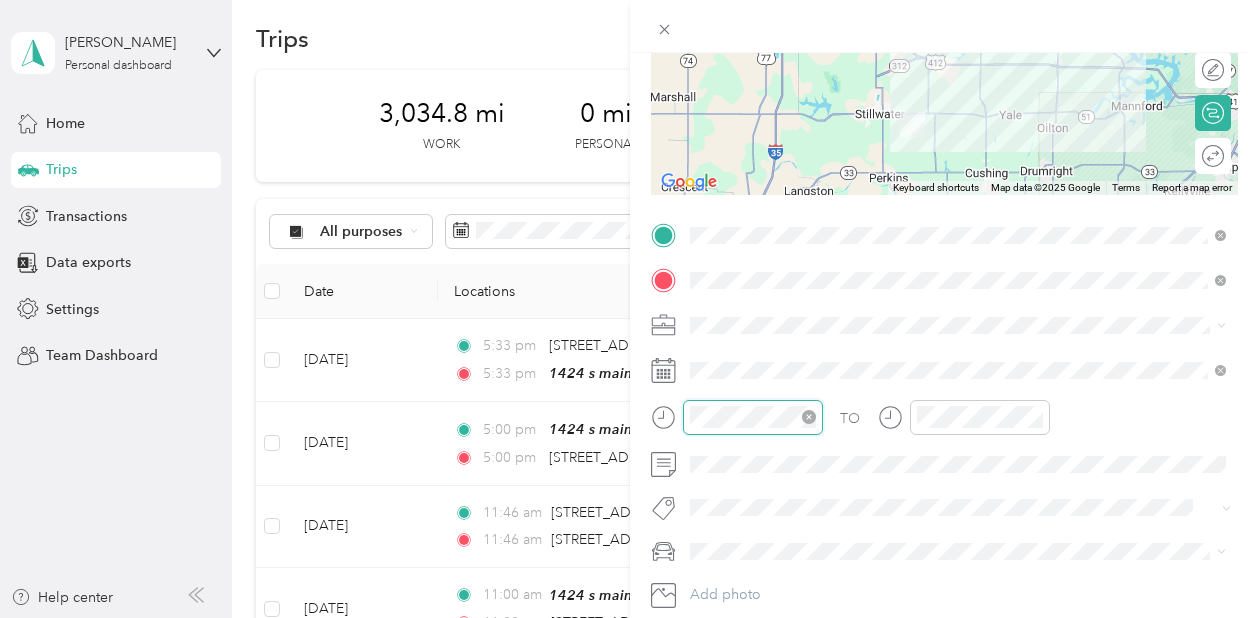 scroll, scrollTop: 120, scrollLeft: 0, axis: vertical 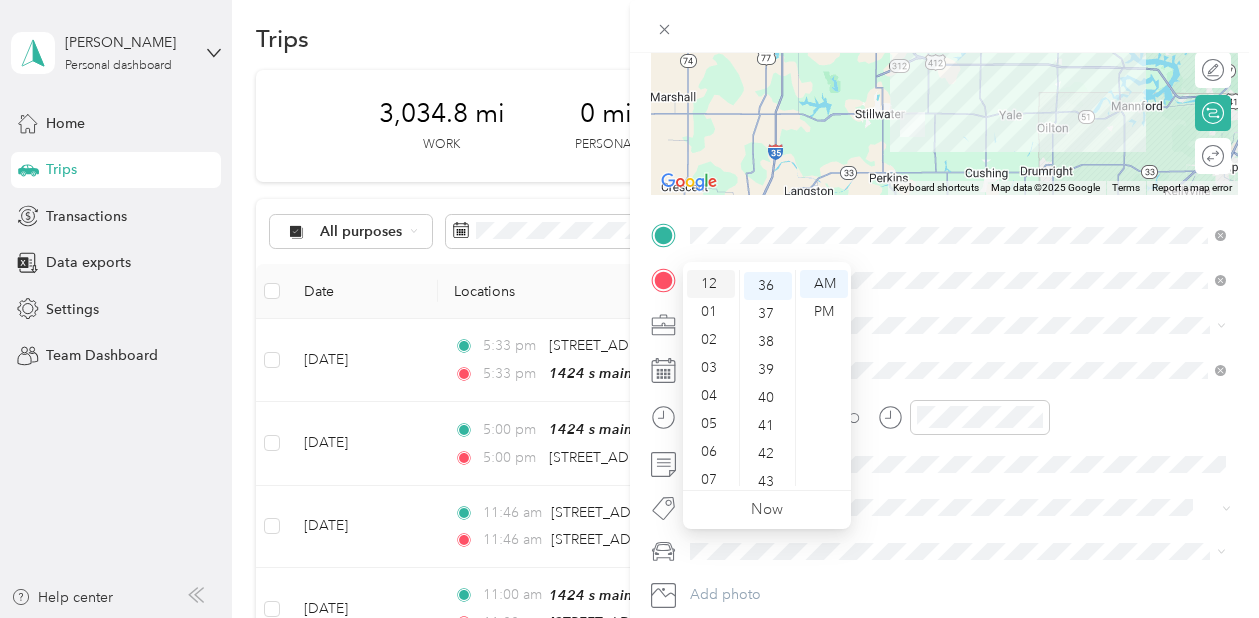 click on "12" at bounding box center [711, 284] 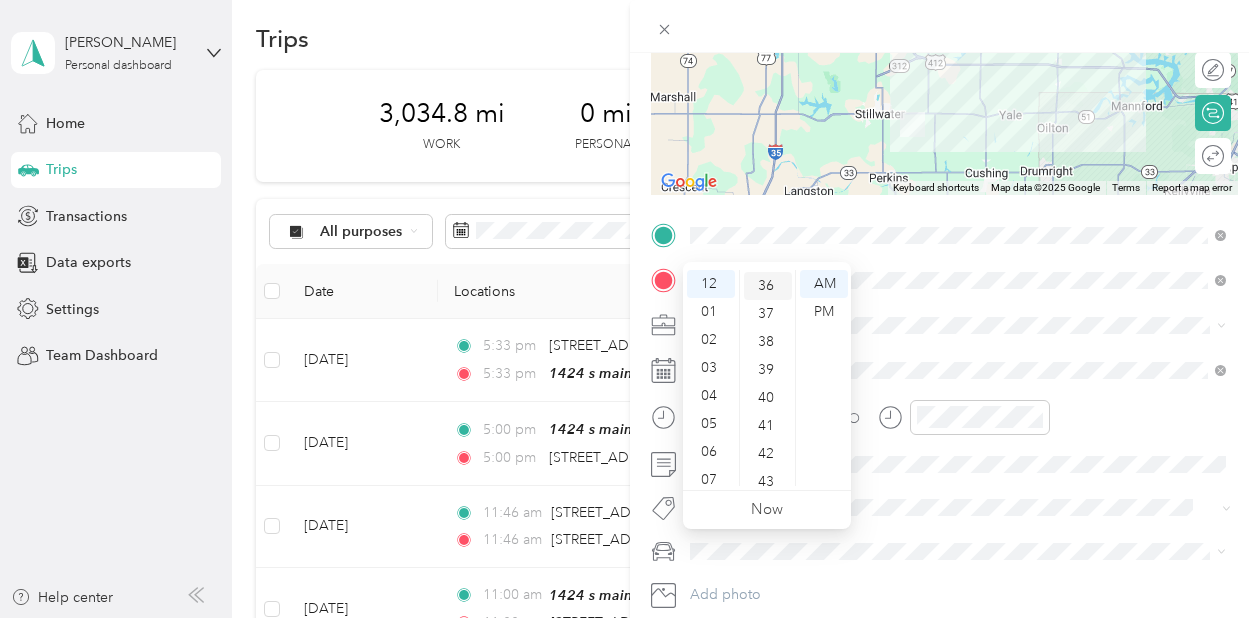 click on "36" at bounding box center [768, 286] 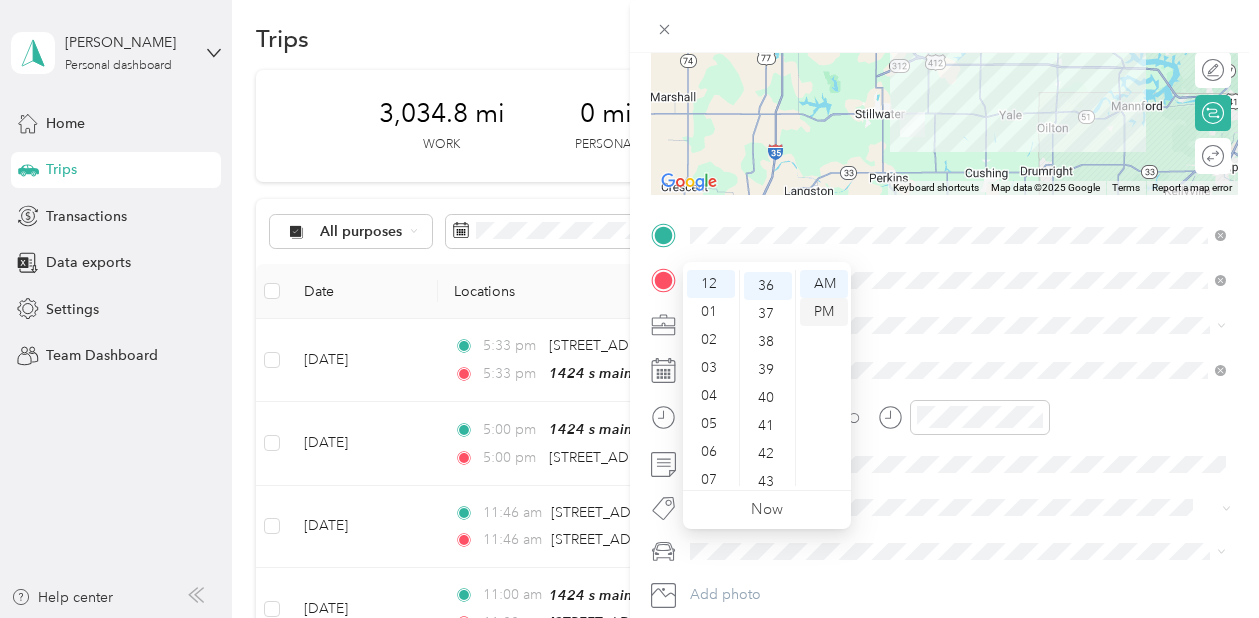 click on "PM" at bounding box center [824, 312] 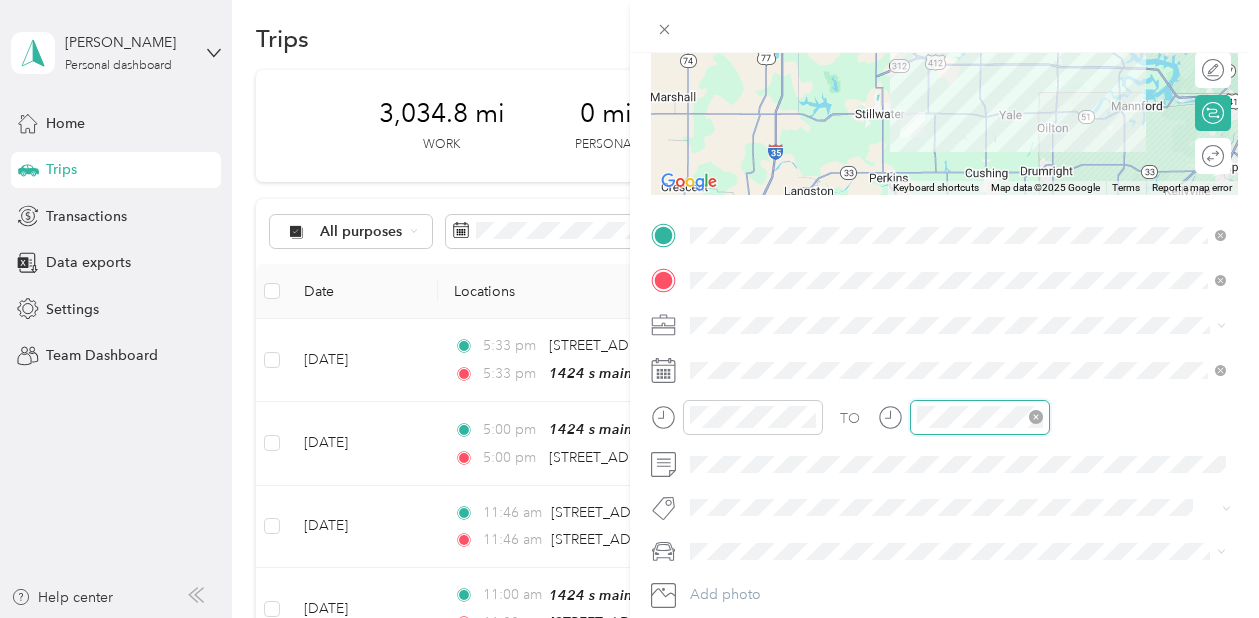 scroll, scrollTop: 120, scrollLeft: 0, axis: vertical 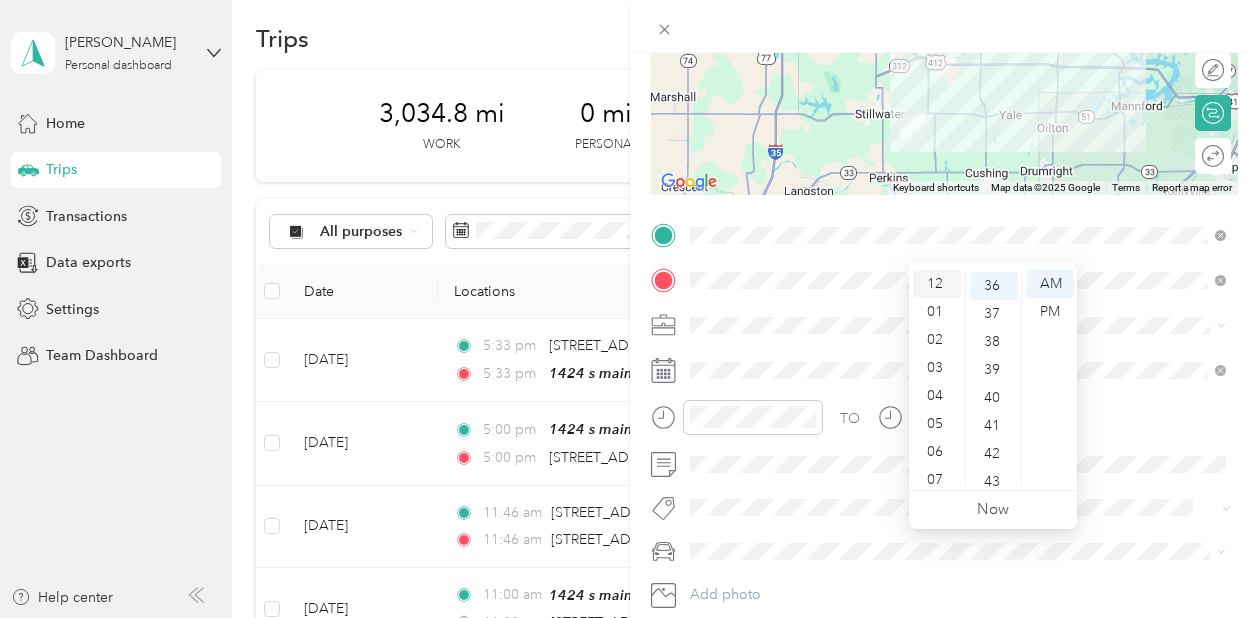 click on "12" at bounding box center [937, 284] 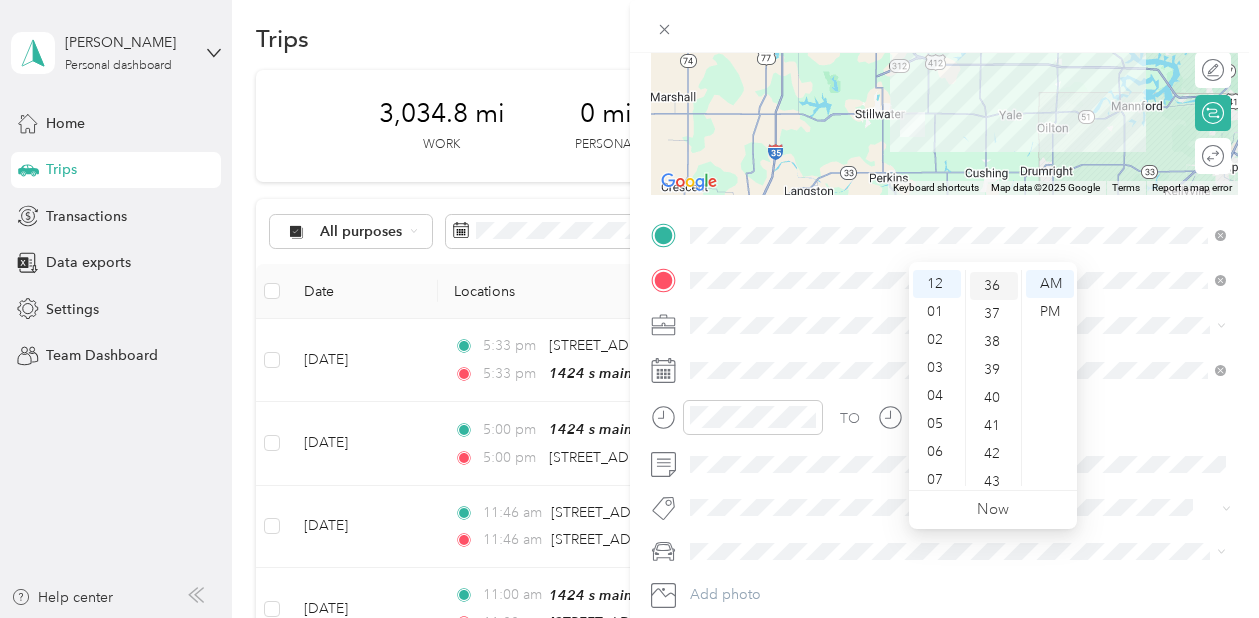 click on "36" at bounding box center [994, 286] 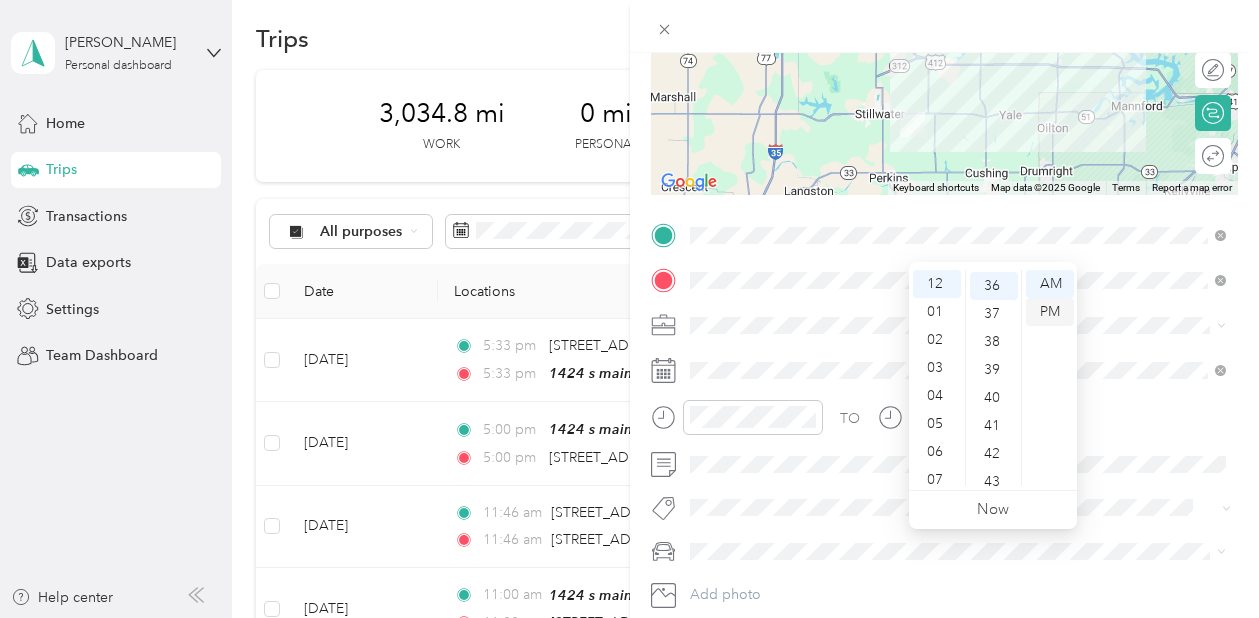 click on "PM" at bounding box center (1050, 312) 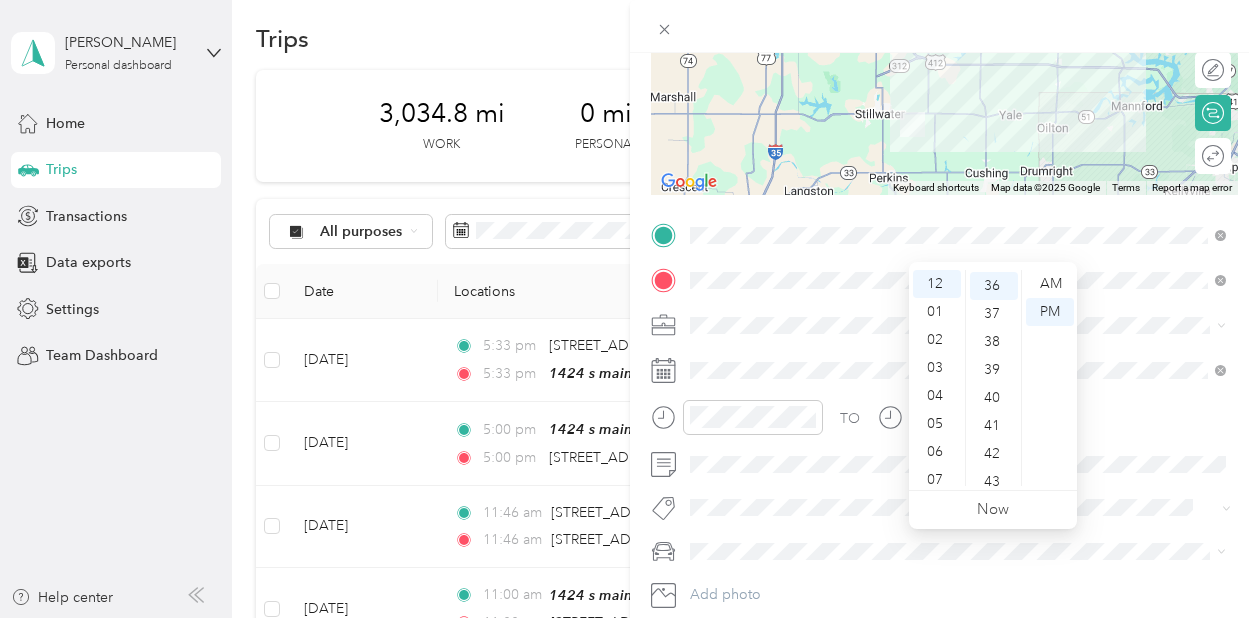 click at bounding box center (961, 325) 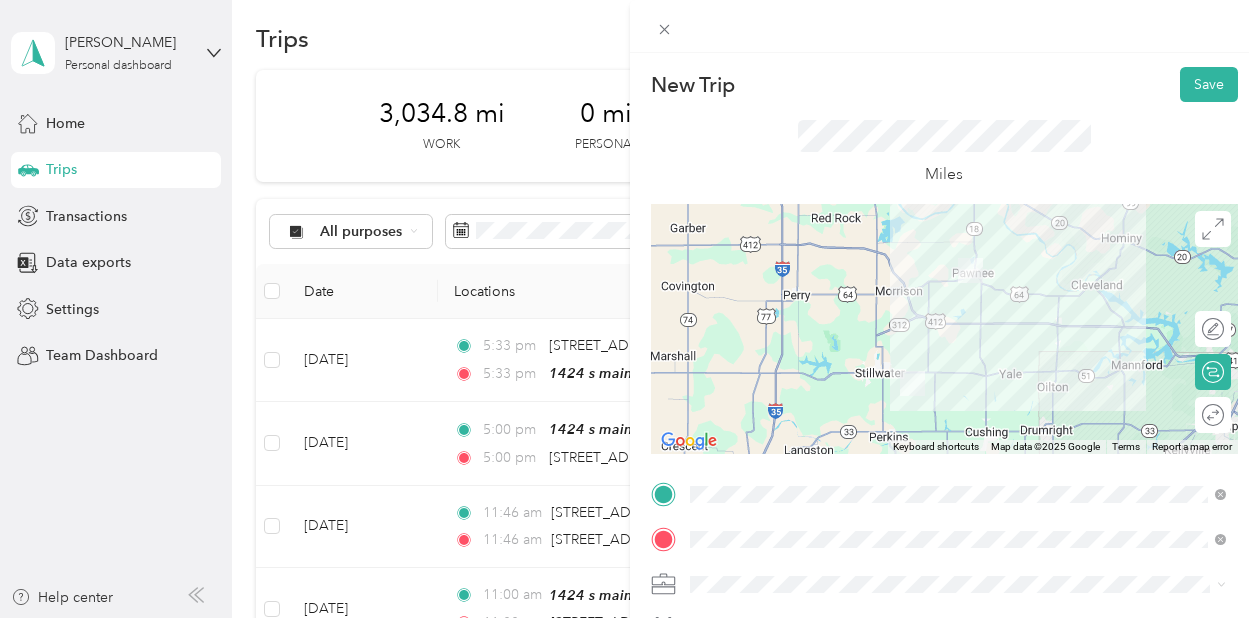 scroll, scrollTop: 0, scrollLeft: 0, axis: both 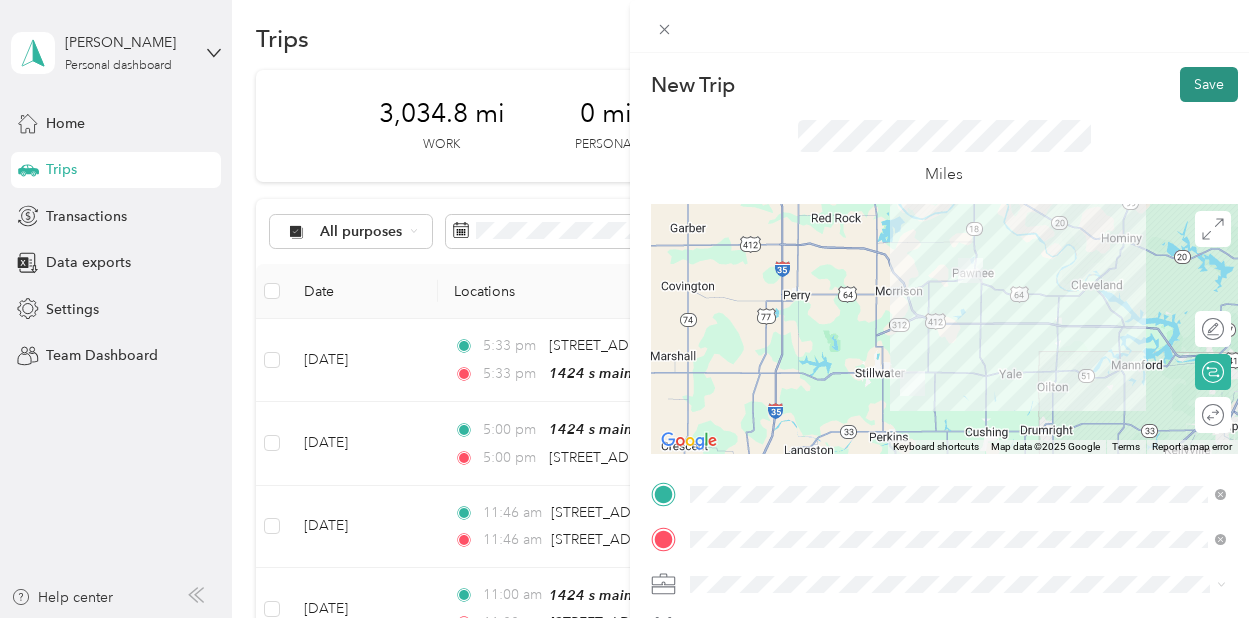 click on "Save" at bounding box center (1209, 84) 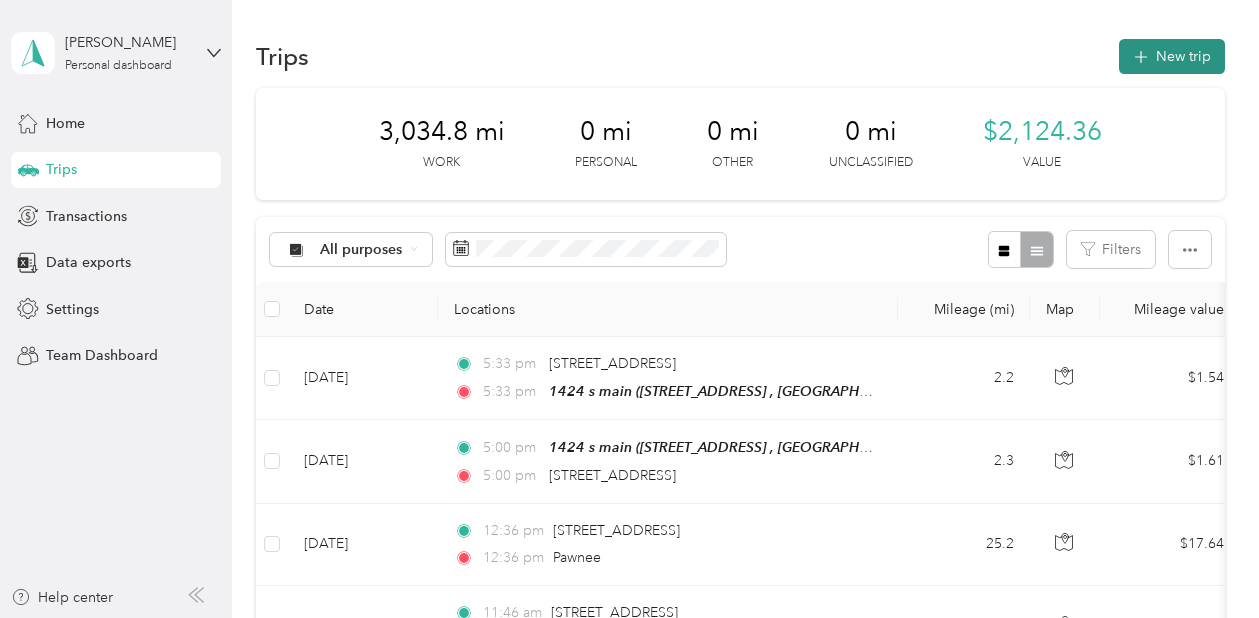 scroll, scrollTop: 0, scrollLeft: 0, axis: both 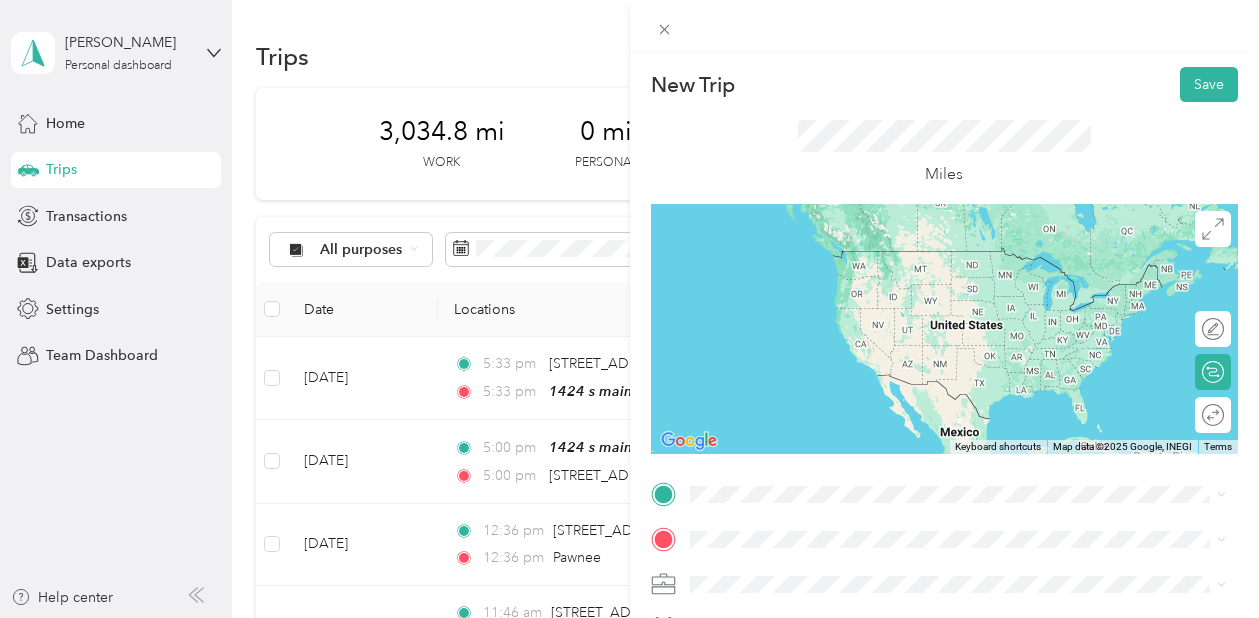 click on "From search results Pawnee
Oklahoma, United States Pawnee Rock
Kansas, United States Pawnee Drive
Oklahoma City, Oklahoma 73114, United States Pawnee Drive
Yukon, Oklahoma 73099, United States Pawnee
Edmond, Oklahoma 73013, United States" at bounding box center [958, 334] 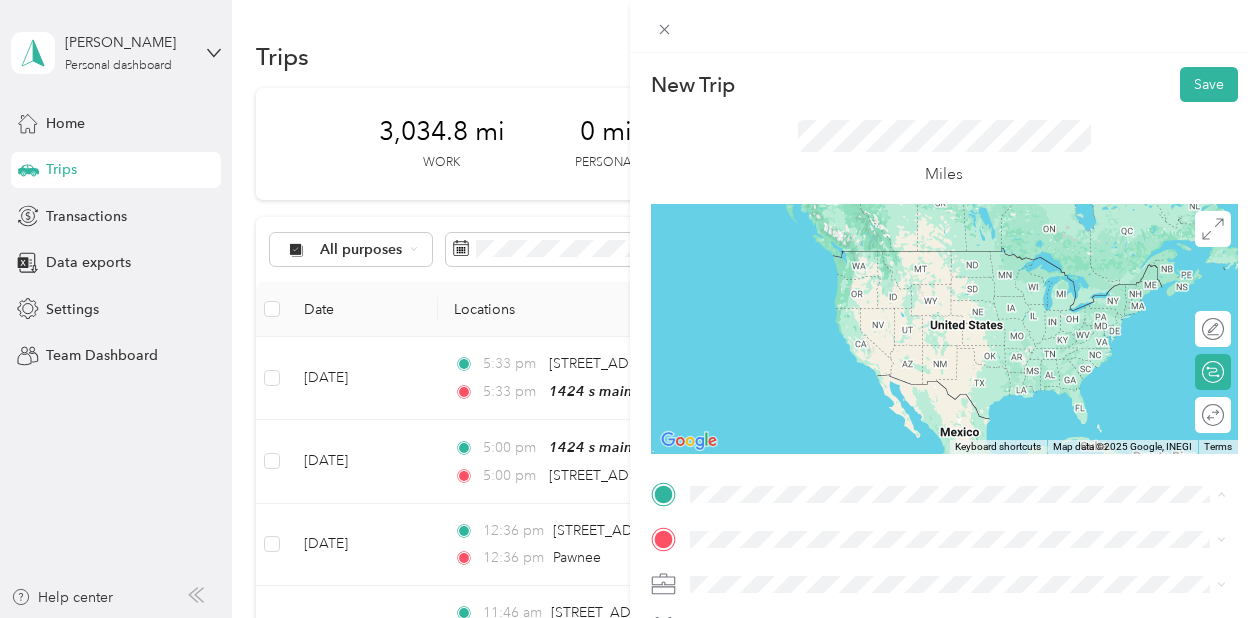click on "Pawnee
Oklahoma, United States" at bounding box center (839, 259) 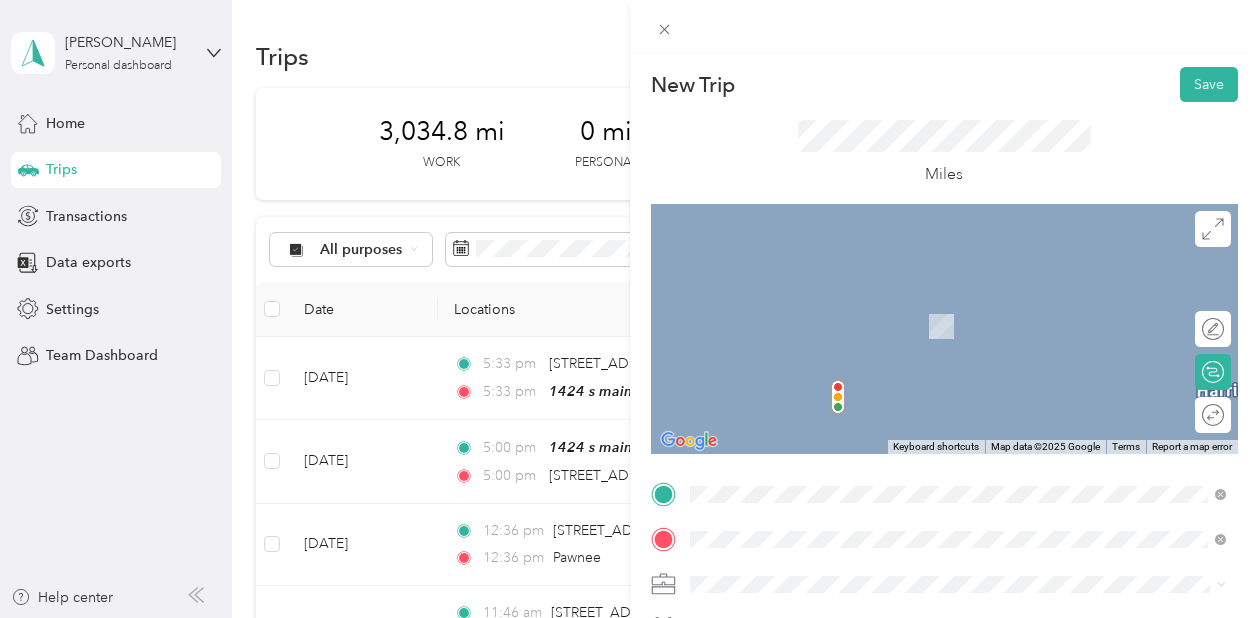 click on "4599 North Washington Street
Stillwater, Oklahoma 74075, United States" at bounding box center (863, 296) 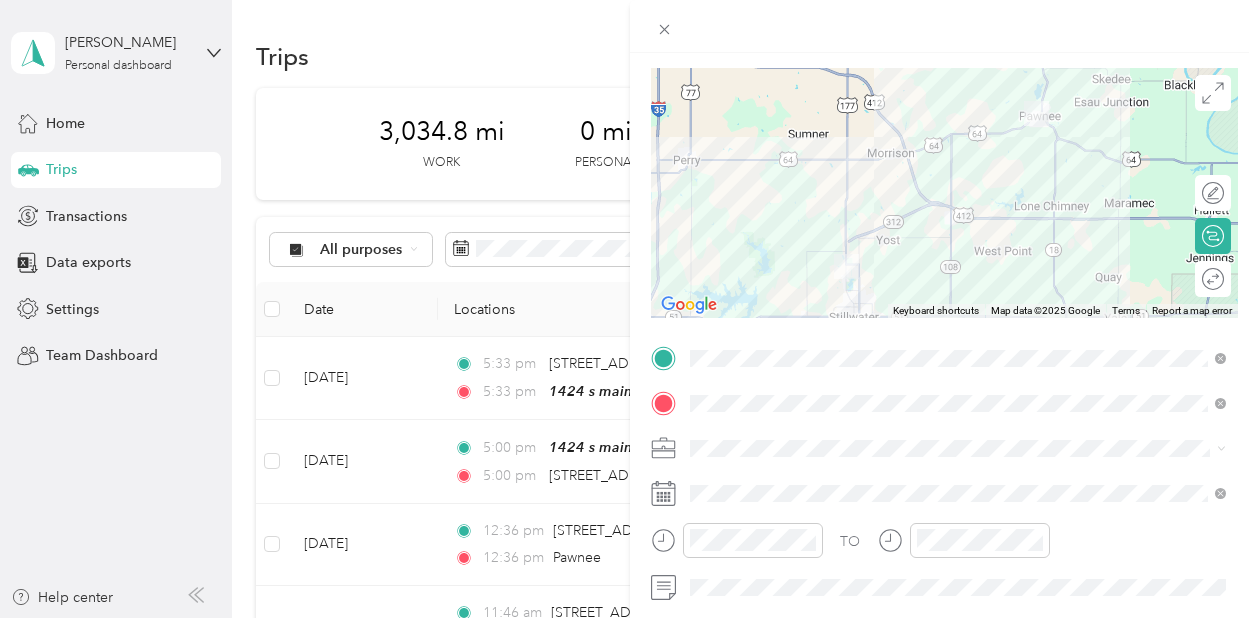 scroll, scrollTop: 150, scrollLeft: 0, axis: vertical 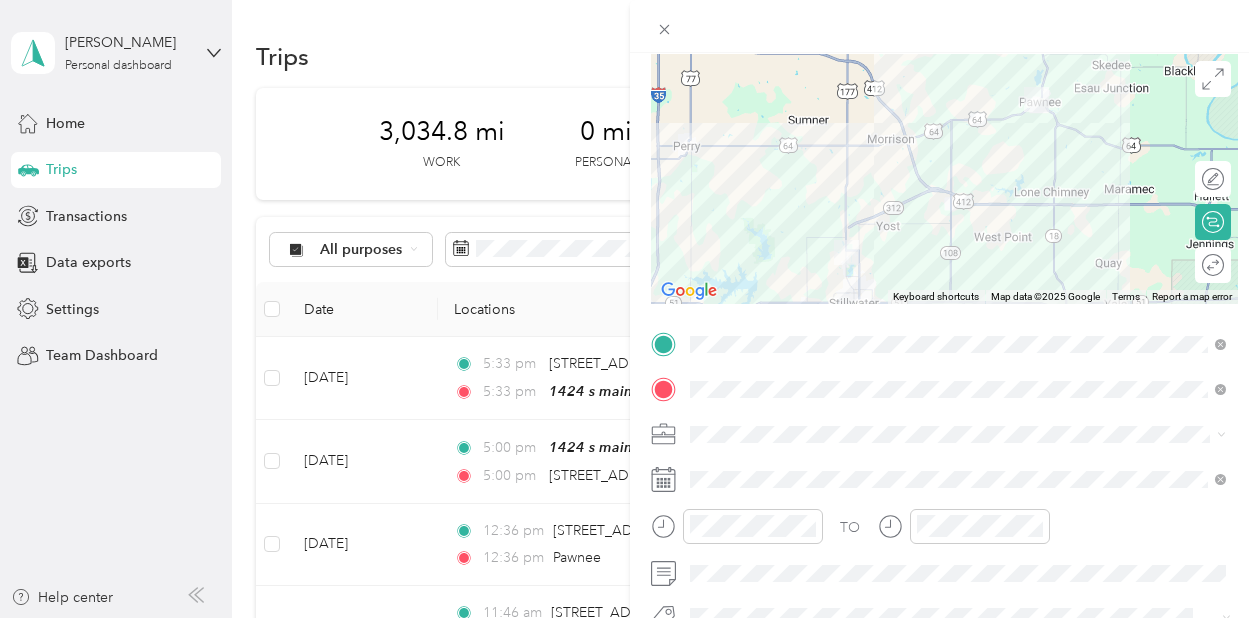 click on "TJ Richards LLC" at bounding box center (766, 223) 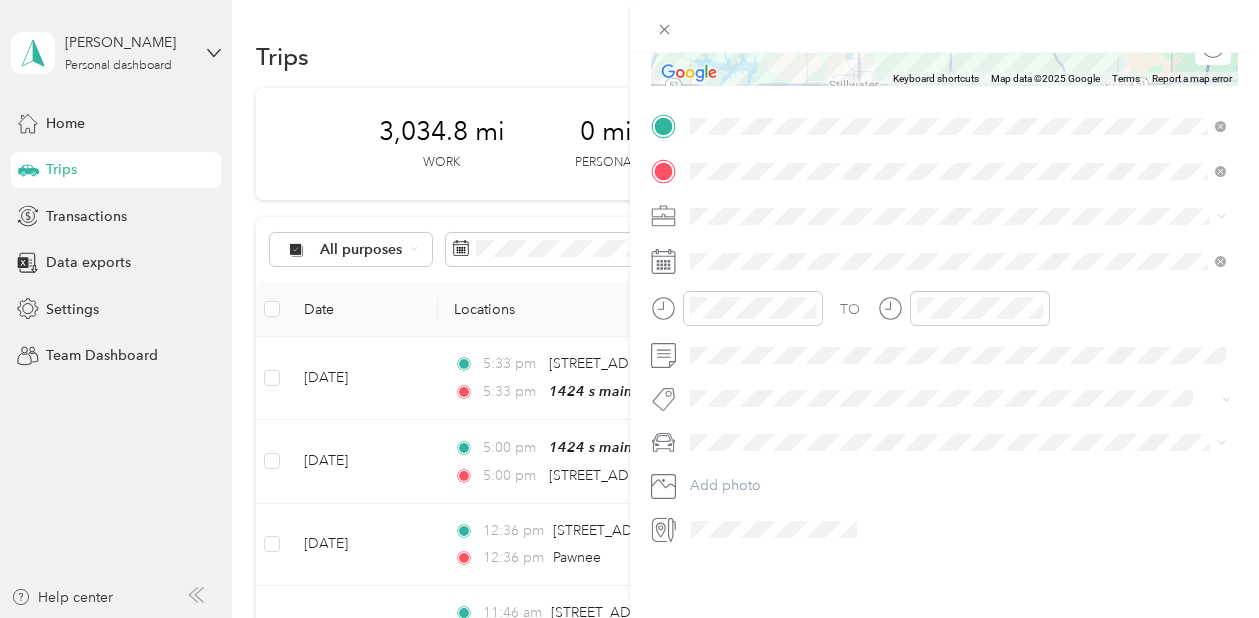 scroll, scrollTop: 568, scrollLeft: 0, axis: vertical 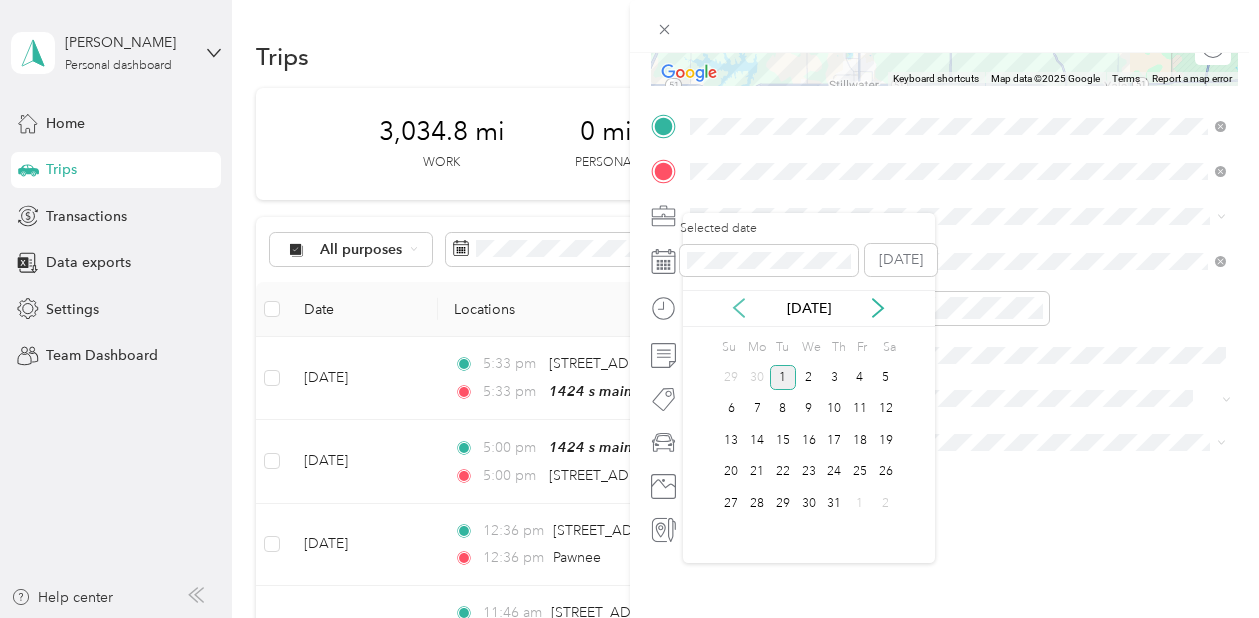 click 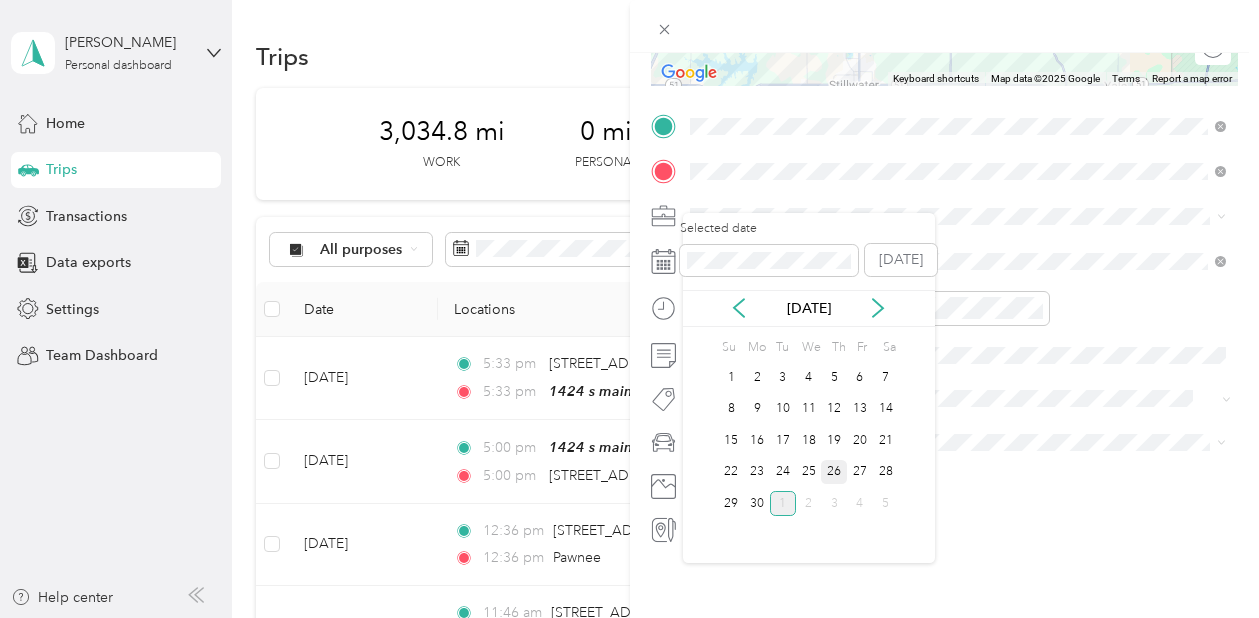 click on "26" at bounding box center (834, 472) 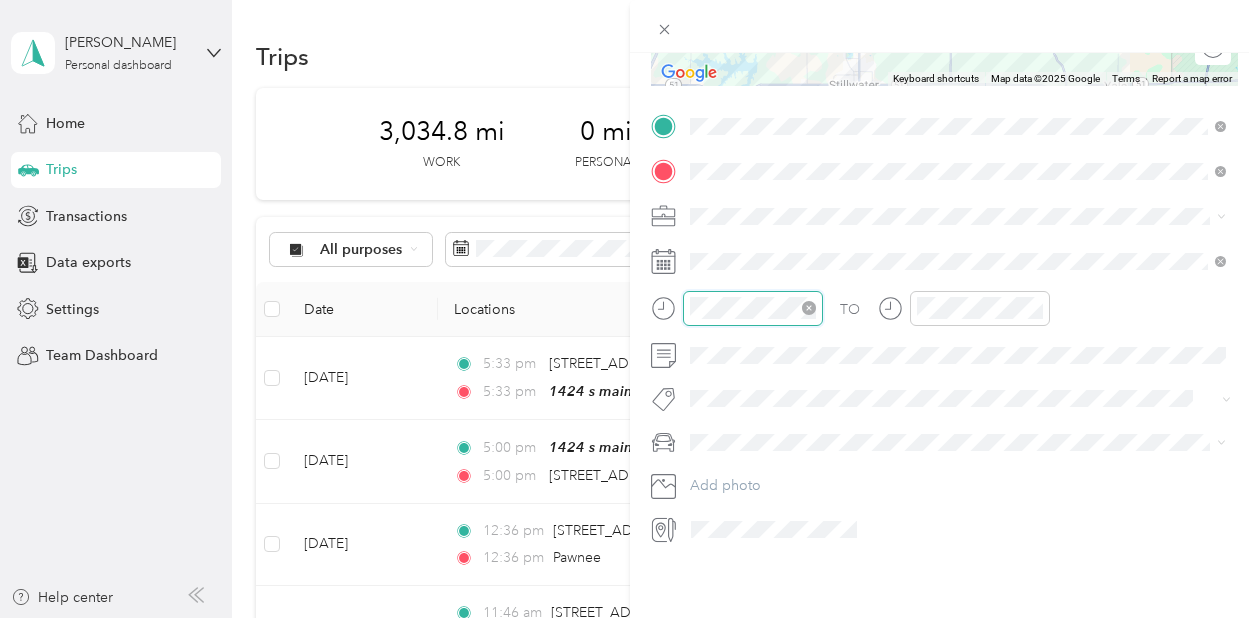 scroll, scrollTop: 120, scrollLeft: 0, axis: vertical 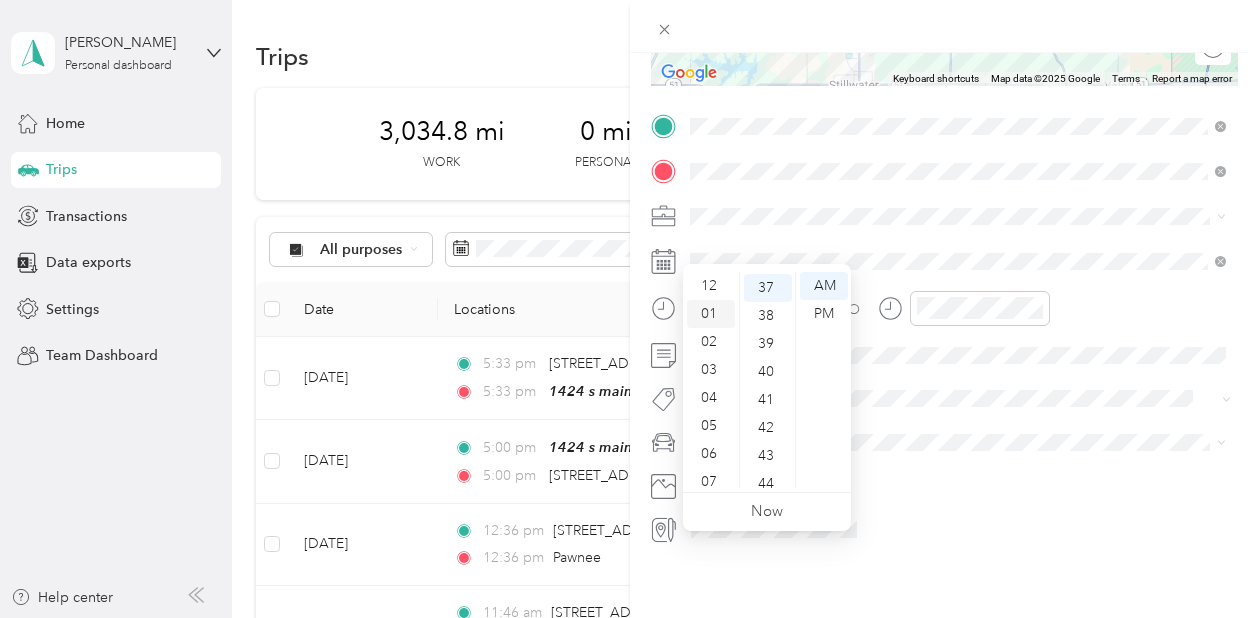click on "01" at bounding box center (711, 314) 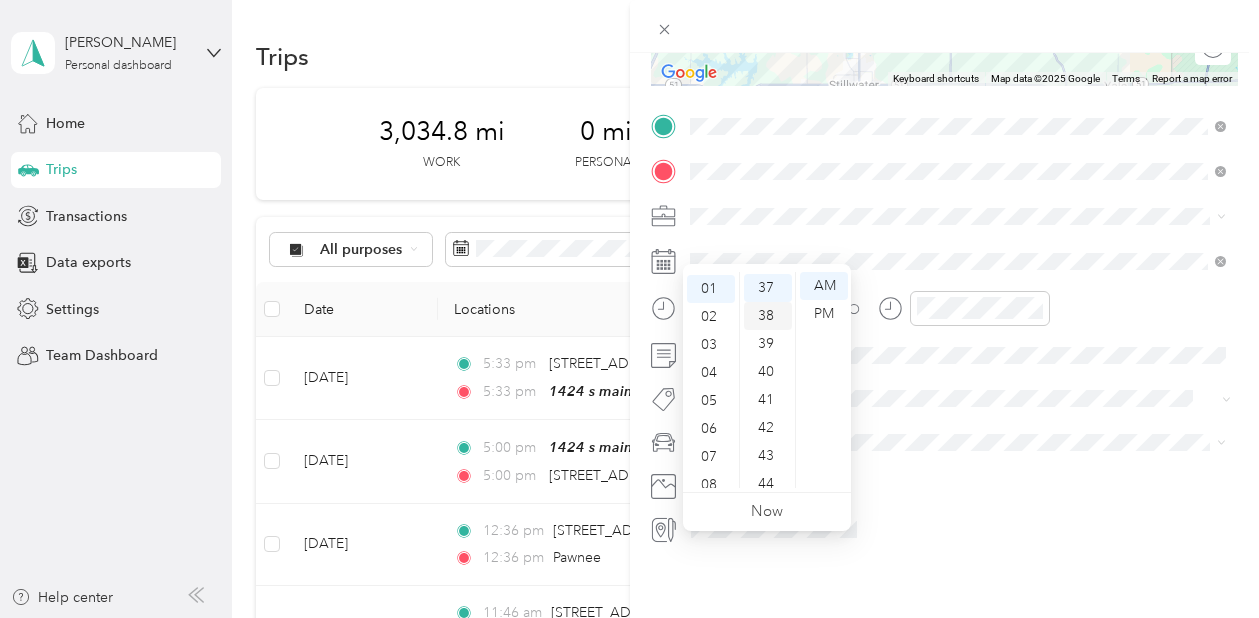 scroll, scrollTop: 26, scrollLeft: 0, axis: vertical 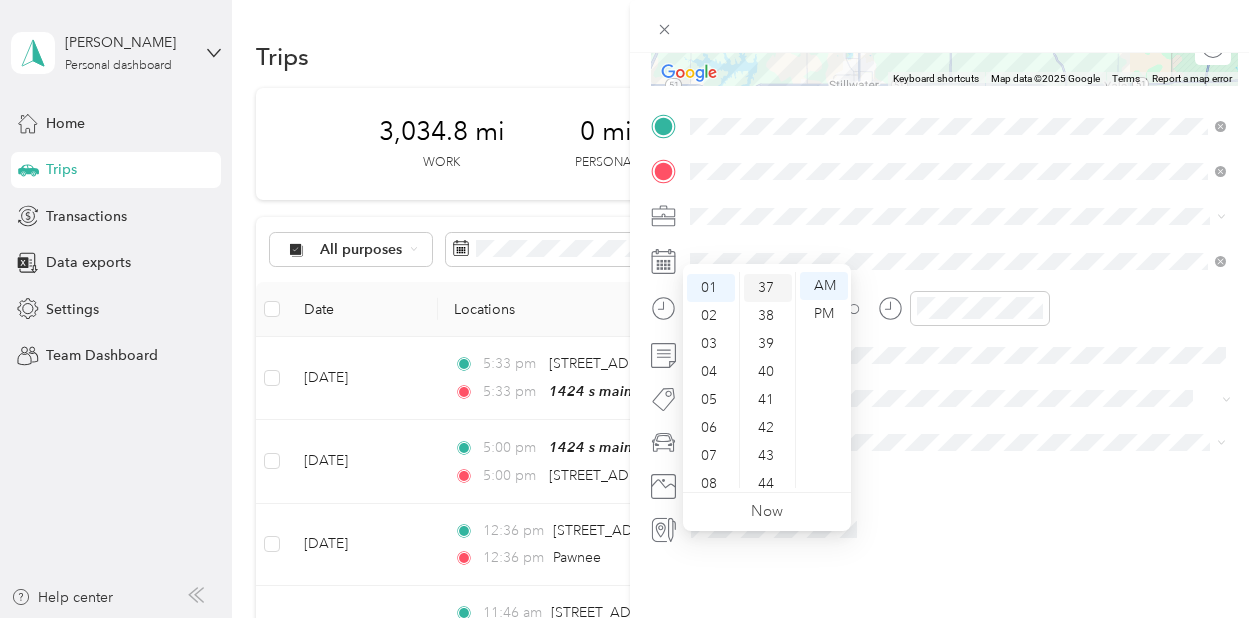 click on "37" at bounding box center [768, 288] 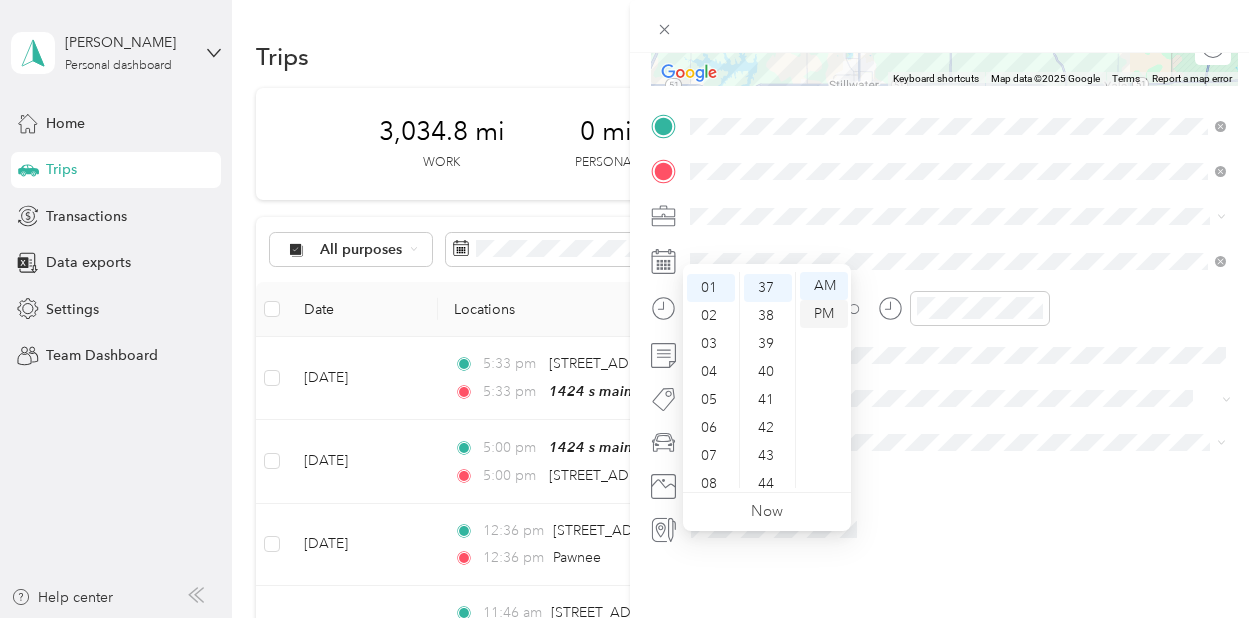 click on "PM" at bounding box center [824, 314] 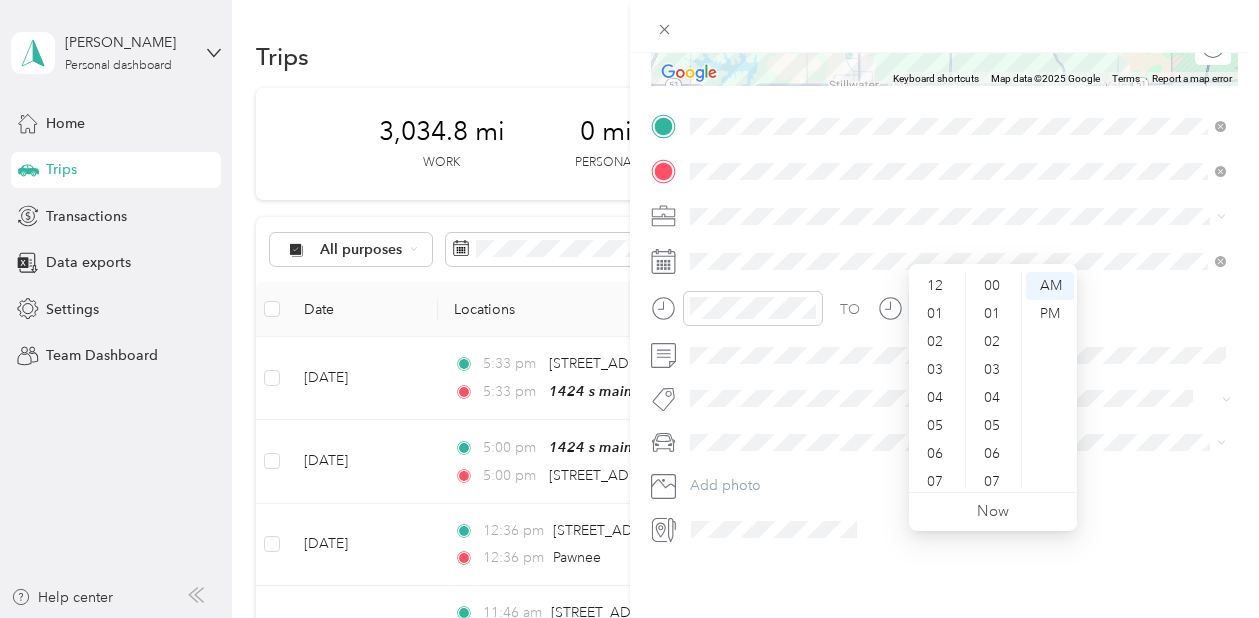 scroll, scrollTop: 1032, scrollLeft: 0, axis: vertical 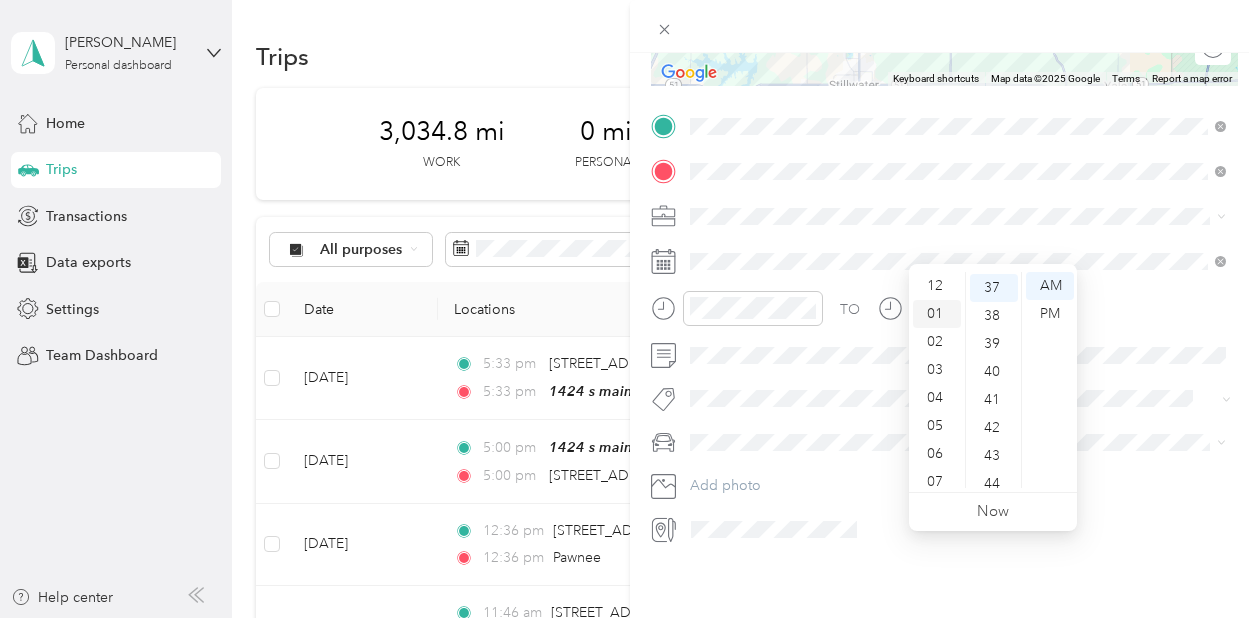 click on "01" at bounding box center [937, 314] 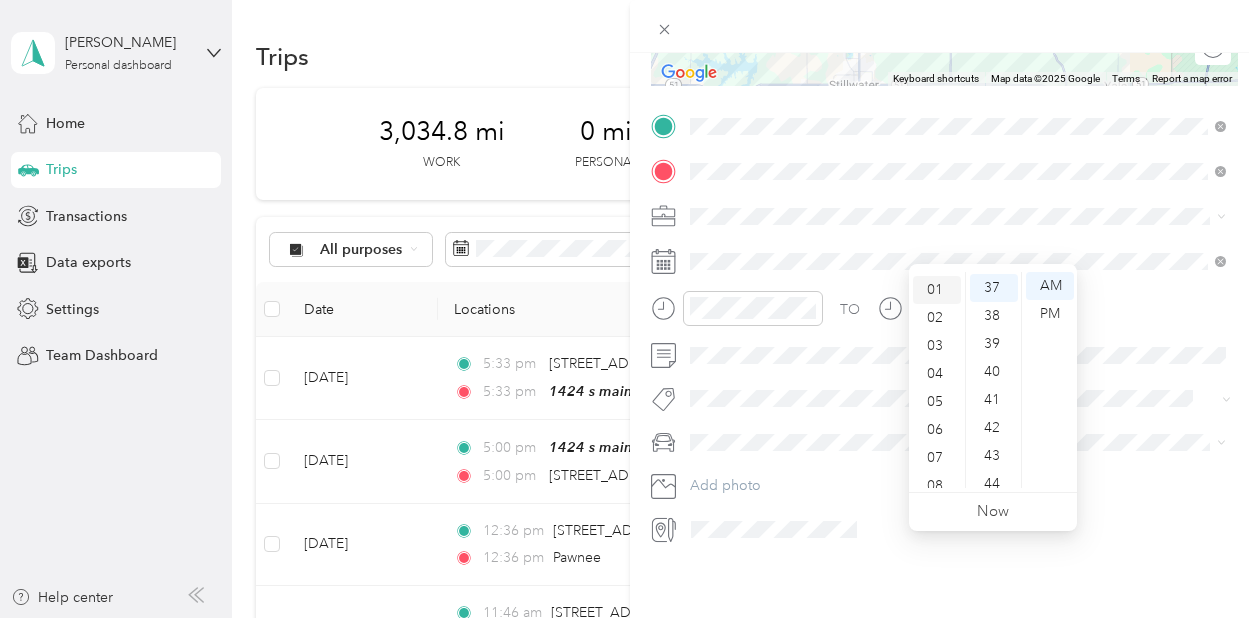 scroll, scrollTop: 26, scrollLeft: 0, axis: vertical 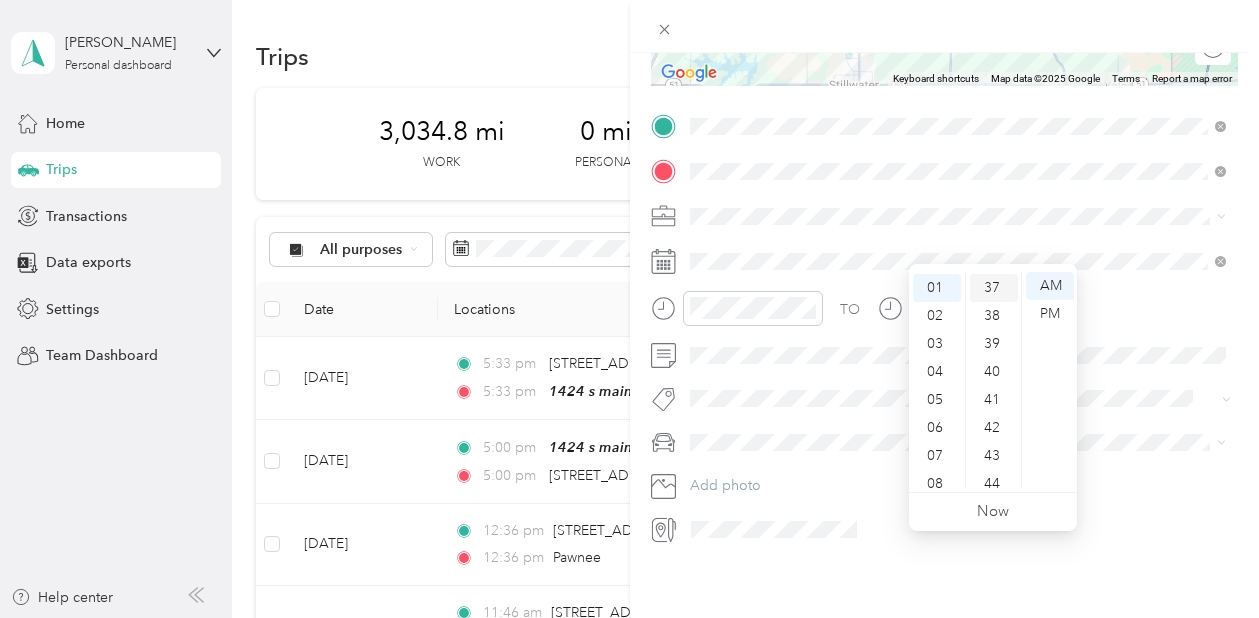 click on "37" at bounding box center [994, 288] 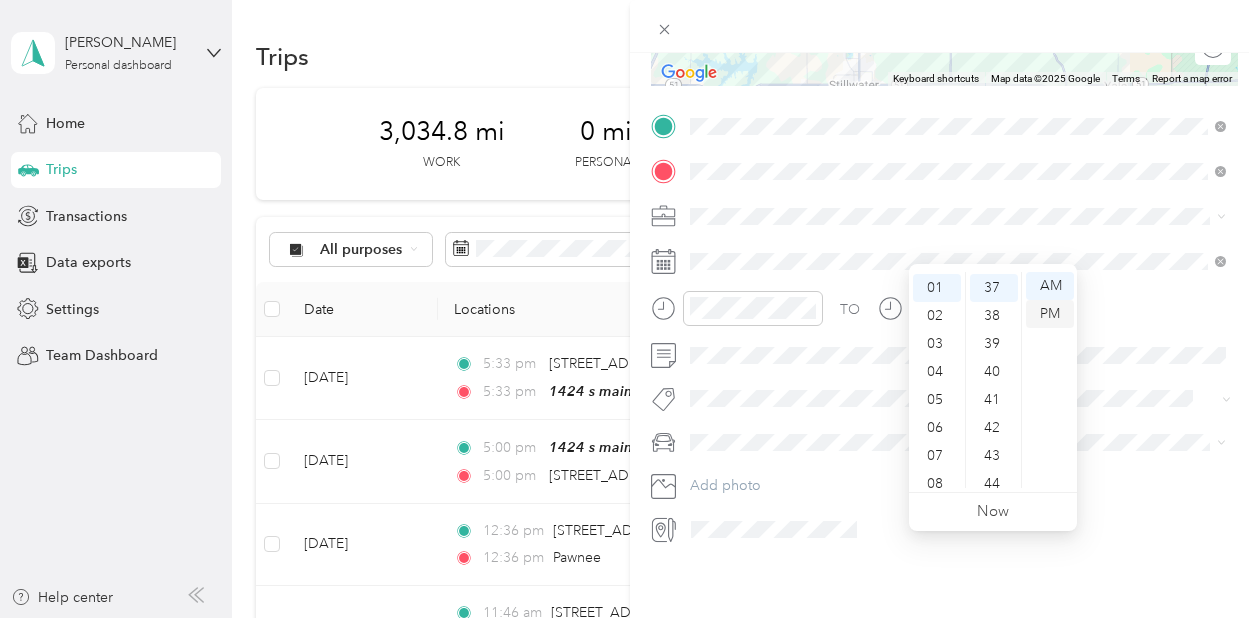 click on "PM" at bounding box center [1050, 314] 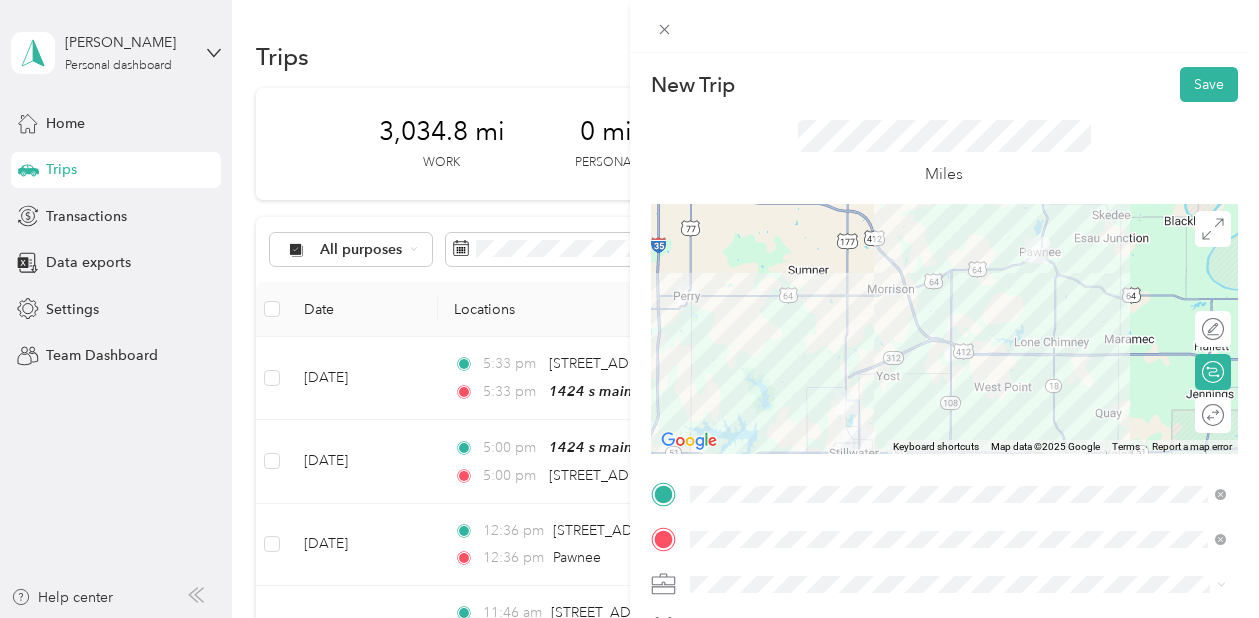 scroll, scrollTop: 0, scrollLeft: 0, axis: both 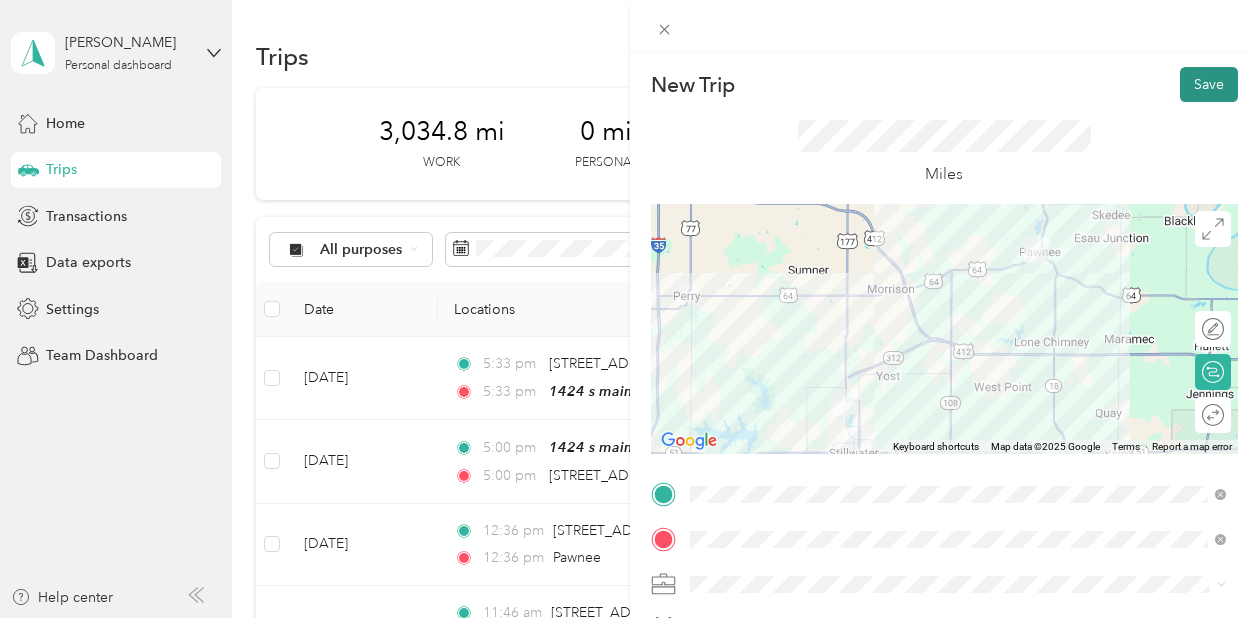 click on "Save" at bounding box center [1209, 84] 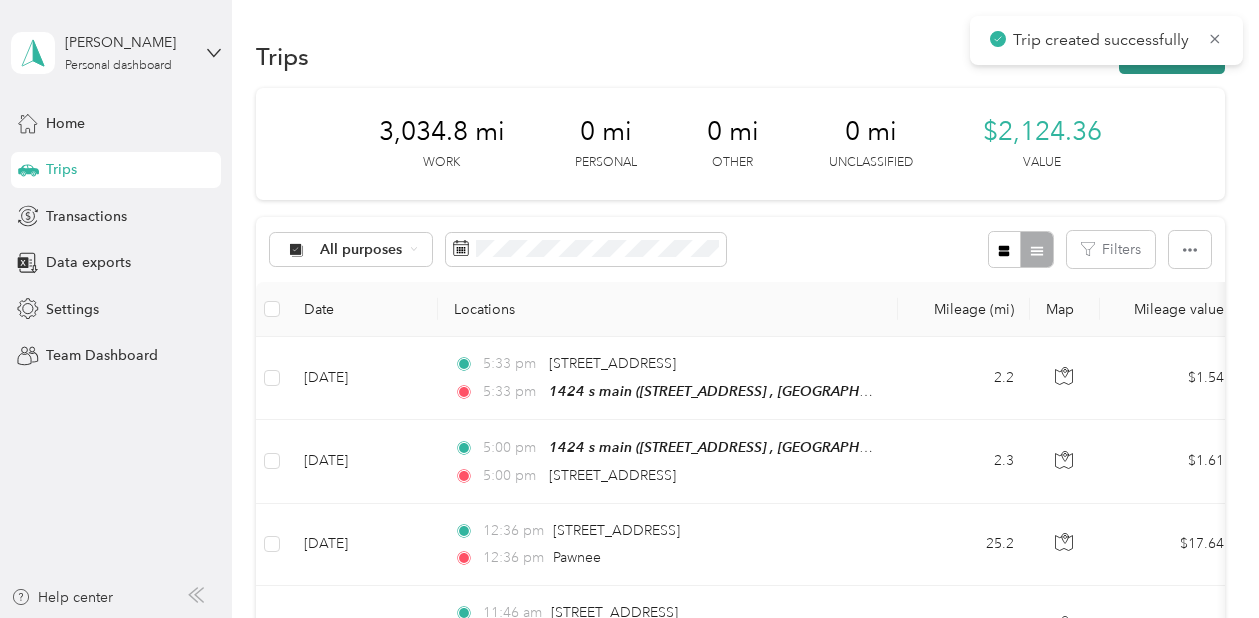 click on "New trip" at bounding box center [1172, 56] 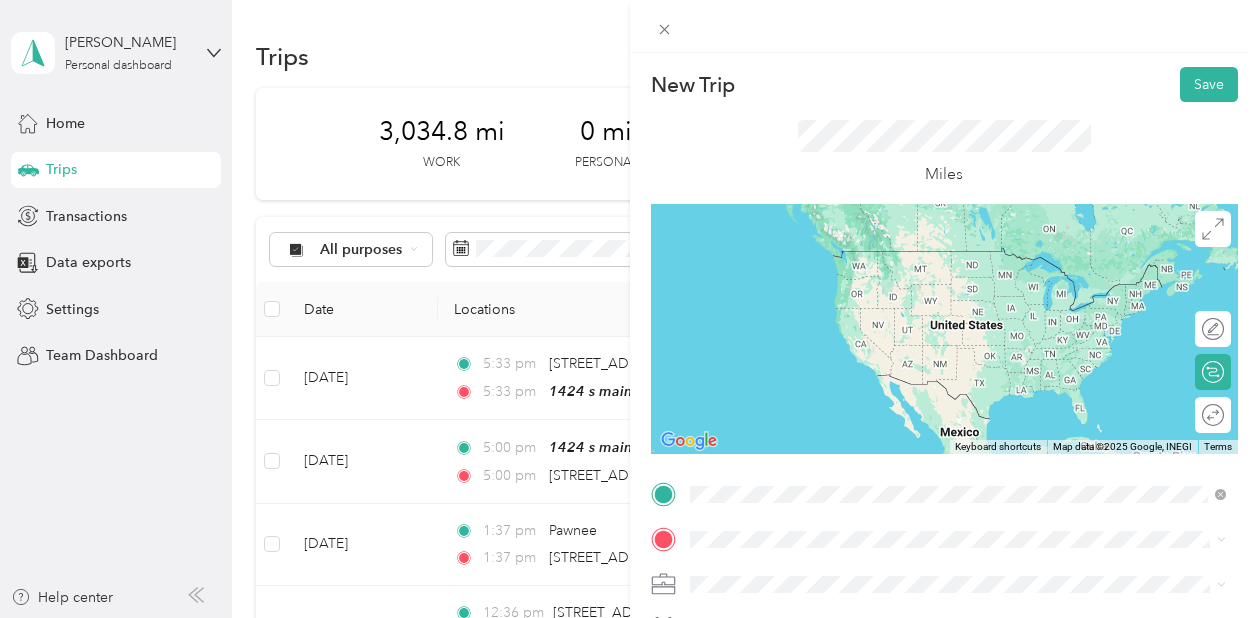 drag, startPoint x: 755, startPoint y: 502, endPoint x: 825, endPoint y: 265, distance: 247.12143 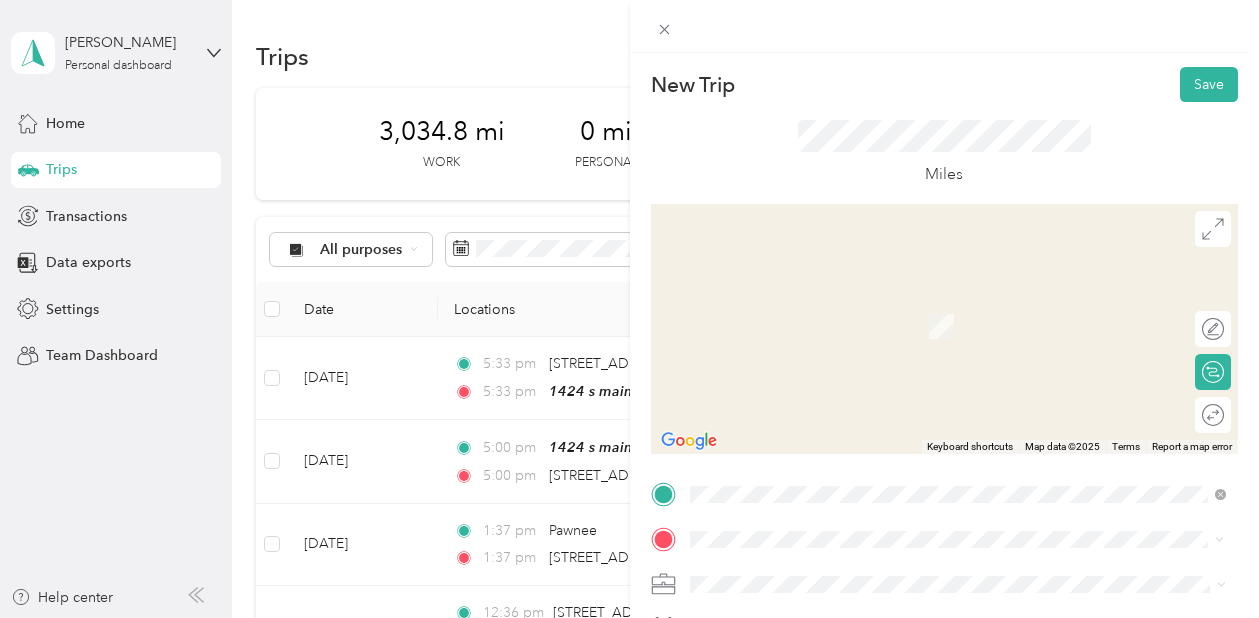 click on "5214 West 3rd Place
Stillwater, Oklahoma 74074, United States" at bounding box center [827, 296] 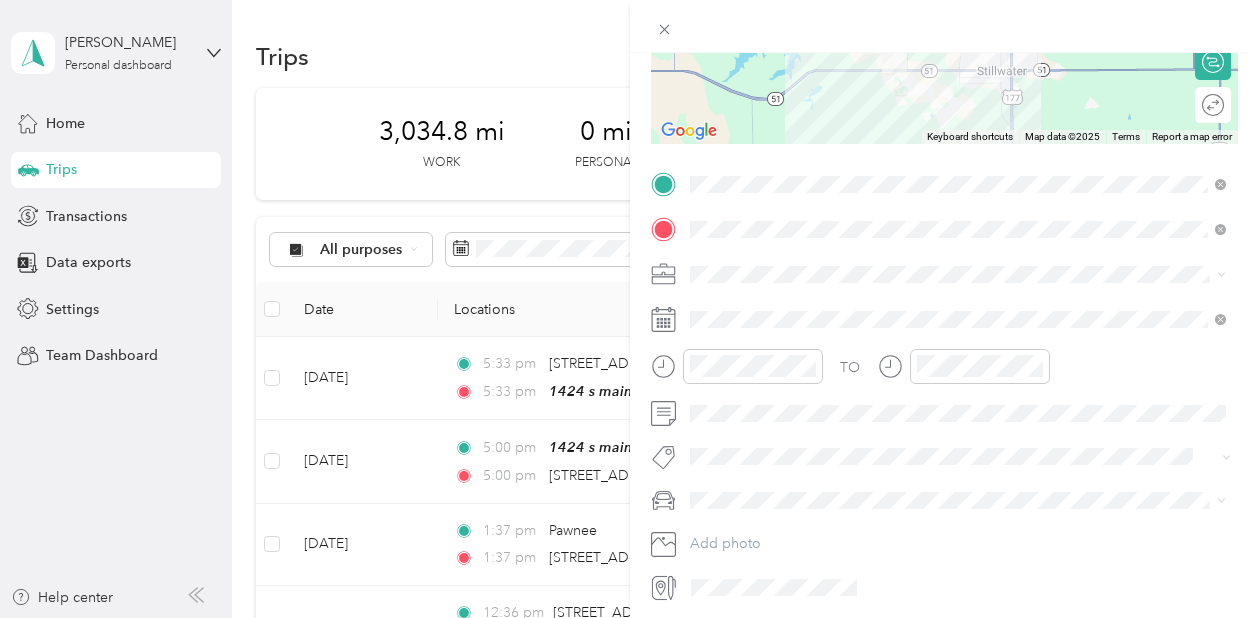 scroll, scrollTop: 405, scrollLeft: 0, axis: vertical 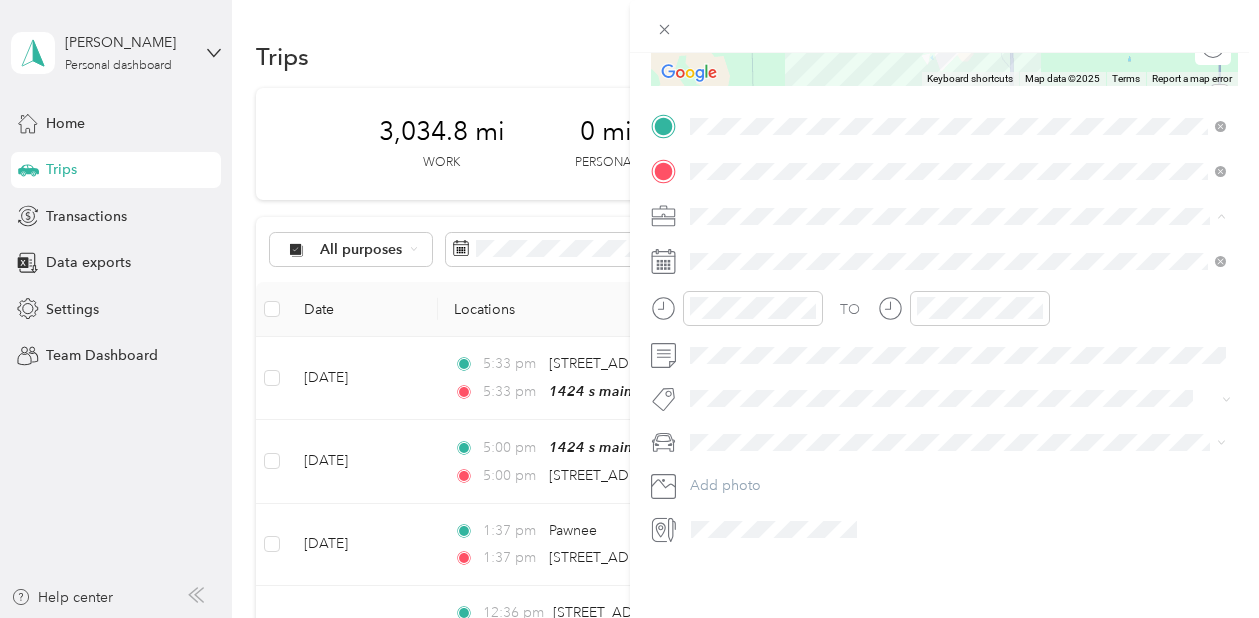 click on "TJ Richards LLC" at bounding box center (958, 418) 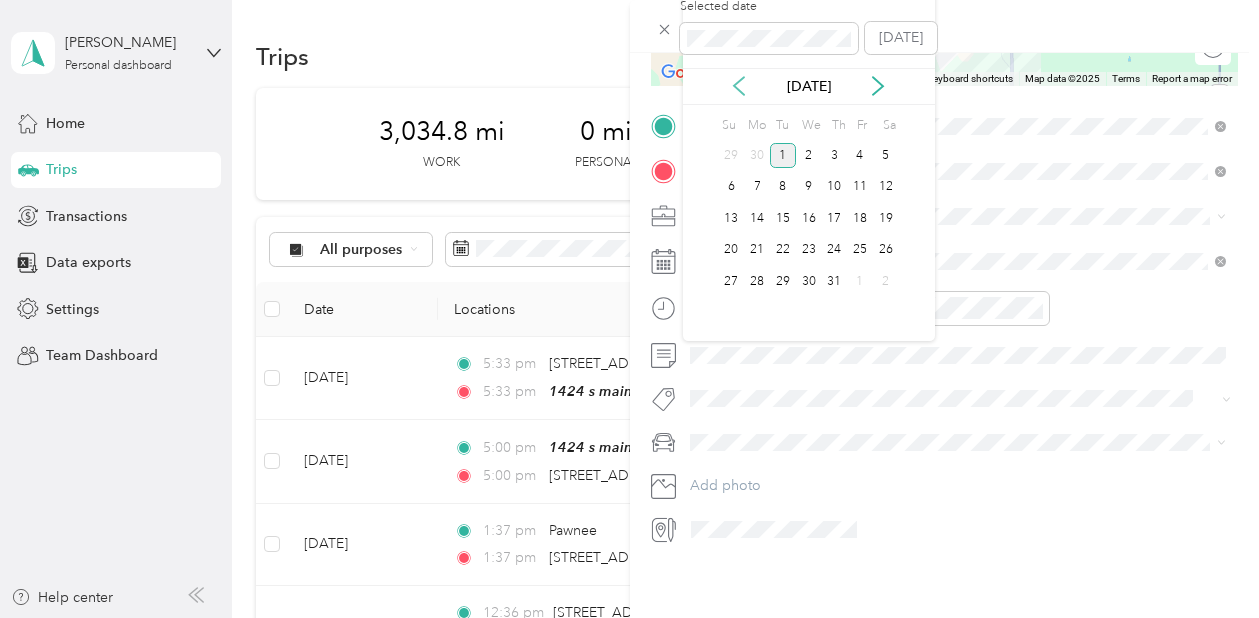 click 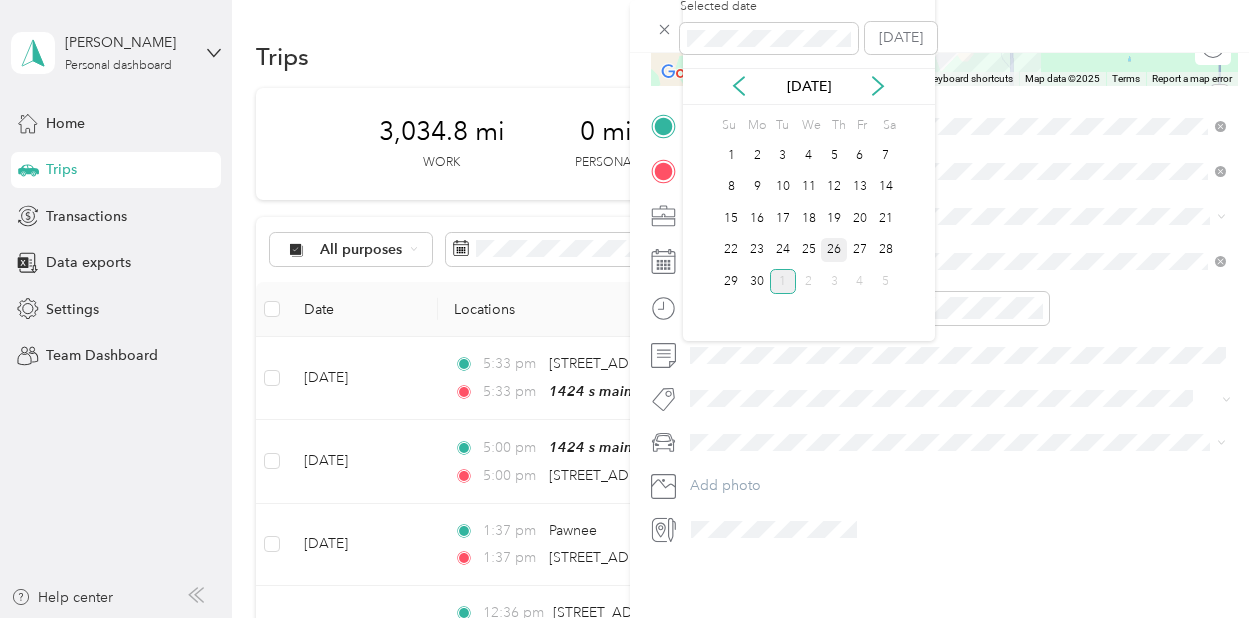 click on "26" at bounding box center (834, 250) 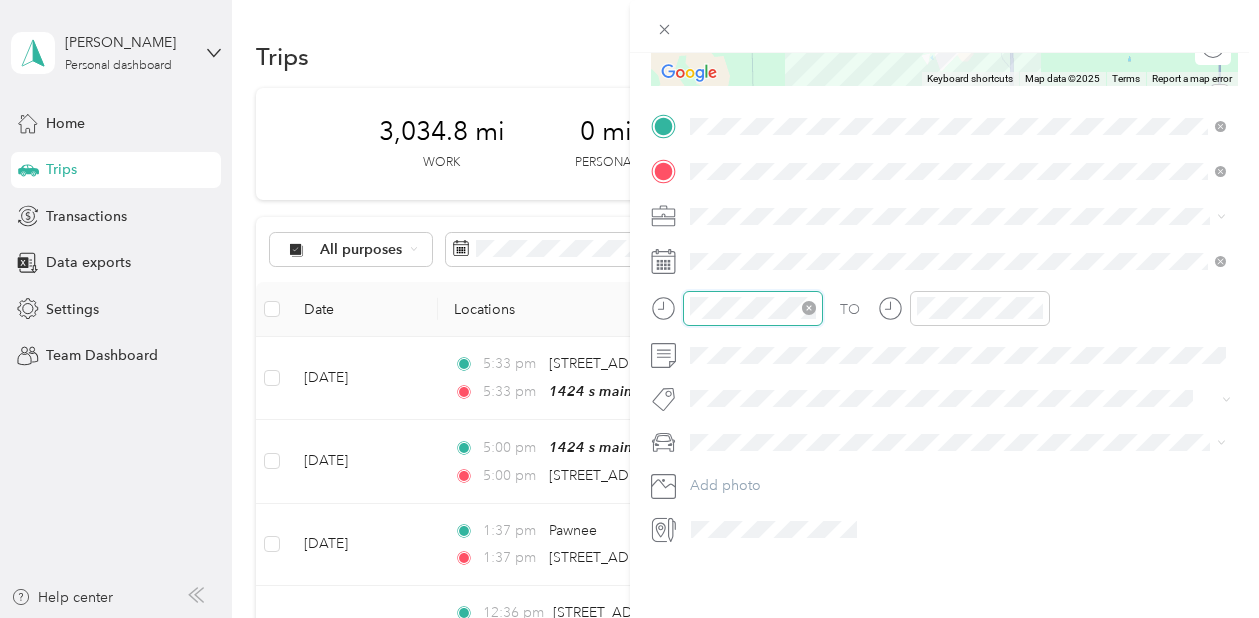 scroll, scrollTop: 120, scrollLeft: 0, axis: vertical 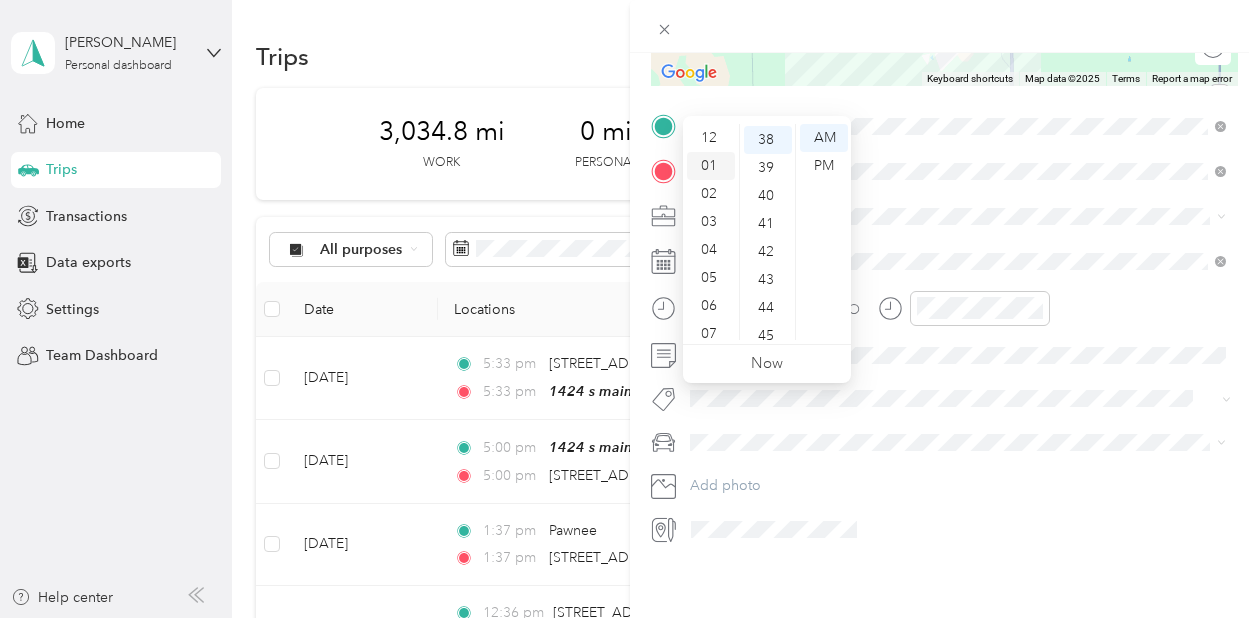 click on "01" at bounding box center (711, 166) 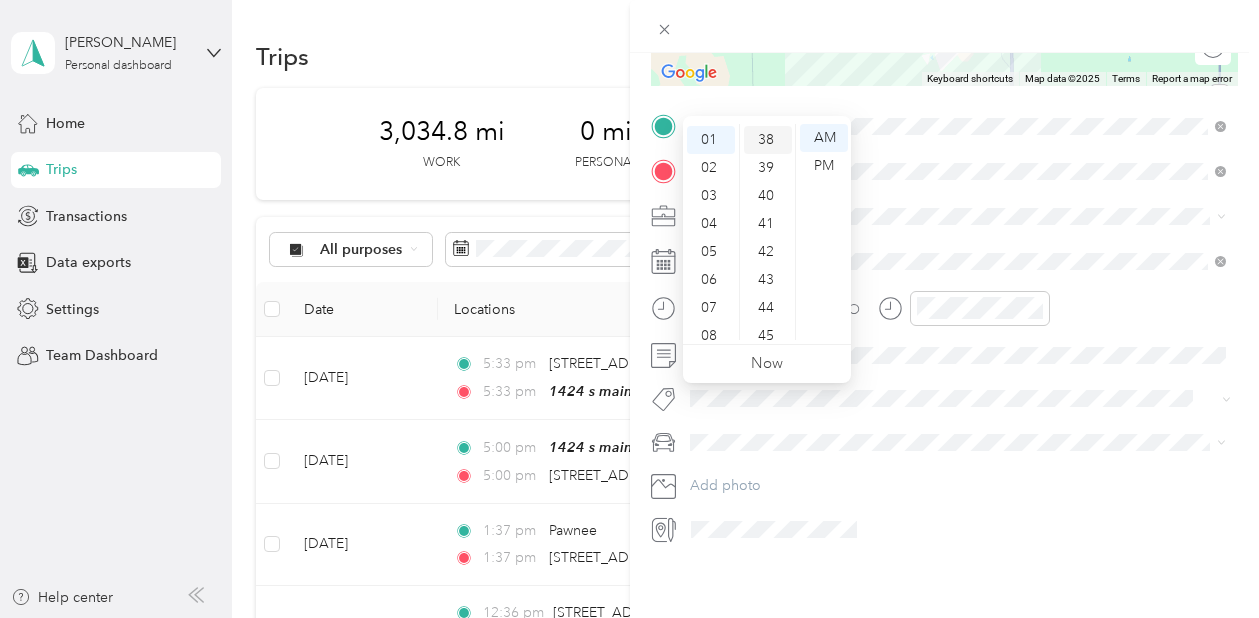 click on "38" at bounding box center (768, 140) 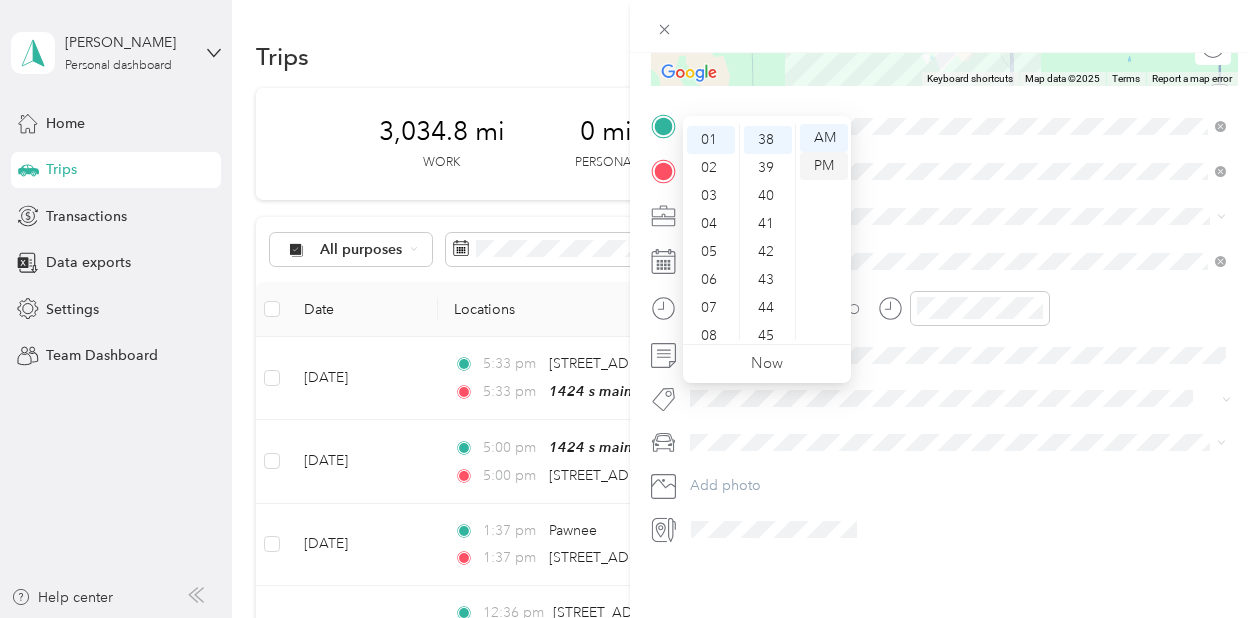 click on "PM" at bounding box center (824, 166) 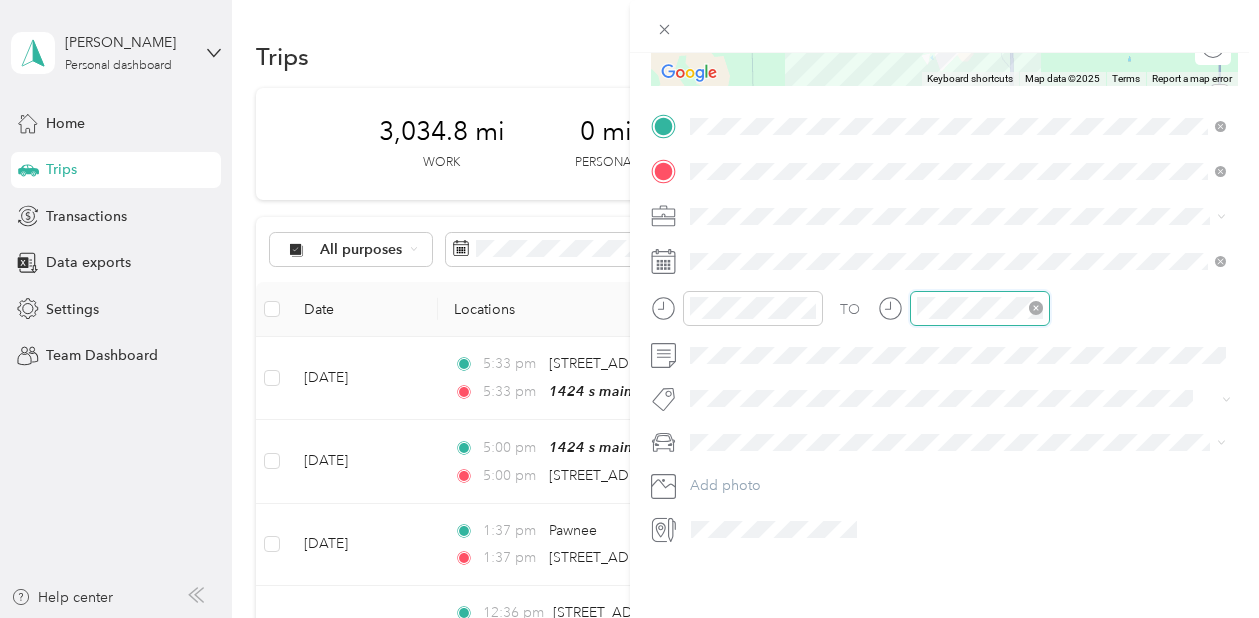 scroll, scrollTop: 120, scrollLeft: 0, axis: vertical 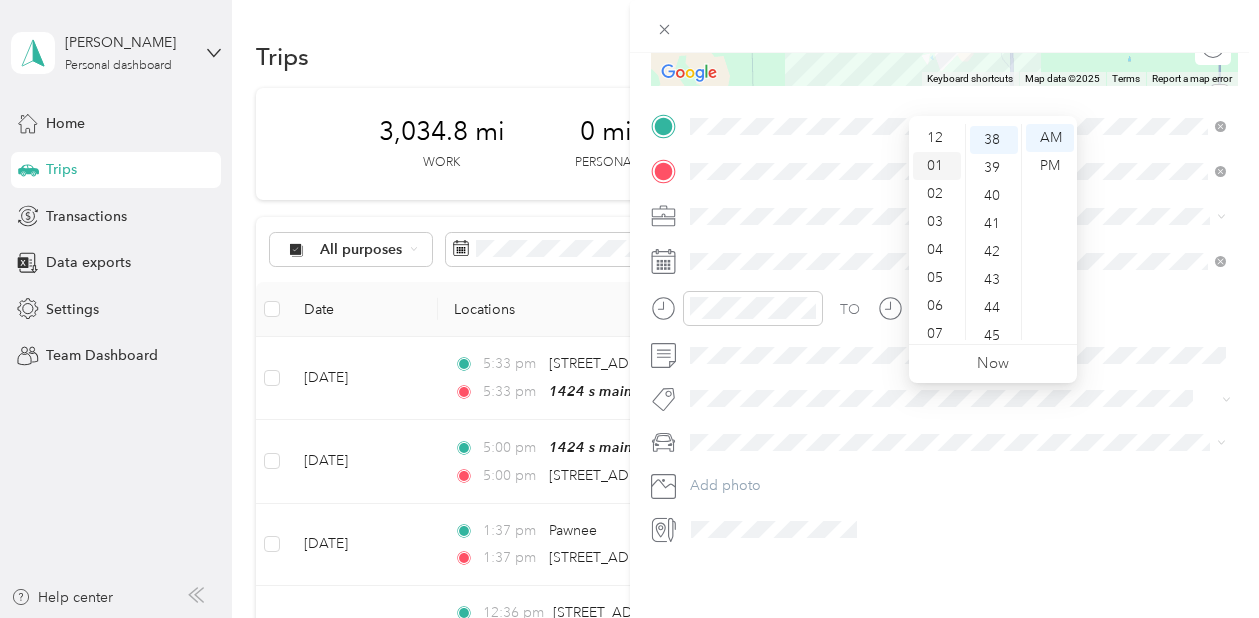 click on "01" at bounding box center (937, 166) 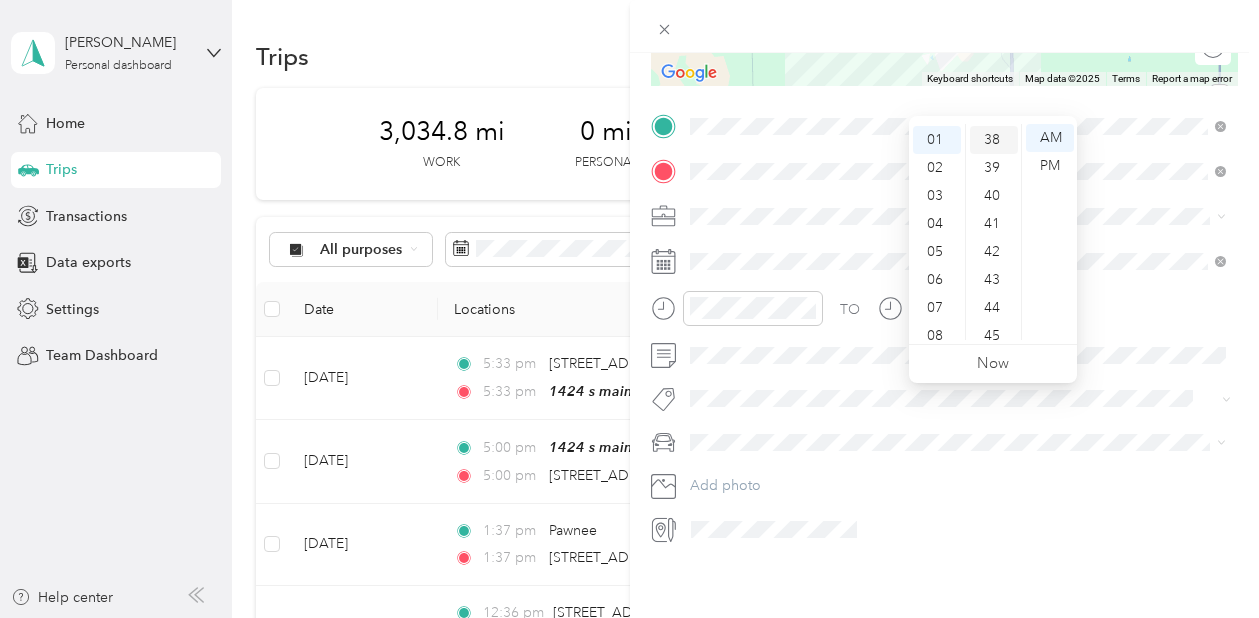 click on "38" at bounding box center [994, 140] 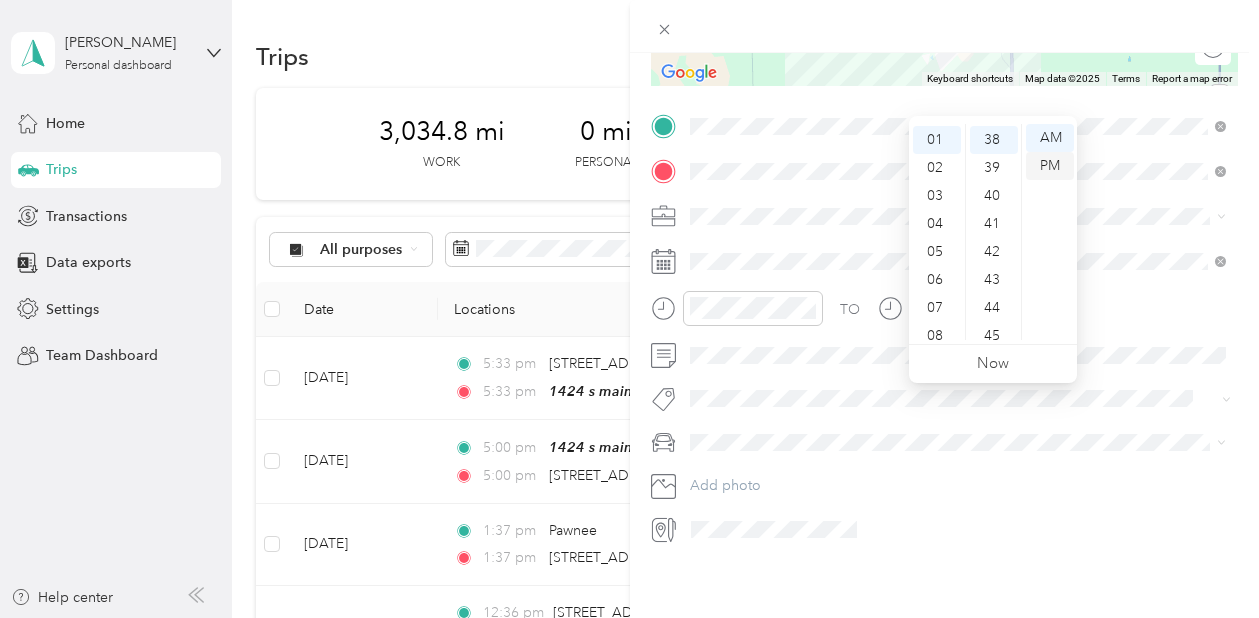 click on "PM" at bounding box center (1050, 166) 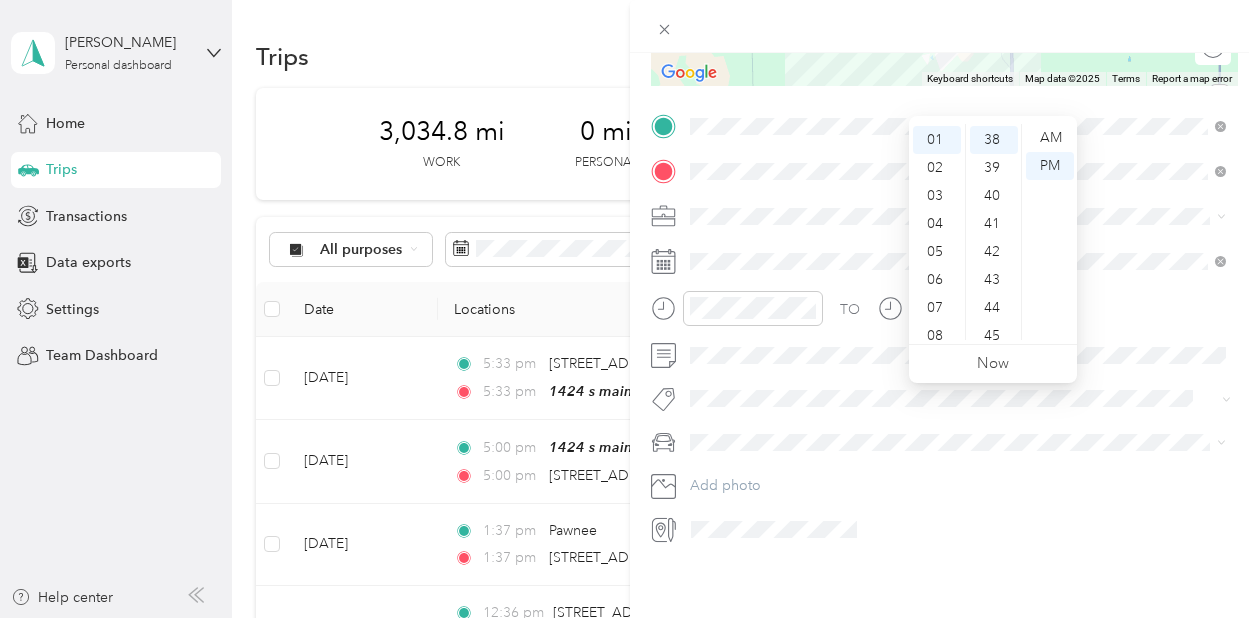 click at bounding box center [961, 216] 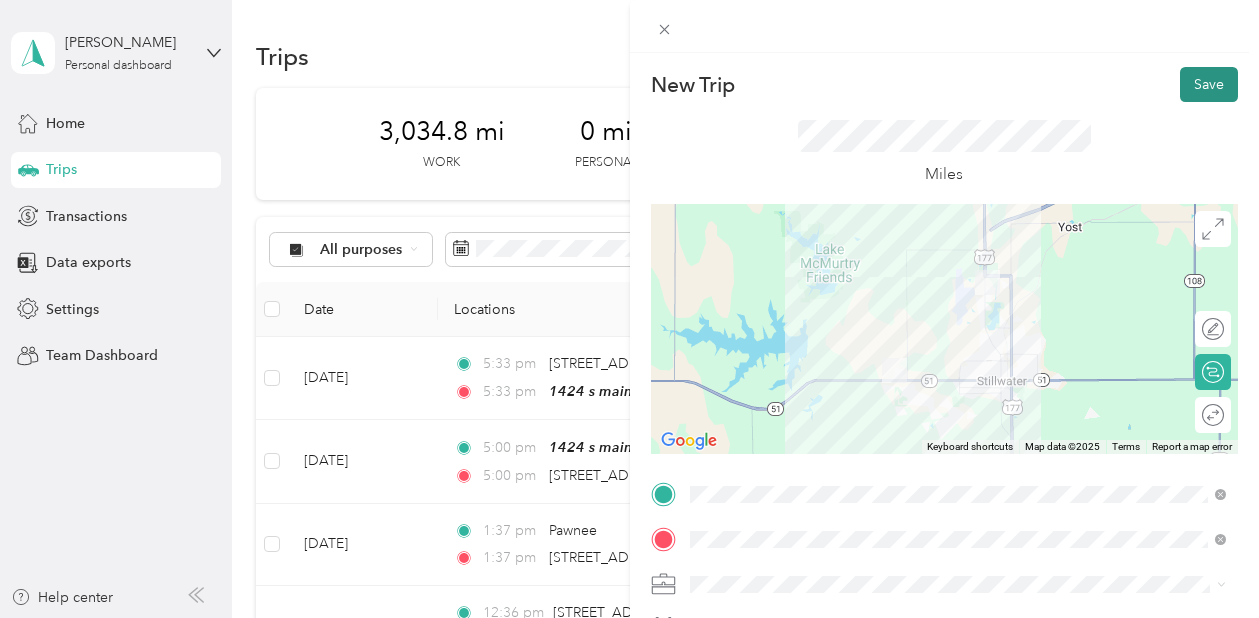 scroll, scrollTop: 0, scrollLeft: 0, axis: both 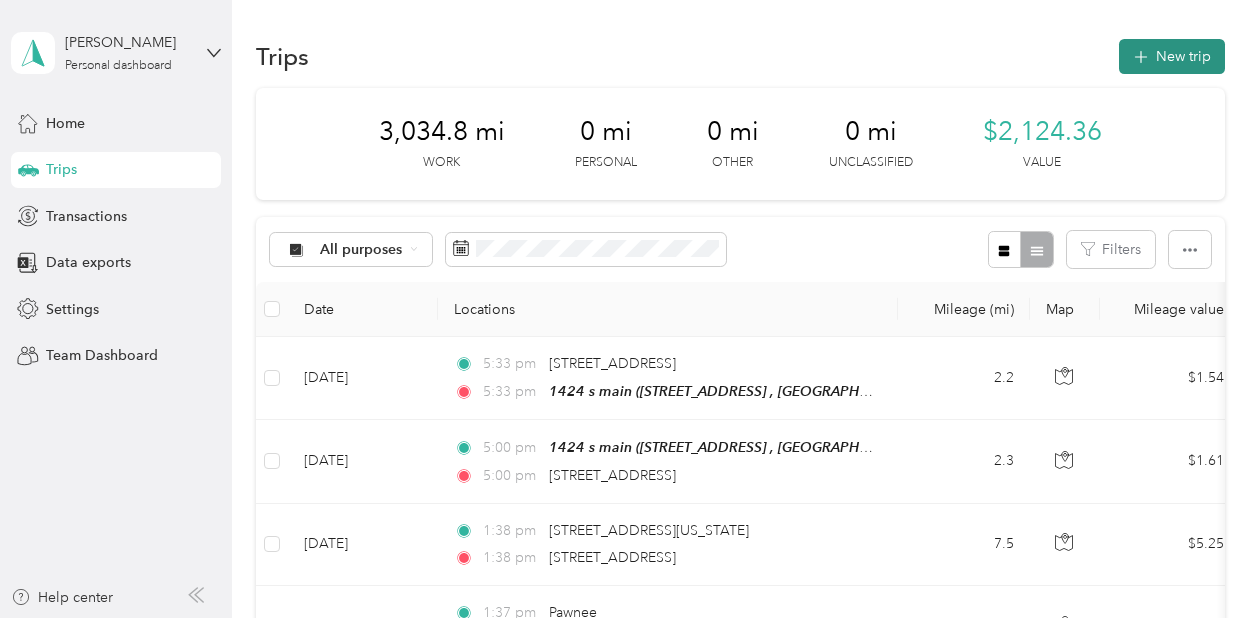 click on "New trip" at bounding box center [1172, 56] 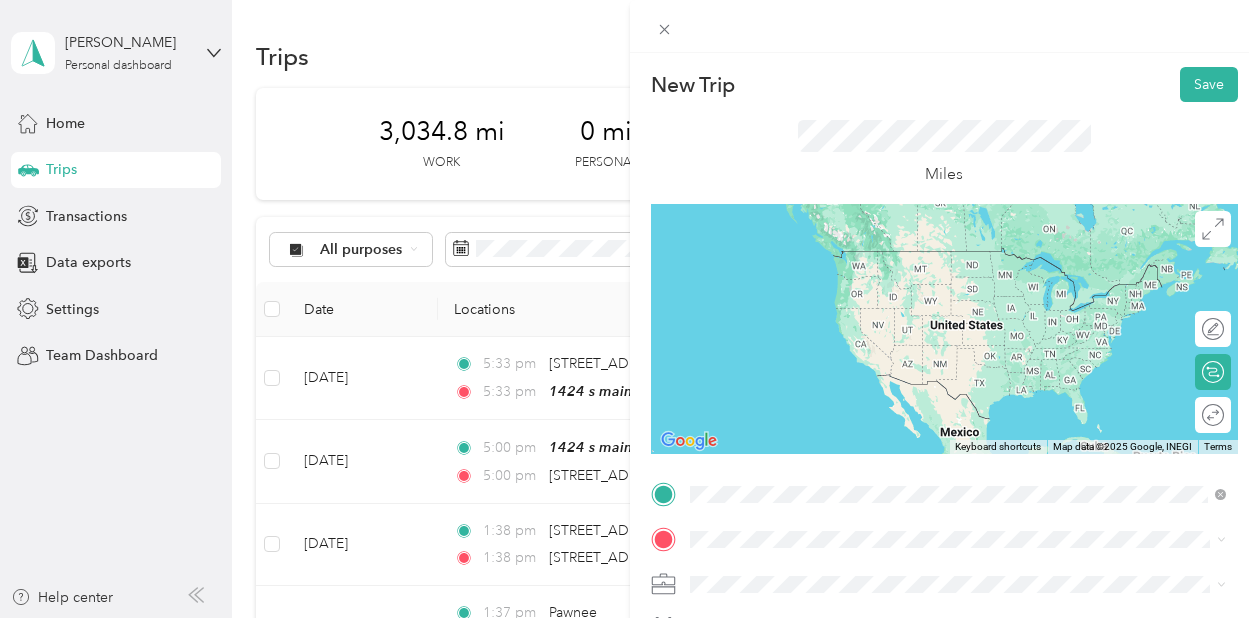click on "5214 West 3rd Place
Stillwater, Oklahoma 74074, United States" at bounding box center [827, 251] 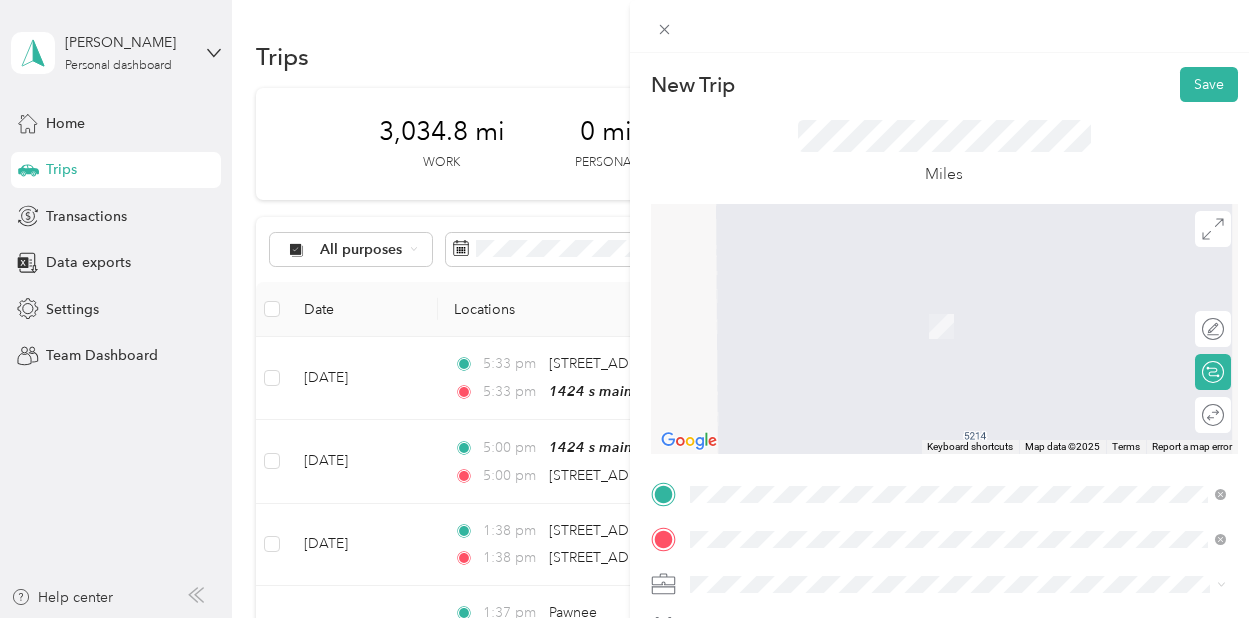 click on "1424 s main 1424 S Main St, Stillwater, OK, United States , 74074, Stillwater, OK, United States" at bounding box center (958, 325) 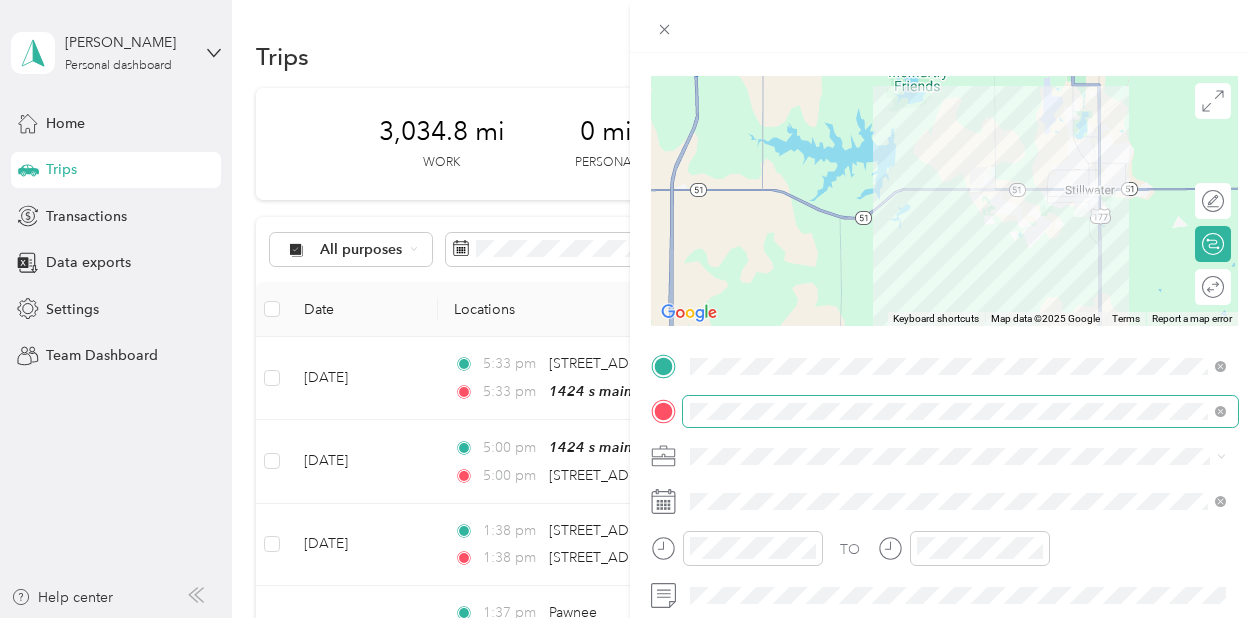 scroll, scrollTop: 169, scrollLeft: 0, axis: vertical 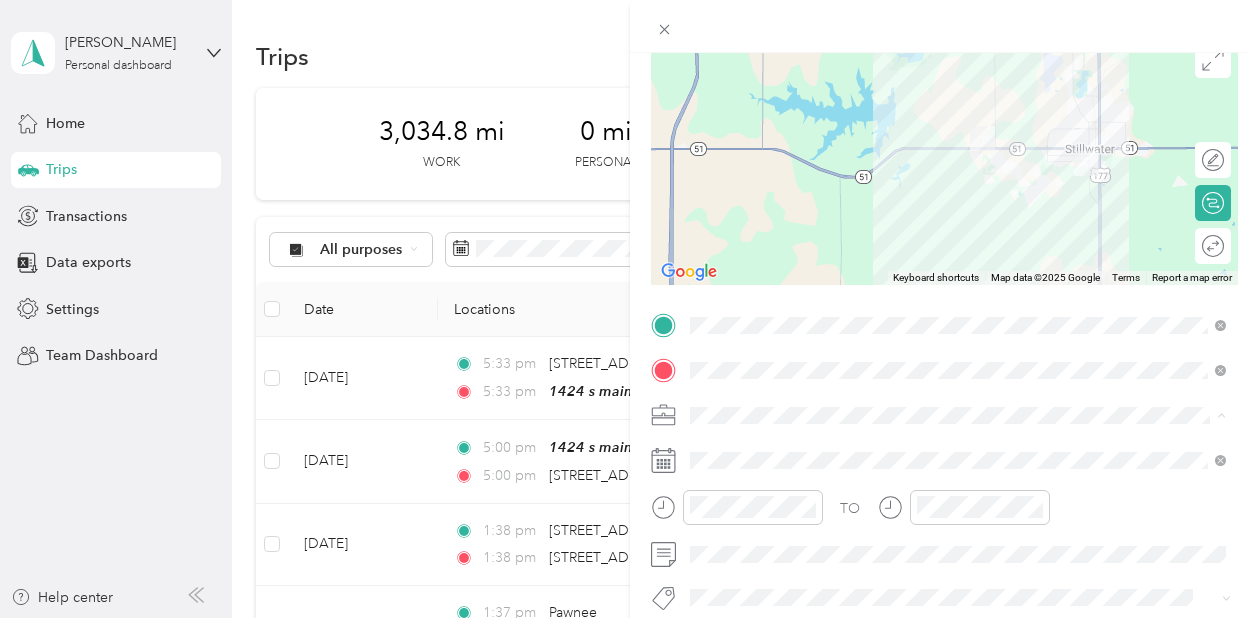 click on "TJ Richards LLC" at bounding box center [958, 204] 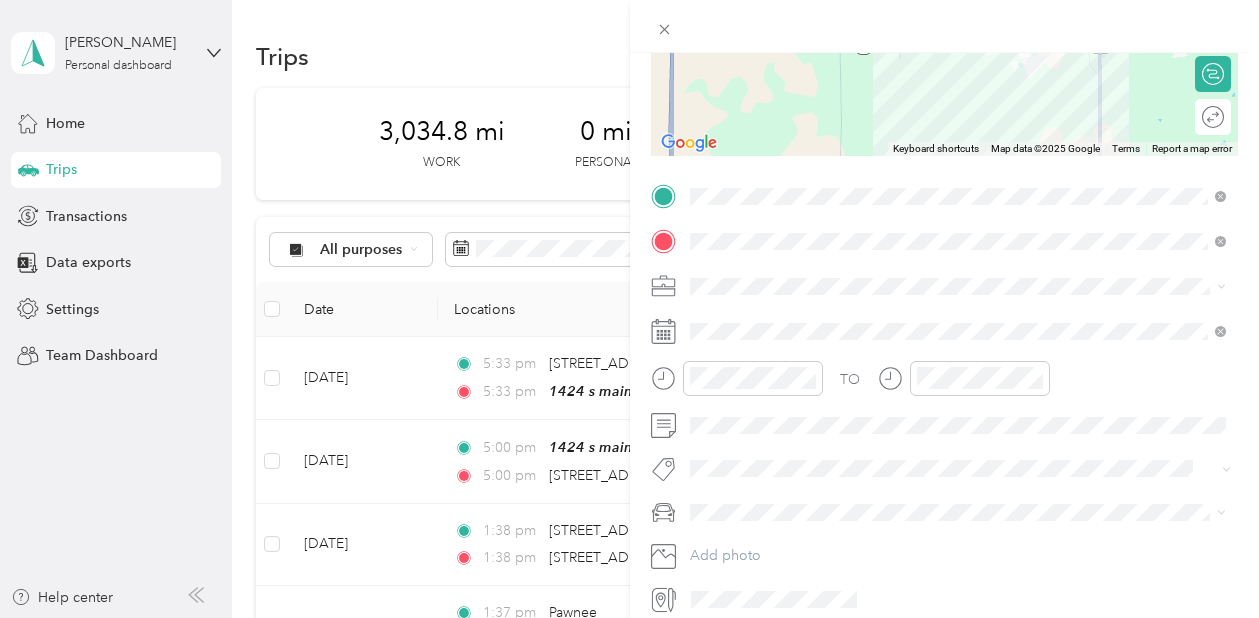 scroll, scrollTop: 304, scrollLeft: 0, axis: vertical 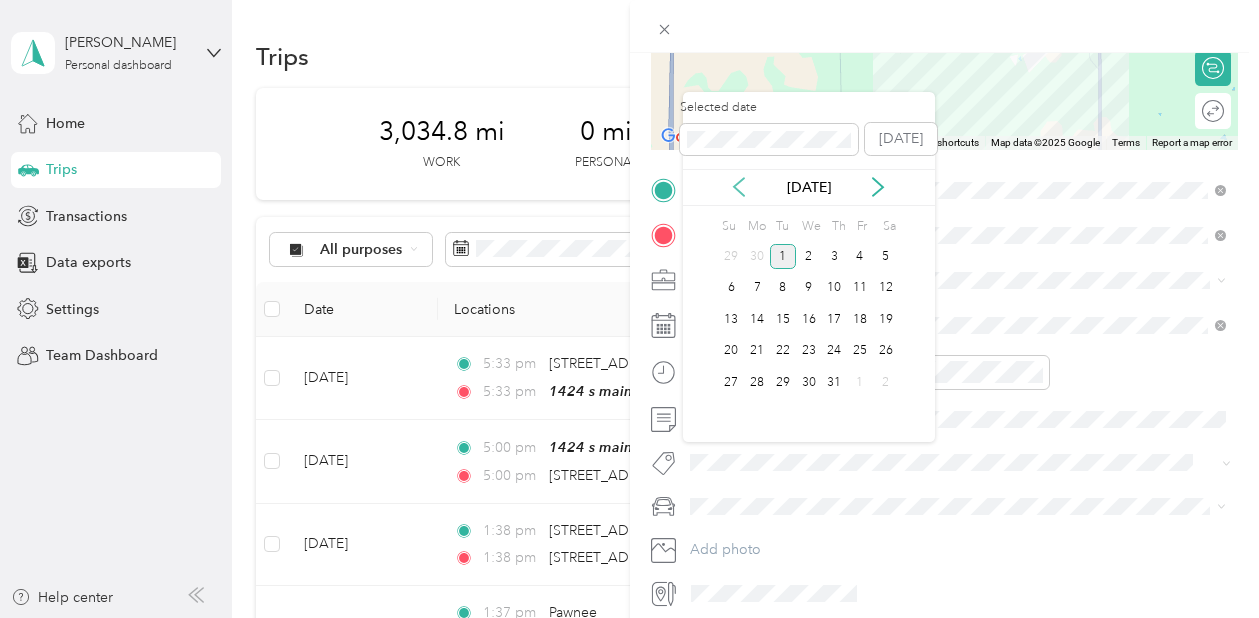 click 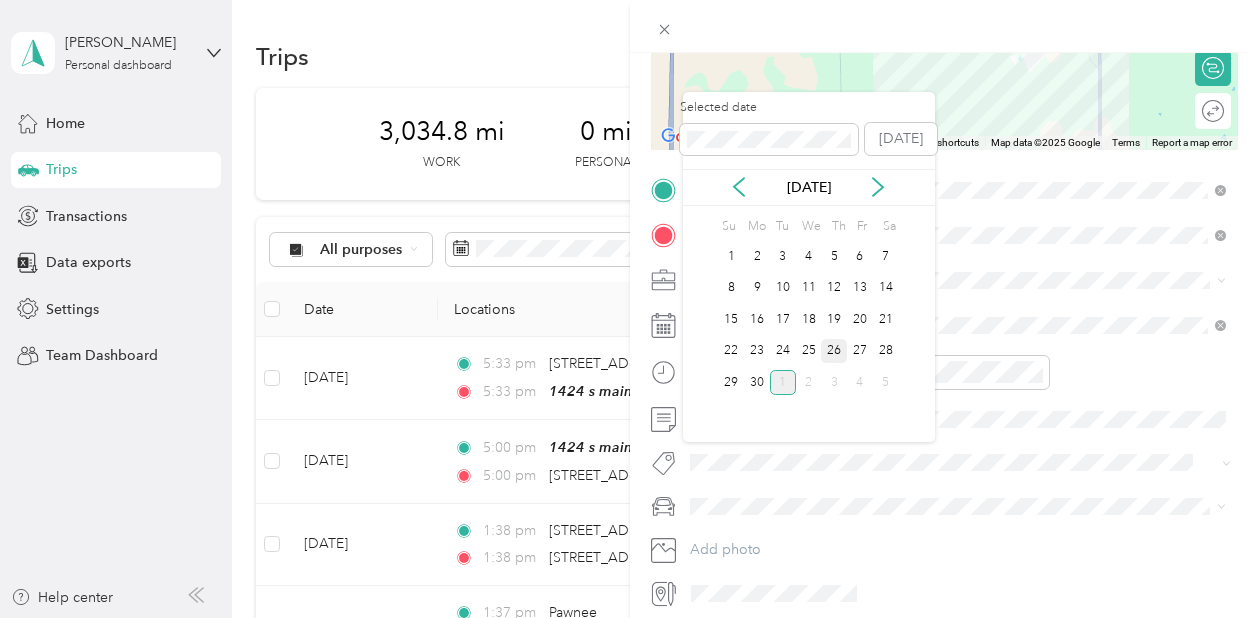 click on "26" at bounding box center (834, 351) 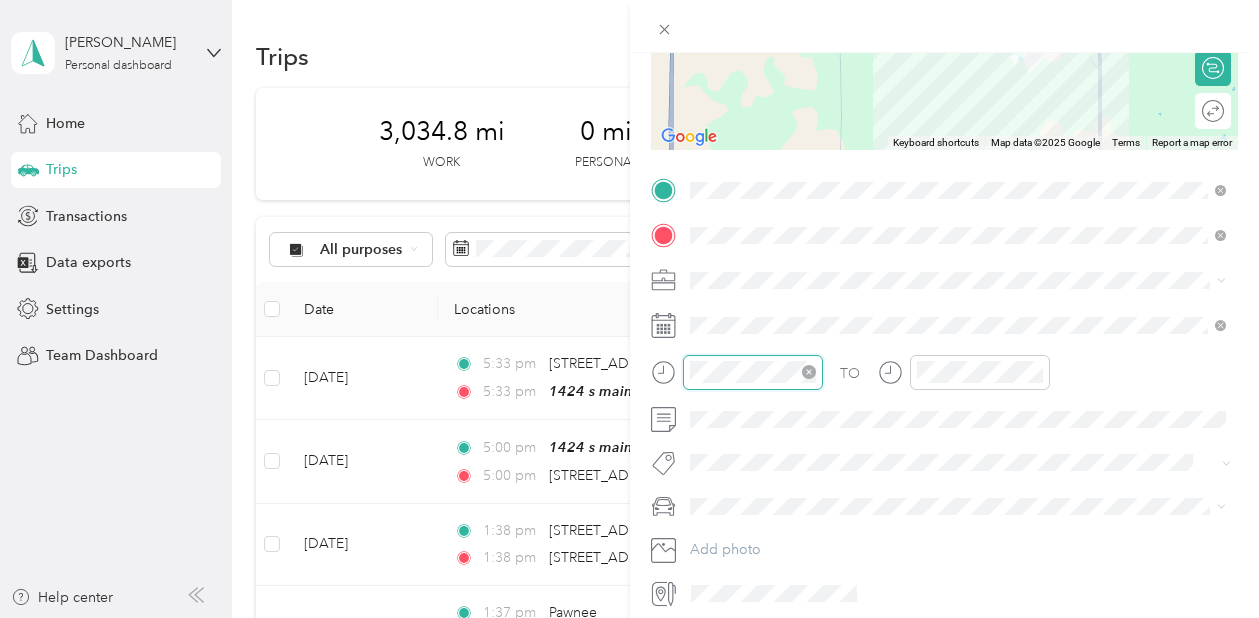 scroll, scrollTop: 120, scrollLeft: 0, axis: vertical 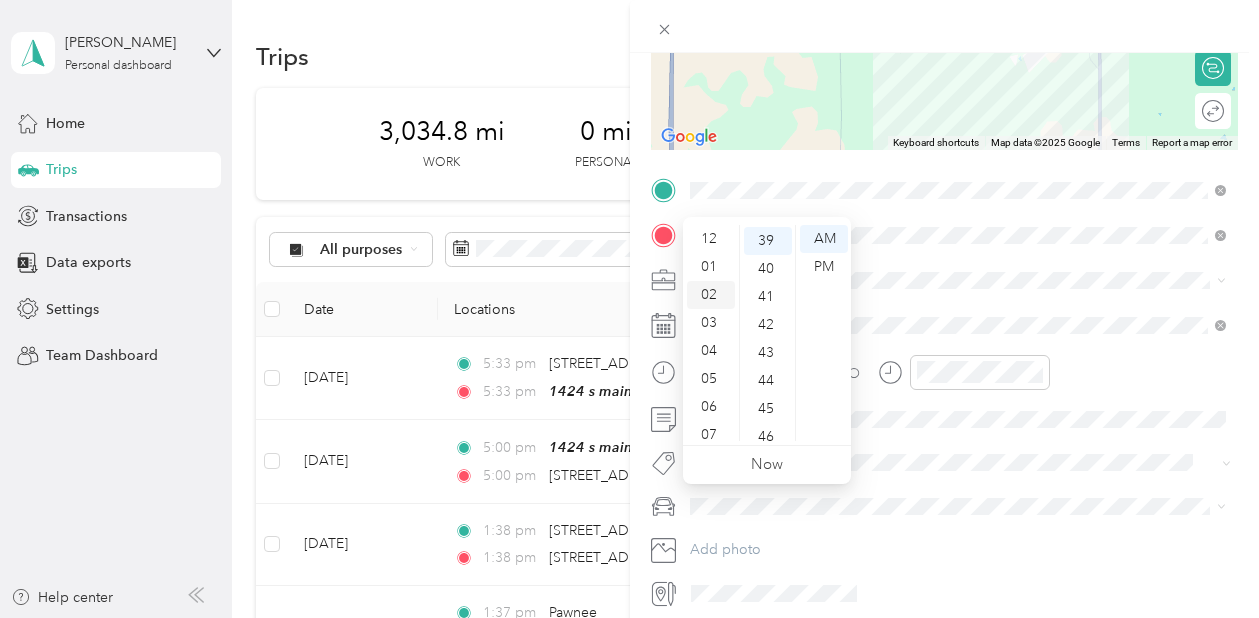 click on "02" at bounding box center [711, 295] 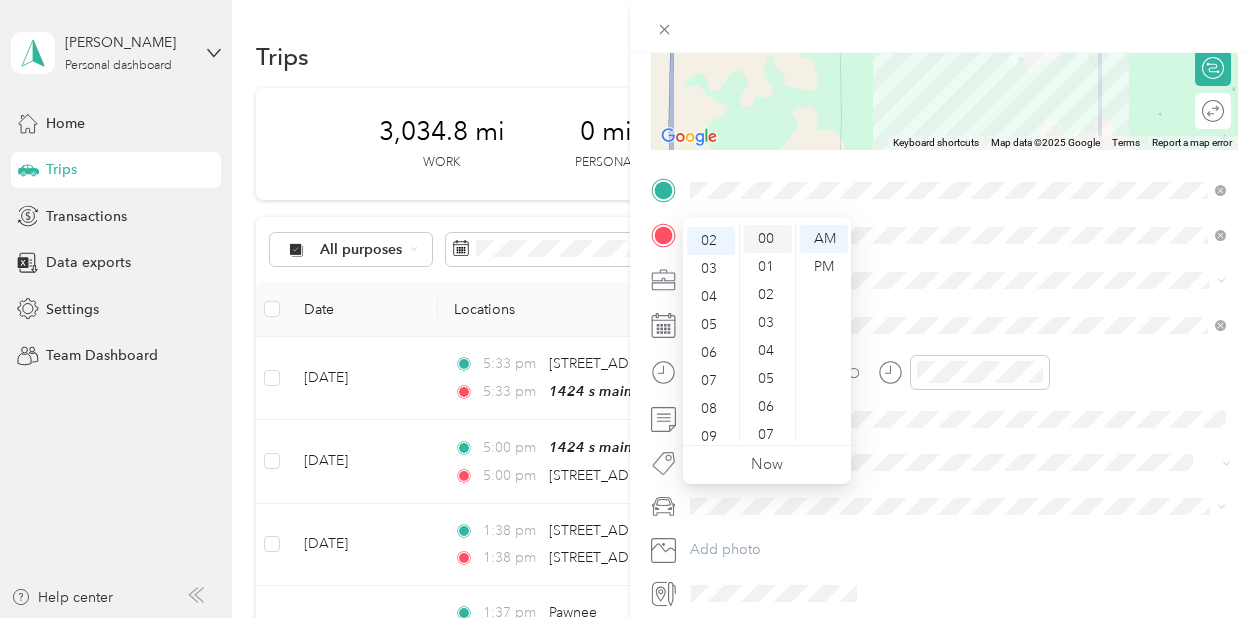 scroll, scrollTop: 0, scrollLeft: 0, axis: both 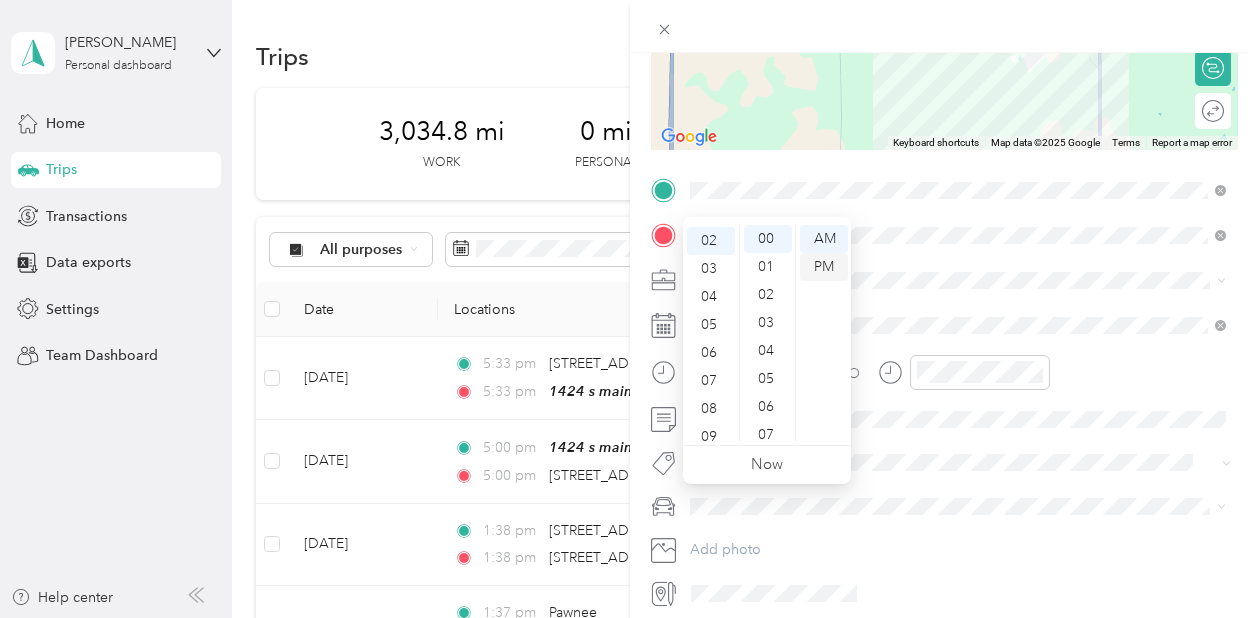 click on "PM" at bounding box center (824, 267) 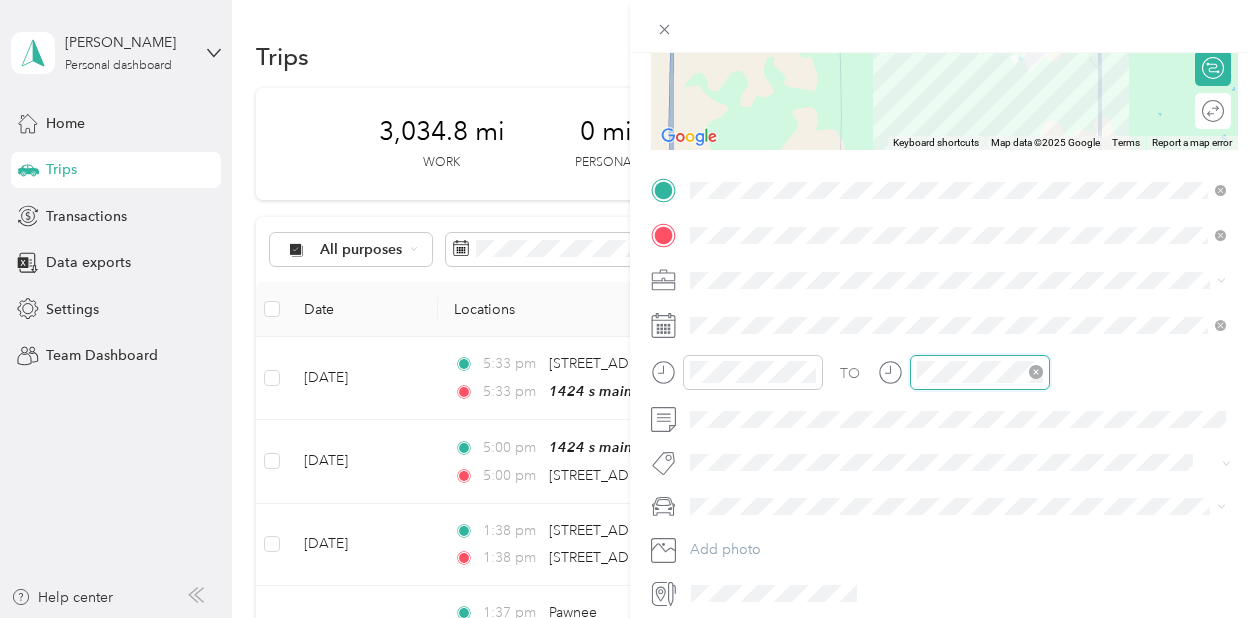 scroll, scrollTop: 1088, scrollLeft: 0, axis: vertical 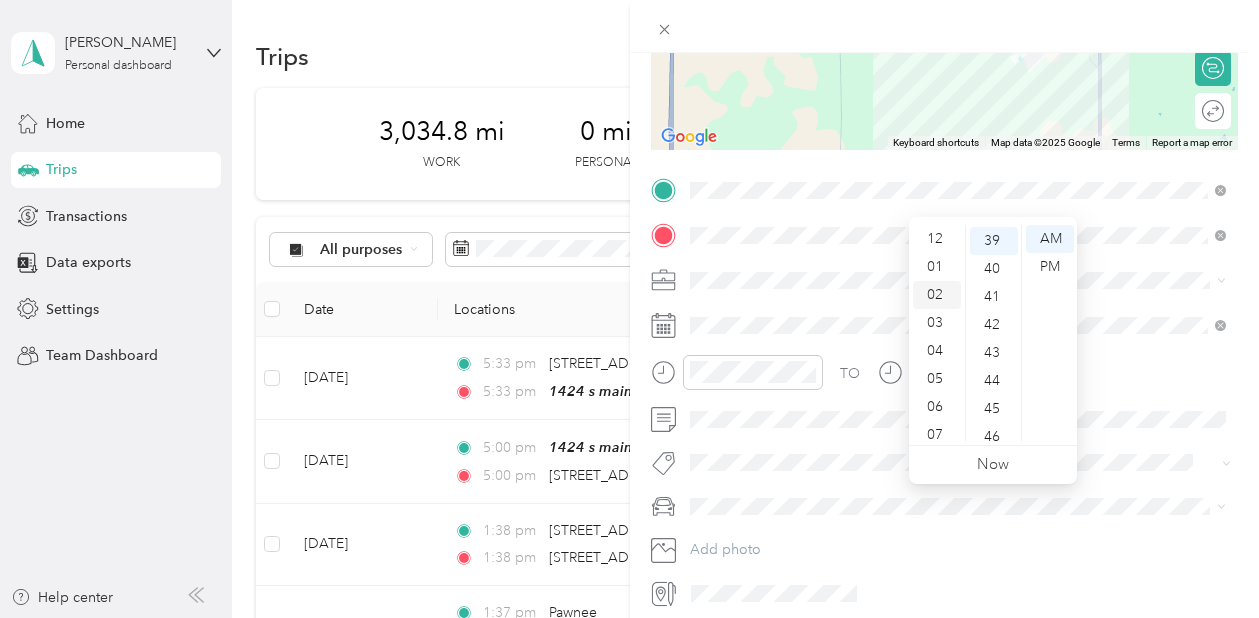 click on "02" at bounding box center (937, 295) 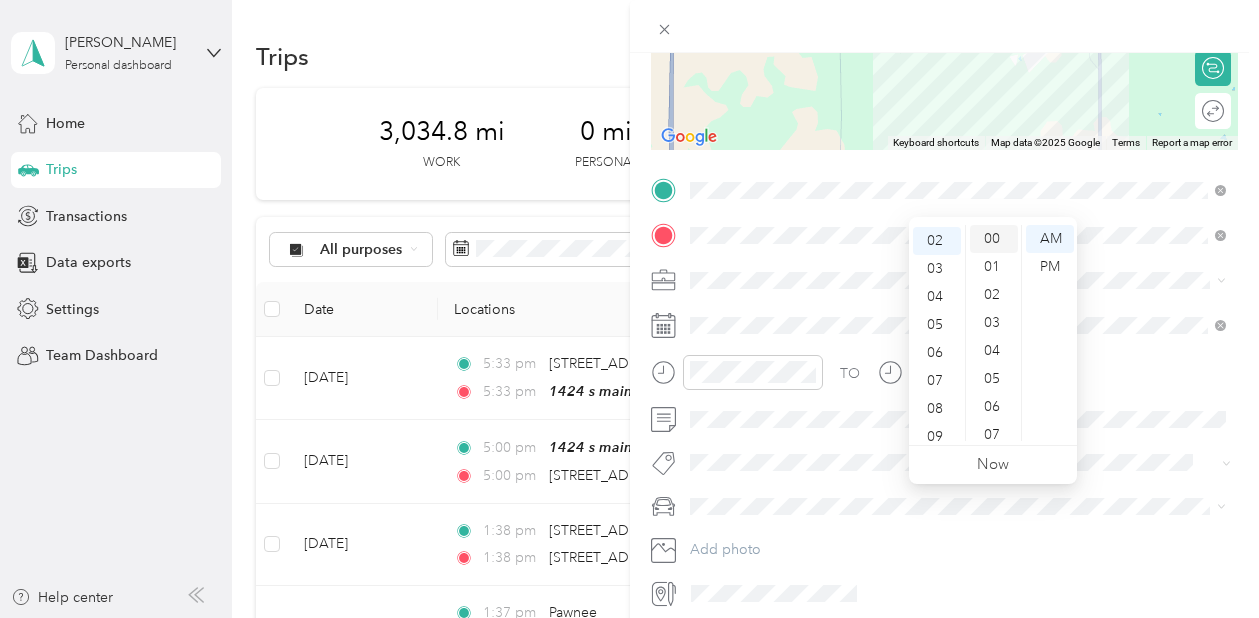 scroll, scrollTop: 0, scrollLeft: 0, axis: both 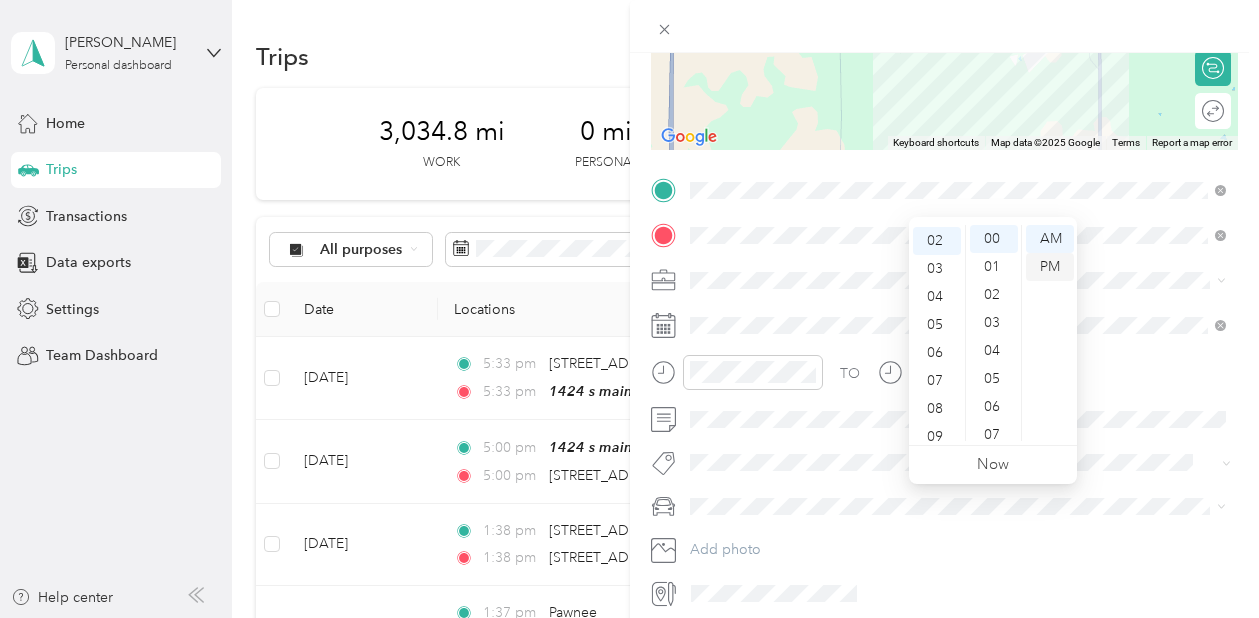 click on "PM" at bounding box center [1050, 267] 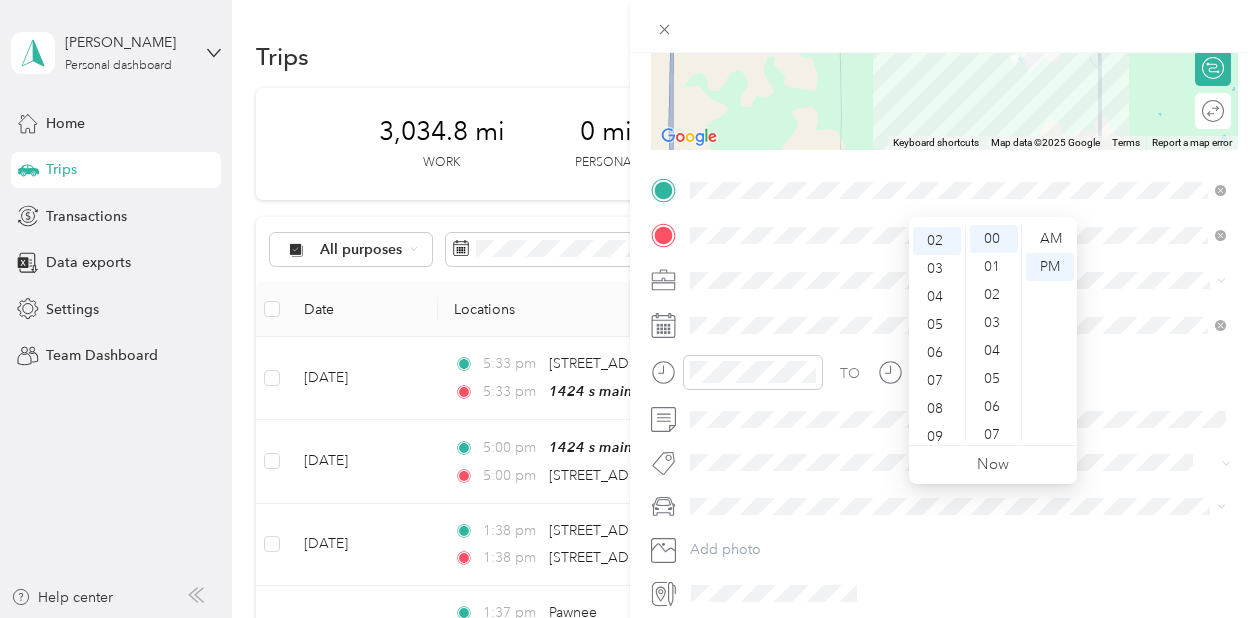 click at bounding box center [961, 280] 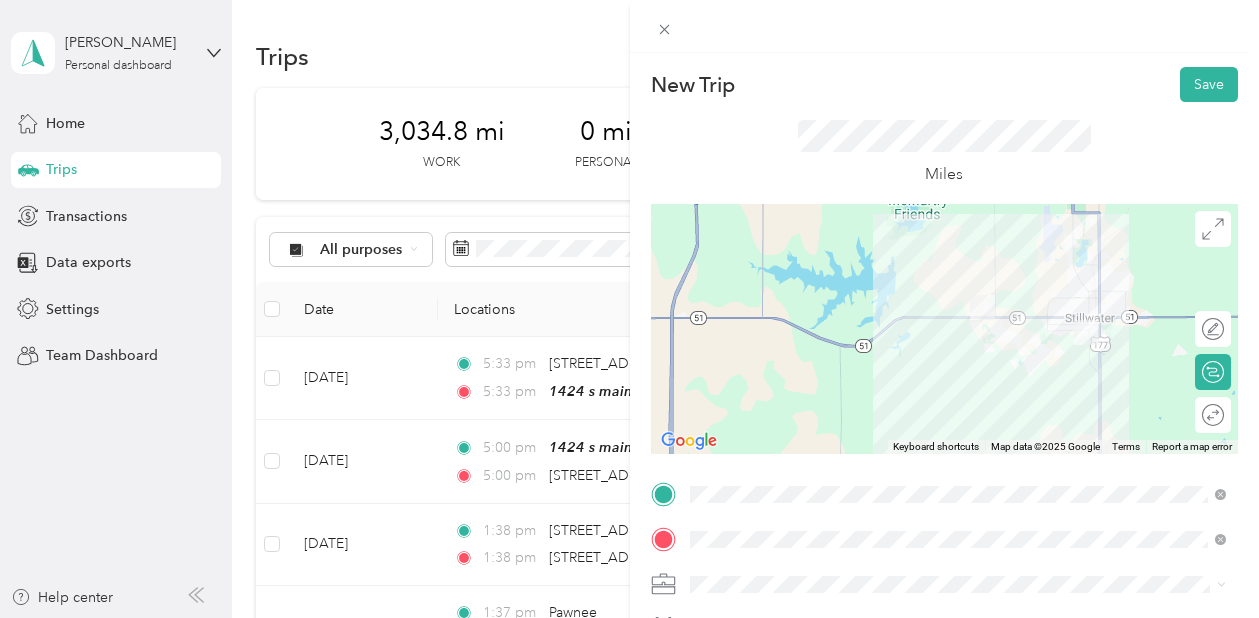 scroll, scrollTop: 0, scrollLeft: 0, axis: both 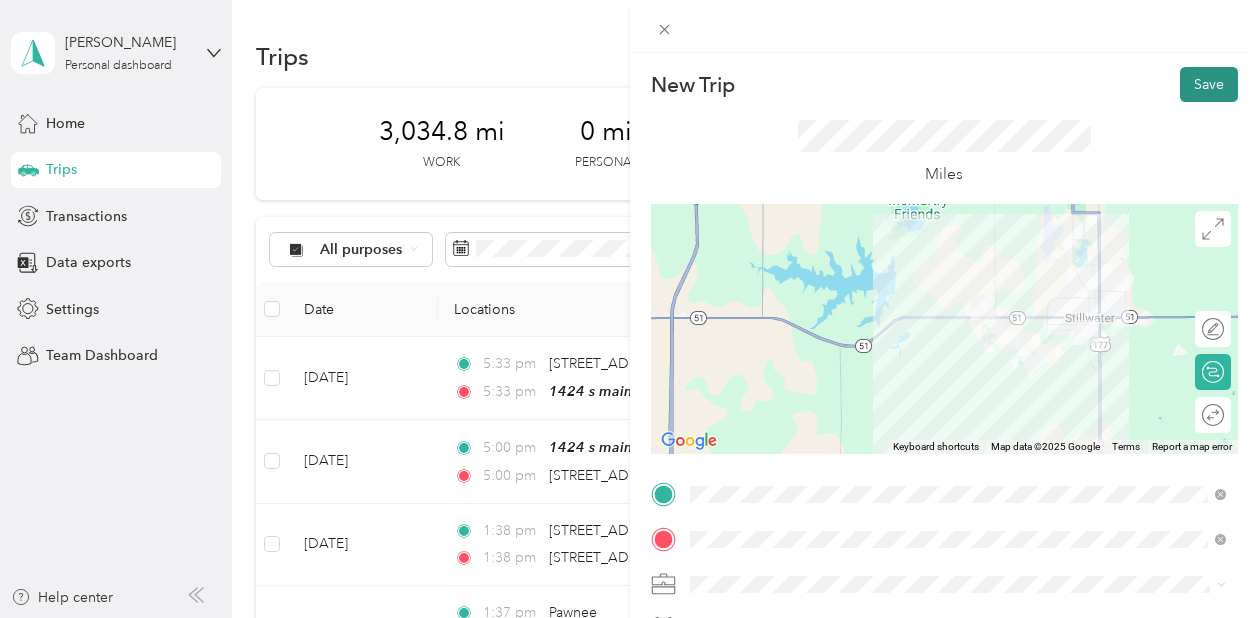 click on "Save" at bounding box center (1209, 84) 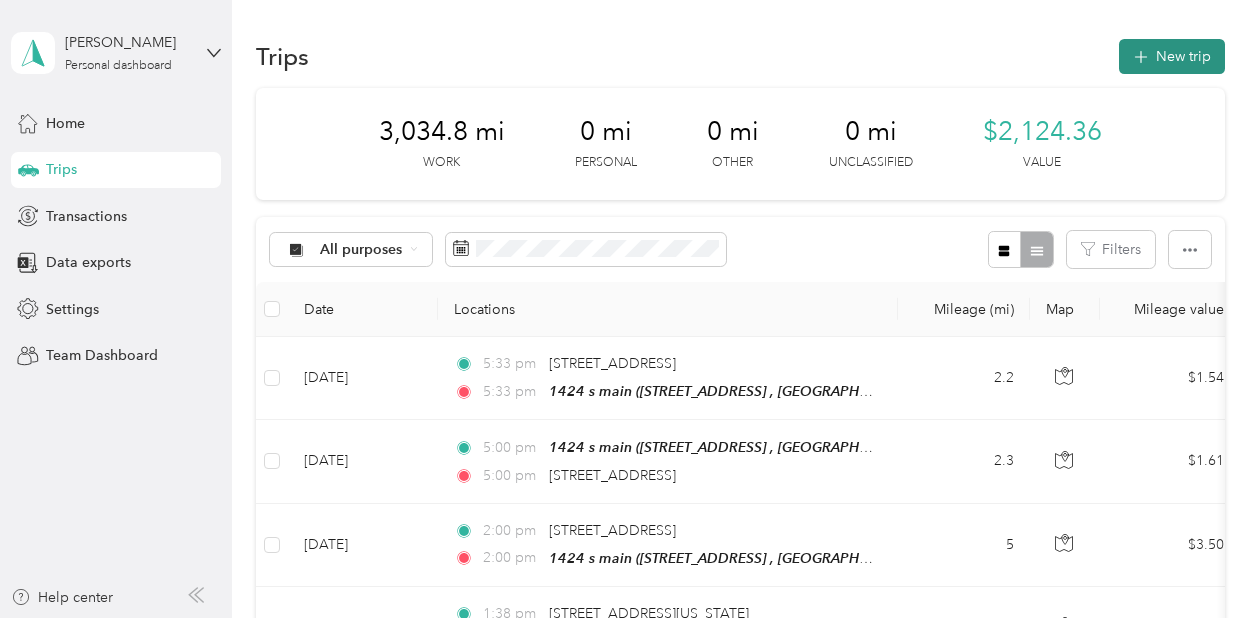click on "New trip" at bounding box center (1172, 56) 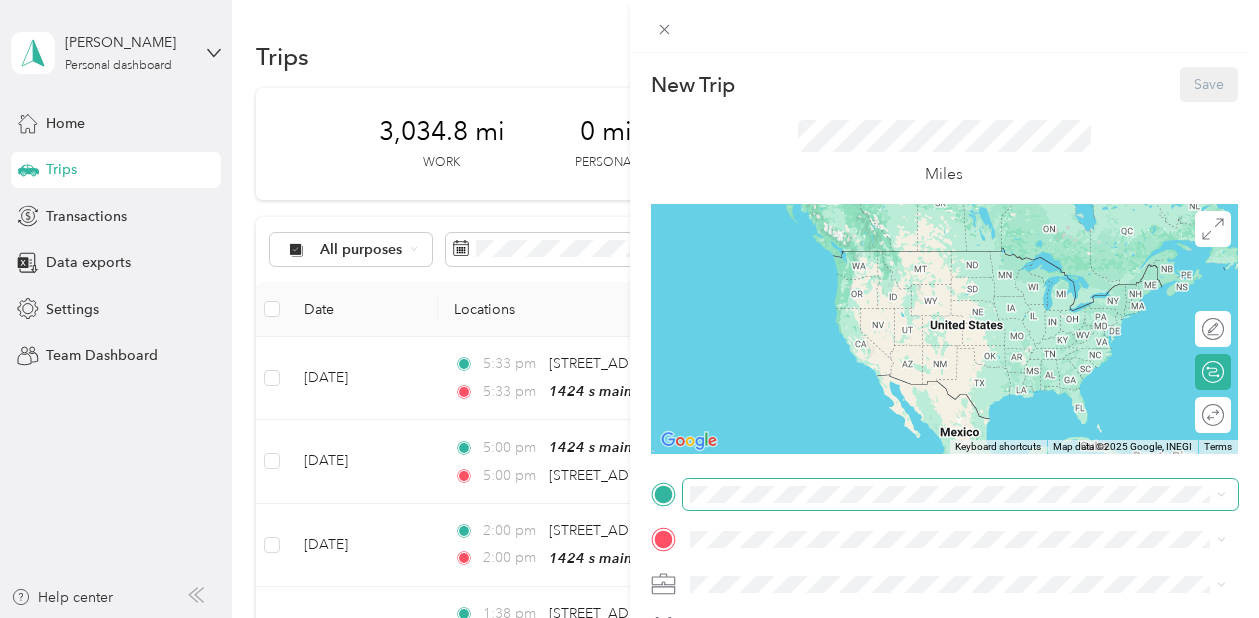 click at bounding box center [961, 494] 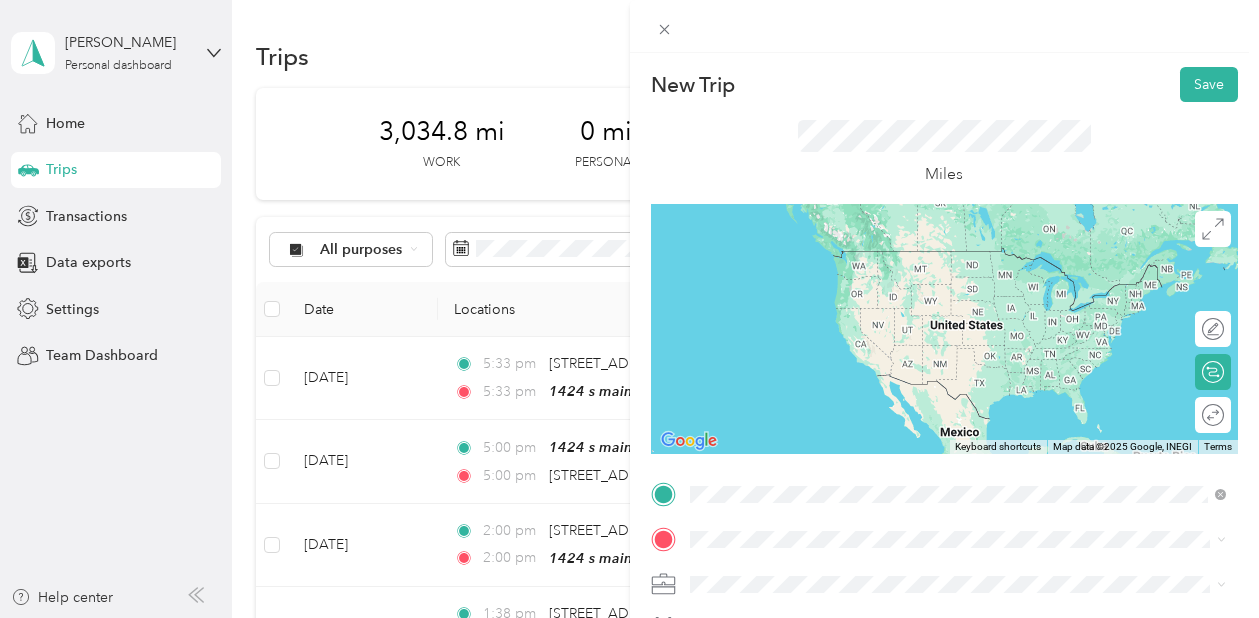 click on "1424 S Main St, Stillwater, OK, United States , 74074, Stillwater, OK, United States" at bounding box center [944, 291] 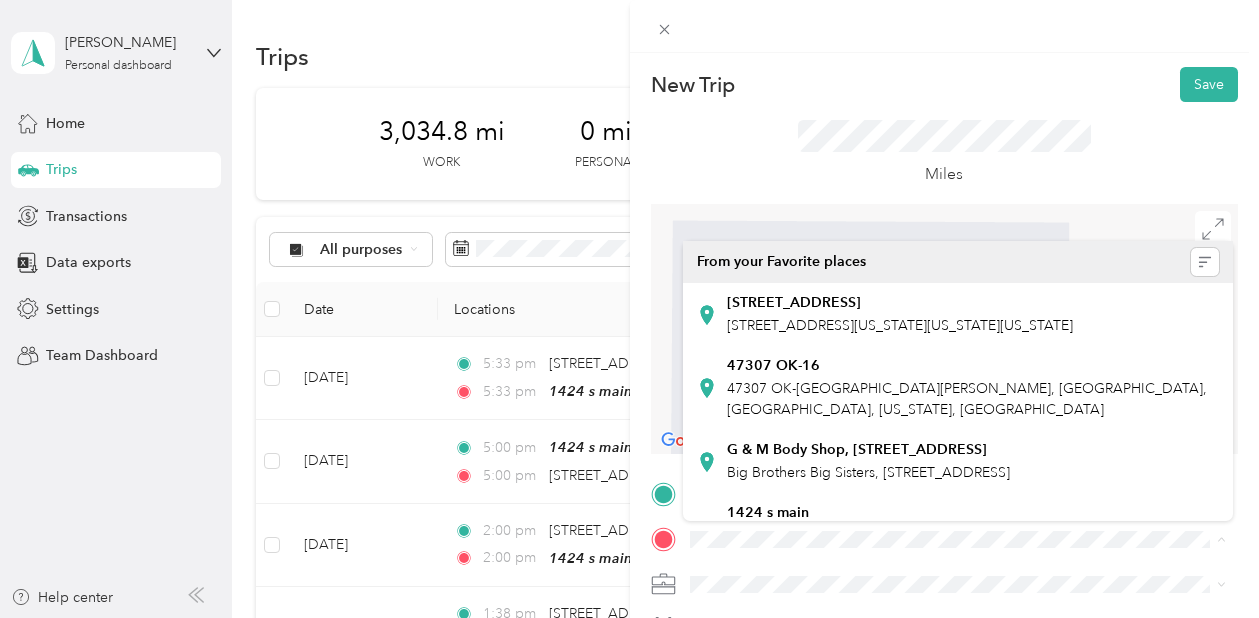 click at bounding box center [961, 584] 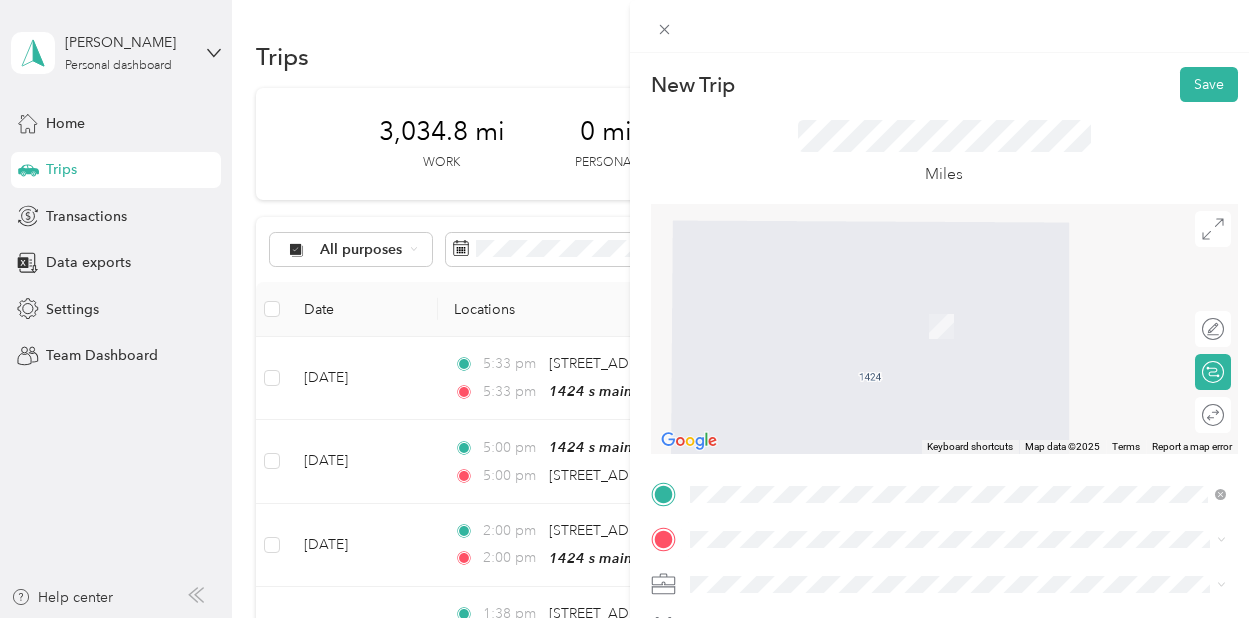 click on "5214 West 3rd Place
Stillwater, Oklahoma 74074, United States" at bounding box center (827, 294) 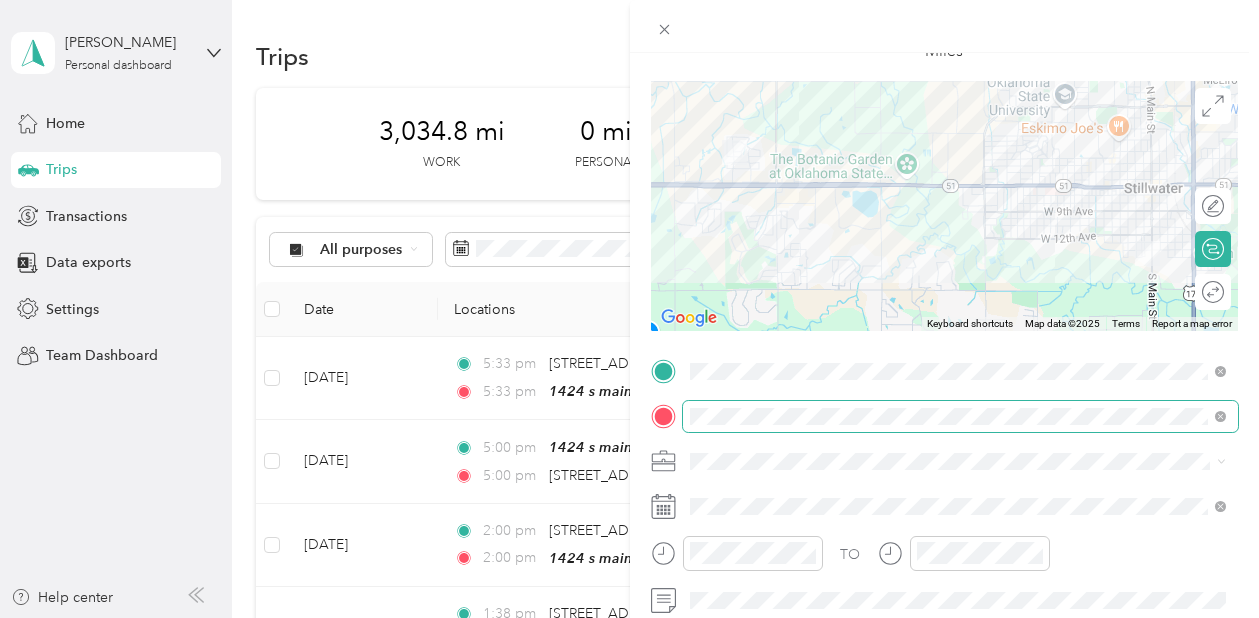 scroll, scrollTop: 177, scrollLeft: 0, axis: vertical 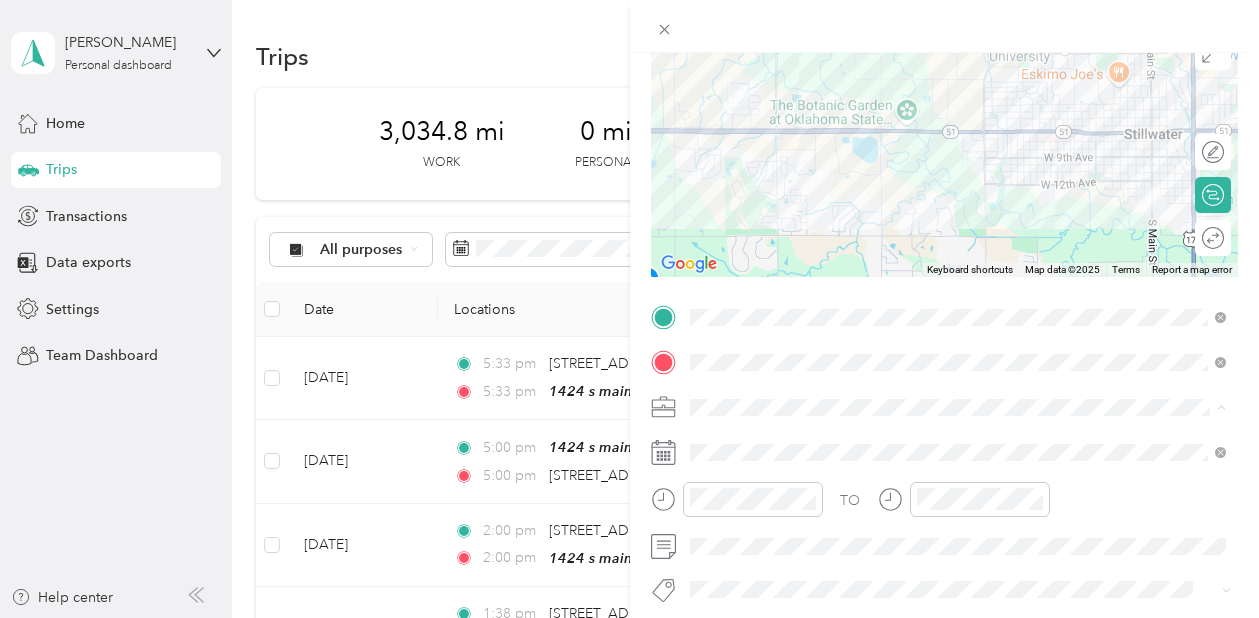 click on "TJ Richards LLC" at bounding box center (766, 196) 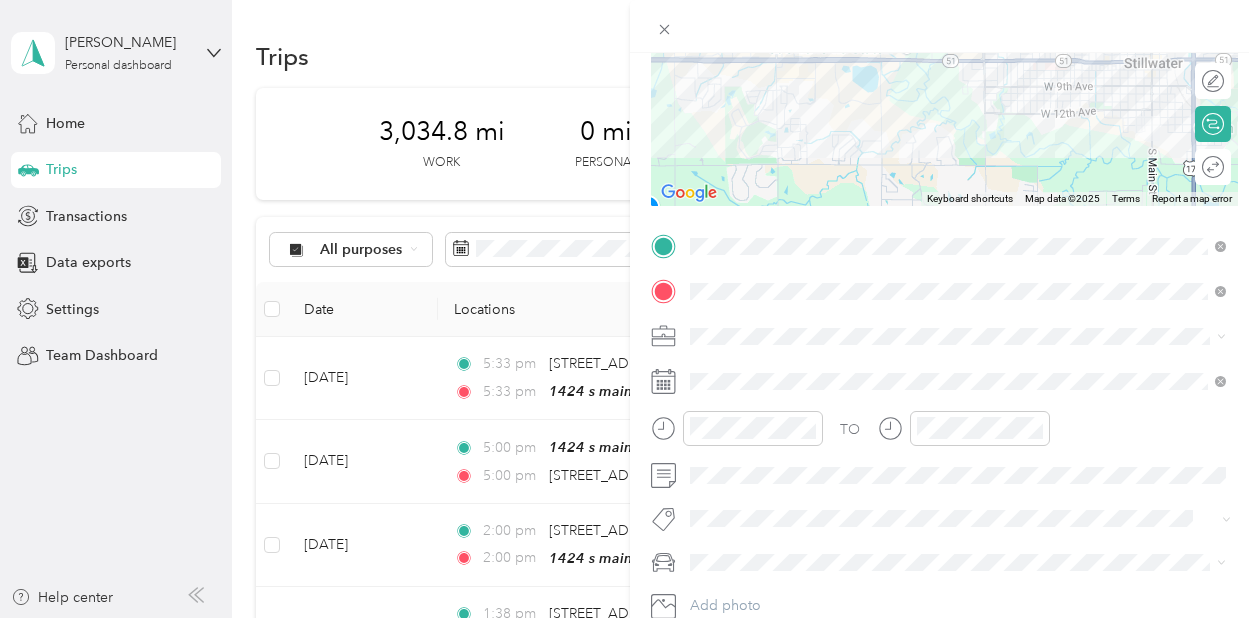 scroll, scrollTop: 253, scrollLeft: 0, axis: vertical 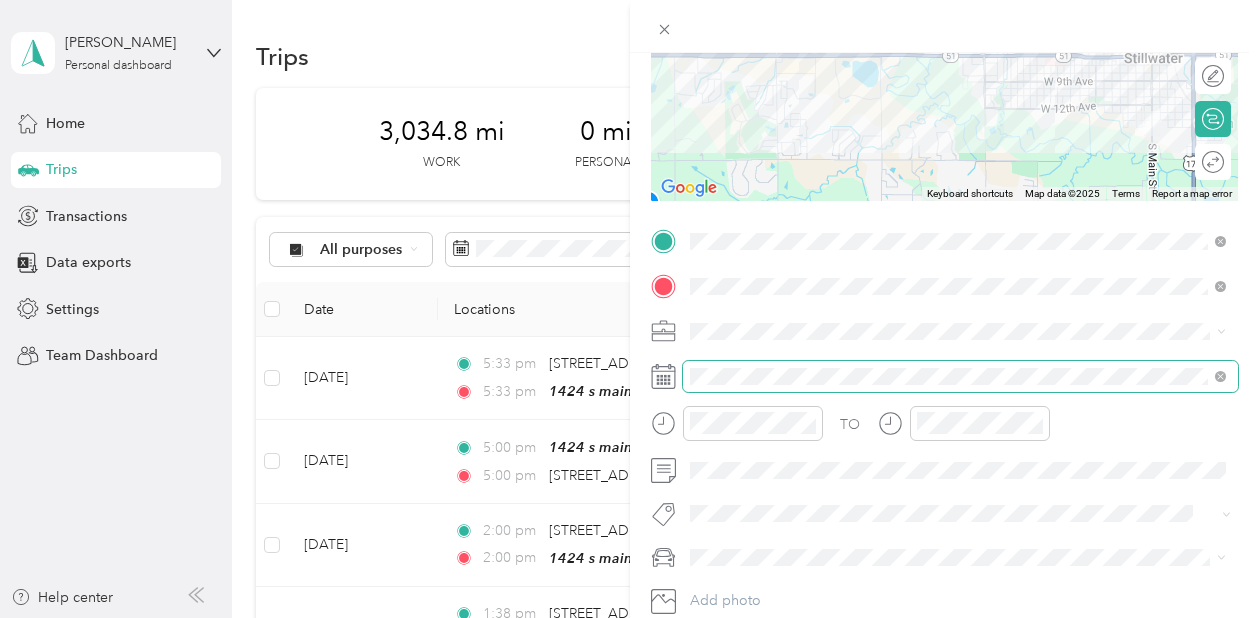 click at bounding box center (961, 376) 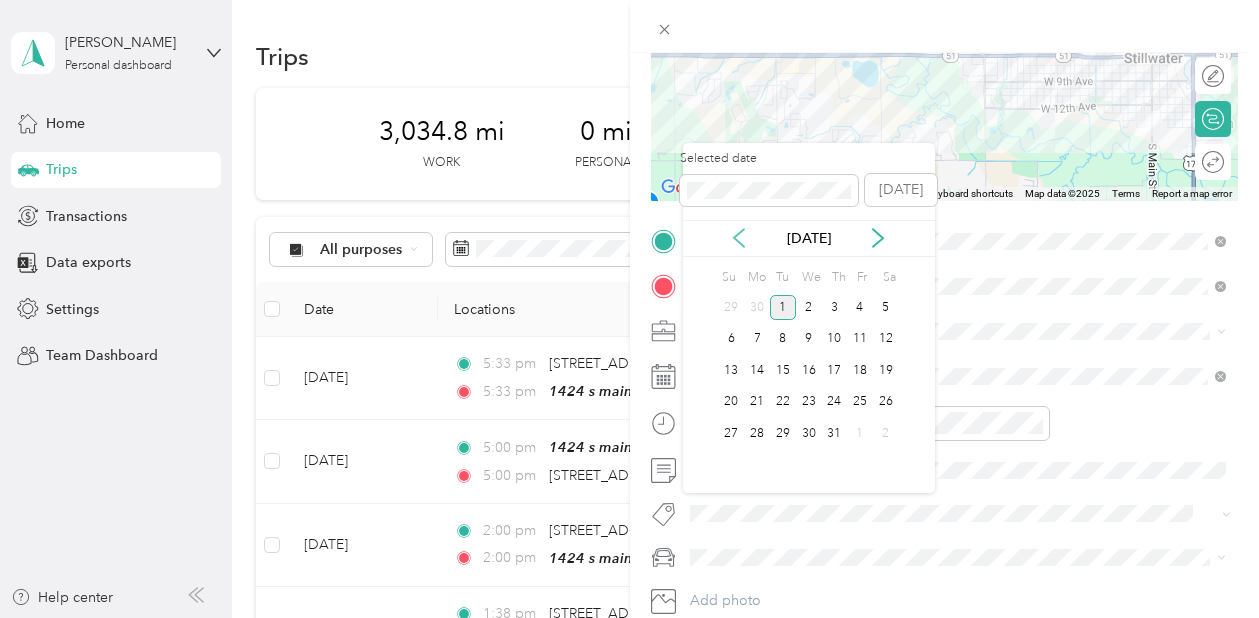 click 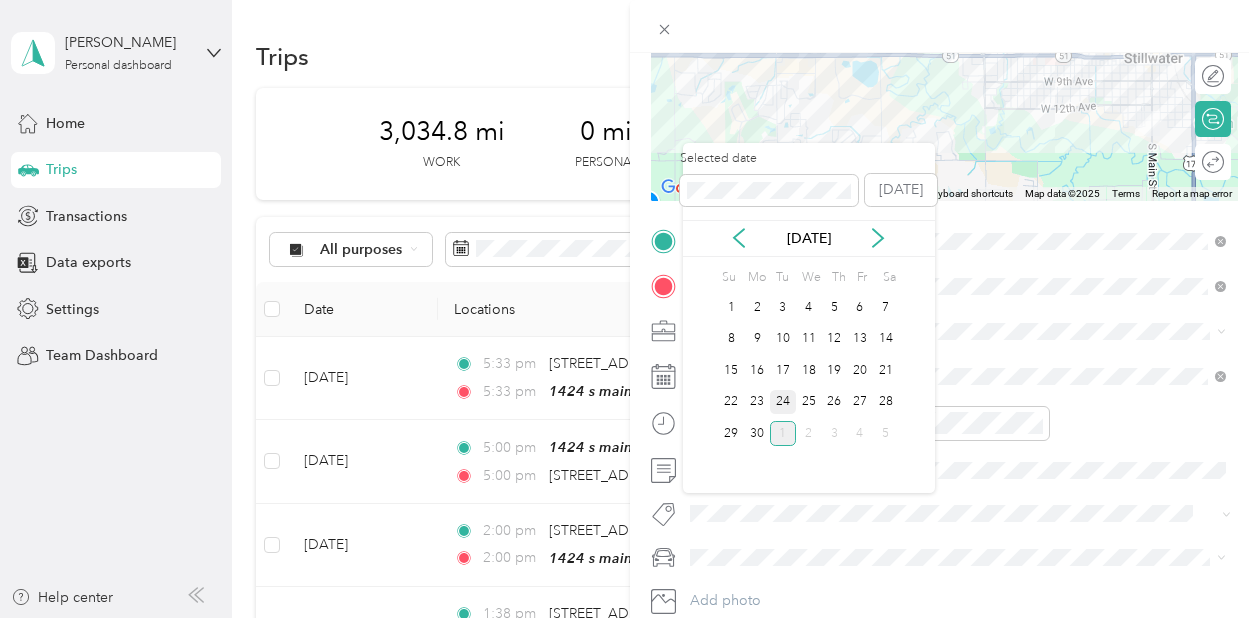click on "24" at bounding box center [783, 402] 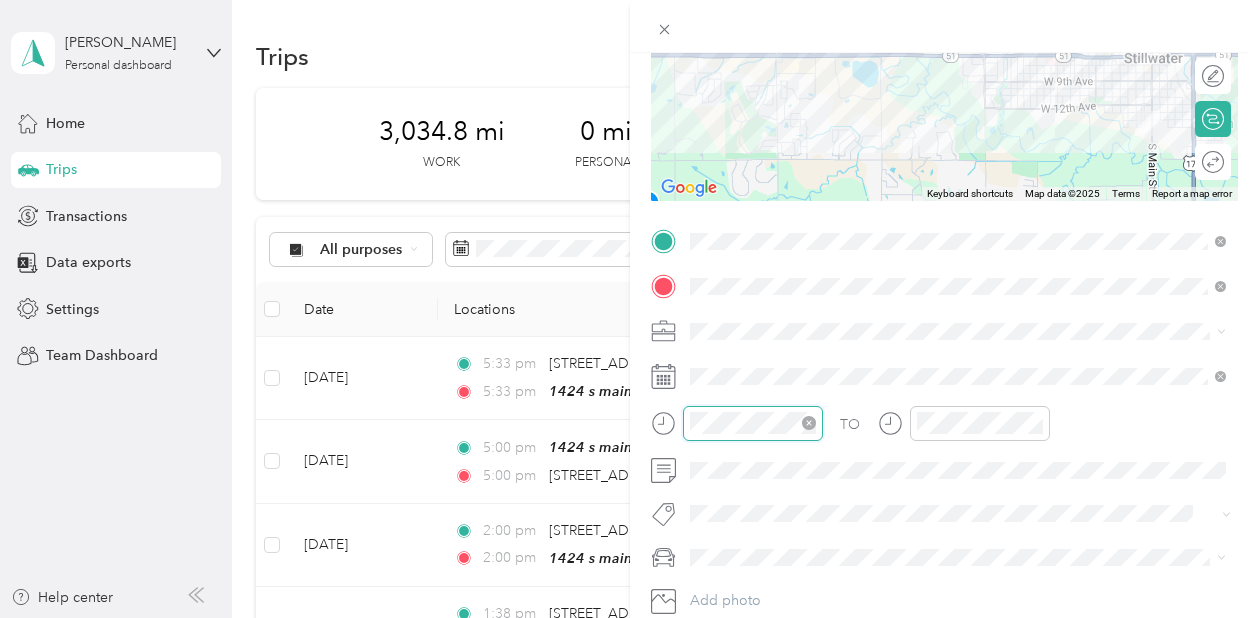 scroll, scrollTop: 120, scrollLeft: 0, axis: vertical 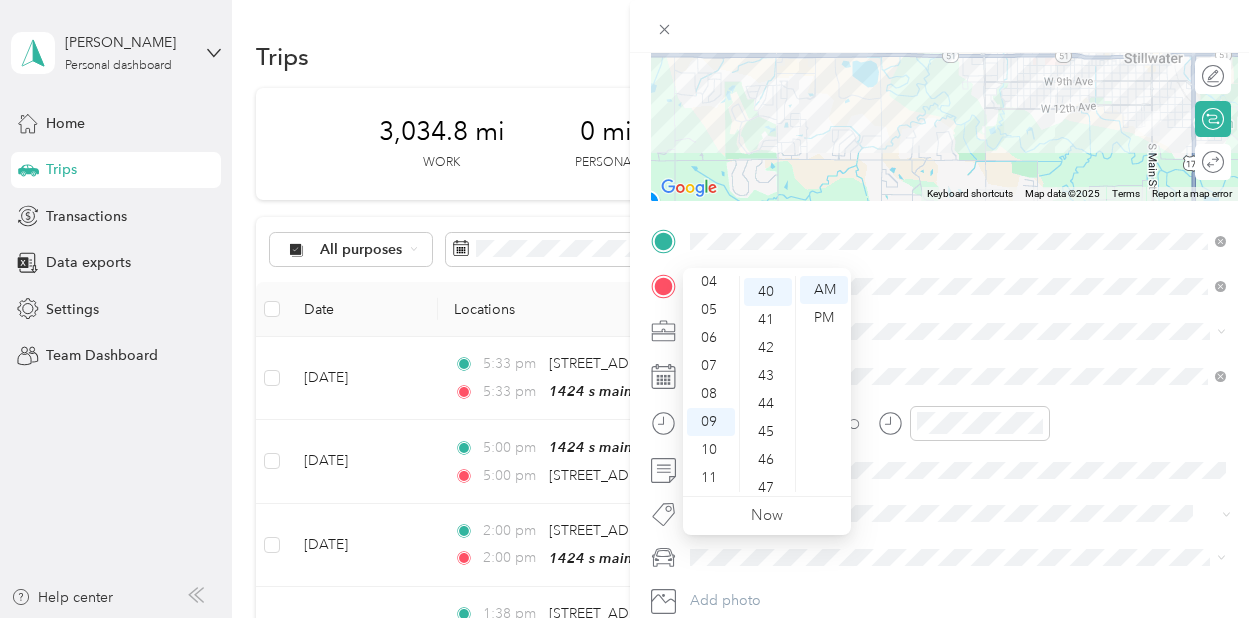 click on "12 01 02 03 04 05 06 07 08 09 10 11 00 01 02 03 04 05 06 07 08 09 10 11 12 13 14 15 16 17 18 19 20 21 22 23 24 25 26 27 28 29 30 31 32 33 34 35 36 37 38 39 40 41 42 43 44 45 46 47 48 49 50 51 52 53 54 55 56 57 58 59 AM PM" at bounding box center [767, 384] 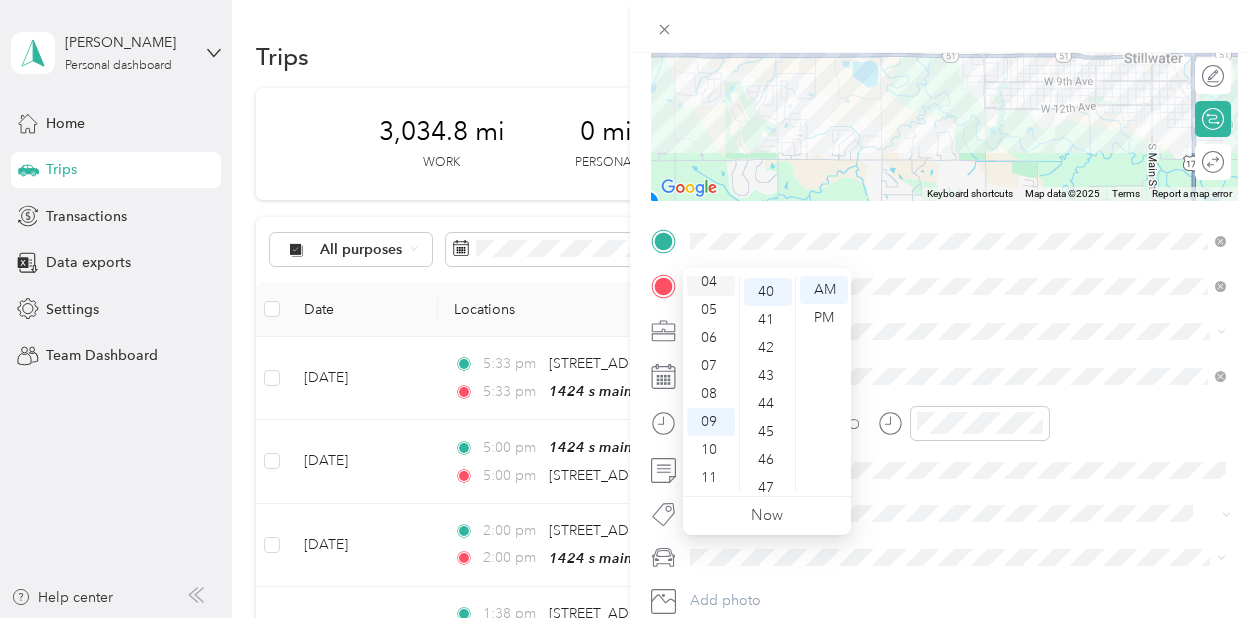 click on "04" at bounding box center (711, 282) 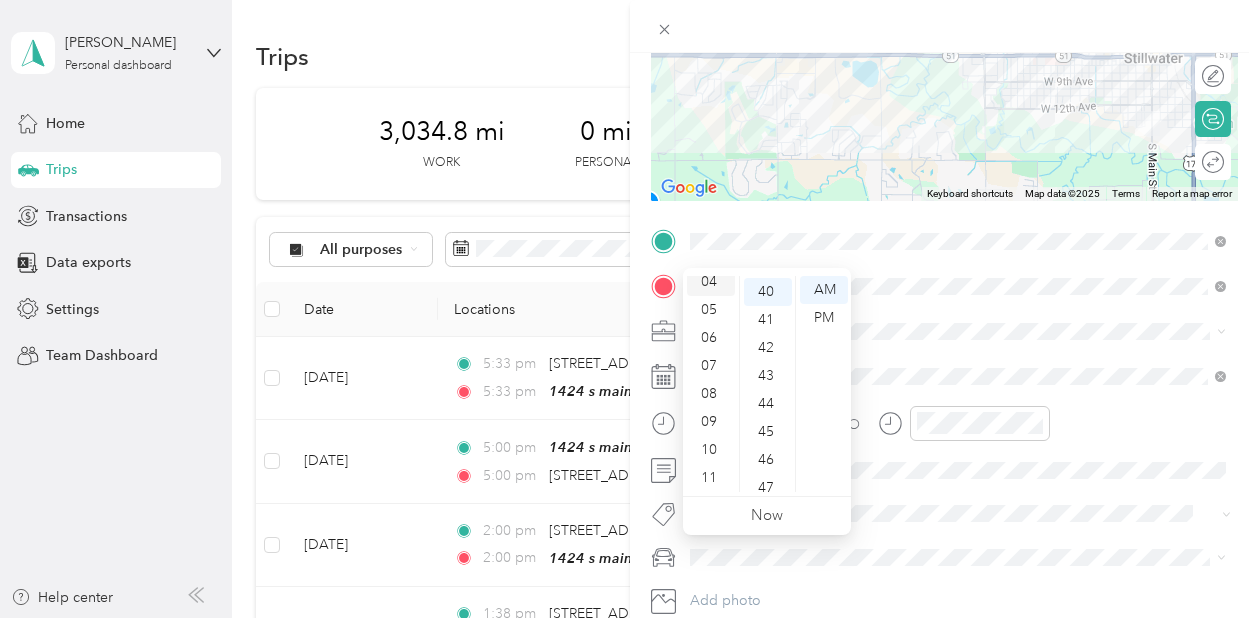 scroll, scrollTop: 112, scrollLeft: 0, axis: vertical 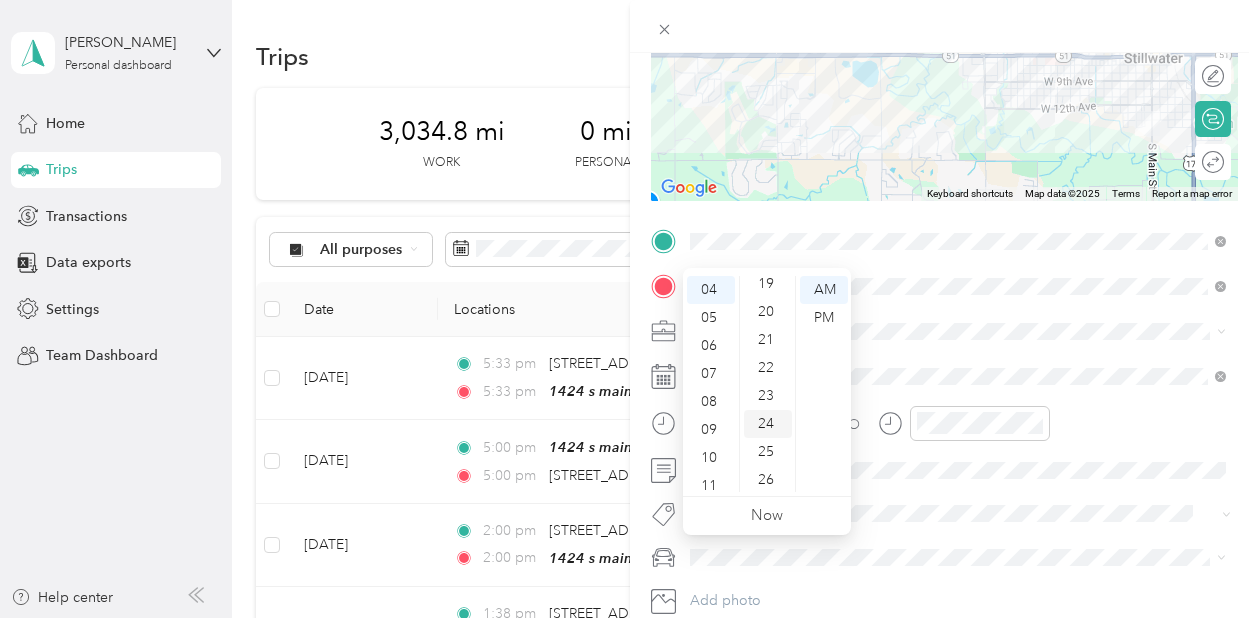 click on "24" at bounding box center (768, 424) 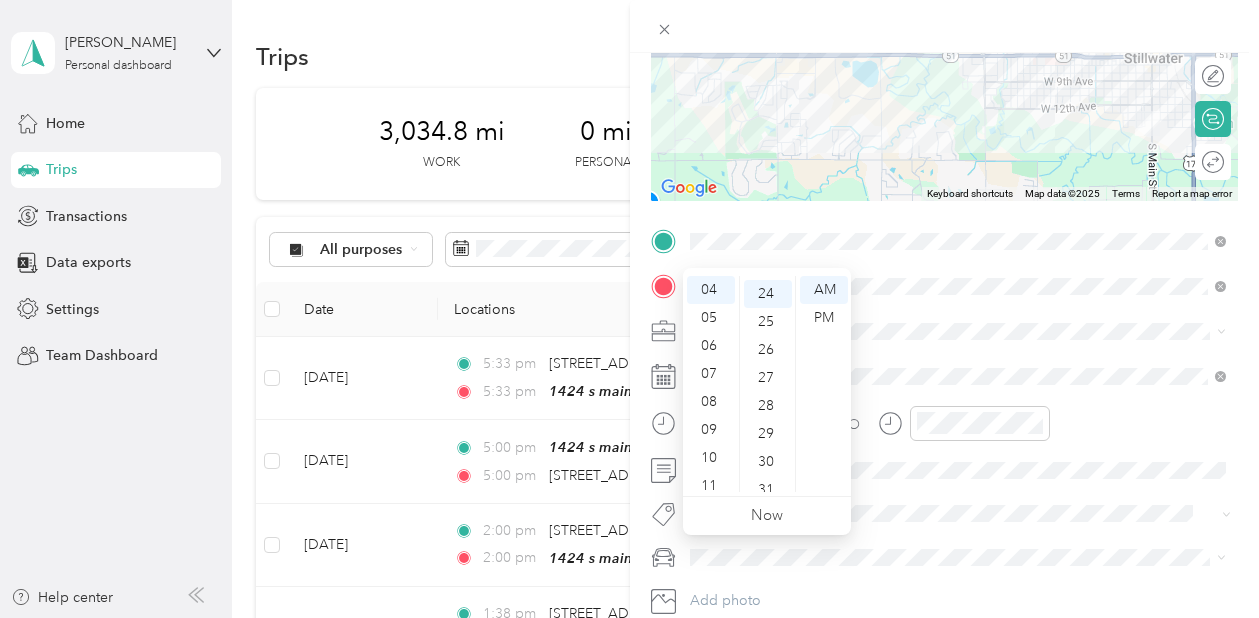 scroll, scrollTop: 670, scrollLeft: 0, axis: vertical 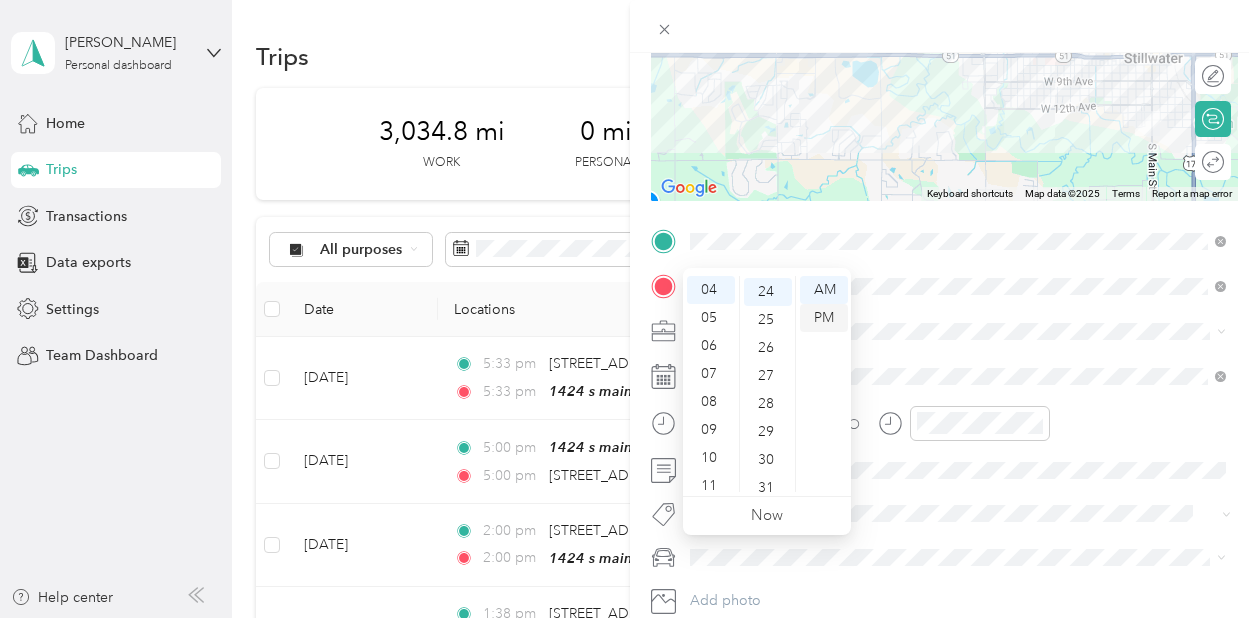 click on "PM" at bounding box center [824, 318] 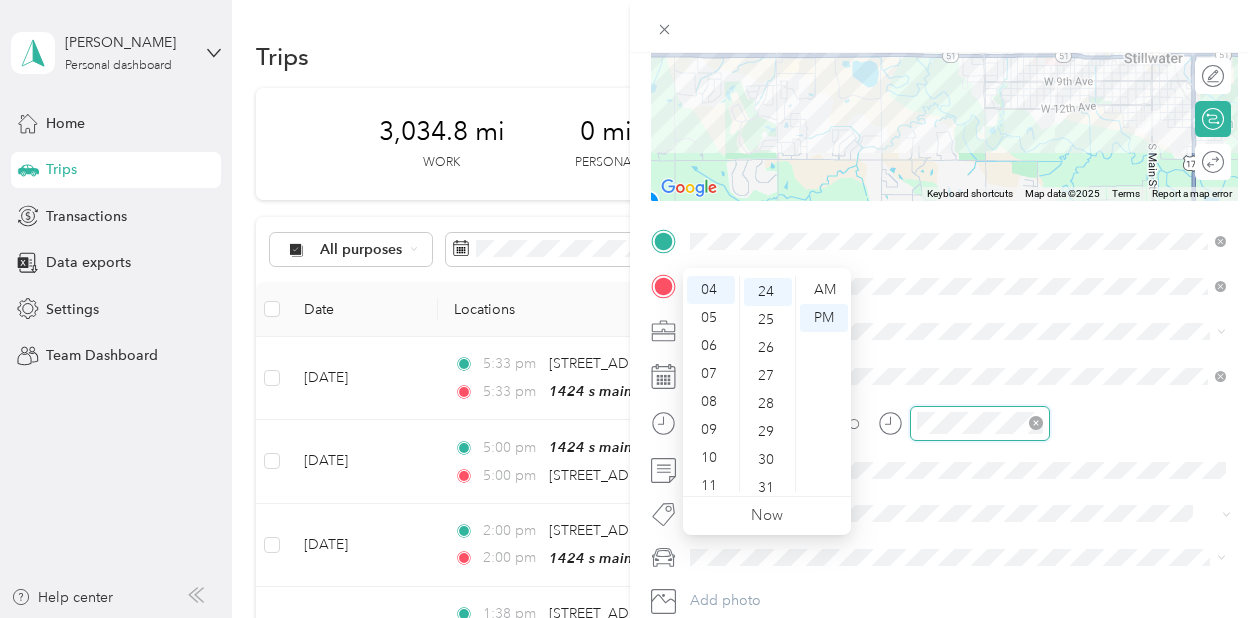 scroll, scrollTop: 120, scrollLeft: 0, axis: vertical 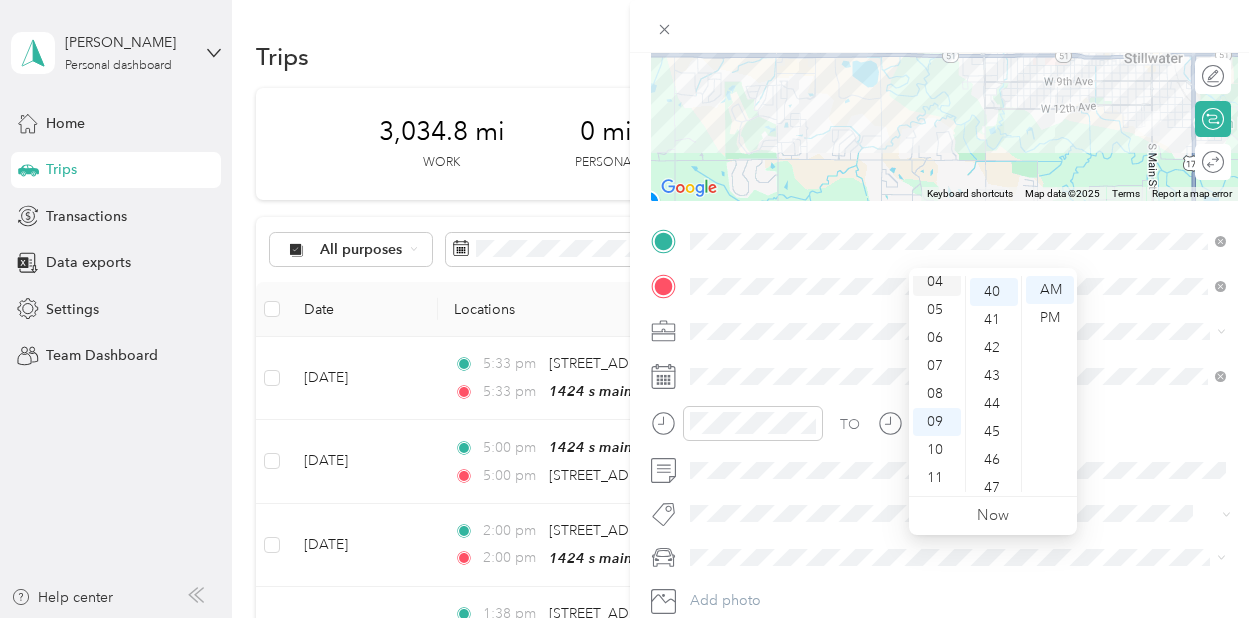 click on "04" at bounding box center (937, 282) 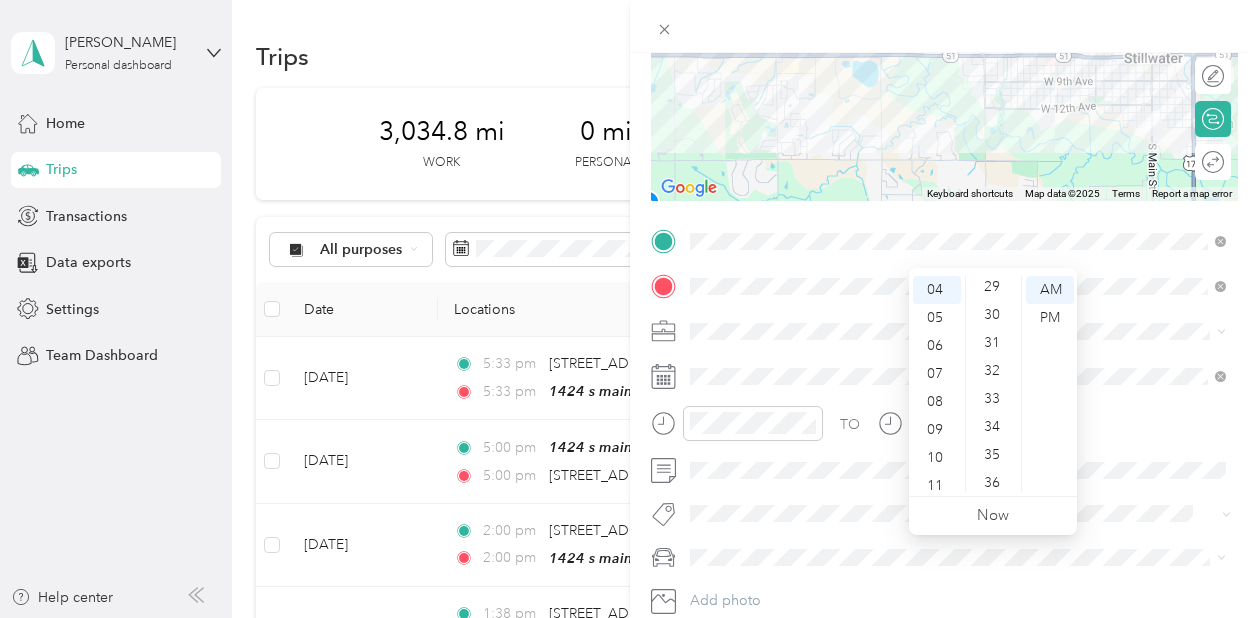 scroll, scrollTop: 677, scrollLeft: 0, axis: vertical 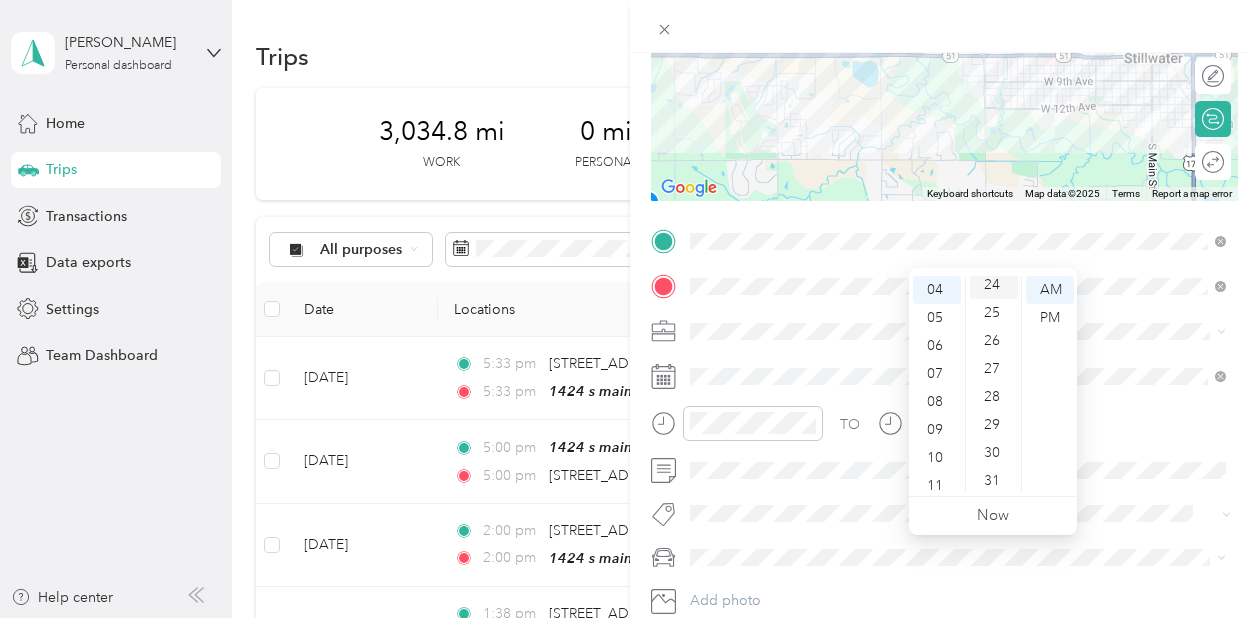 click on "24" at bounding box center (994, 285) 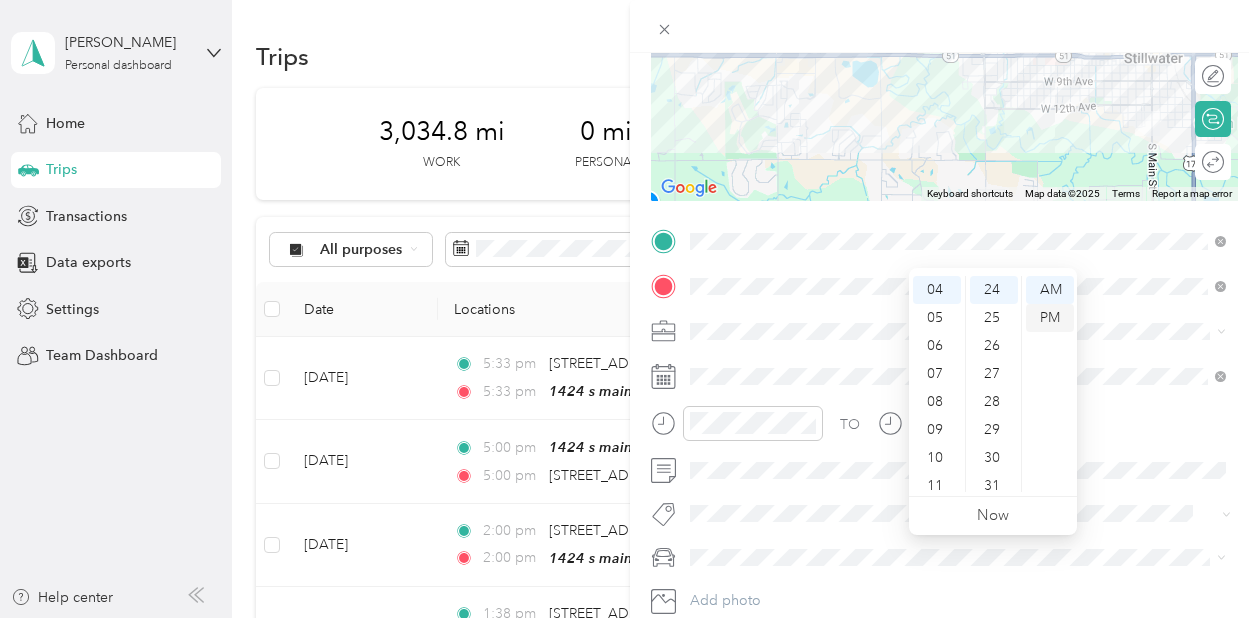 click on "PM" at bounding box center (1050, 318) 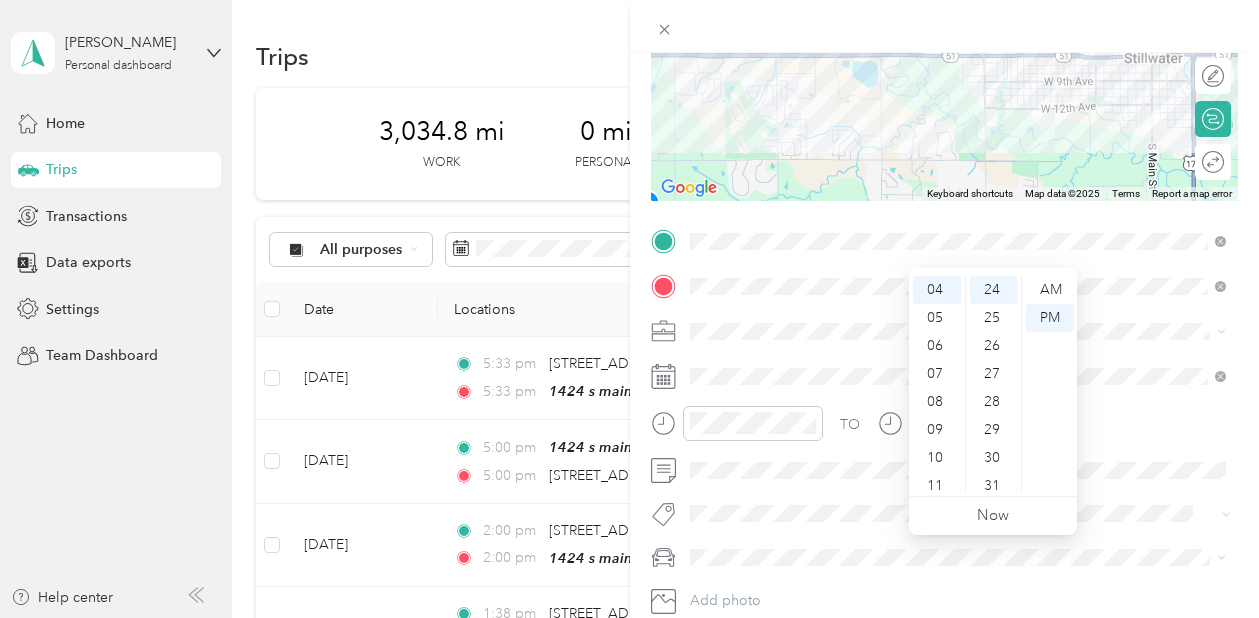 click at bounding box center (961, 331) 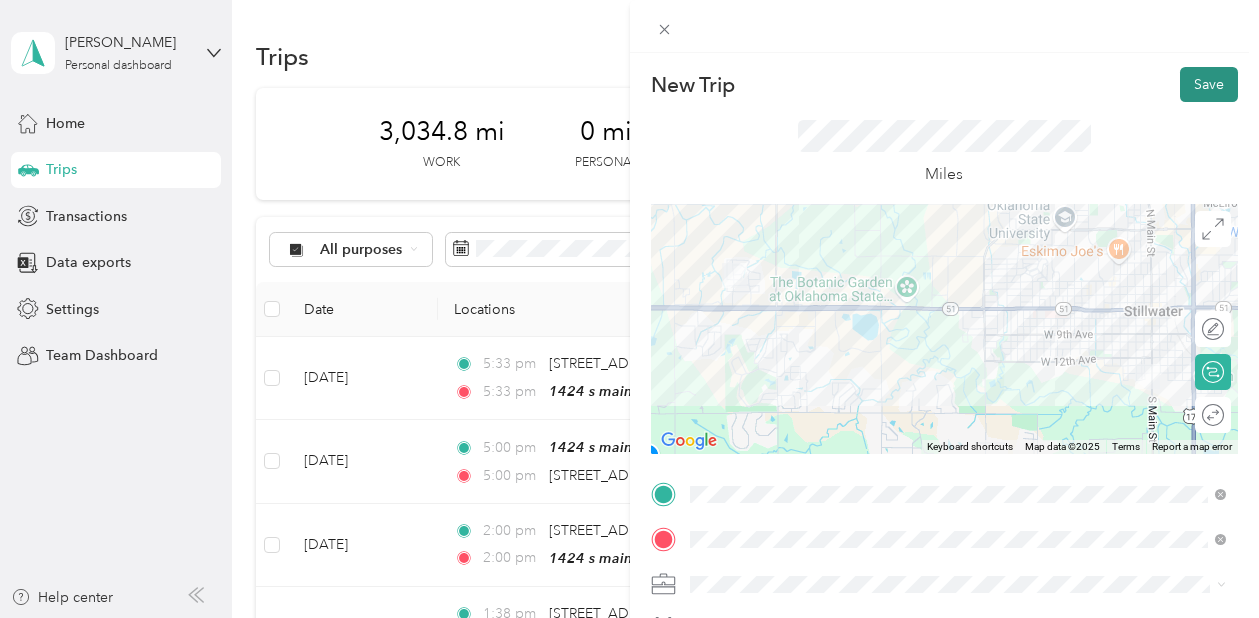 scroll, scrollTop: 0, scrollLeft: 0, axis: both 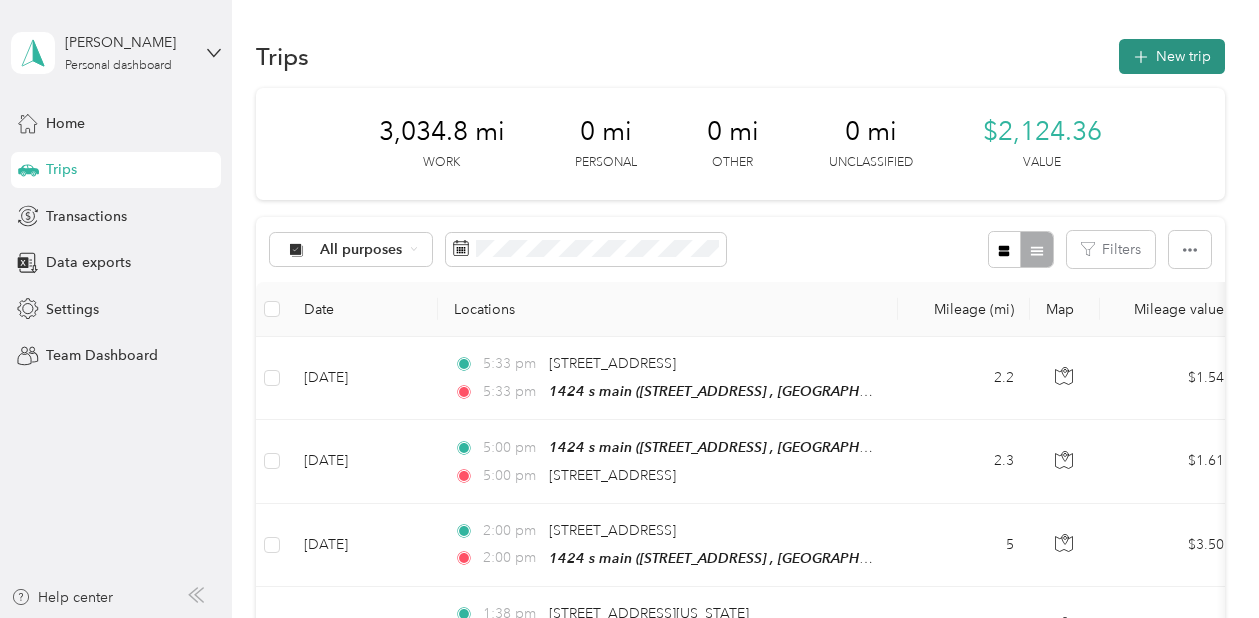 click on "New trip" at bounding box center [1172, 56] 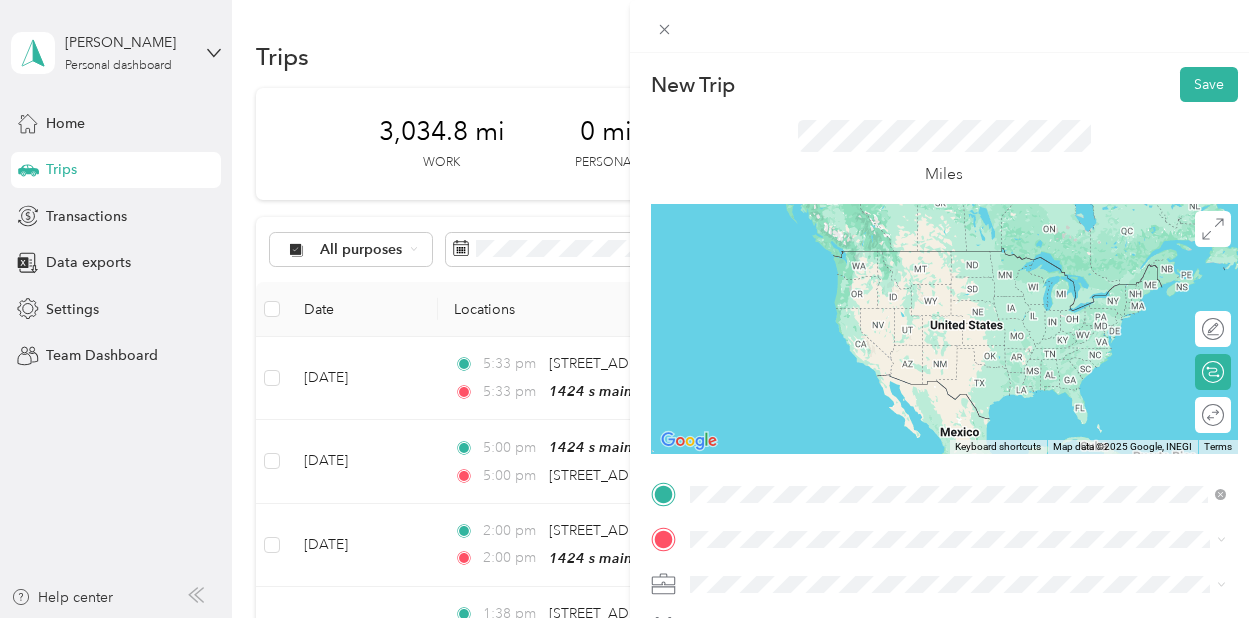 click on "5214 West 3rd Place
Stillwater, Oklahoma 74074, United States" at bounding box center (827, 251) 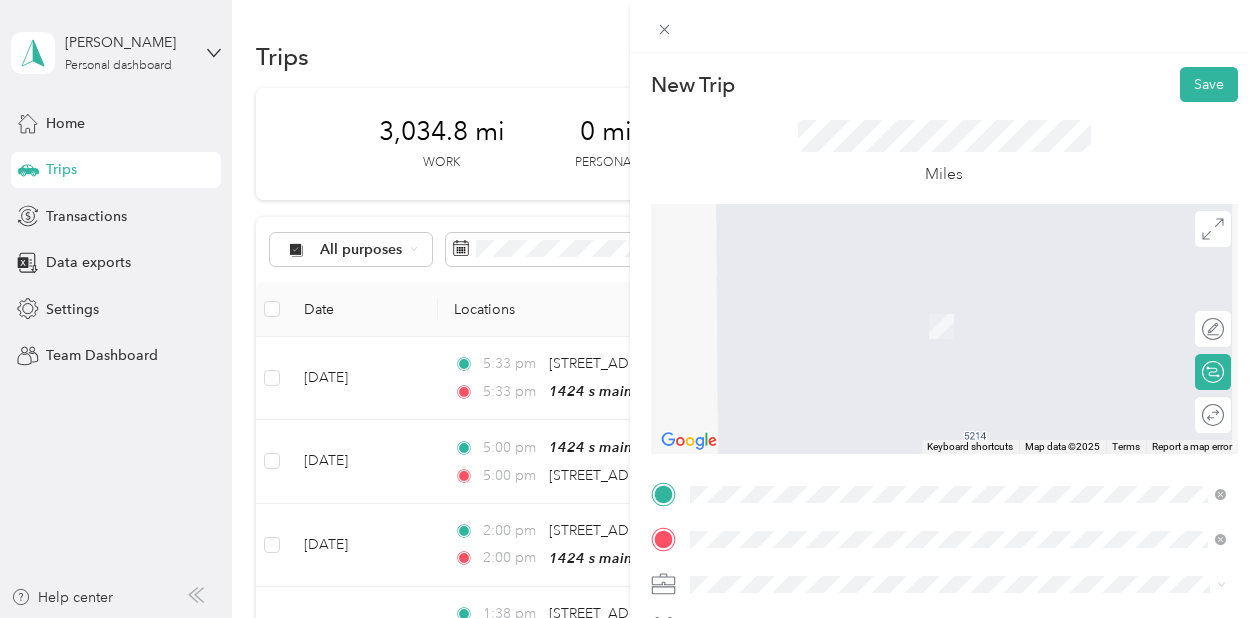 click on "4599 North Washington Street
Stillwater, Oklahoma 74075, United States" at bounding box center [863, 296] 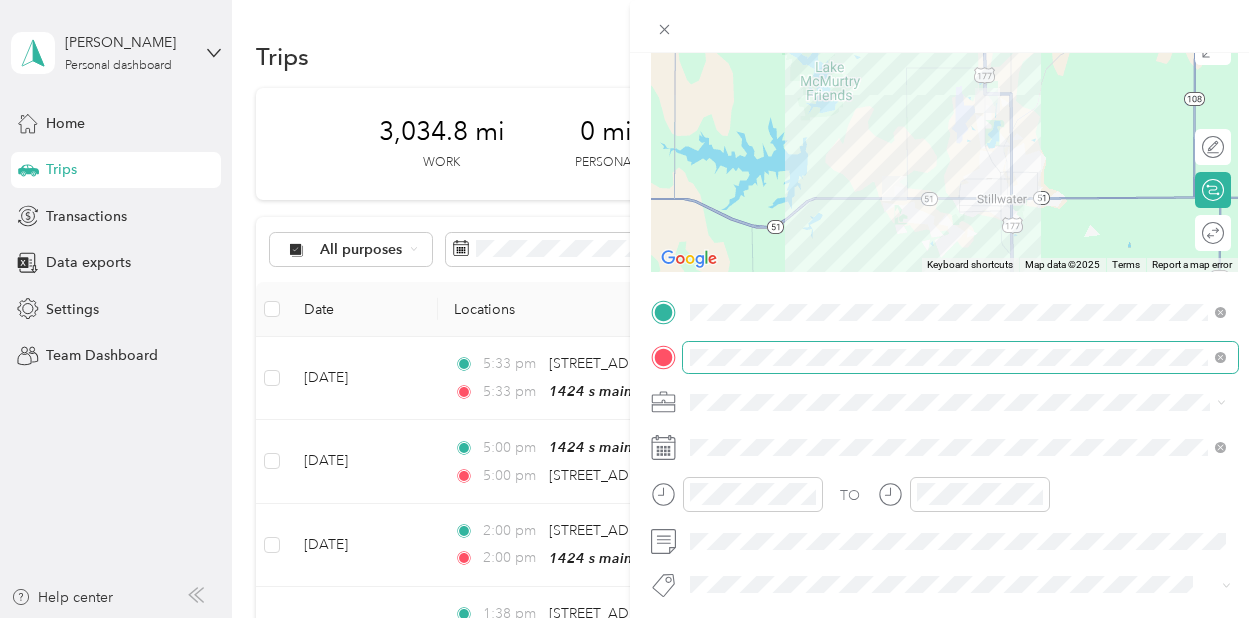 scroll, scrollTop: 221, scrollLeft: 0, axis: vertical 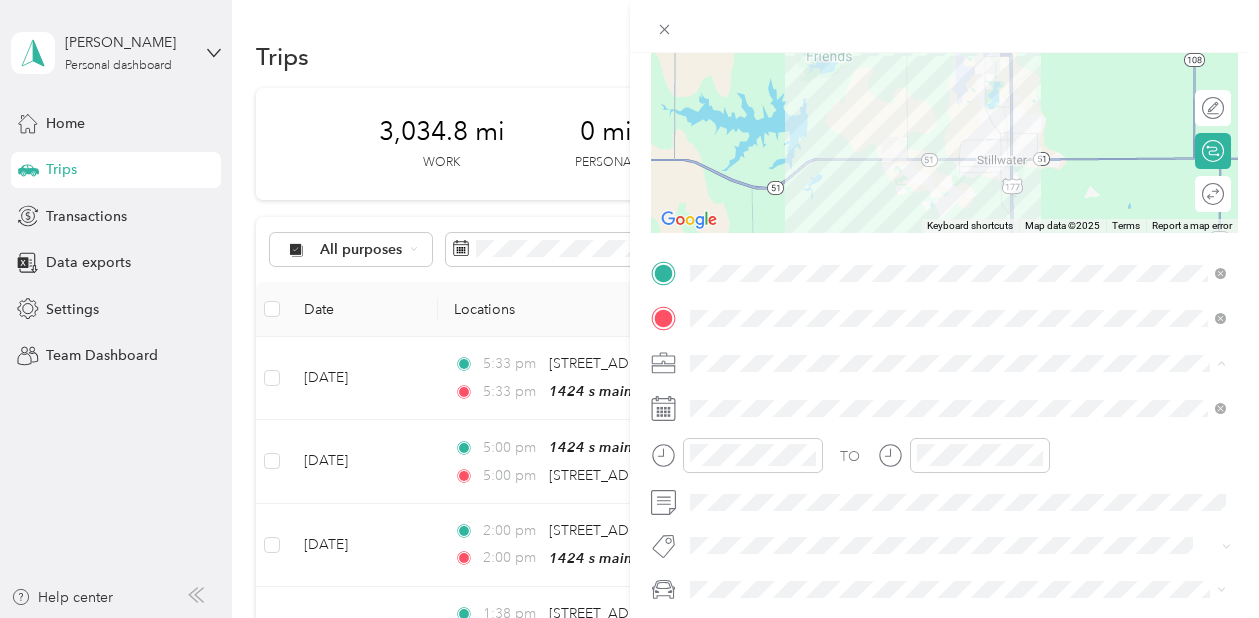 click on "TJ Richards LLC" at bounding box center [766, 152] 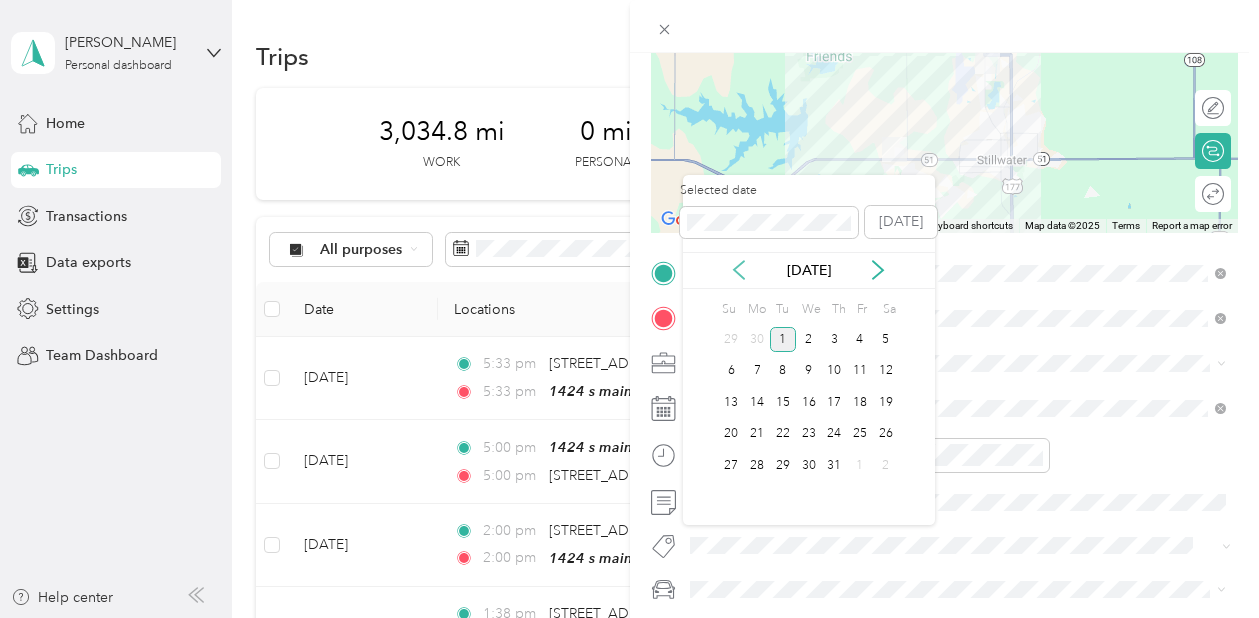 click 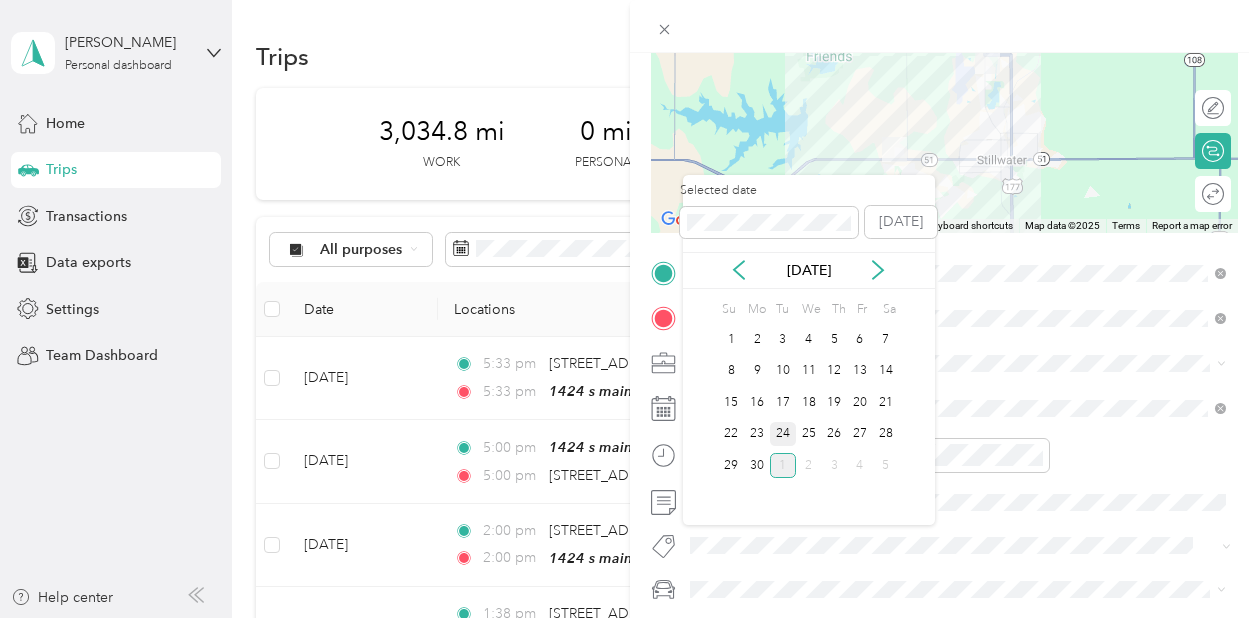 click on "24" at bounding box center [783, 434] 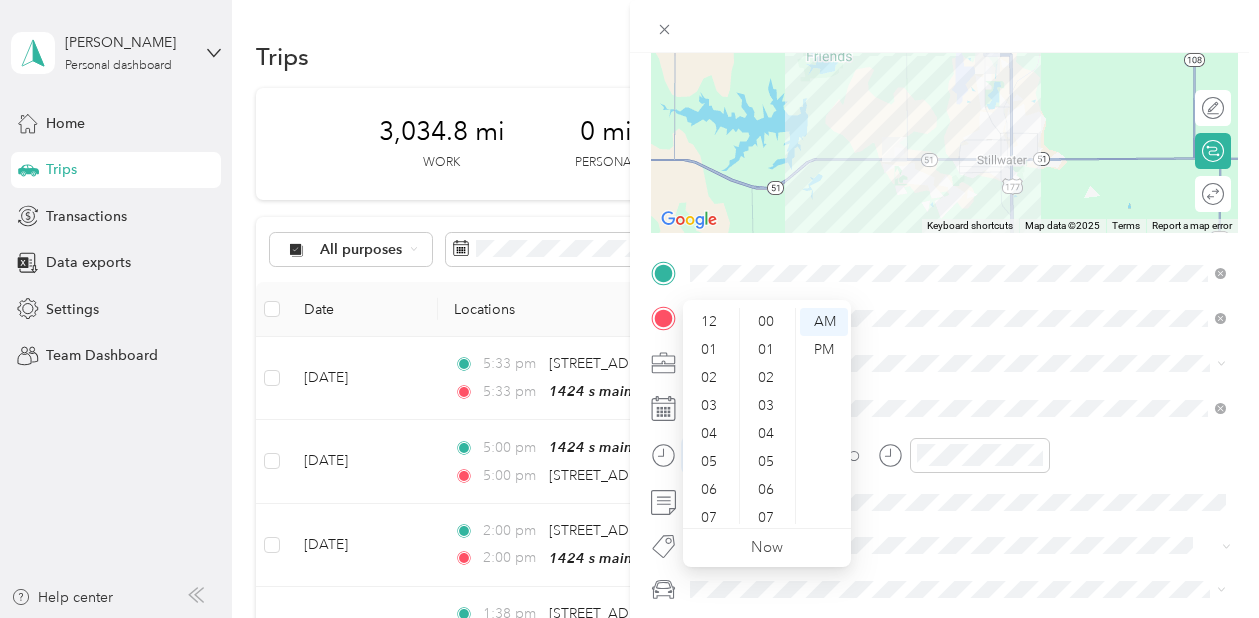 scroll, scrollTop: 1143, scrollLeft: 0, axis: vertical 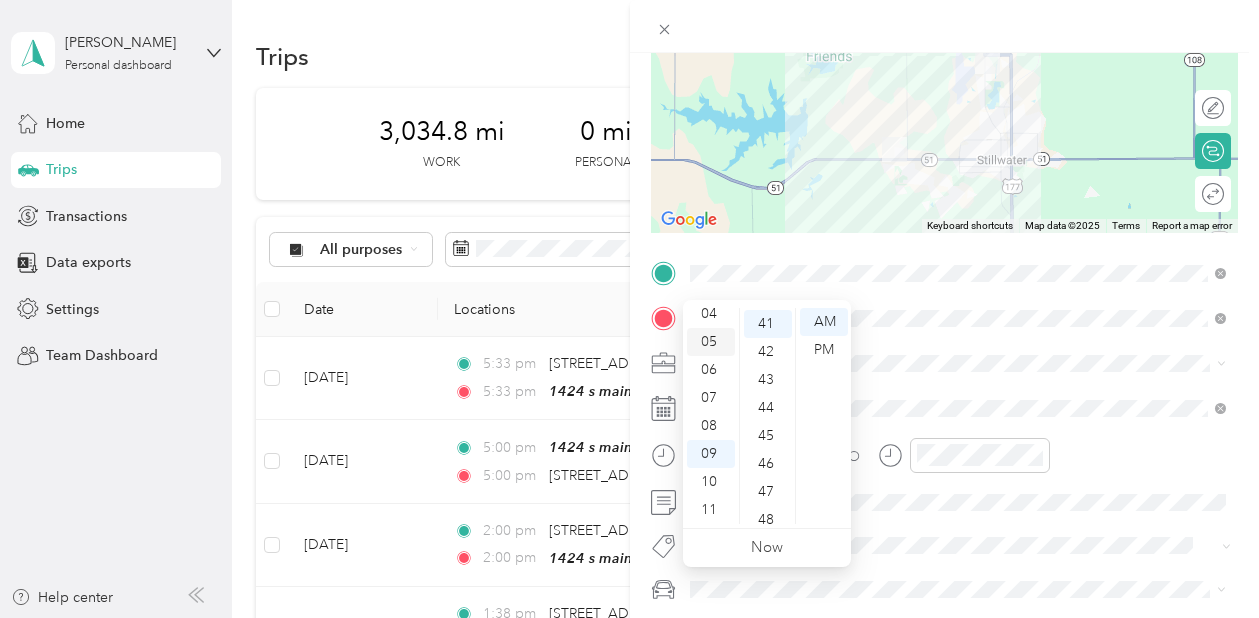 click on "05" at bounding box center (711, 342) 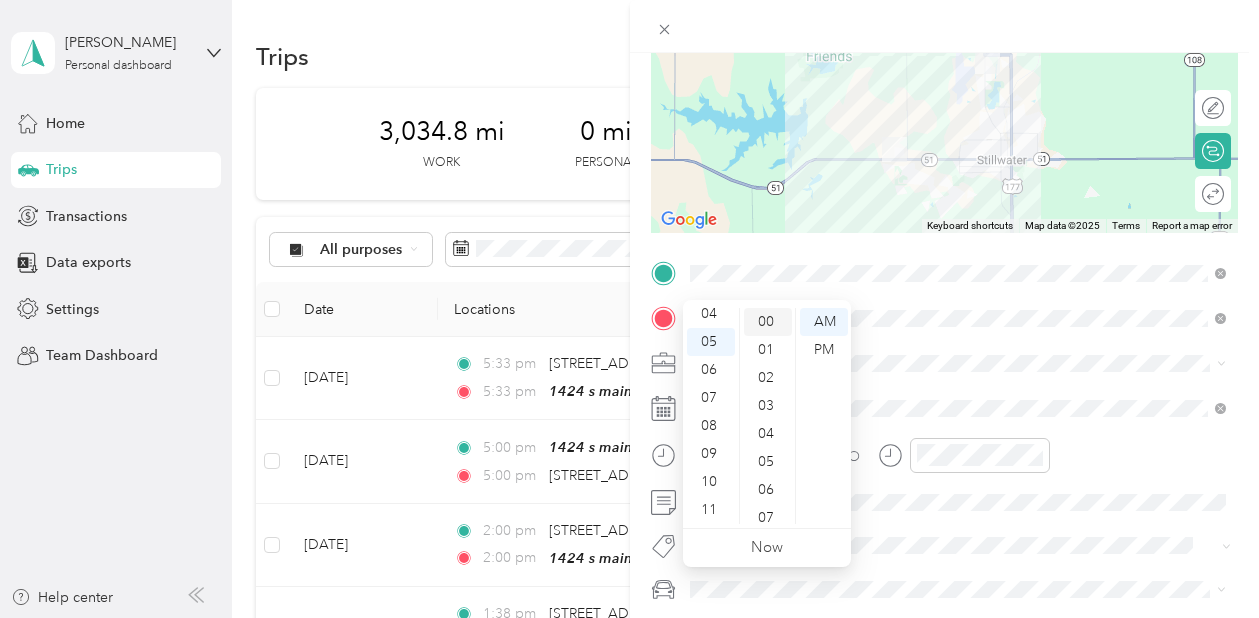 scroll, scrollTop: 0, scrollLeft: 0, axis: both 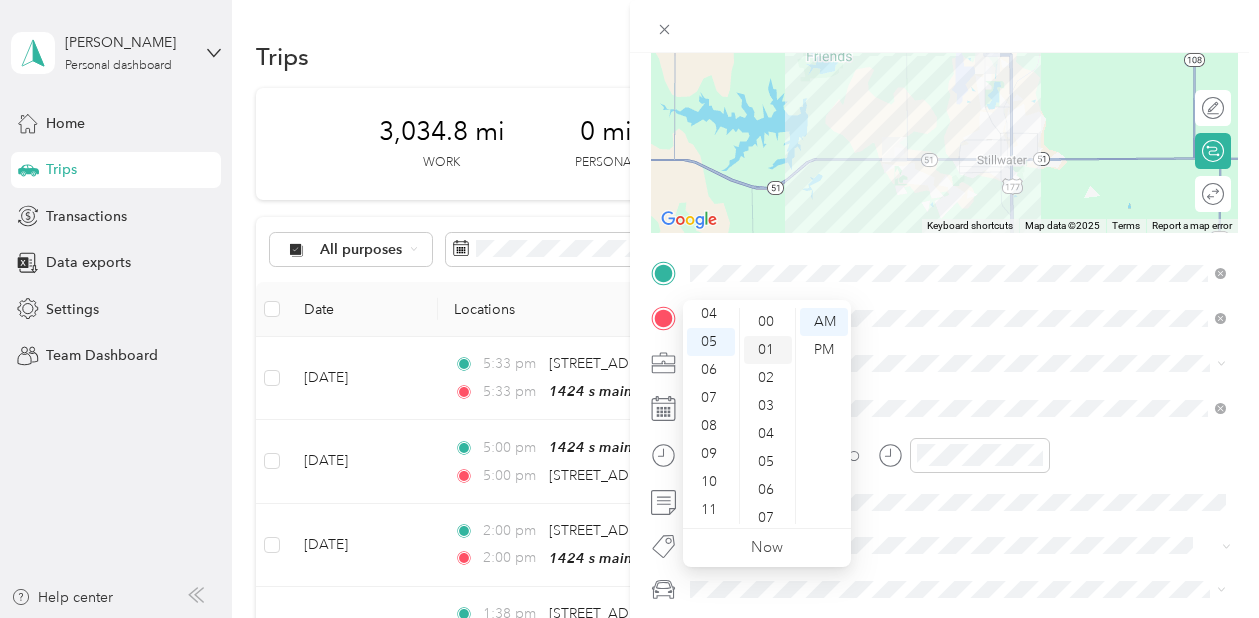 click on "01" at bounding box center [768, 350] 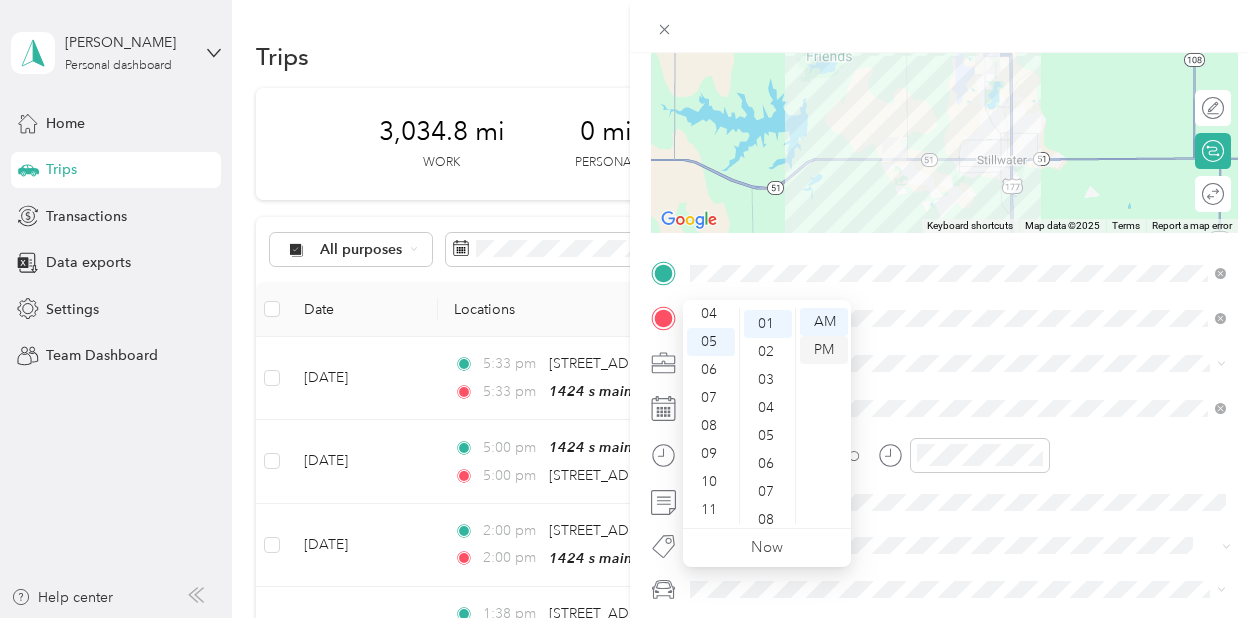 click on "PM" at bounding box center [824, 350] 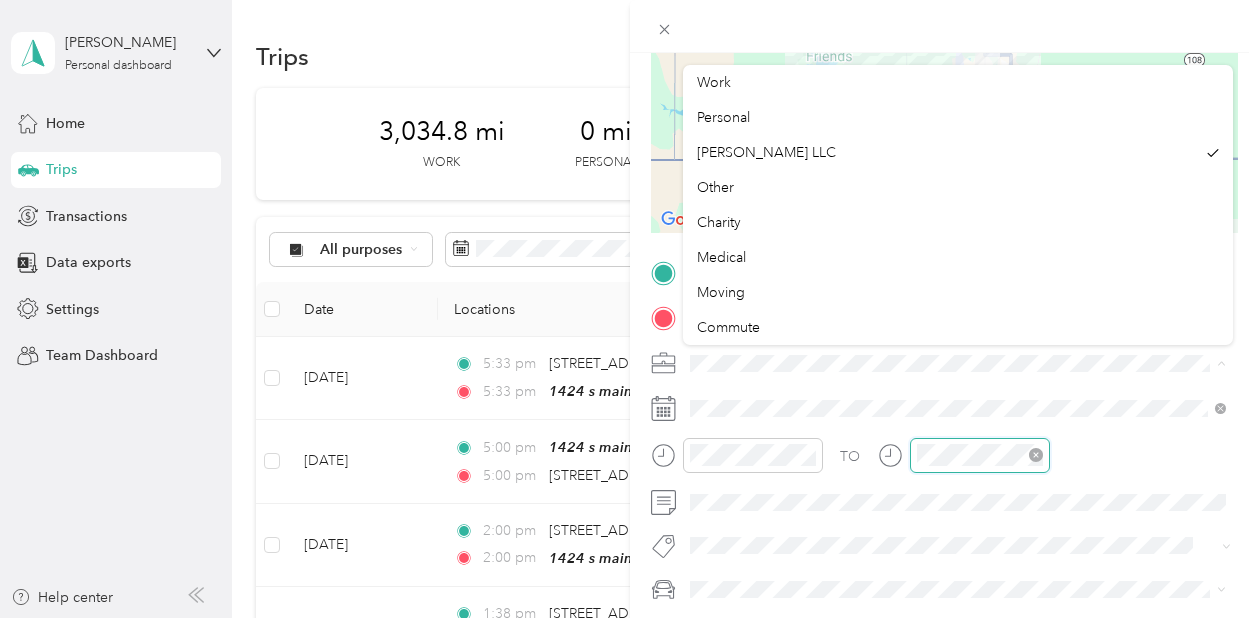 scroll, scrollTop: 120, scrollLeft: 0, axis: vertical 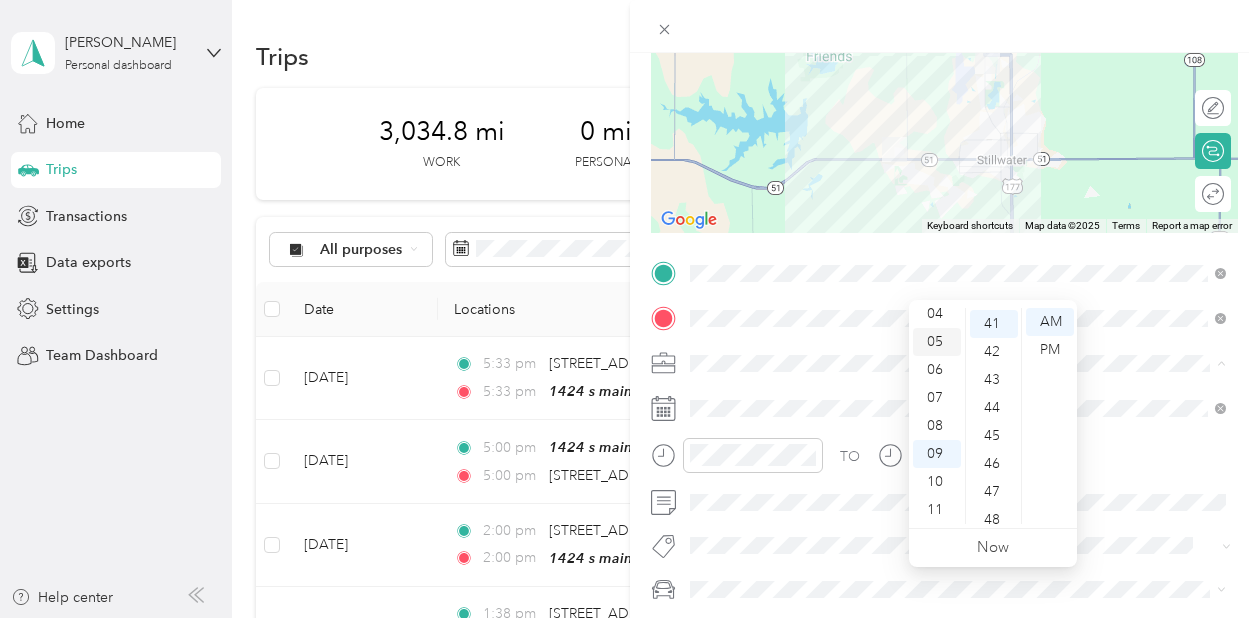 click on "05" at bounding box center (937, 342) 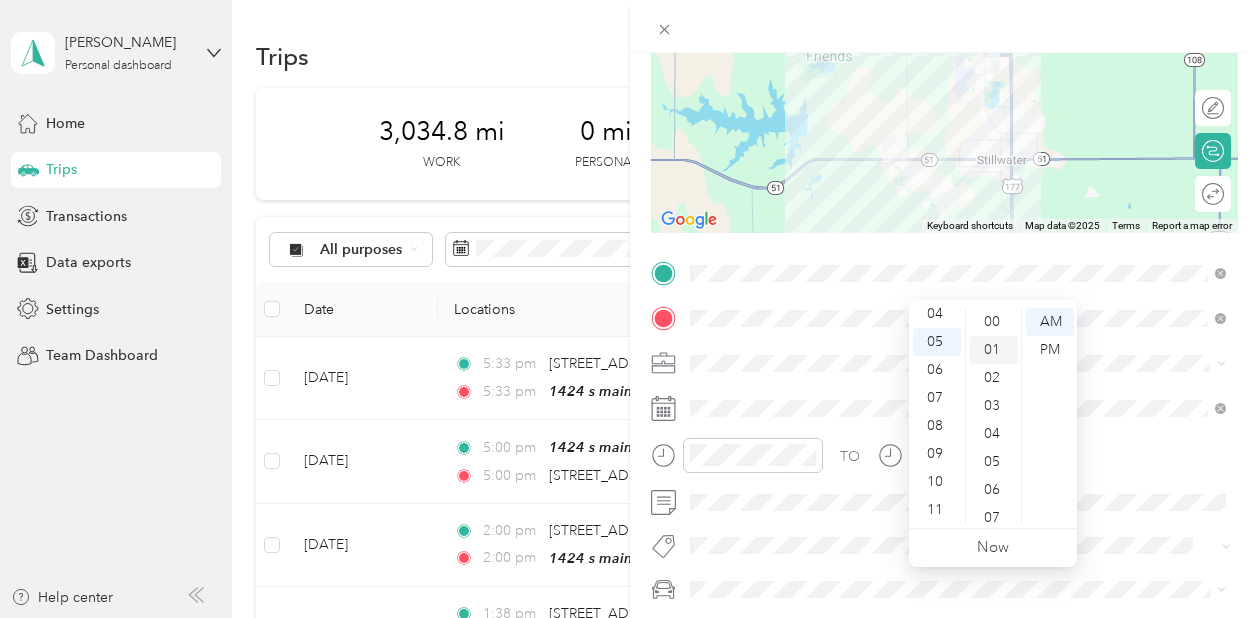 scroll, scrollTop: 0, scrollLeft: 0, axis: both 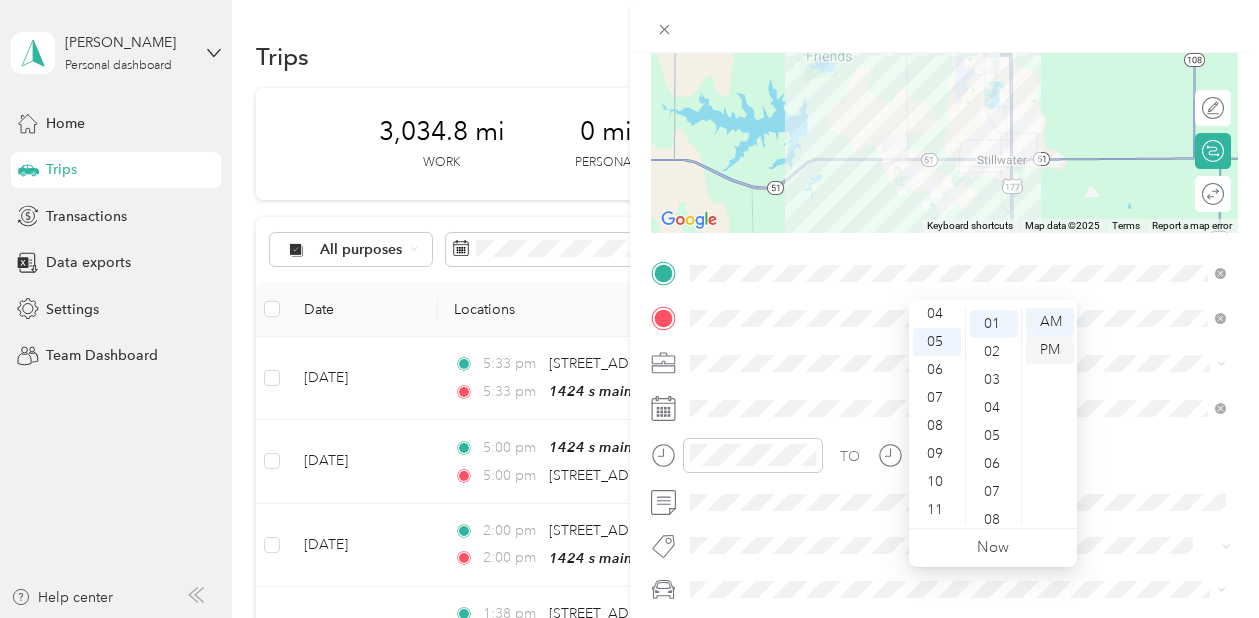 click on "PM" at bounding box center (1050, 350) 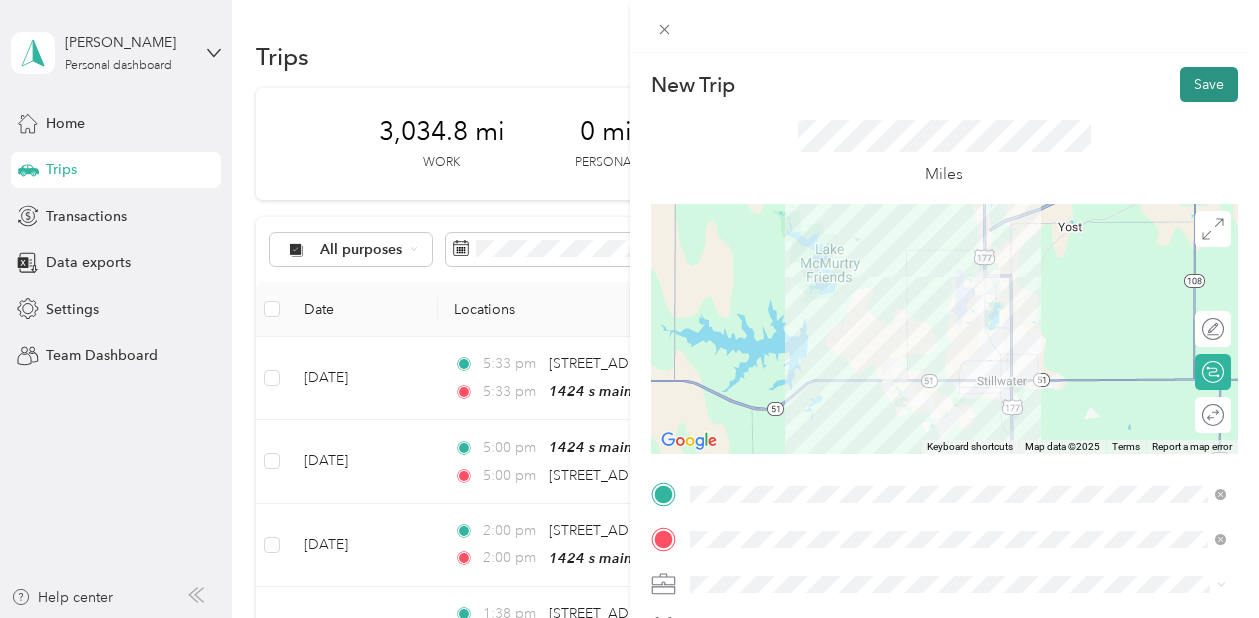 scroll, scrollTop: 0, scrollLeft: 0, axis: both 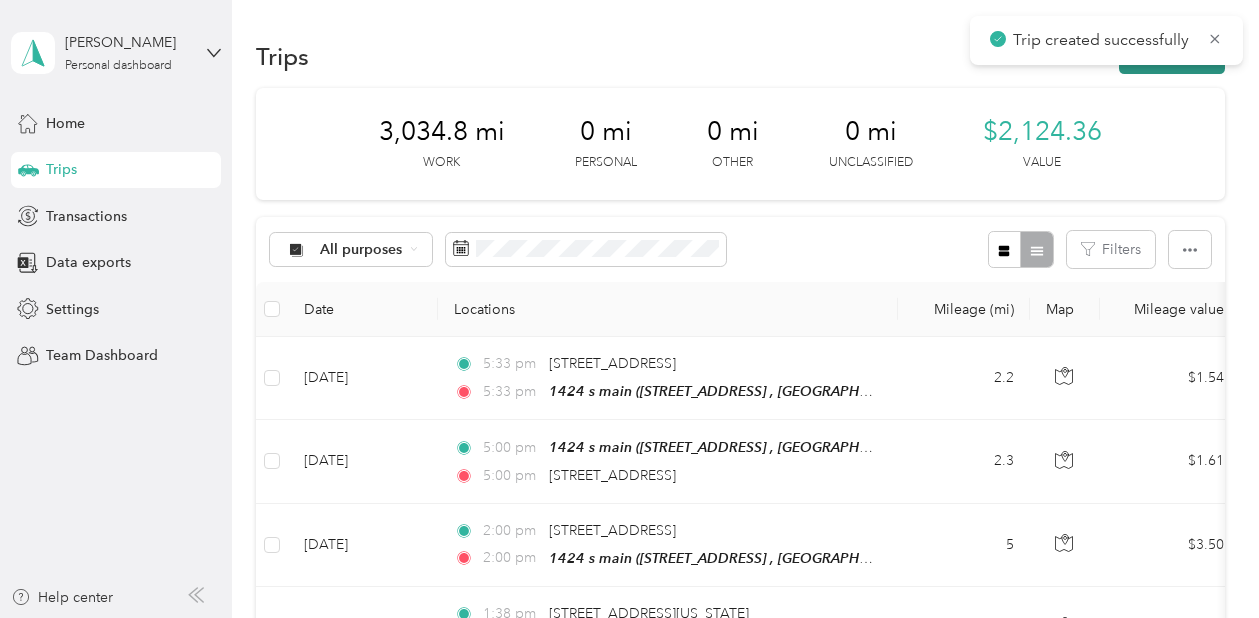 click on "New trip" at bounding box center [1172, 56] 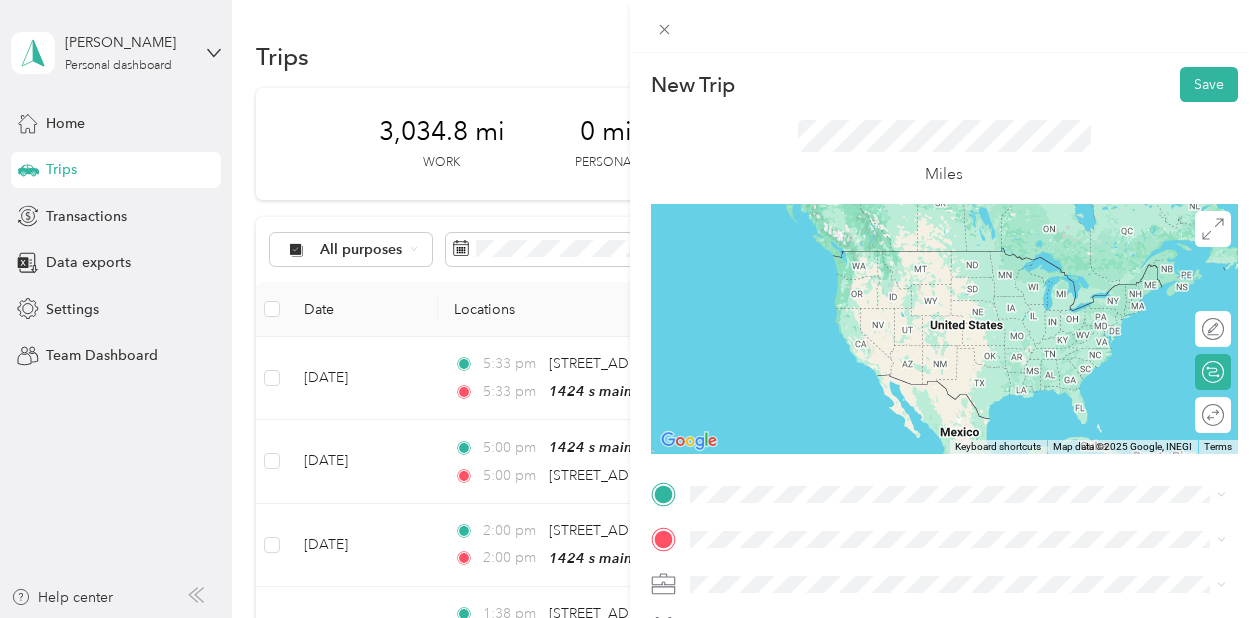 click on "4599 North Washington Street
Stillwater, Oklahoma 74075, United States" at bounding box center [863, 245] 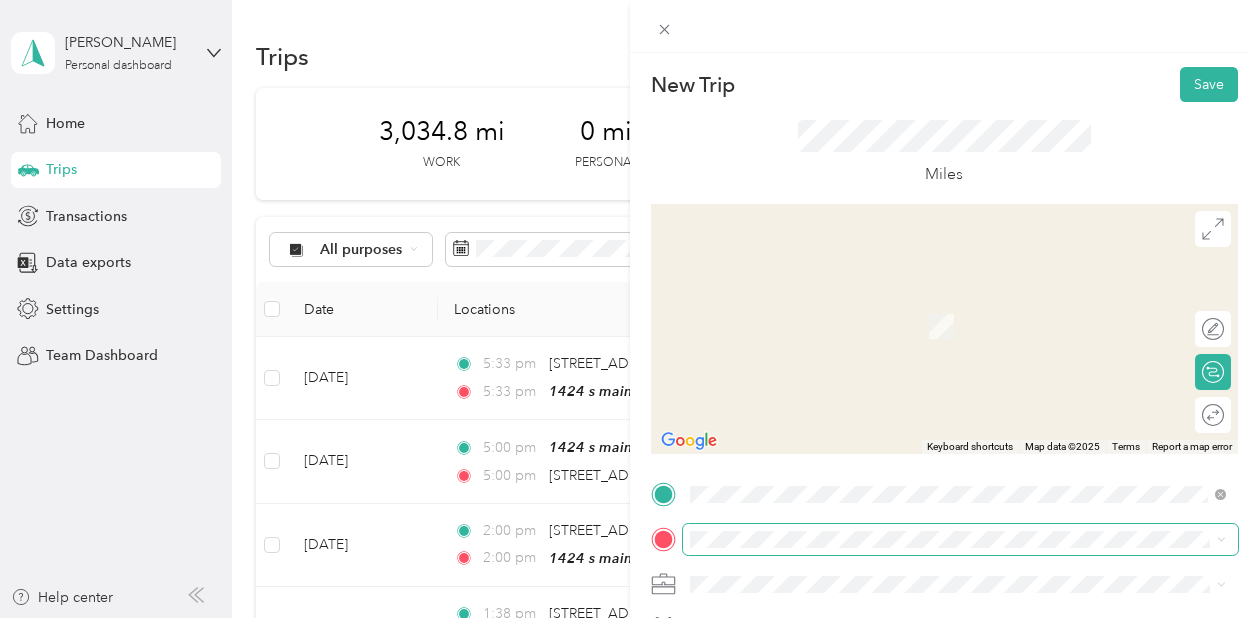 click at bounding box center [961, 539] 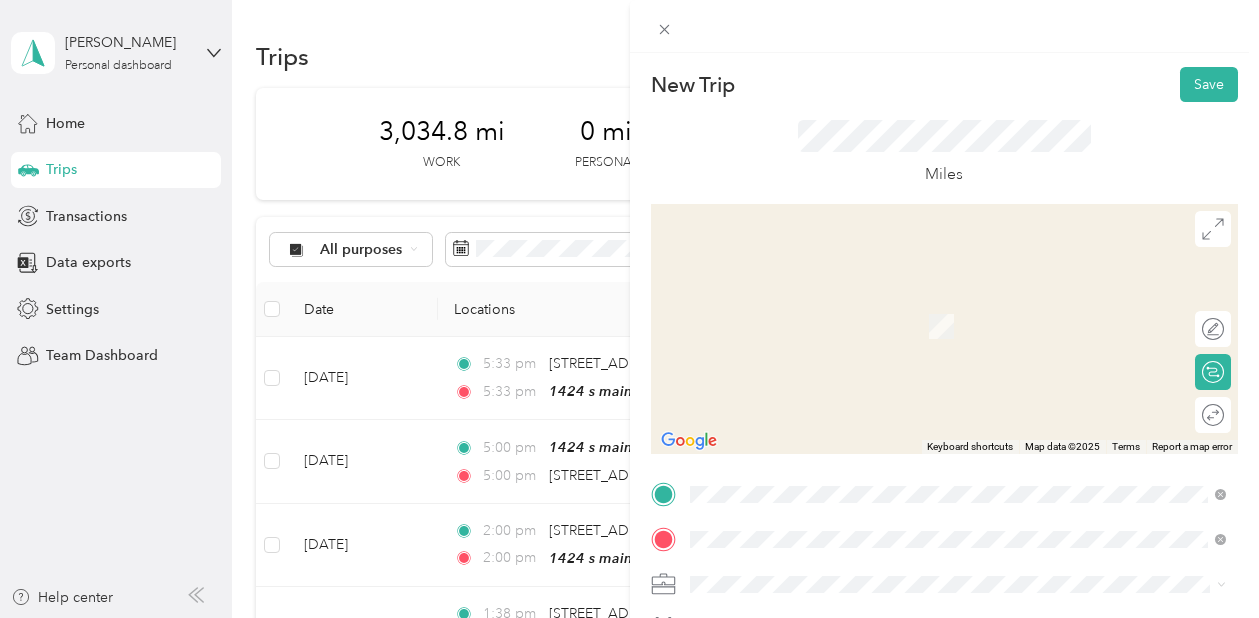 click on "1424 S Main St, Stillwater, OK, United States , 74074, Stillwater, OK, United States" at bounding box center (944, 336) 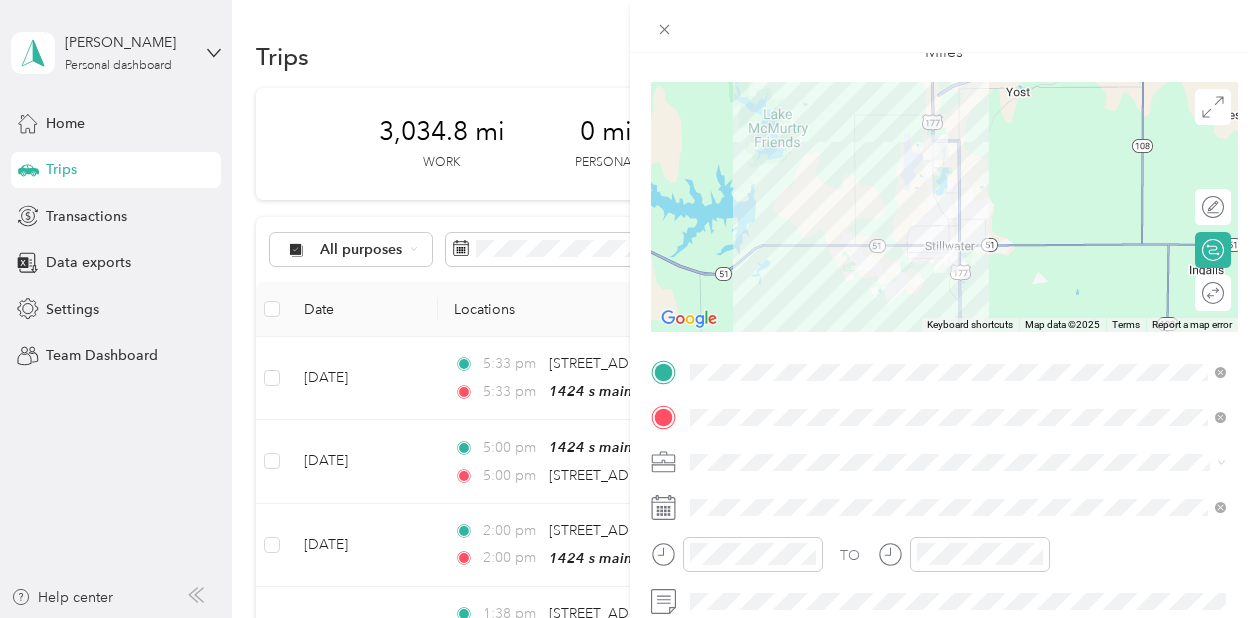 scroll, scrollTop: 180, scrollLeft: 0, axis: vertical 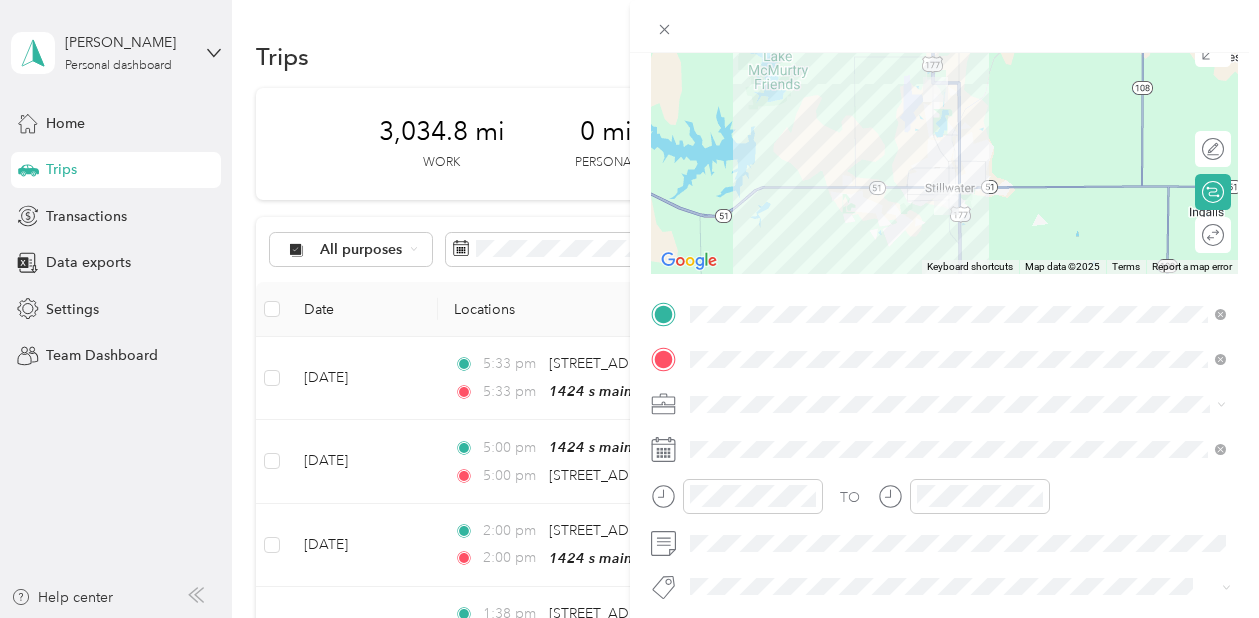 click on "TJ Richards LLC" at bounding box center [766, 193] 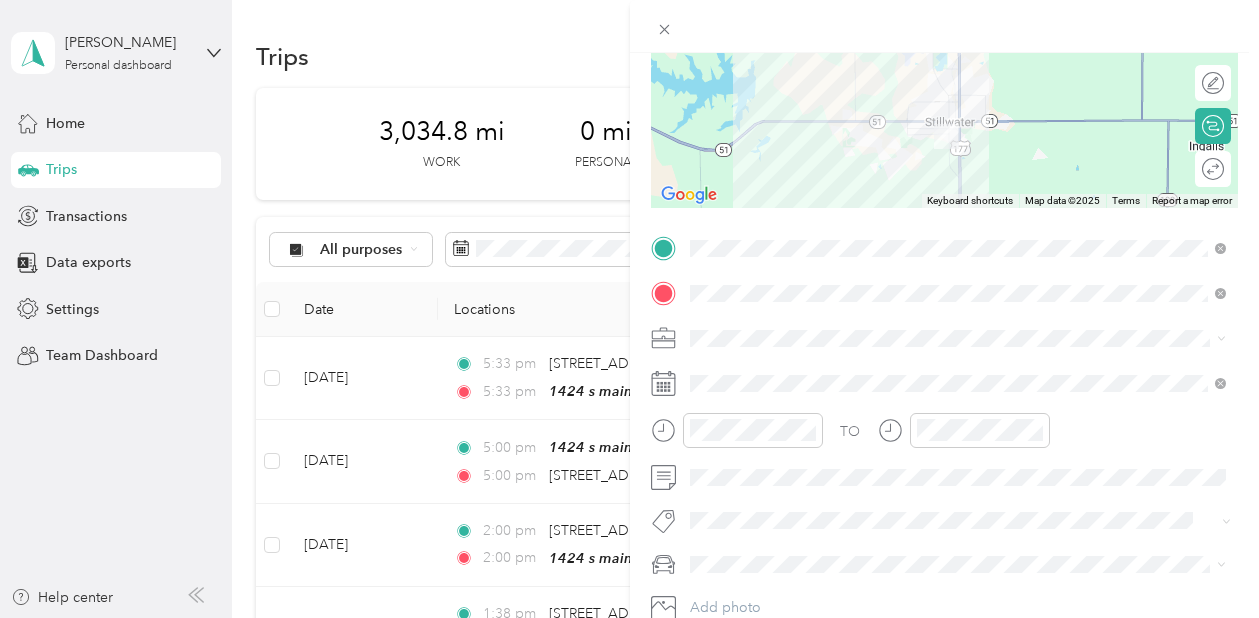 scroll, scrollTop: 247, scrollLeft: 0, axis: vertical 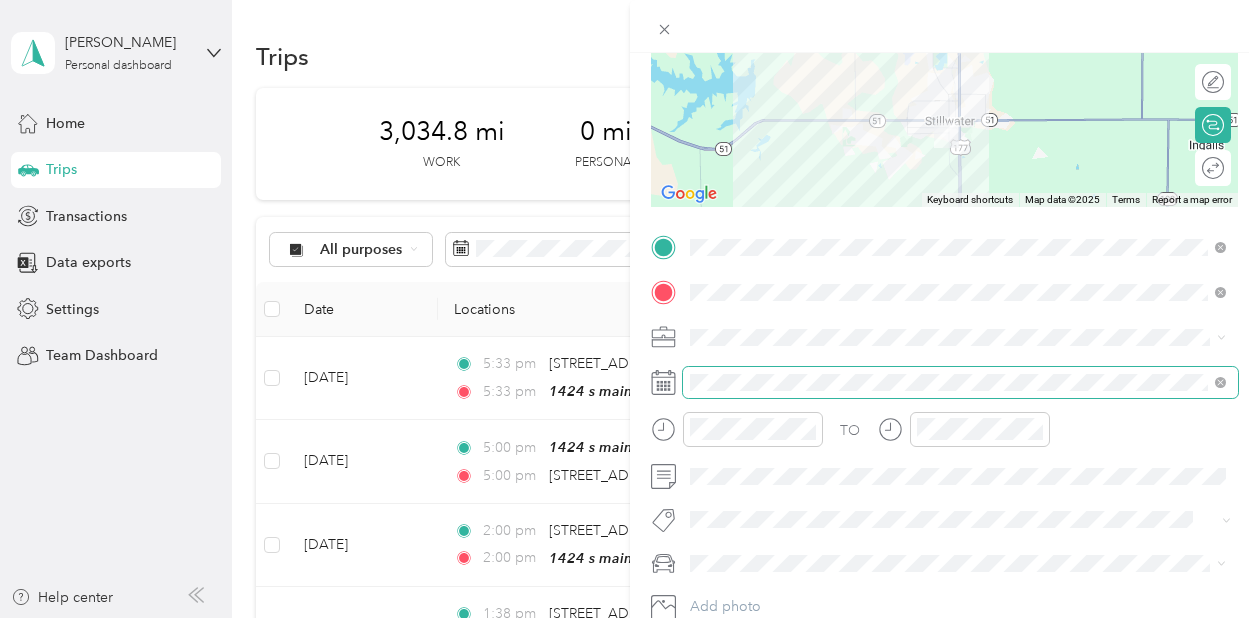 click at bounding box center [961, 382] 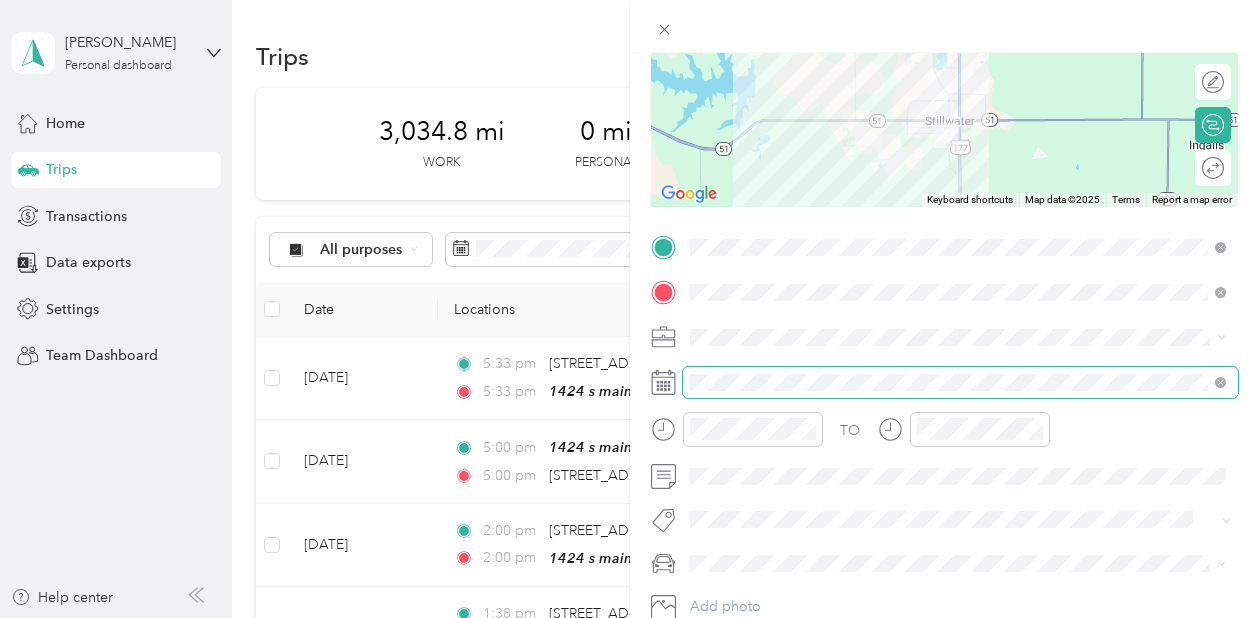 click at bounding box center [961, 382] 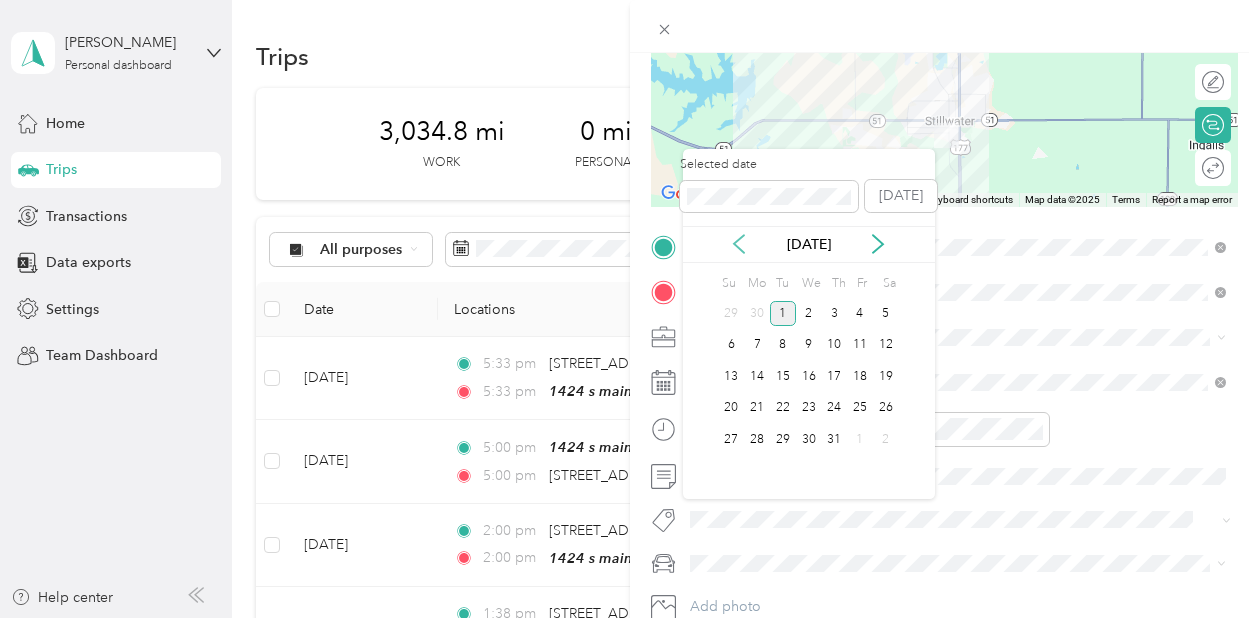 click 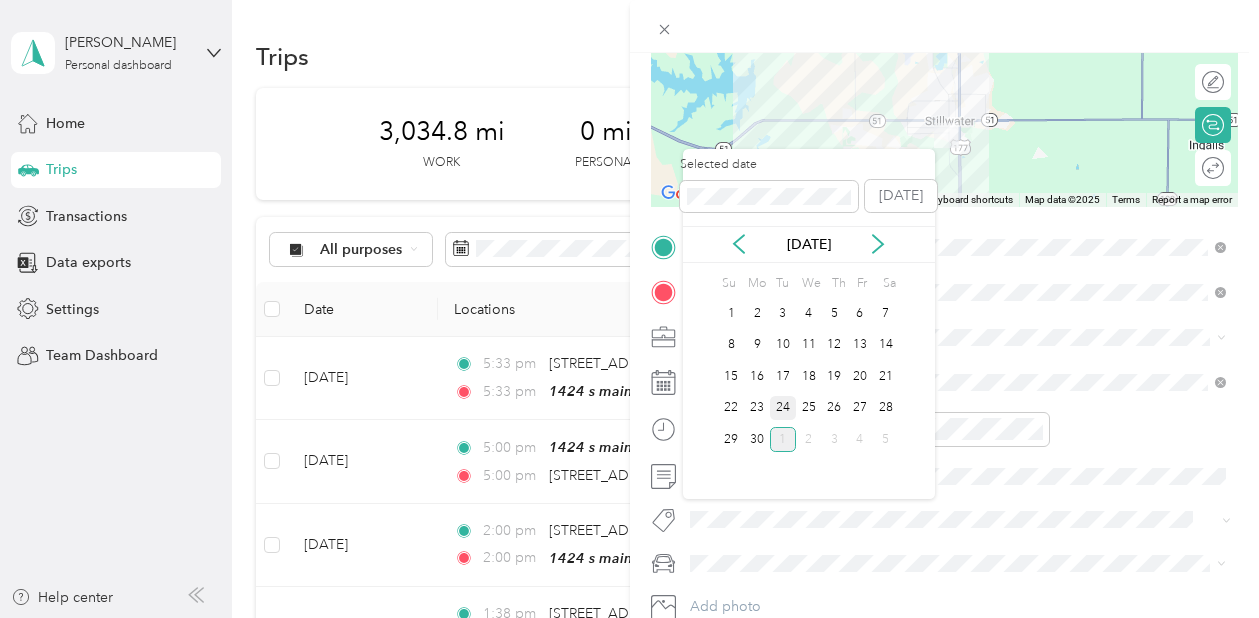 click on "24" at bounding box center [783, 408] 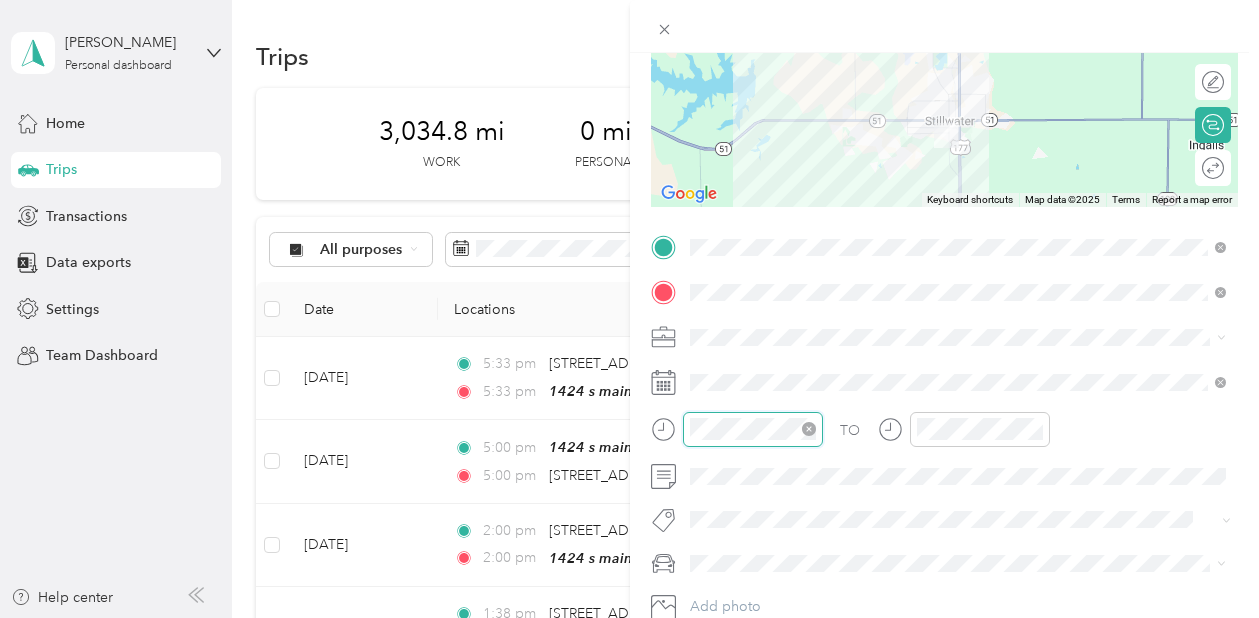 scroll, scrollTop: 120, scrollLeft: 0, axis: vertical 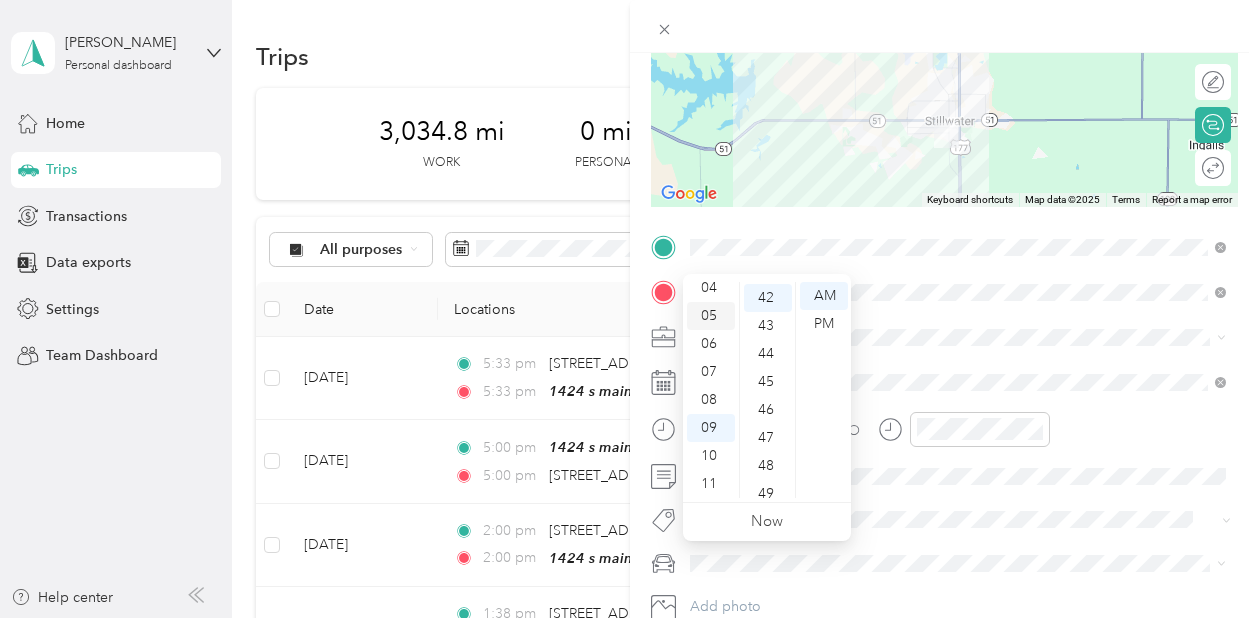 click on "05" at bounding box center [711, 316] 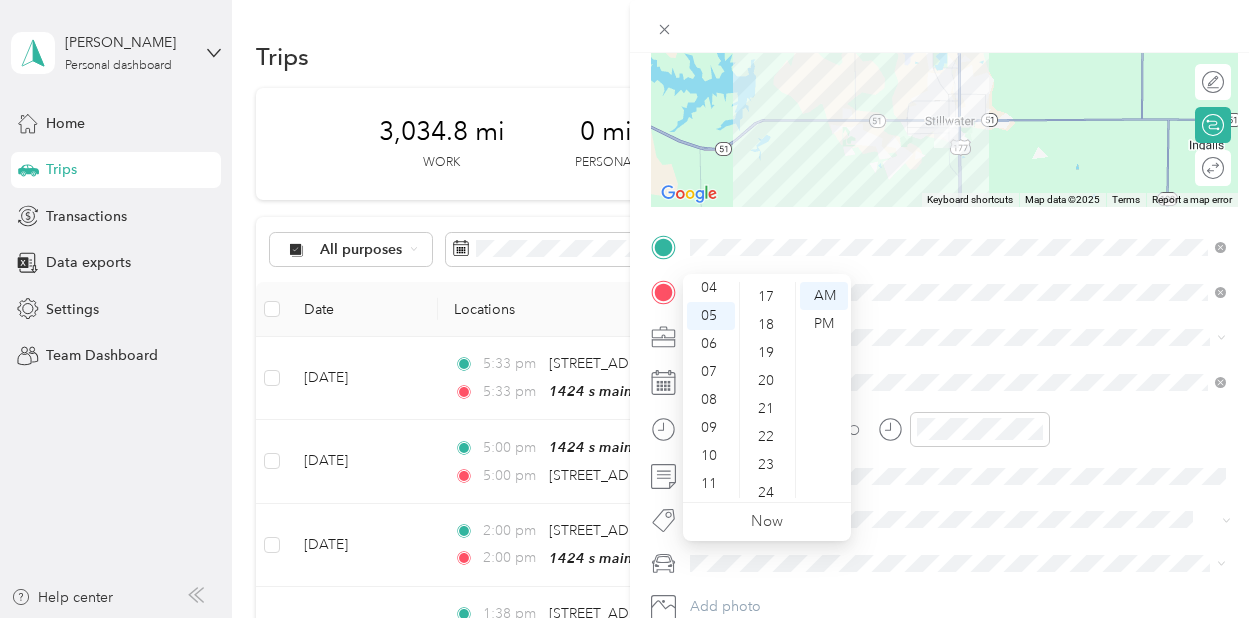 scroll, scrollTop: 258, scrollLeft: 0, axis: vertical 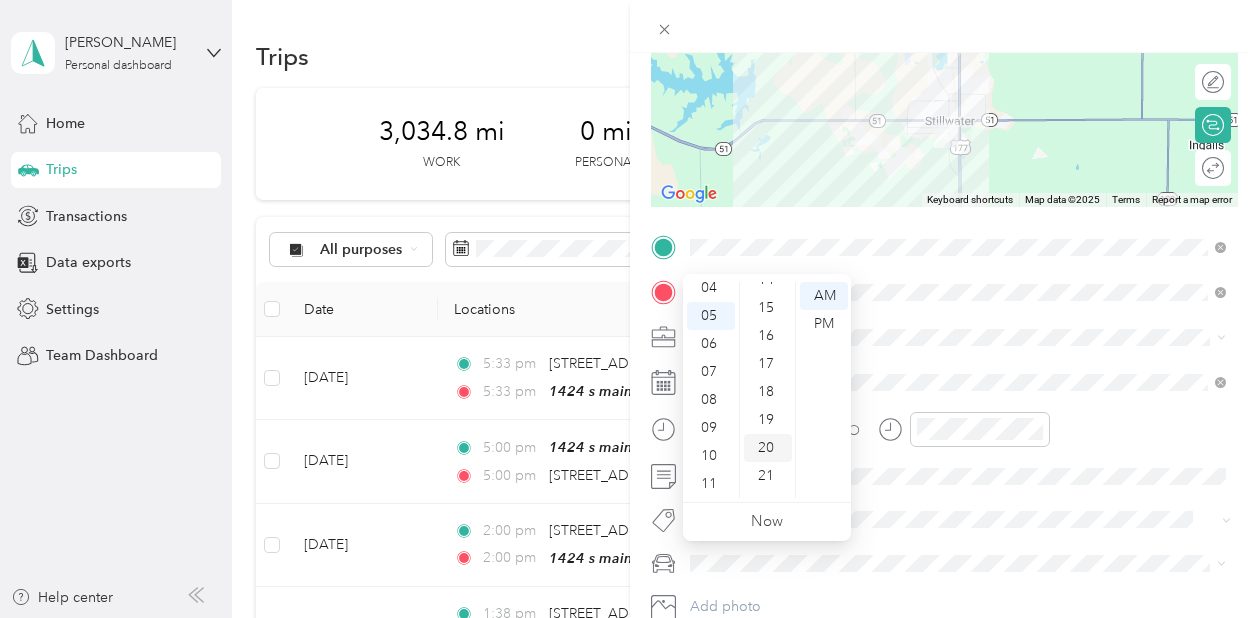 click on "20" at bounding box center [768, 448] 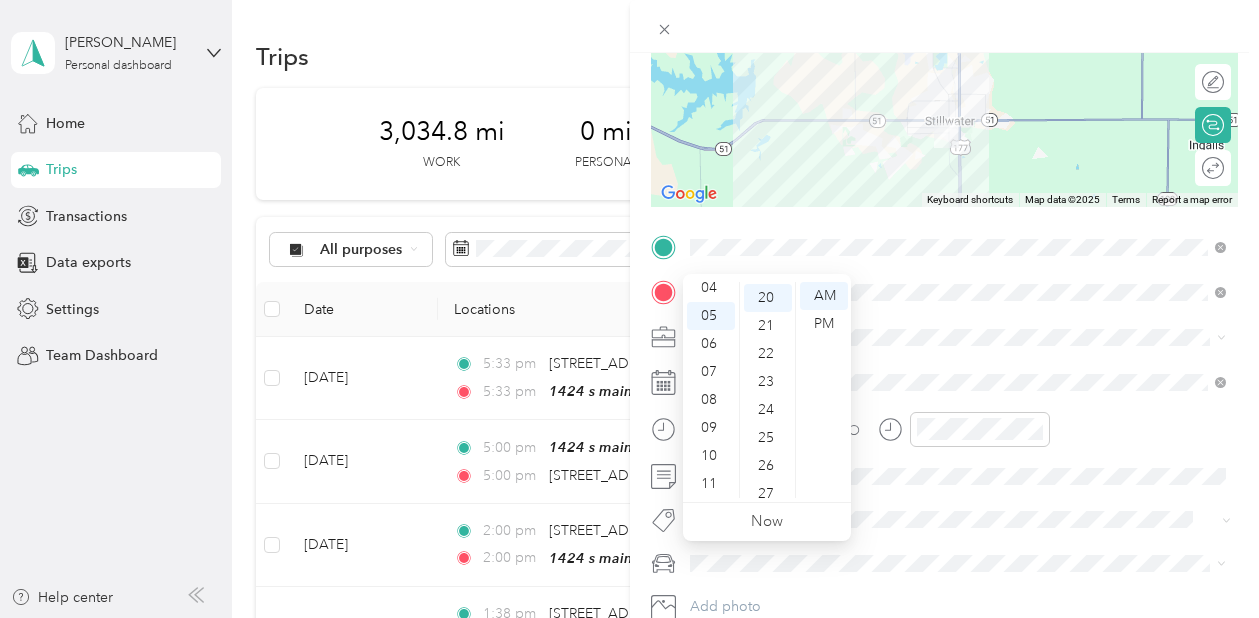 scroll, scrollTop: 558, scrollLeft: 0, axis: vertical 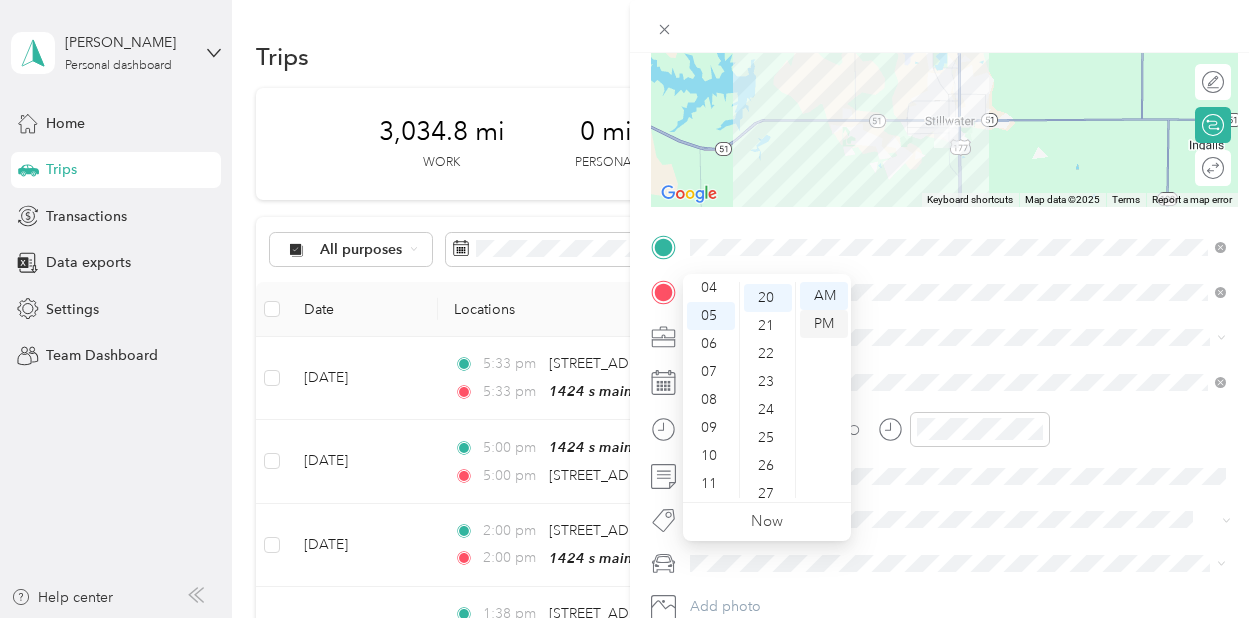 click on "PM" at bounding box center [824, 324] 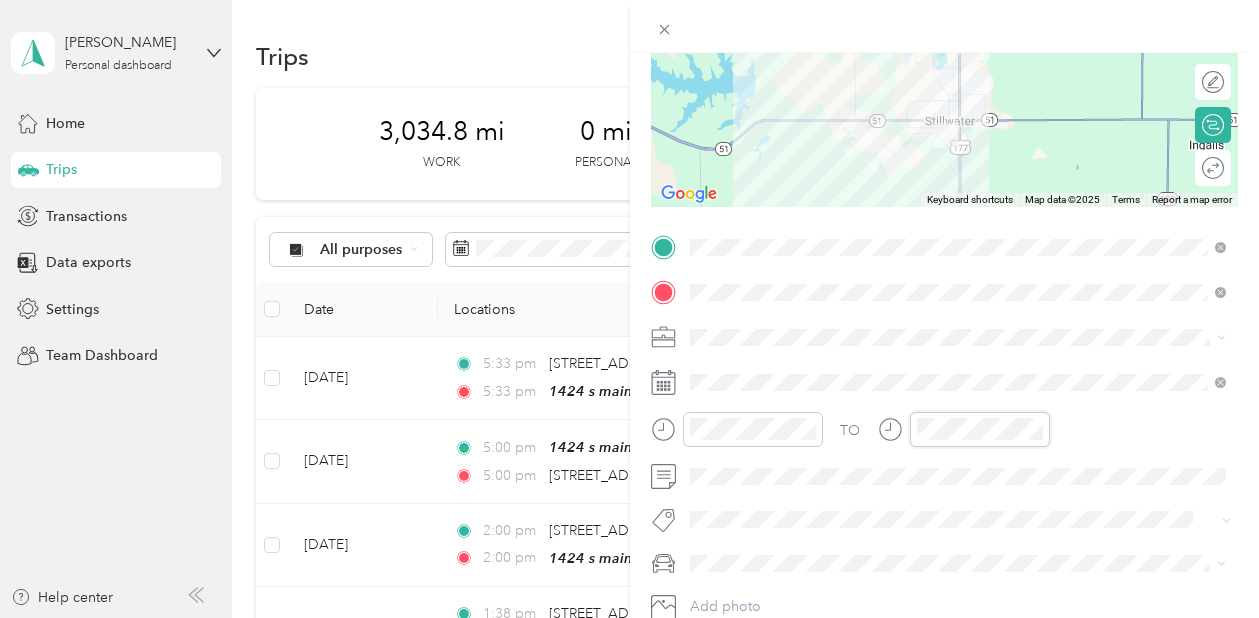 scroll, scrollTop: 120, scrollLeft: 0, axis: vertical 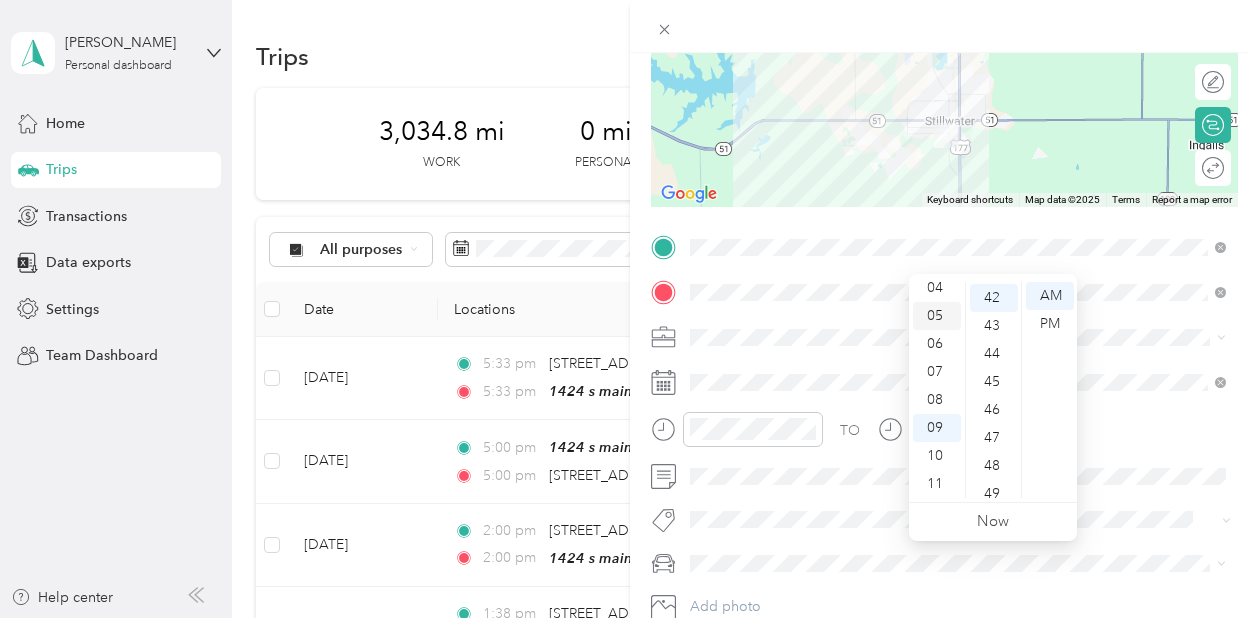 click on "05" at bounding box center (937, 316) 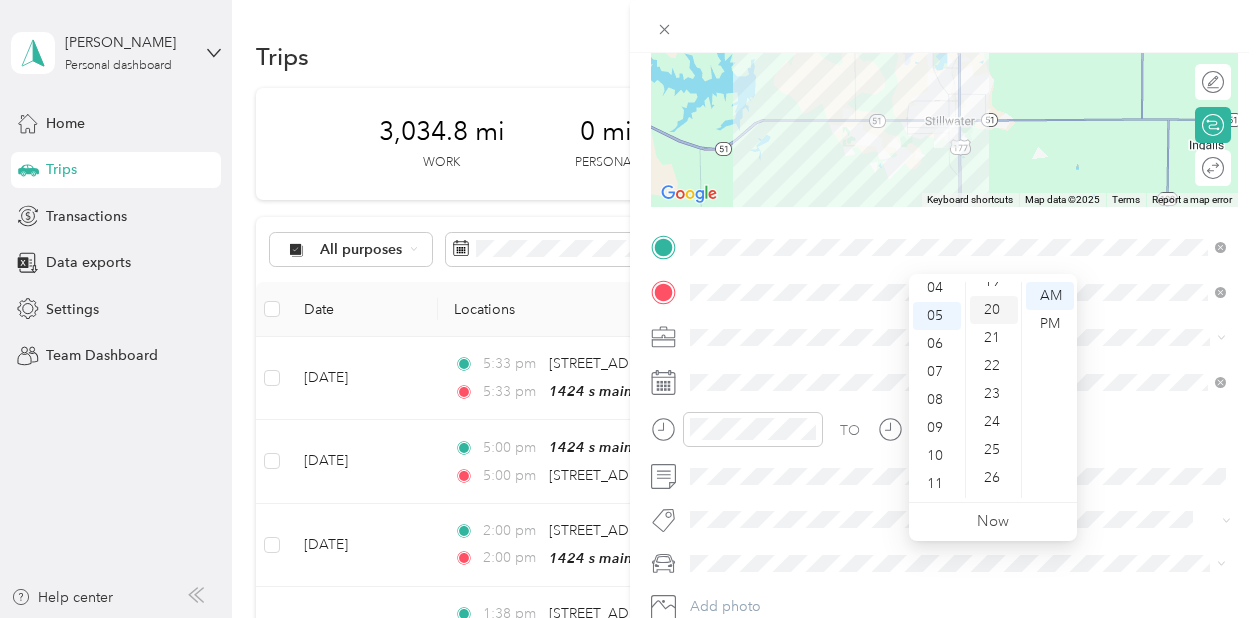 click on "20" at bounding box center (994, 310) 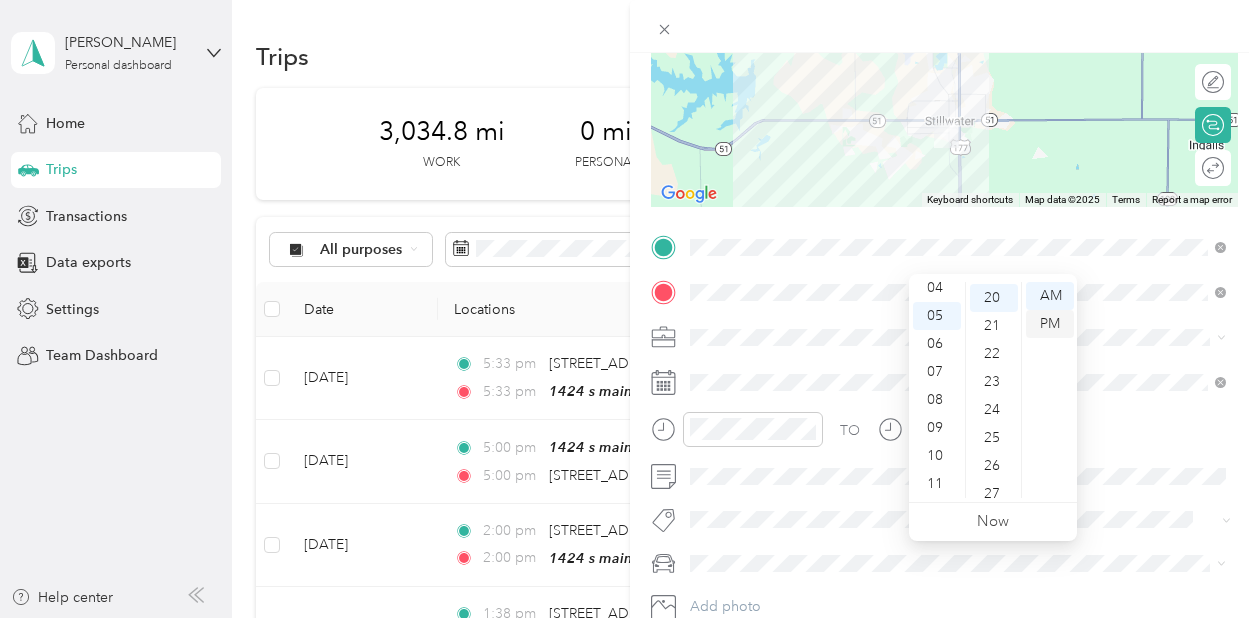 click on "PM" at bounding box center (1050, 324) 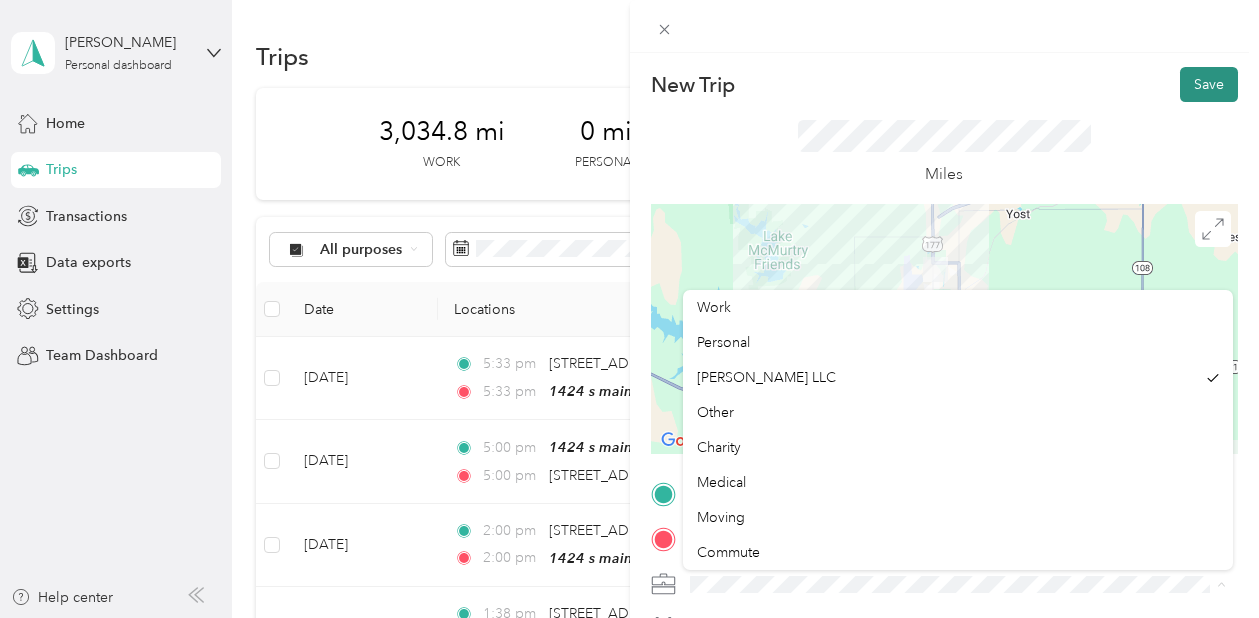 scroll, scrollTop: 0, scrollLeft: 0, axis: both 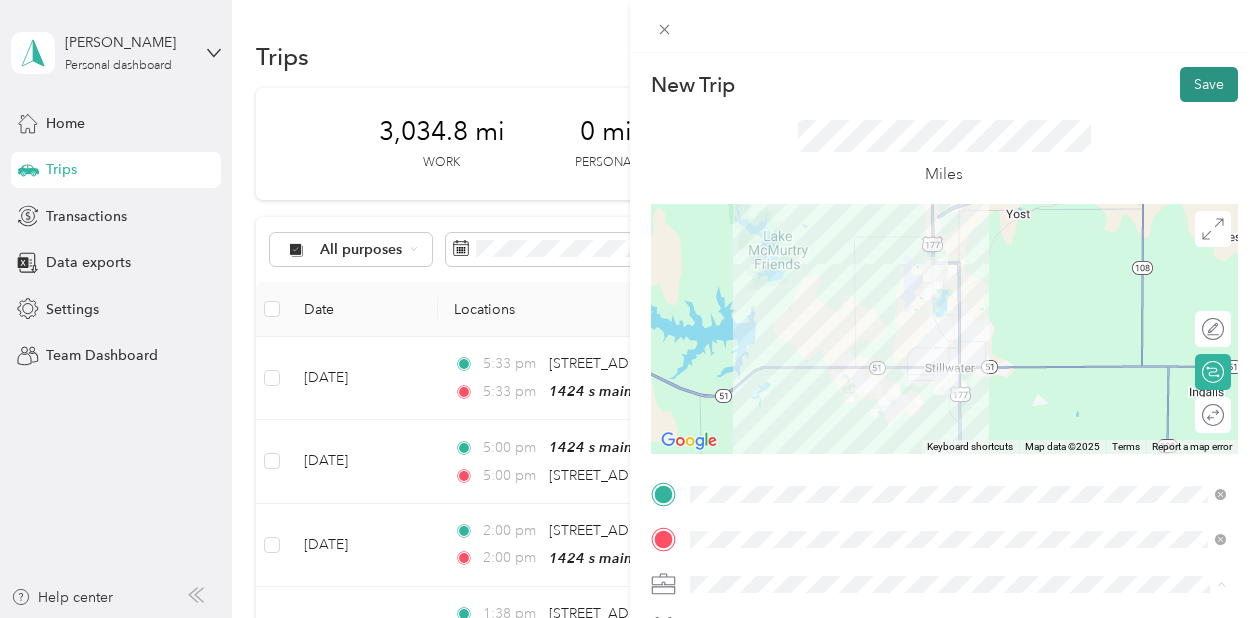 click on "Save" at bounding box center (1209, 84) 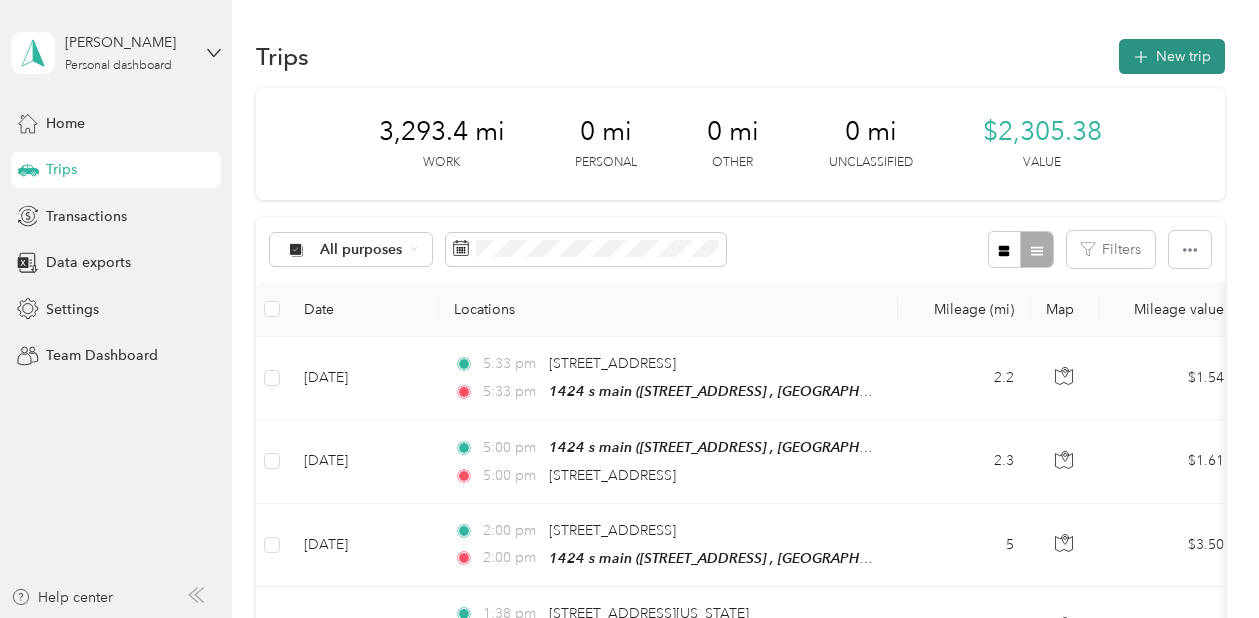 click on "New trip" at bounding box center (1172, 56) 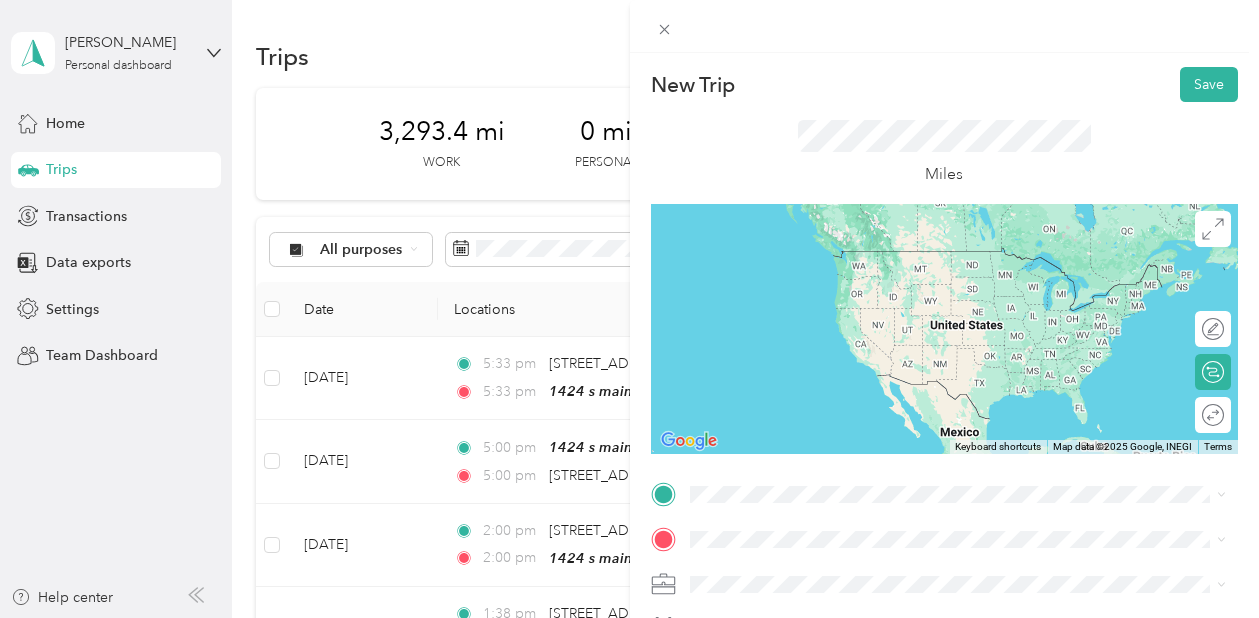 click on "1424 s main 1424 S Main St, Stillwater, OK, United States , 74074, Stillwater, OK, United States" at bounding box center (973, 277) 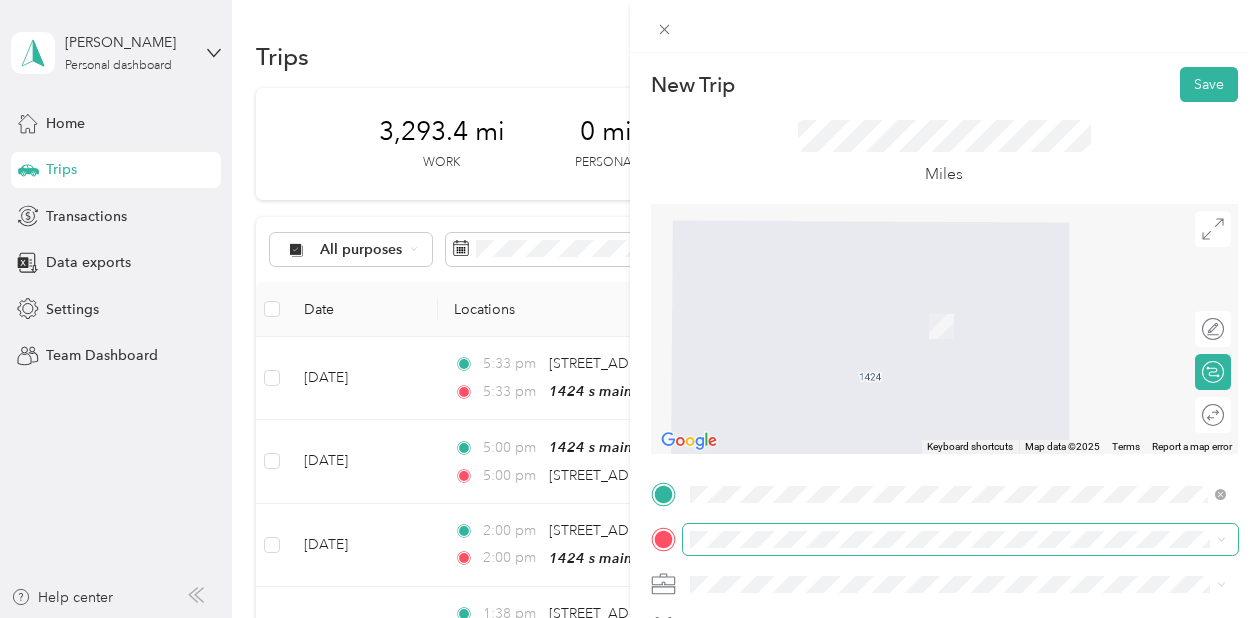 click at bounding box center (961, 539) 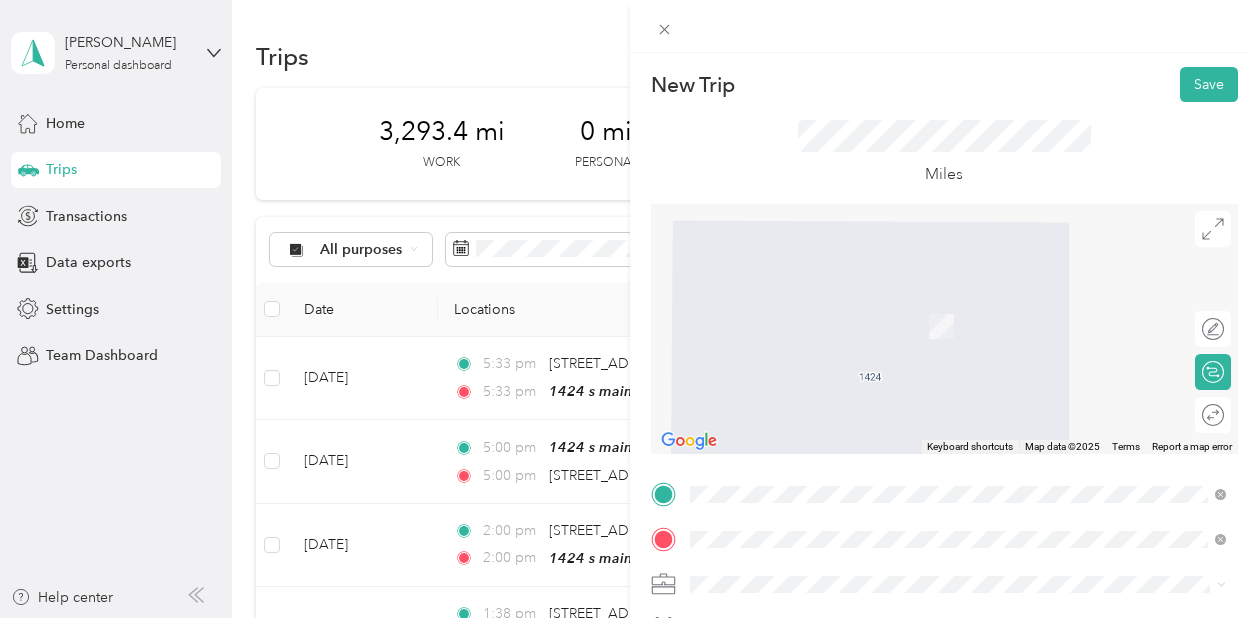 click on "Pawnee
Oklahoma, United States" at bounding box center (839, 304) 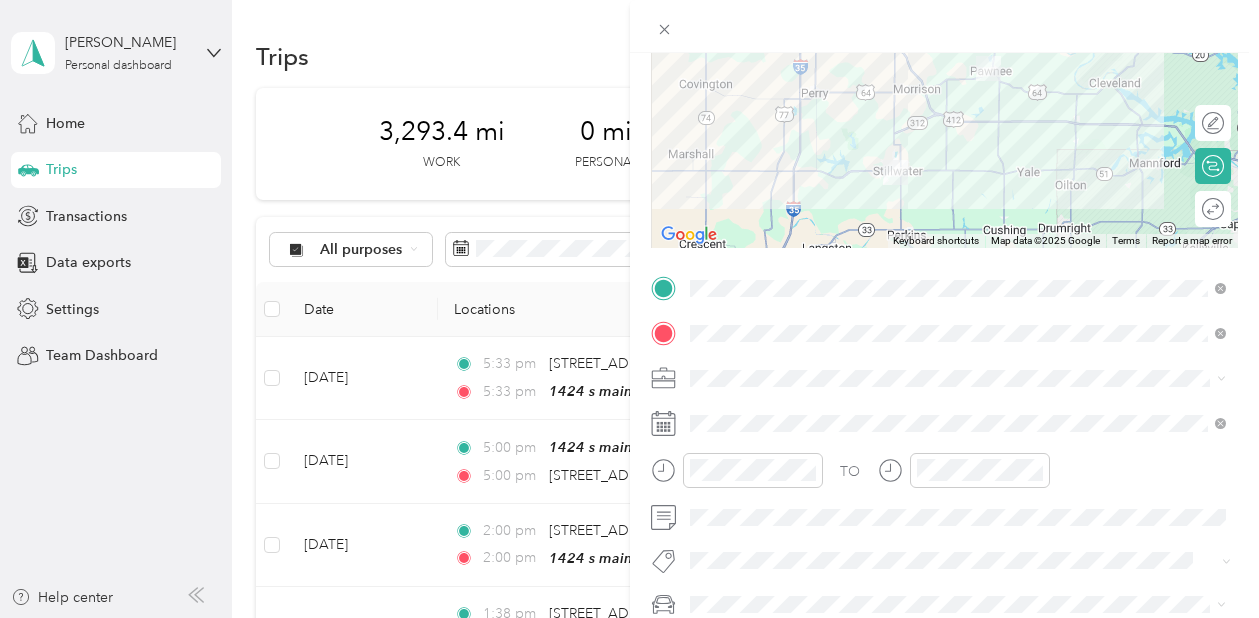 scroll, scrollTop: 236, scrollLeft: 0, axis: vertical 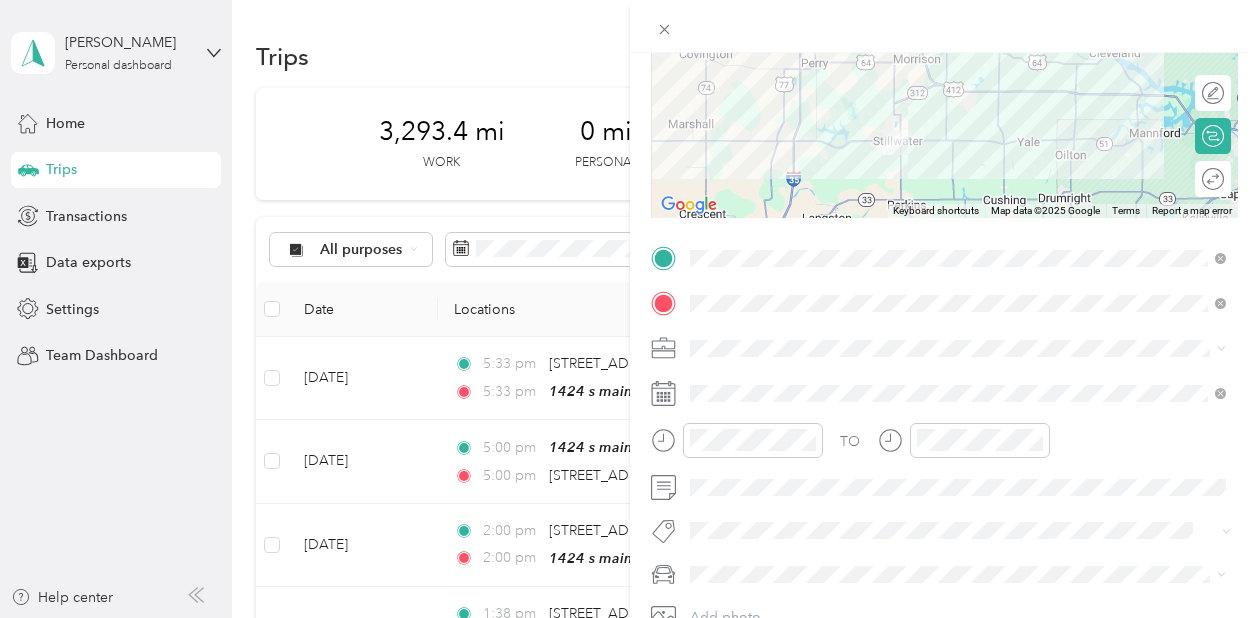 click at bounding box center [961, 348] 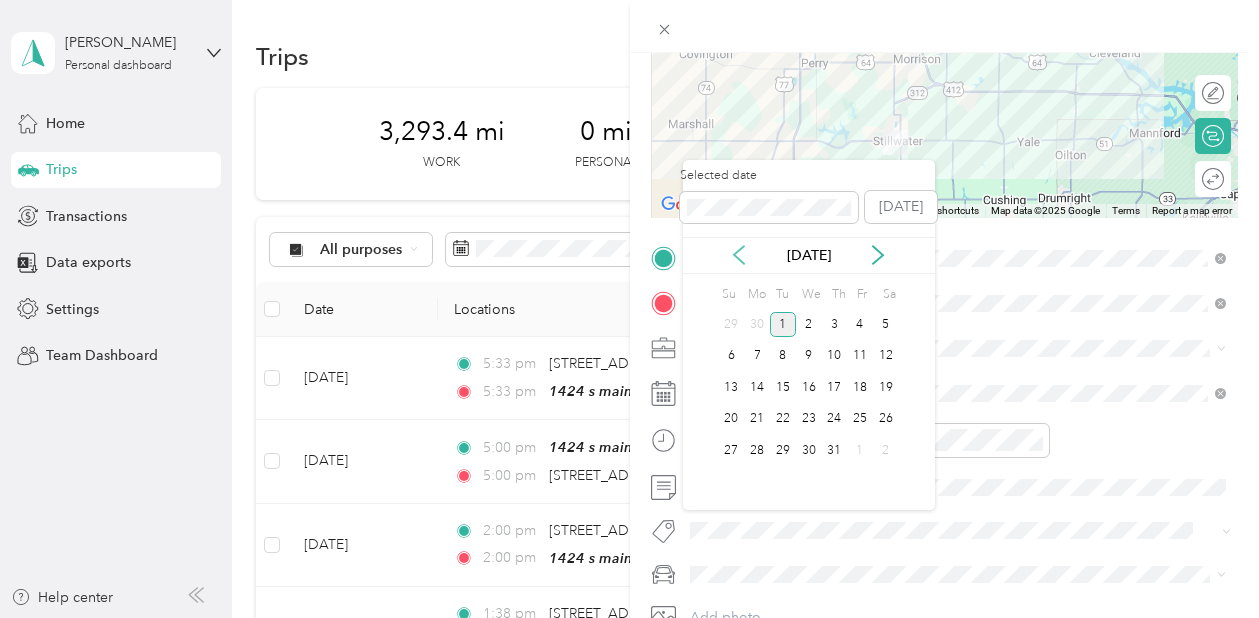 click 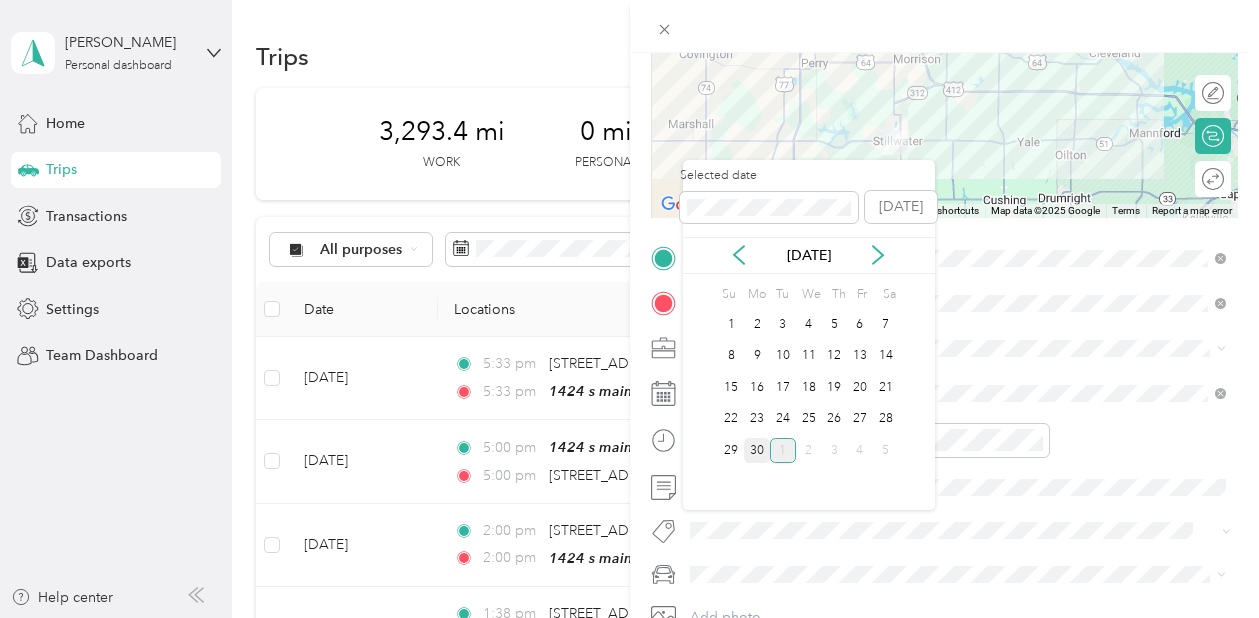 click on "30" at bounding box center [757, 450] 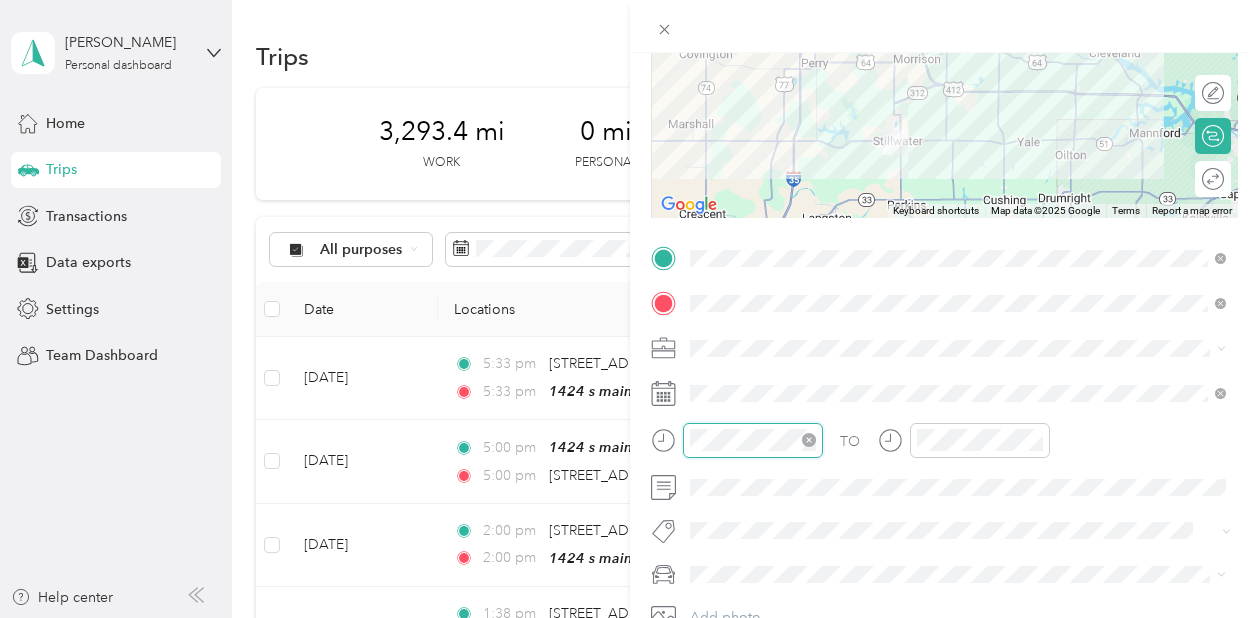 scroll, scrollTop: 1328, scrollLeft: 0, axis: vertical 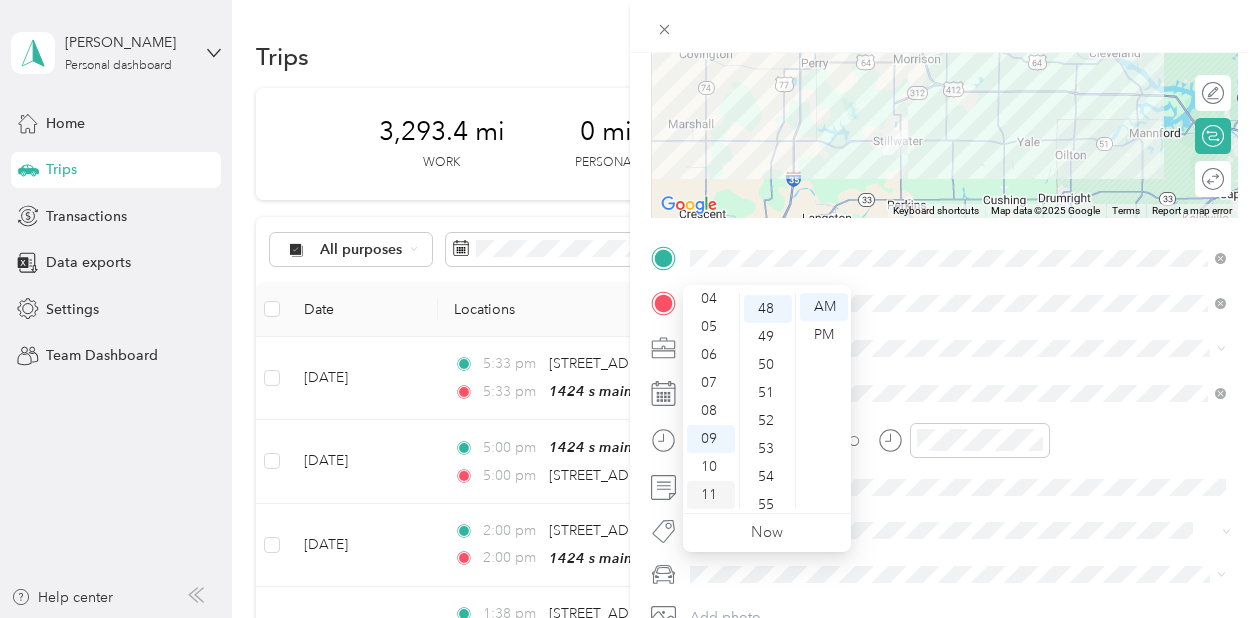 click on "11" at bounding box center (711, 495) 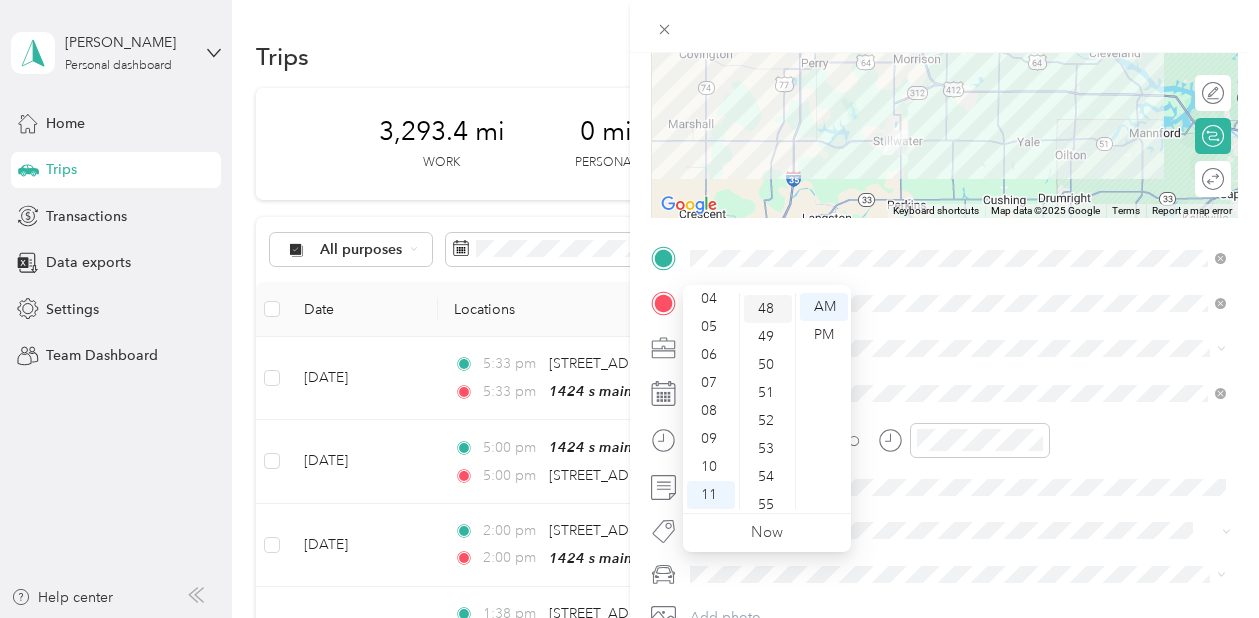 click on "48" at bounding box center [768, 309] 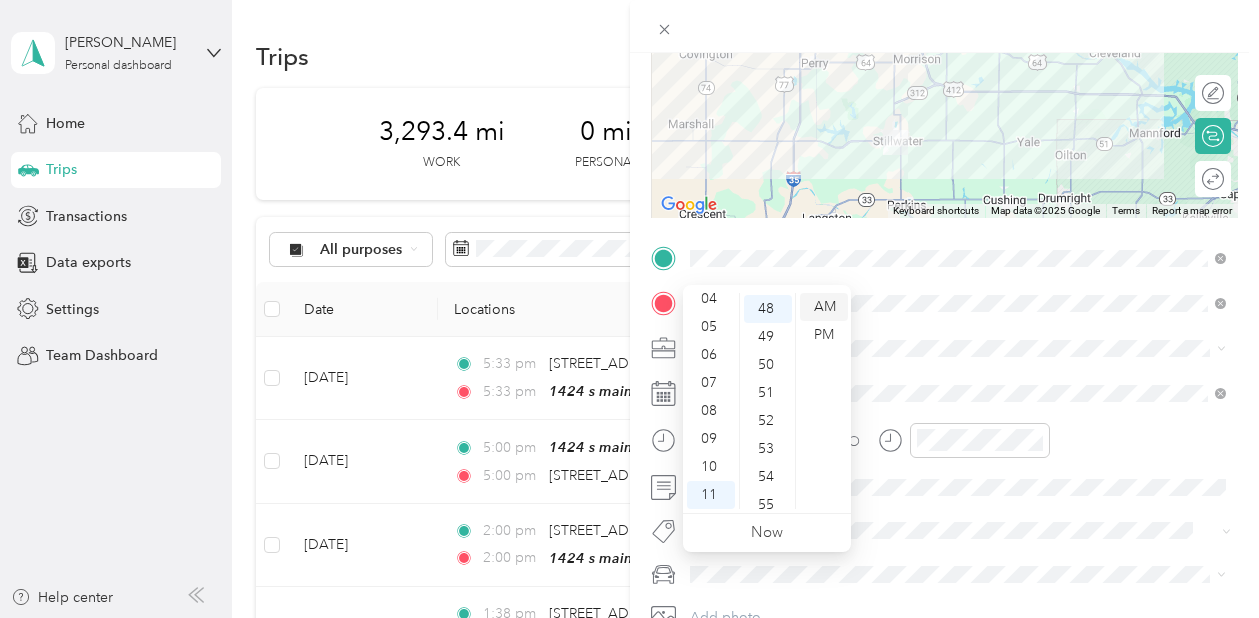click on "AM" at bounding box center [824, 307] 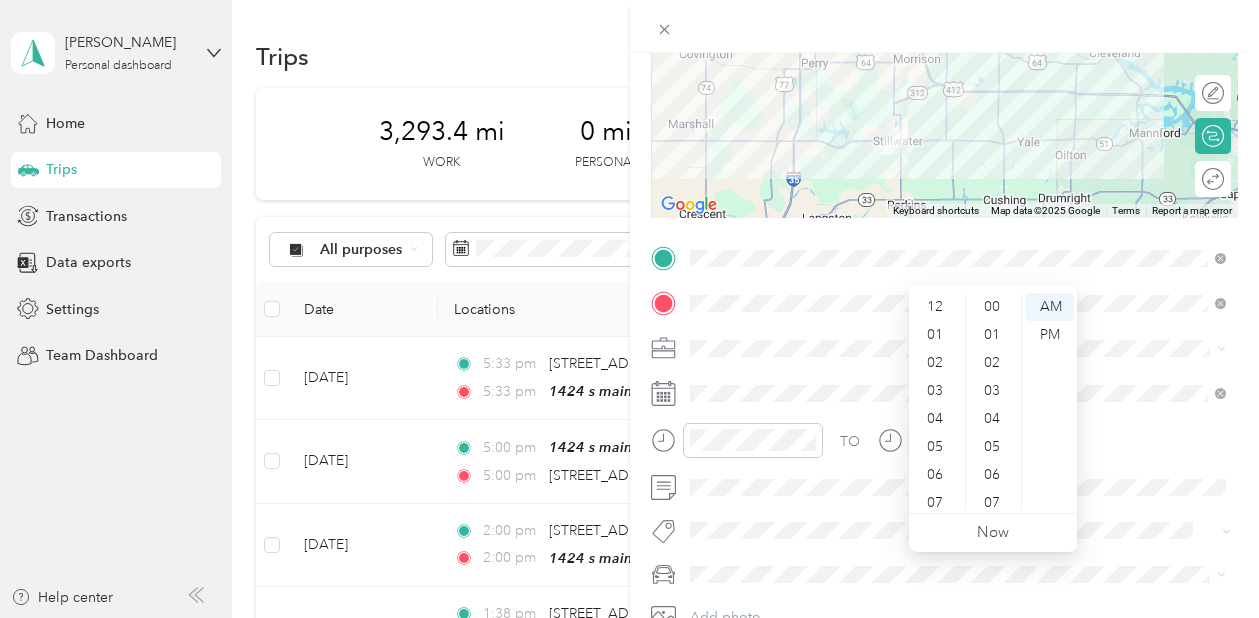 scroll, scrollTop: 1342, scrollLeft: 0, axis: vertical 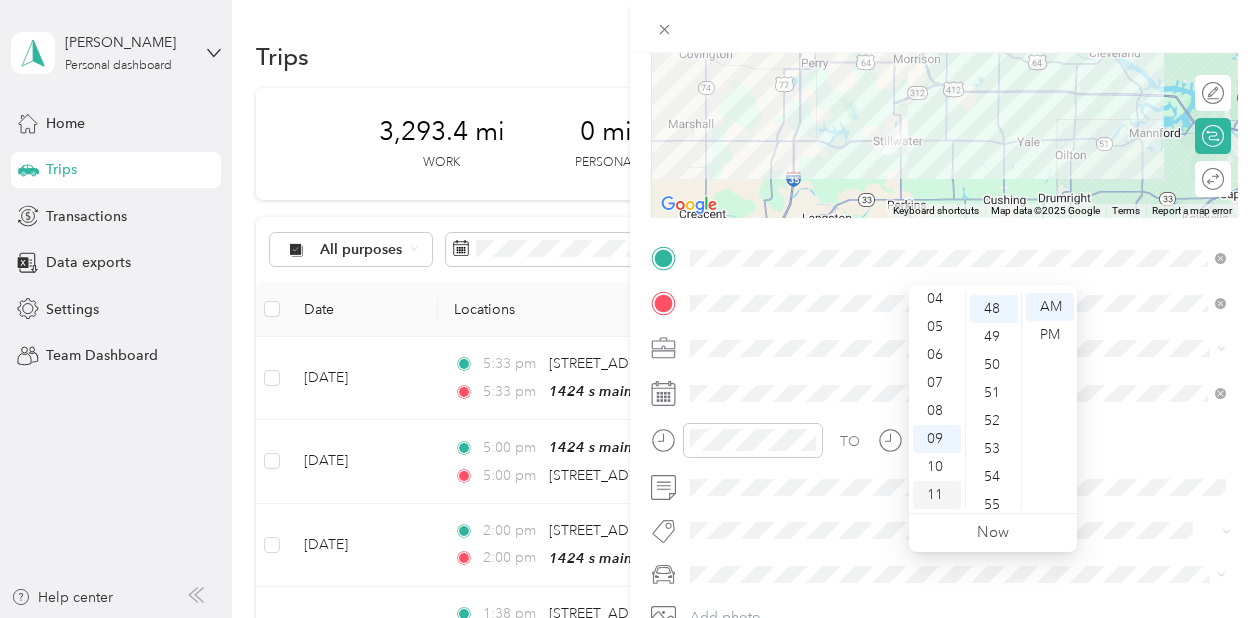 click on "11" at bounding box center (937, 495) 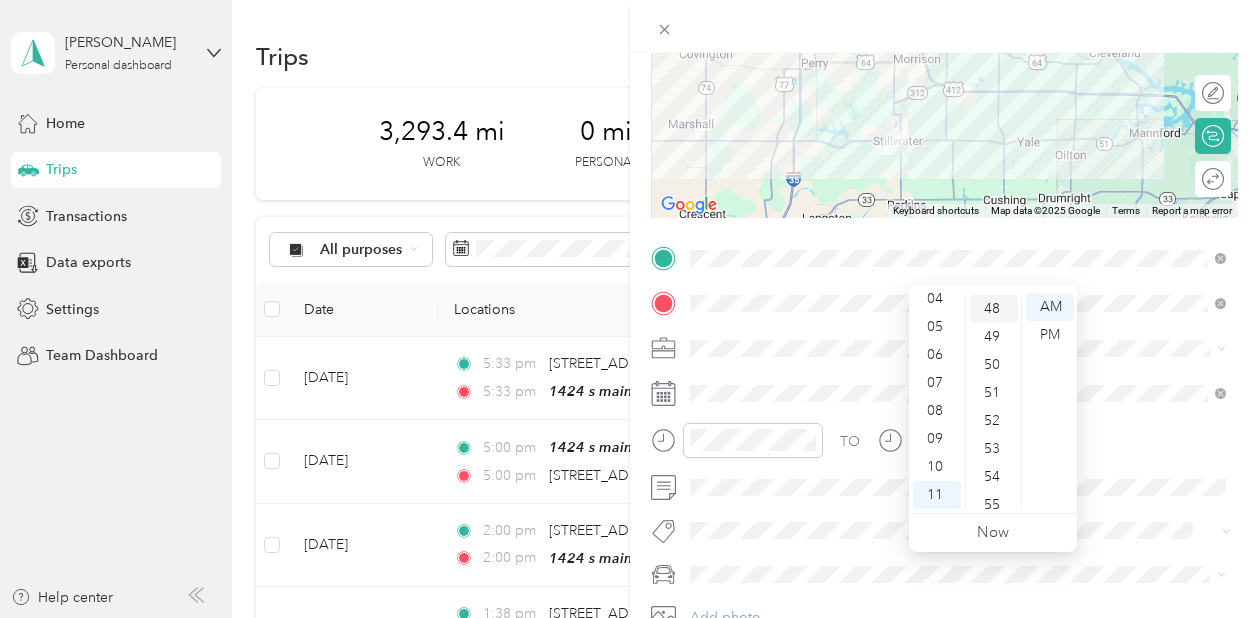 click on "48" at bounding box center (994, 309) 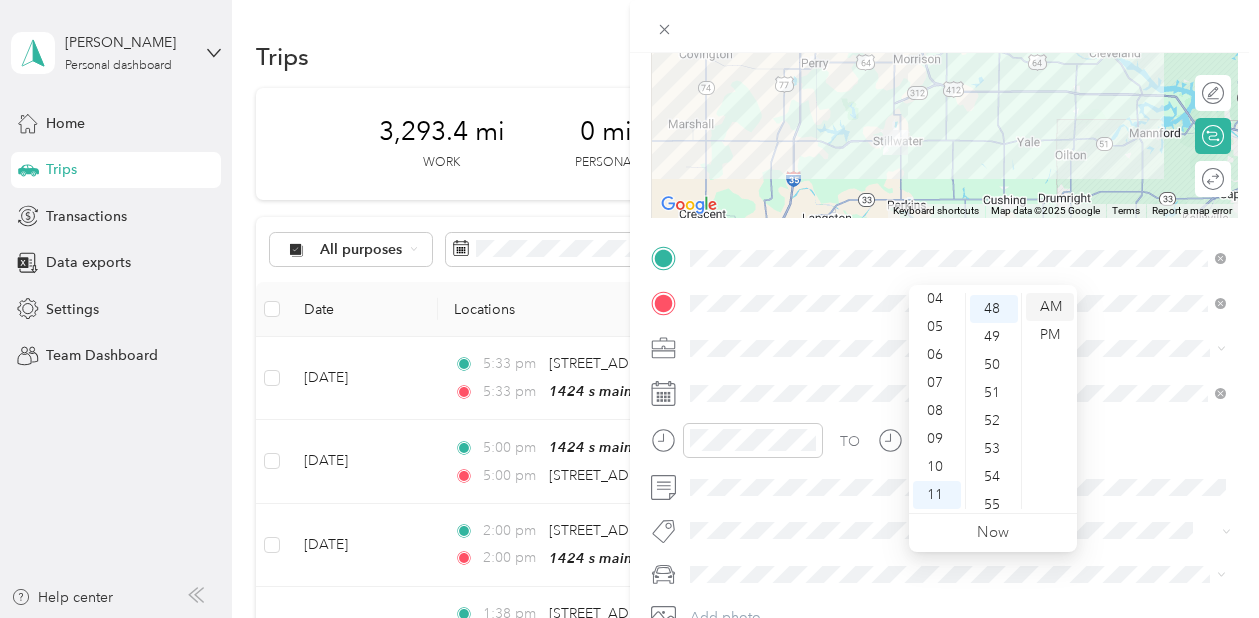 click on "AM" at bounding box center [1050, 307] 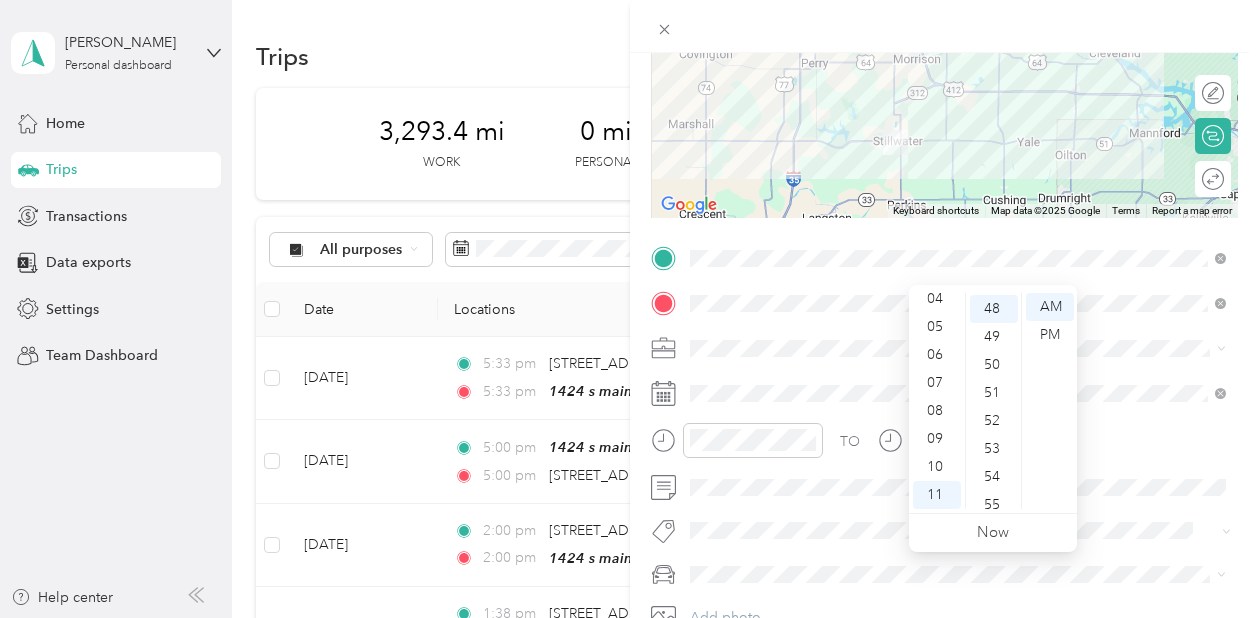click at bounding box center [961, 348] 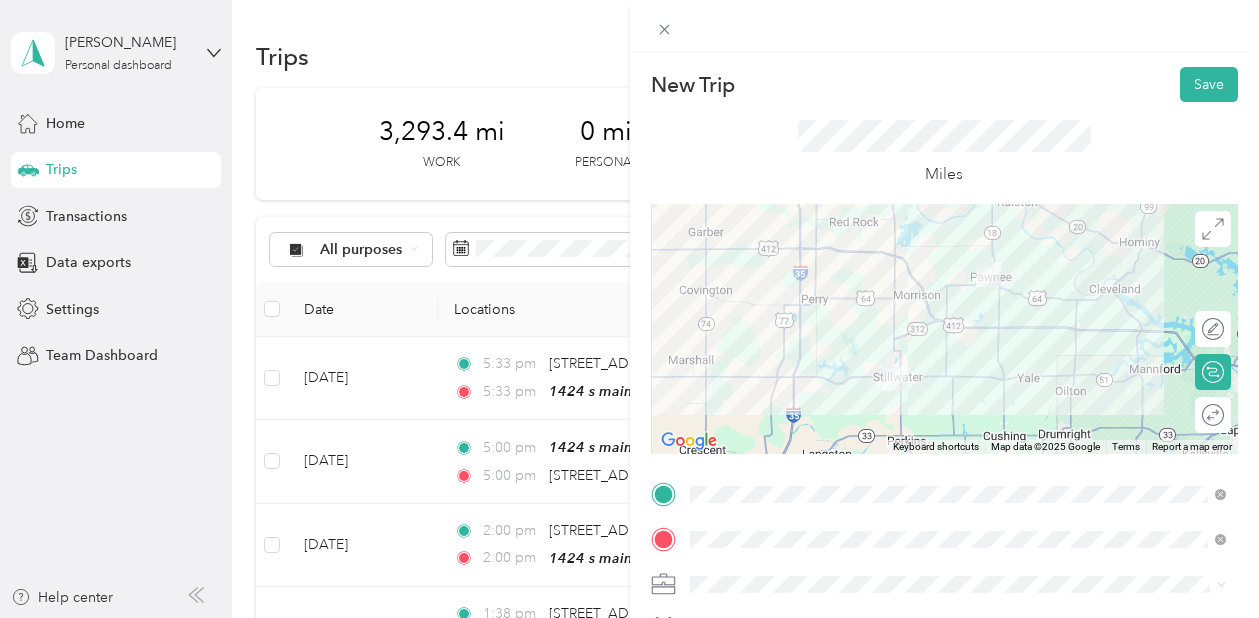 scroll, scrollTop: 0, scrollLeft: 0, axis: both 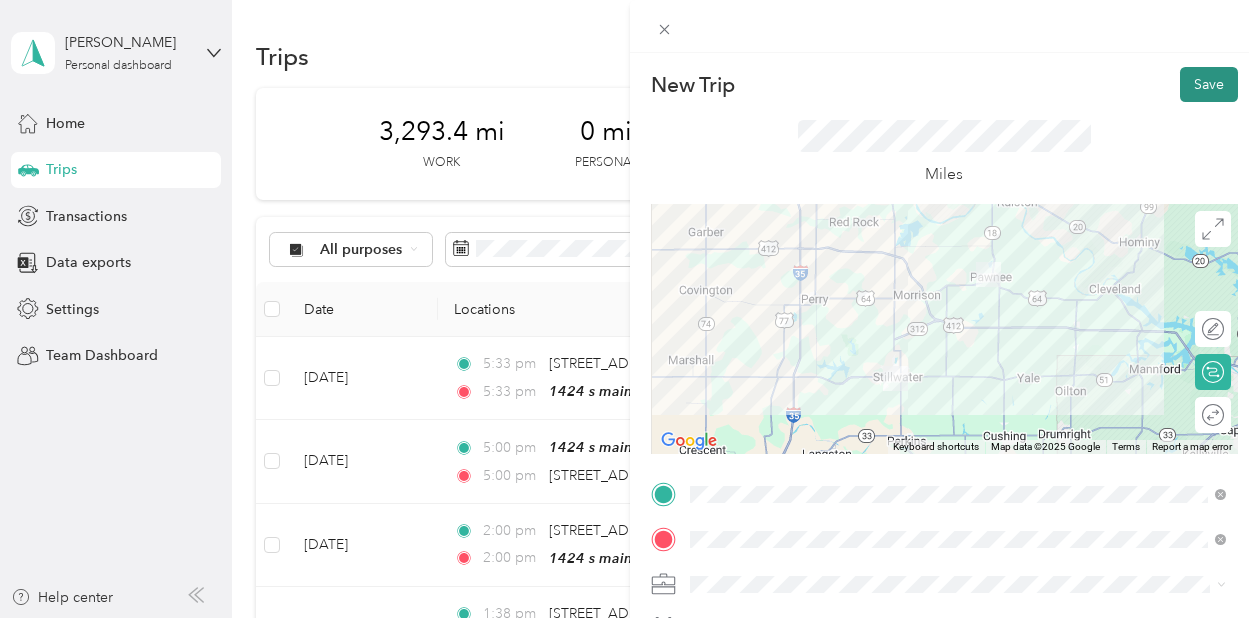 click on "Save" at bounding box center (1209, 84) 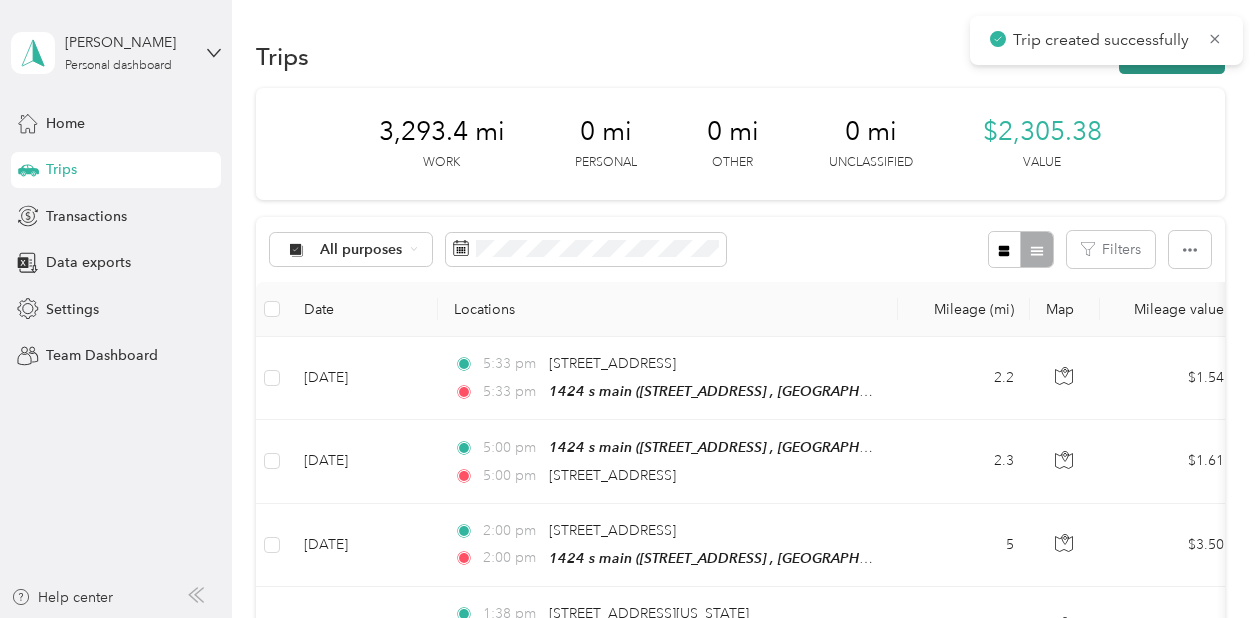 click on "New trip" at bounding box center (1172, 56) 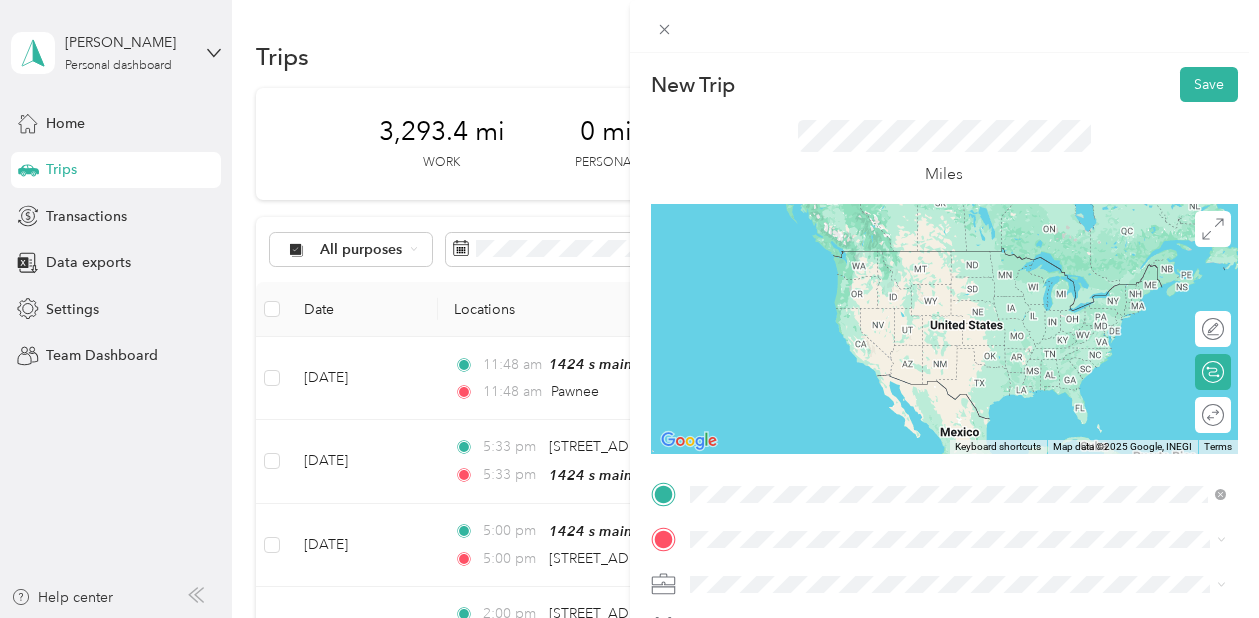 click on "Pawnee
Oklahoma, United States" at bounding box center [958, 259] 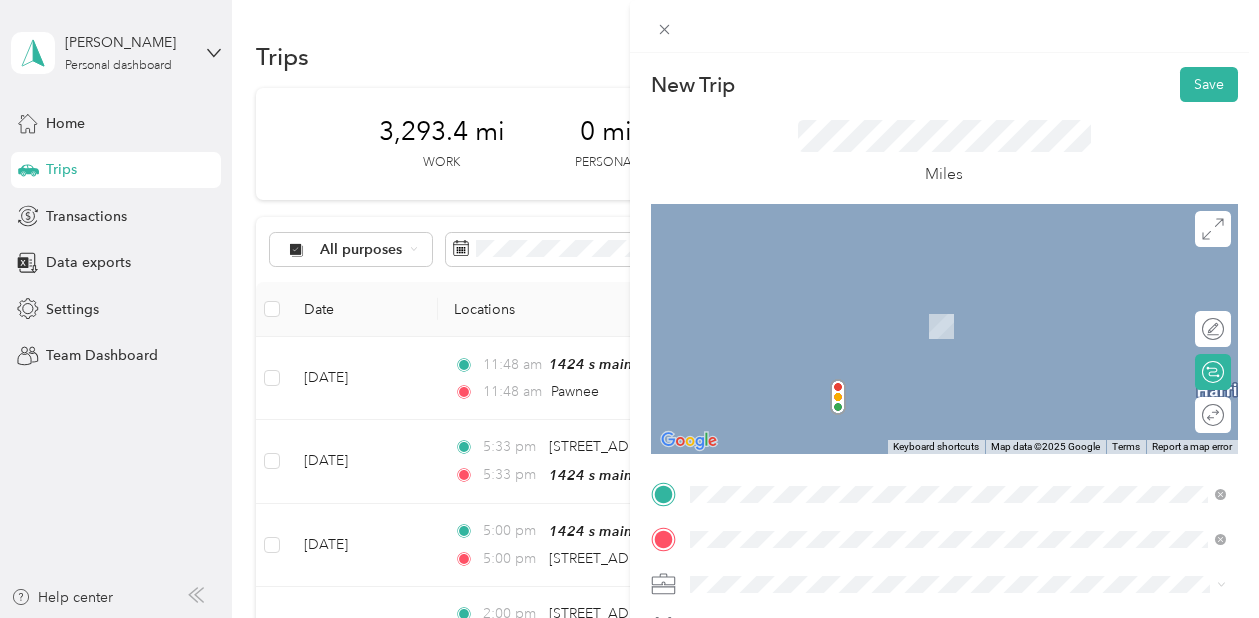 click on "7019 East 32nd Street
Stillwater, Oklahoma 74074, United States" at bounding box center (827, 296) 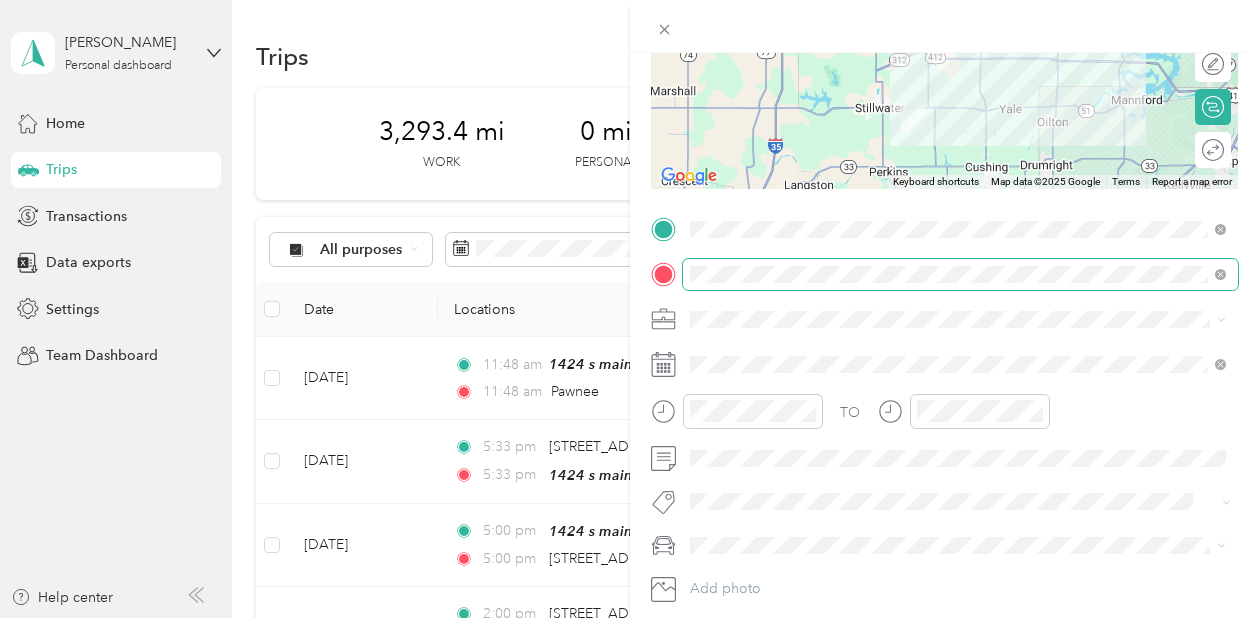 scroll, scrollTop: 305, scrollLeft: 0, axis: vertical 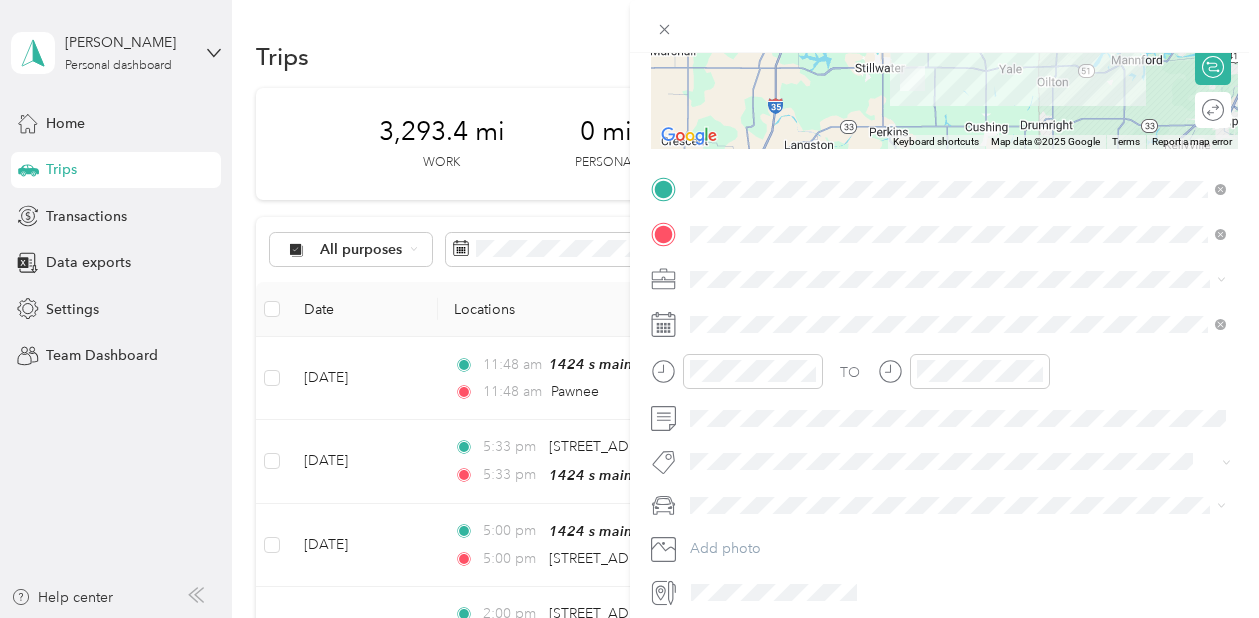 click on "TJ Richards LLC" at bounding box center (766, 62) 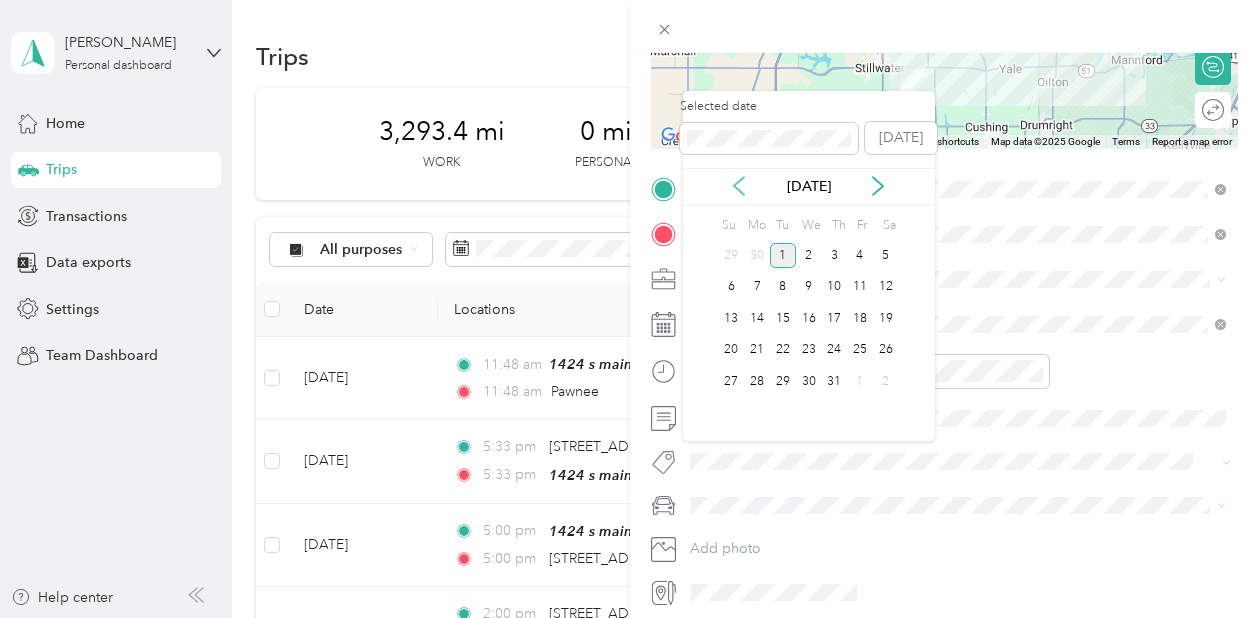 click 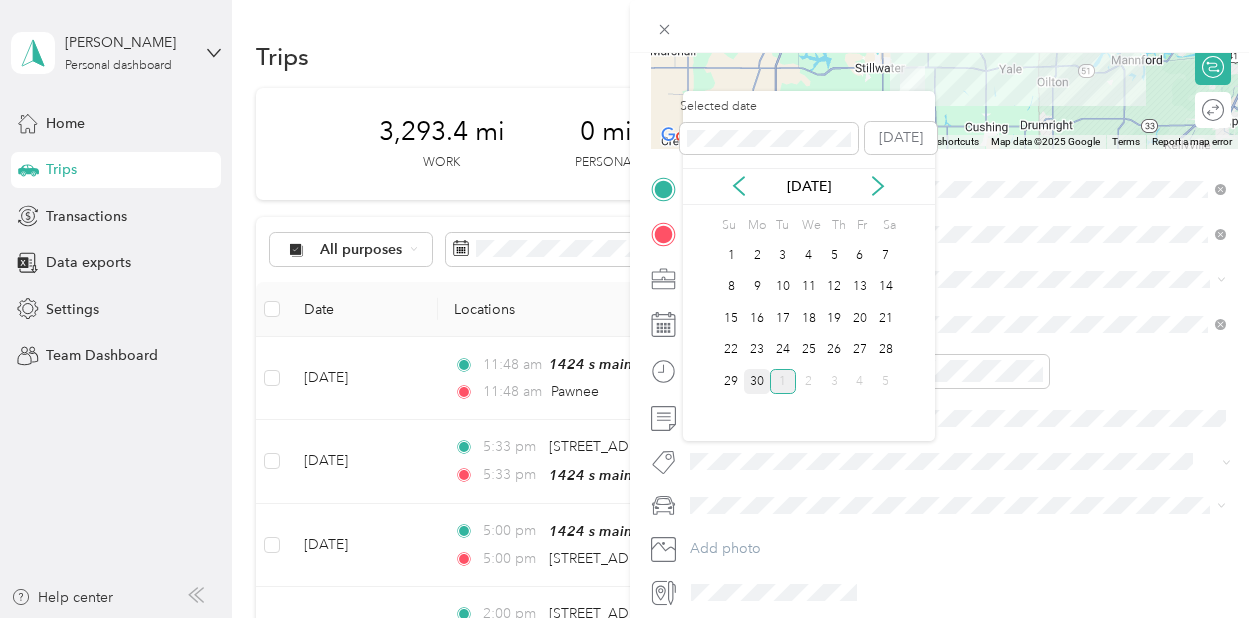 click on "30" at bounding box center [757, 381] 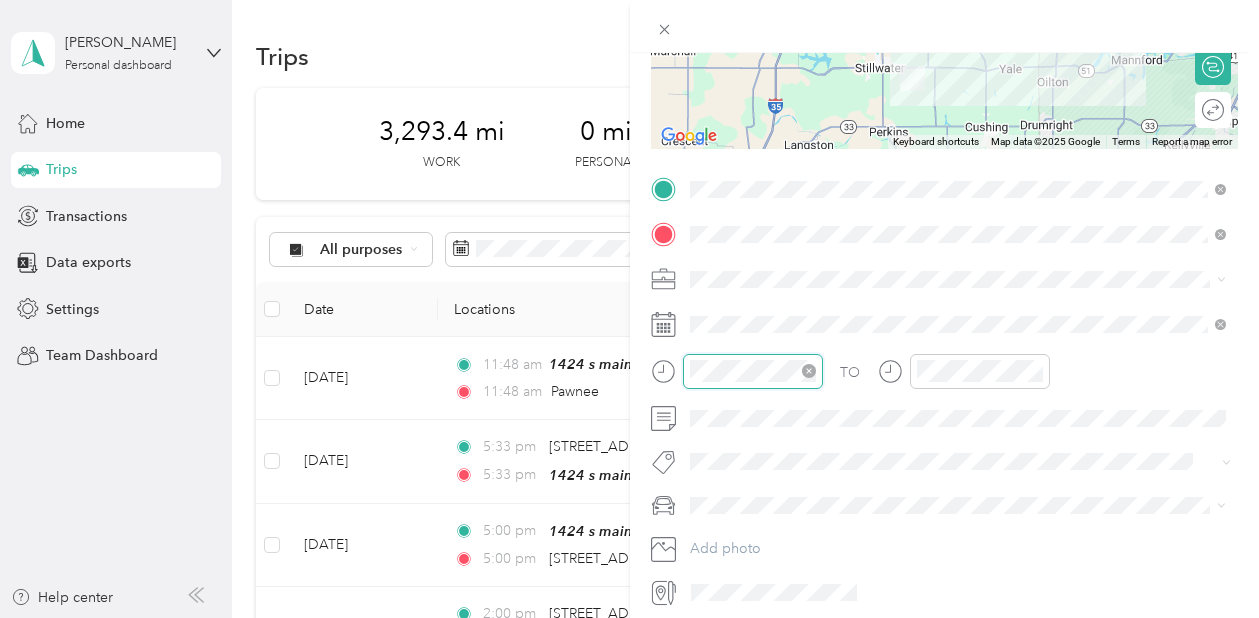 scroll, scrollTop: 120, scrollLeft: 0, axis: vertical 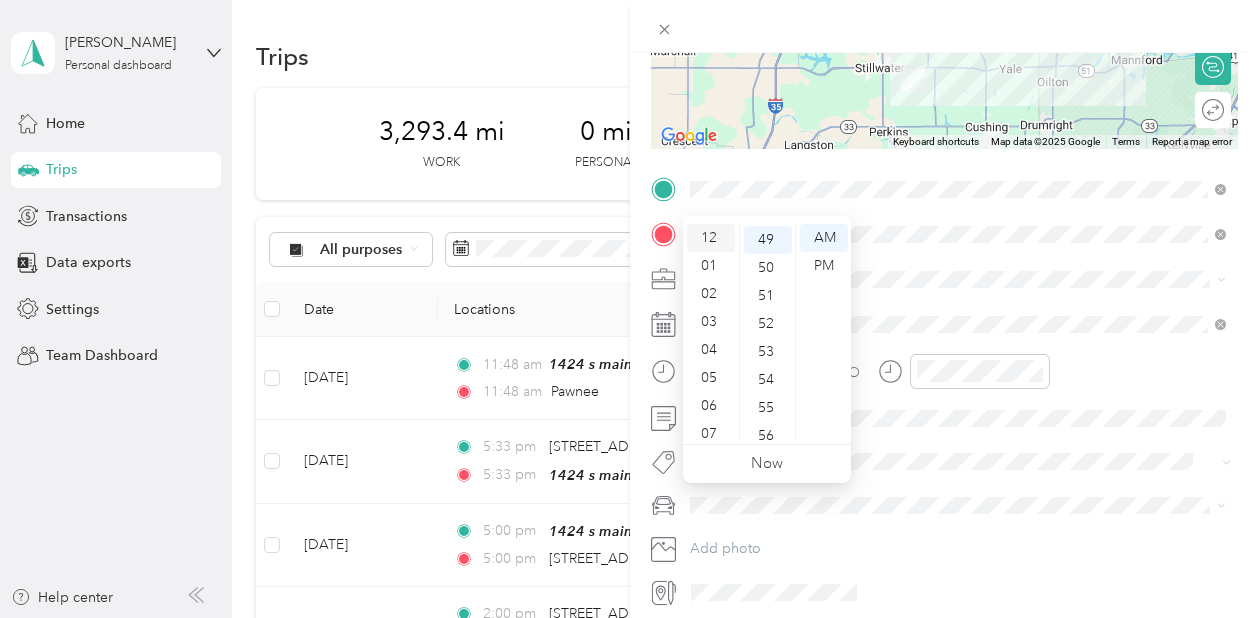 click on "12" at bounding box center (711, 238) 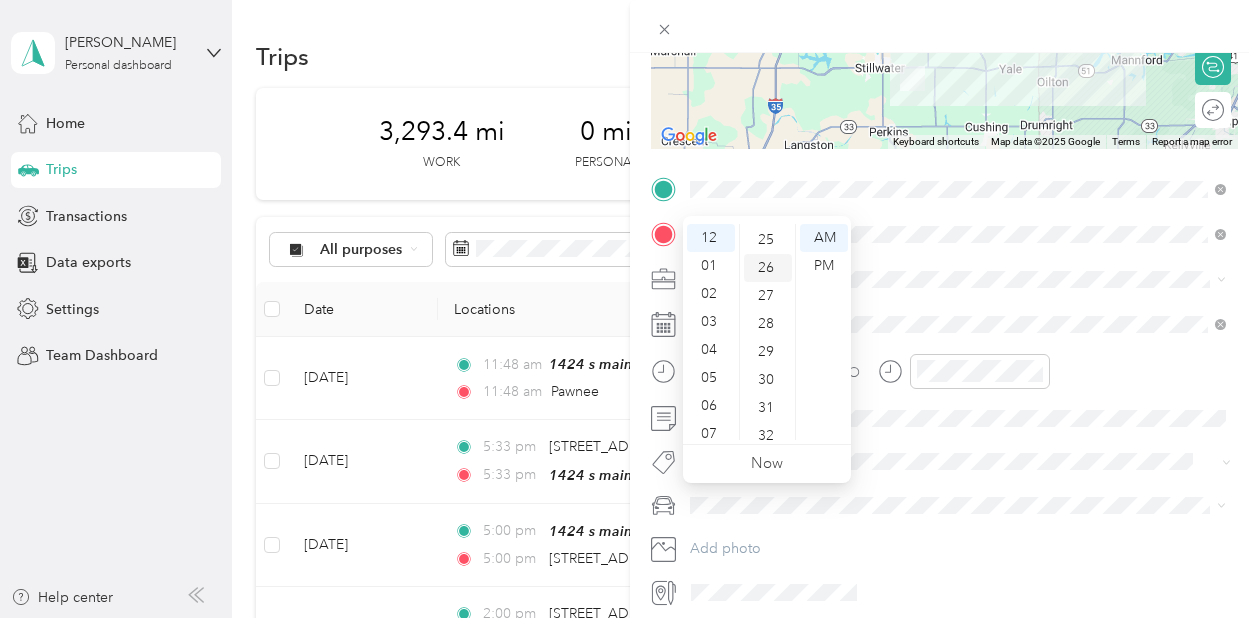 click on "26" at bounding box center [768, 268] 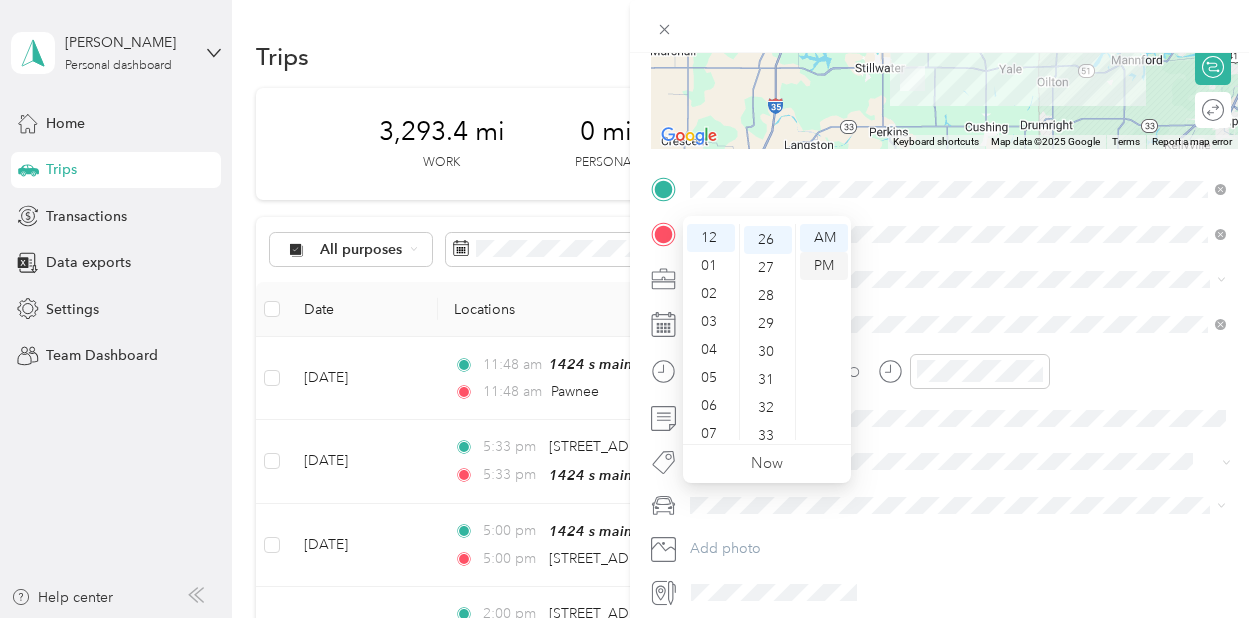 scroll, scrollTop: 726, scrollLeft: 0, axis: vertical 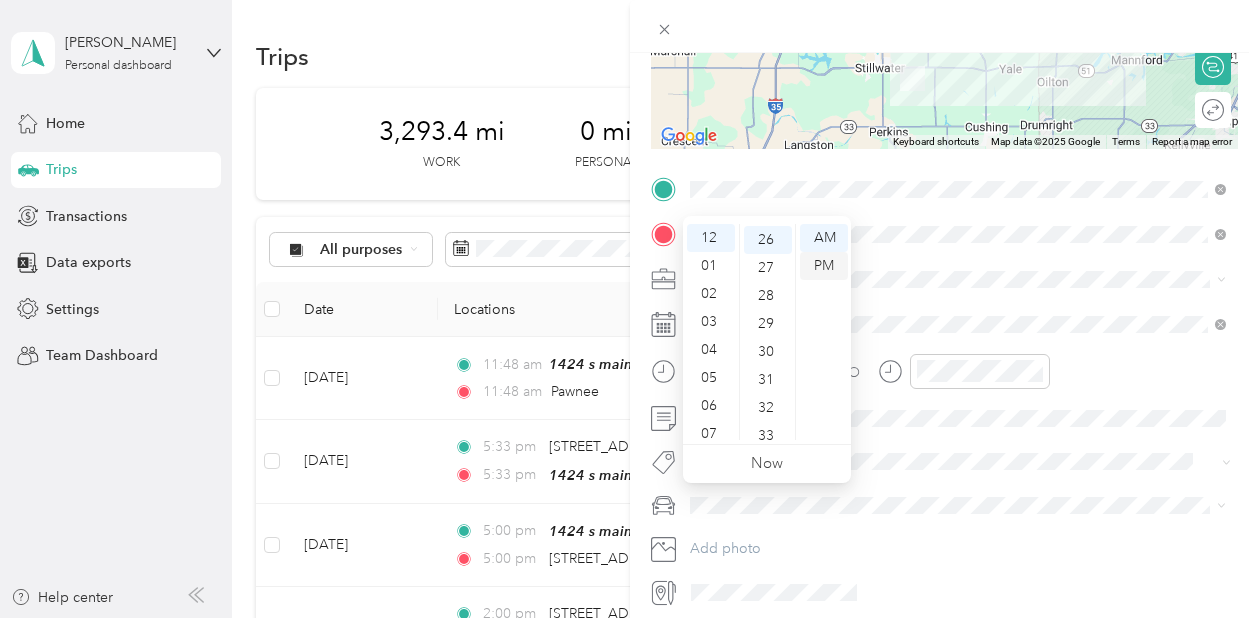 click on "PM" at bounding box center (824, 266) 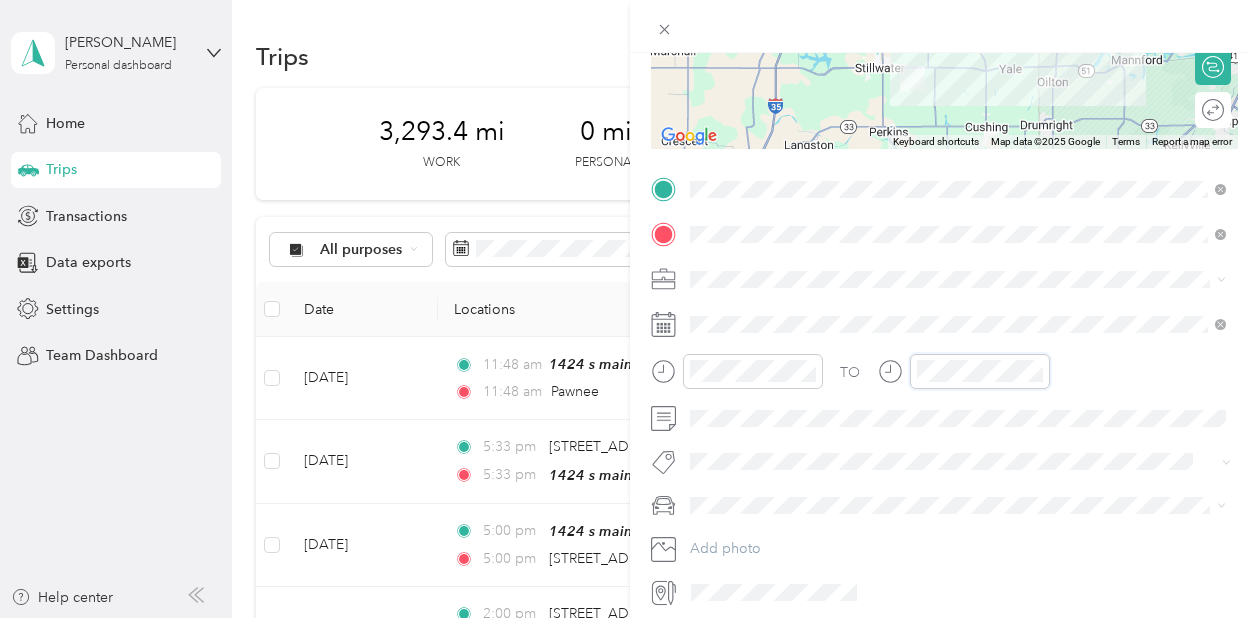 scroll, scrollTop: 120, scrollLeft: 0, axis: vertical 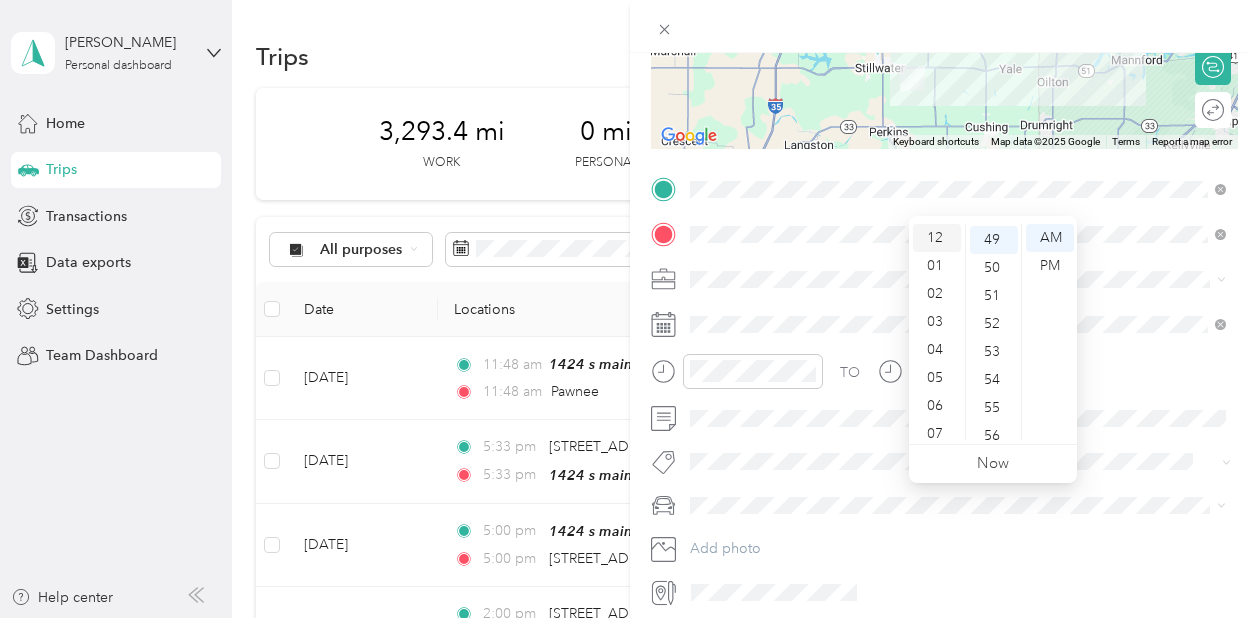 click on "12" at bounding box center (937, 238) 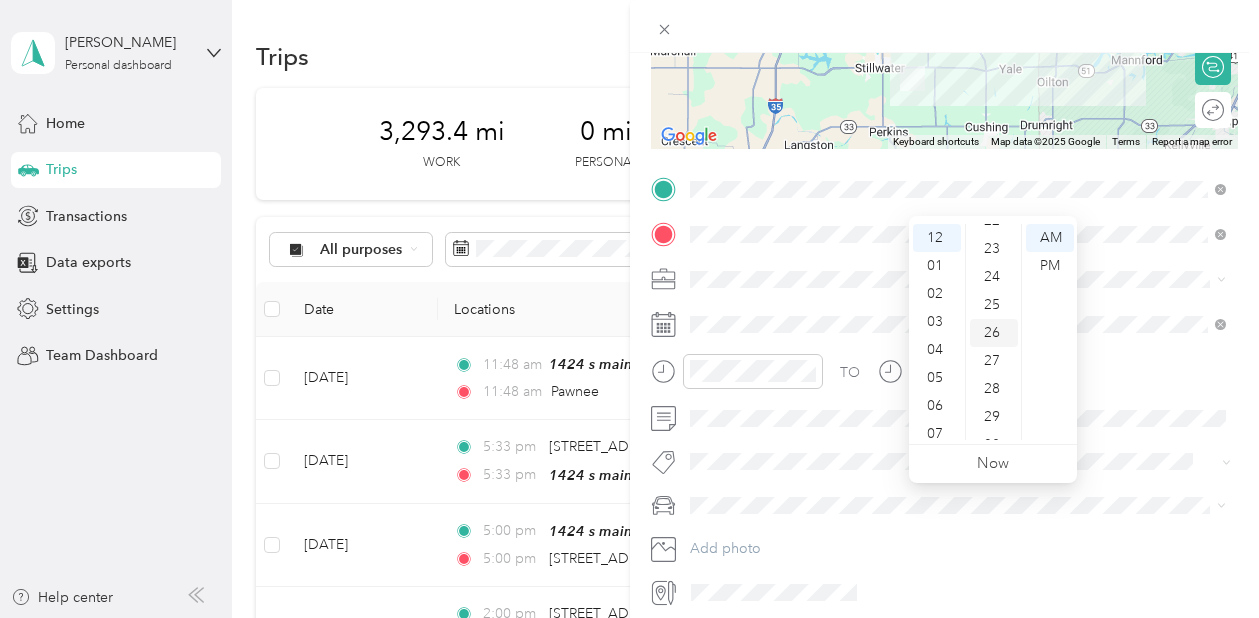 click on "26" at bounding box center [994, 333] 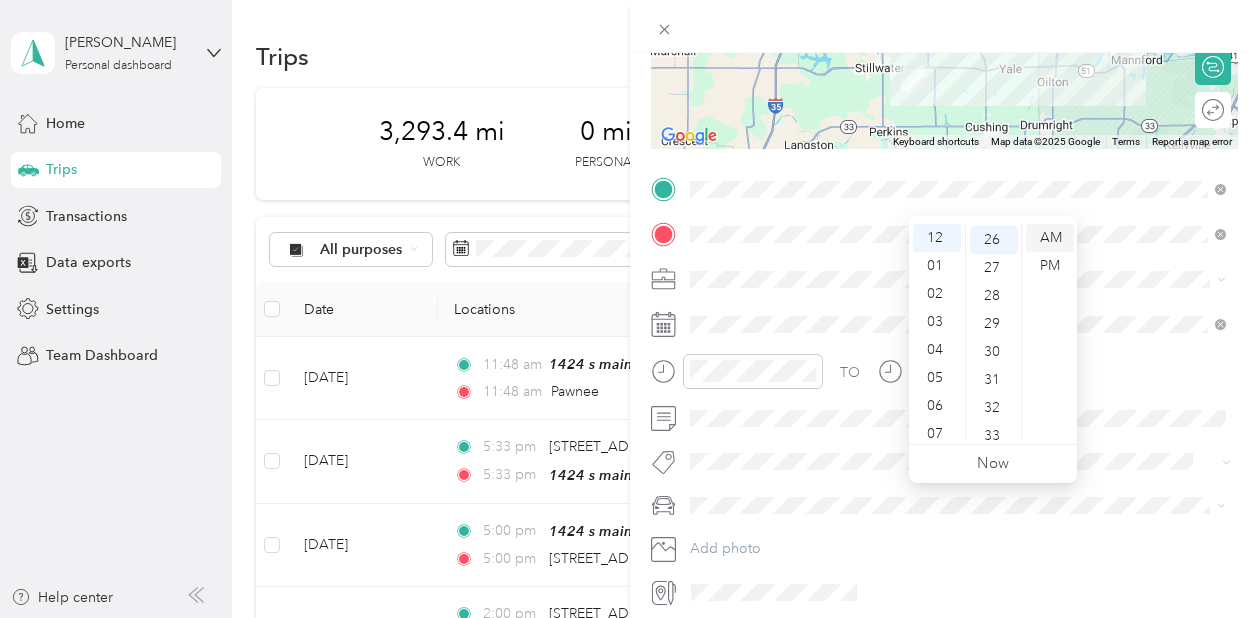 scroll, scrollTop: 726, scrollLeft: 0, axis: vertical 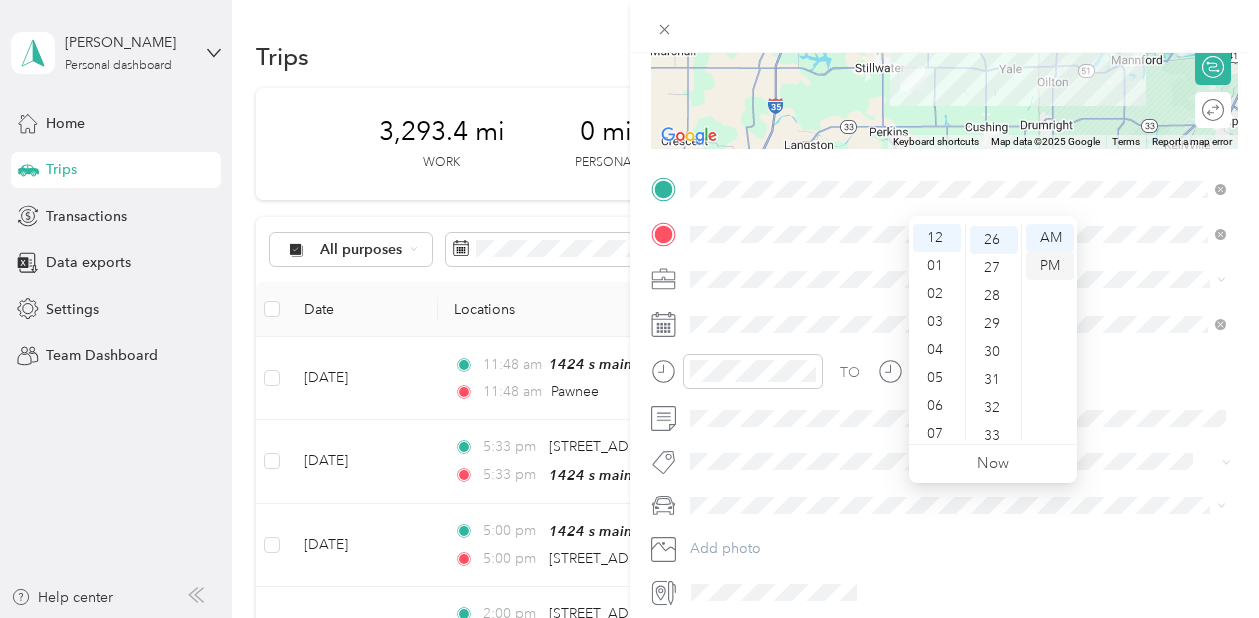 click on "PM" at bounding box center [1050, 266] 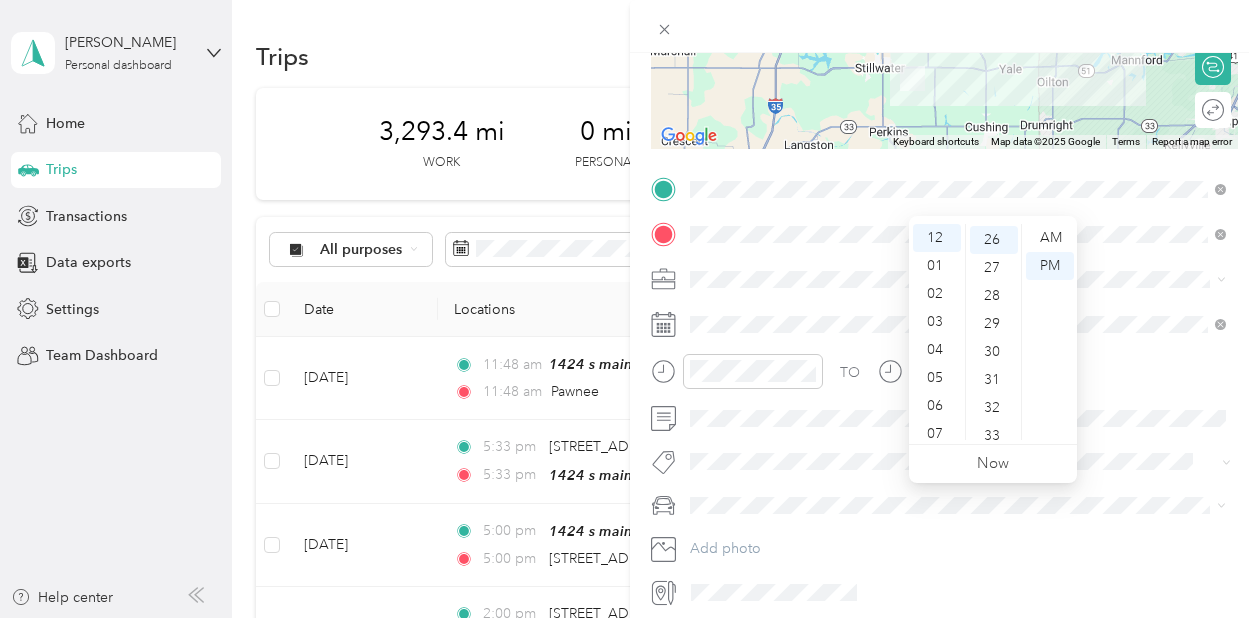 click at bounding box center (961, 279) 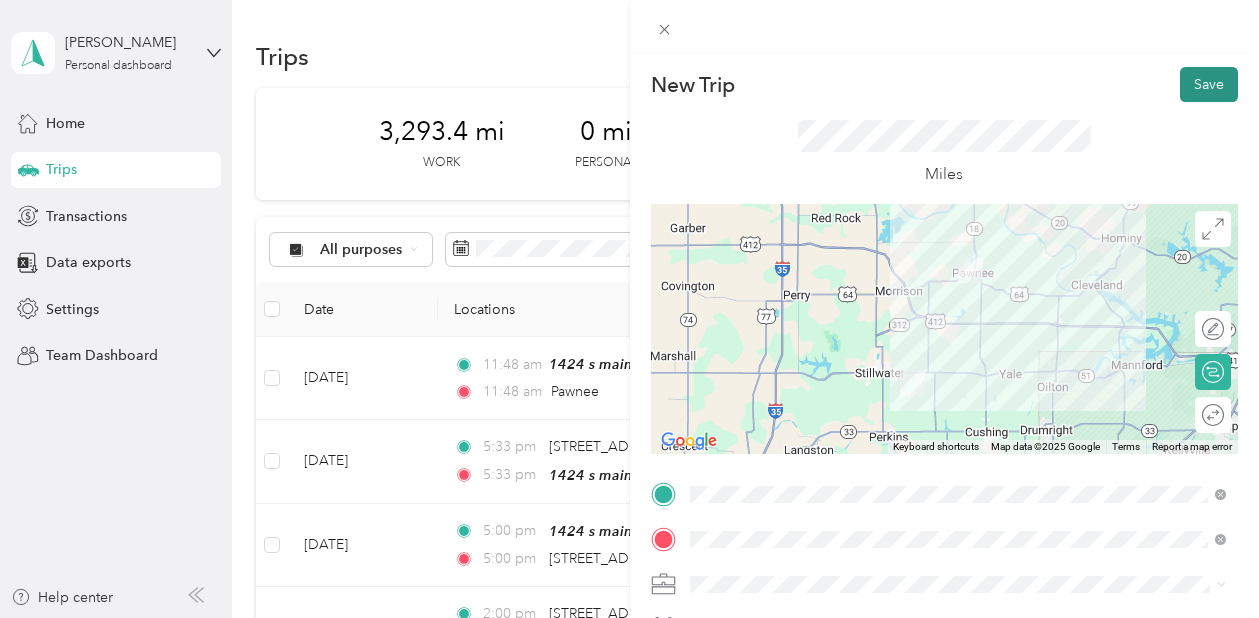scroll, scrollTop: 0, scrollLeft: 0, axis: both 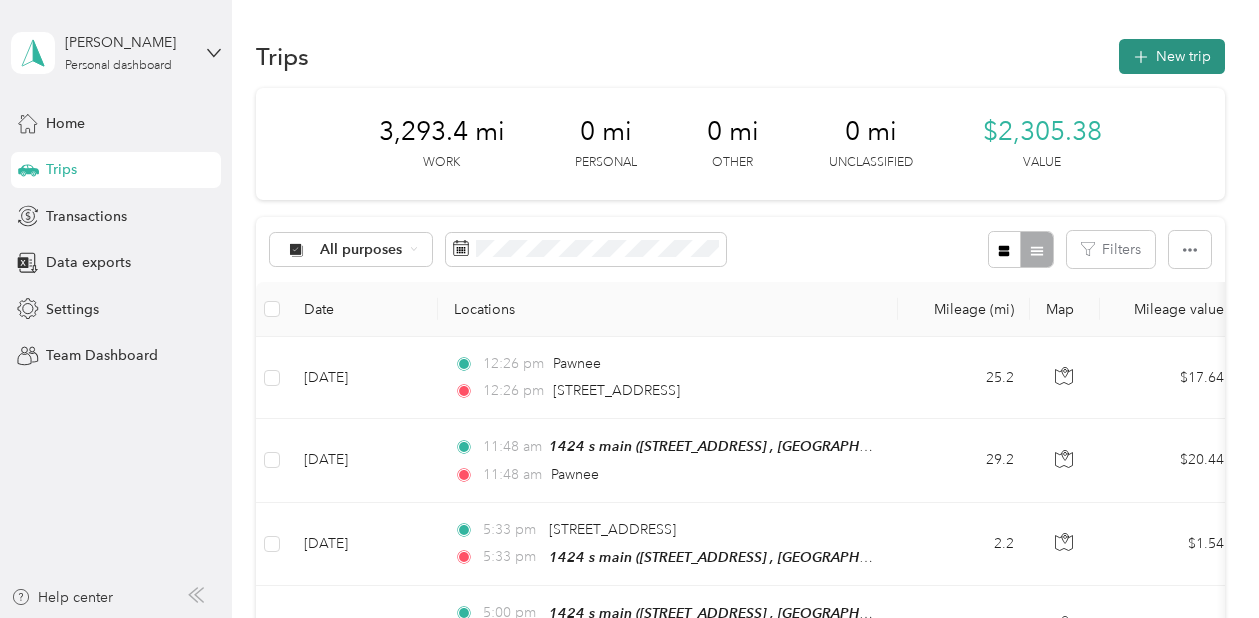 click on "New trip" at bounding box center (1172, 56) 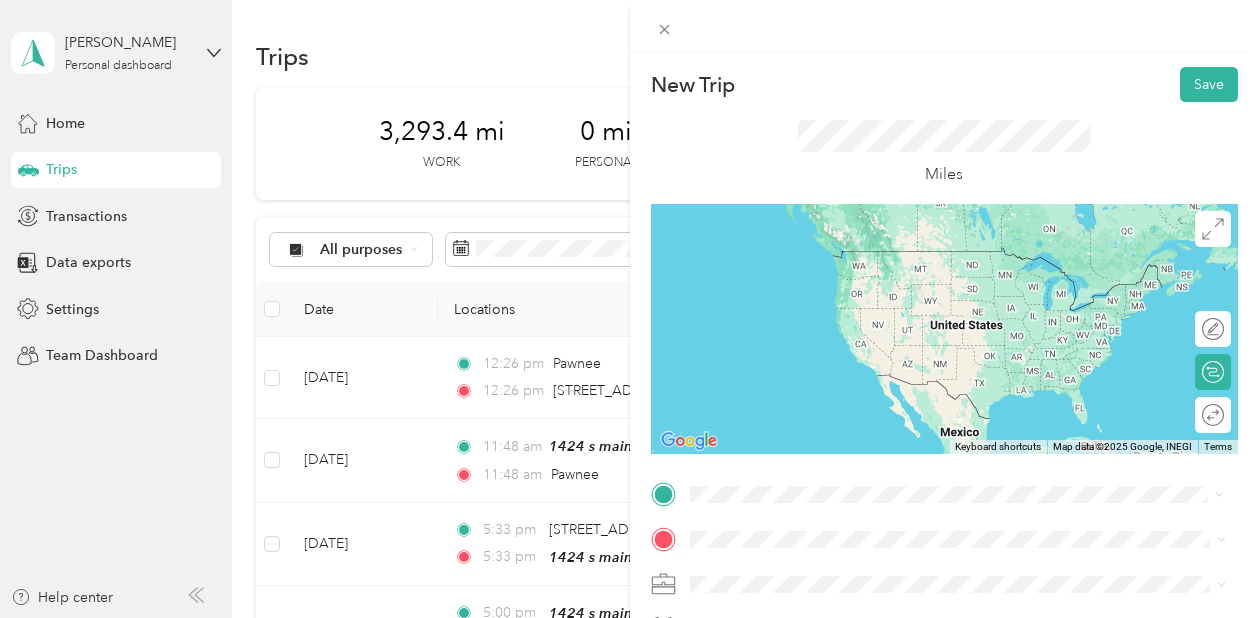 click on "7019 East 32nd Street
Stillwater, Oklahoma 74074, United States" at bounding box center [827, 251] 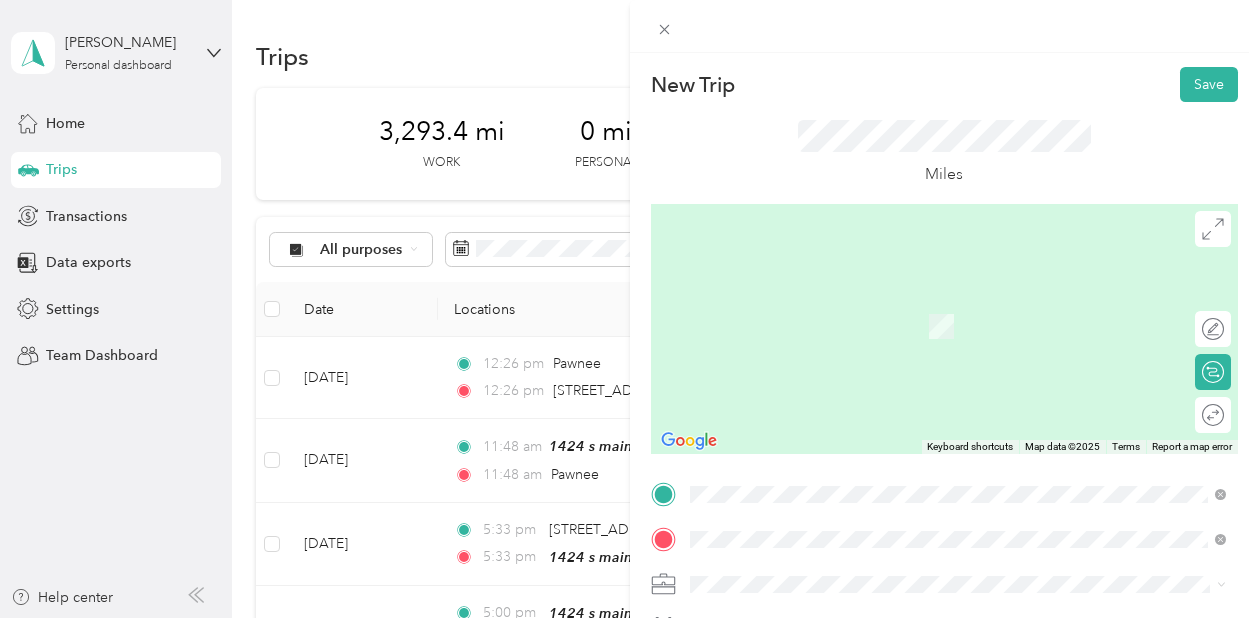 click on "606 South Husband Street
Stillwater, Oklahoma 74074, United States" at bounding box center (958, 376) 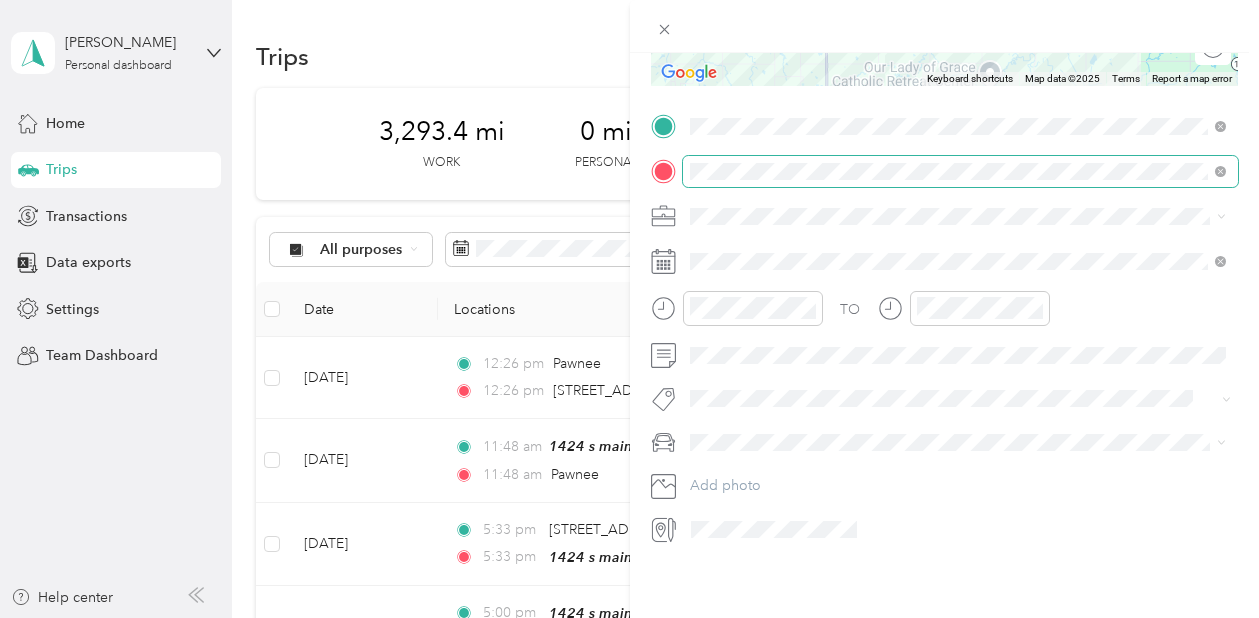 scroll, scrollTop: 507, scrollLeft: 0, axis: vertical 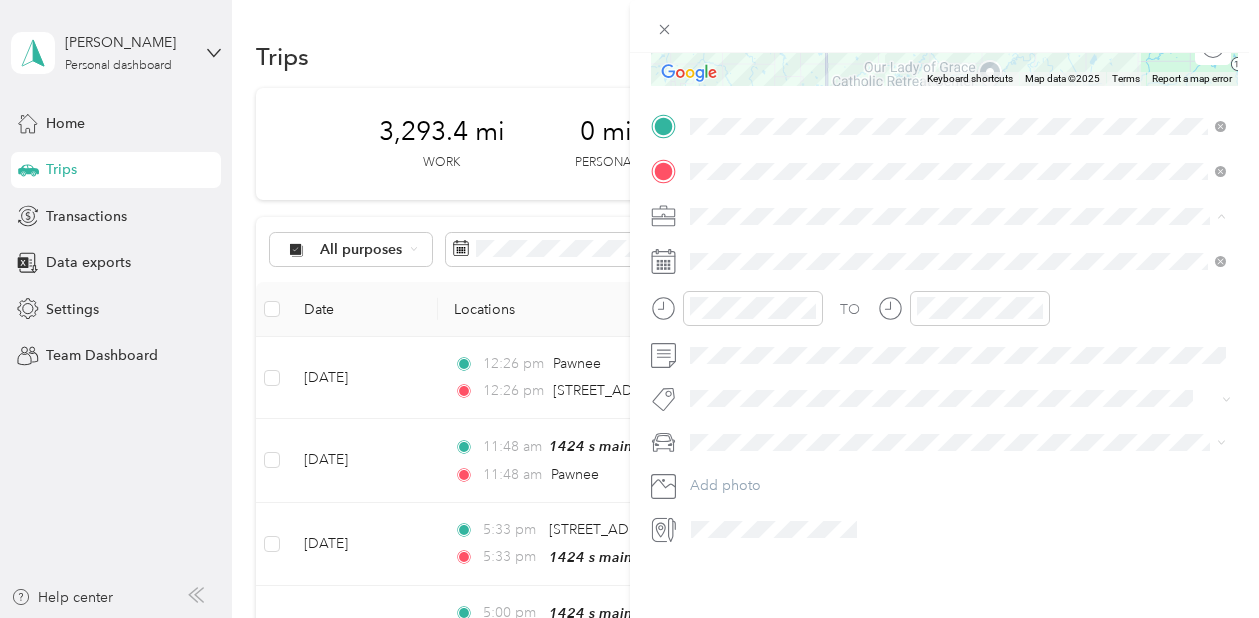 click on "TJ Richards LLC" at bounding box center (958, 316) 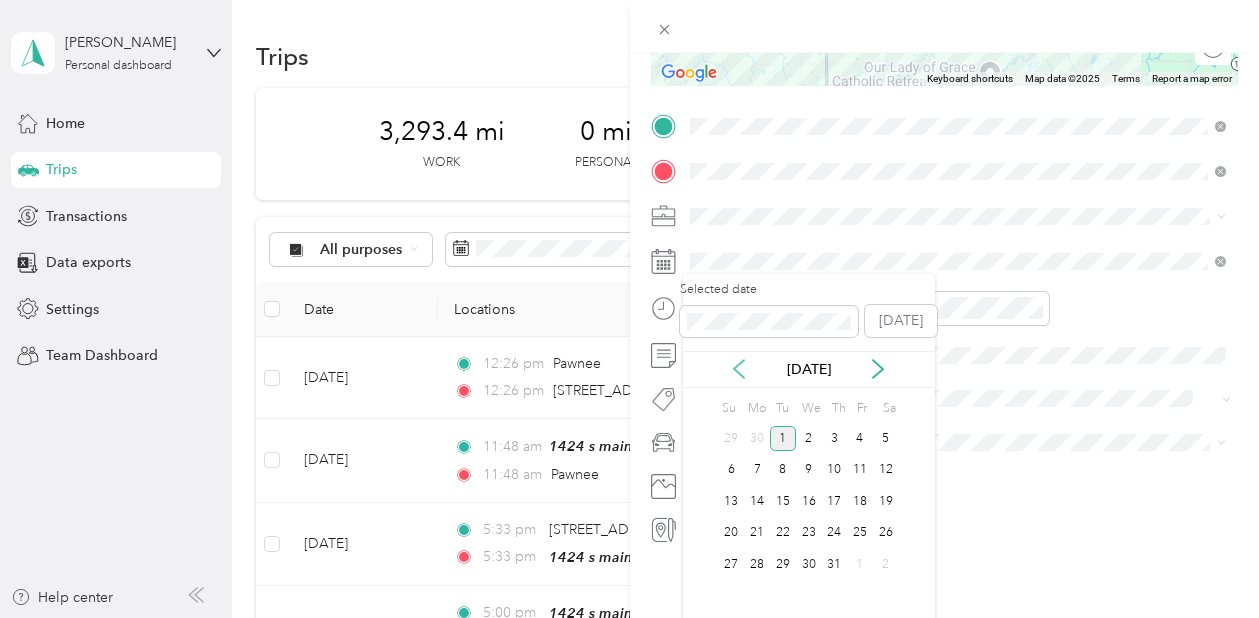 click 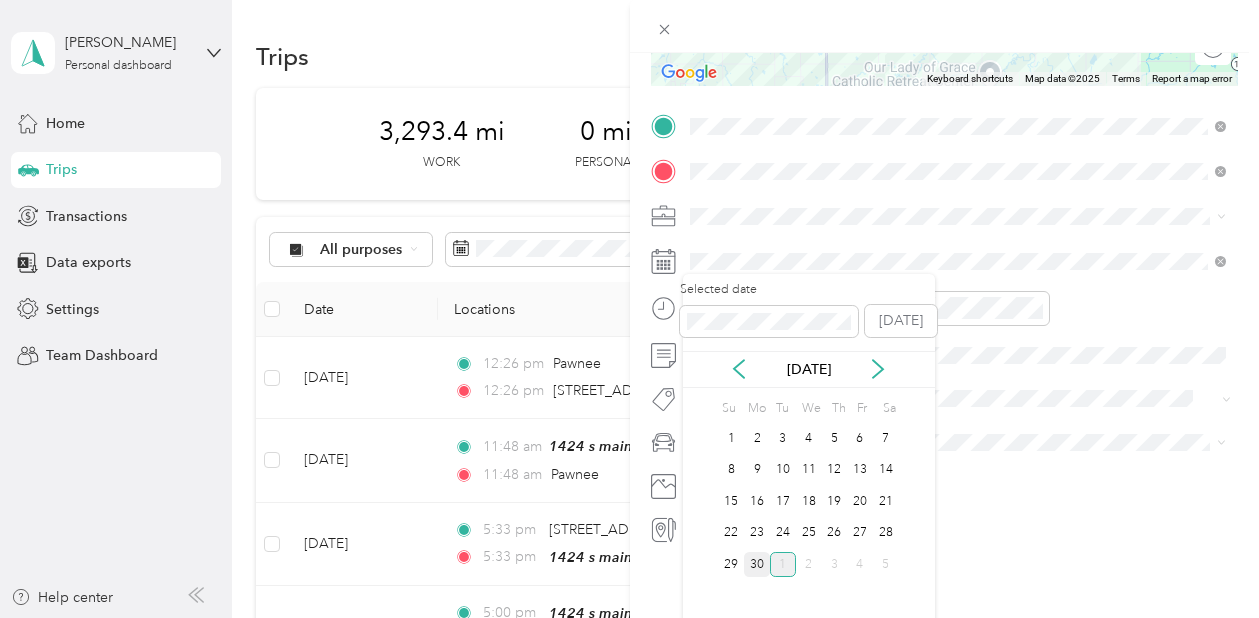 click on "30" at bounding box center [757, 564] 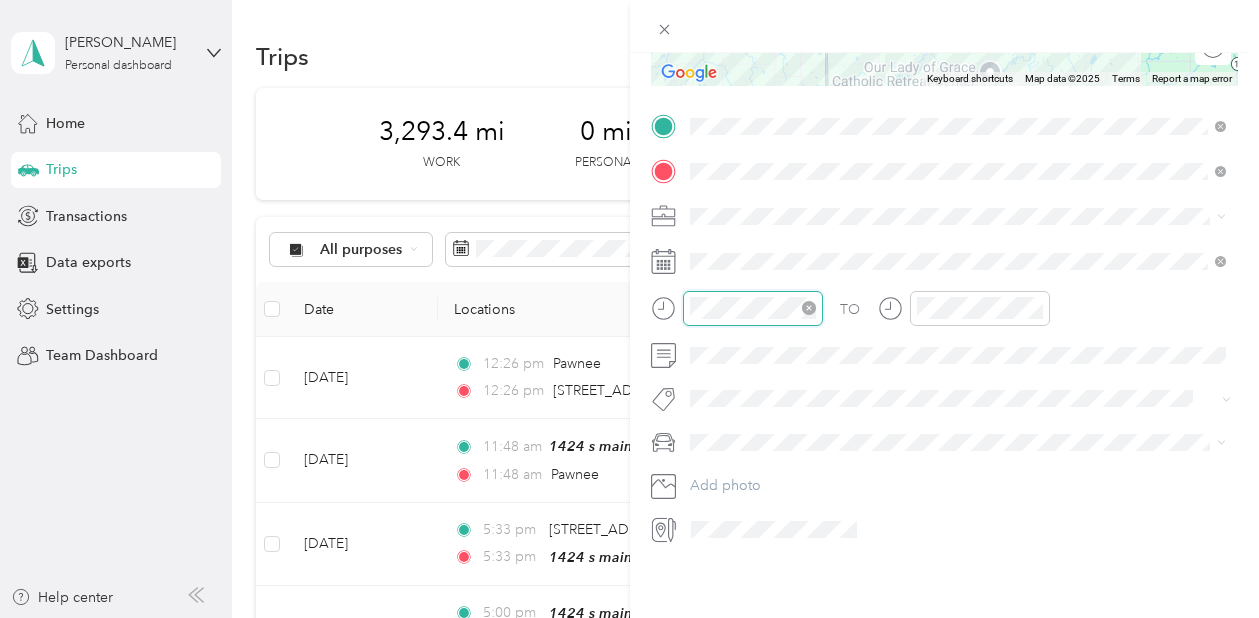 scroll, scrollTop: 120, scrollLeft: 0, axis: vertical 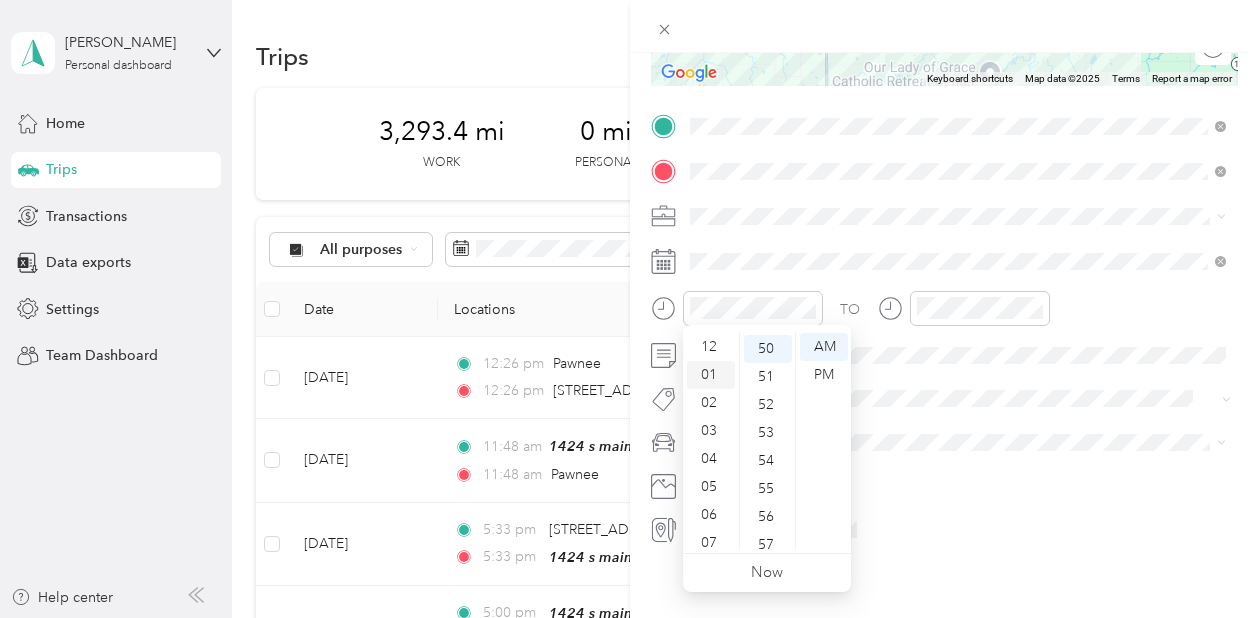 click on "01" at bounding box center [711, 375] 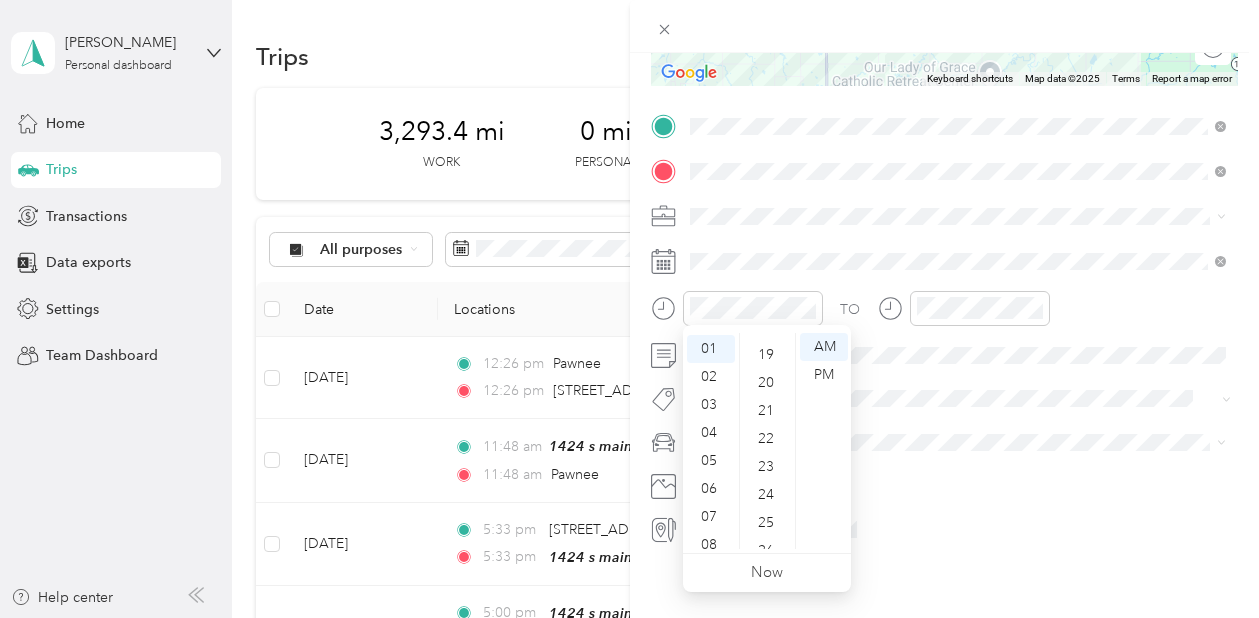 scroll, scrollTop: 470, scrollLeft: 0, axis: vertical 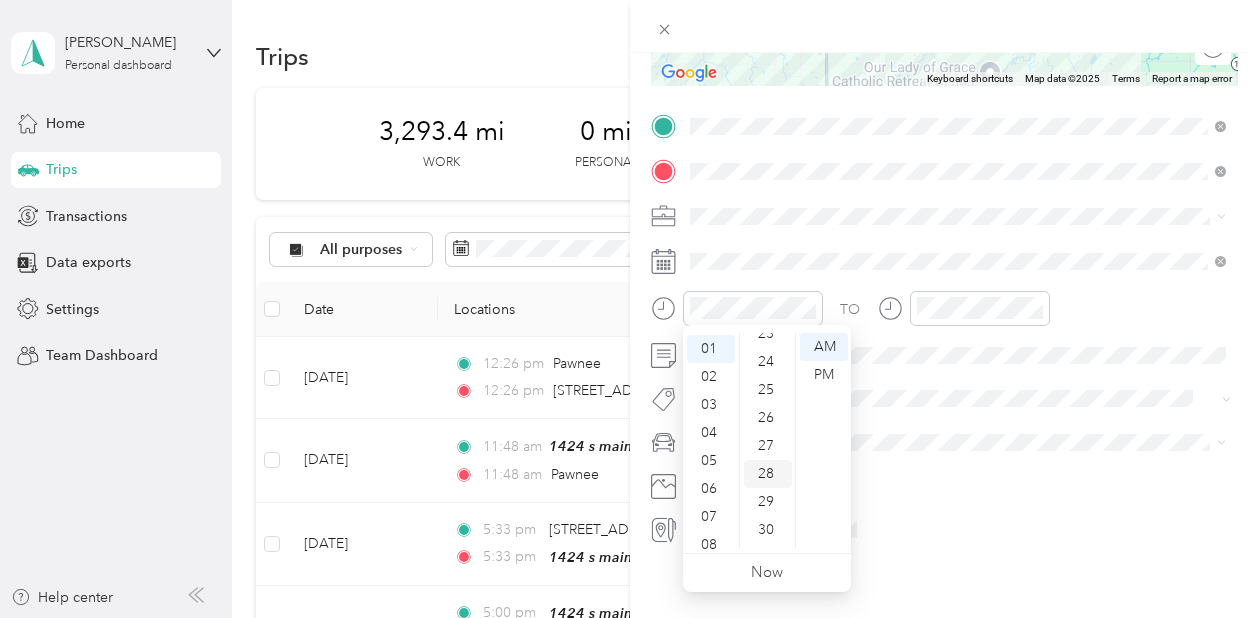 click on "28" at bounding box center [768, 474] 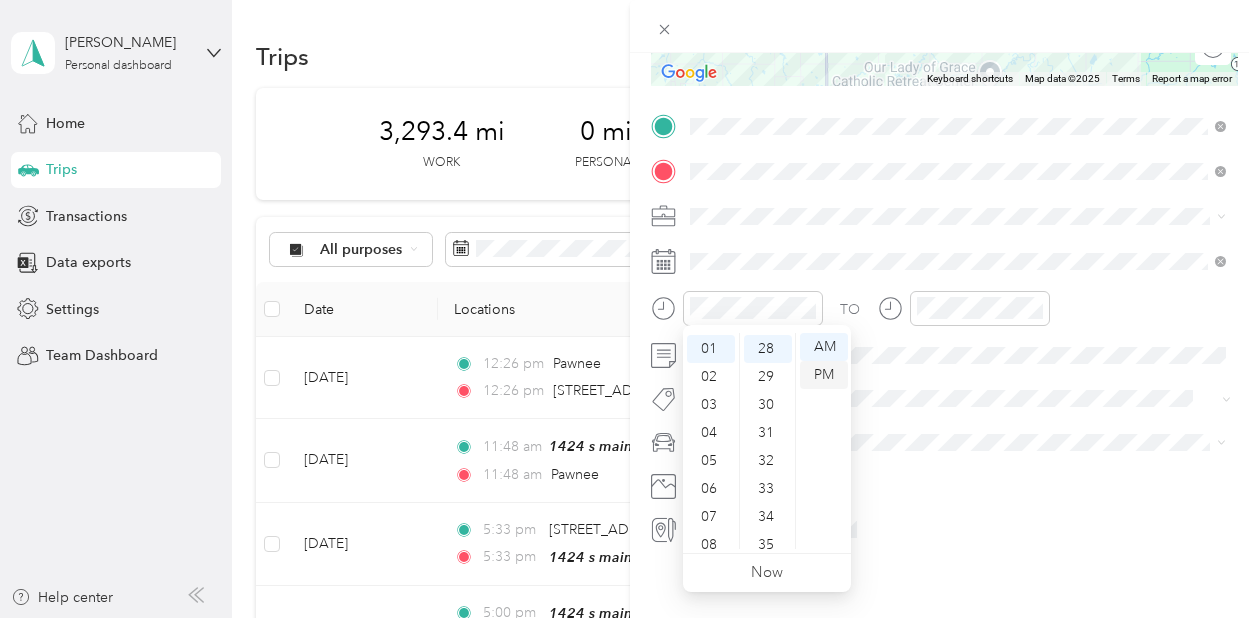 click on "PM" at bounding box center [824, 375] 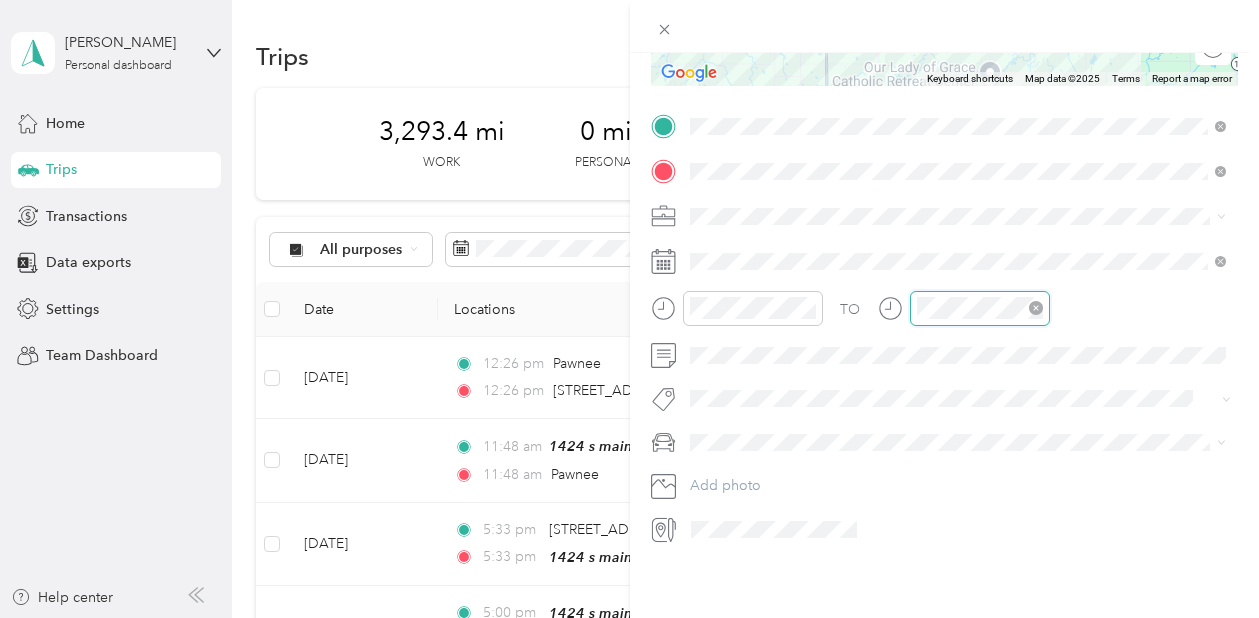 scroll, scrollTop: 1388, scrollLeft: 0, axis: vertical 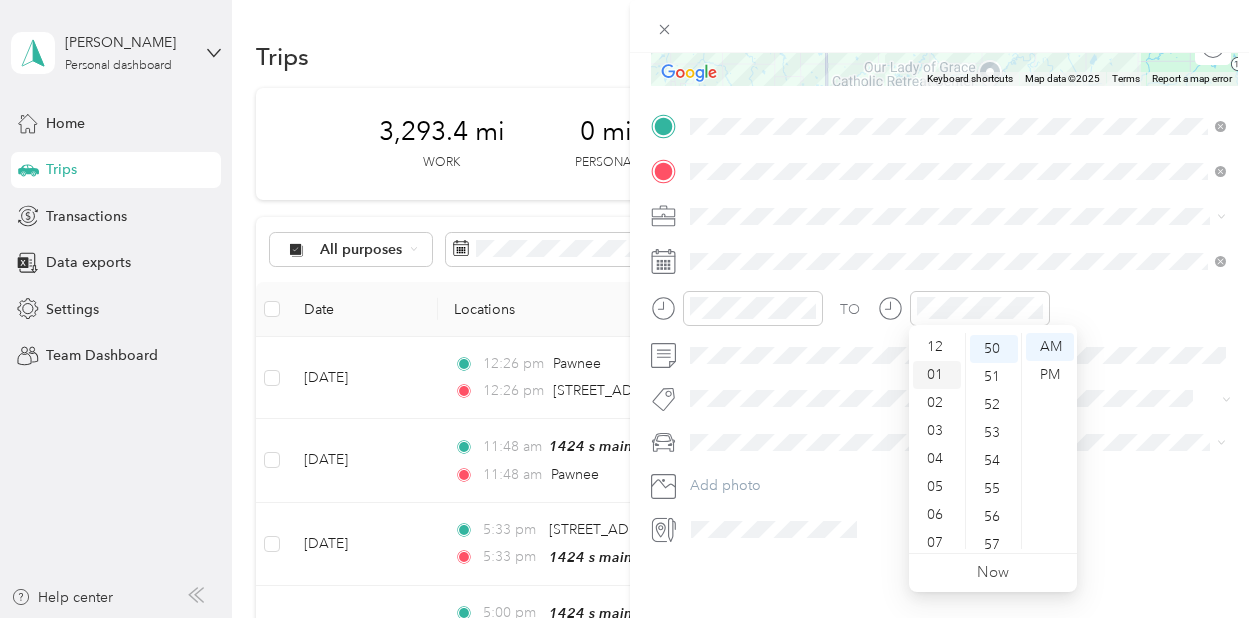 click on "01" at bounding box center (937, 375) 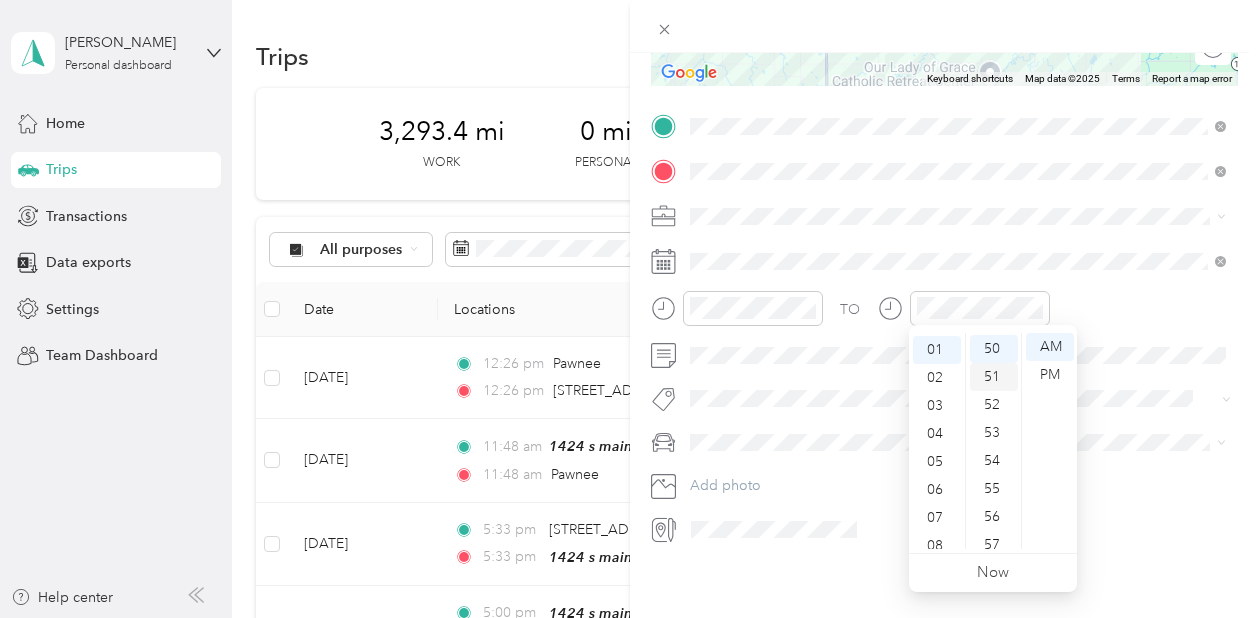 scroll, scrollTop: 26, scrollLeft: 0, axis: vertical 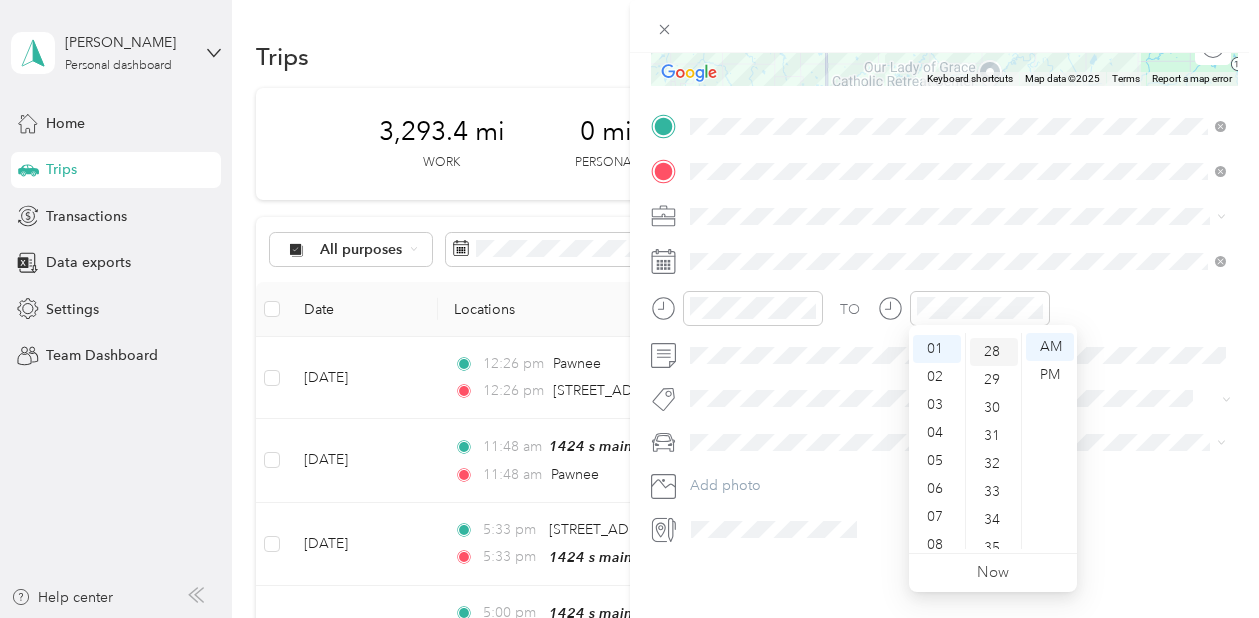 click on "28" at bounding box center [994, 352] 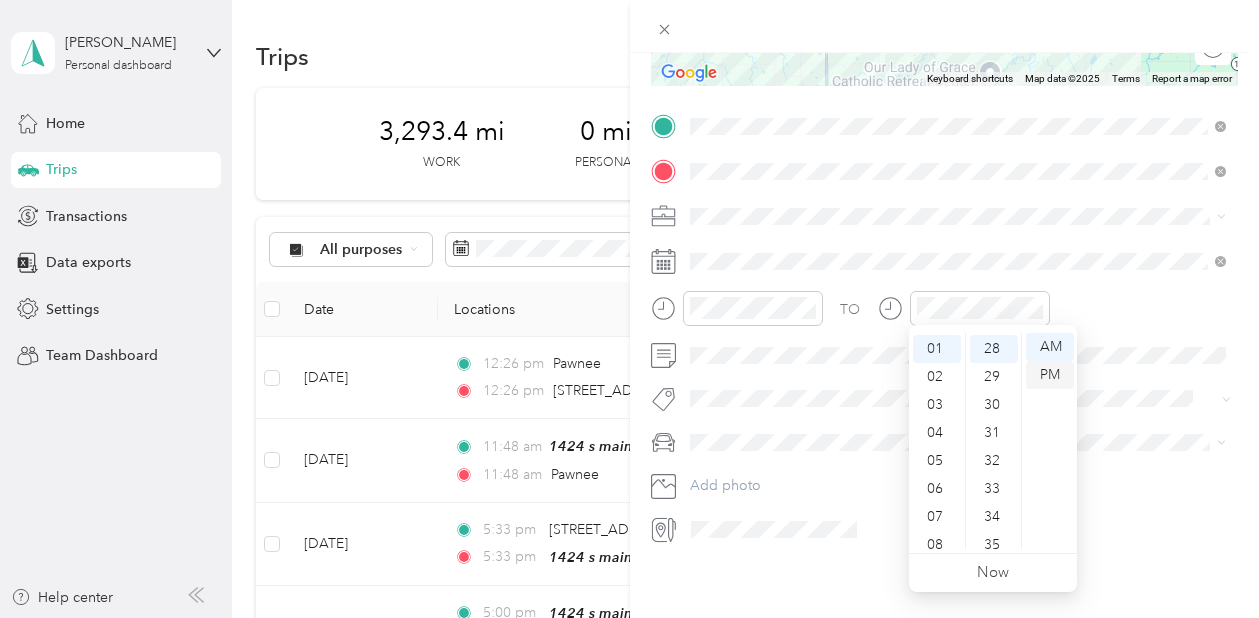 click on "PM" at bounding box center (1050, 375) 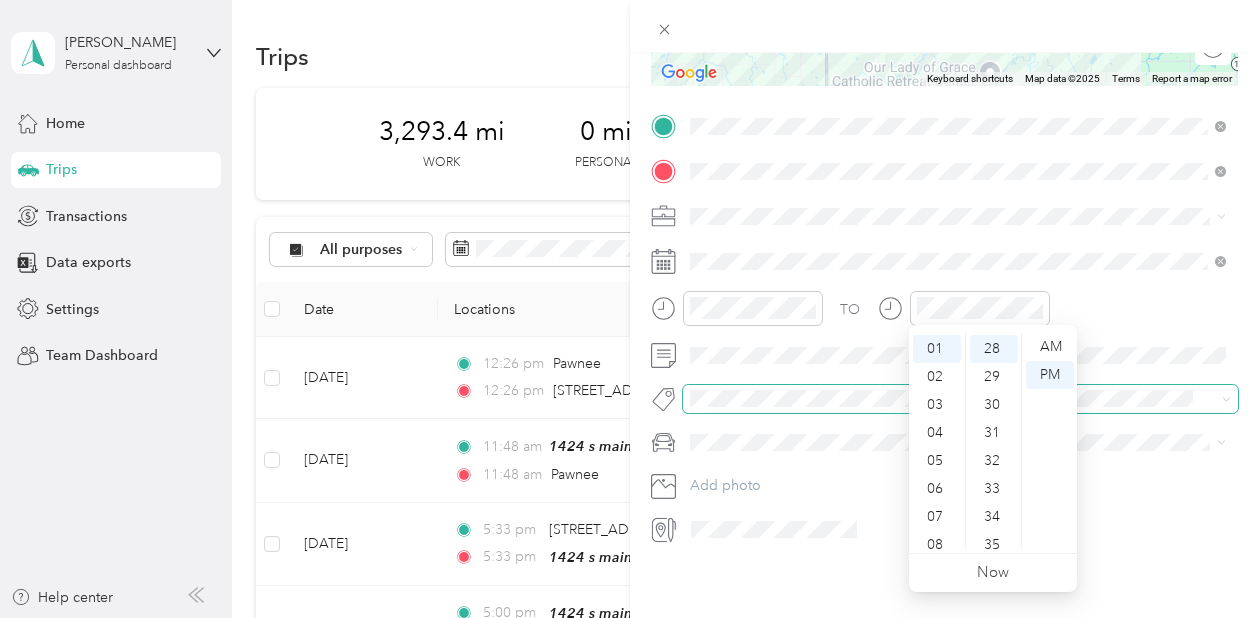 click at bounding box center [961, 399] 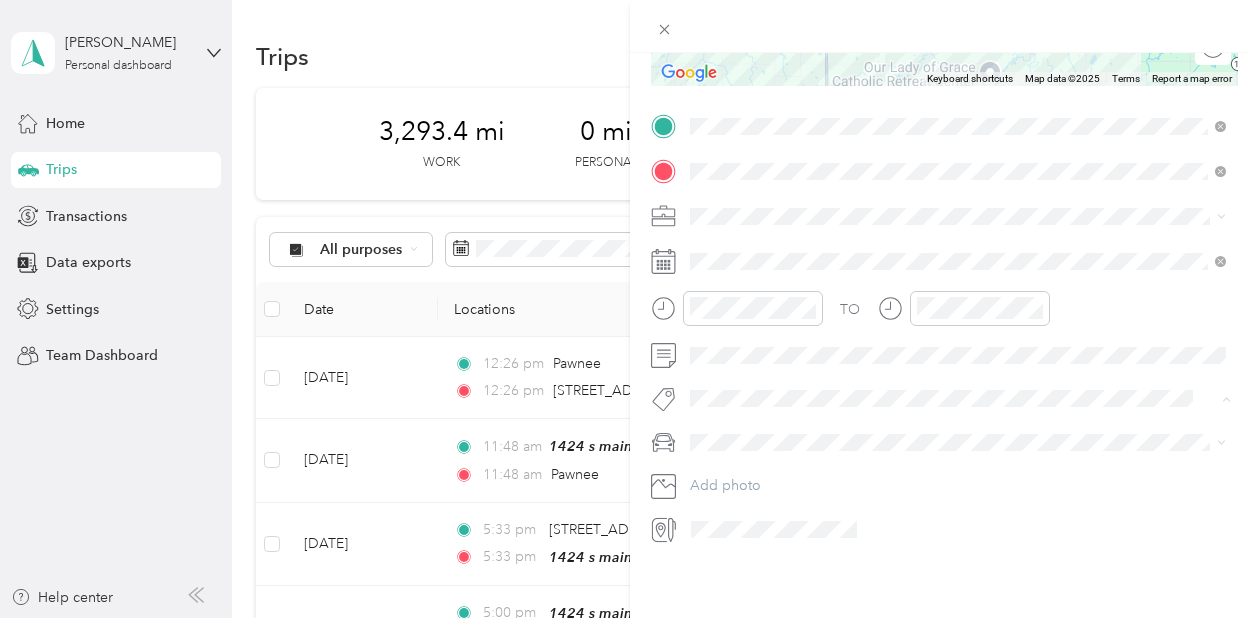 click at bounding box center [961, 216] 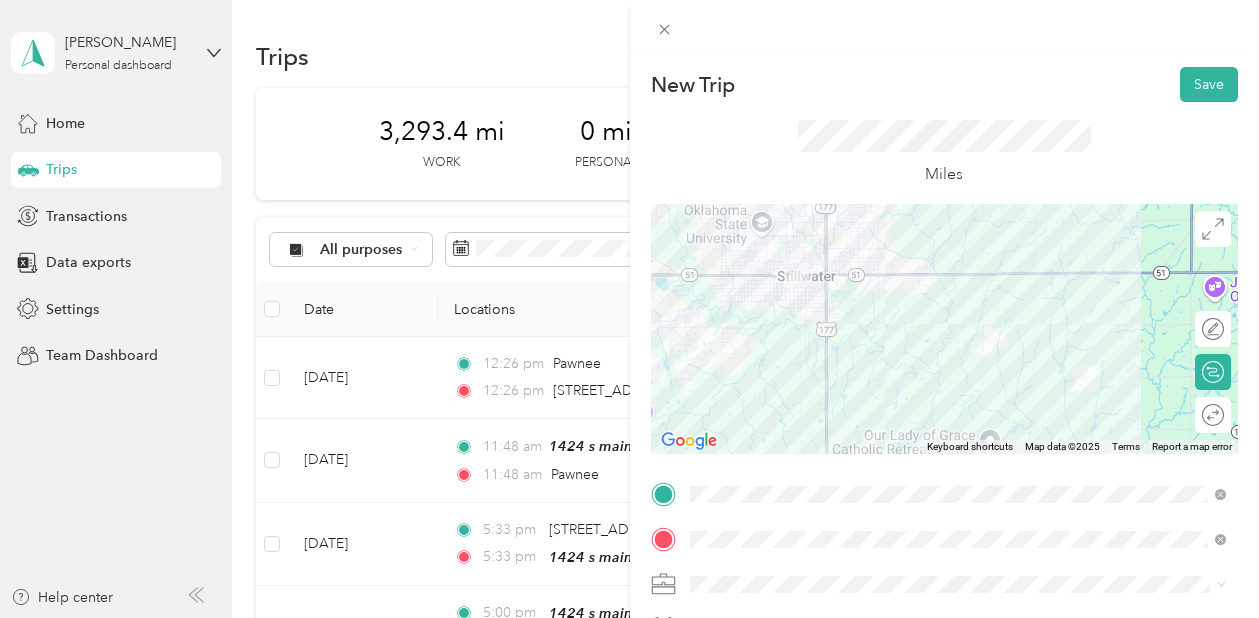 scroll, scrollTop: 0, scrollLeft: 0, axis: both 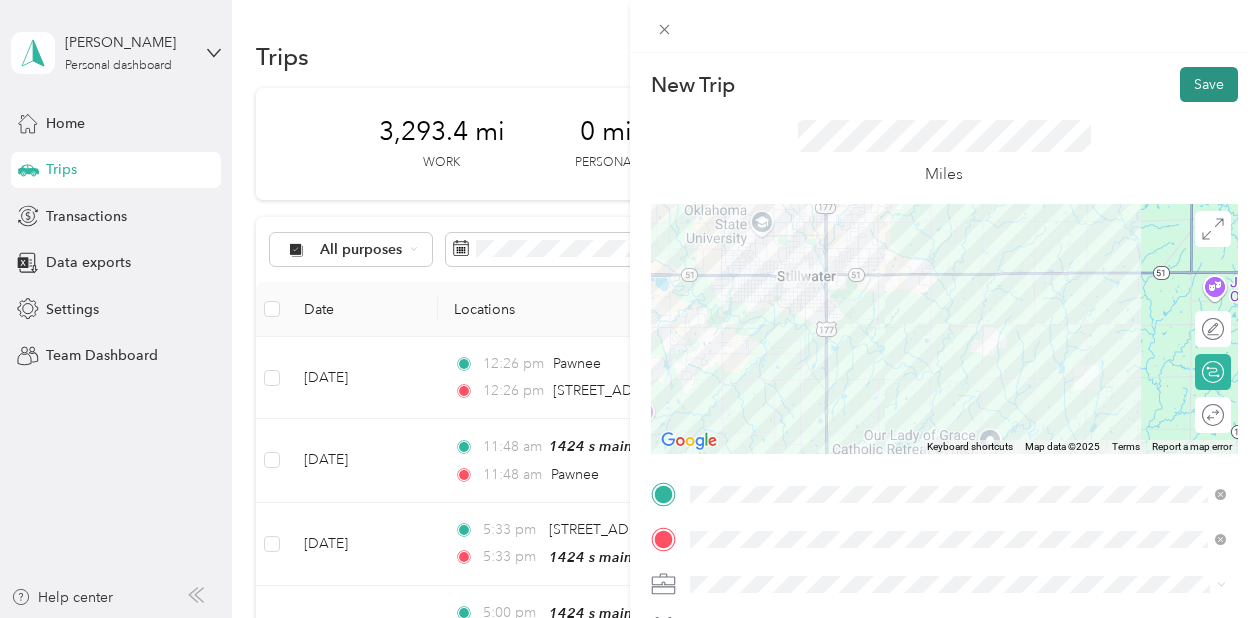 click on "Save" at bounding box center [1209, 84] 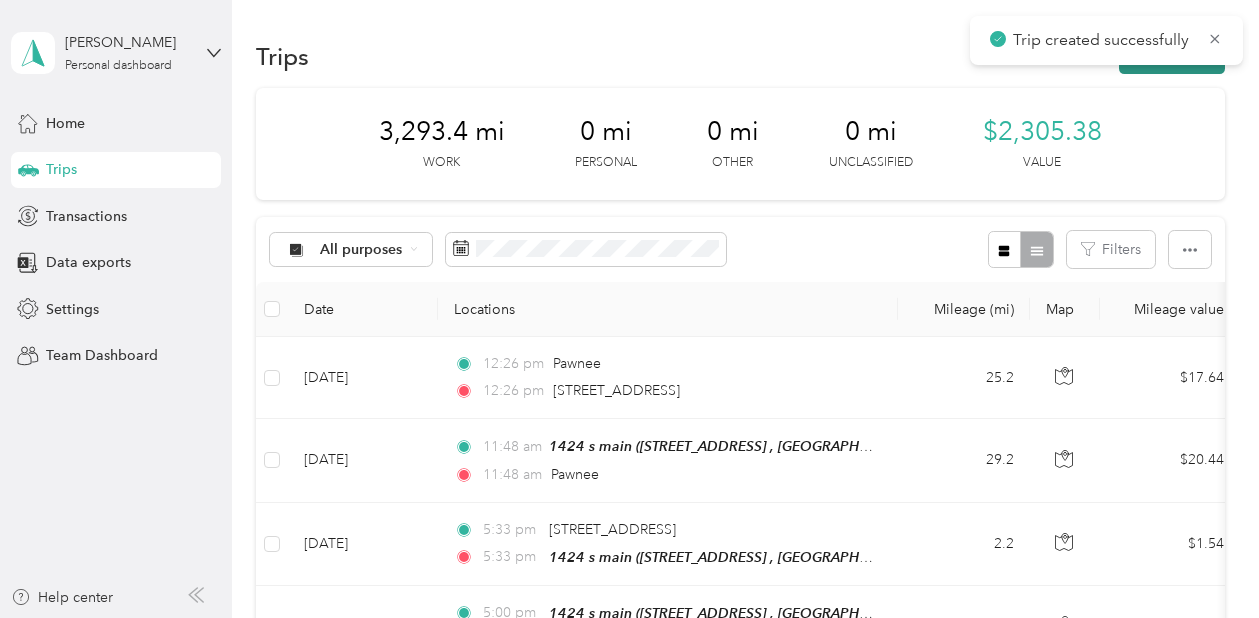 click on "New trip" at bounding box center [1172, 56] 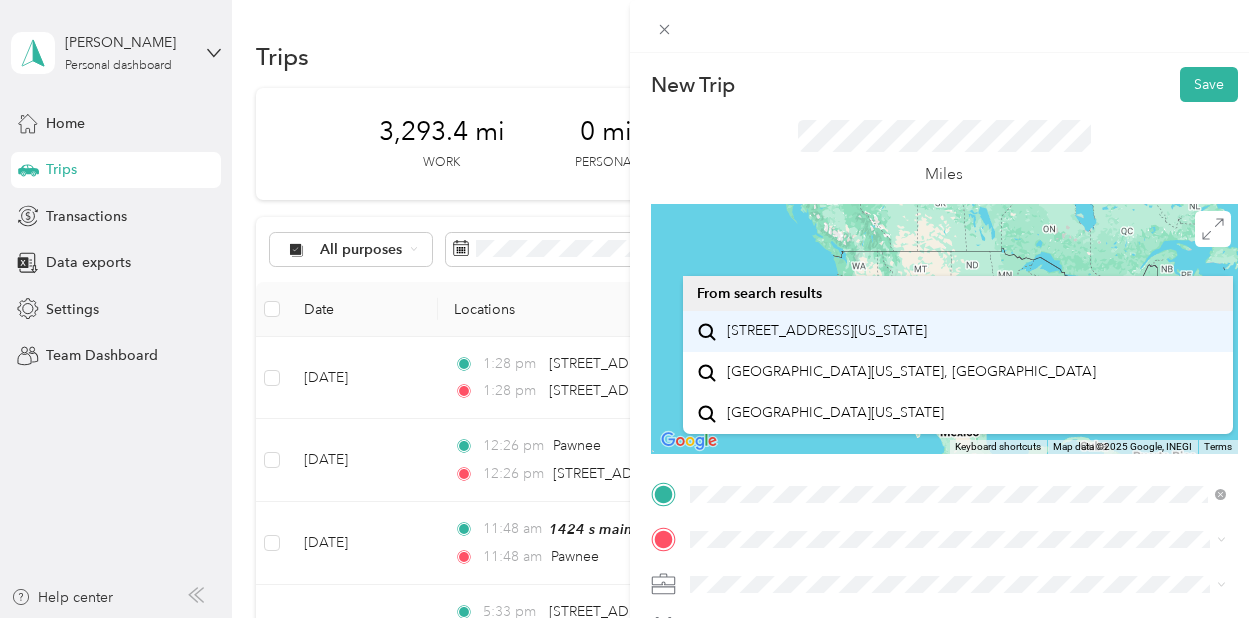 drag, startPoint x: 952, startPoint y: 478, endPoint x: 910, endPoint y: 341, distance: 143.29341 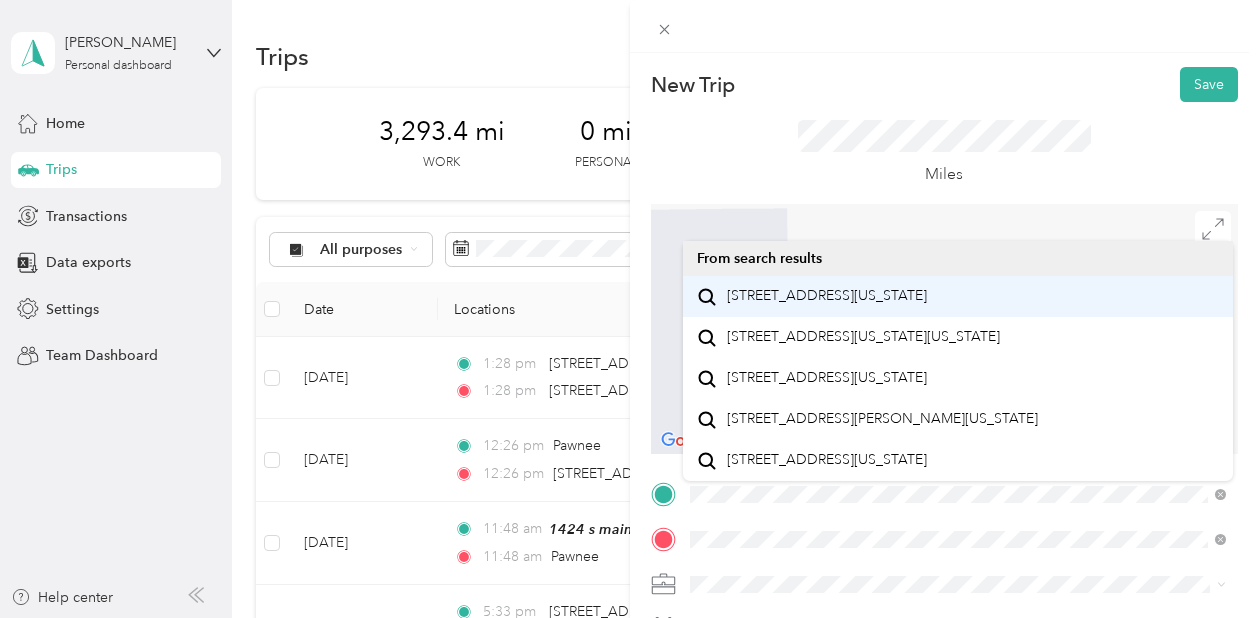 click on "606 Wildwood Acres Drive
Stillwater, Oklahoma 74075, United States" at bounding box center [827, 296] 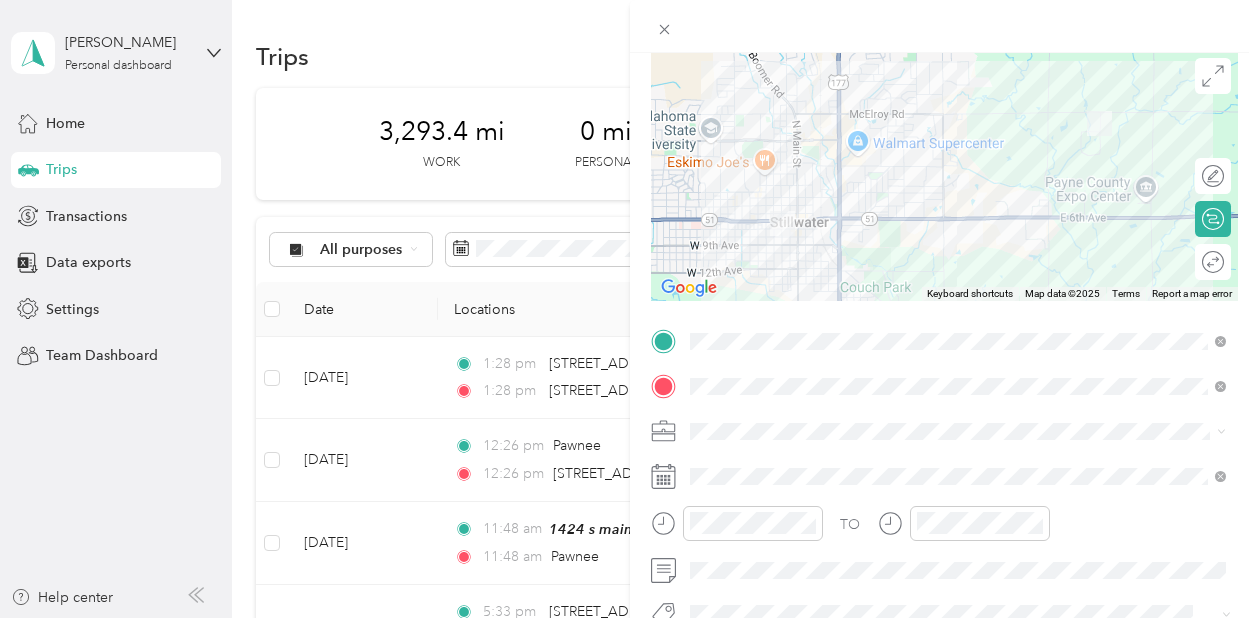 scroll, scrollTop: 214, scrollLeft: 0, axis: vertical 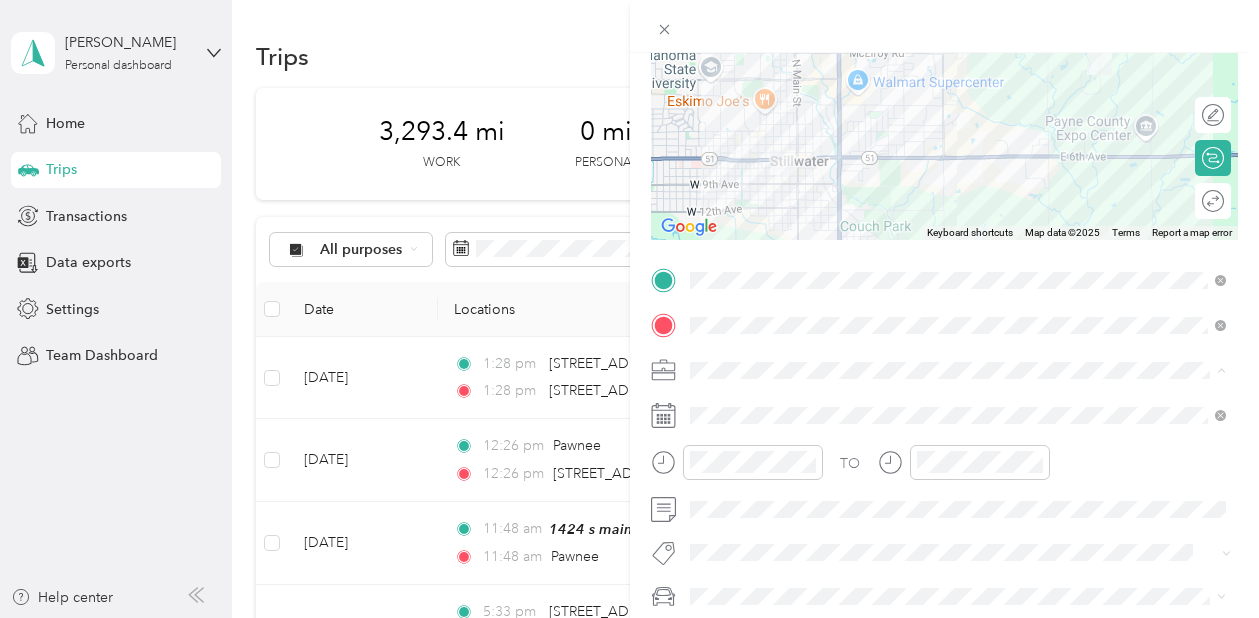 click on "TJ Richards LLC" at bounding box center [766, 159] 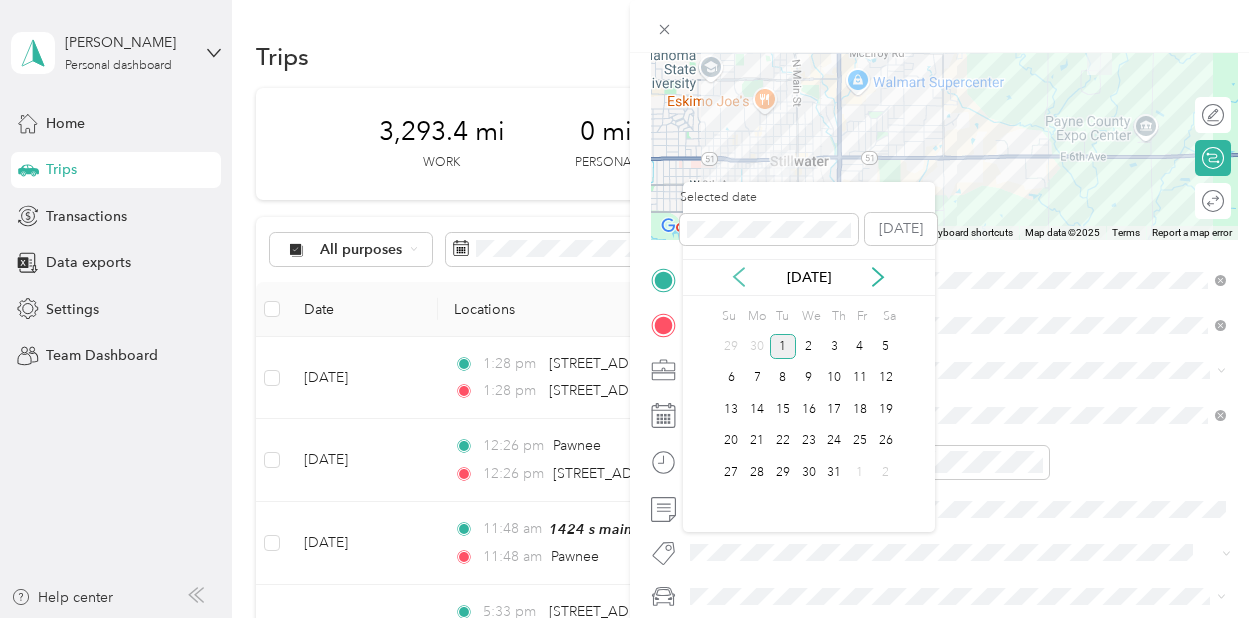 click 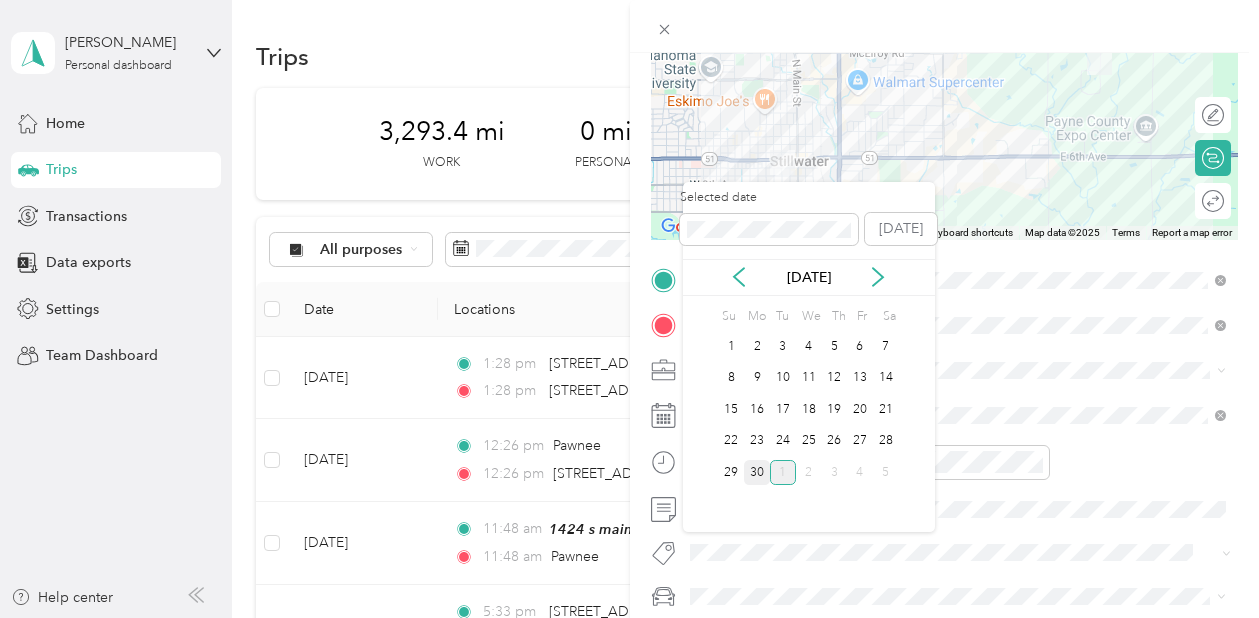 click on "30" at bounding box center [757, 472] 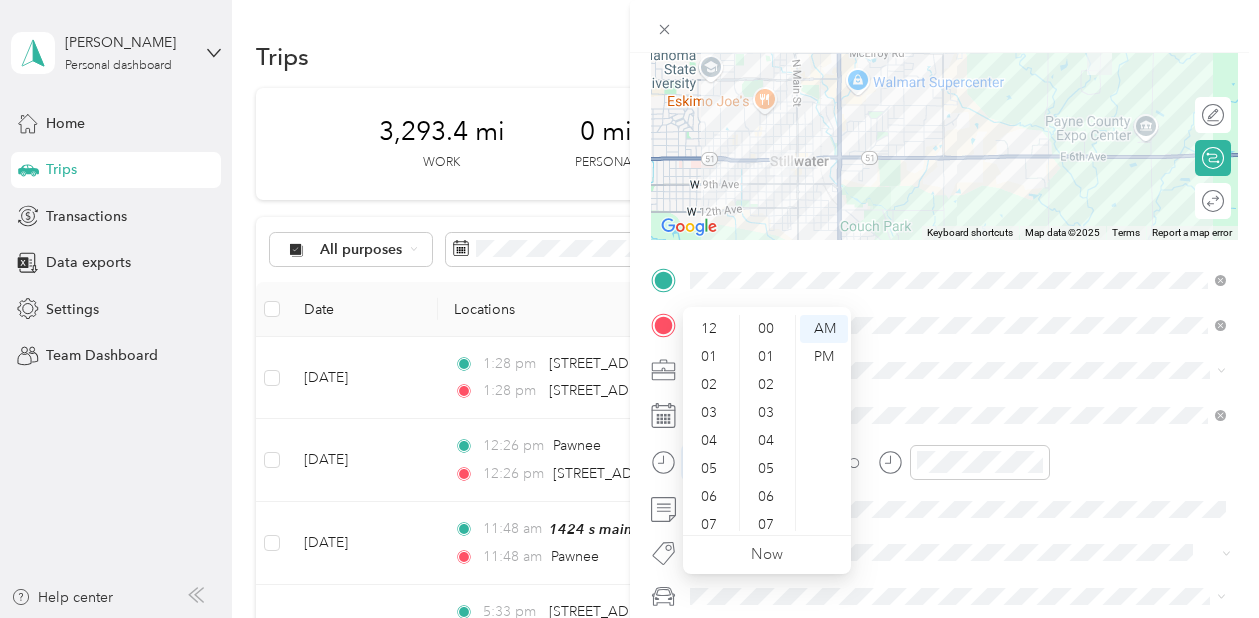 scroll, scrollTop: 1424, scrollLeft: 0, axis: vertical 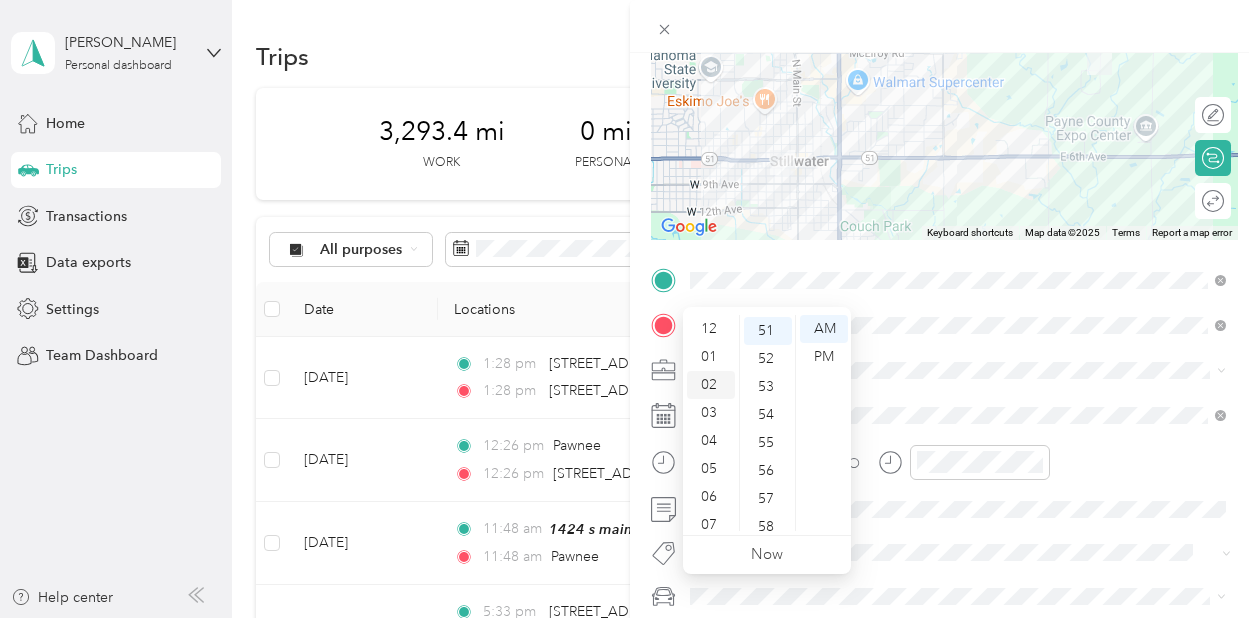 click on "02" at bounding box center [711, 385] 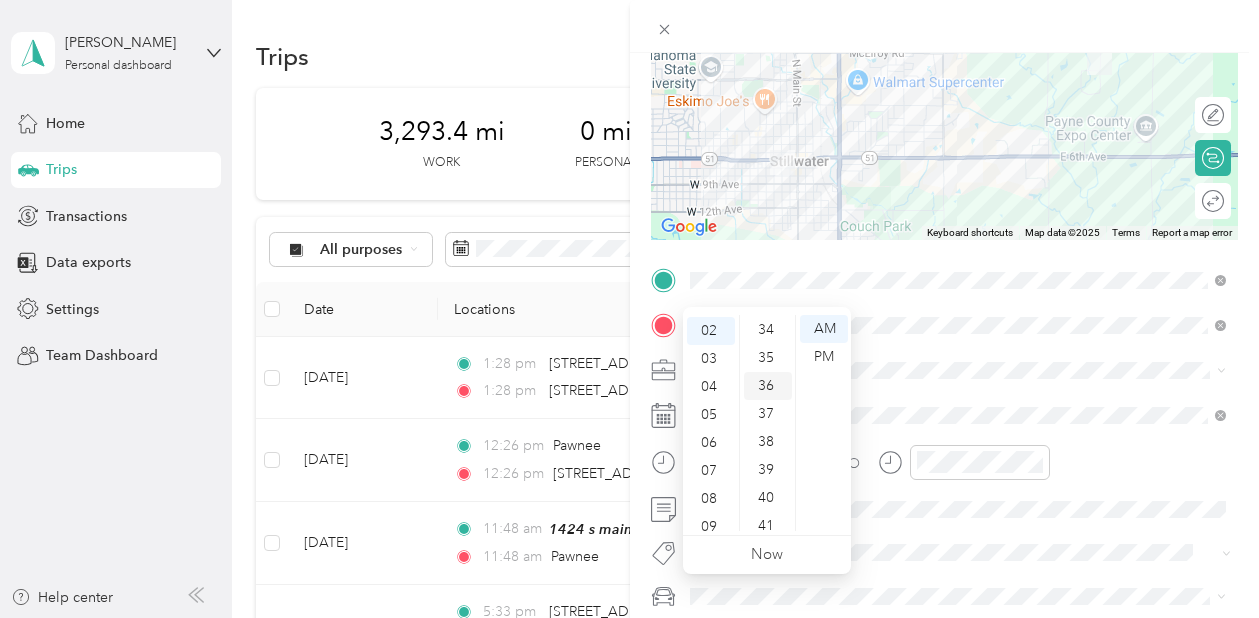 click on "36" at bounding box center [768, 386] 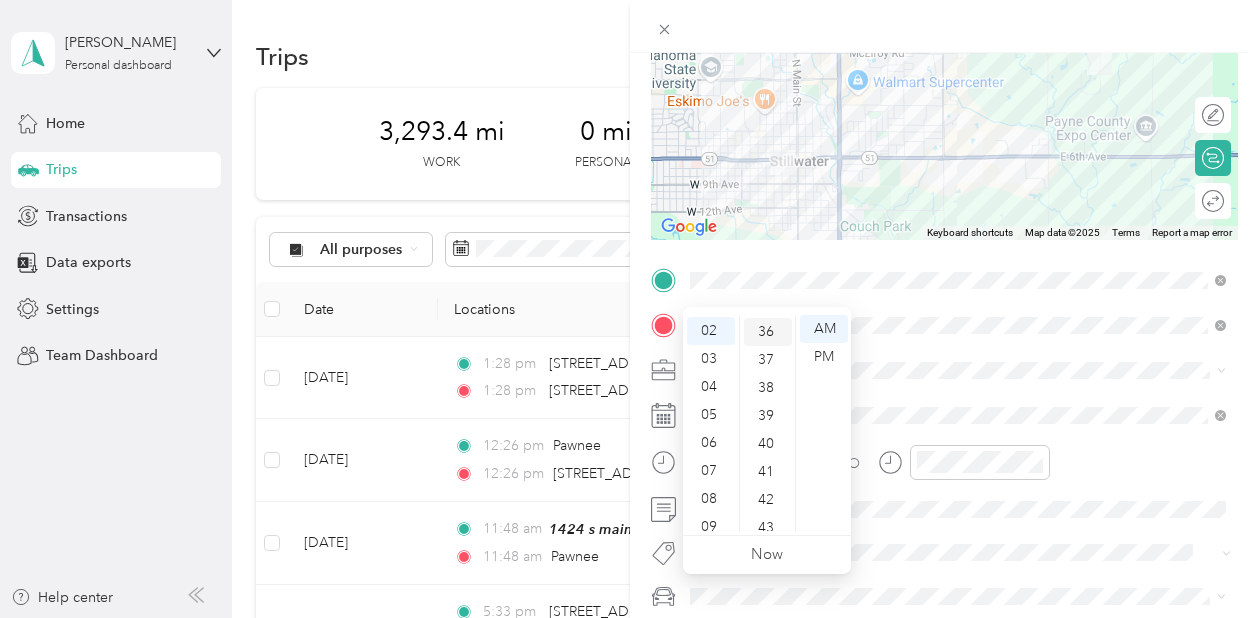 scroll, scrollTop: 1006, scrollLeft: 0, axis: vertical 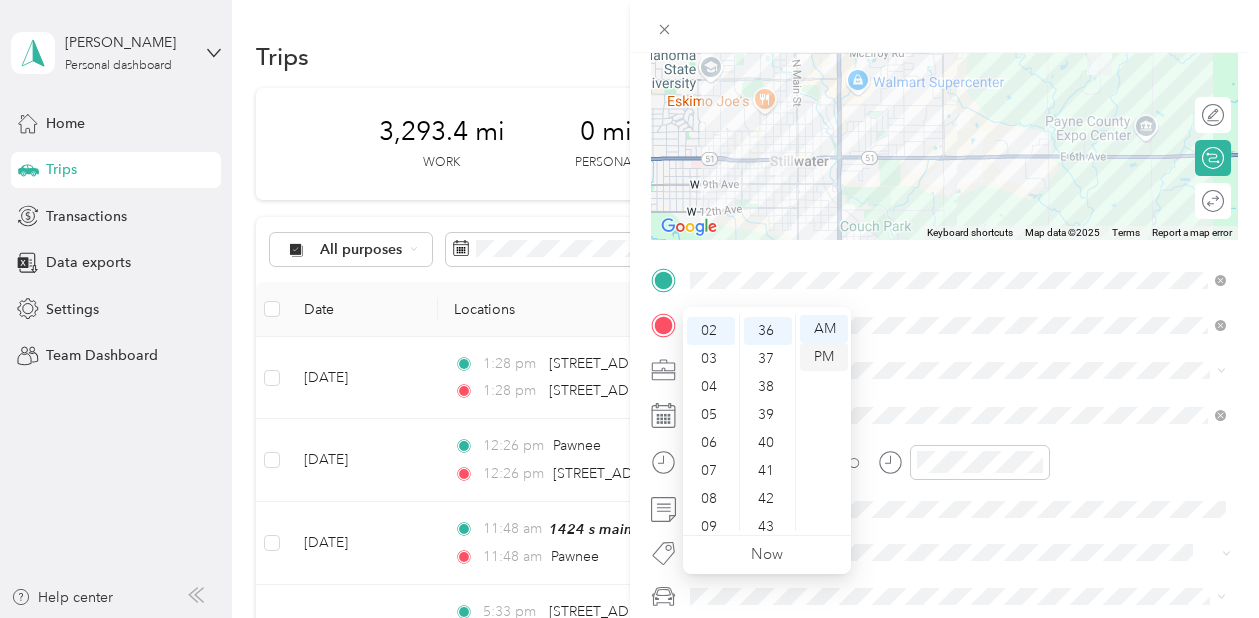 click on "PM" at bounding box center [824, 357] 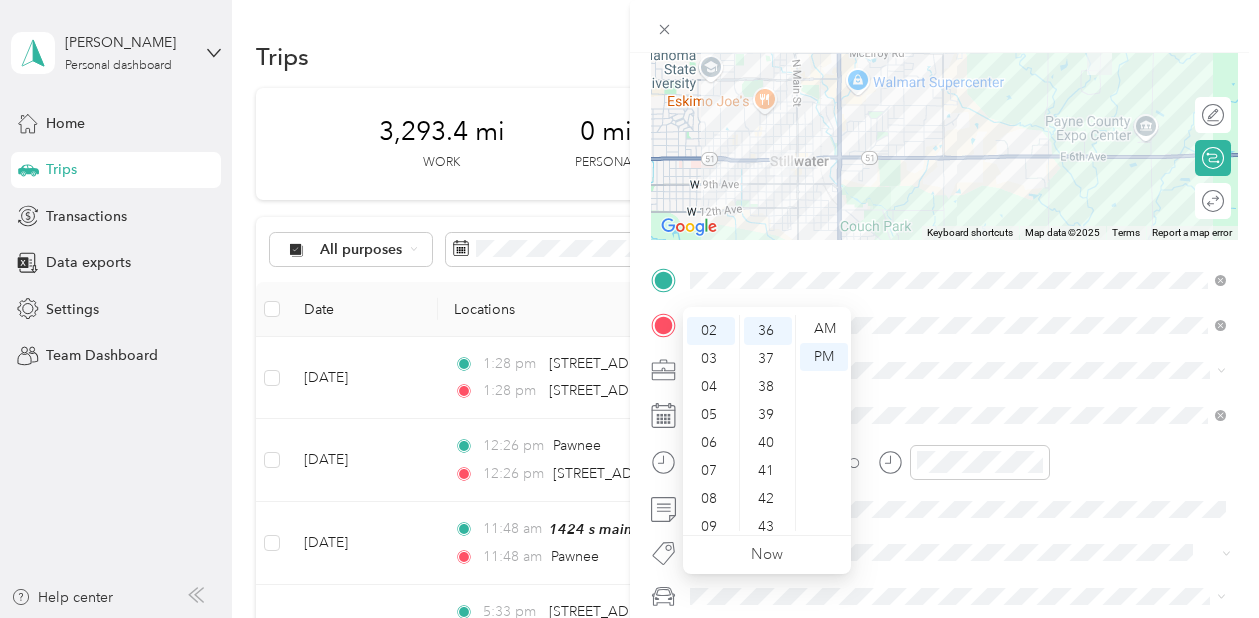 click at bounding box center (961, 370) 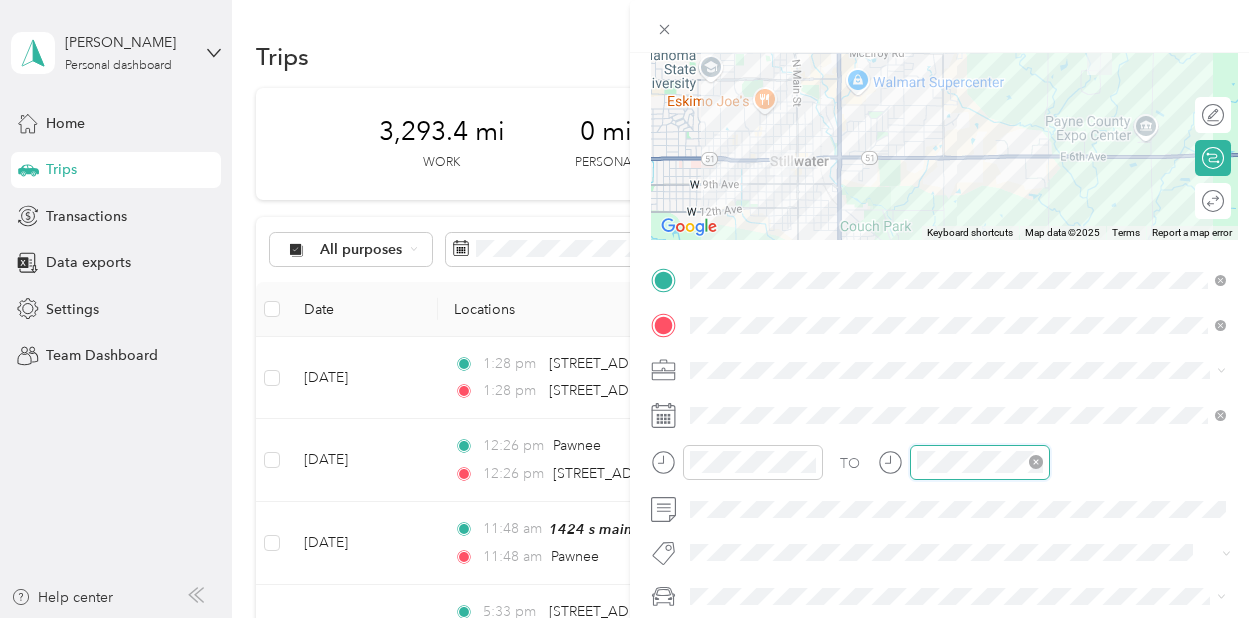 scroll, scrollTop: 1416, scrollLeft: 0, axis: vertical 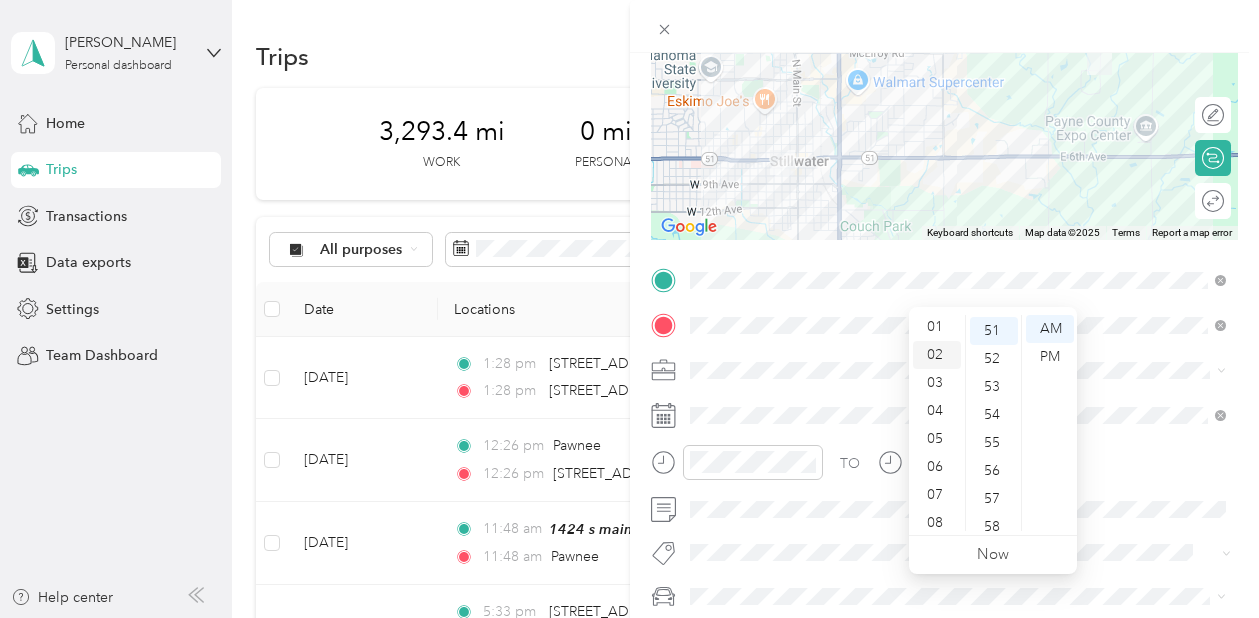 click on "02" at bounding box center [937, 355] 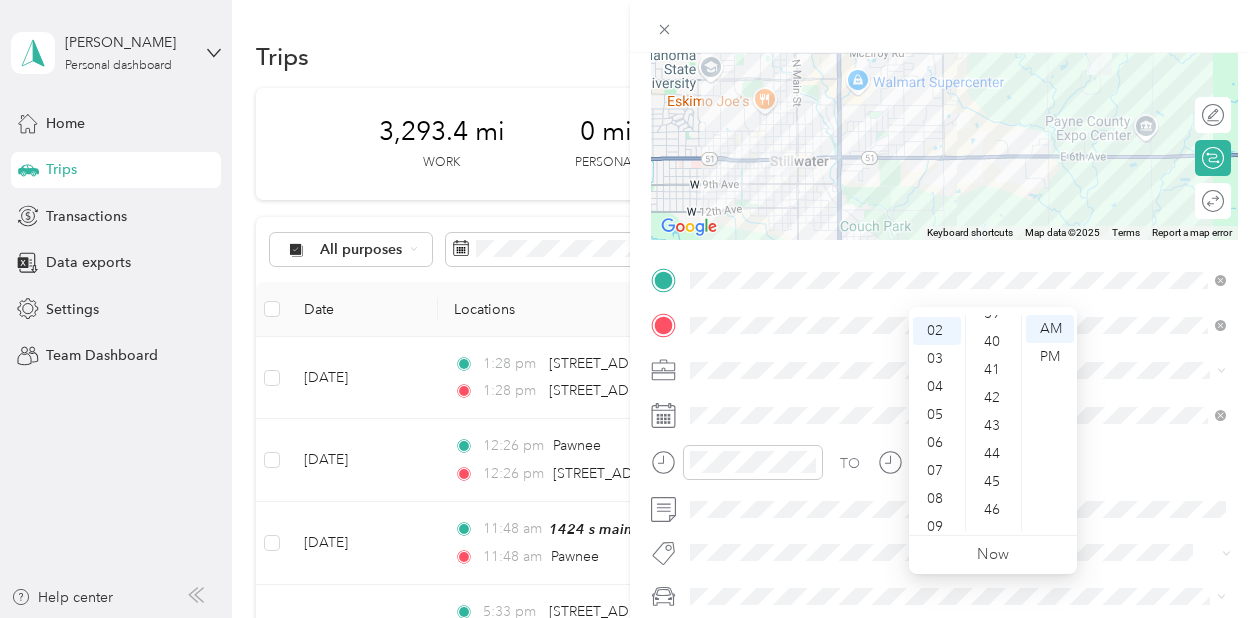 scroll, scrollTop: 1016, scrollLeft: 0, axis: vertical 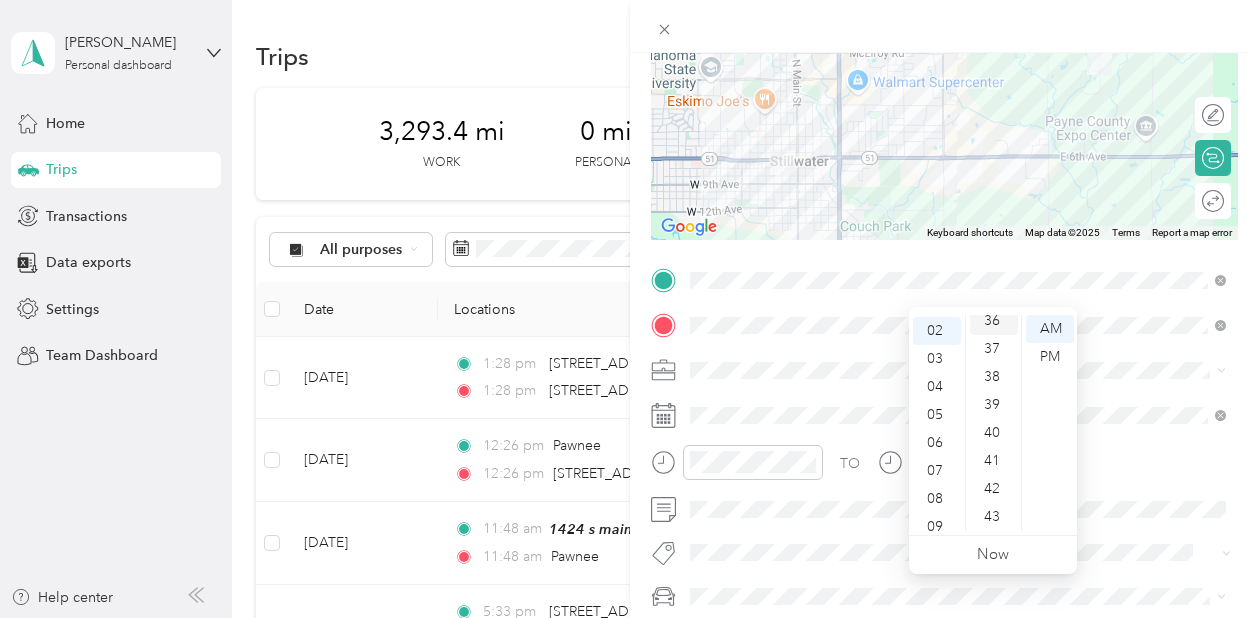 click on "36" at bounding box center [994, 321] 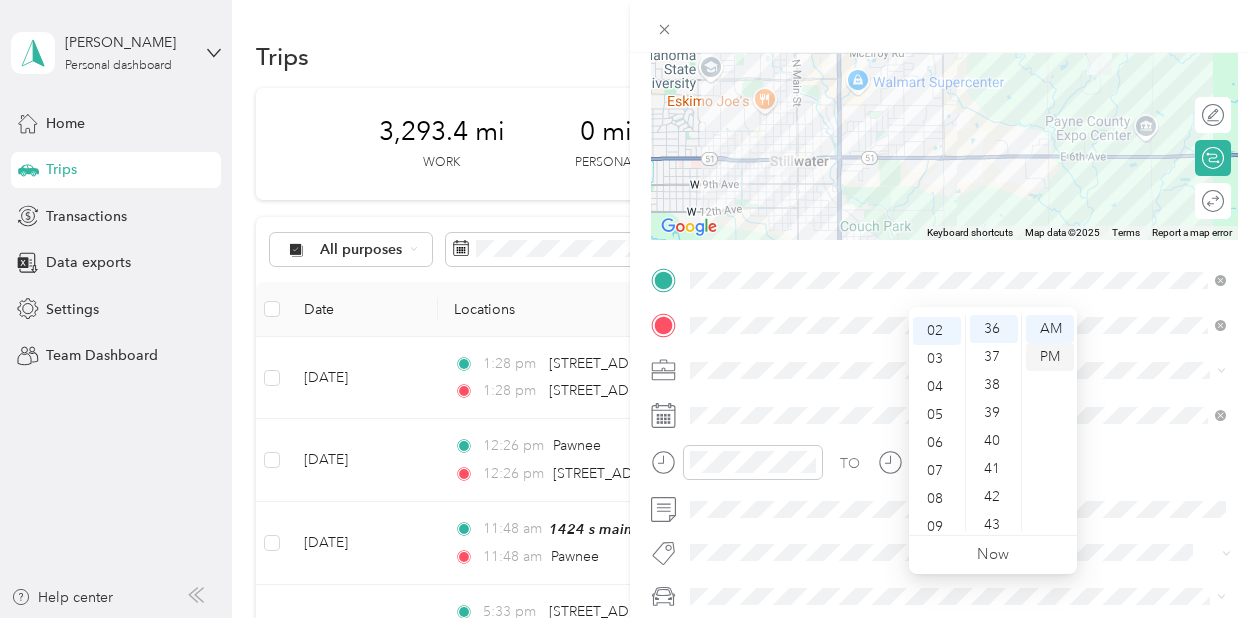 click on "PM" at bounding box center [1050, 357] 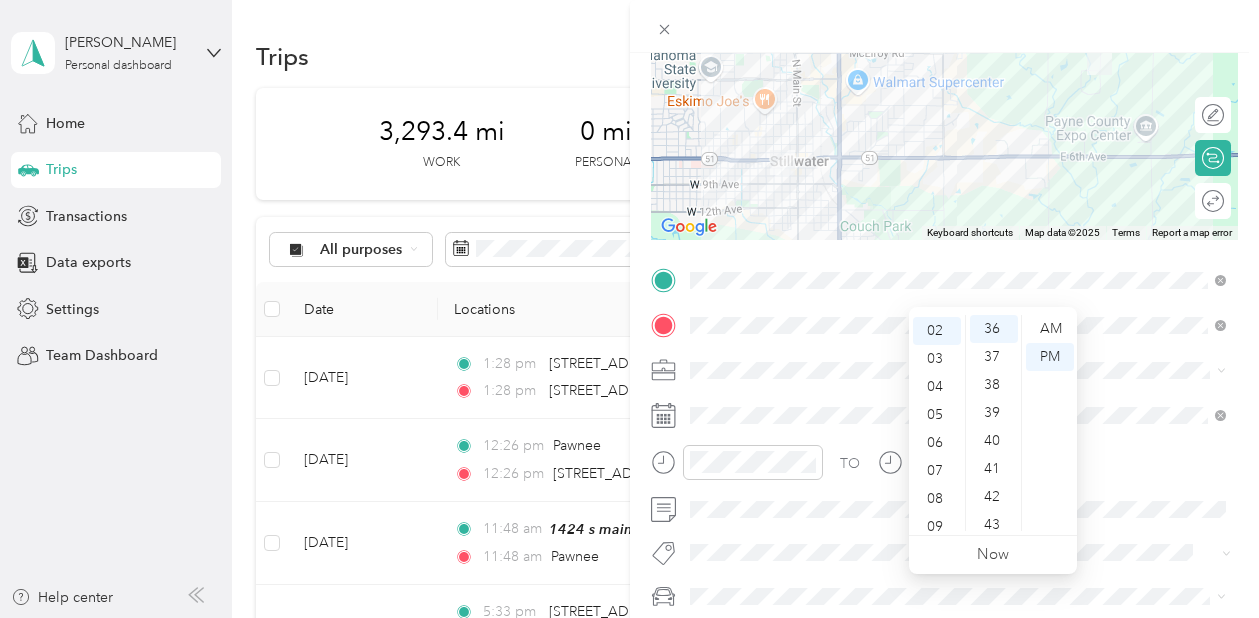 click at bounding box center (961, 370) 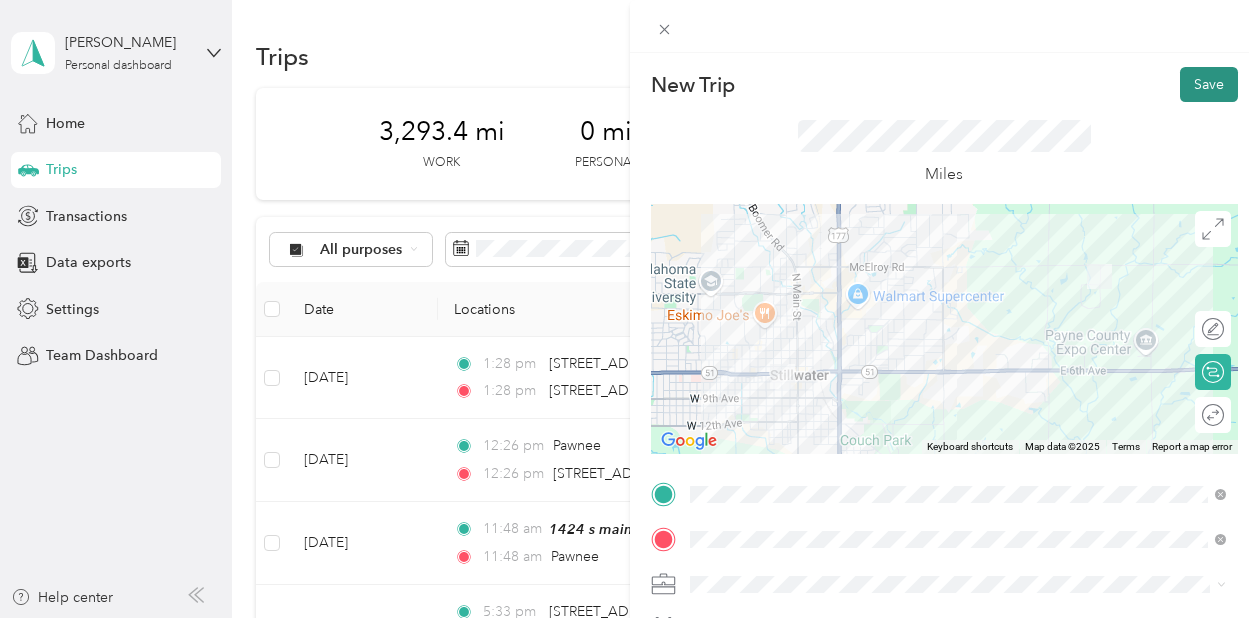 scroll, scrollTop: 0, scrollLeft: 0, axis: both 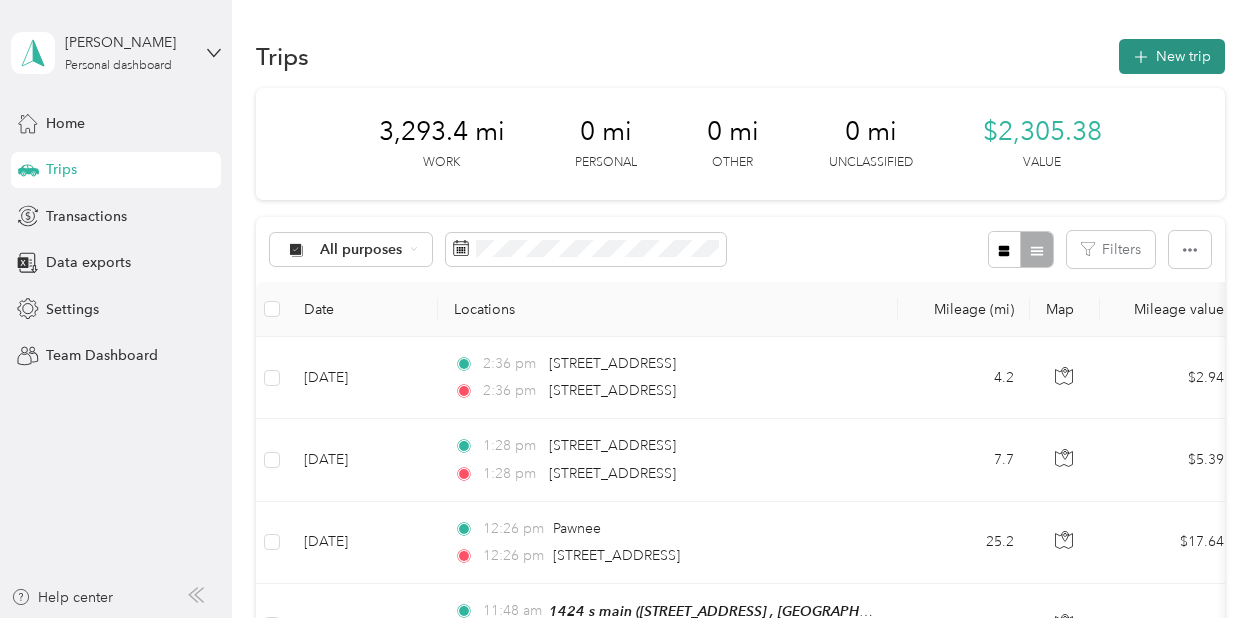 click on "New trip" at bounding box center [1172, 56] 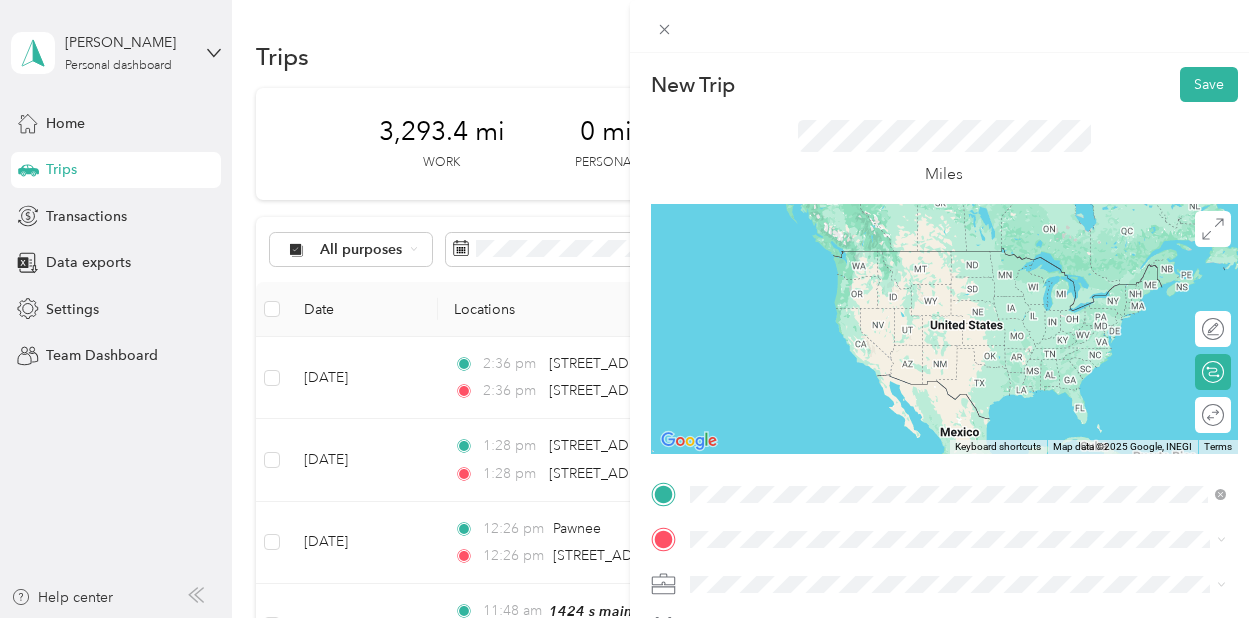 click on "606 Wildwood Acres Drive
Stillwater, Oklahoma 74075, United States" at bounding box center [827, 317] 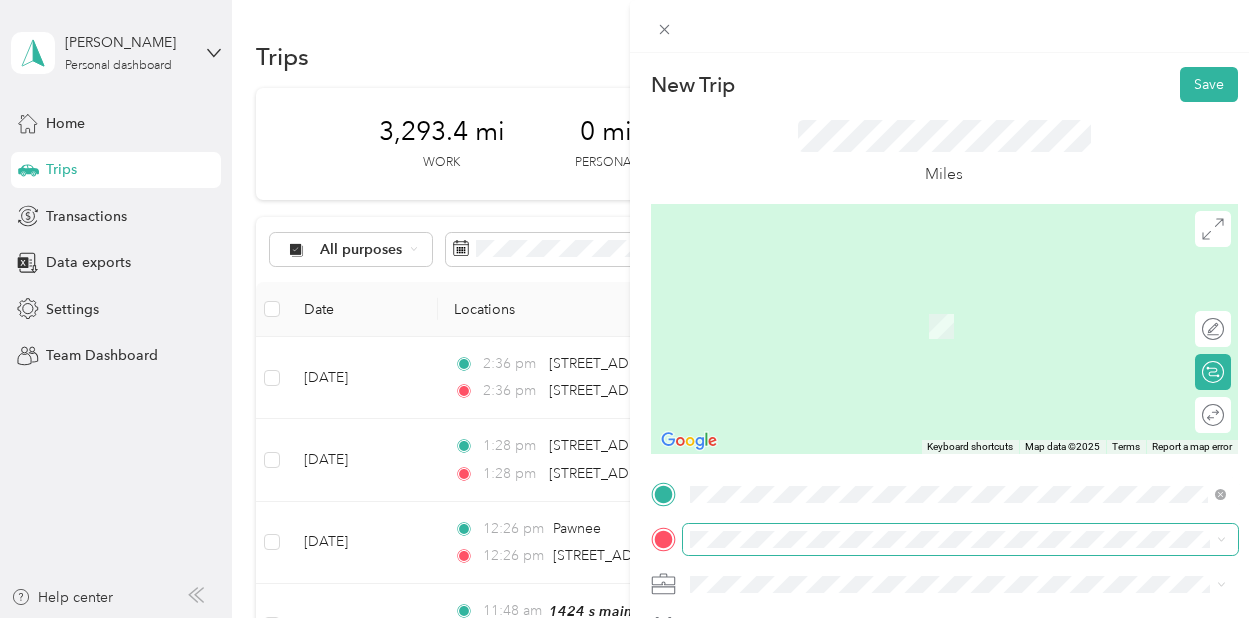 click at bounding box center [961, 539] 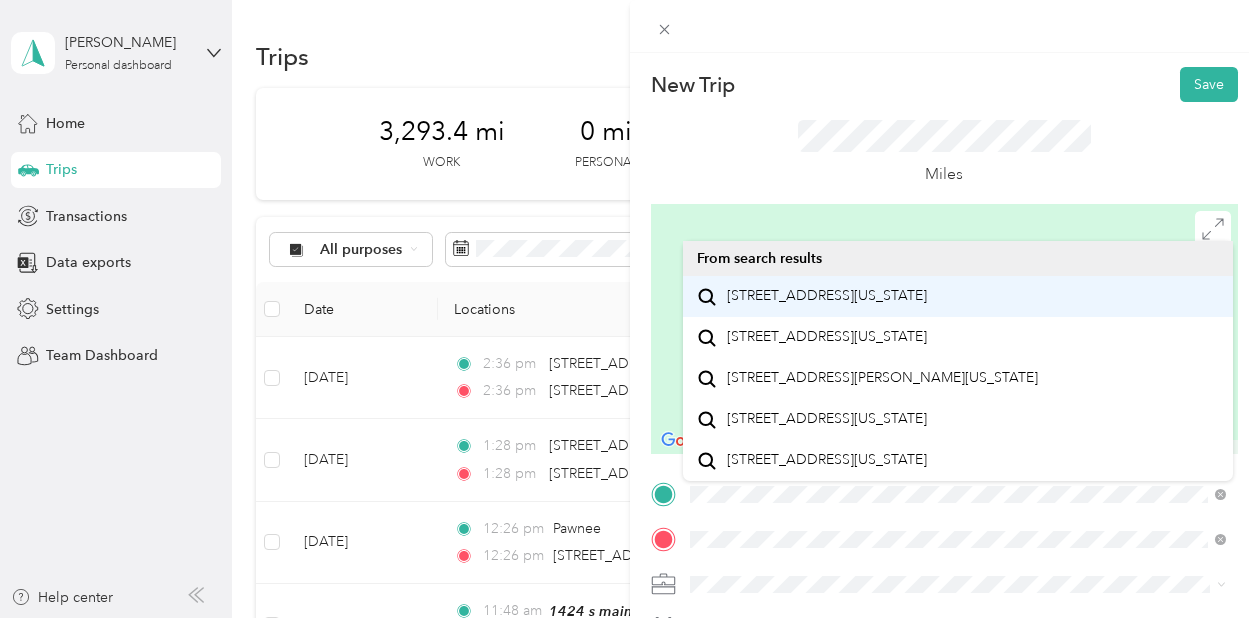 click on "920 East Loveland Drive
Stillwater, Oklahoma 74075, United States" at bounding box center [827, 296] 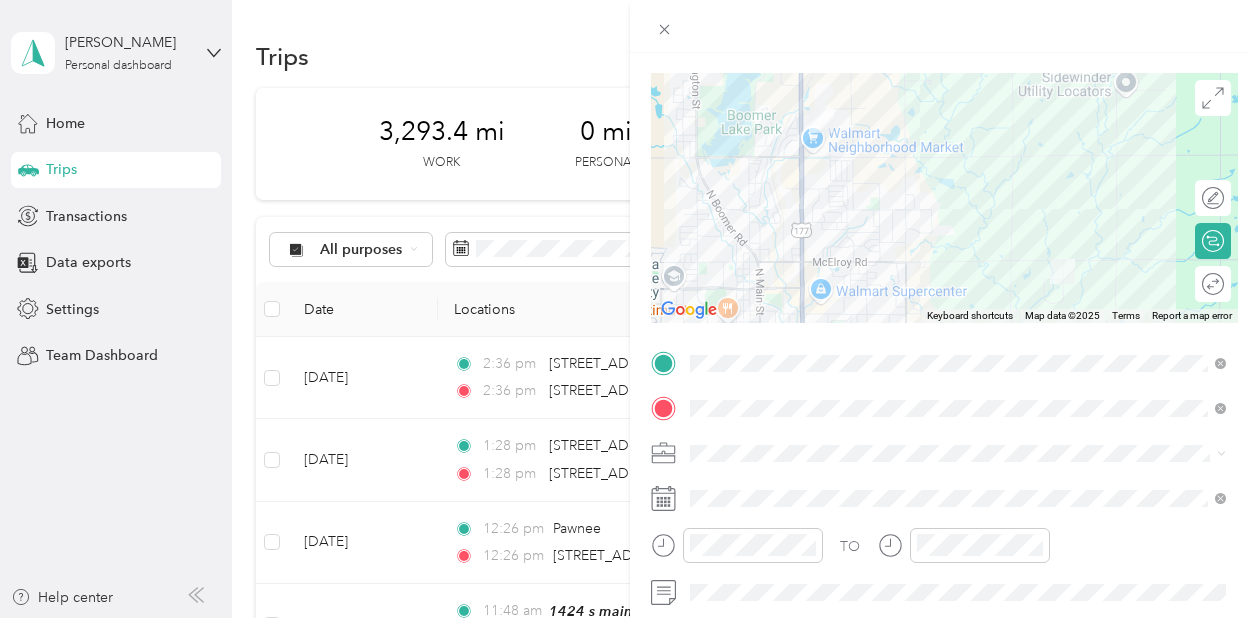 scroll, scrollTop: 165, scrollLeft: 0, axis: vertical 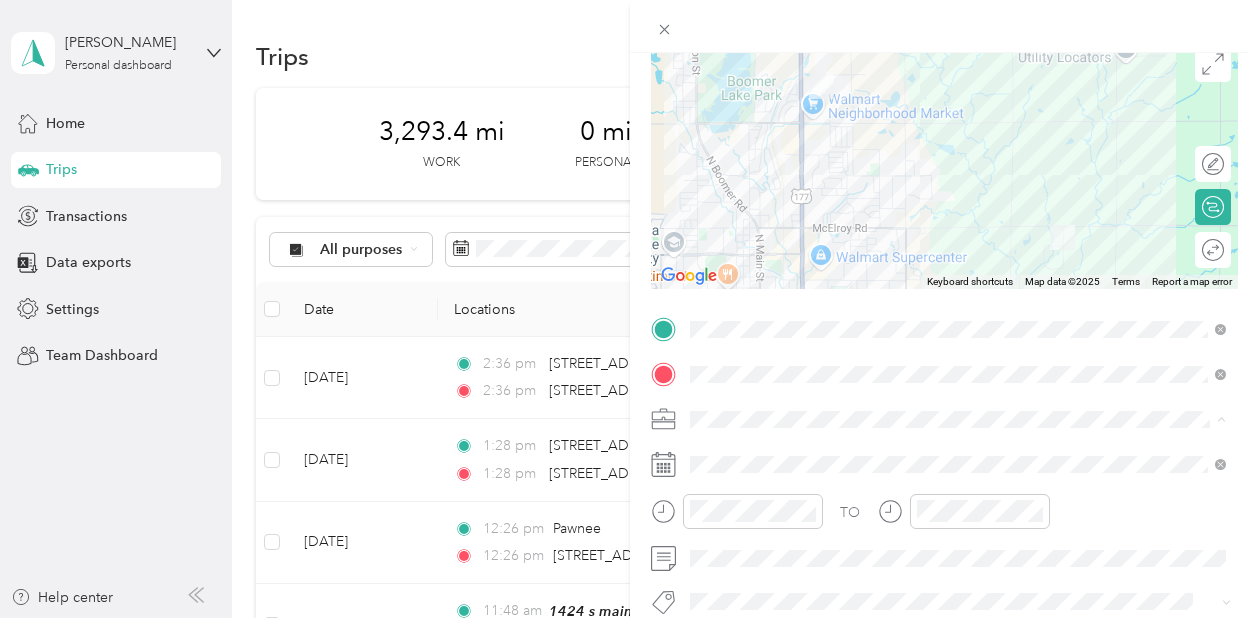 click on "TJ Richards LLC" at bounding box center (766, 208) 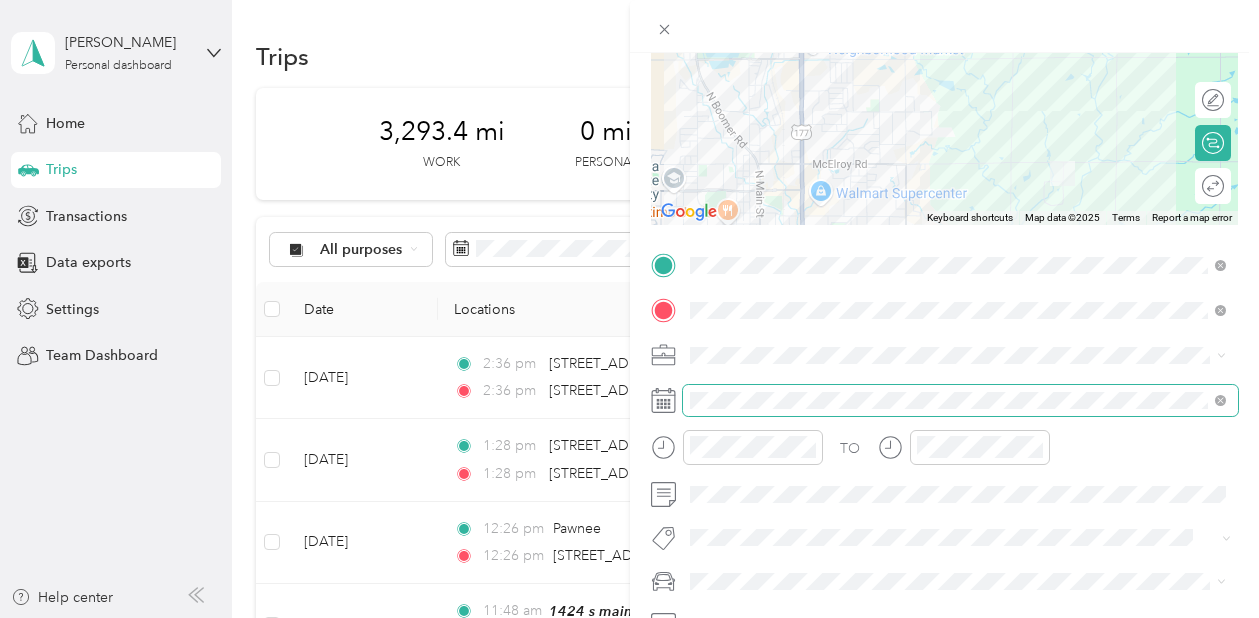 scroll, scrollTop: 231, scrollLeft: 0, axis: vertical 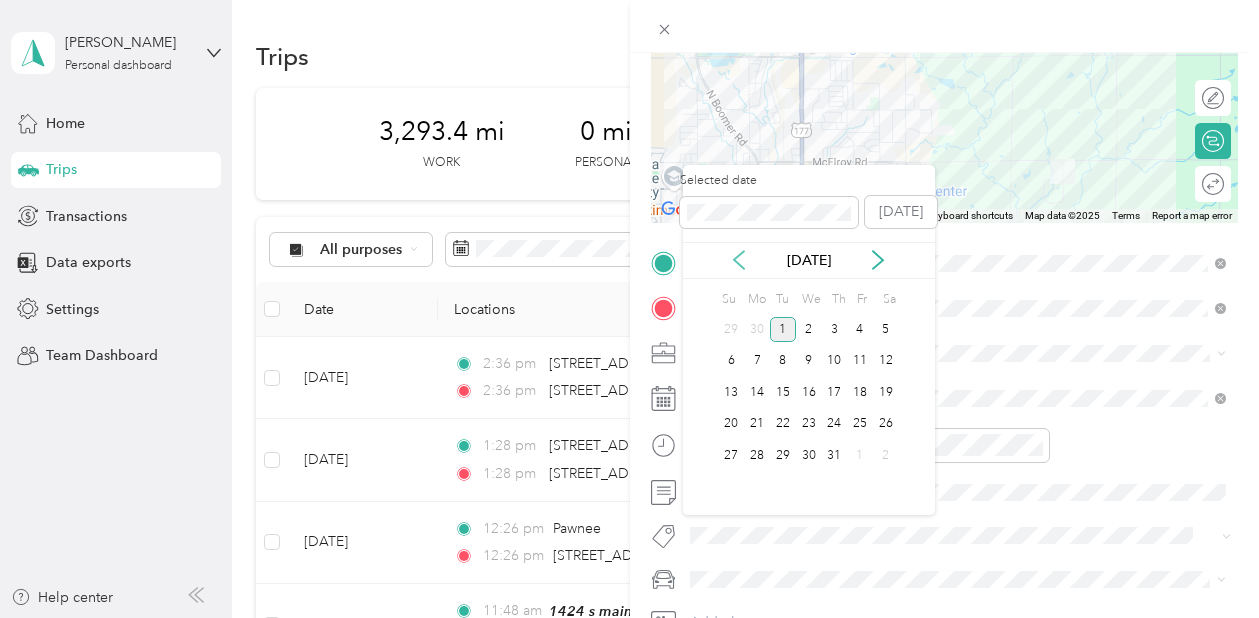 click 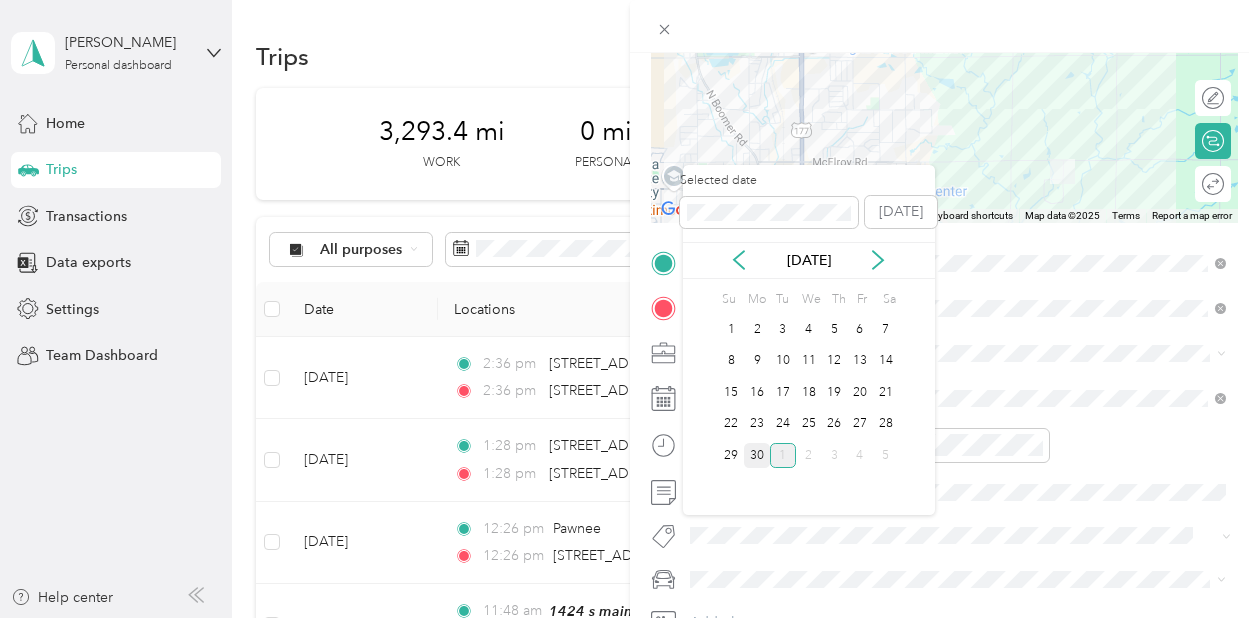 click on "30" at bounding box center [757, 455] 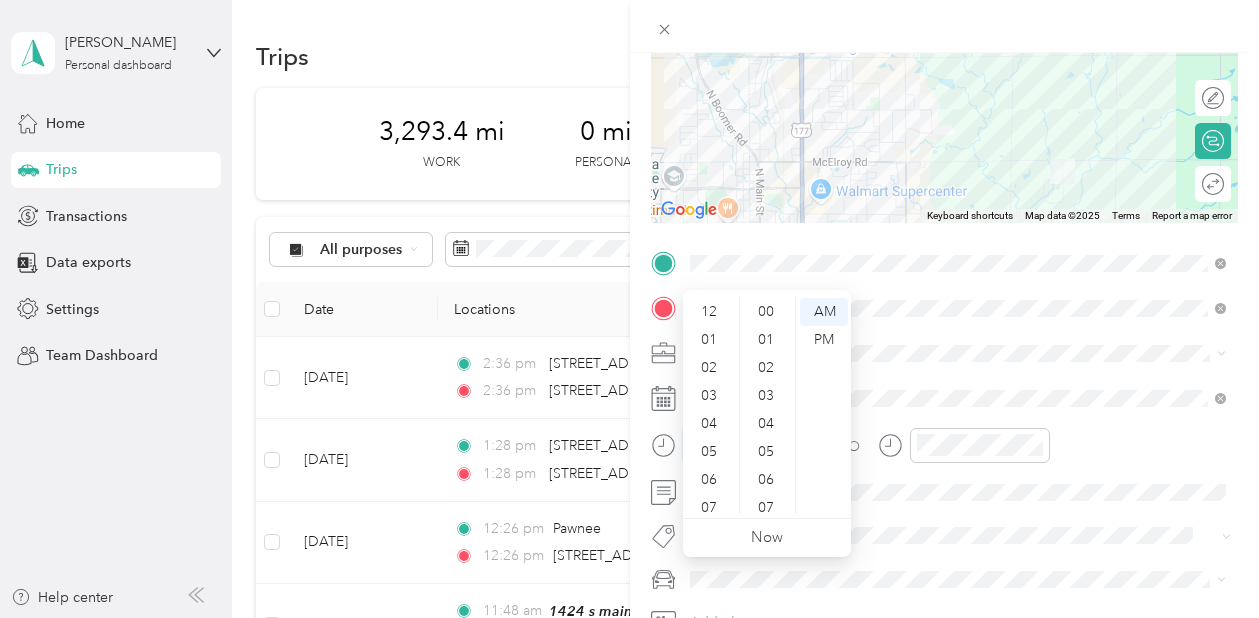 scroll, scrollTop: 1448, scrollLeft: 0, axis: vertical 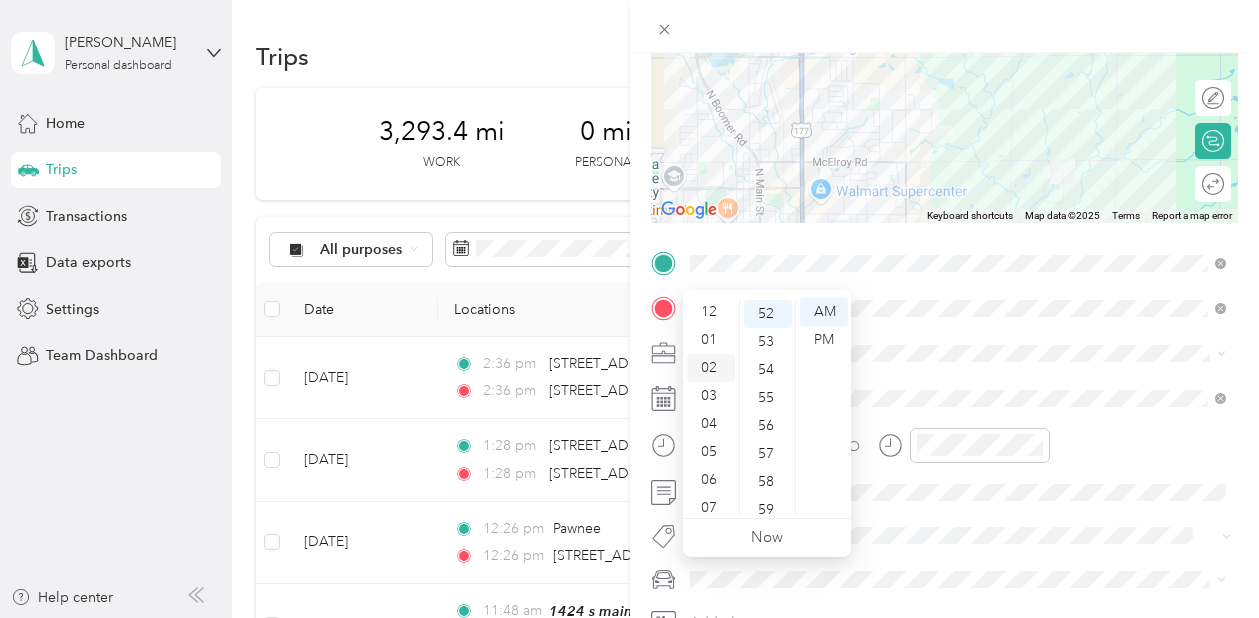 click on "02" at bounding box center (711, 368) 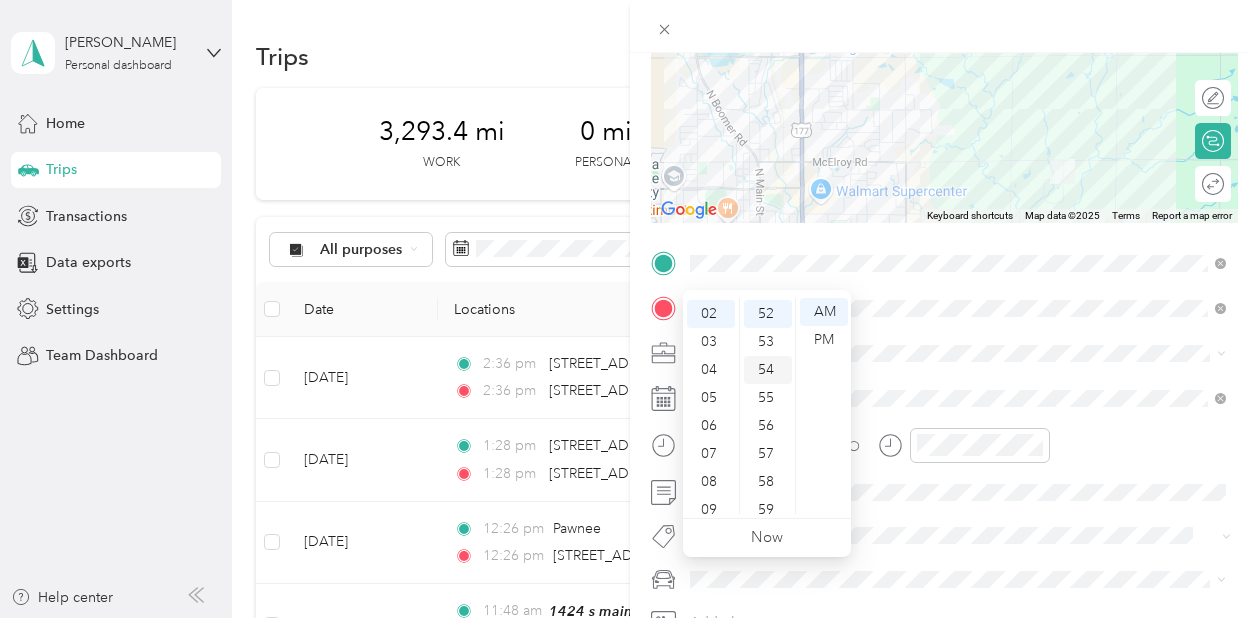 scroll, scrollTop: 54, scrollLeft: 0, axis: vertical 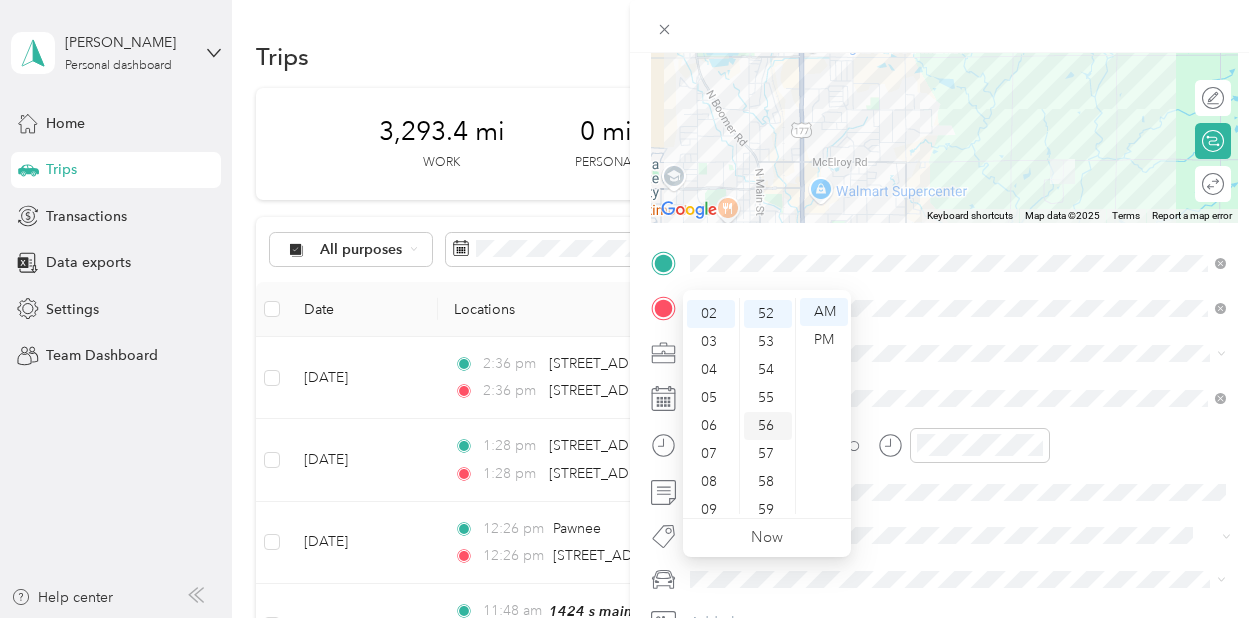 click on "56" at bounding box center (768, 426) 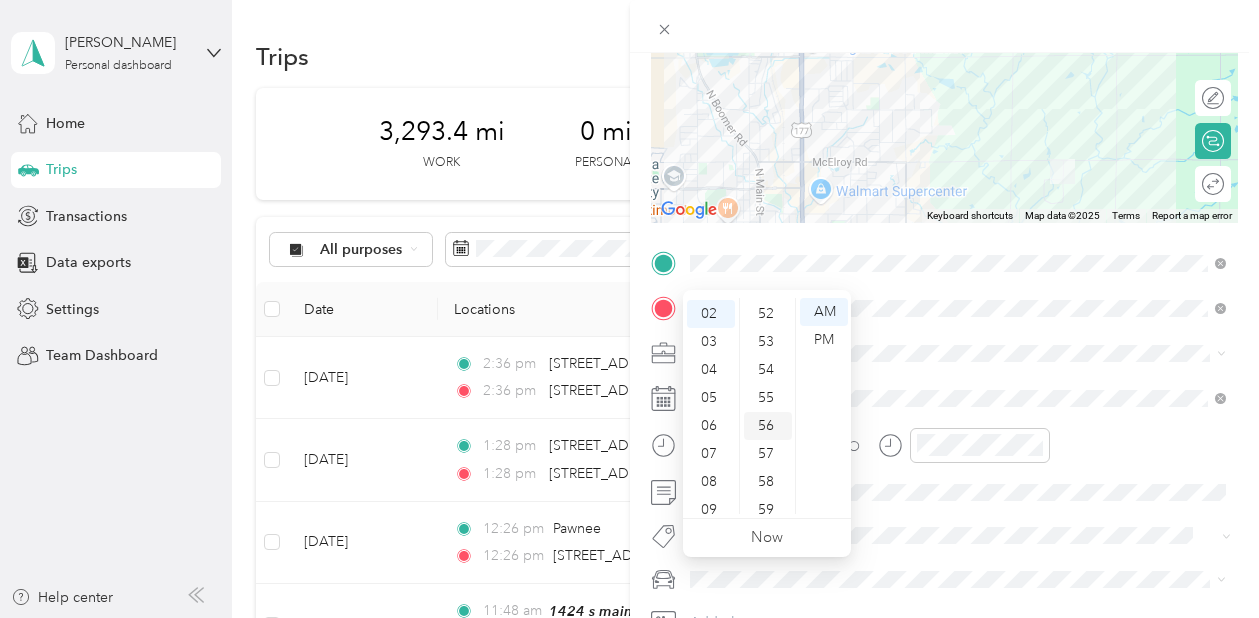 scroll, scrollTop: 1464, scrollLeft: 0, axis: vertical 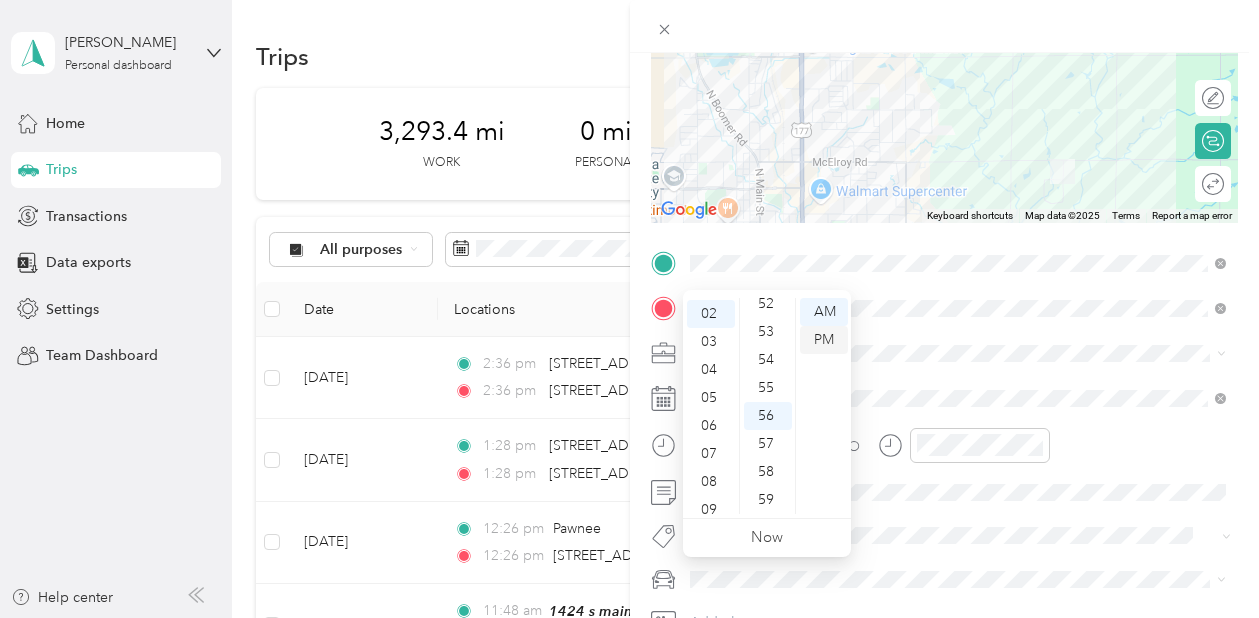 click on "PM" at bounding box center (824, 340) 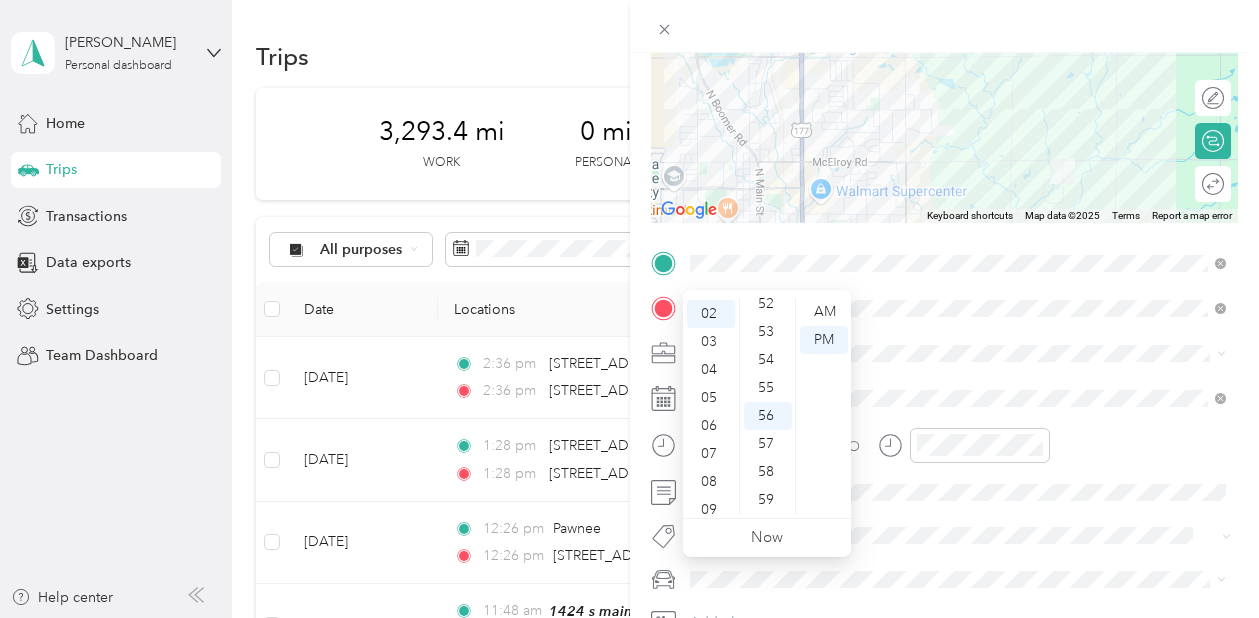 click at bounding box center (961, 353) 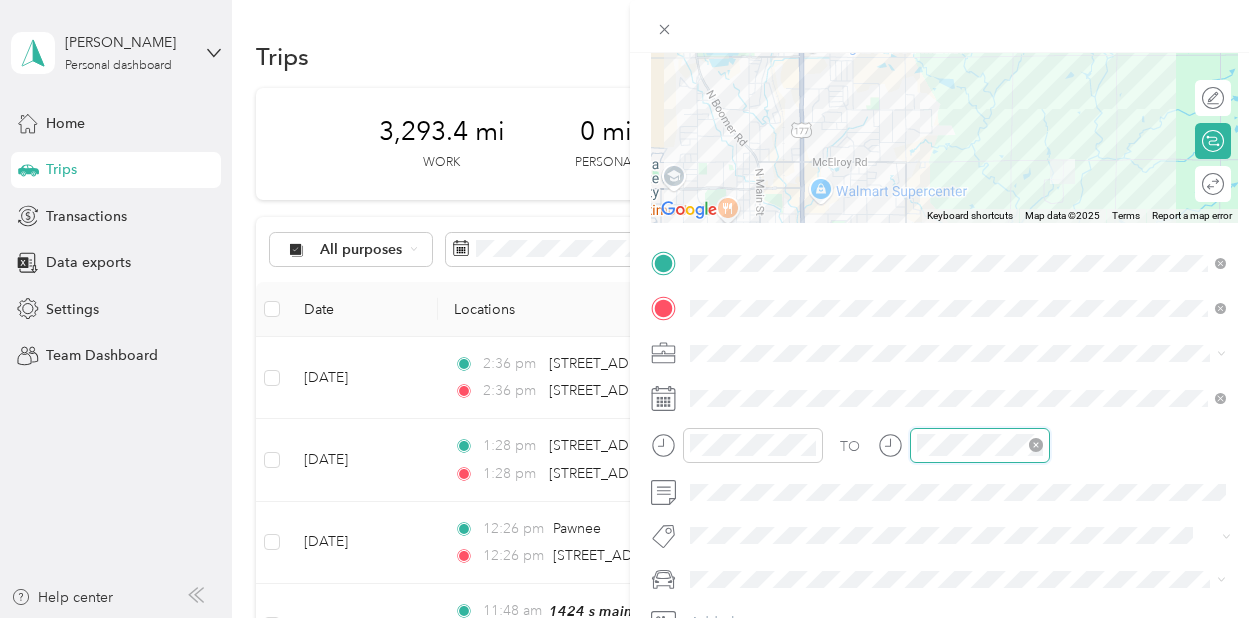 scroll, scrollTop: 120, scrollLeft: 0, axis: vertical 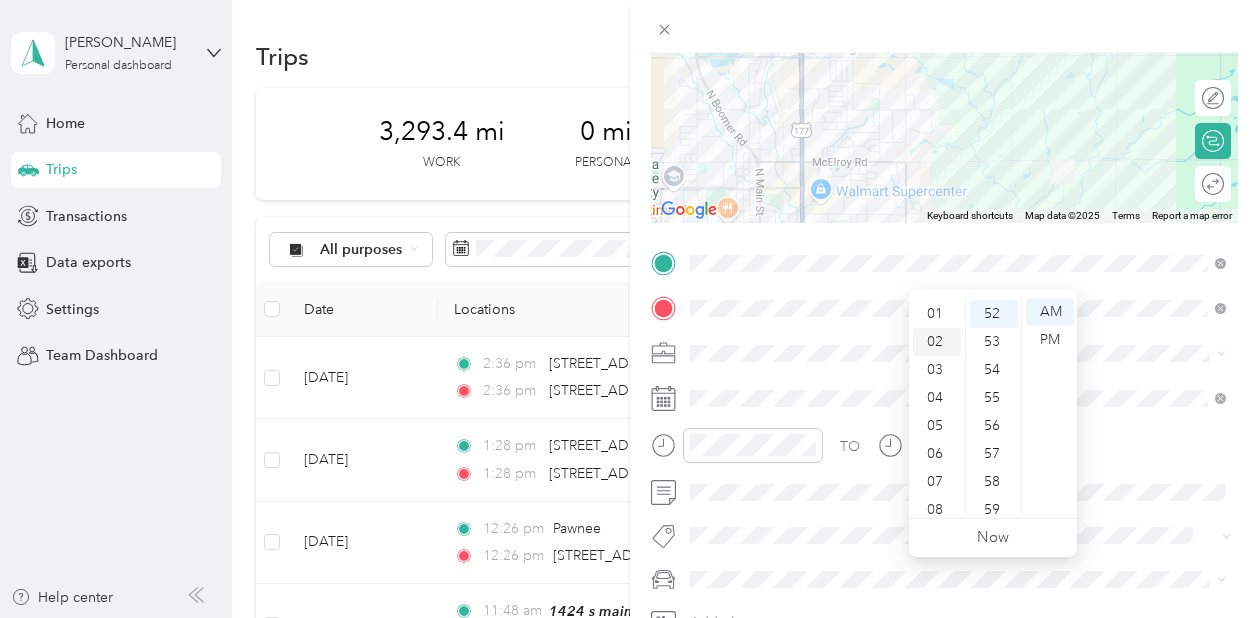 click on "02" at bounding box center [937, 342] 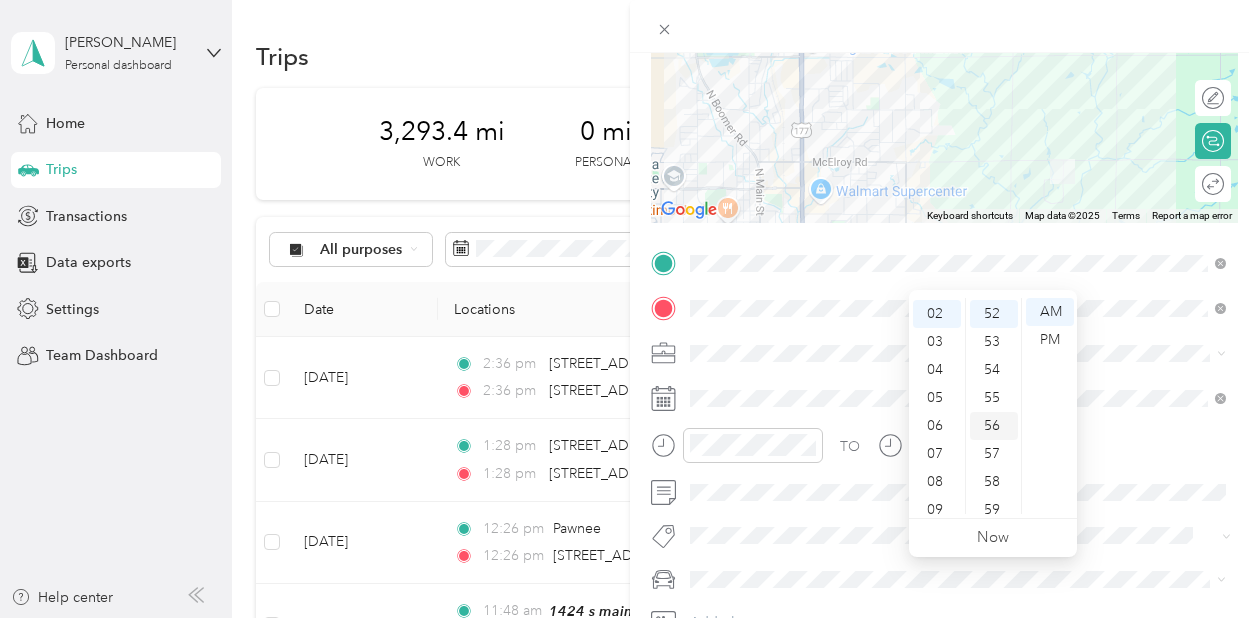 click on "56" at bounding box center (994, 426) 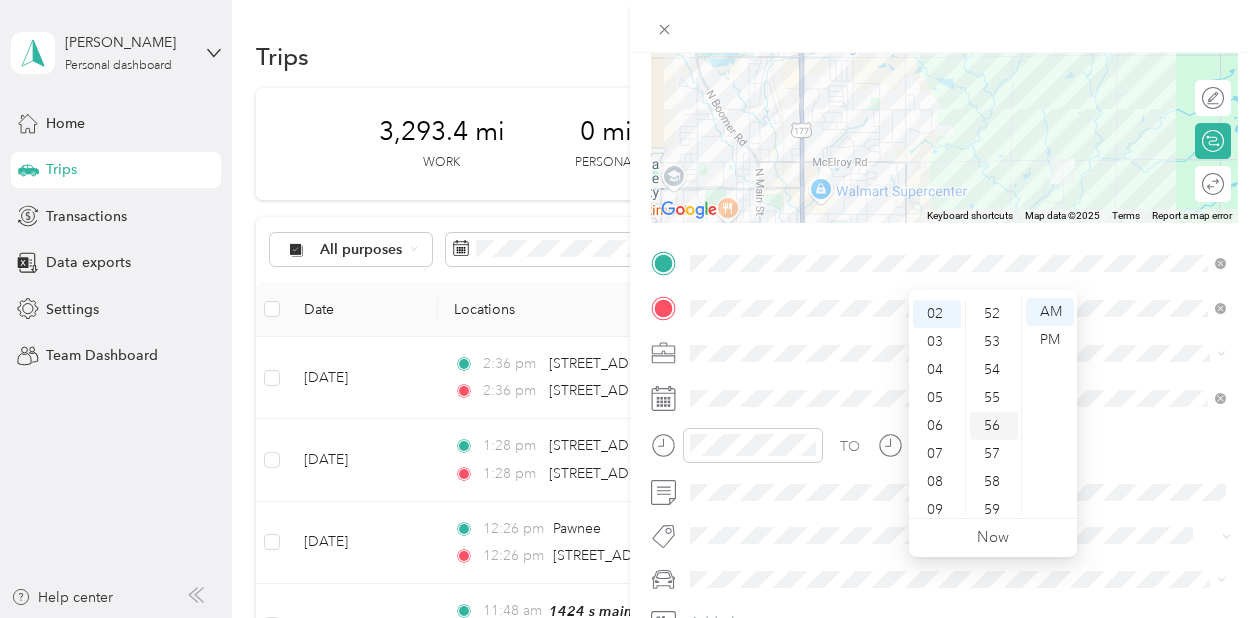 scroll, scrollTop: 1464, scrollLeft: 0, axis: vertical 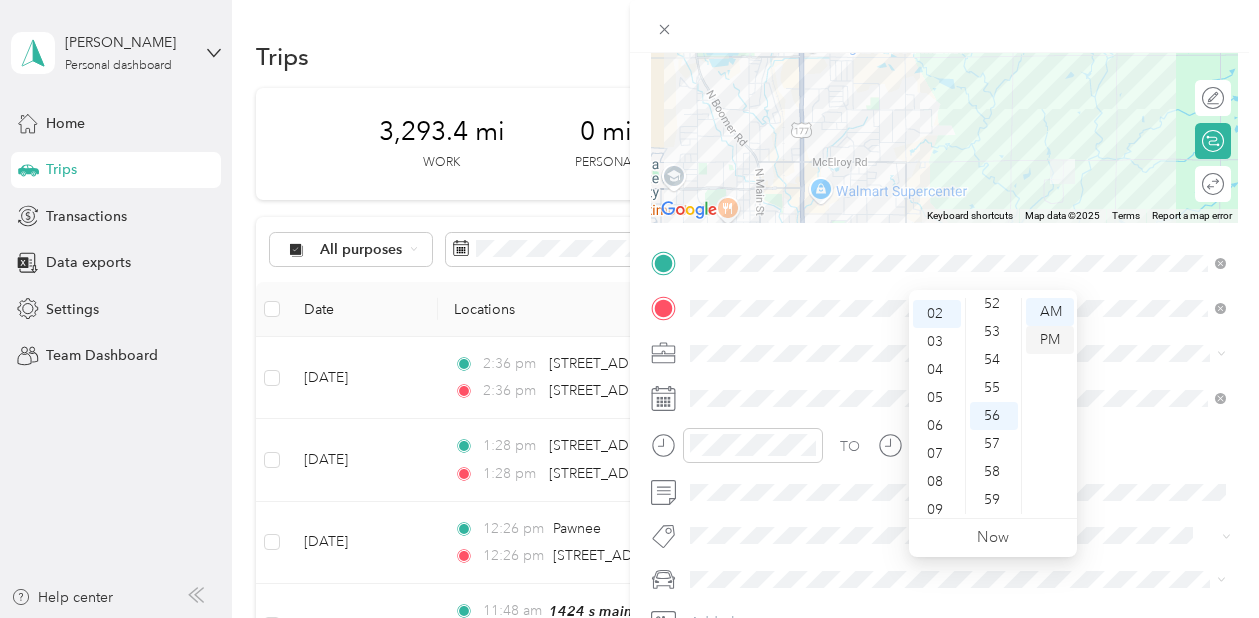 click on "PM" at bounding box center (1050, 340) 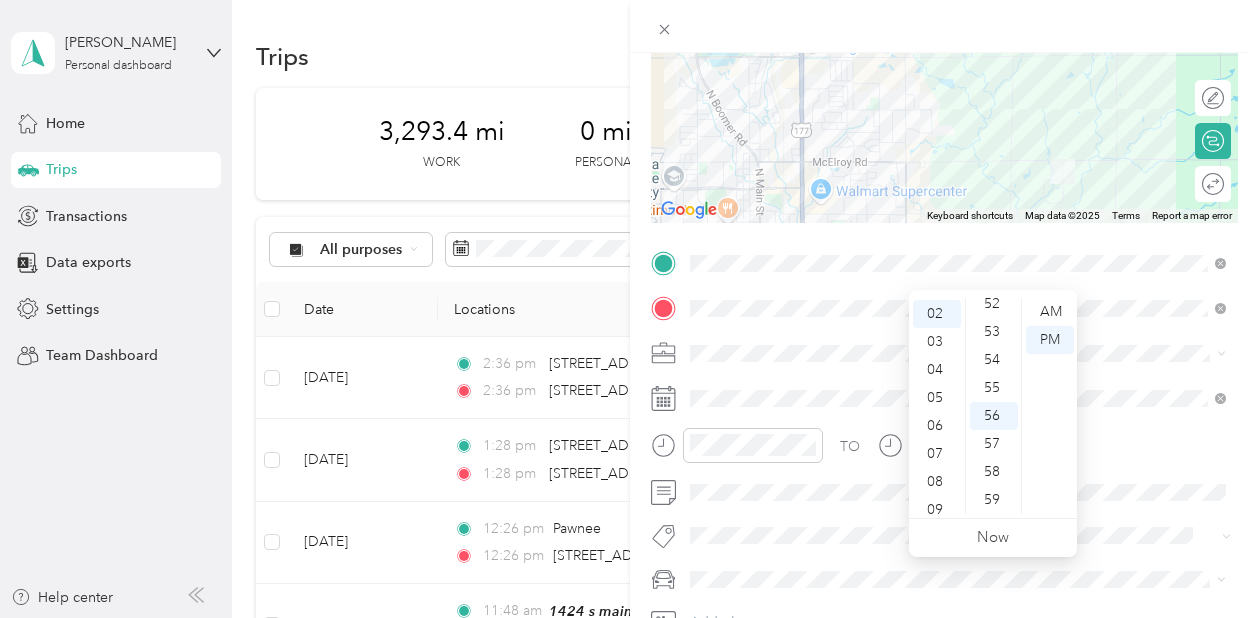 click at bounding box center (961, 353) 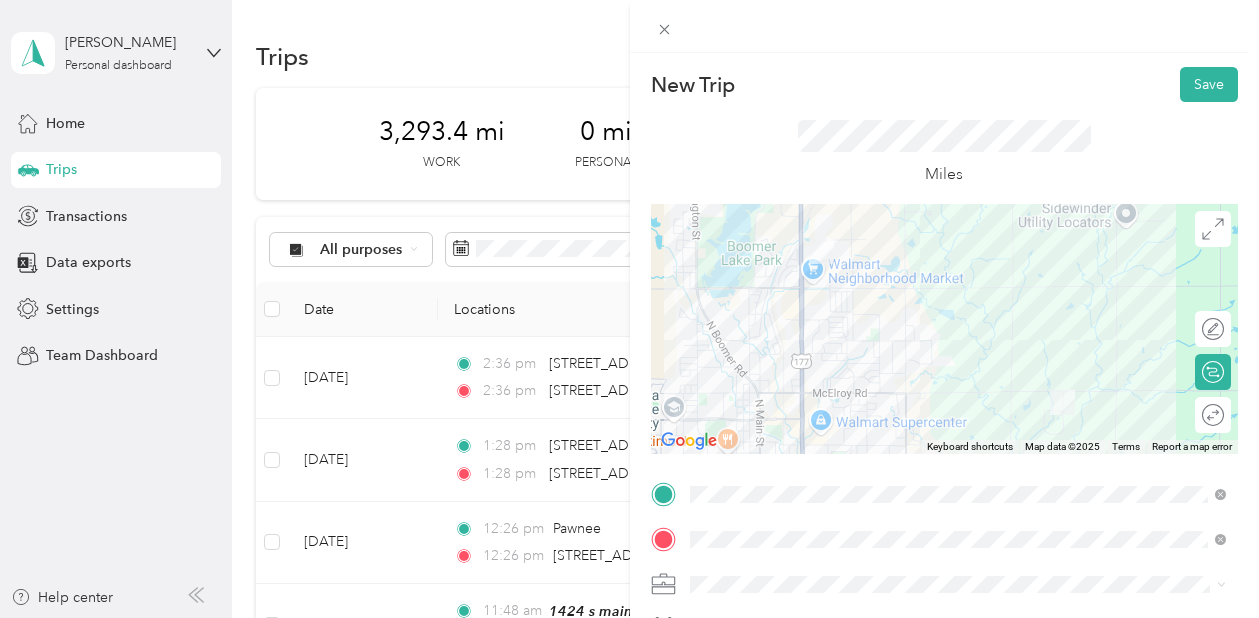 scroll, scrollTop: 0, scrollLeft: 0, axis: both 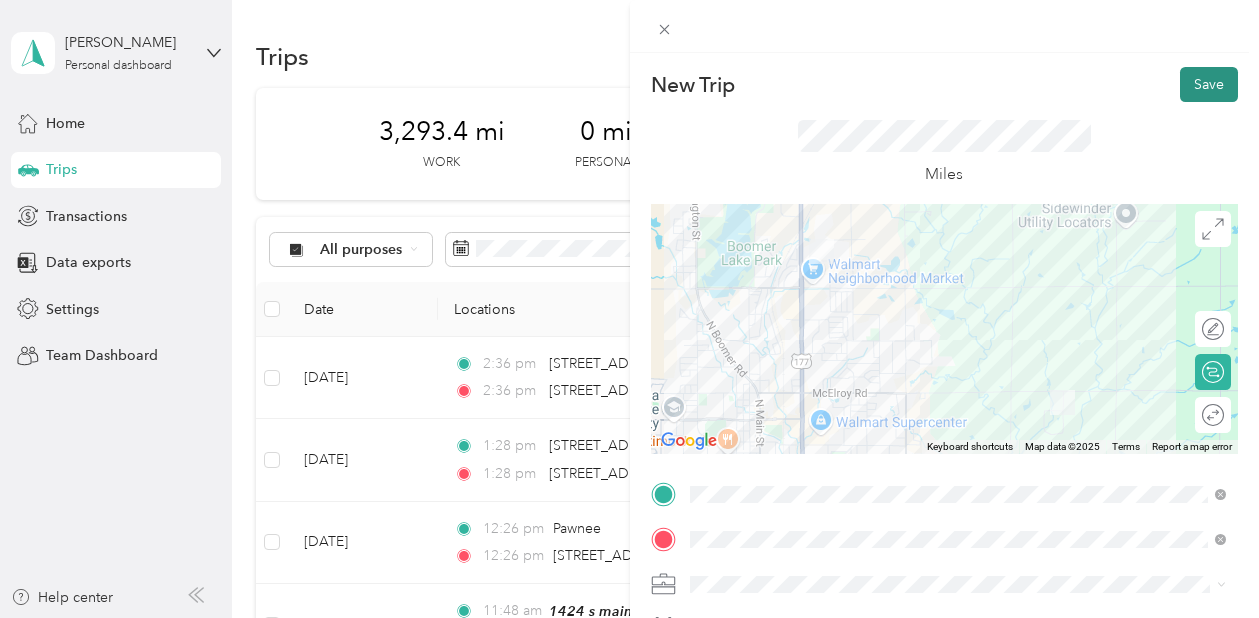 click on "Save" at bounding box center (1209, 84) 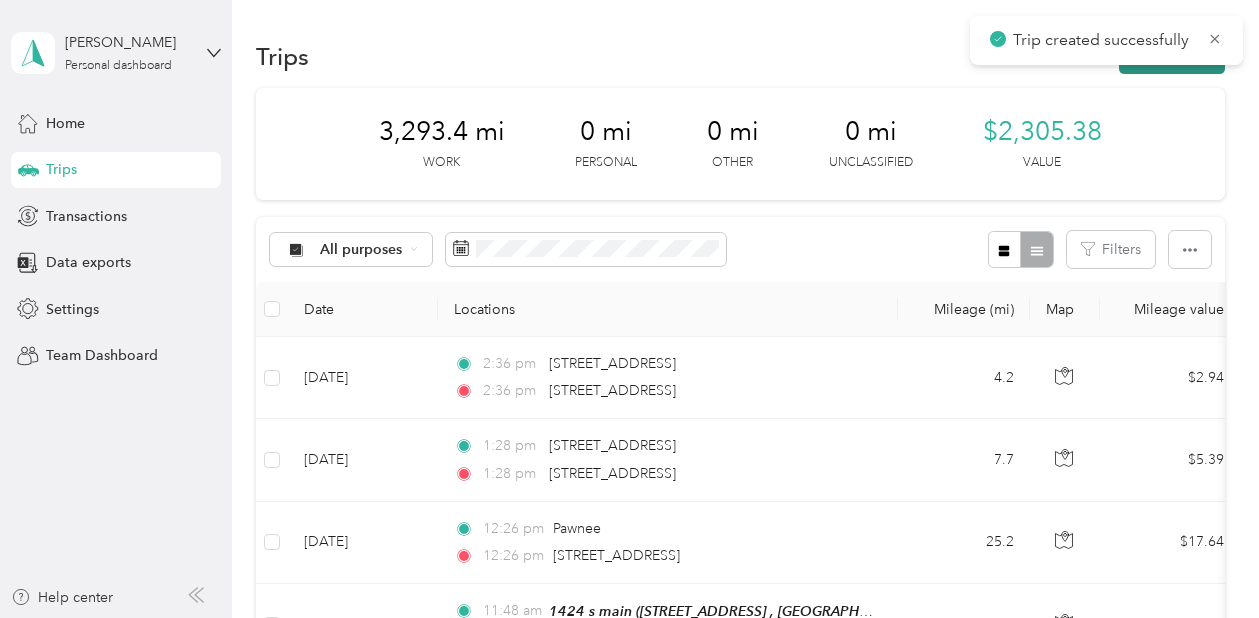 click on "New trip" at bounding box center (1172, 56) 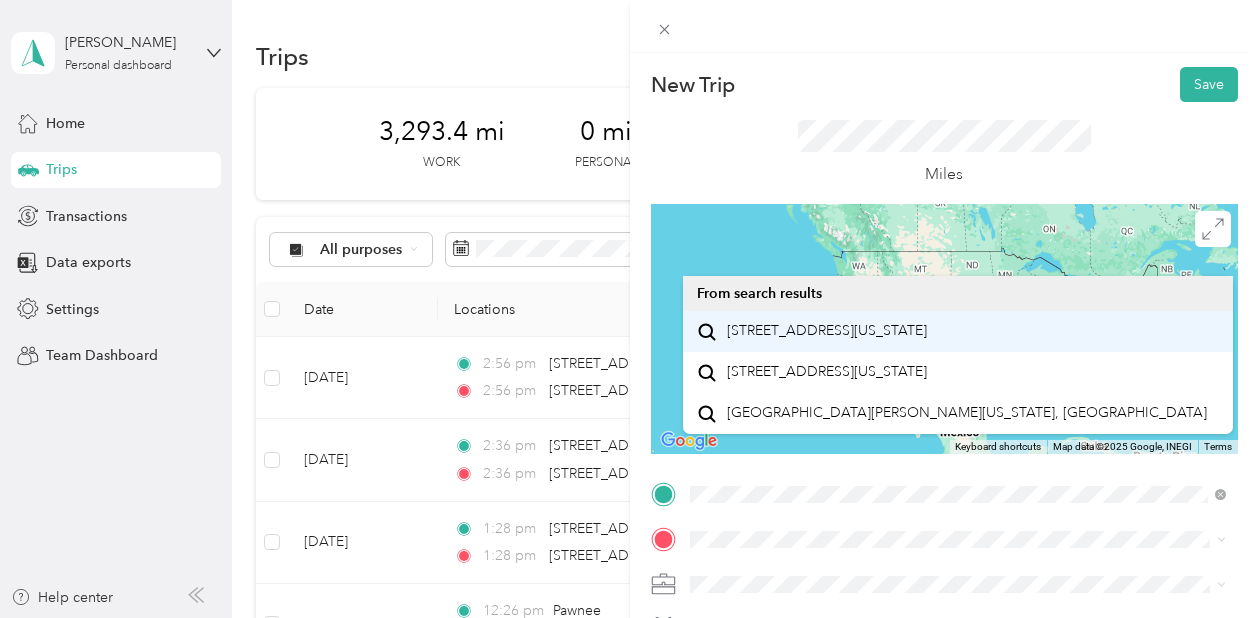 click on "920 East Loveland Drive
Stillwater, Oklahoma 74075, United States" at bounding box center [827, 331] 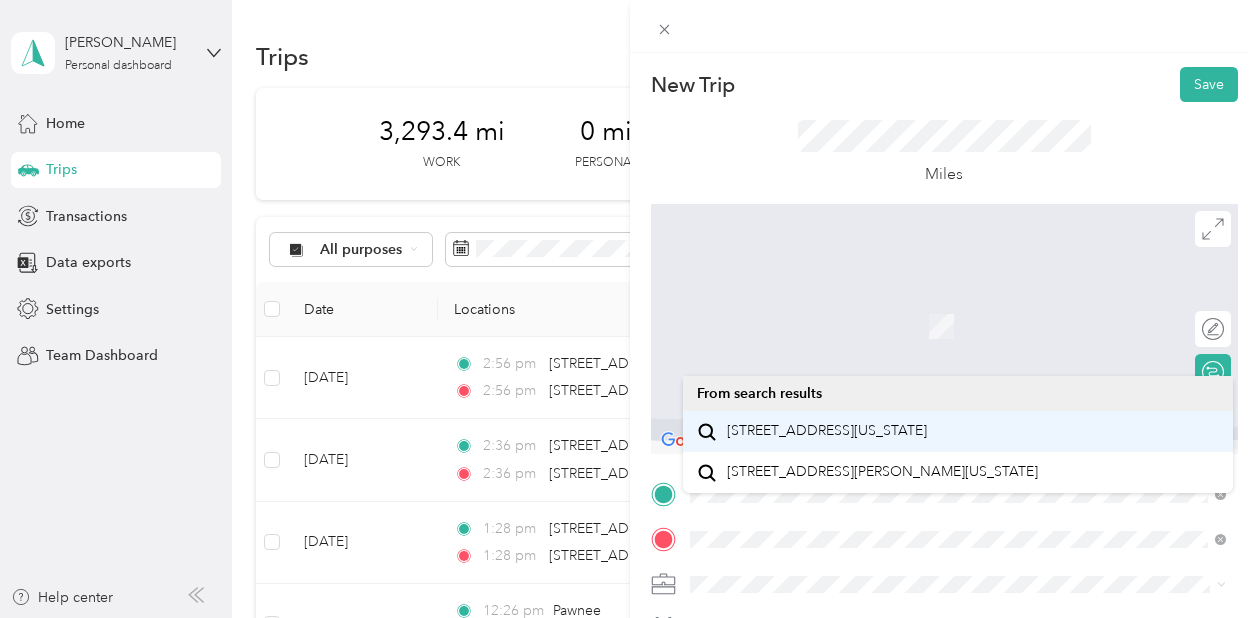click on "800 East Hall of Fame Avenue
Stillwater, Oklahoma 74075, United States" at bounding box center (827, 431) 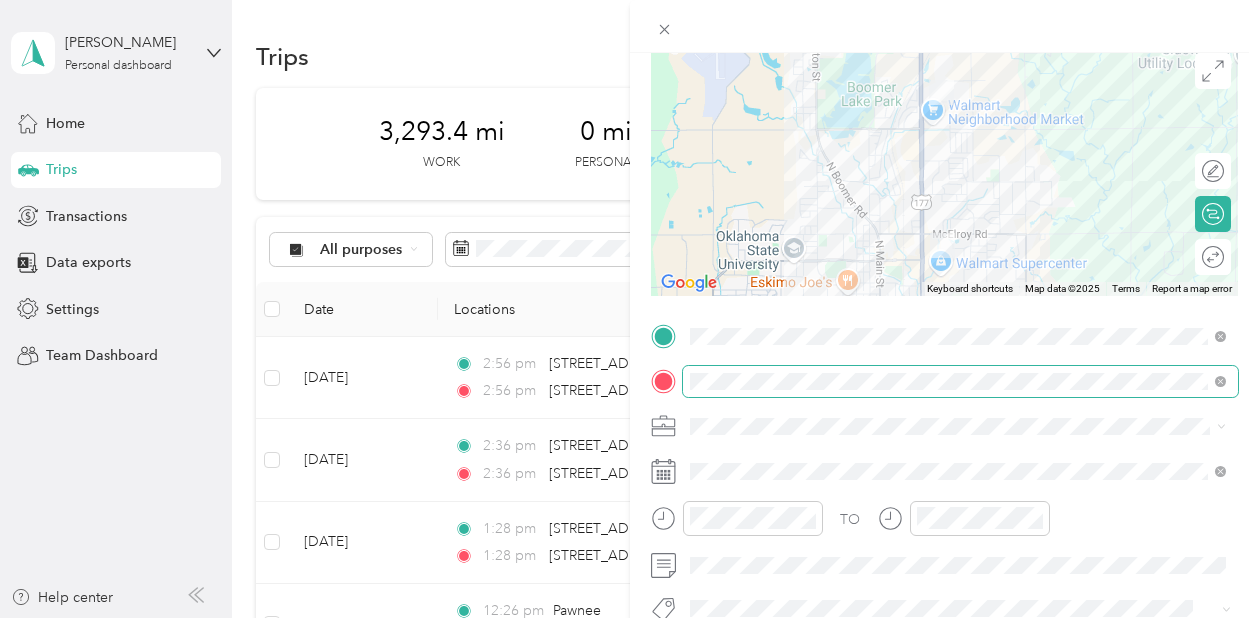 scroll, scrollTop: 257, scrollLeft: 0, axis: vertical 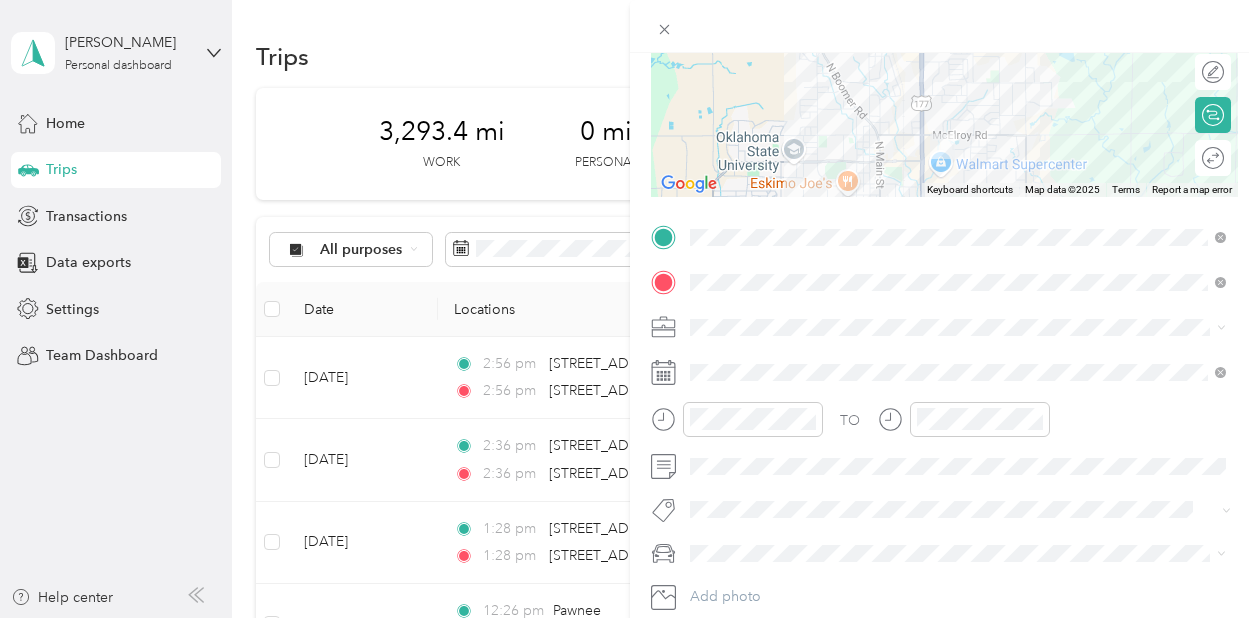 click at bounding box center [961, 327] 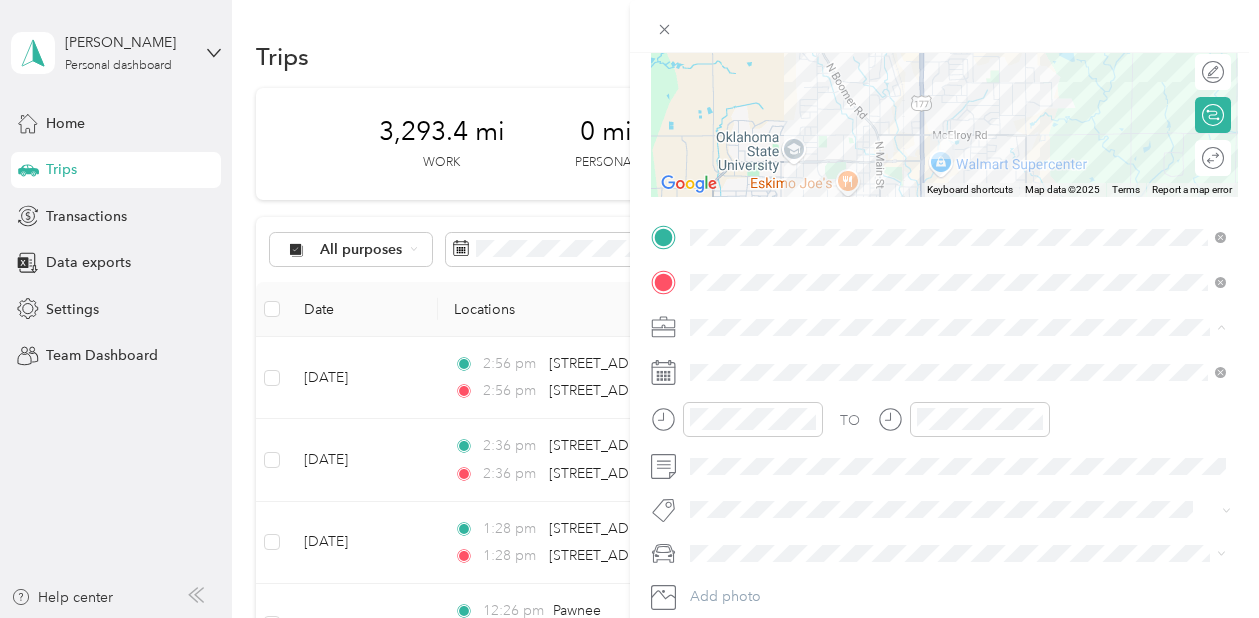 click on "TJ Richards LLC" at bounding box center (958, 116) 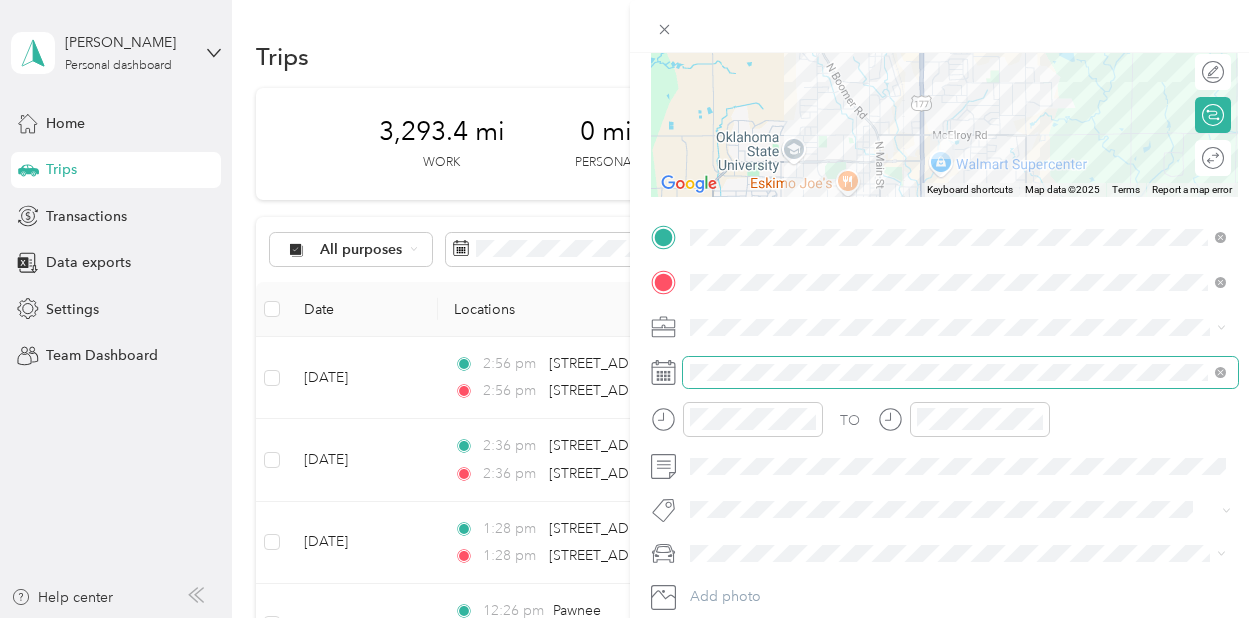 click at bounding box center (961, 372) 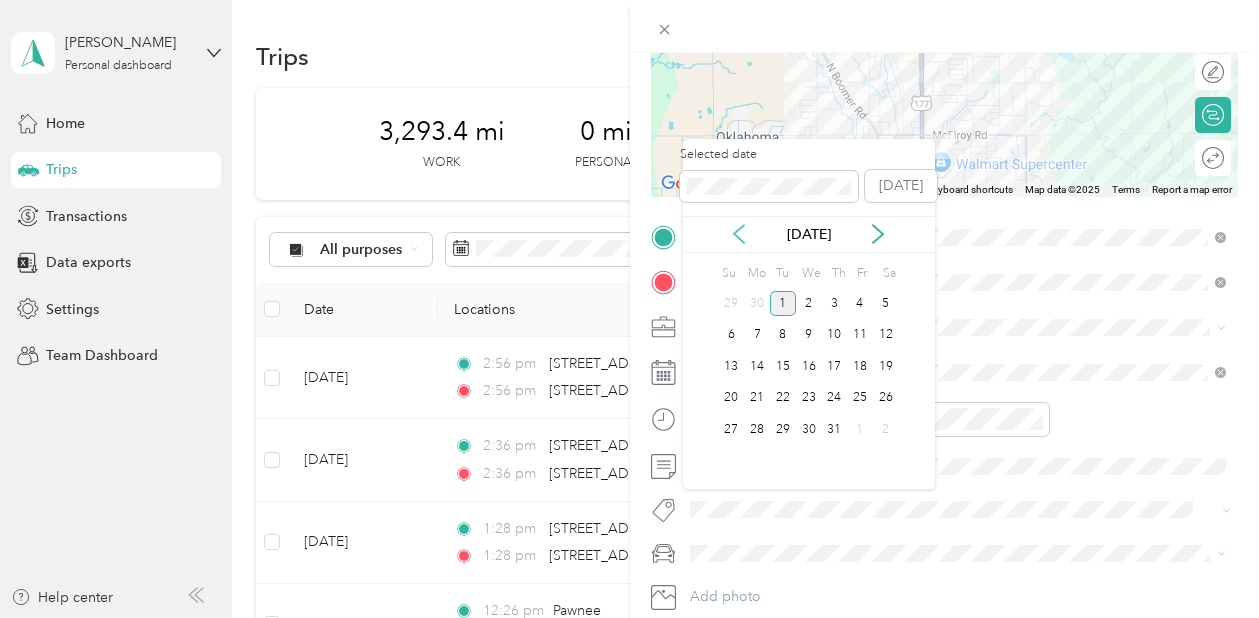 click 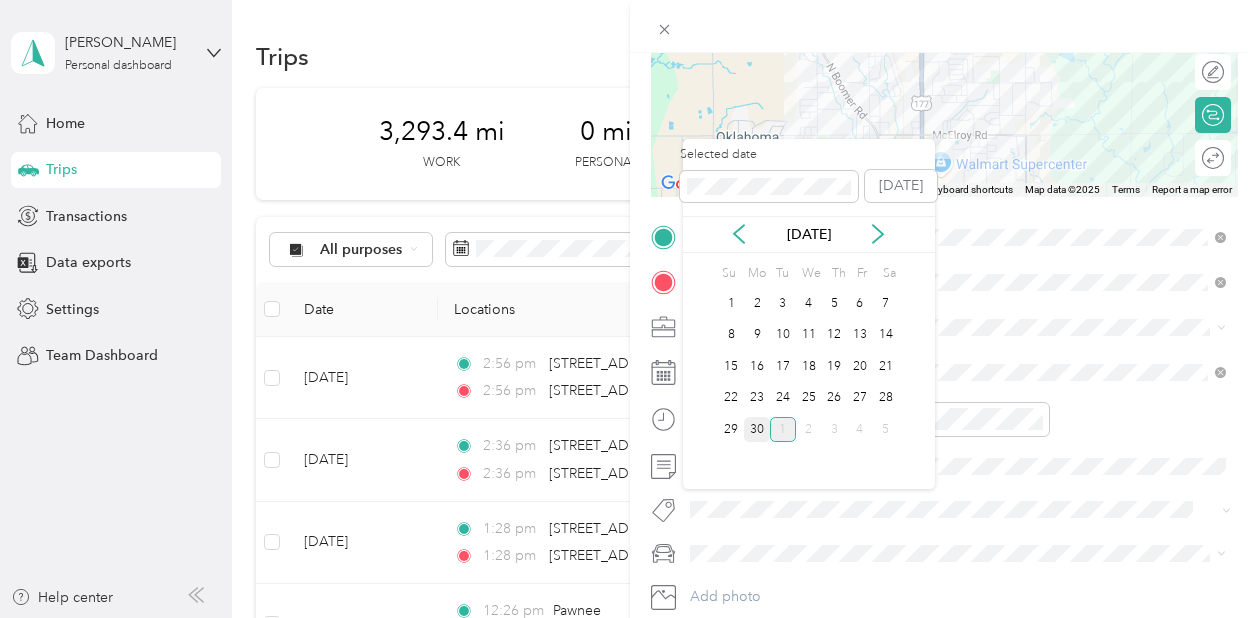 click on "30" at bounding box center [757, 429] 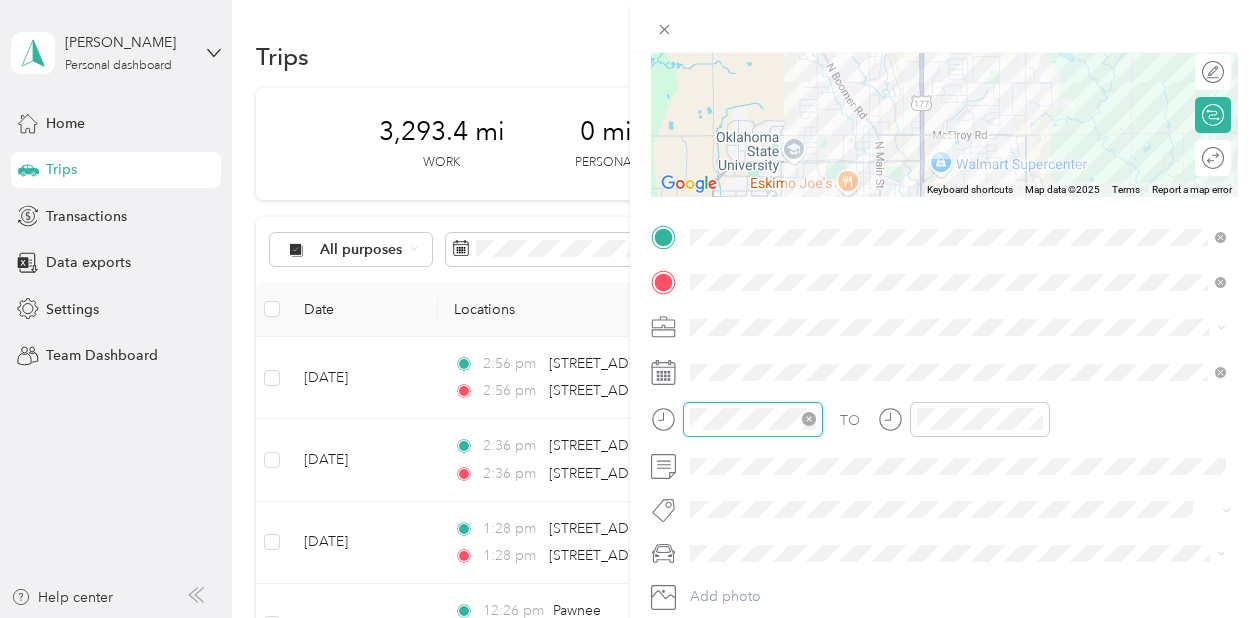 scroll, scrollTop: 120, scrollLeft: 0, axis: vertical 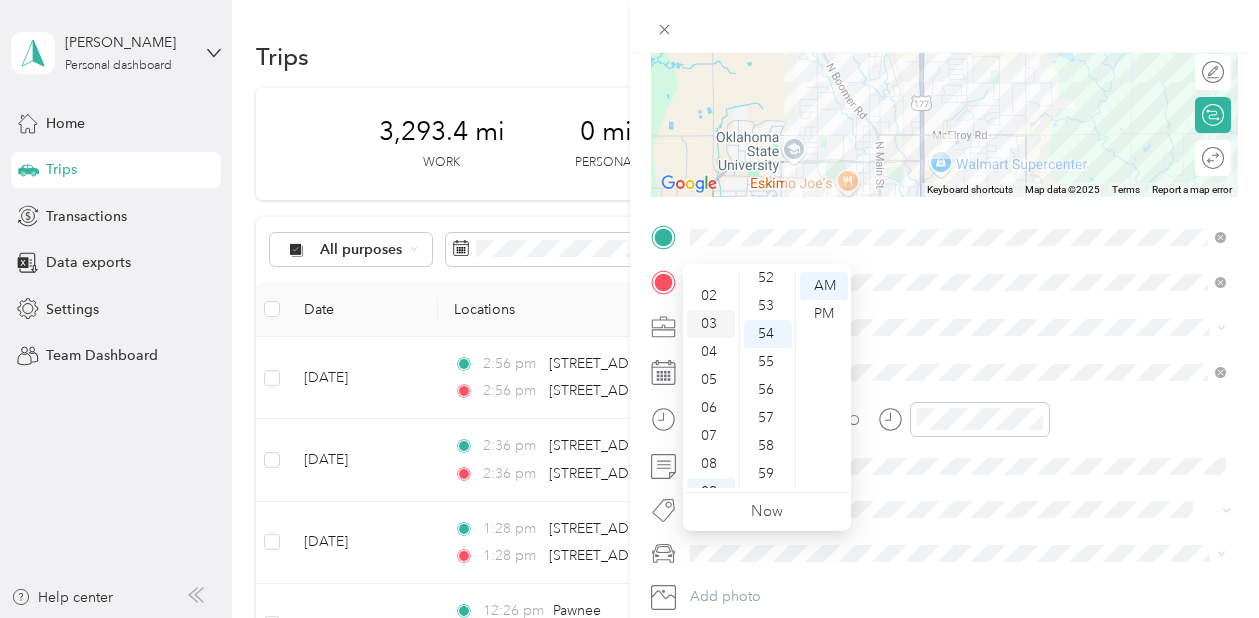 click on "03" at bounding box center (711, 324) 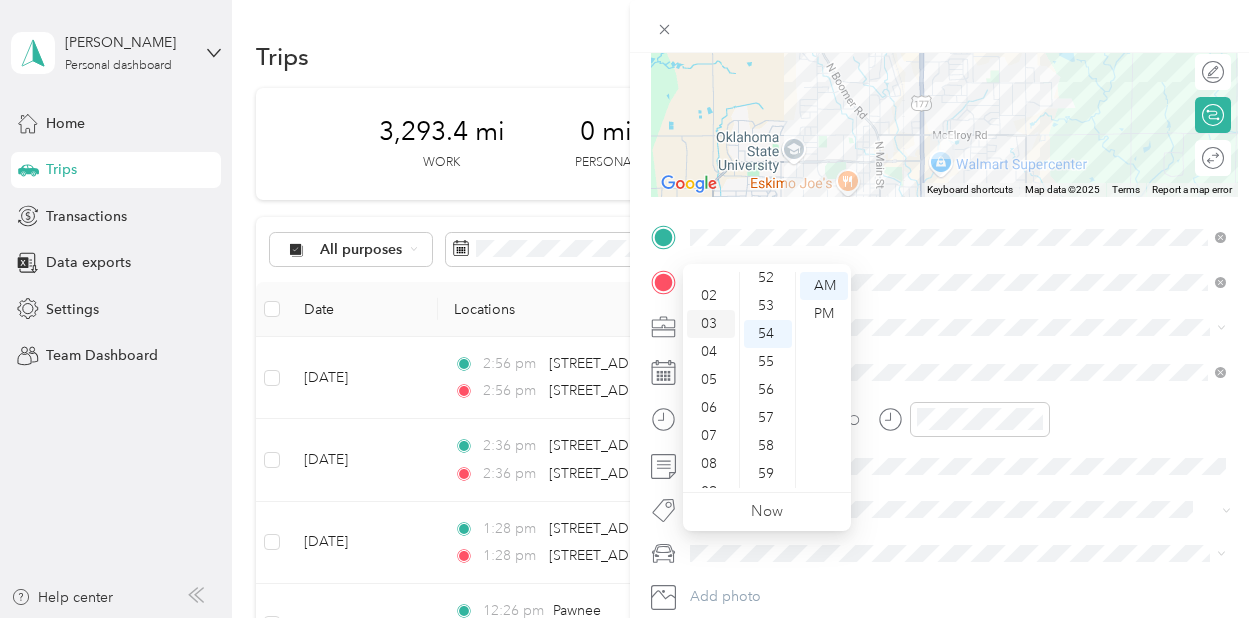 scroll, scrollTop: 82, scrollLeft: 0, axis: vertical 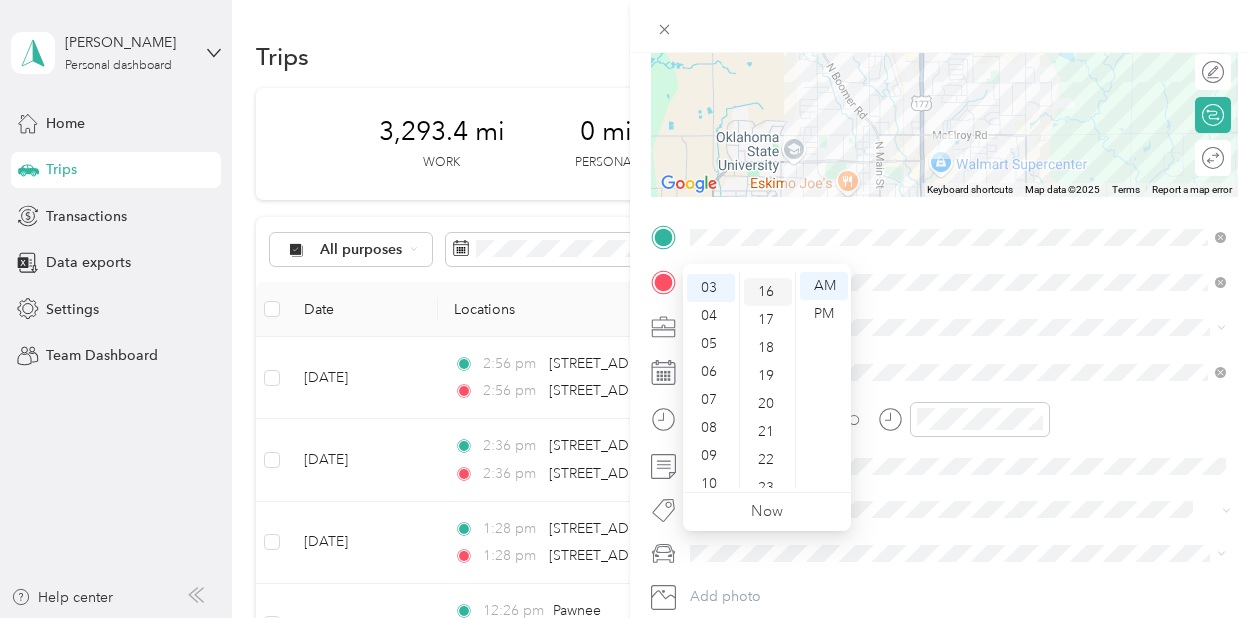 click on "16" at bounding box center [768, 292] 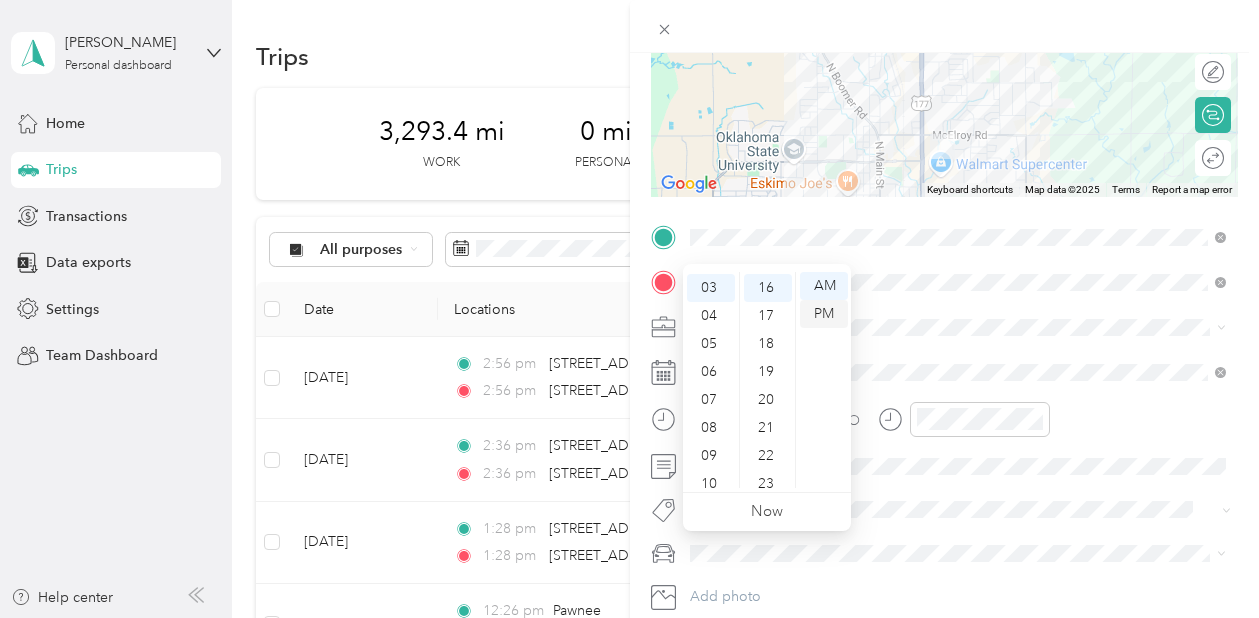 click on "PM" at bounding box center [824, 314] 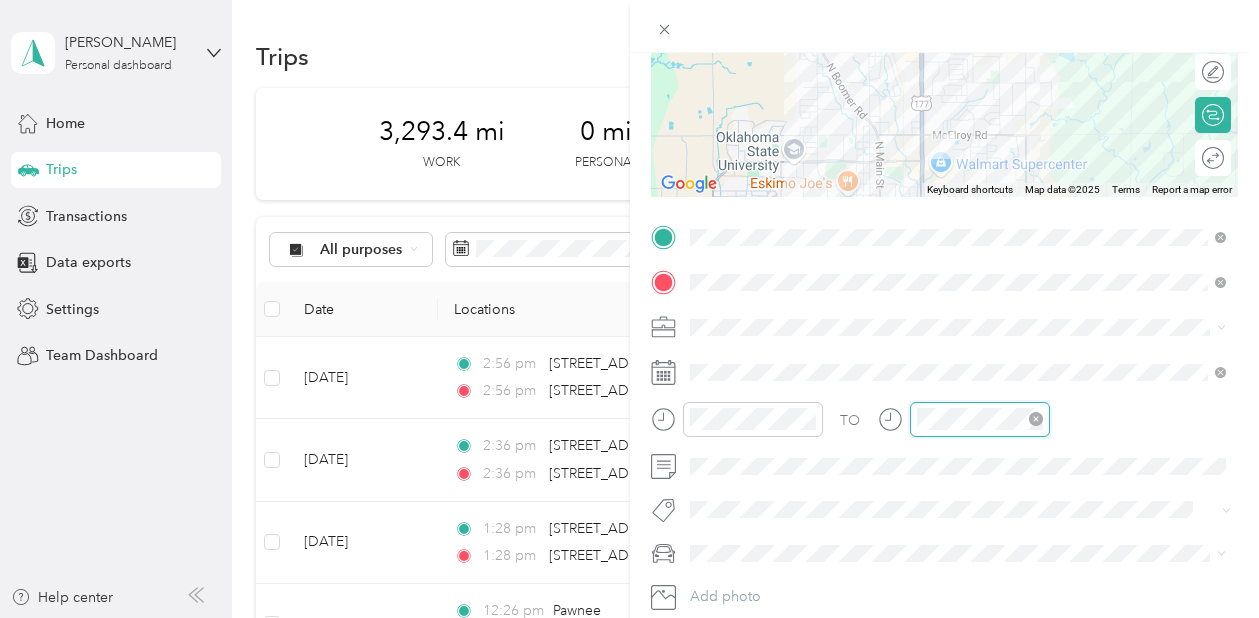 scroll, scrollTop: 120, scrollLeft: 0, axis: vertical 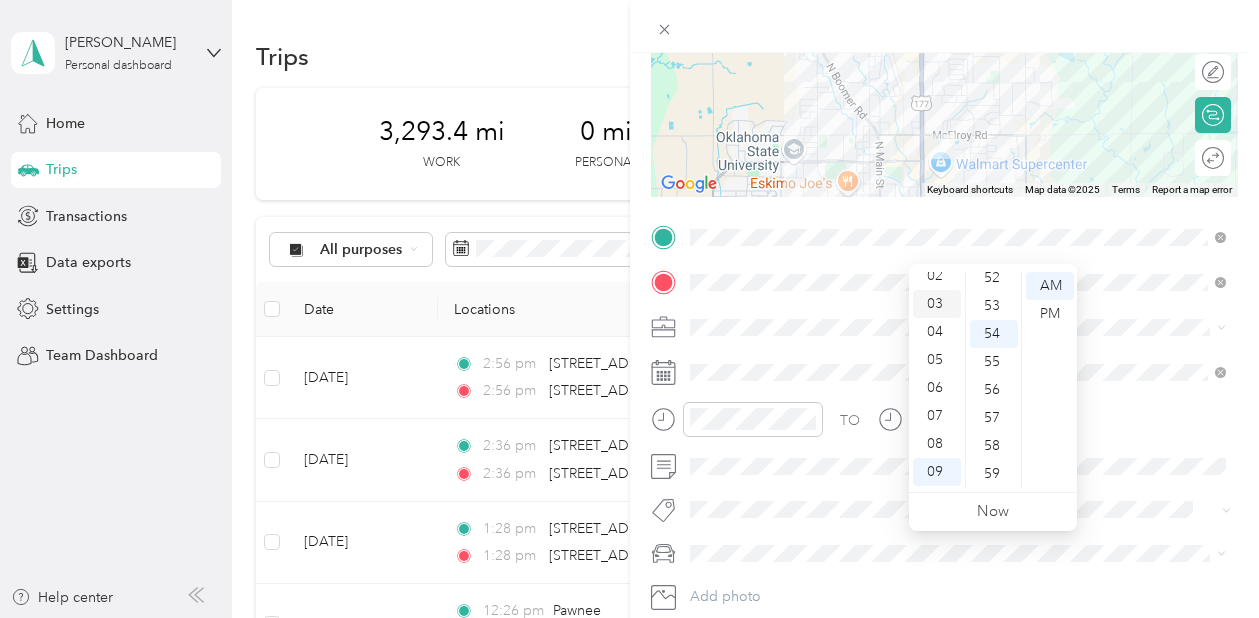 click on "03" at bounding box center (937, 304) 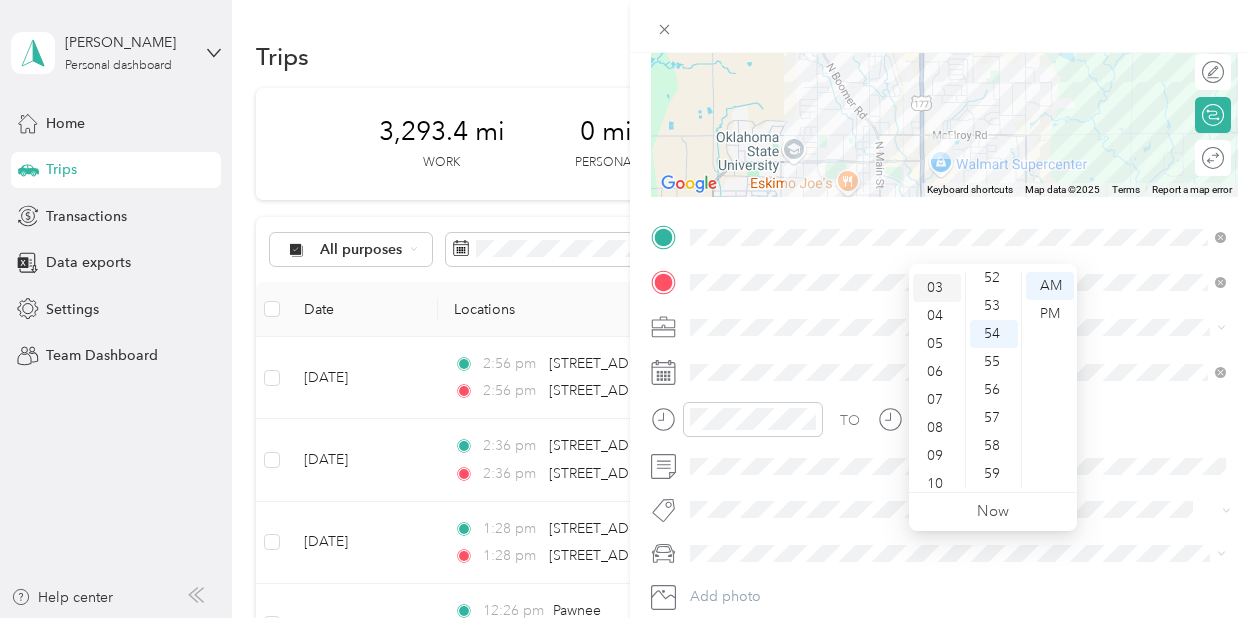 scroll, scrollTop: 82, scrollLeft: 0, axis: vertical 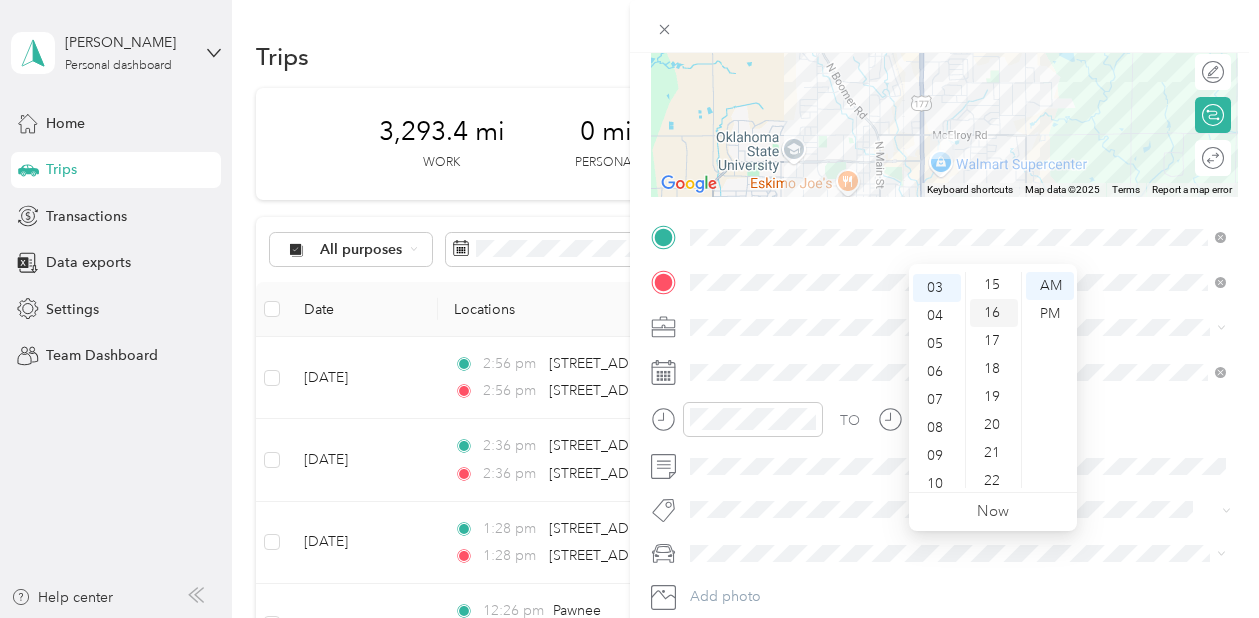 click on "16" at bounding box center (994, 313) 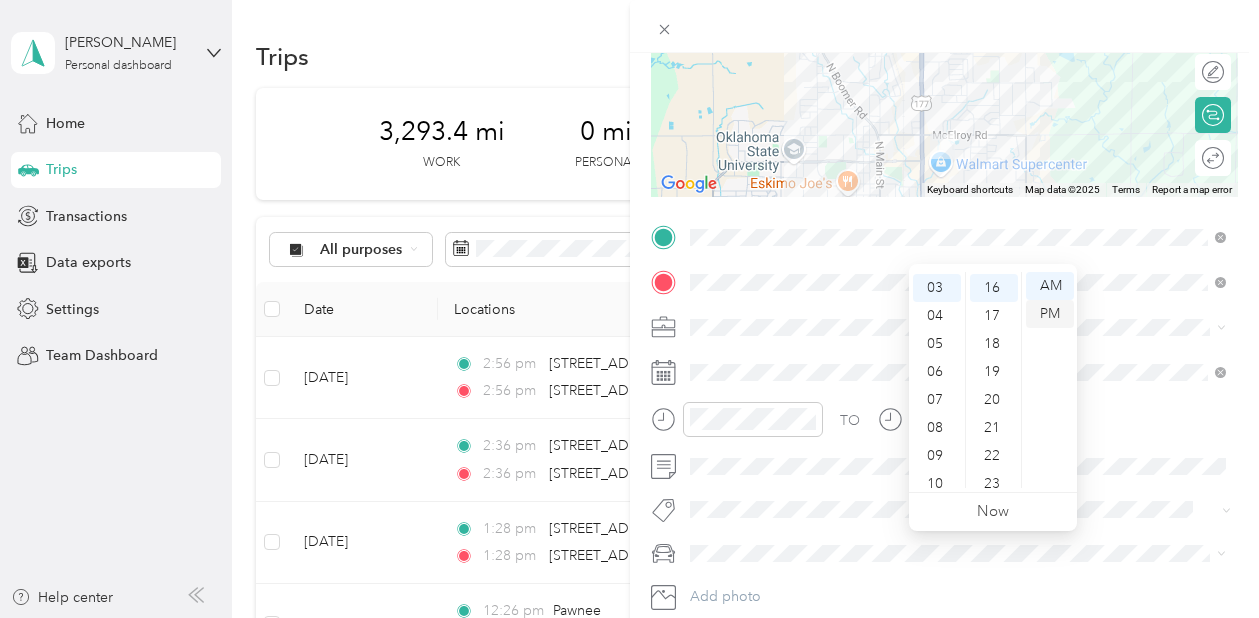 click on "PM" at bounding box center (1050, 314) 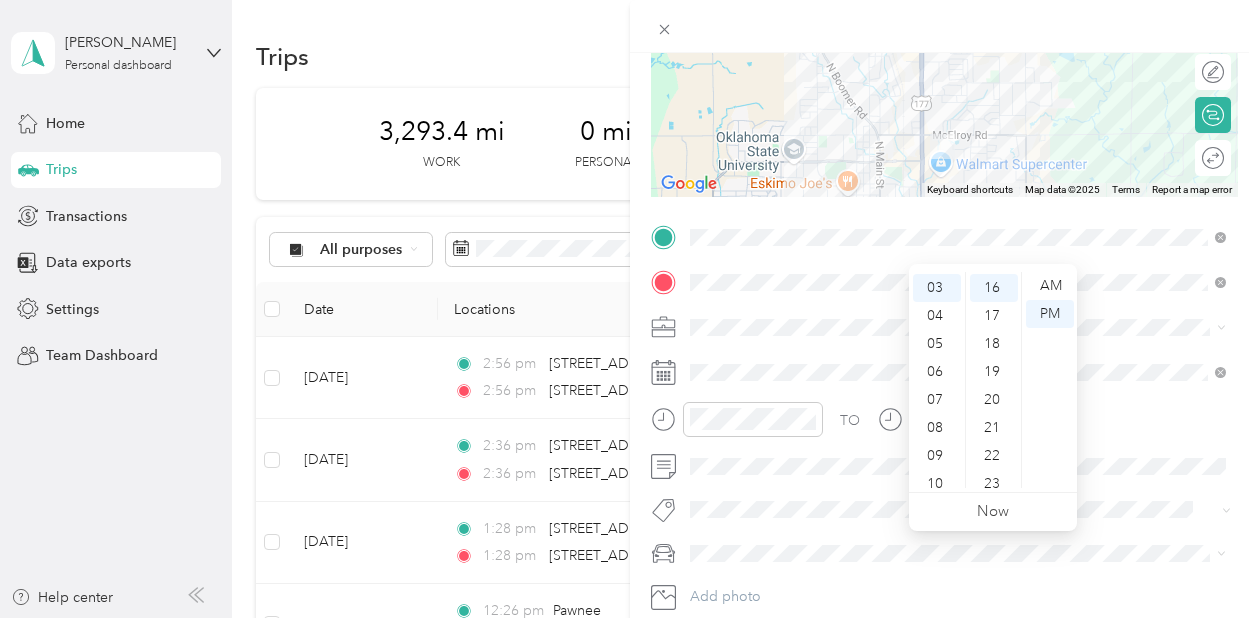 click at bounding box center [961, 327] 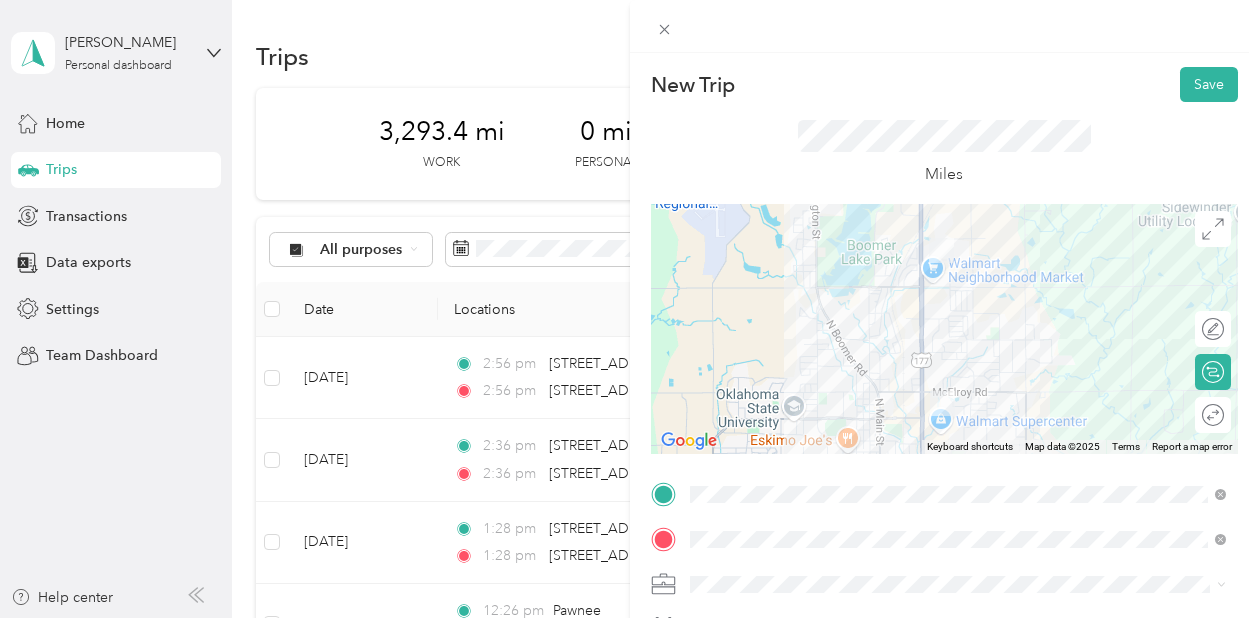 scroll, scrollTop: 0, scrollLeft: 0, axis: both 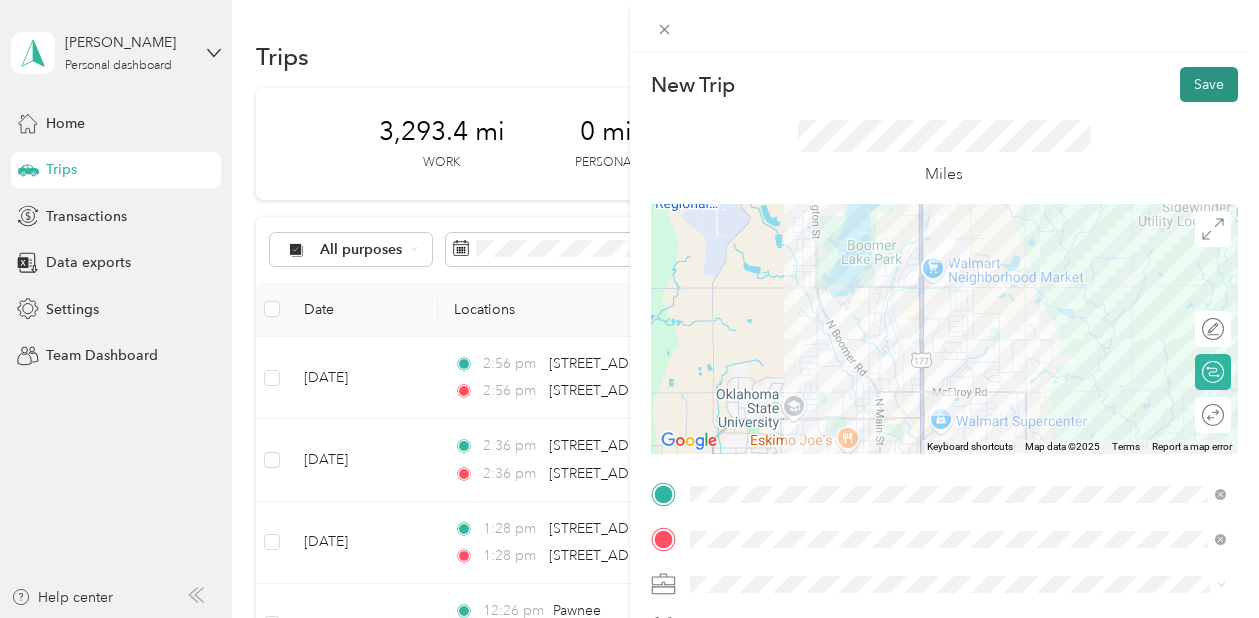 click on "Save" at bounding box center [1209, 84] 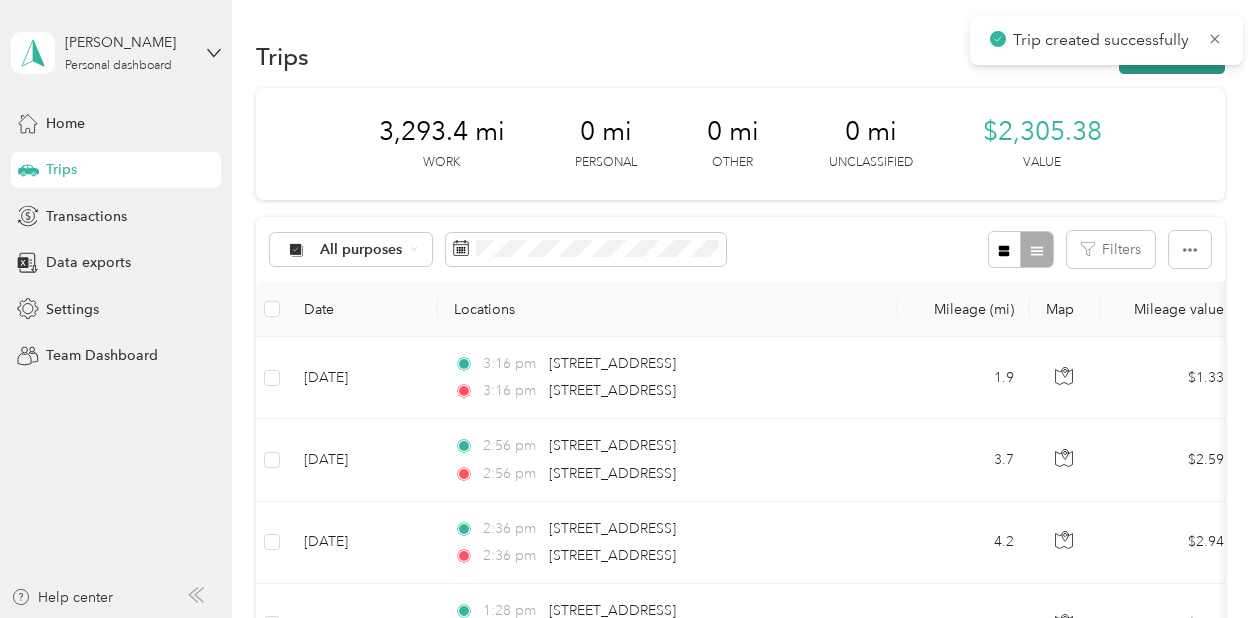 click on "New trip" at bounding box center (1172, 56) 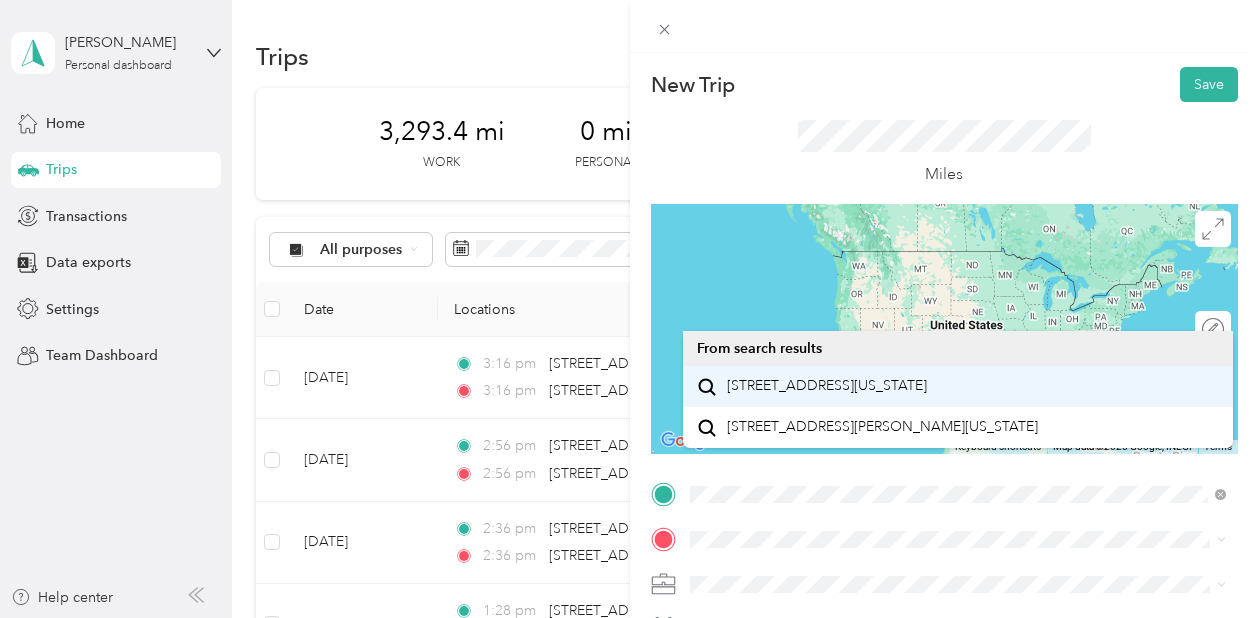 click on "800 East Hall of Fame Avenue
Stillwater, Oklahoma 74075, United States" at bounding box center [827, 386] 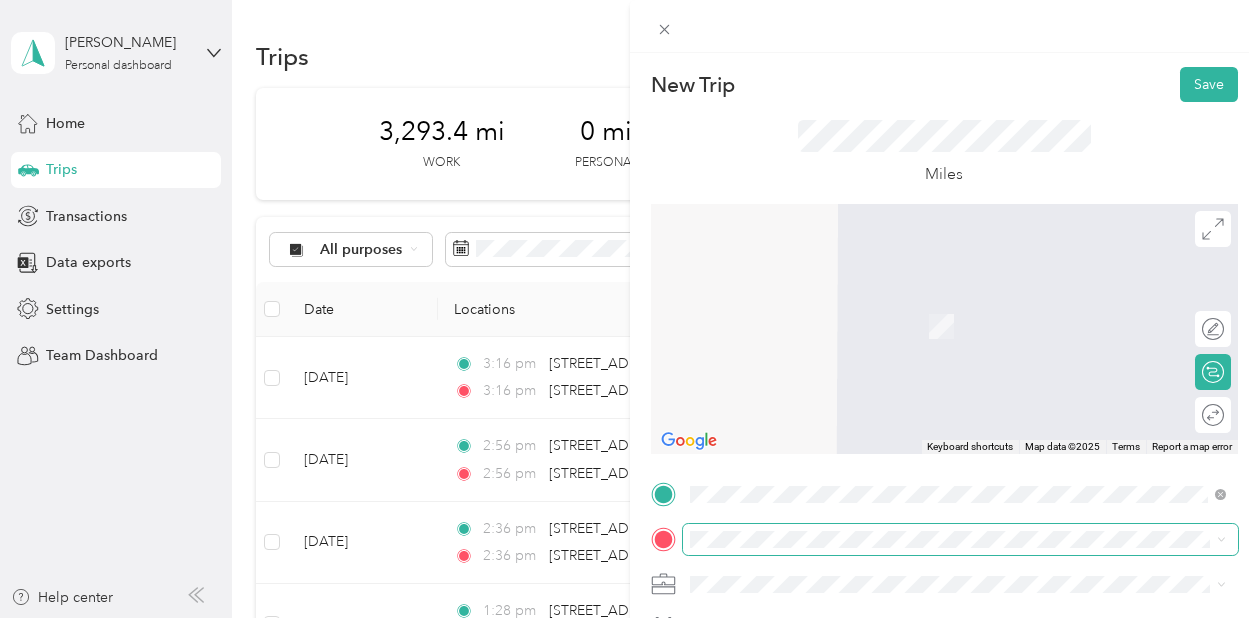 click at bounding box center [961, 539] 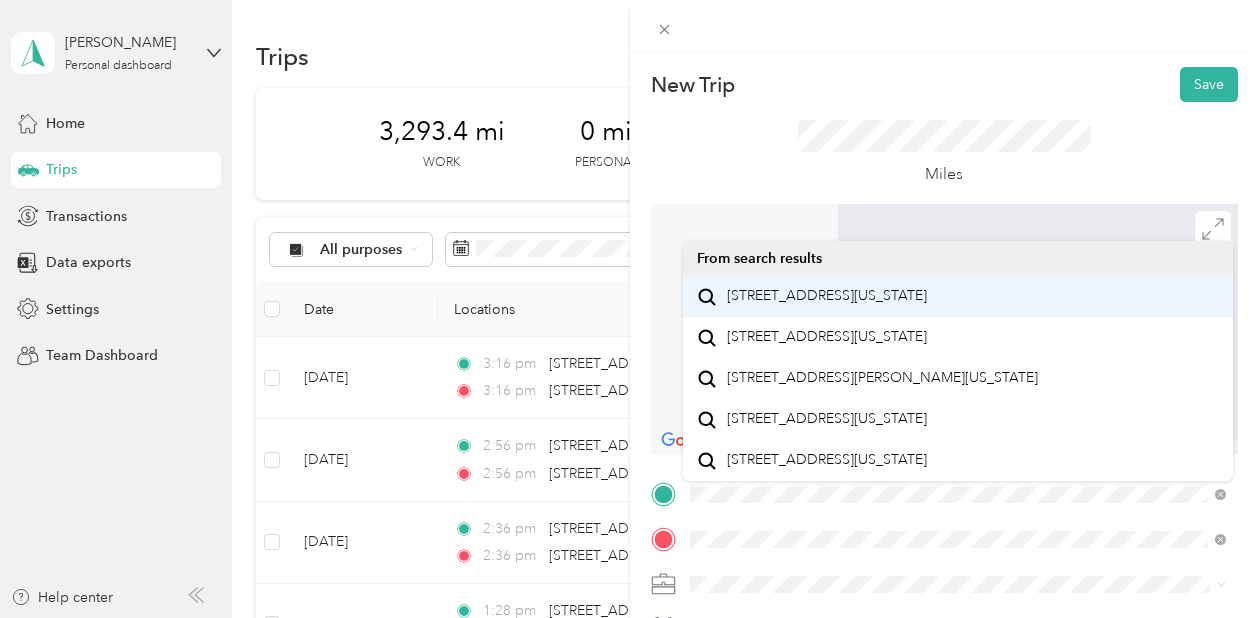 drag, startPoint x: 748, startPoint y: 547, endPoint x: 822, endPoint y: 299, distance: 258.80493 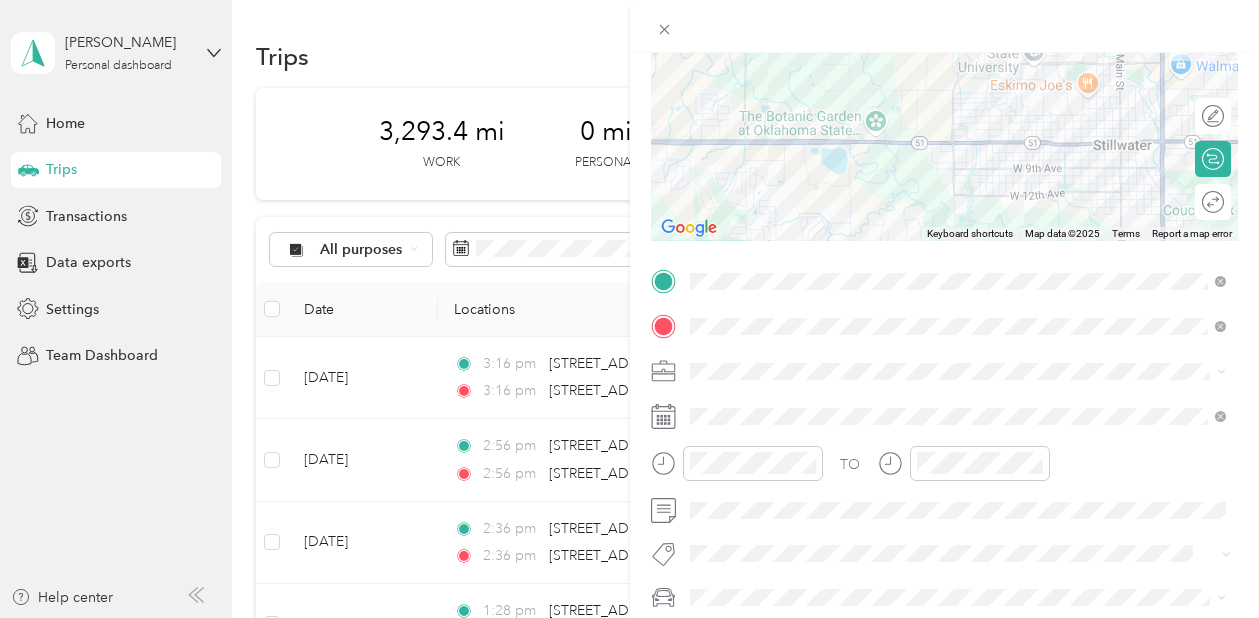 scroll, scrollTop: 215, scrollLeft: 0, axis: vertical 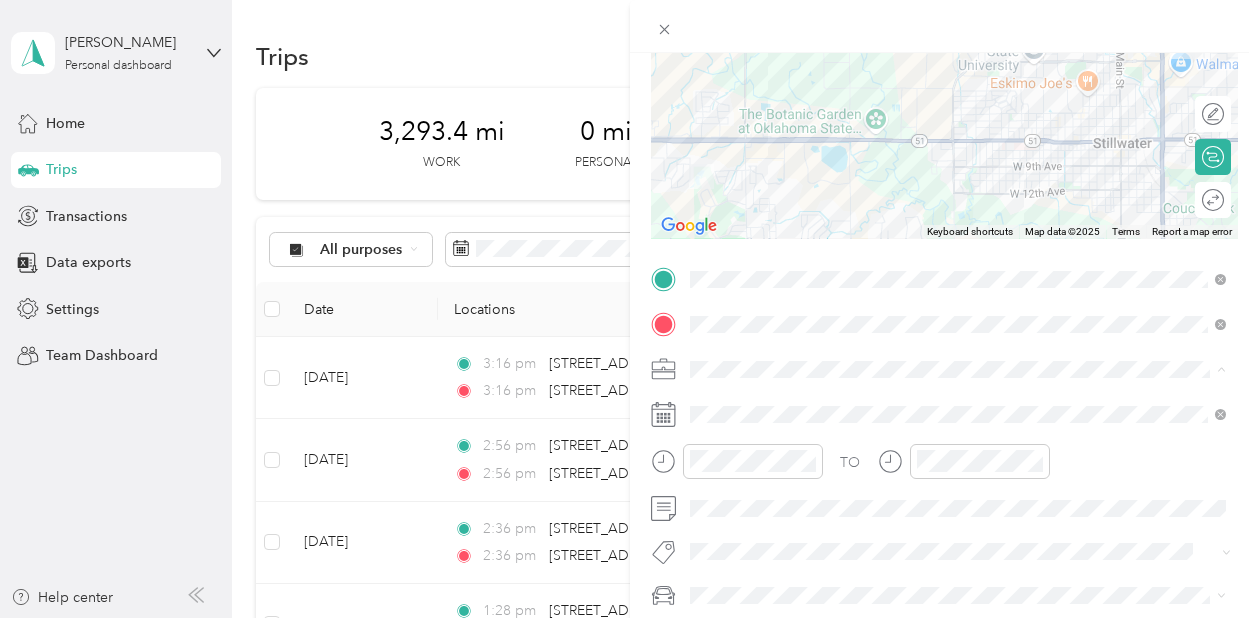 click on "TJ Richards LLC" at bounding box center [766, 158] 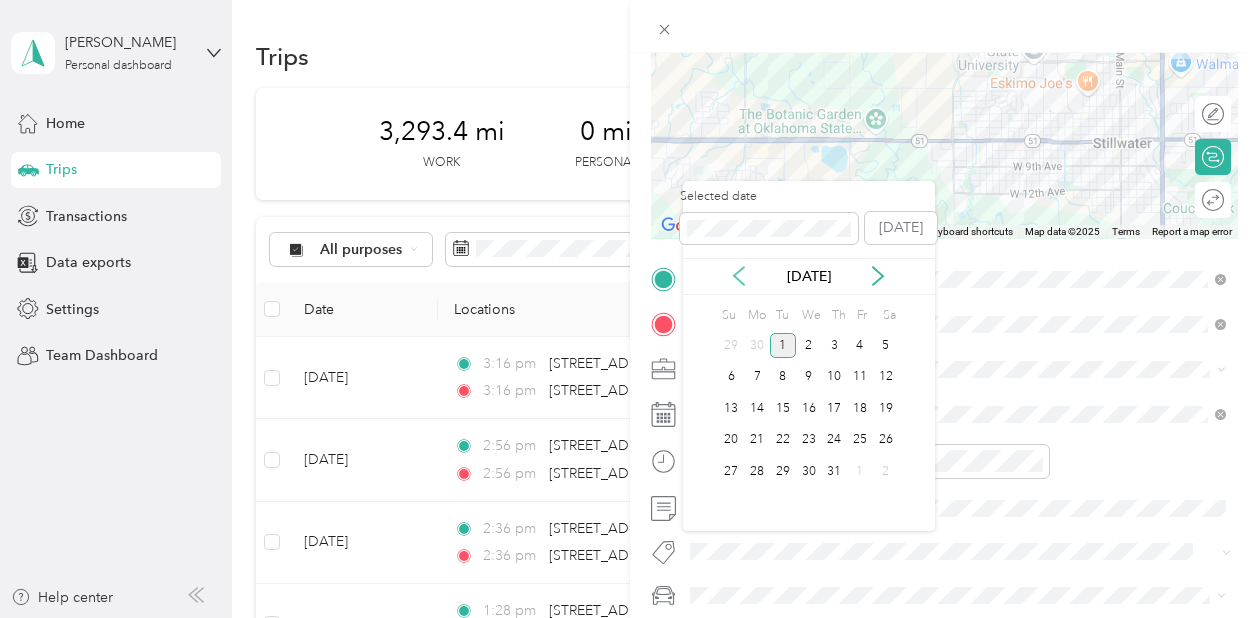 click 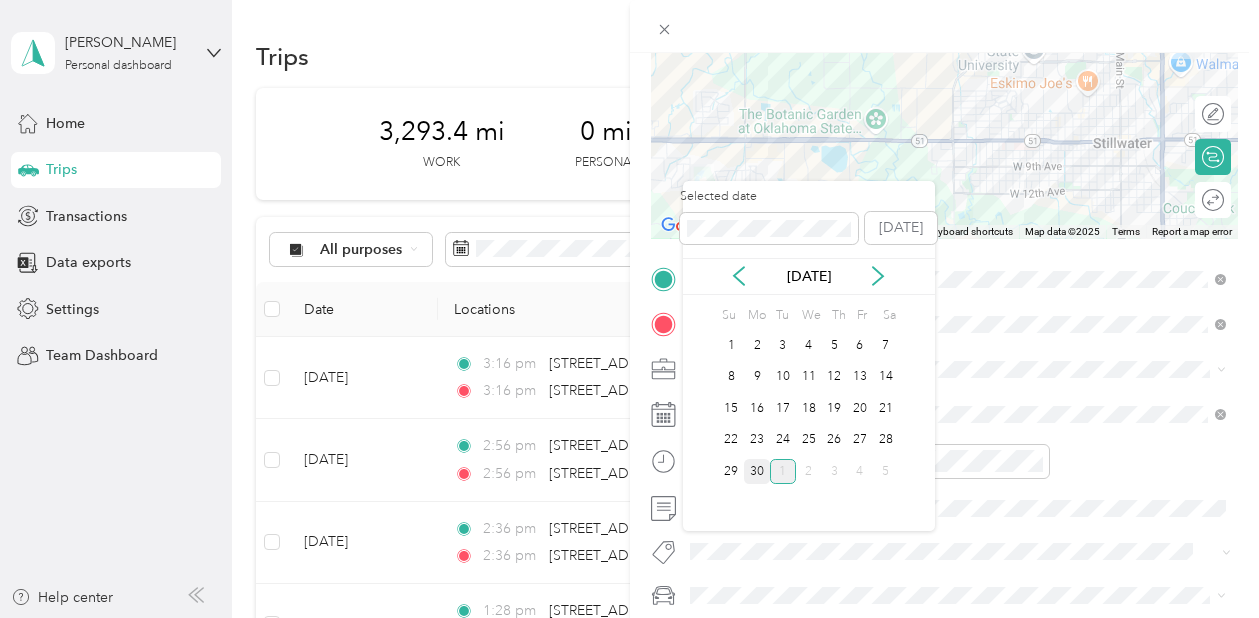 click on "30" at bounding box center [757, 471] 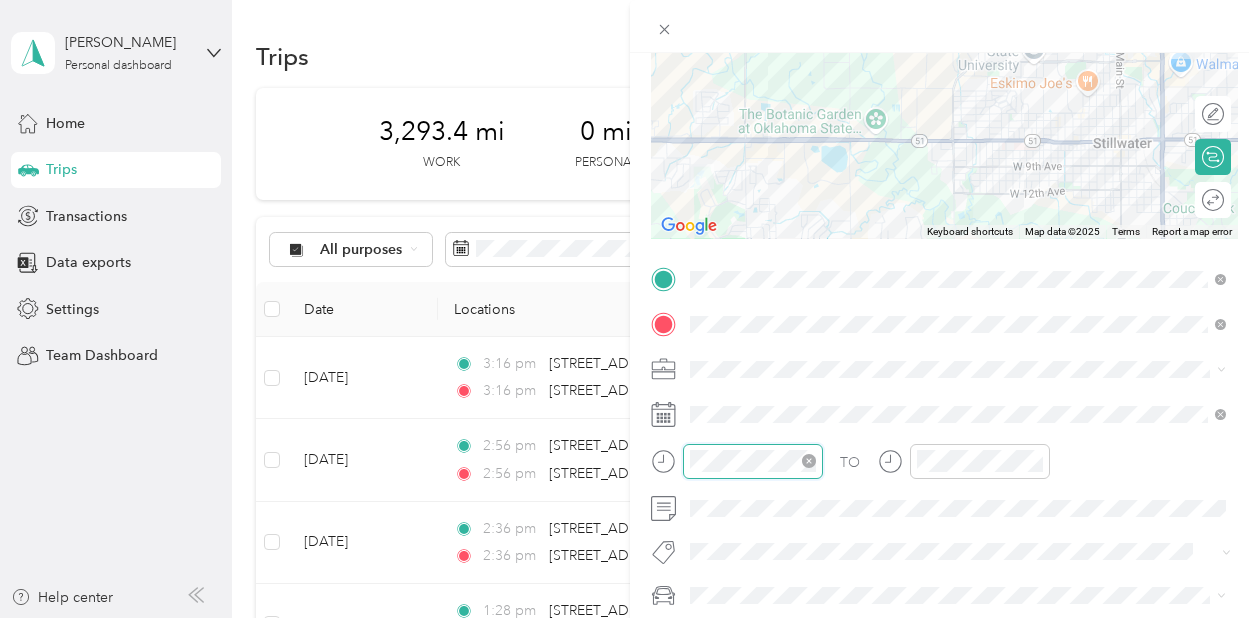 scroll, scrollTop: 1464, scrollLeft: 0, axis: vertical 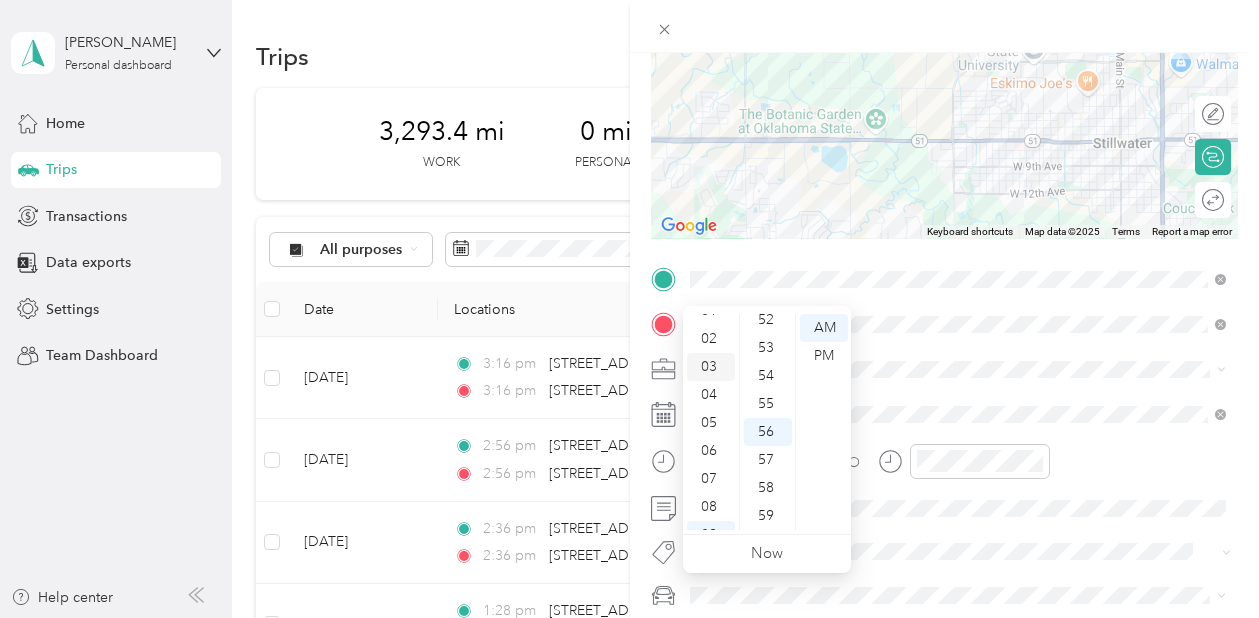 click on "03" at bounding box center [711, 367] 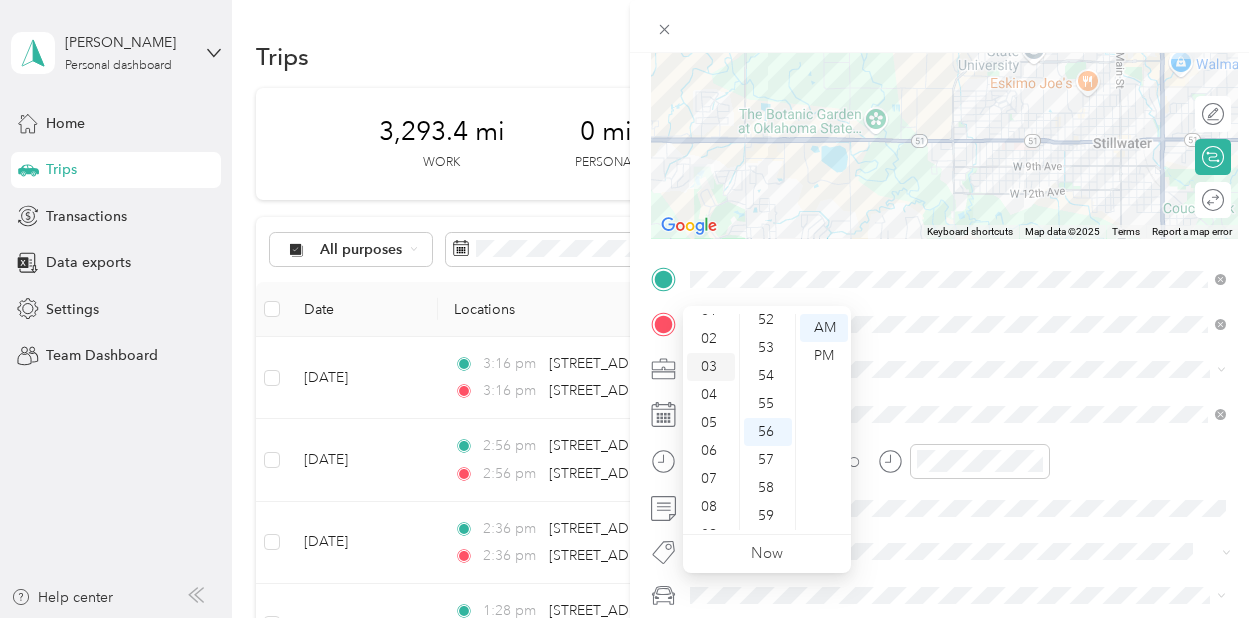 scroll, scrollTop: 82, scrollLeft: 0, axis: vertical 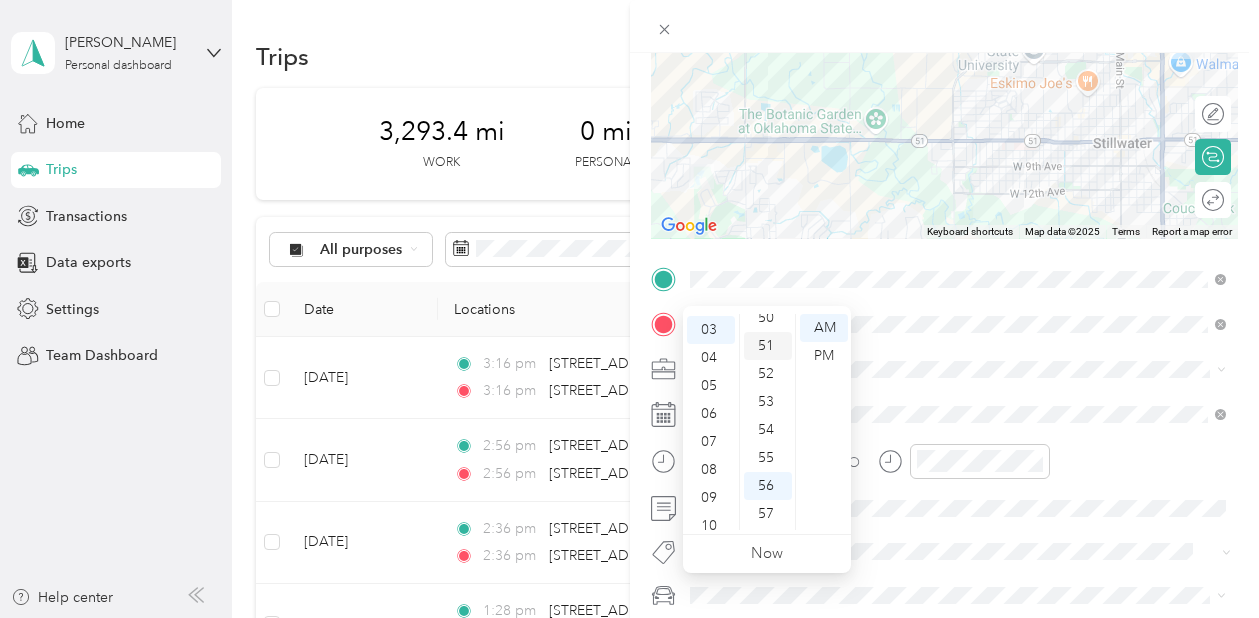 click on "51" at bounding box center (768, 346) 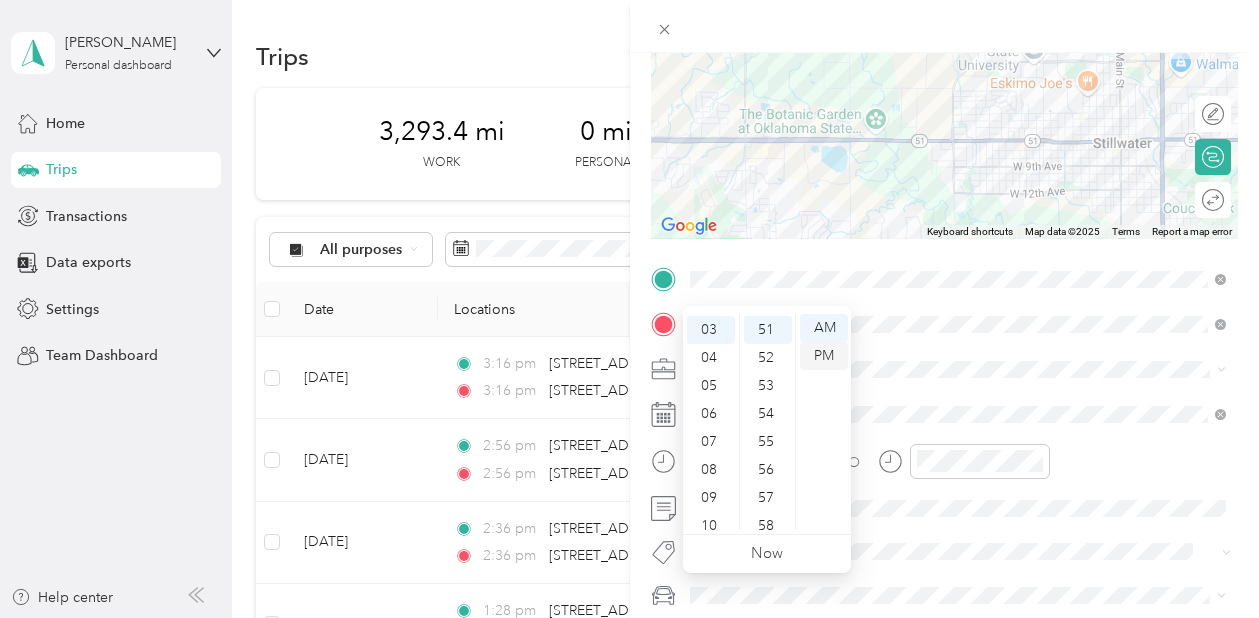 click on "PM" at bounding box center [824, 356] 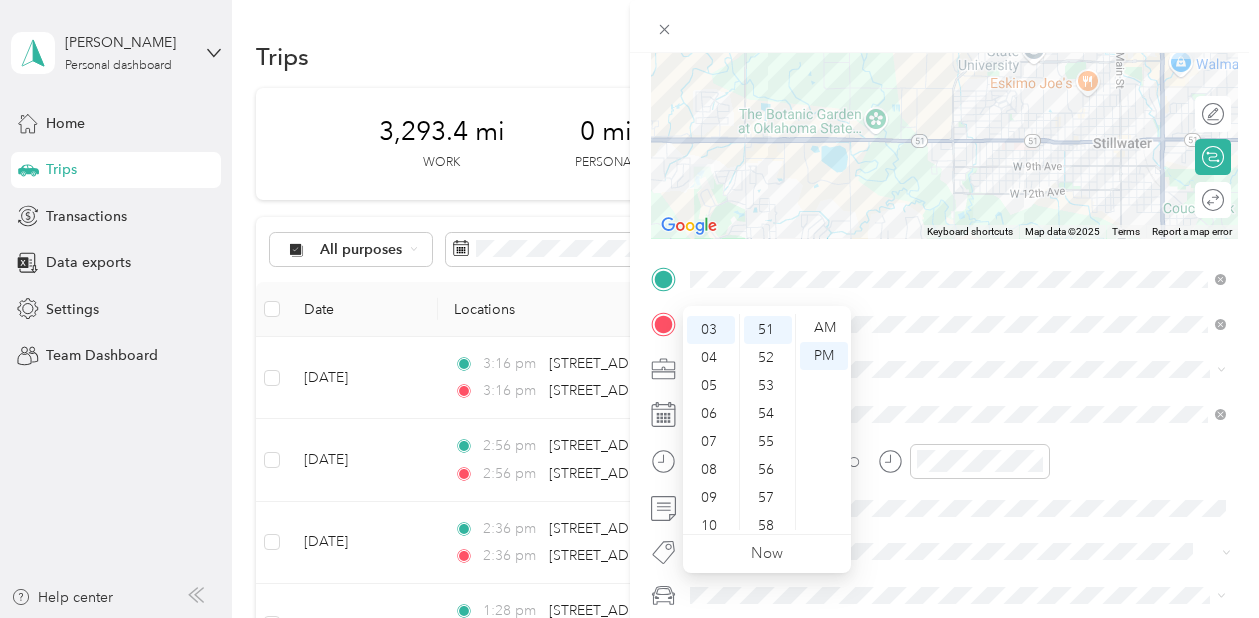 click at bounding box center (961, 369) 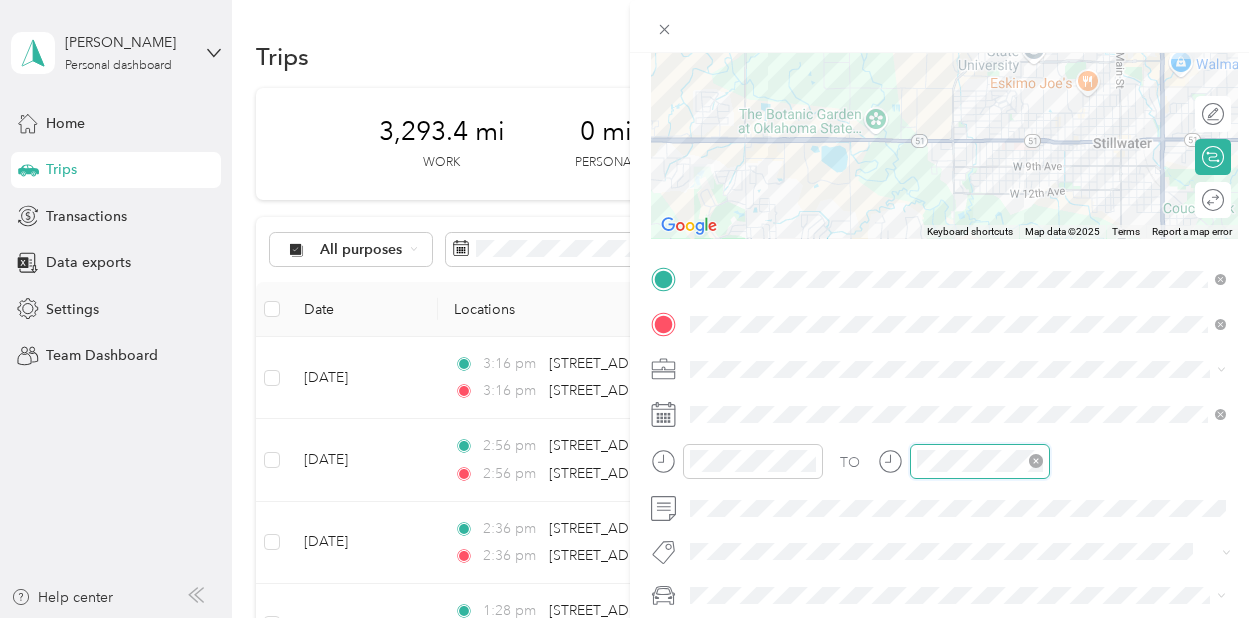 scroll, scrollTop: 1464, scrollLeft: 0, axis: vertical 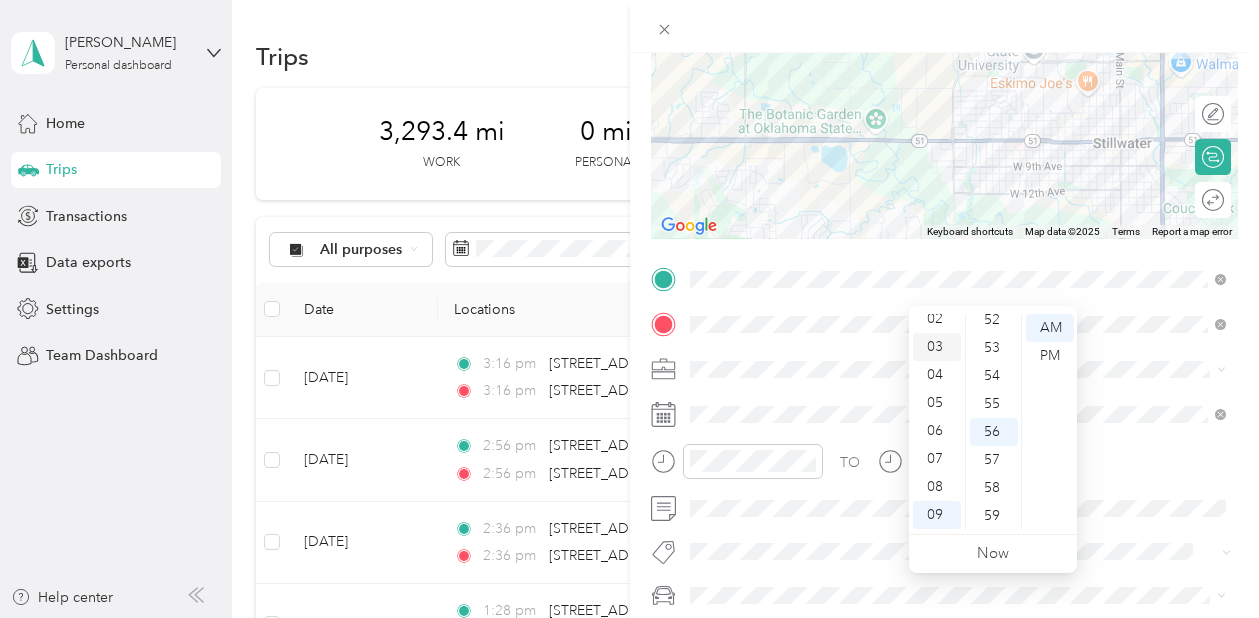 click on "03" at bounding box center [937, 347] 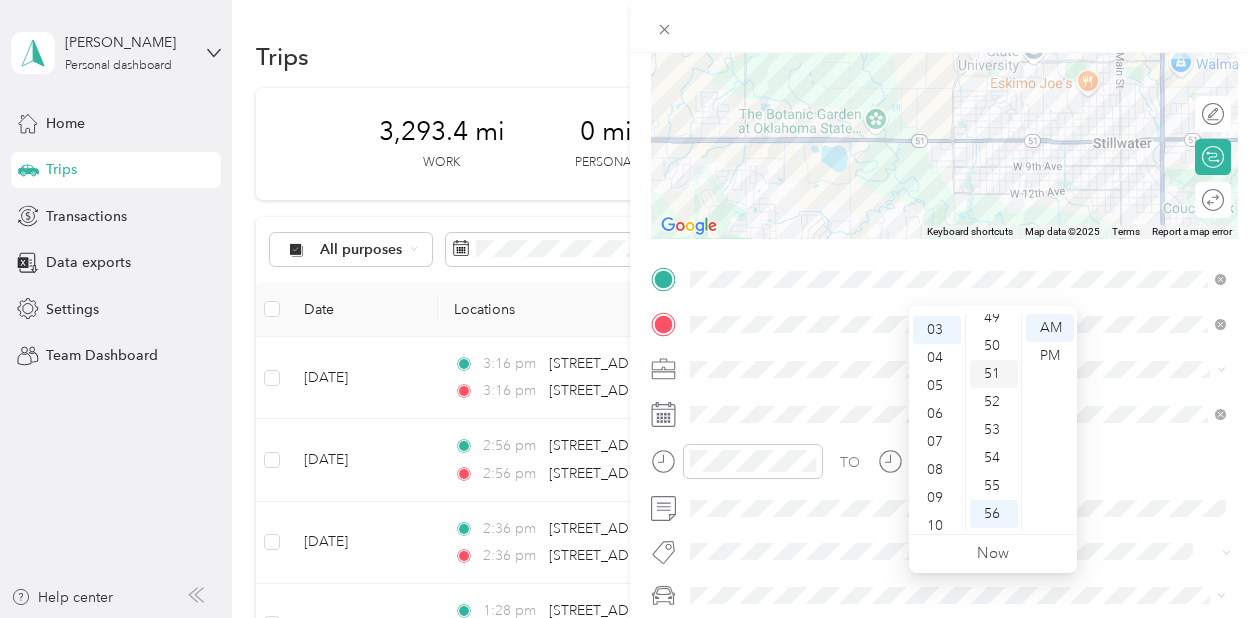 click on "51" at bounding box center (994, 374) 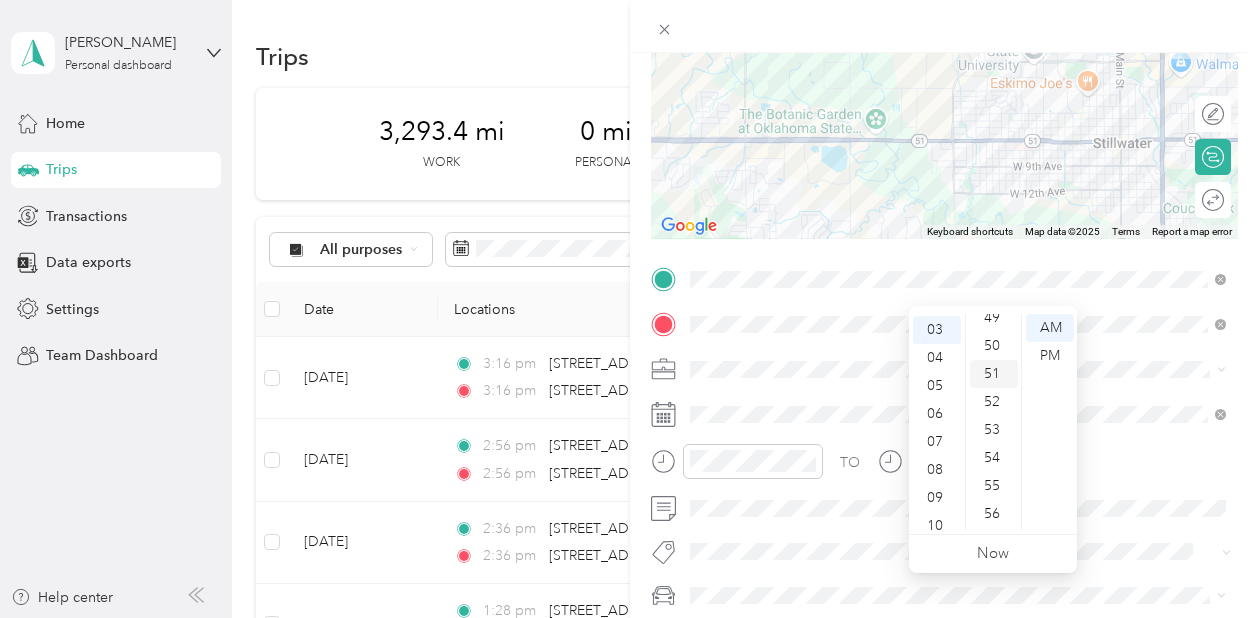 scroll, scrollTop: 1426, scrollLeft: 0, axis: vertical 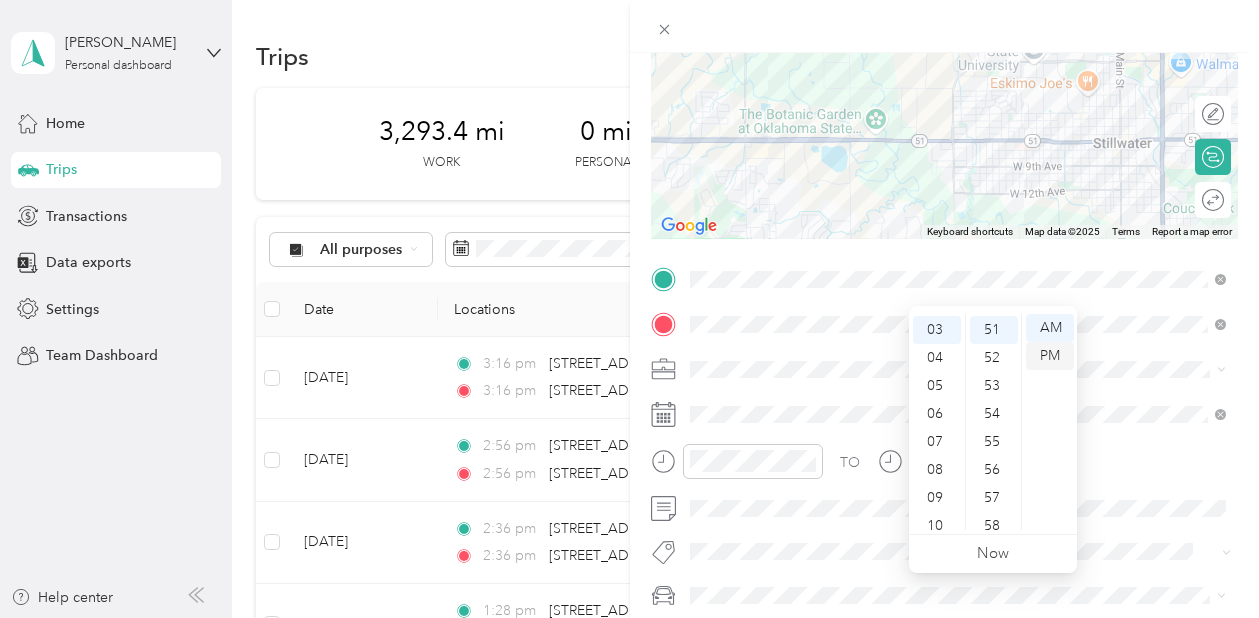 click on "PM" at bounding box center [1050, 356] 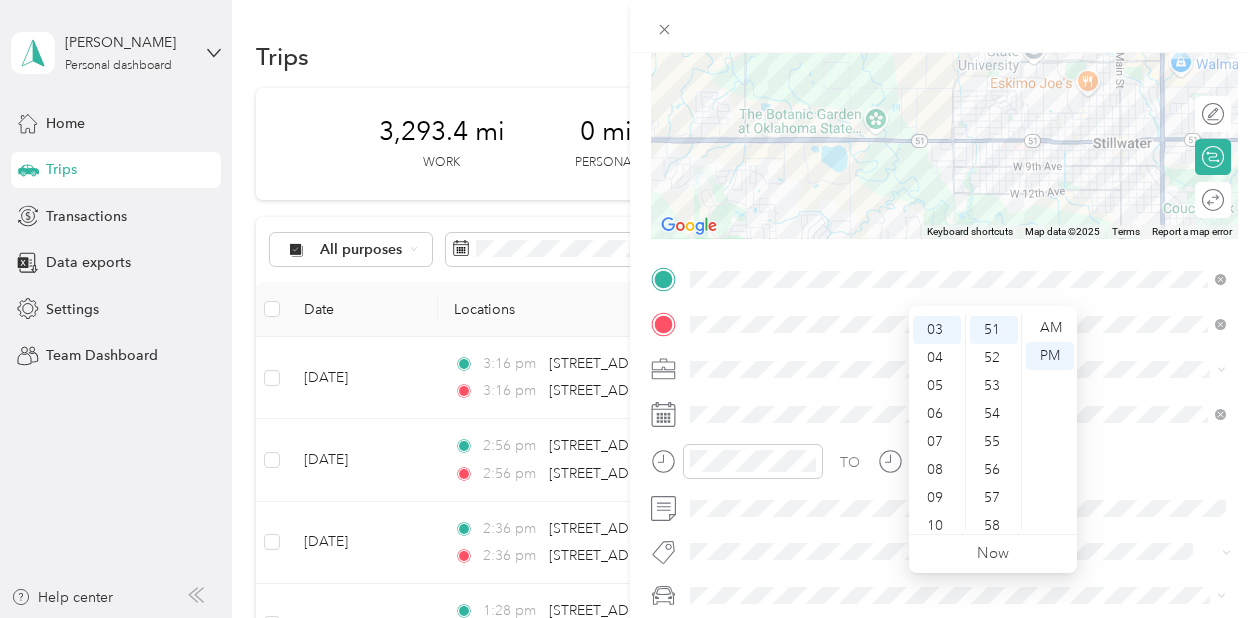 click at bounding box center [961, 369] 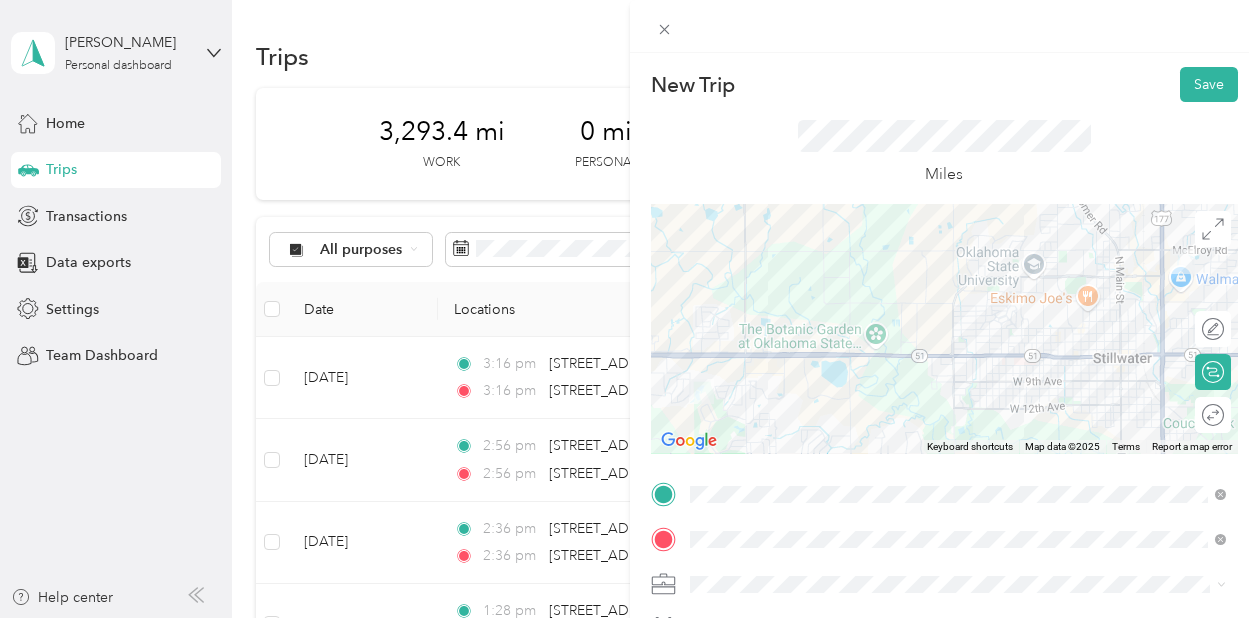 scroll, scrollTop: 0, scrollLeft: 0, axis: both 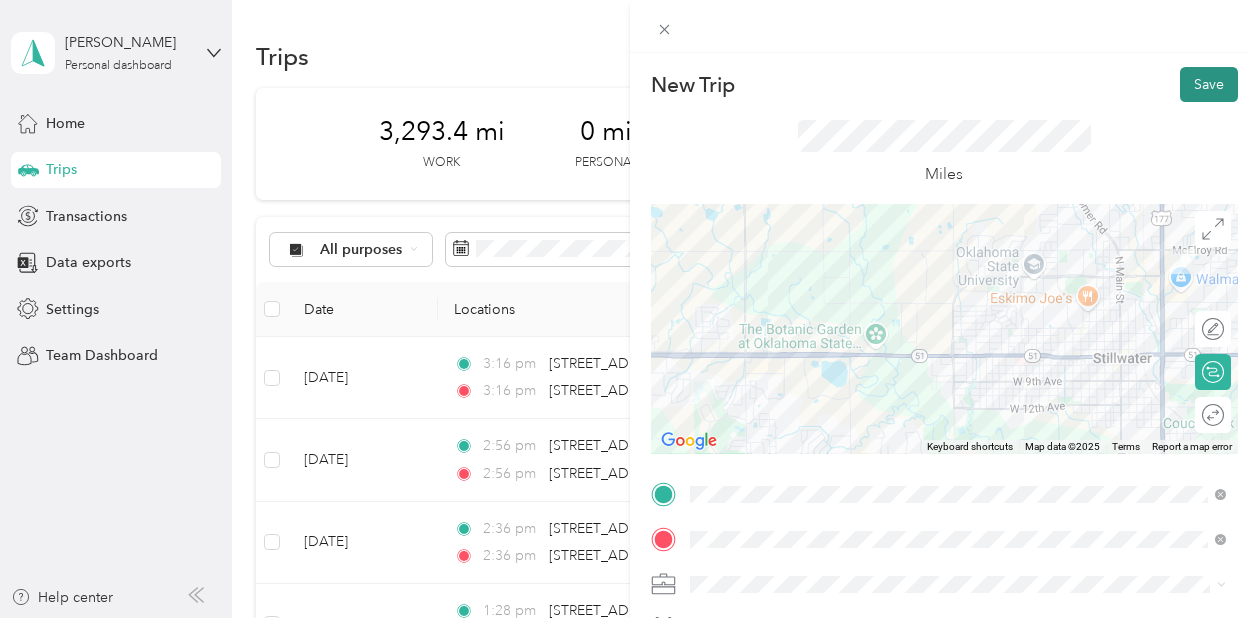 click on "Save" at bounding box center [1209, 84] 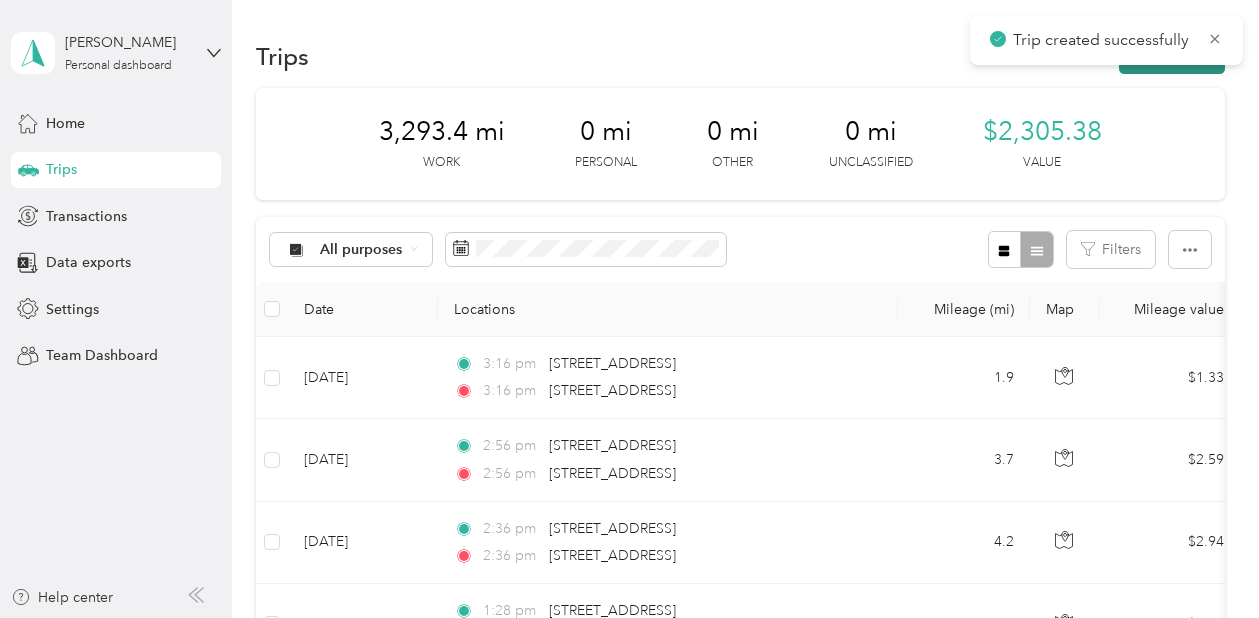 click on "New trip" at bounding box center [1172, 56] 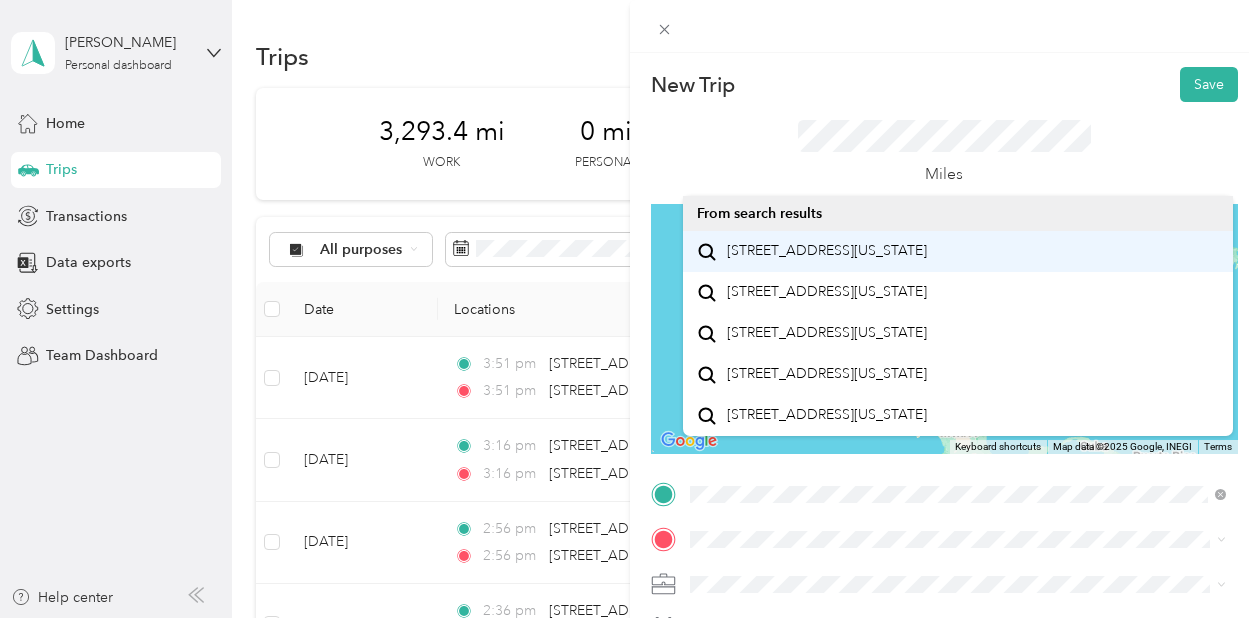 drag, startPoint x: 789, startPoint y: 463, endPoint x: 816, endPoint y: 262, distance: 202.80533 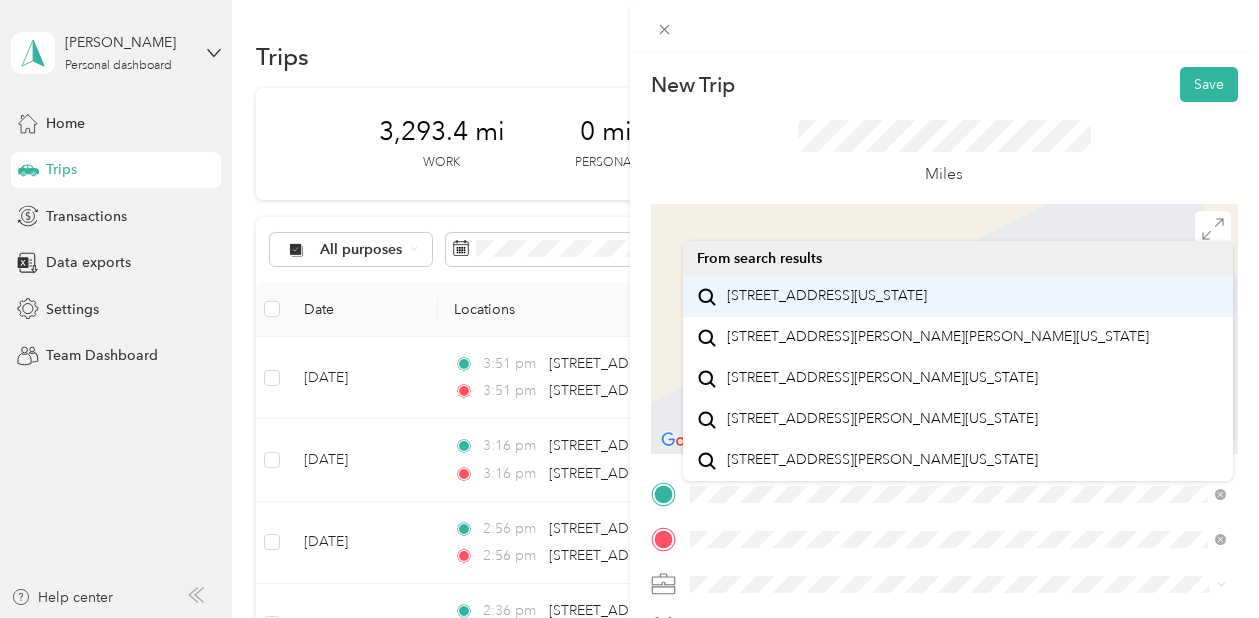 click on "606 South Husband Street
Stillwater, Oklahoma 74074, United States" at bounding box center [827, 296] 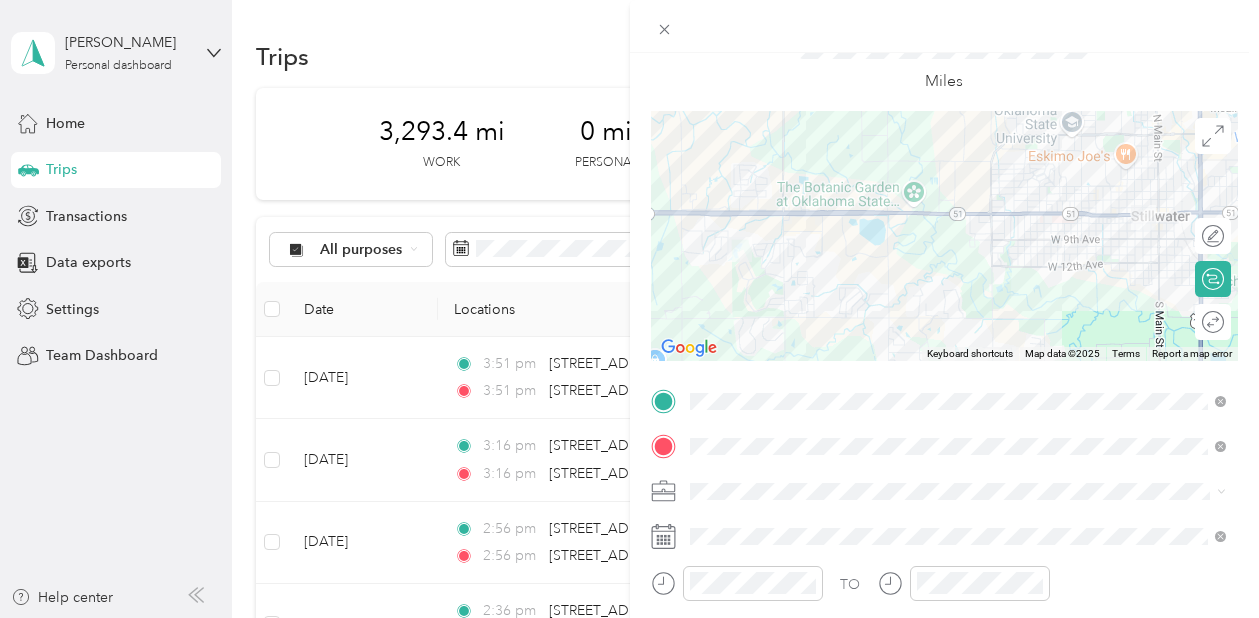 scroll, scrollTop: 116, scrollLeft: 0, axis: vertical 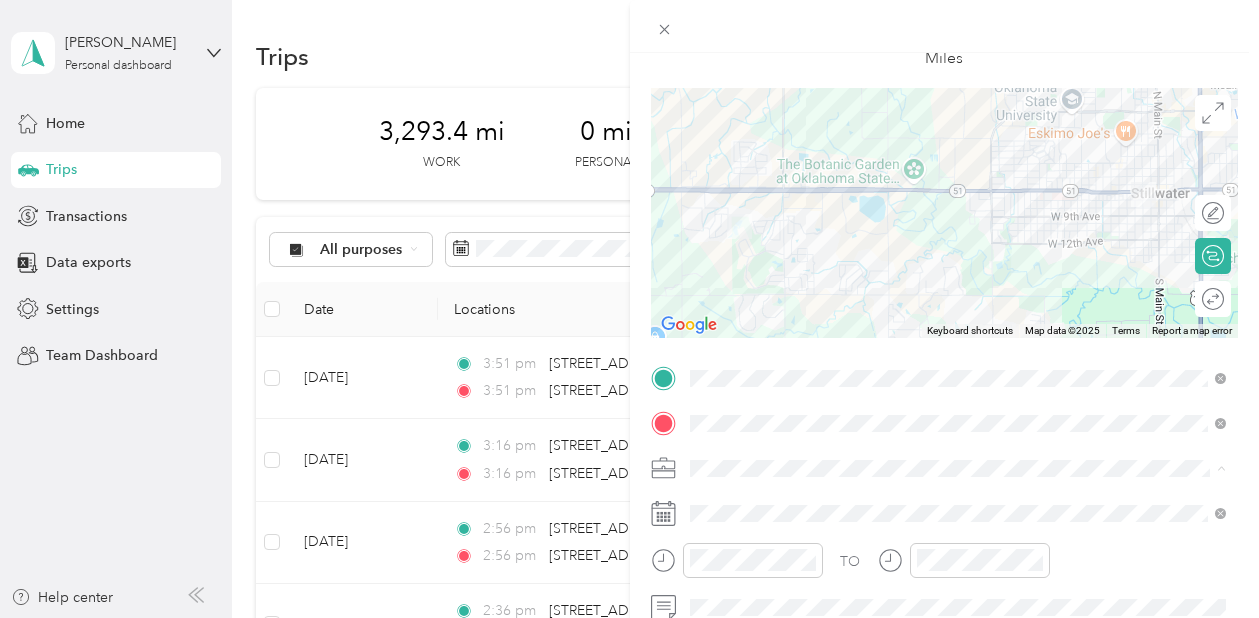 click on "TJ Richards LLC" at bounding box center (766, 257) 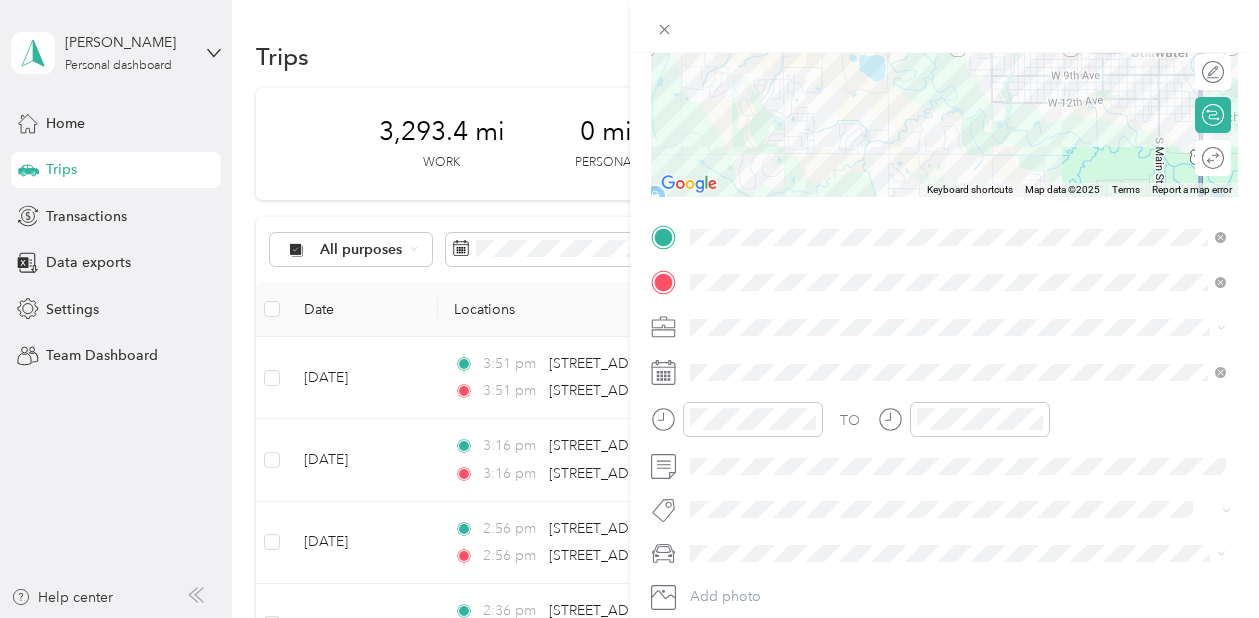 scroll, scrollTop: 367, scrollLeft: 0, axis: vertical 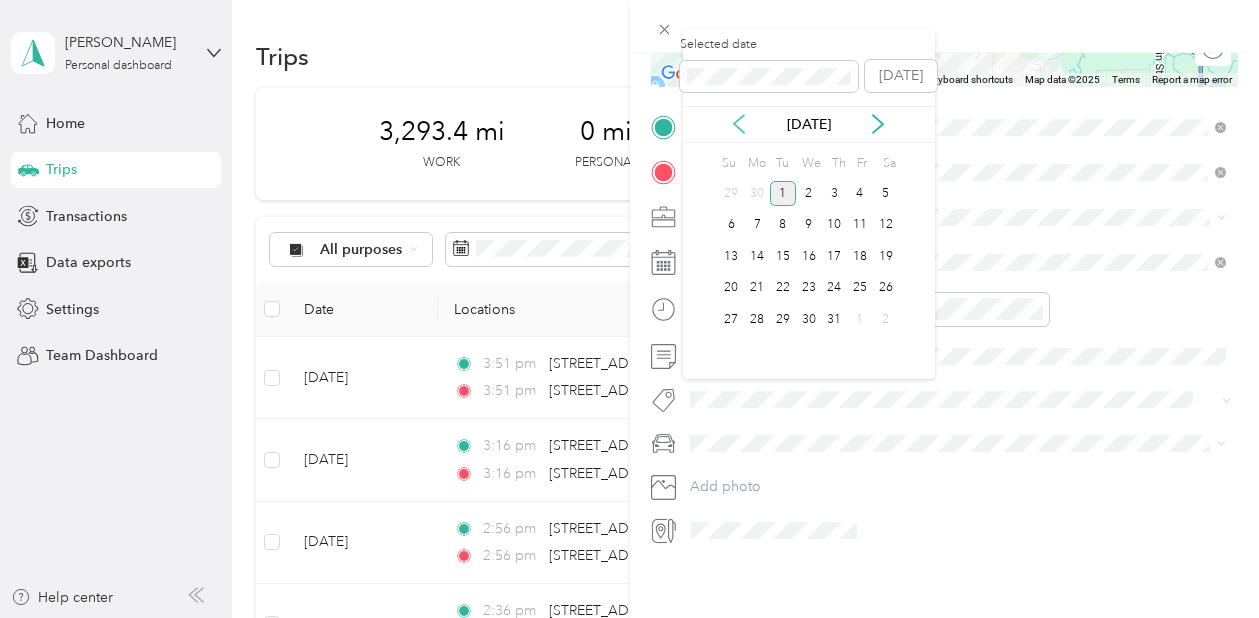 click 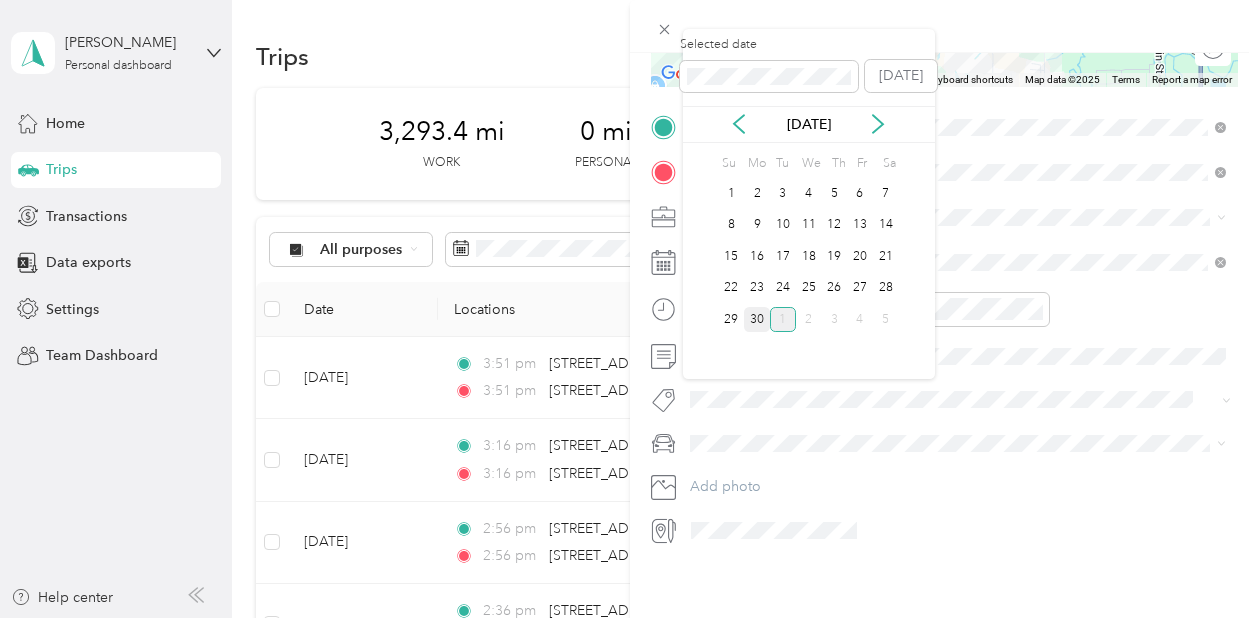 click on "30" at bounding box center [757, 319] 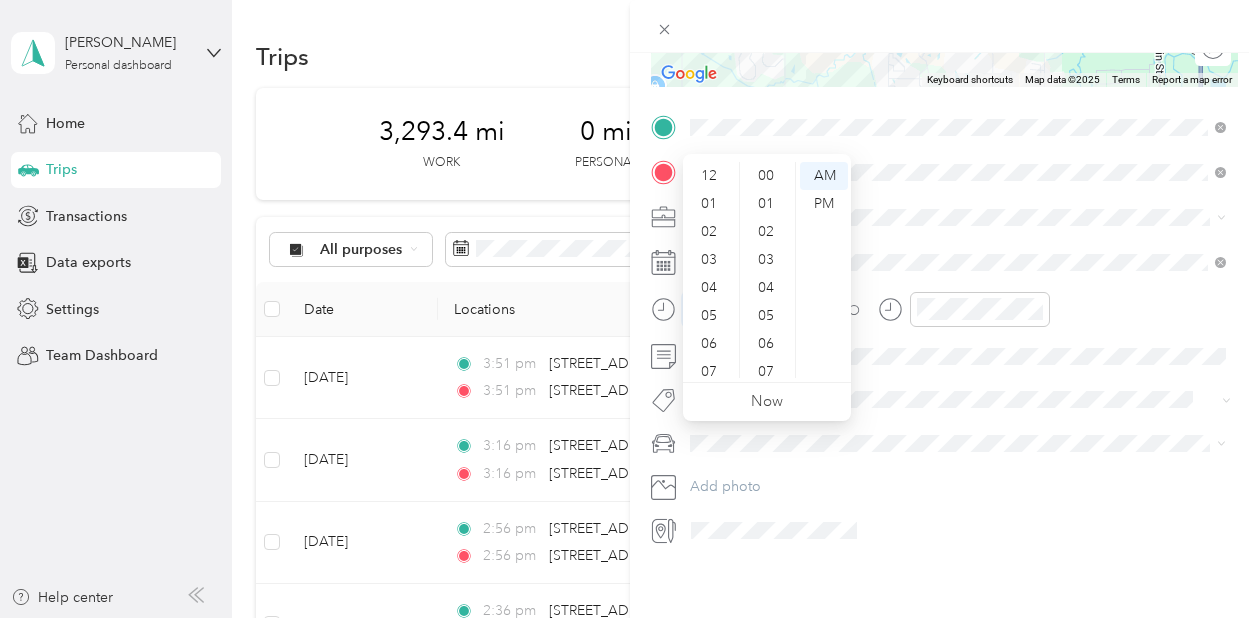 scroll, scrollTop: 1464, scrollLeft: 0, axis: vertical 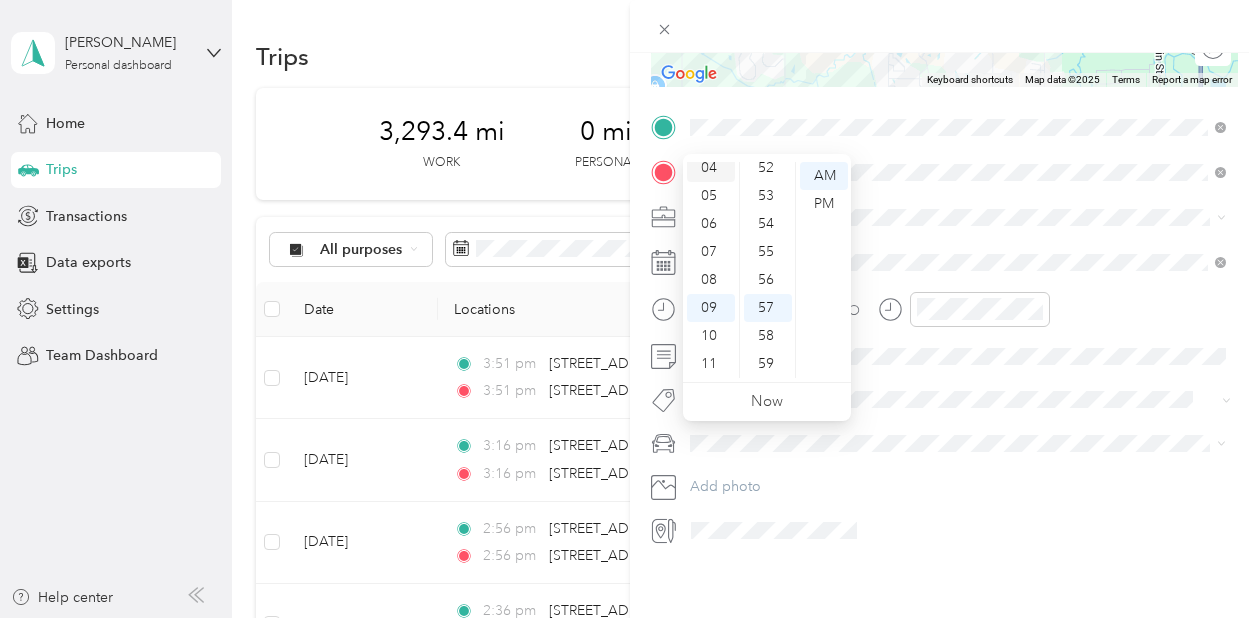 click on "04" at bounding box center (711, 168) 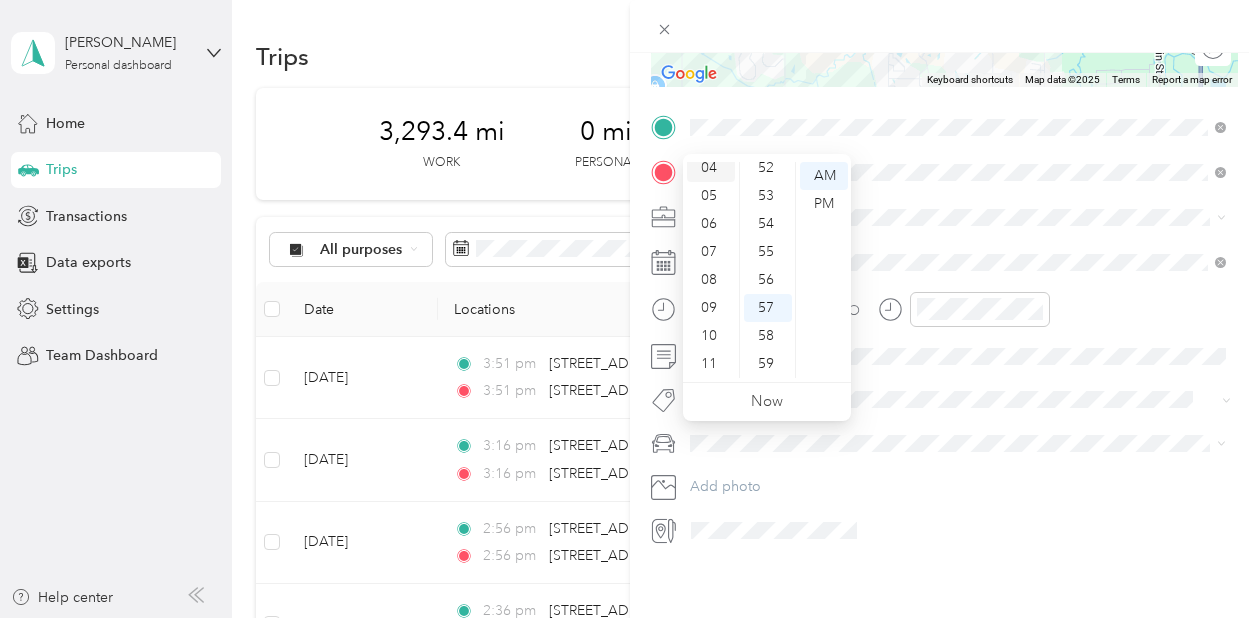 scroll, scrollTop: 112, scrollLeft: 0, axis: vertical 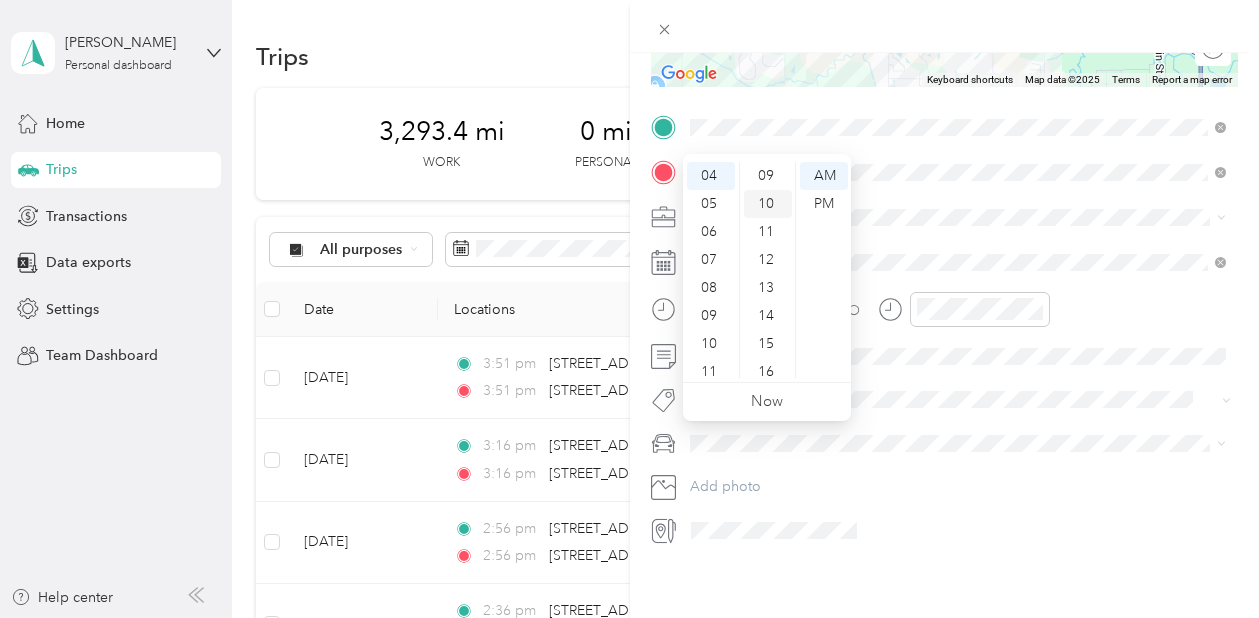 click on "10" at bounding box center (768, 204) 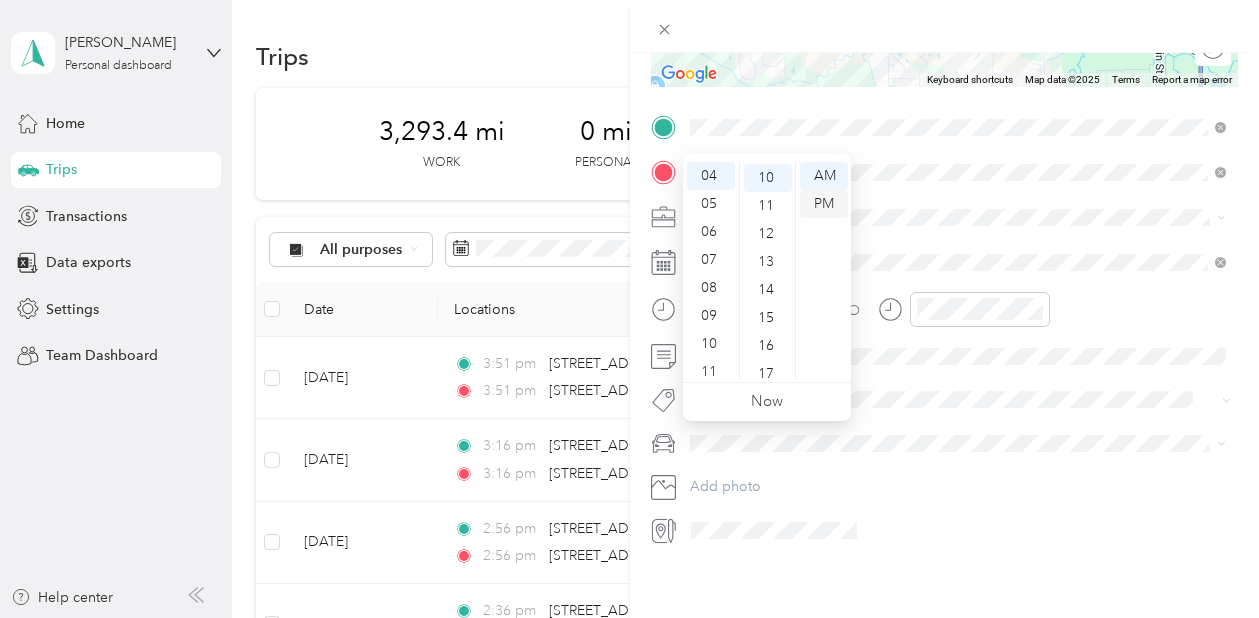 click on "PM" at bounding box center [824, 204] 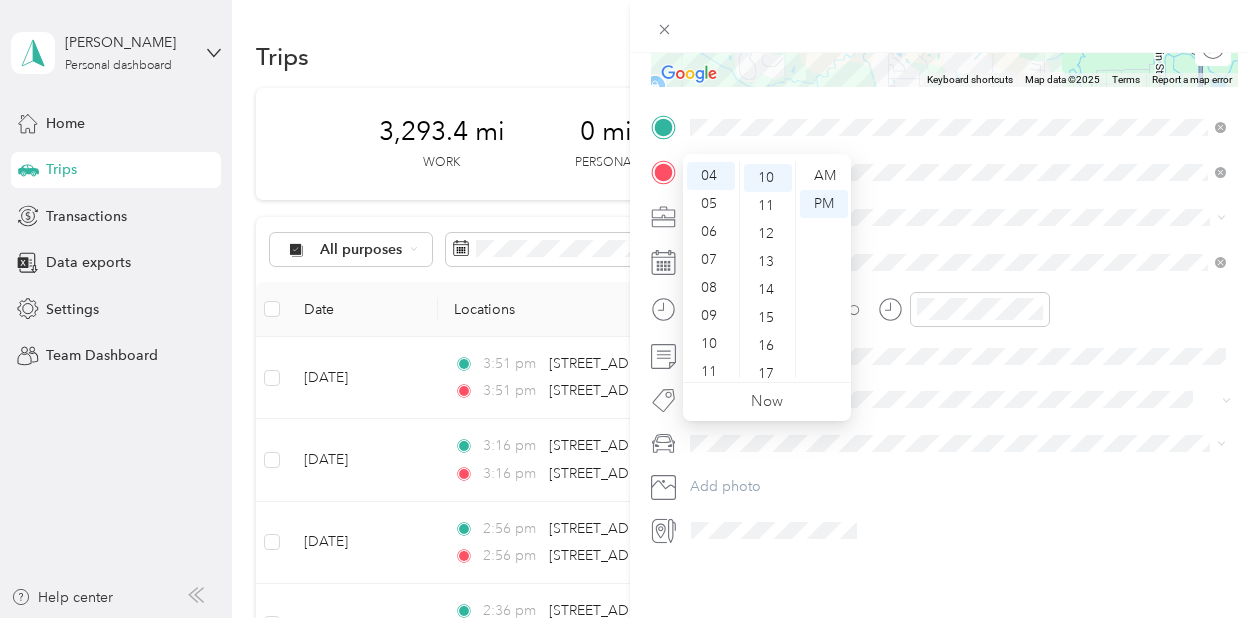 click on "TO Add photo" at bounding box center (945, 329) 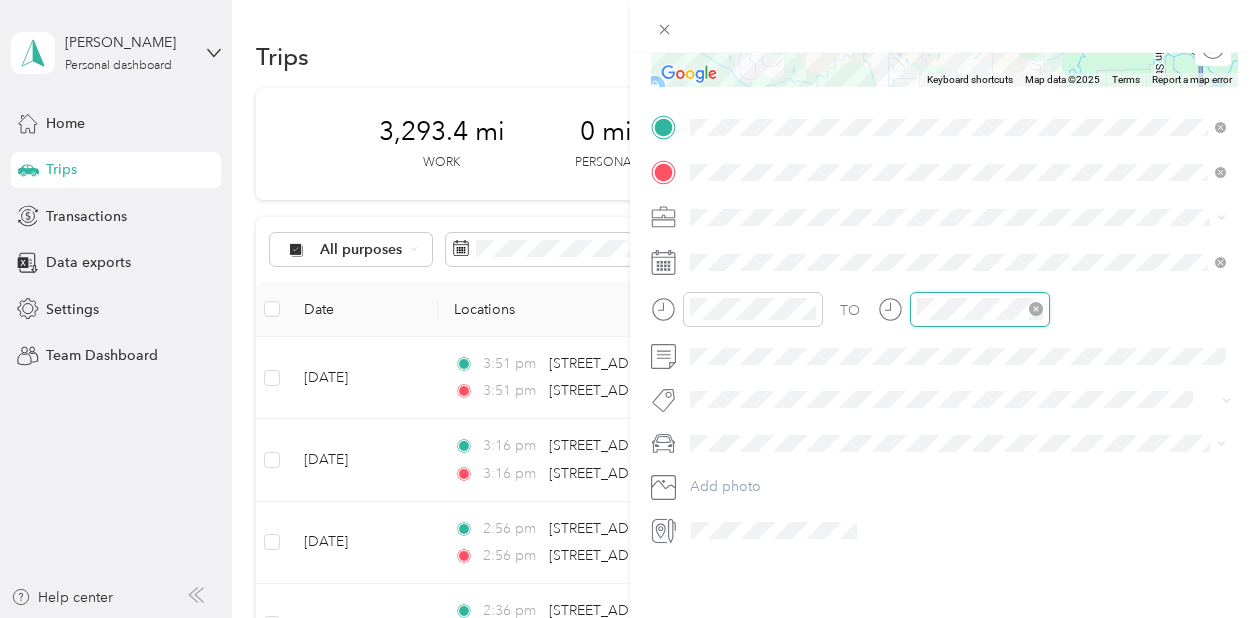 scroll, scrollTop: 120, scrollLeft: 0, axis: vertical 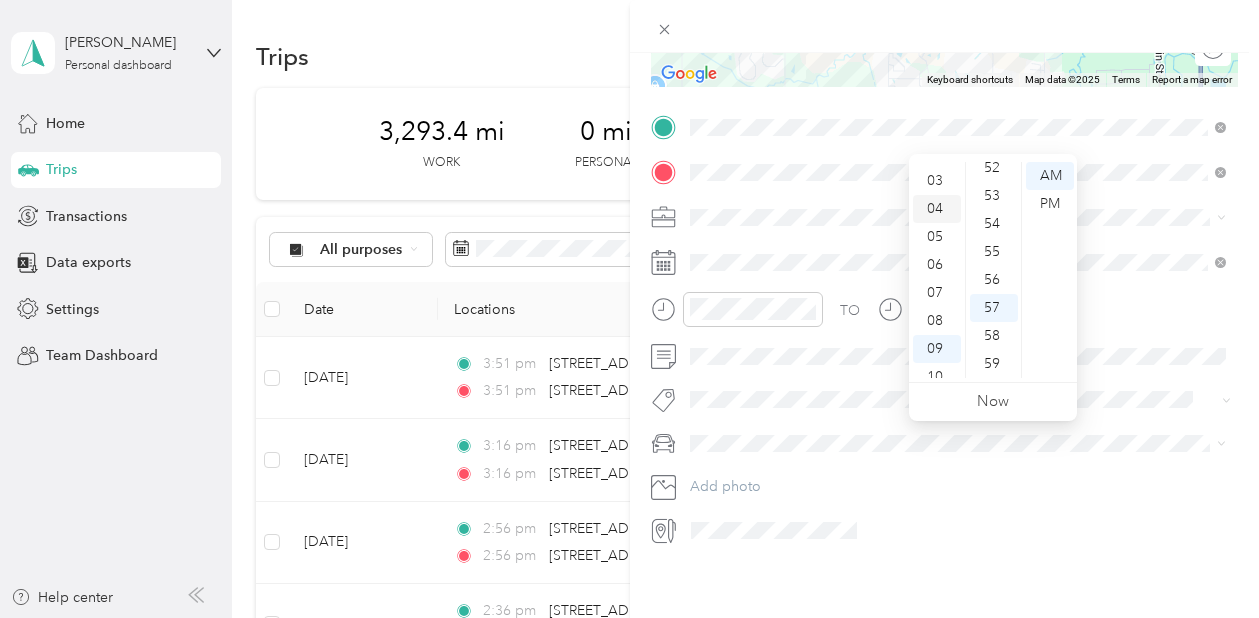 click on "04" at bounding box center (937, 209) 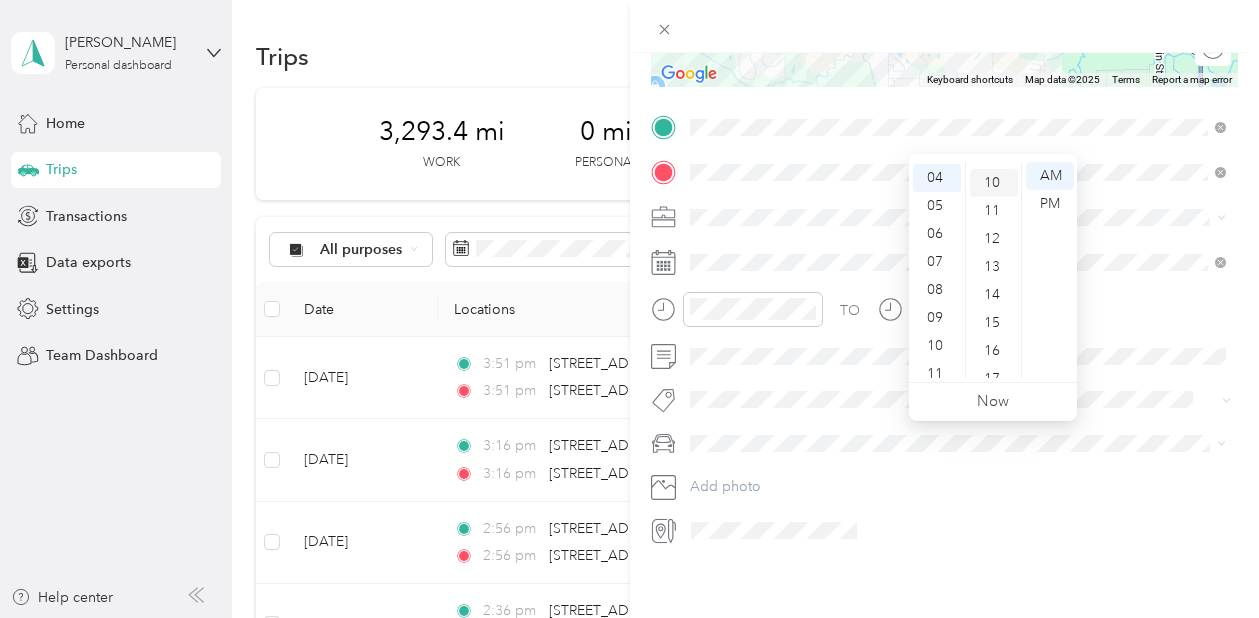 click on "10" at bounding box center (994, 183) 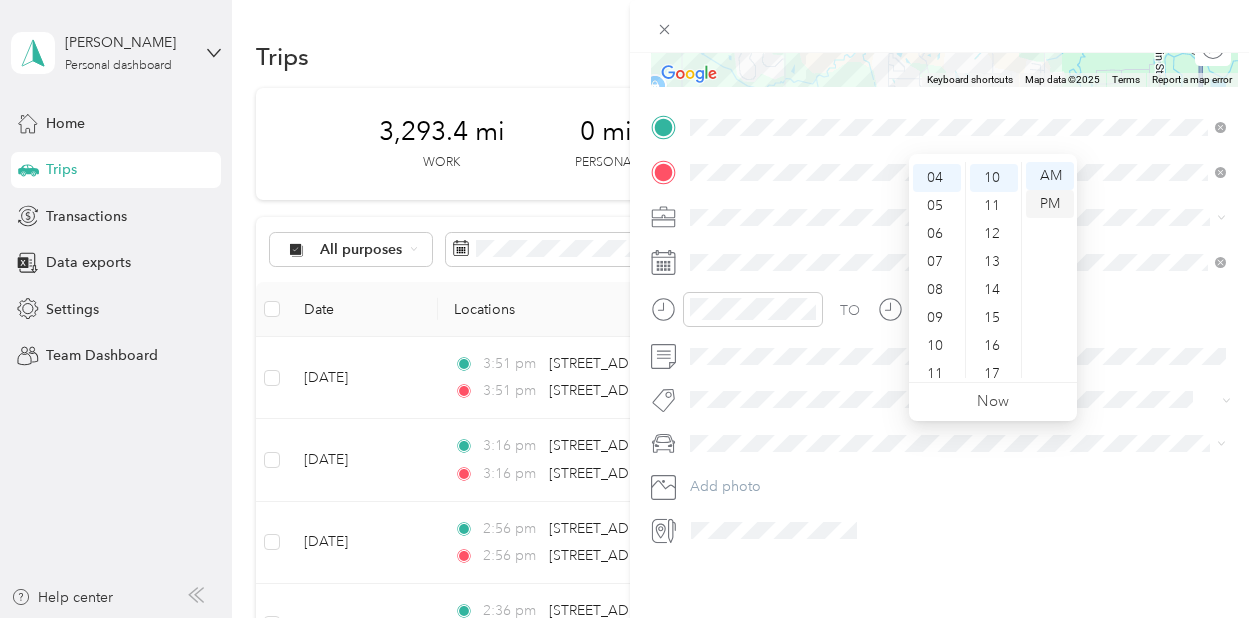 click on "PM" at bounding box center (1050, 204) 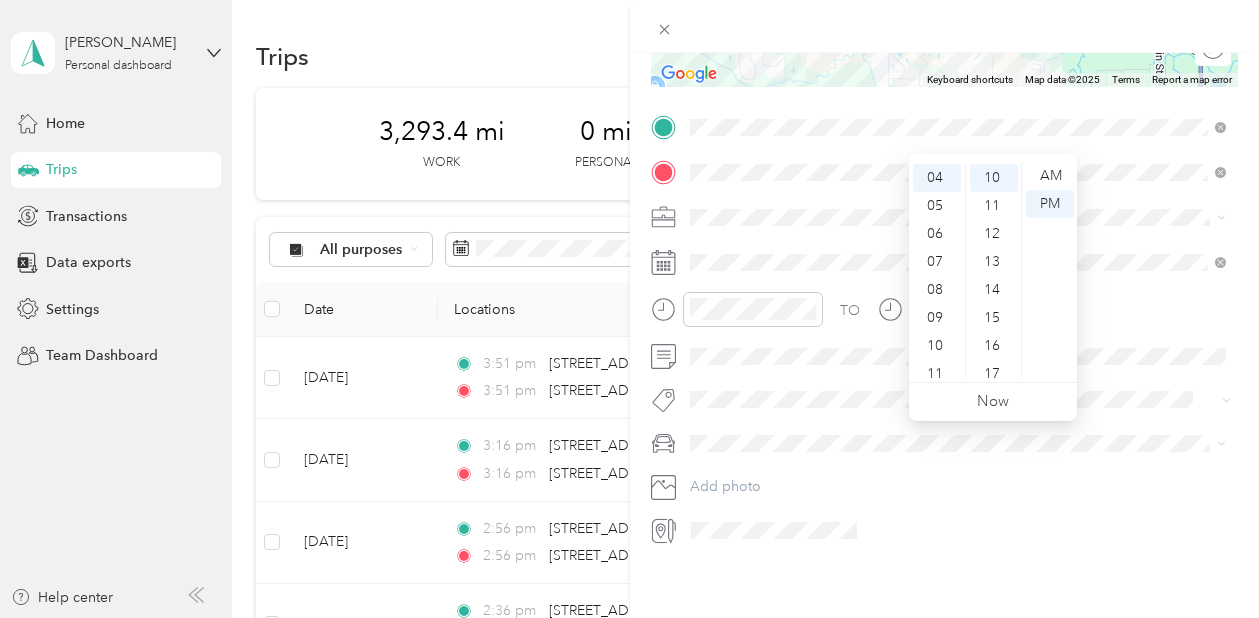 click at bounding box center [961, 217] 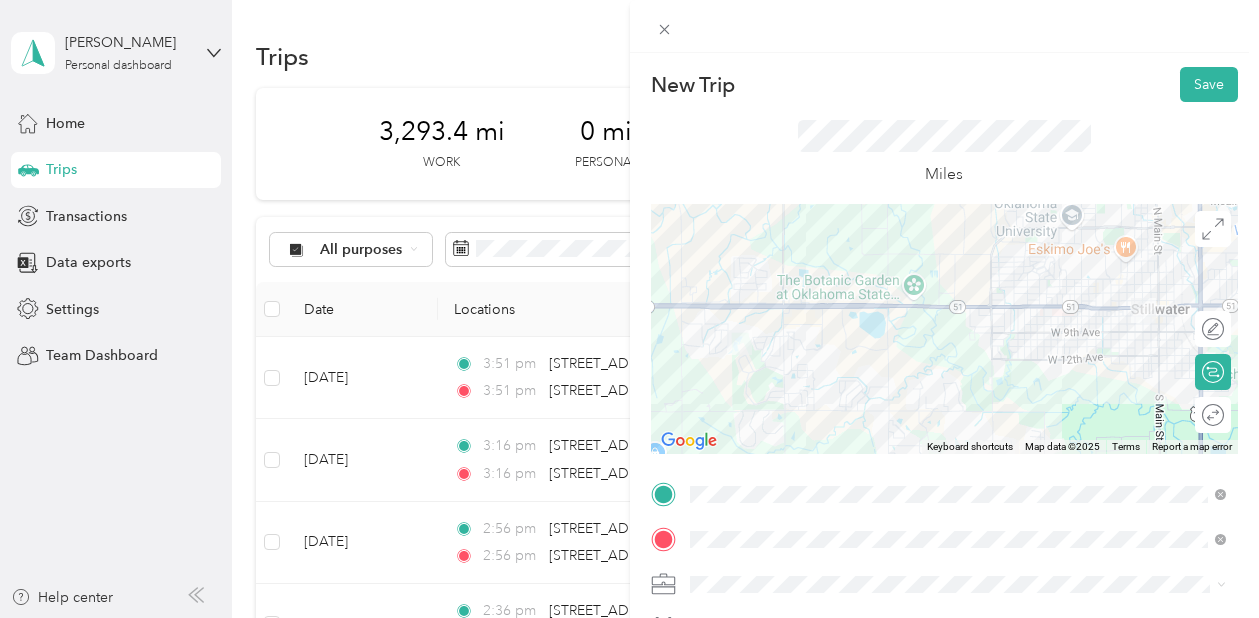 scroll, scrollTop: 0, scrollLeft: 0, axis: both 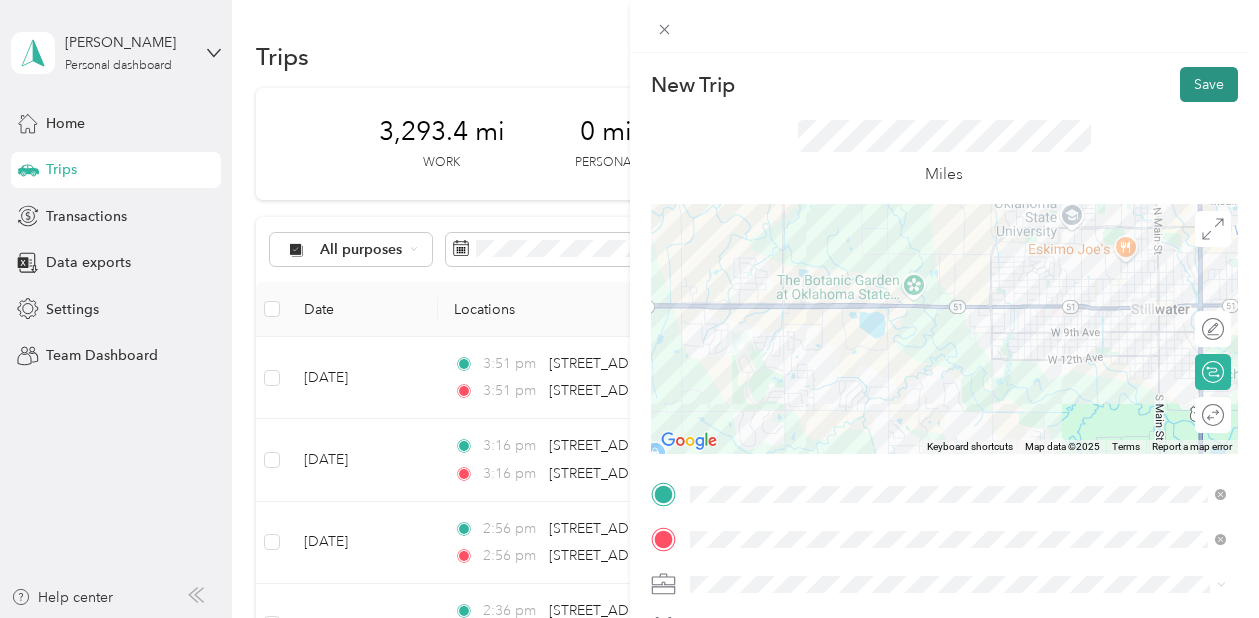 click on "Save" at bounding box center [1209, 84] 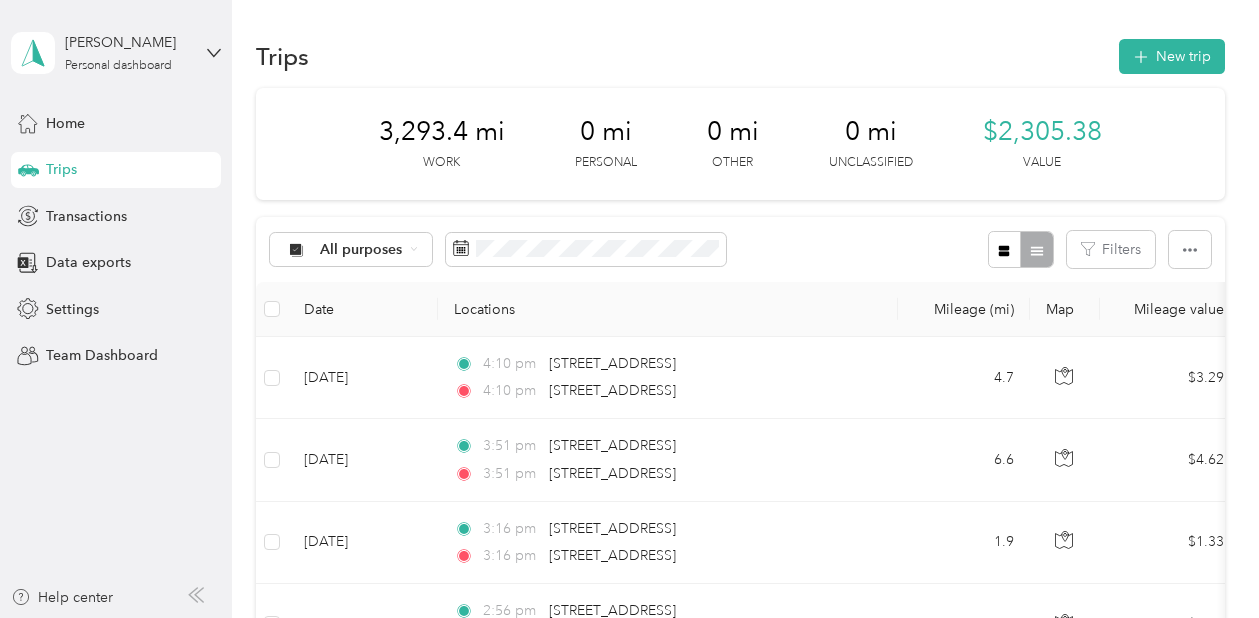 click on "Trips New trip 3,293.4   mi Work 0   mi Personal 0   mi Other 0   mi Unclassified $2,305.38 Value All purposes Filters Date Locations Mileage (mi) Map Mileage value Purpose Track Method Report                     Jun 30, 2025 4:10 pm 801 Oakridge Drive, Stillwater 4:10 pm 606 South Husband Street, Stillwater 4.7 $3.29 TJ Richards LLC Manual -- Jun 30, 2025 3:51 pm 800 East Hall of Fame Avenue, Stillwater 3:51 pm 801 Oakridge Drive, Stillwater 6.6 $4.62 TJ Richards LLC Manual -- Jun 30, 2025 3:16 pm 920 East Loveland Drive, Stillwater 3:16 pm 800 East Hall of Fame Avenue, Stillwater 1.9 $1.33 TJ Richards LLC Manual -- Jun 30, 2025 2:56 pm 606 Wildwood Acres Drive, Stillwater 2:56 pm 920 East Loveland Drive, Stillwater 3.7 $2.59 TJ Richards LLC Manual -- Jun 30, 2025 2:36 pm 606 South Husband Street, Stillwater 2:36 pm 606 Wildwood Acres Drive, Stillwater 4.2 $2.94 TJ Richards LLC Manual -- Jun 30, 2025 1:28 pm 7019 East 32nd Street, Stillwater 1:28 pm 606 South Husband Street, Stillwater 7.7 $5.39 --" at bounding box center (740, 1289) 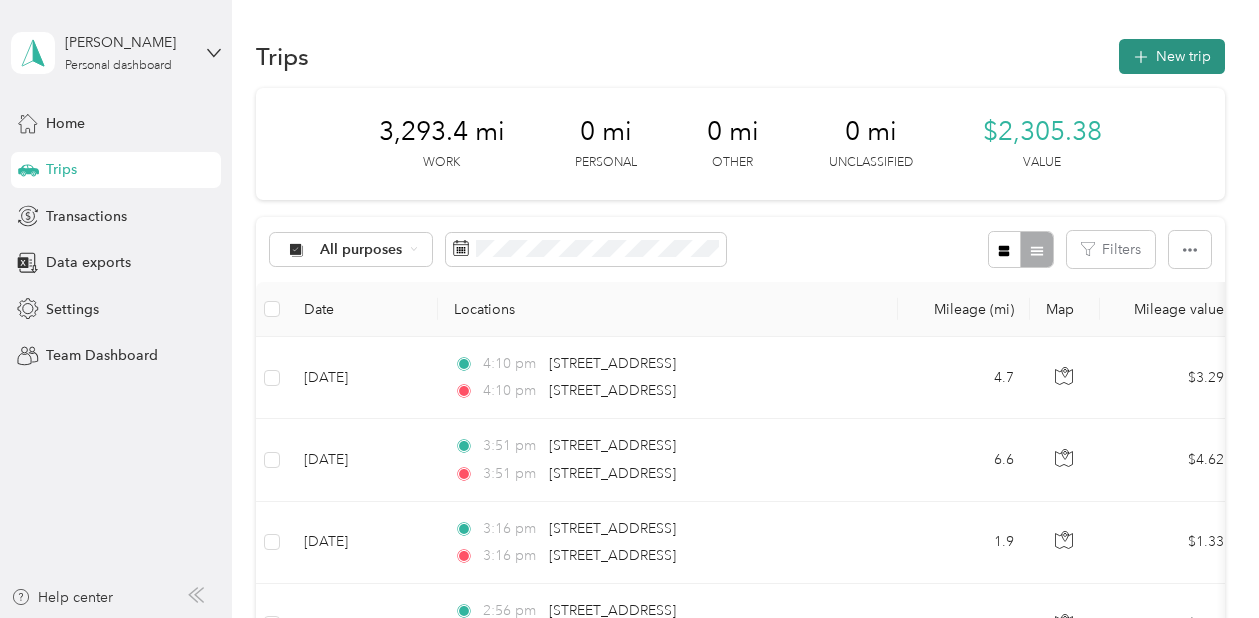 click on "New trip" at bounding box center (1172, 56) 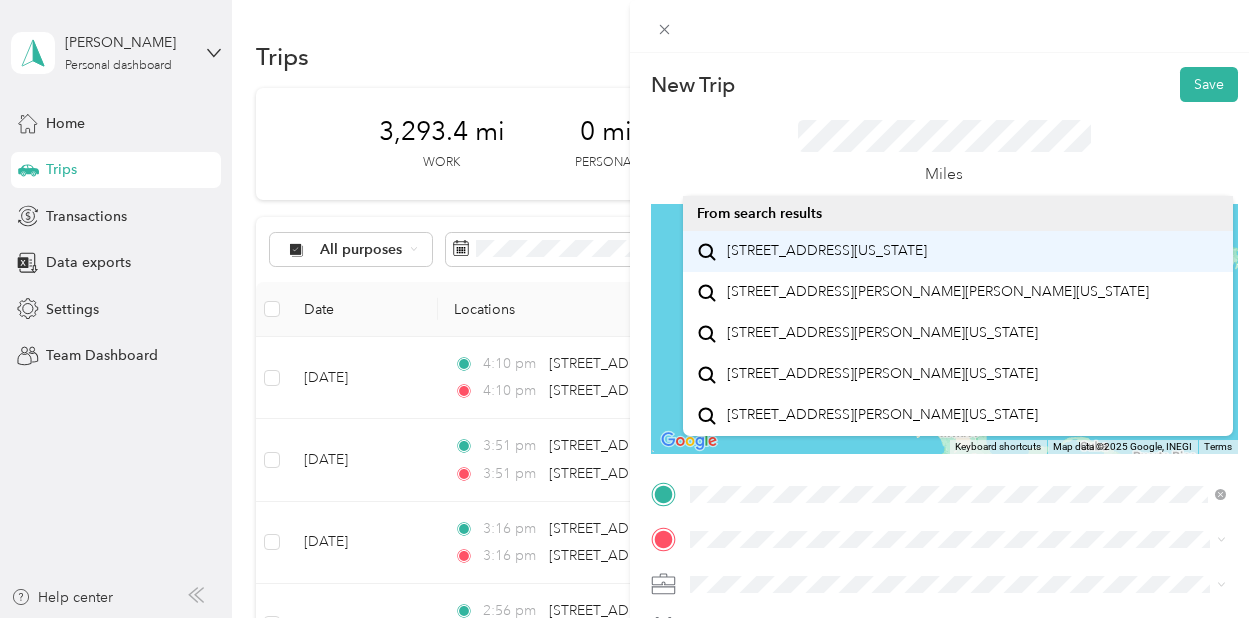 click on "606 South Husband Street
Stillwater, Oklahoma 74074, United States" at bounding box center (827, 251) 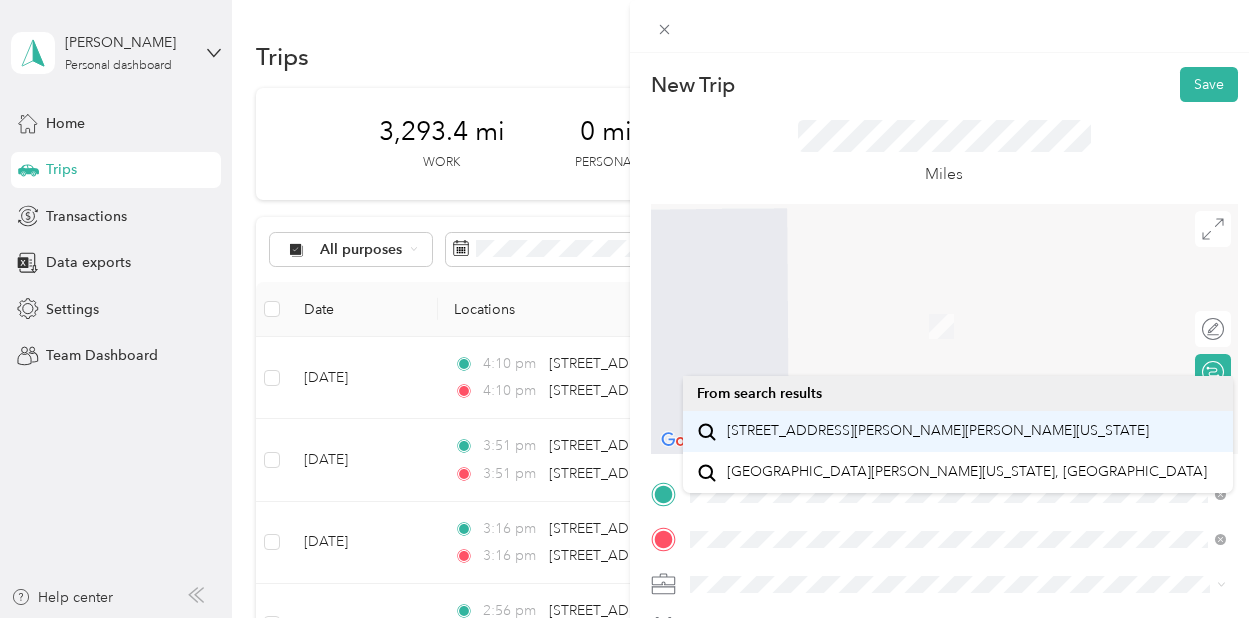 click on "405 South Harrison Avenue
Cushing, Oklahoma 74023, United States" at bounding box center (938, 431) 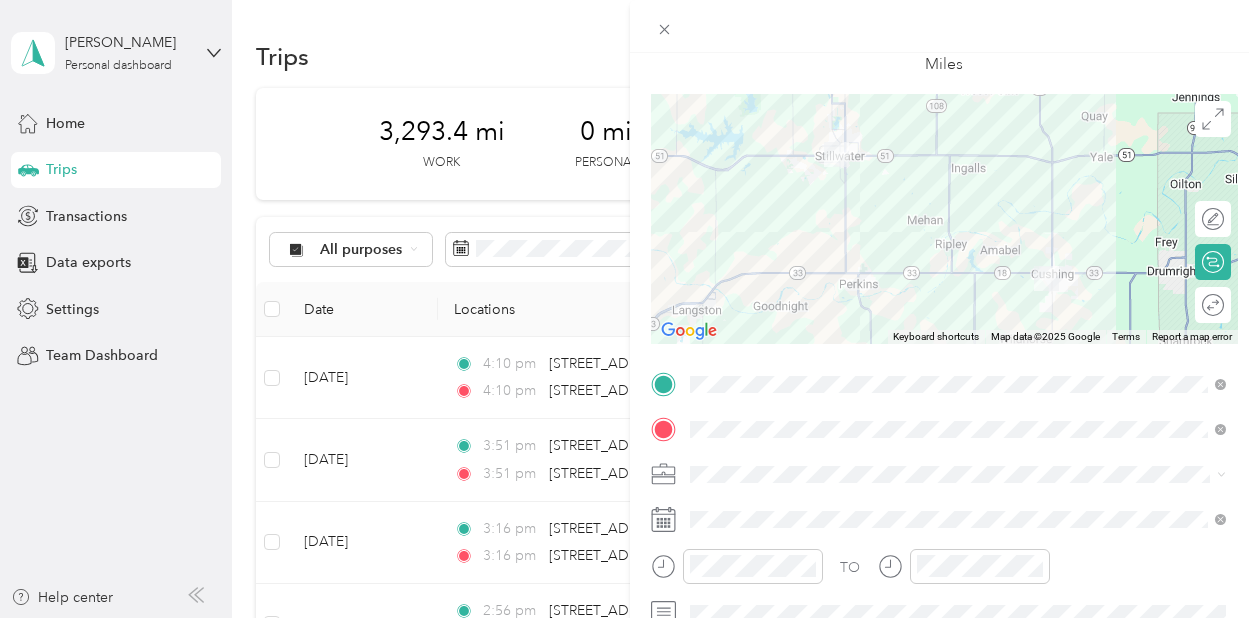 scroll, scrollTop: 116, scrollLeft: 0, axis: vertical 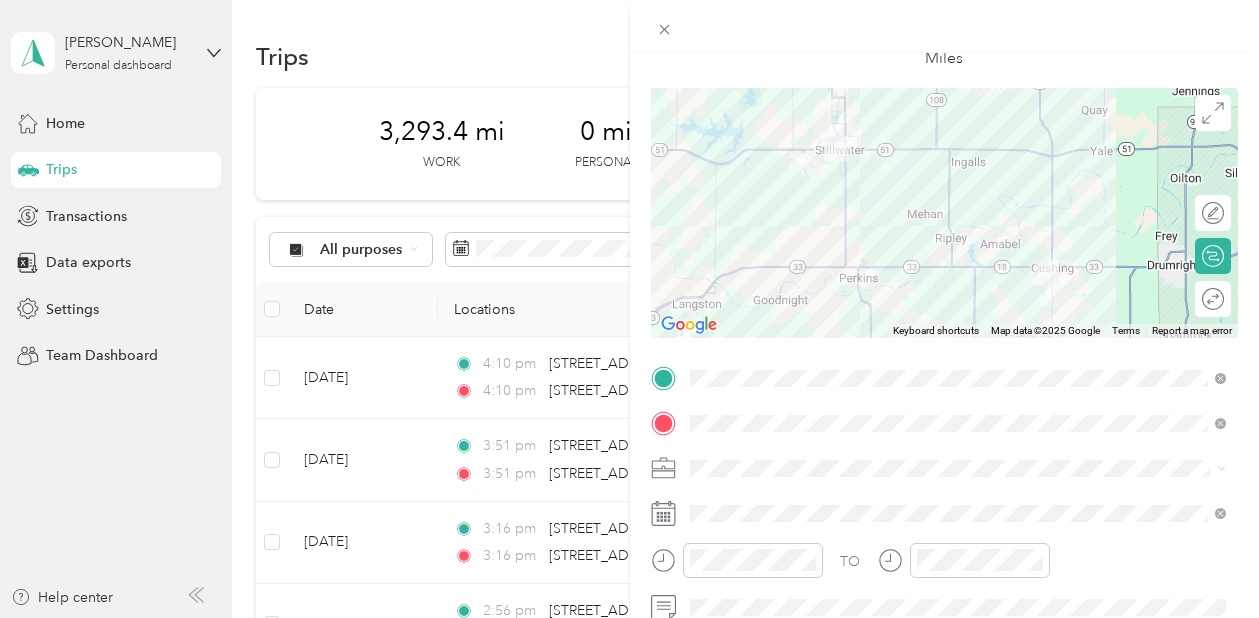 click on "TJ Richards LLC" at bounding box center (766, 257) 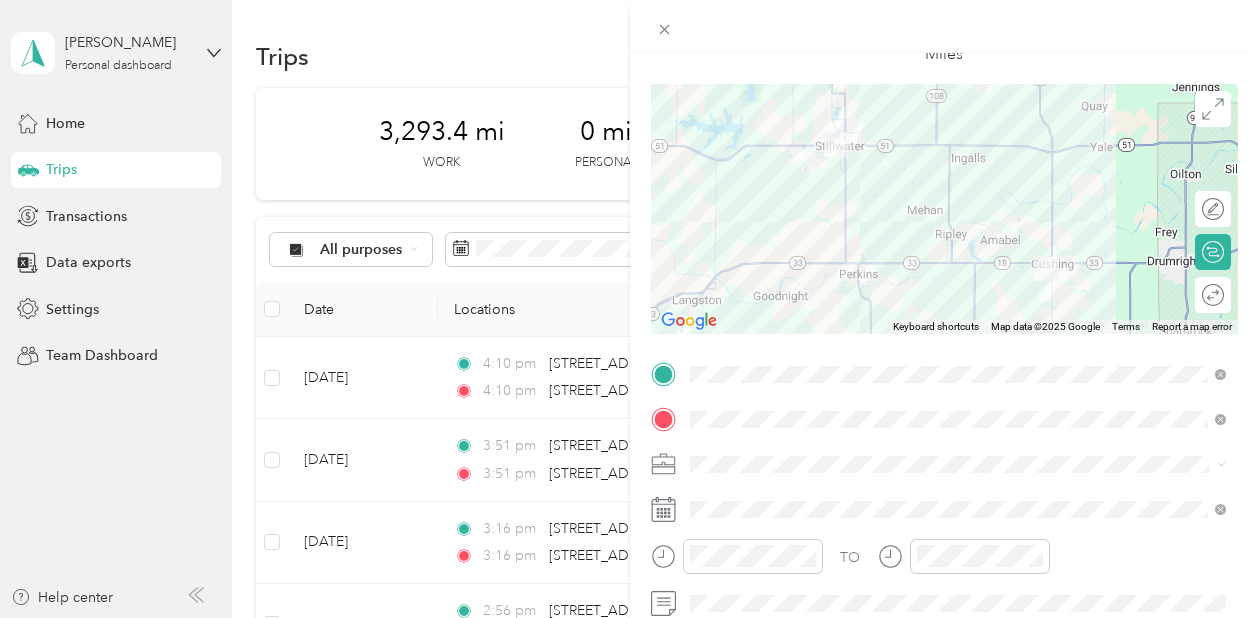 scroll, scrollTop: 111, scrollLeft: 0, axis: vertical 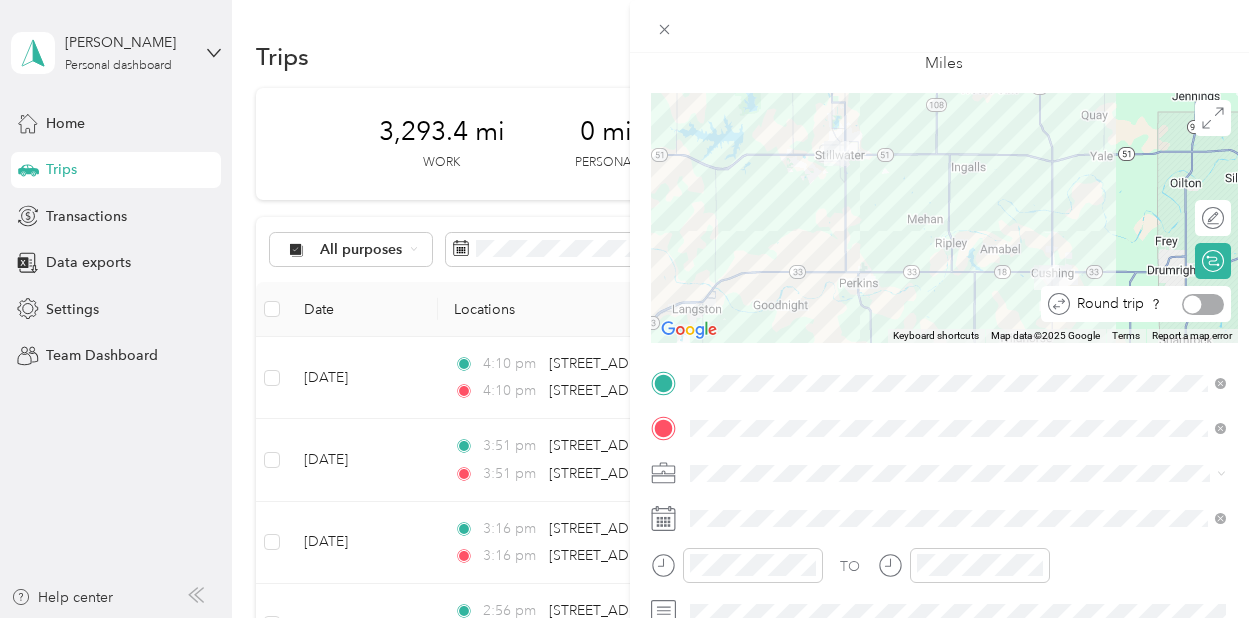 click at bounding box center (1203, 304) 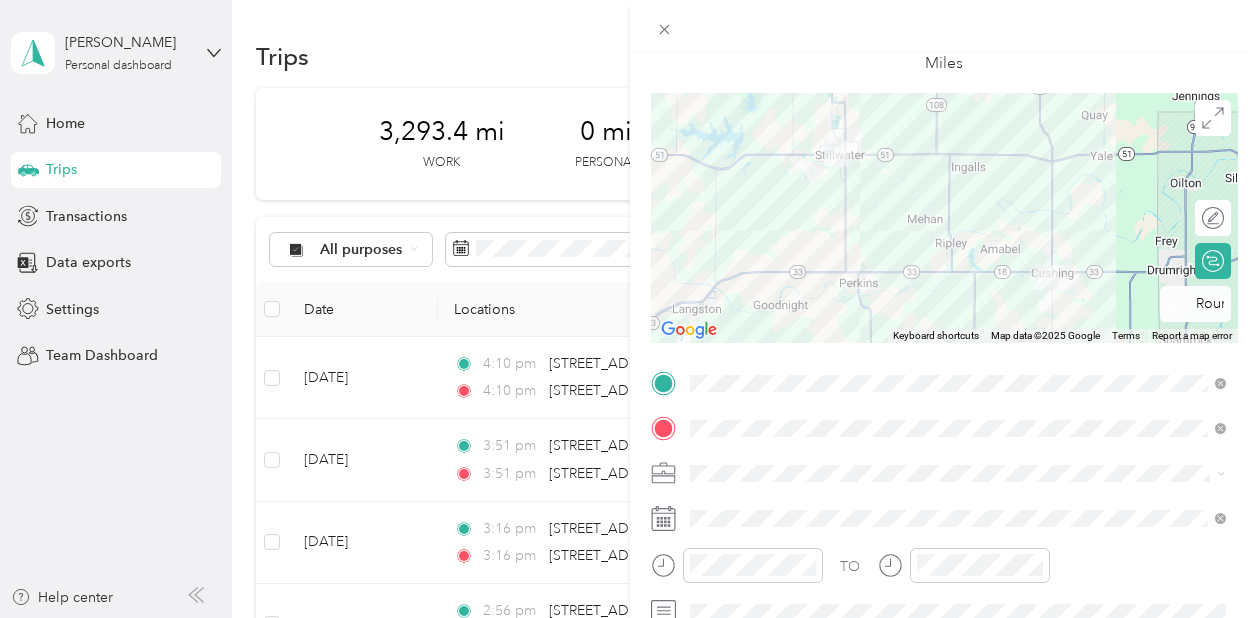 click at bounding box center [961, 473] 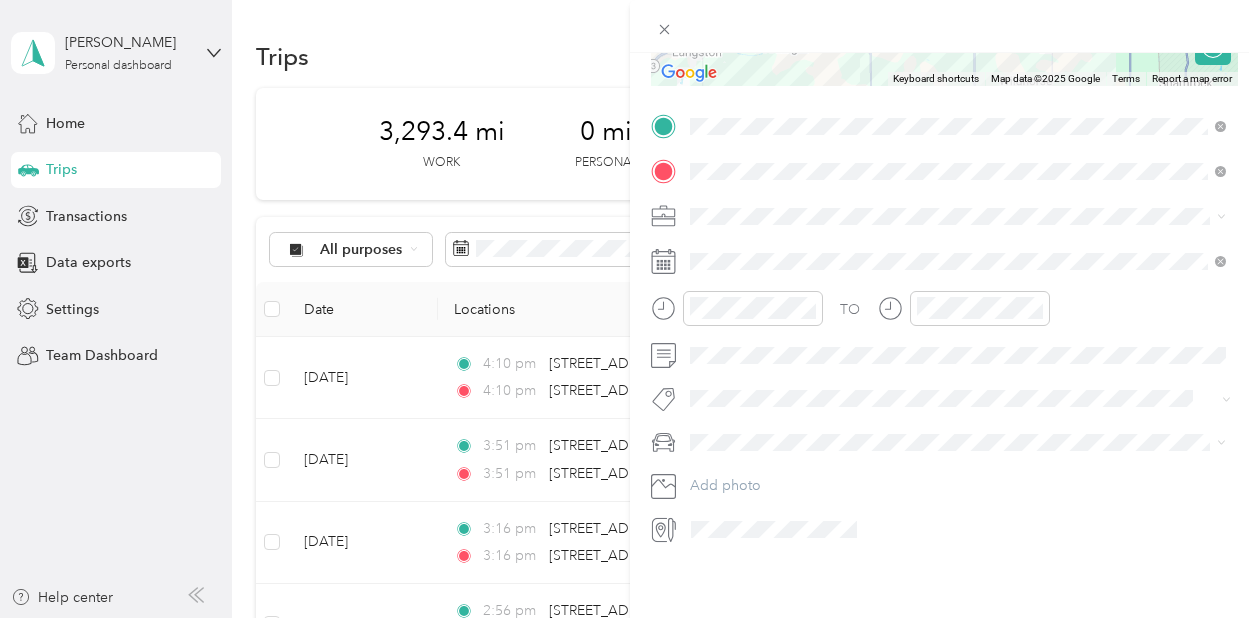 scroll, scrollTop: 444, scrollLeft: 0, axis: vertical 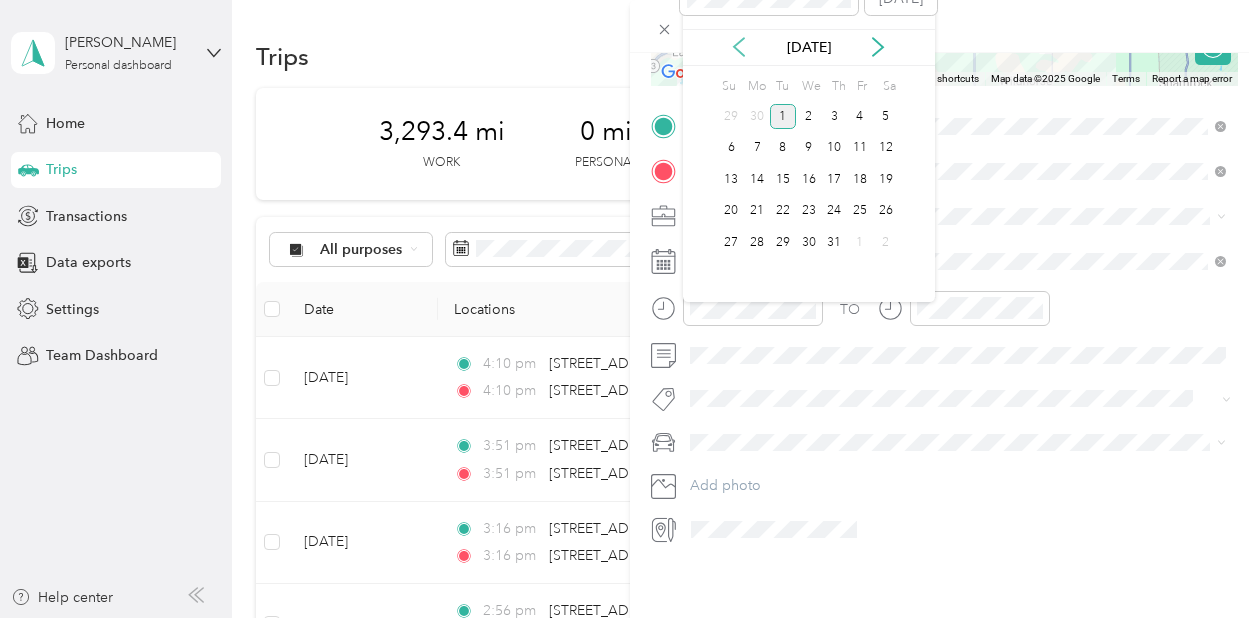 click 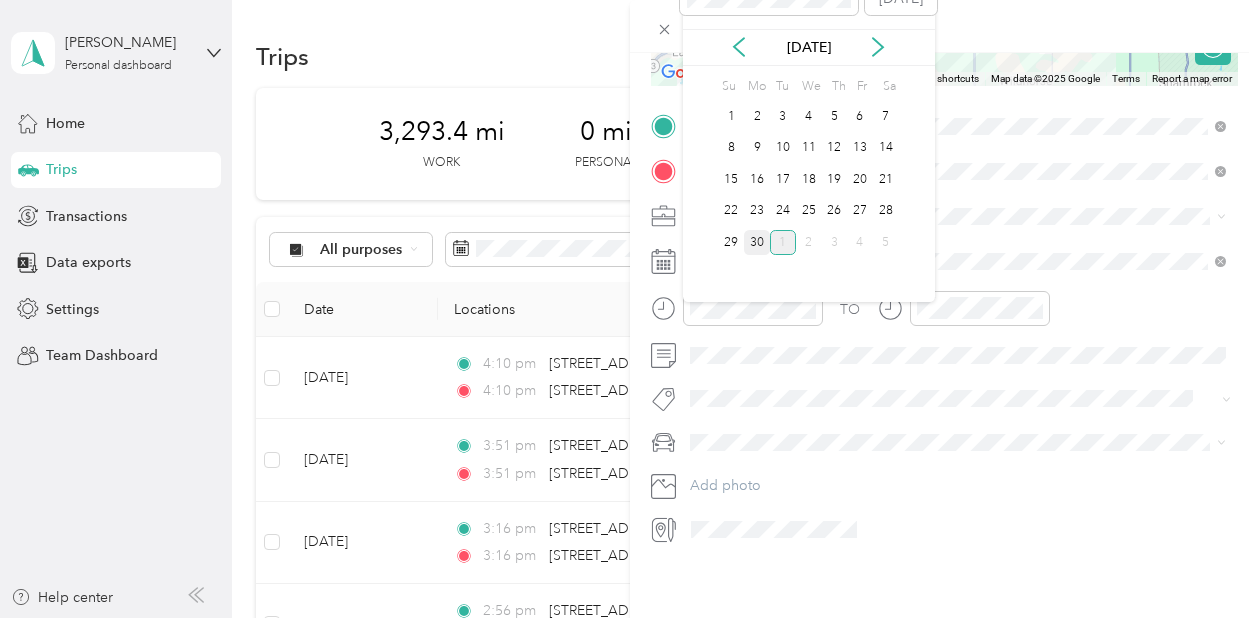 click on "30" at bounding box center [757, 242] 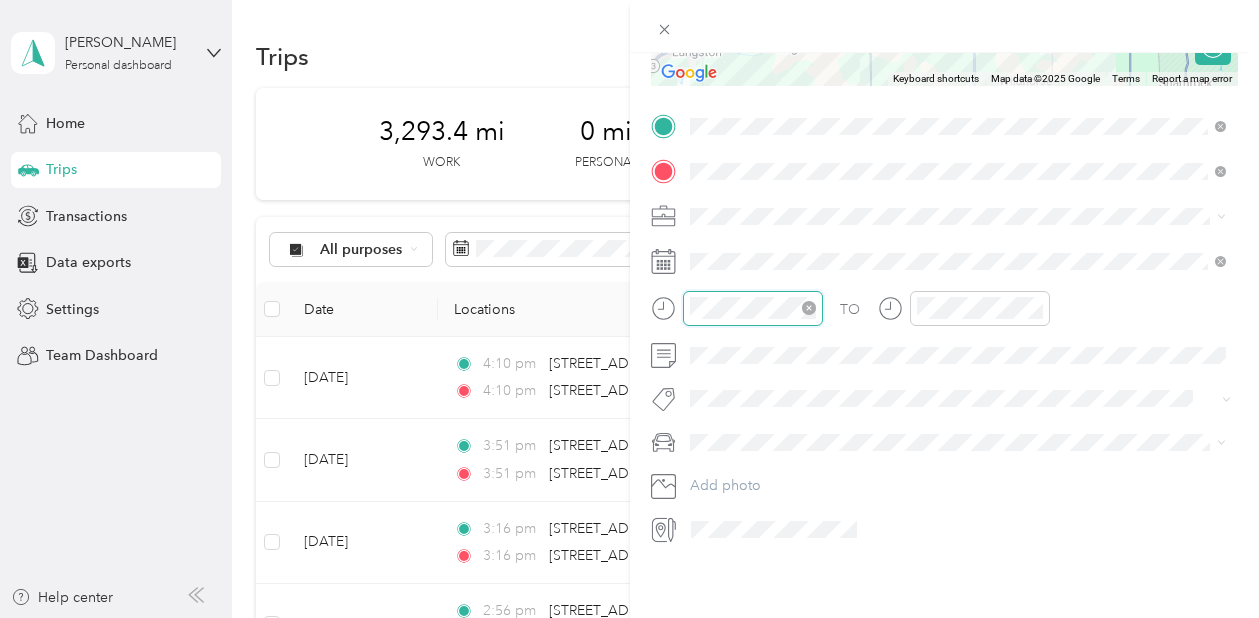 scroll, scrollTop: 1464, scrollLeft: 0, axis: vertical 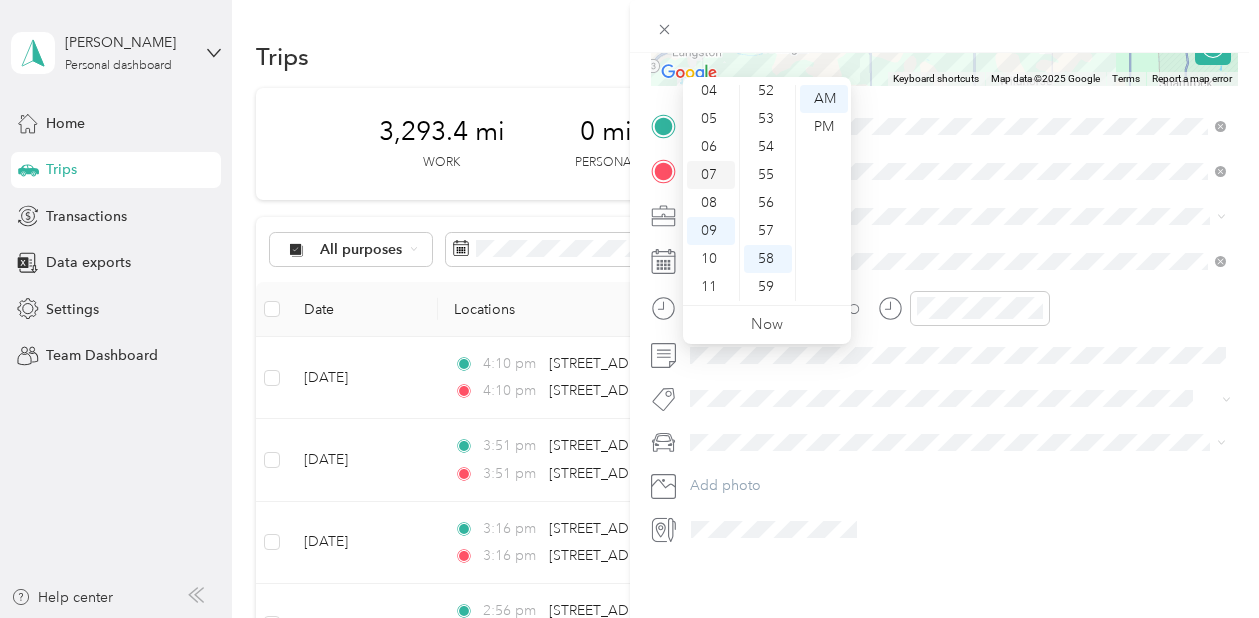 click on "07" at bounding box center [711, 175] 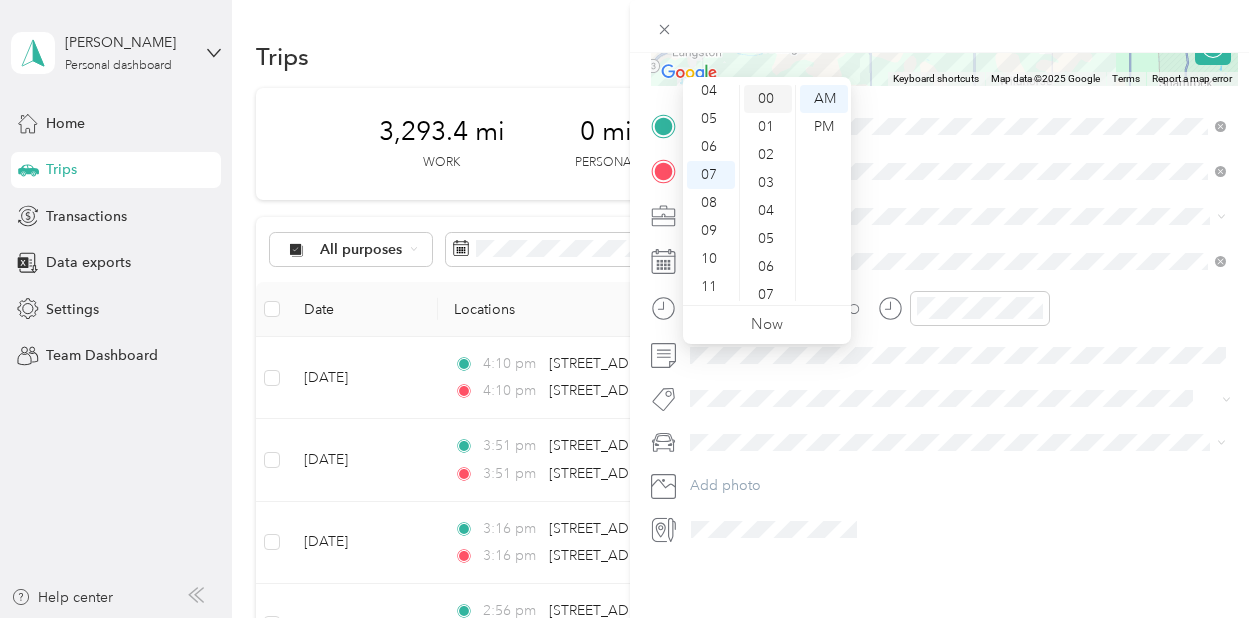 scroll, scrollTop: 0, scrollLeft: 0, axis: both 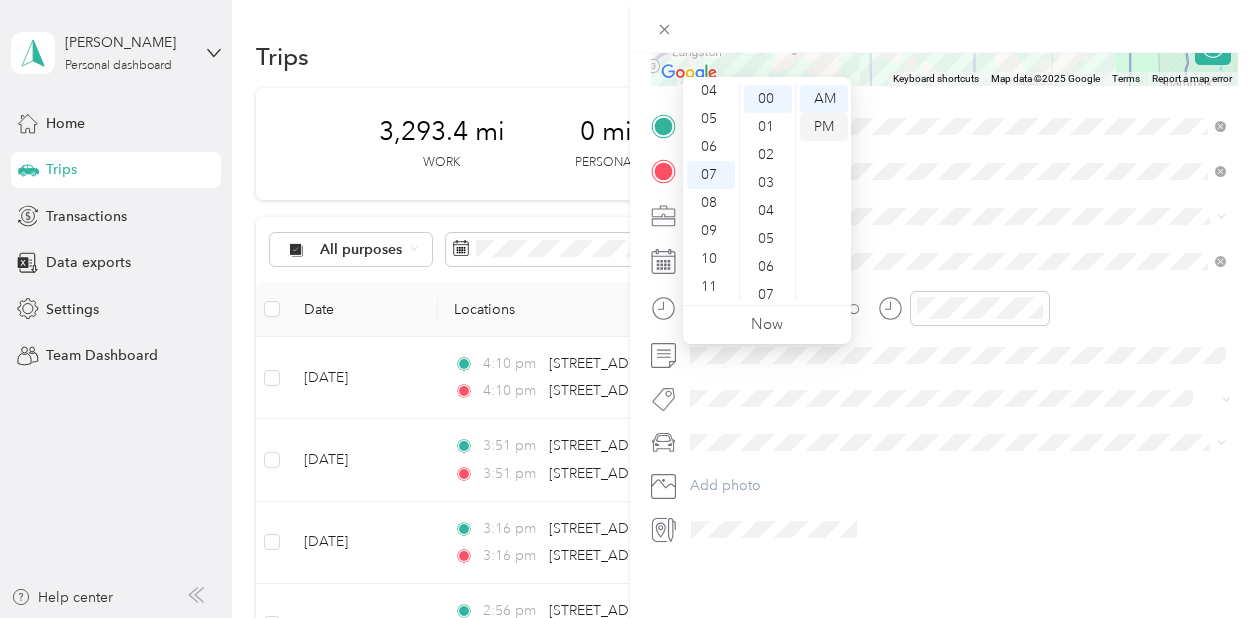 click on "PM" at bounding box center [824, 127] 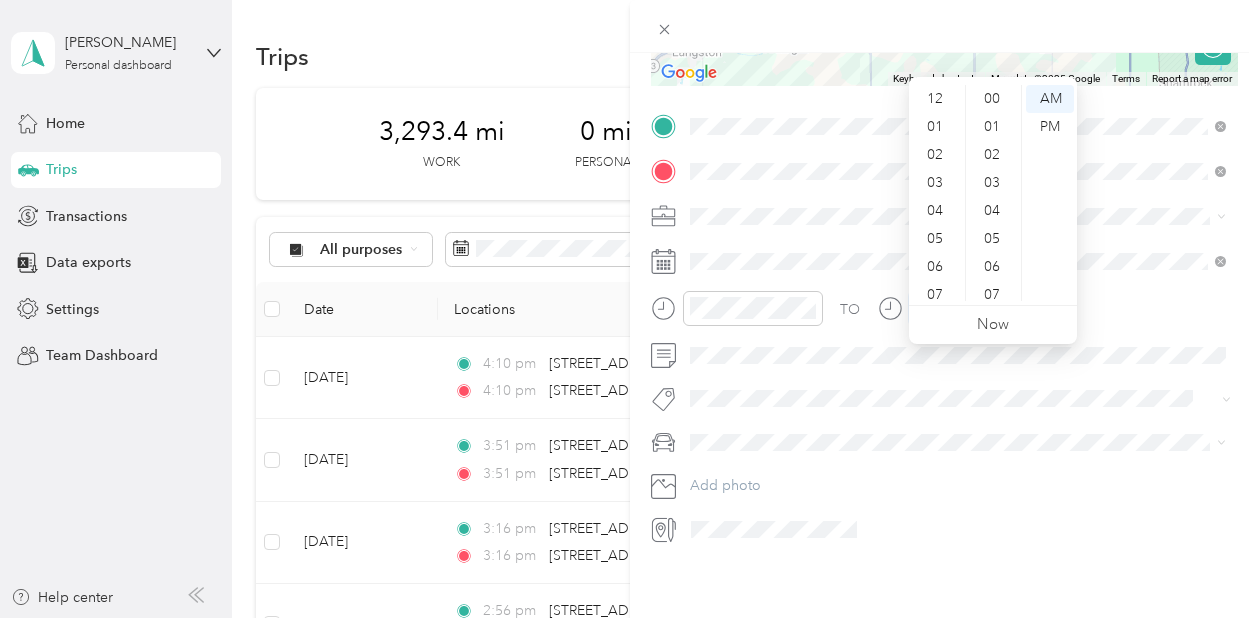 scroll, scrollTop: 1464, scrollLeft: 0, axis: vertical 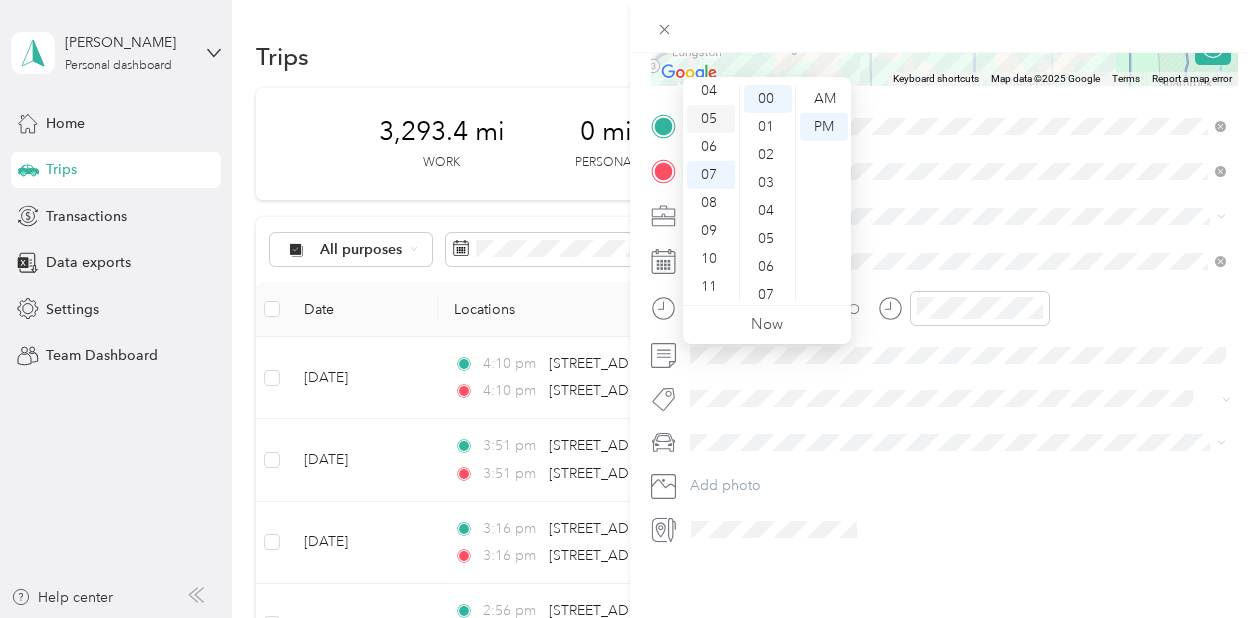 click on "05" at bounding box center [711, 119] 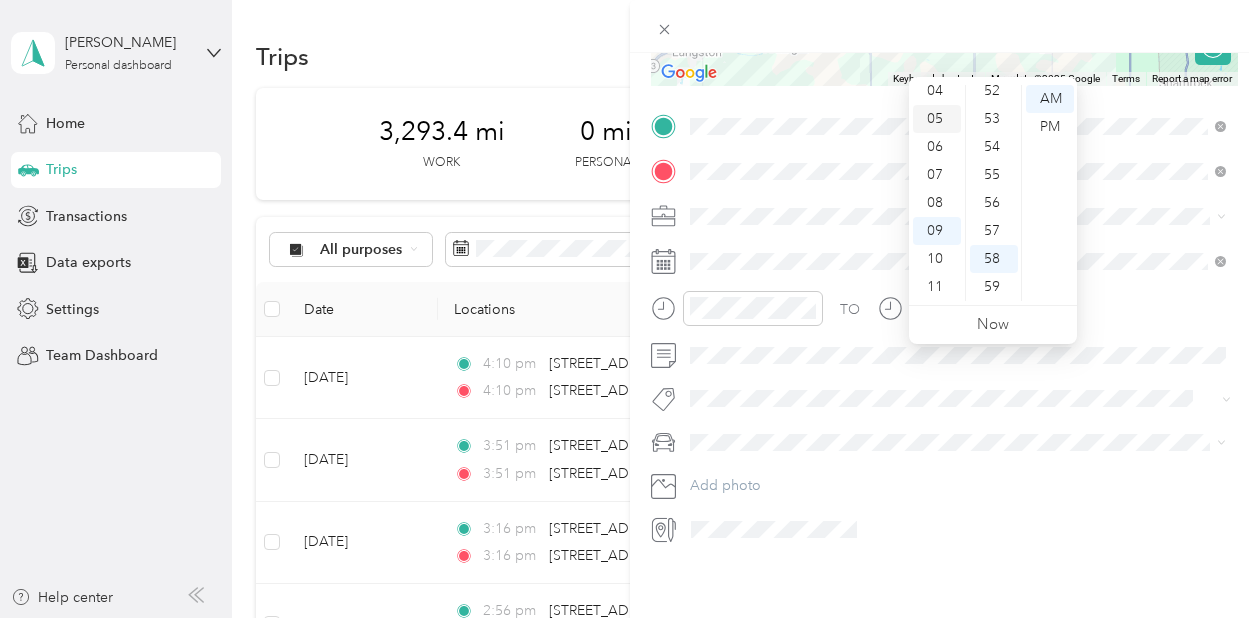 click on "05" at bounding box center (937, 119) 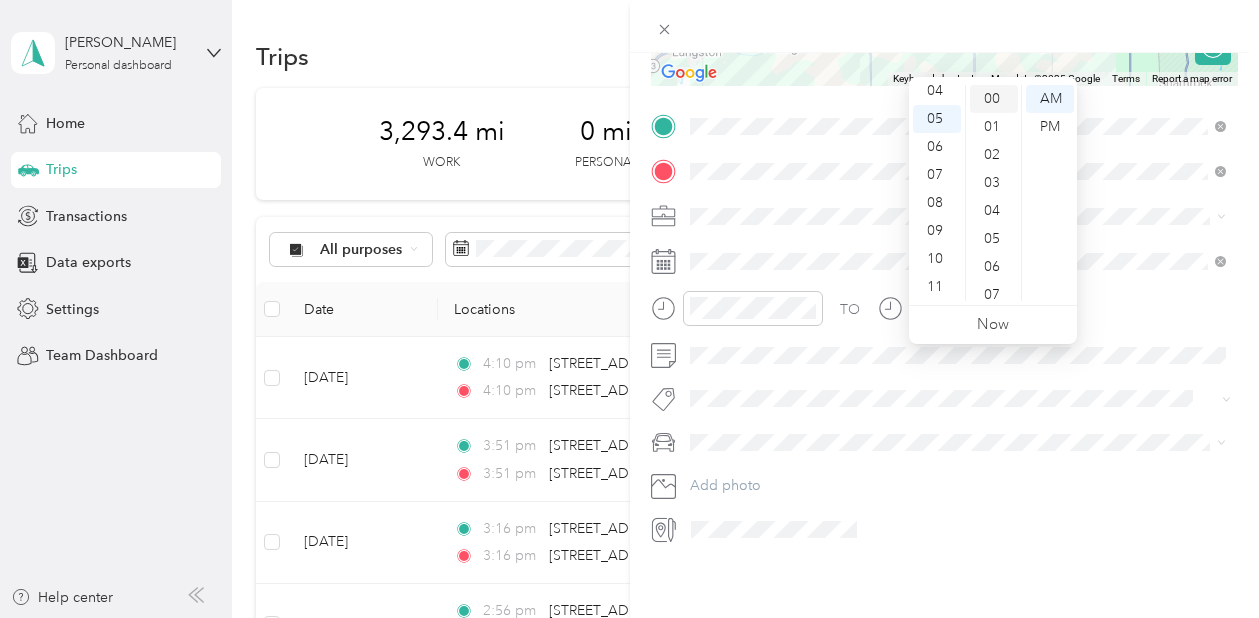 scroll, scrollTop: 0, scrollLeft: 0, axis: both 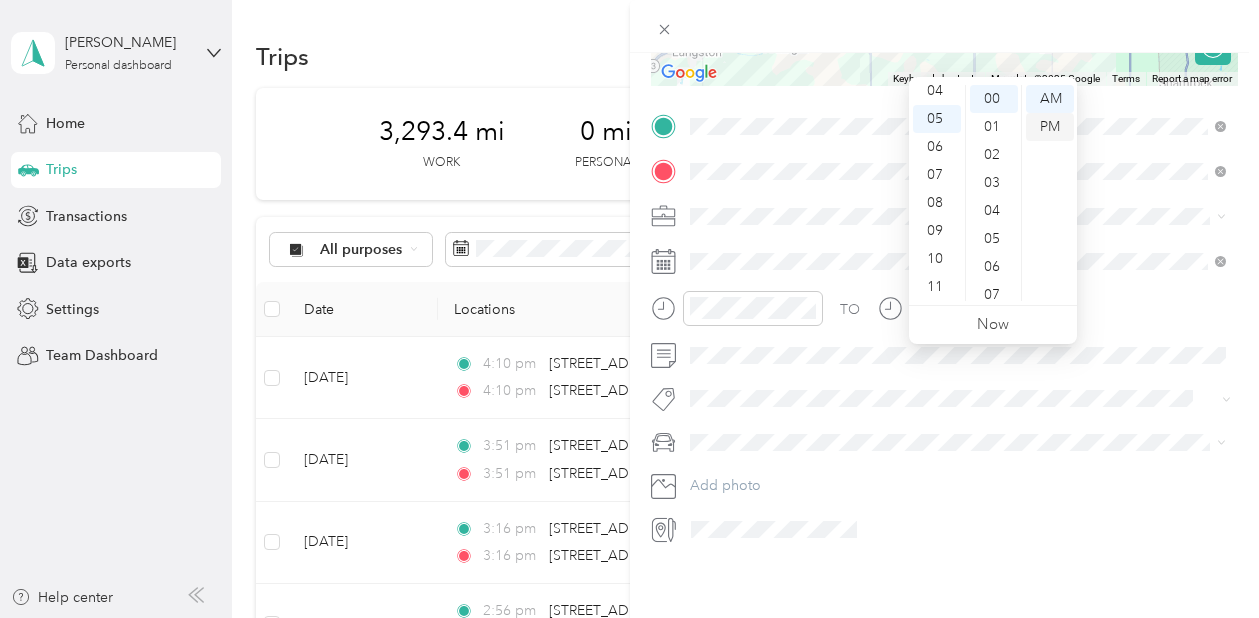 click on "PM" at bounding box center [1050, 127] 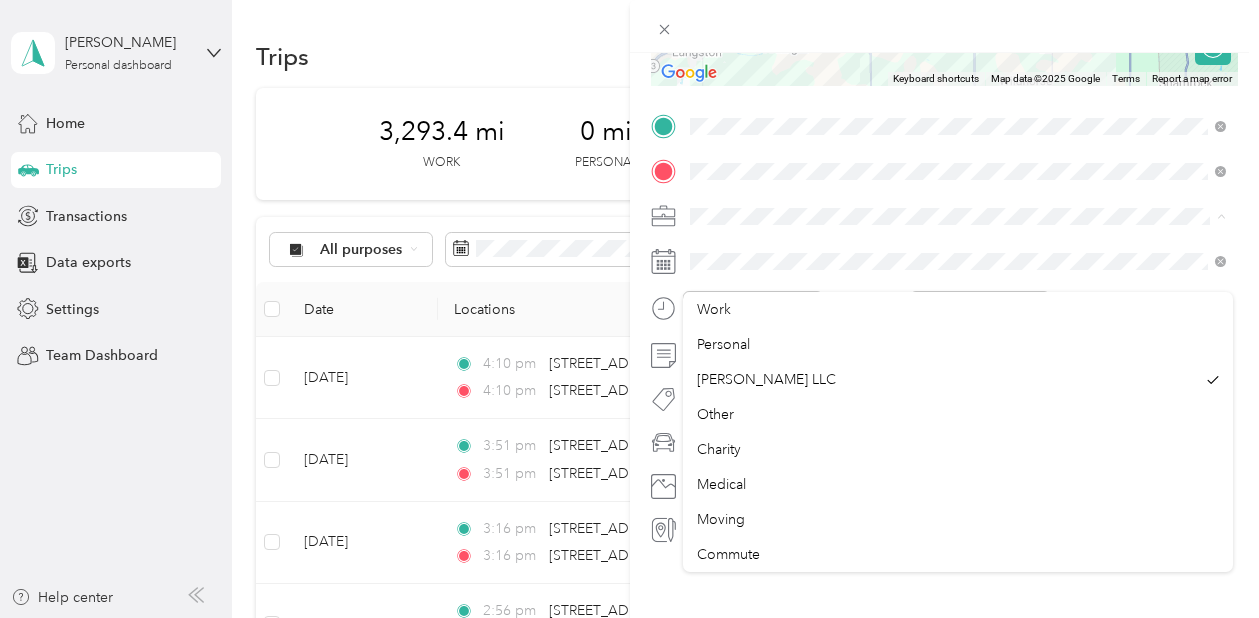 click at bounding box center [961, 216] 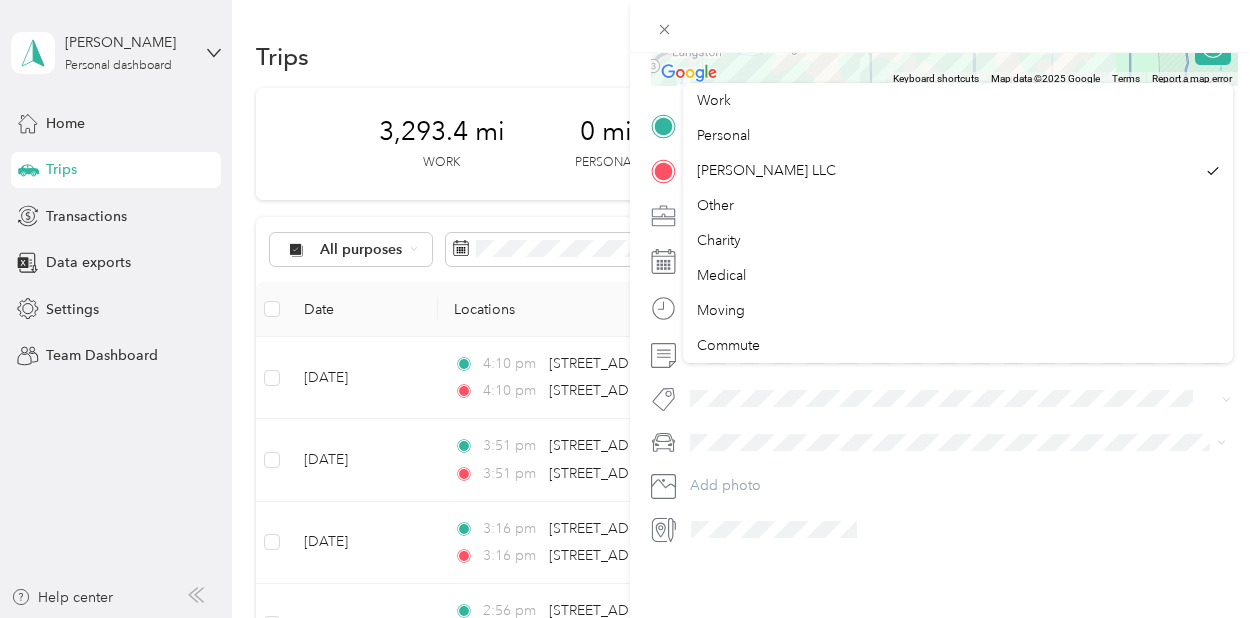 scroll, scrollTop: 643, scrollLeft: 0, axis: vertical 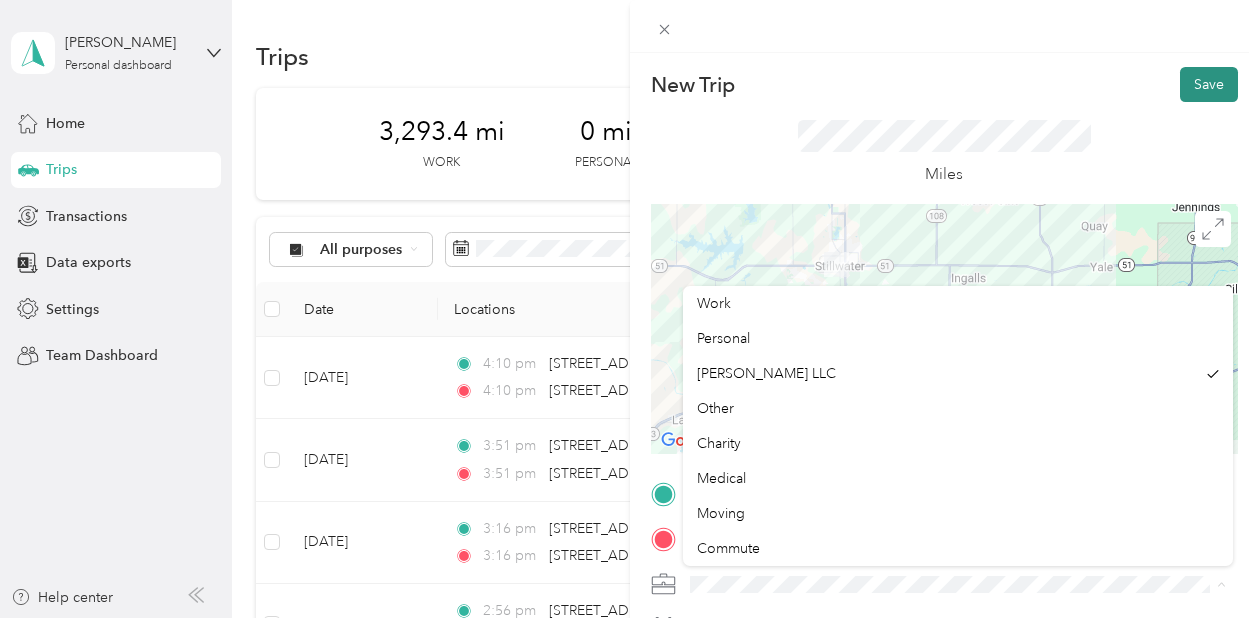 click on "Save" at bounding box center [1209, 84] 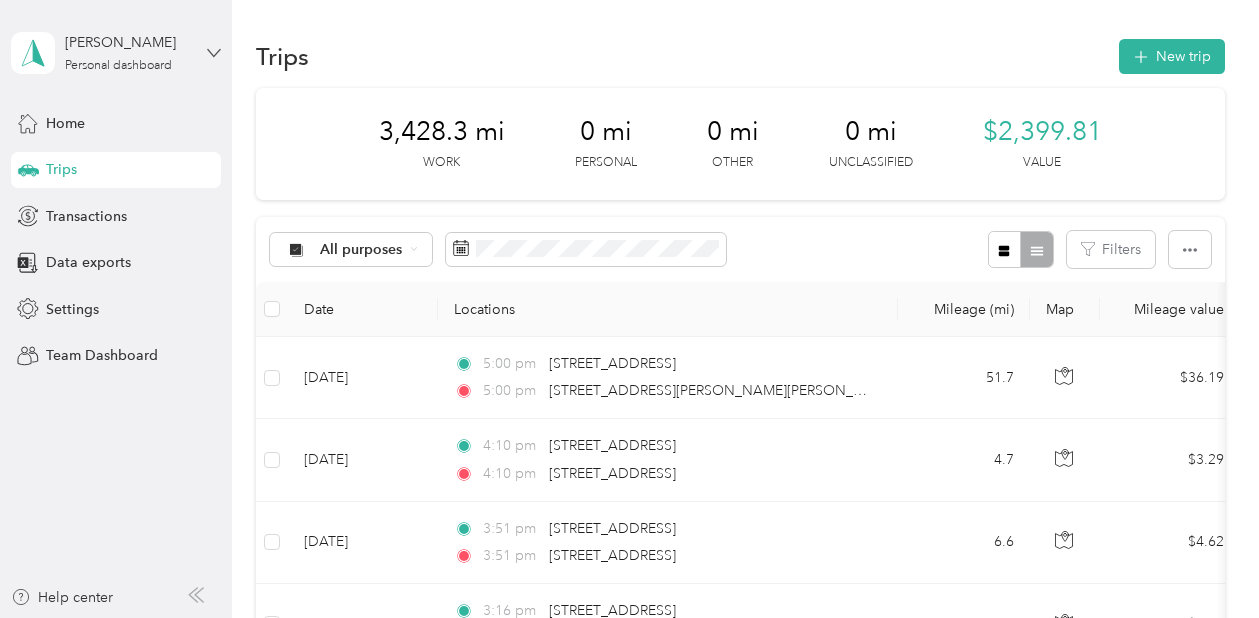 click 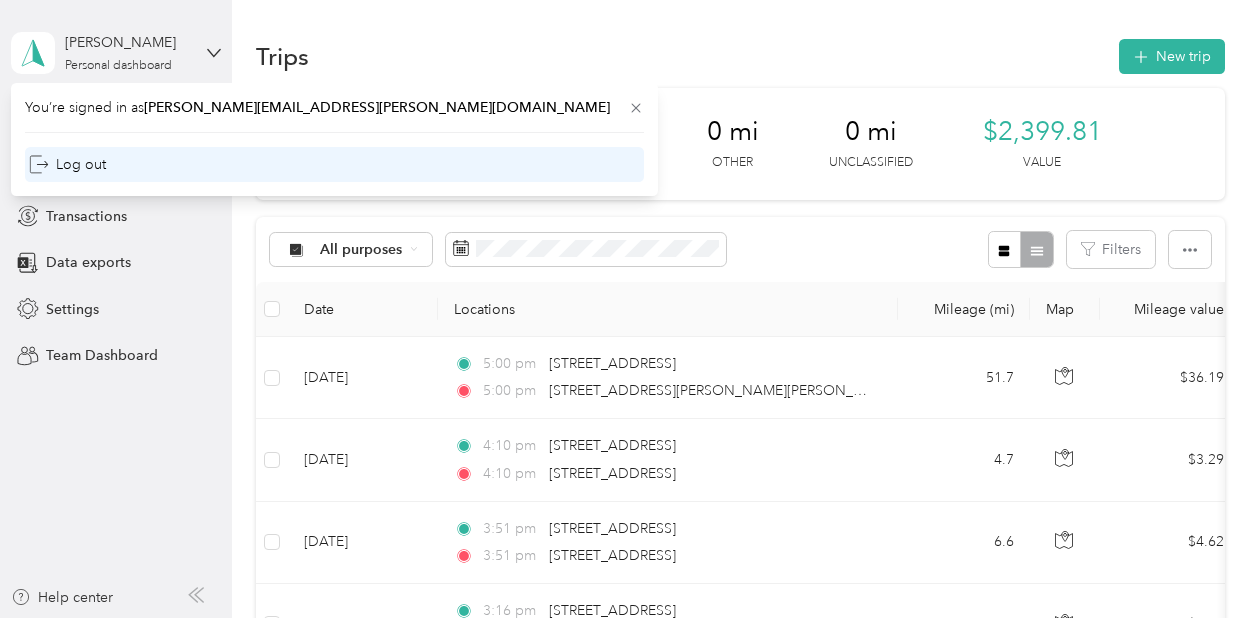 click on "Log out" at bounding box center (334, 164) 